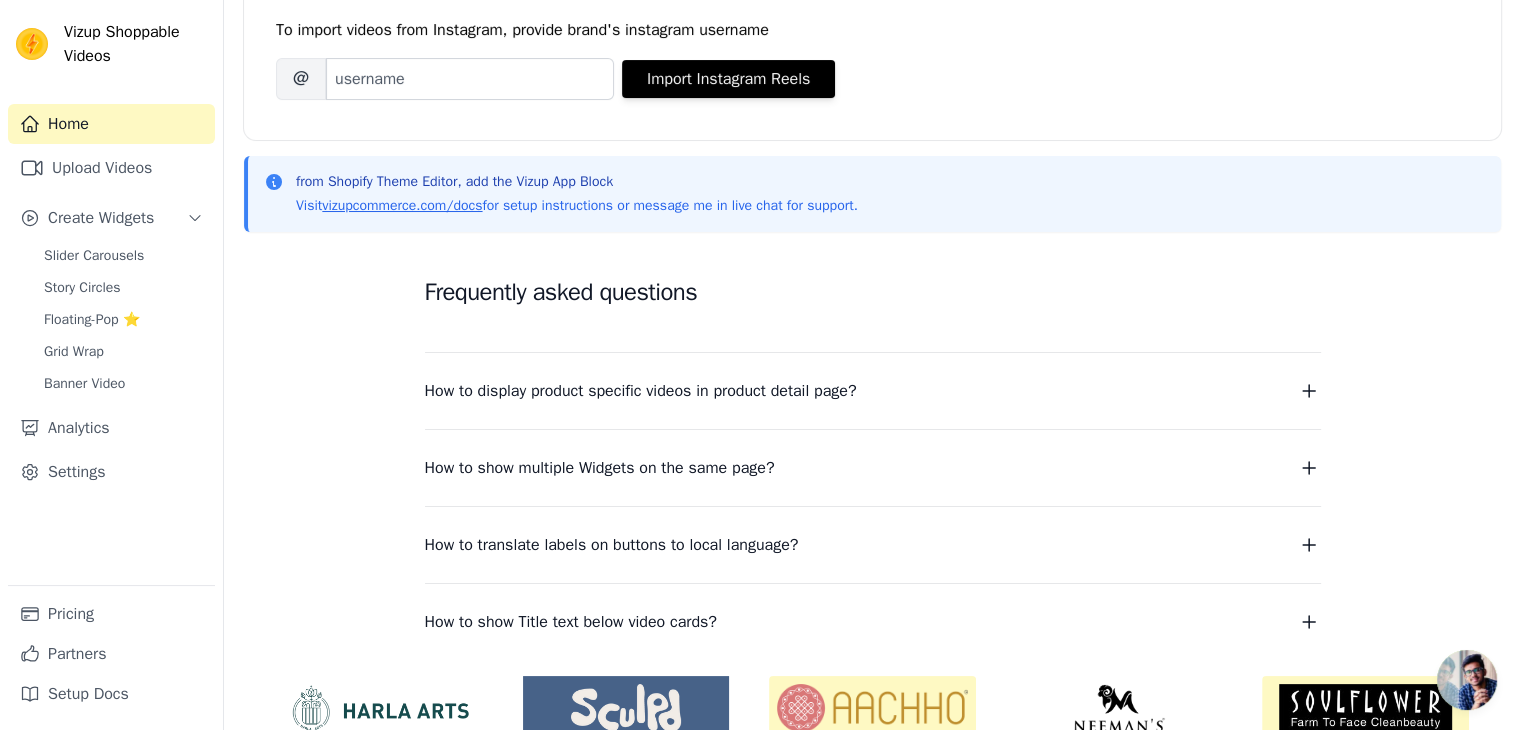 scroll, scrollTop: 300, scrollLeft: 0, axis: vertical 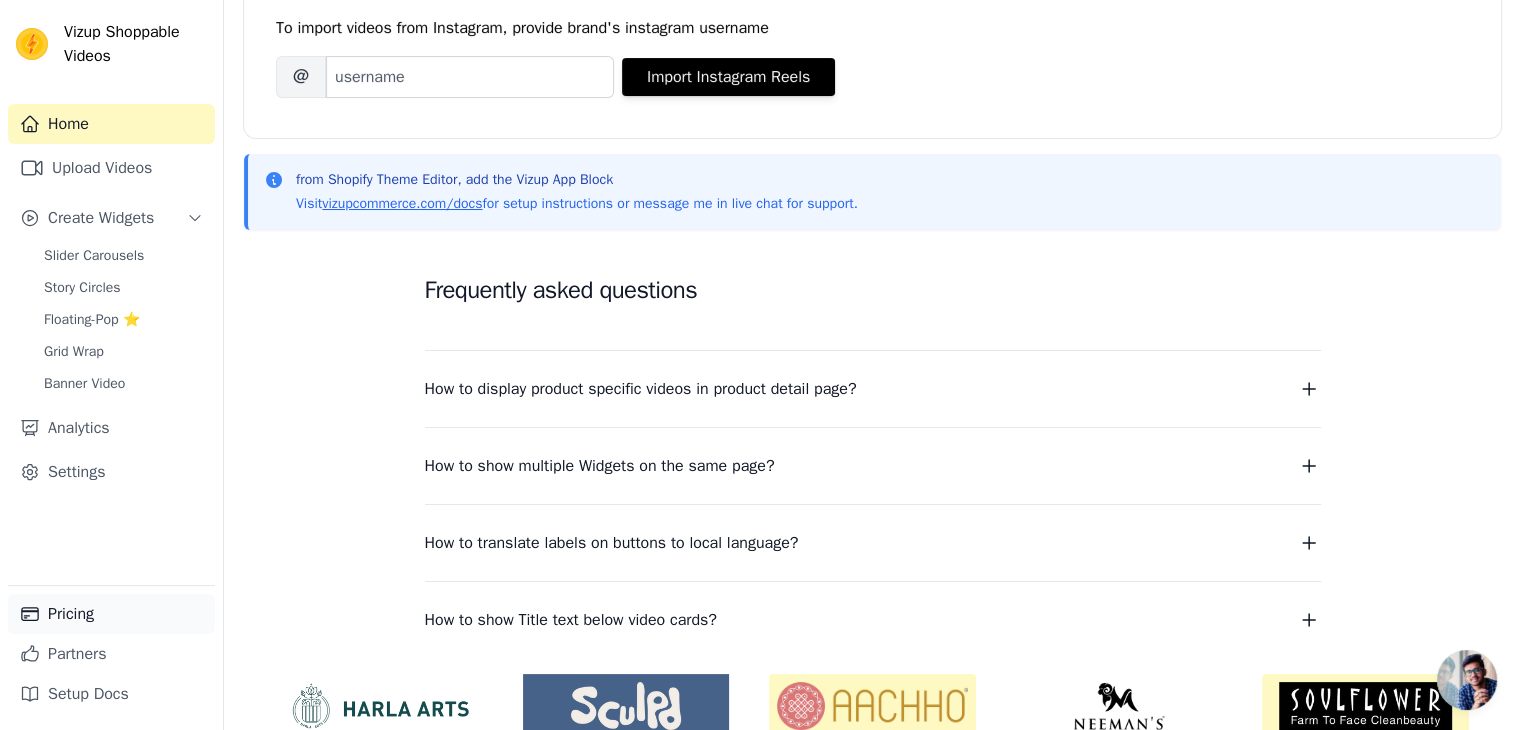 click on "Pricing" at bounding box center [111, 614] 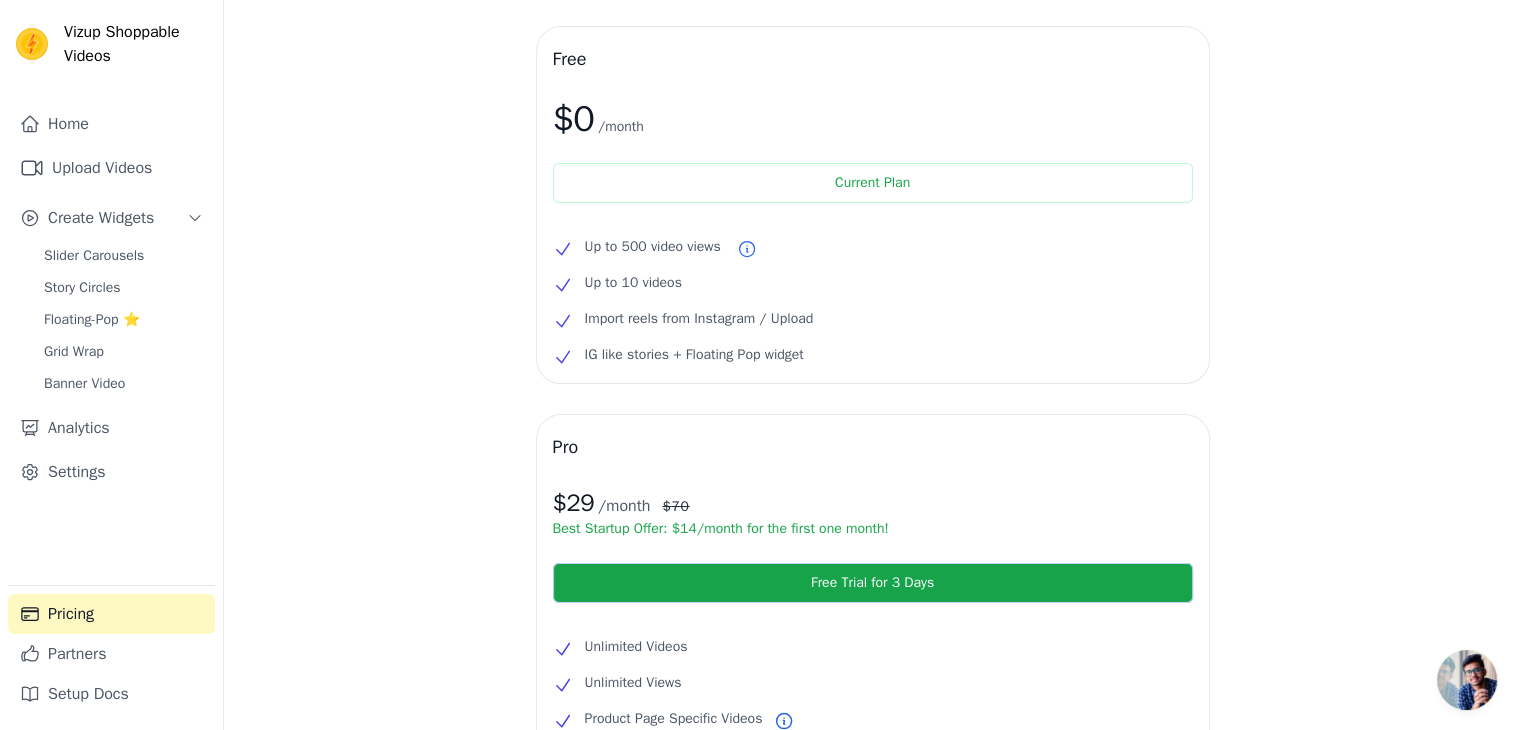 scroll, scrollTop: 0, scrollLeft: 0, axis: both 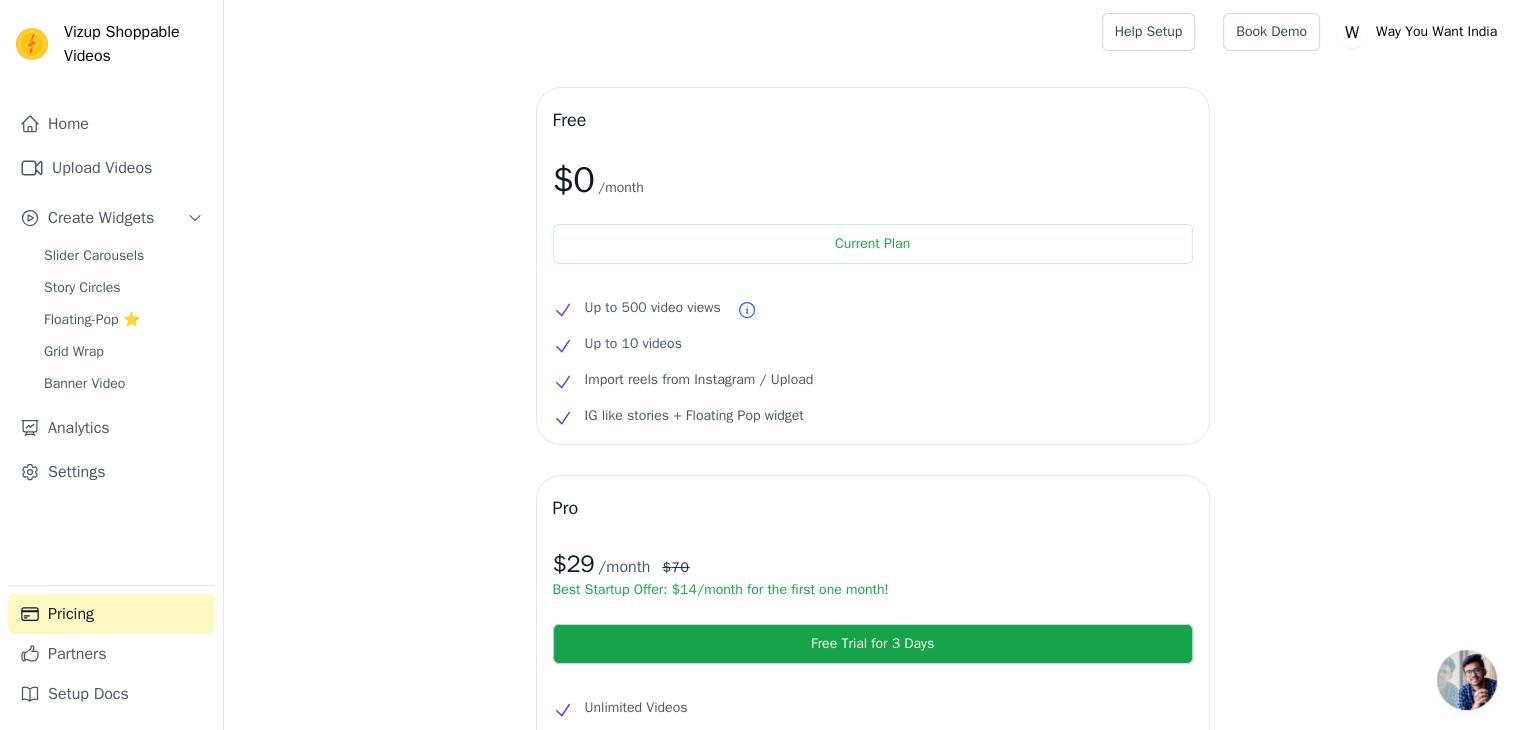 click on "Home
Upload Videos       Create Widgets     Slider Carousels   Story Circles   Floating-Pop ⭐   Grid Wrap   Banner Video
Analytics
Settings" at bounding box center (111, 344) 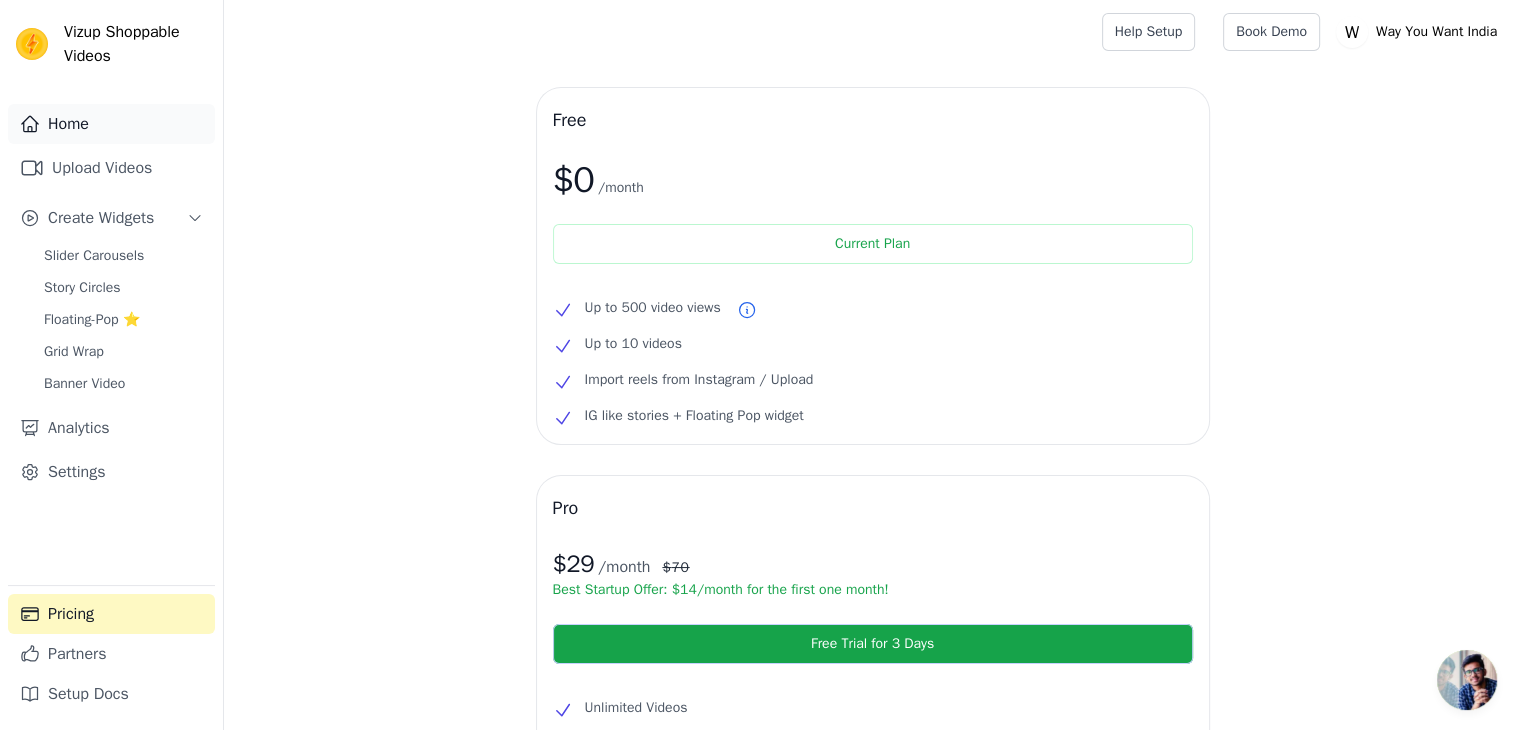 click on "Home" at bounding box center (111, 124) 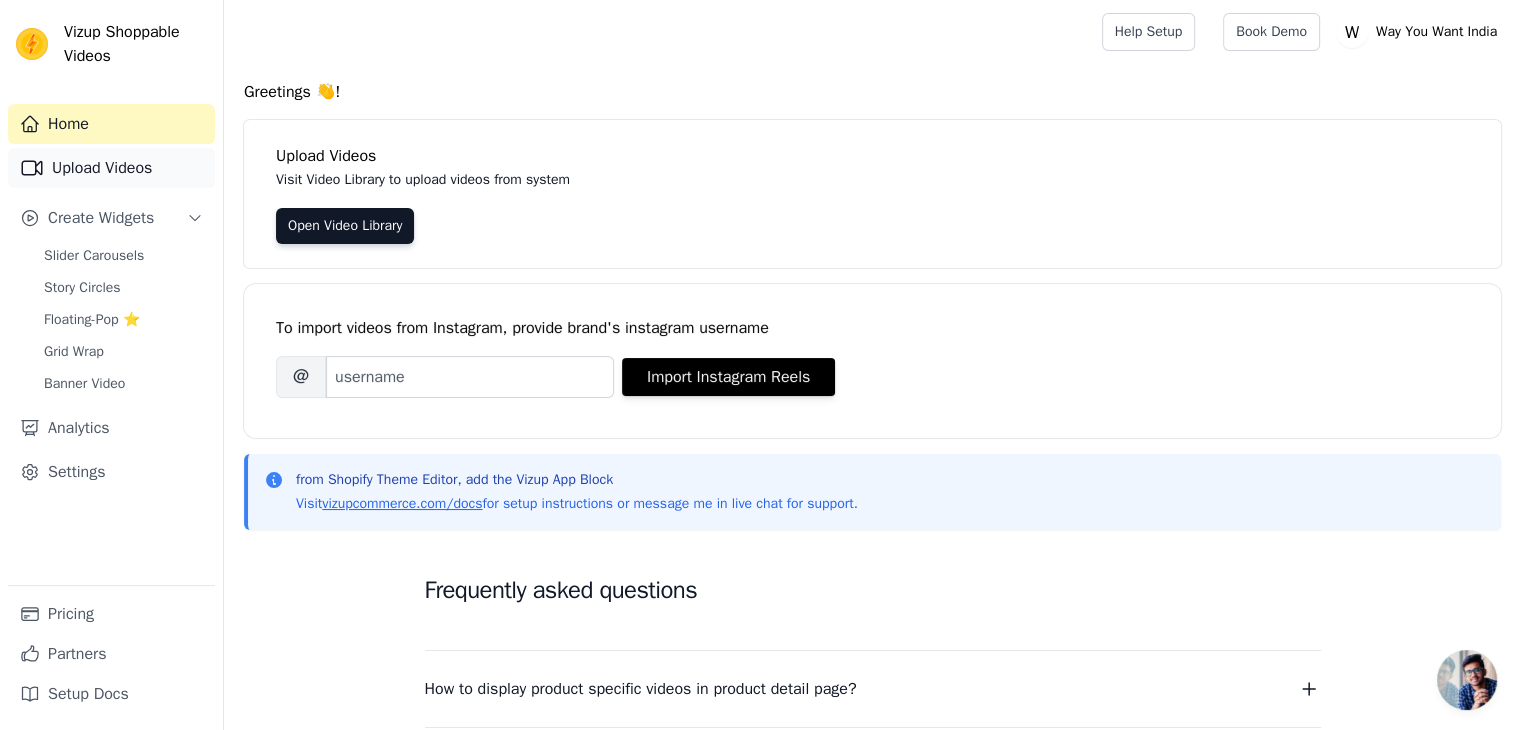 click on "Upload Videos" at bounding box center [111, 168] 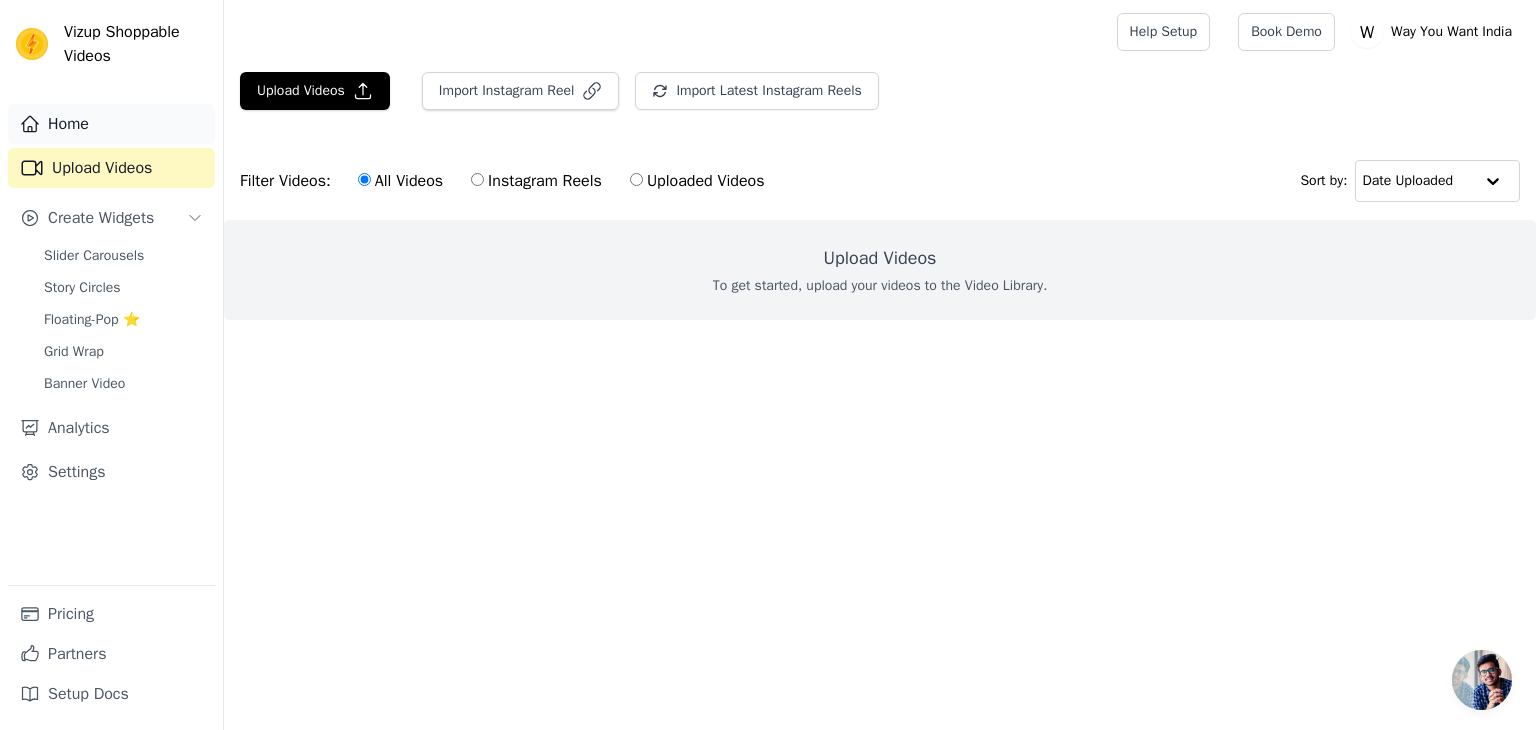 click on "Home" at bounding box center (111, 124) 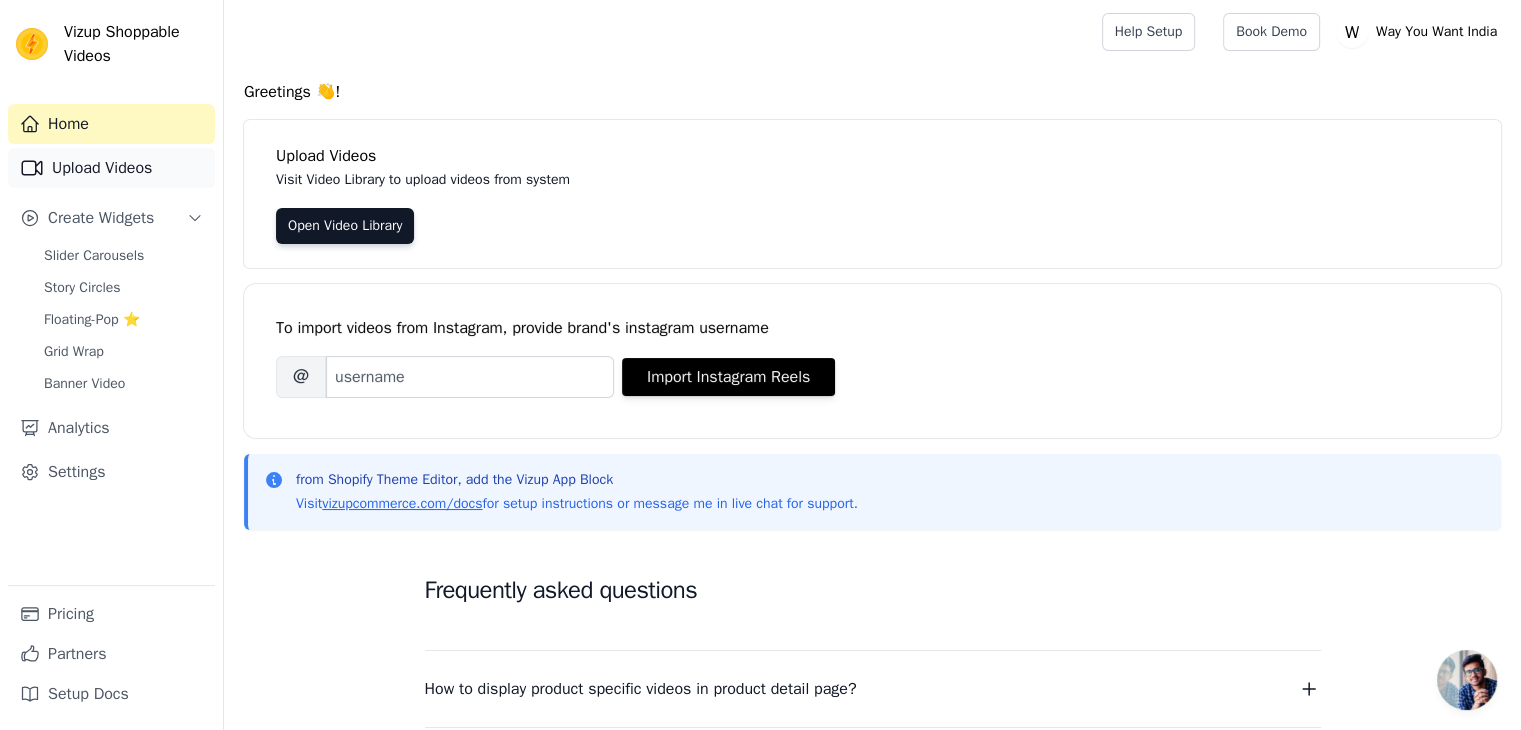 click on "Upload Videos" at bounding box center (111, 168) 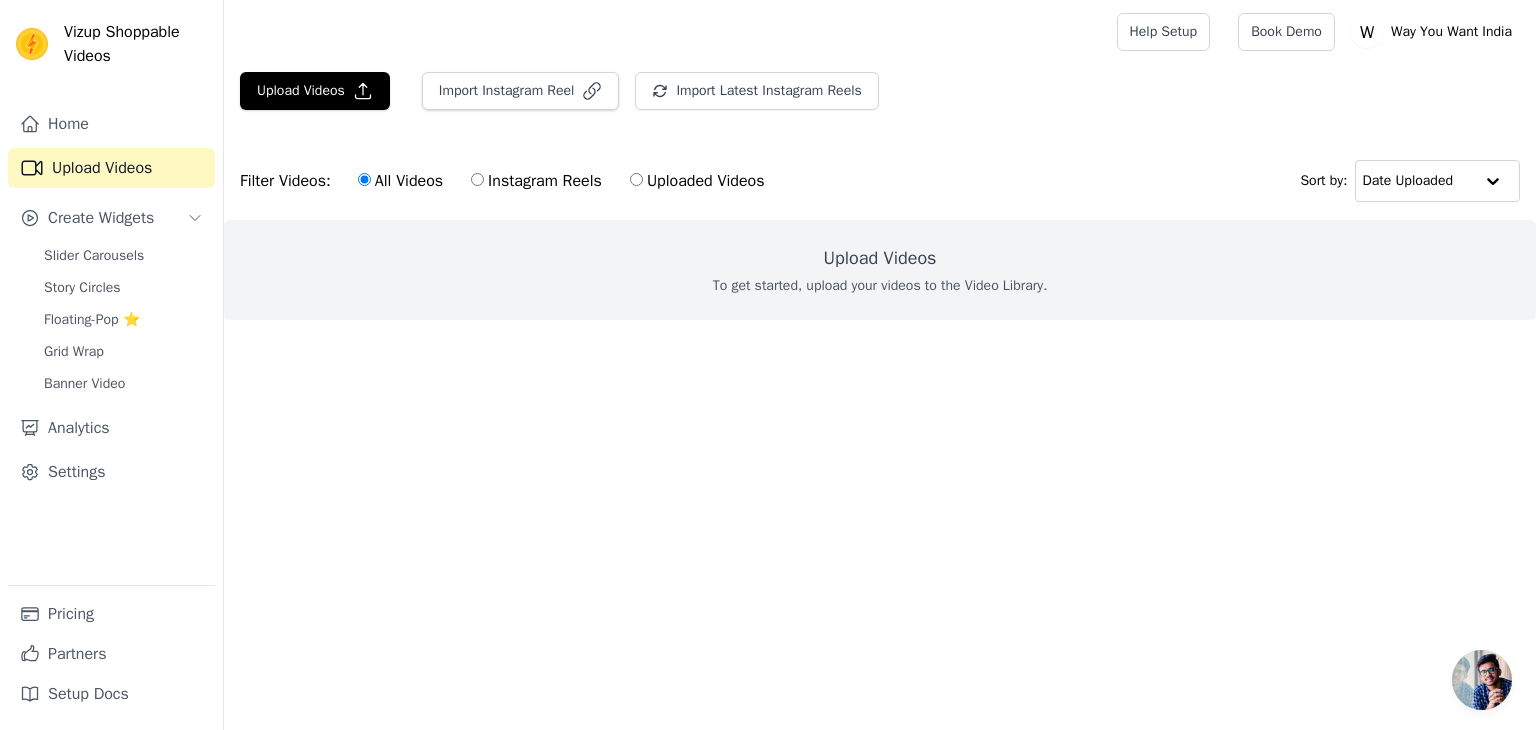 click on "Instagram Reels" at bounding box center (536, 181) 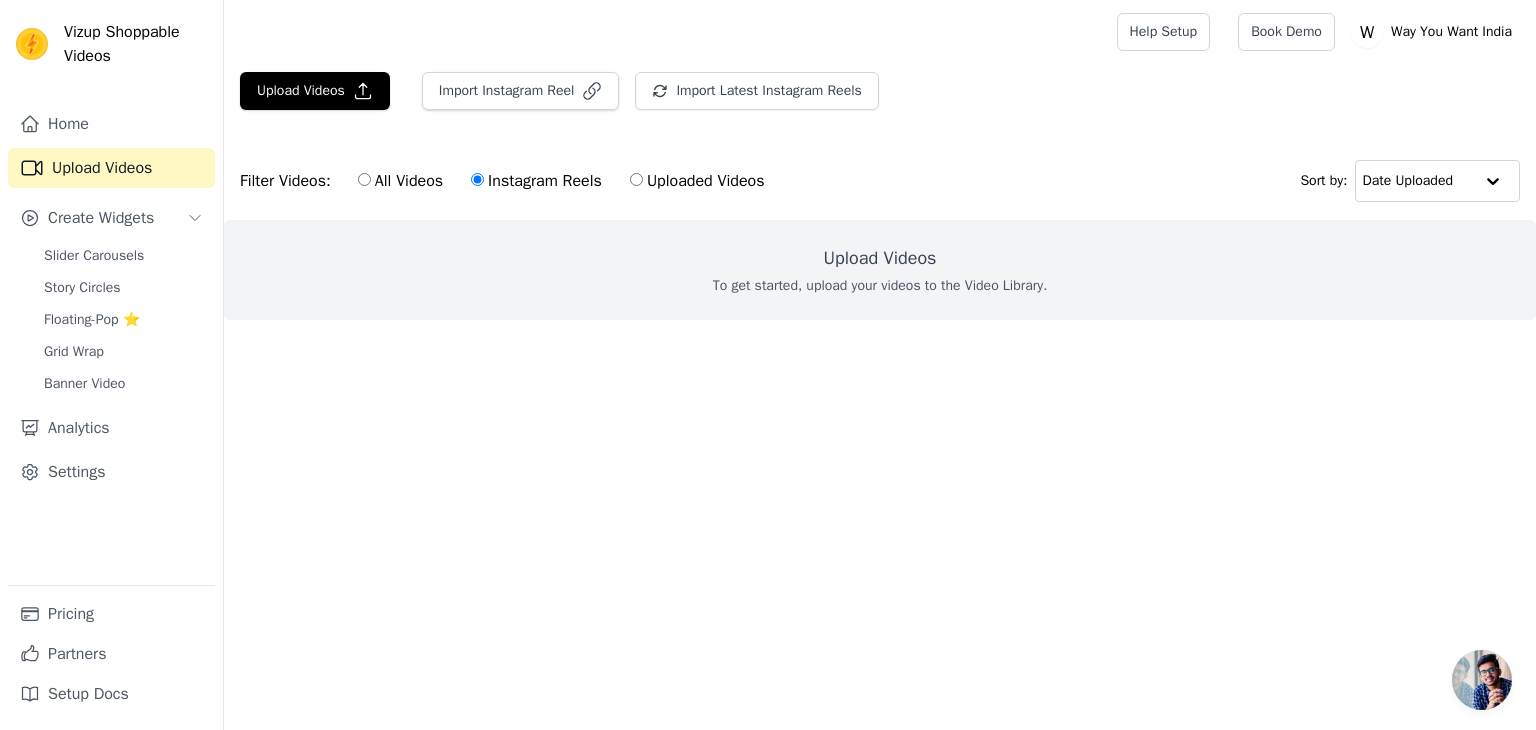 click on "Upload Videos   To get started, upload your videos to the Video Library." at bounding box center (880, 270) 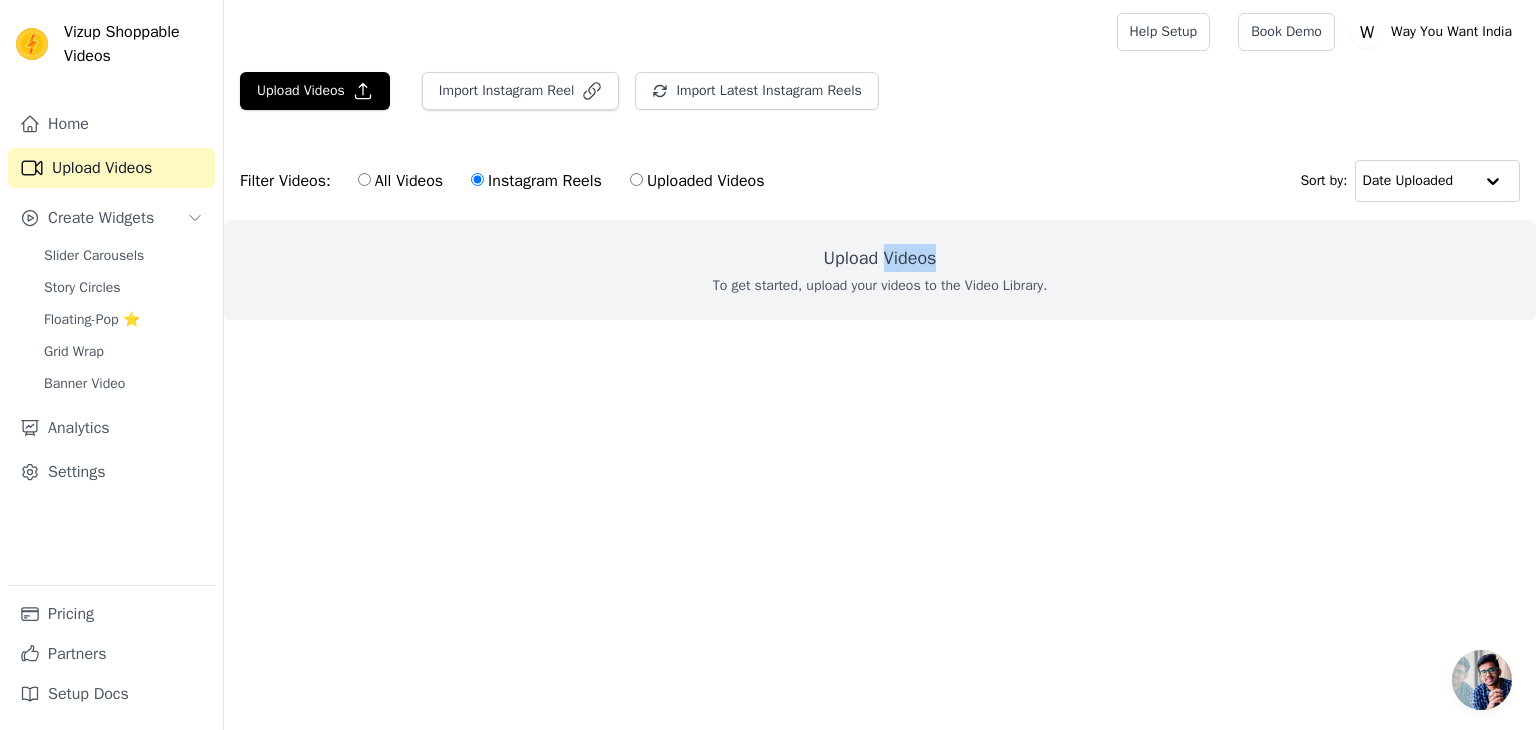 click on "Upload Videos" at bounding box center [880, 258] 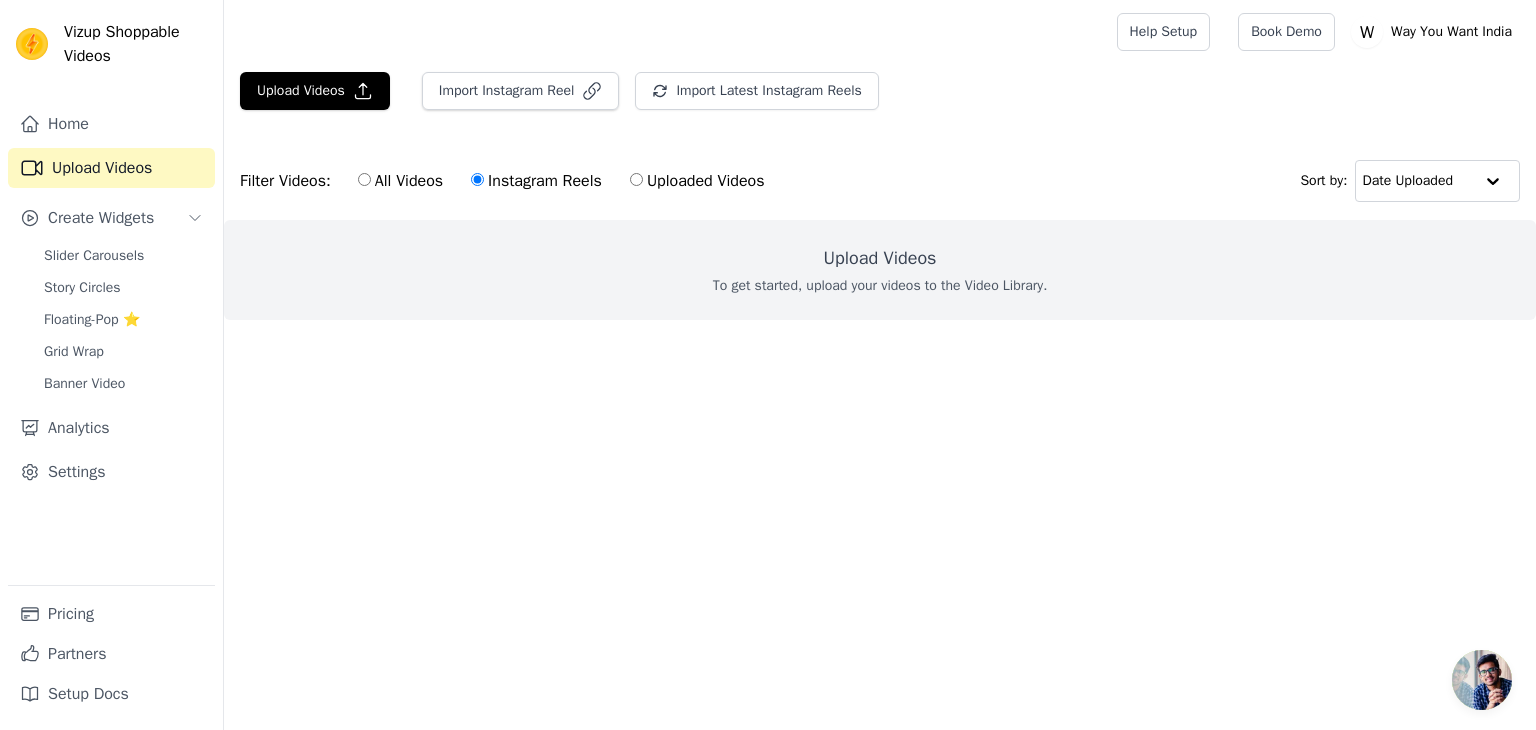 click on "To get started, upload your videos to the Video Library." at bounding box center (880, 286) 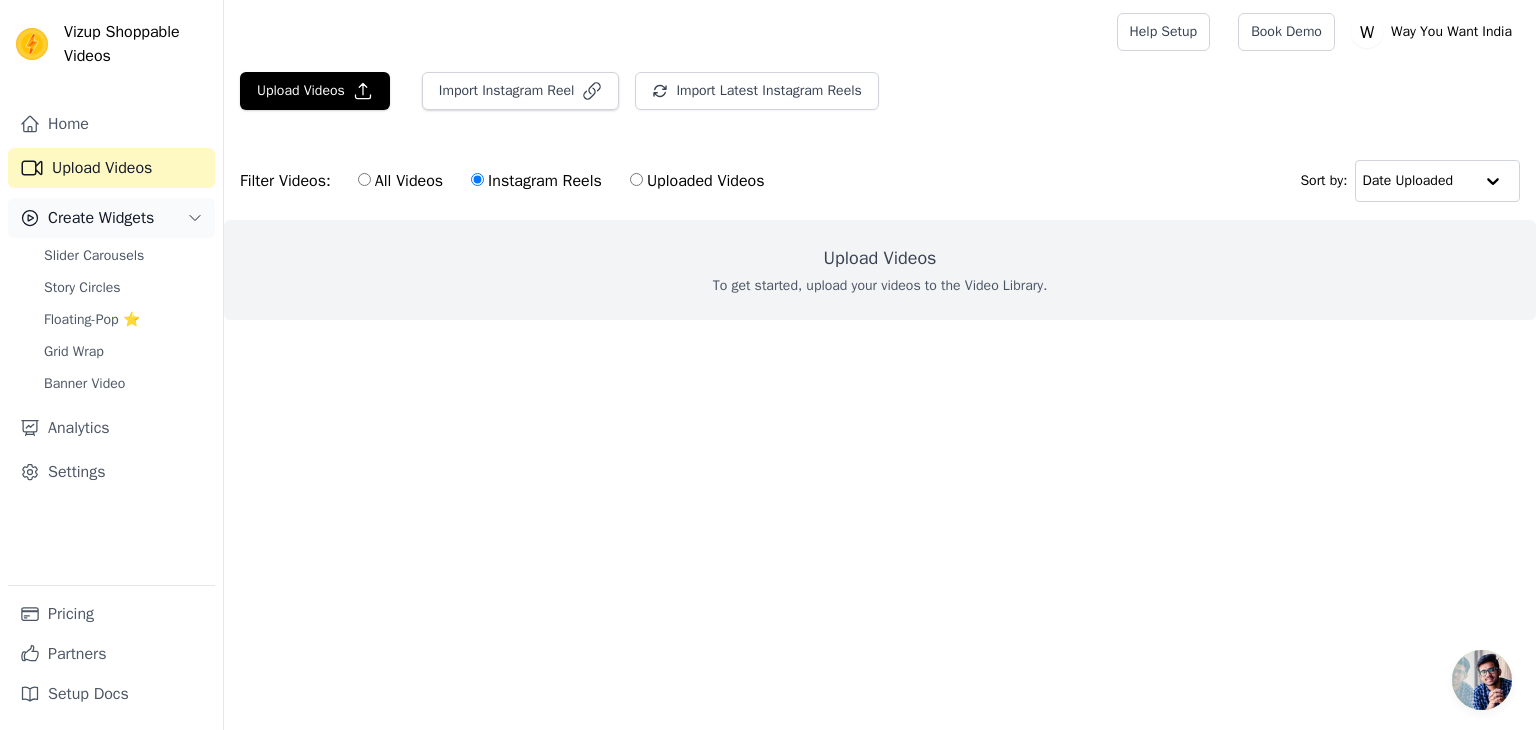 click on "Create Widgets" at bounding box center (101, 218) 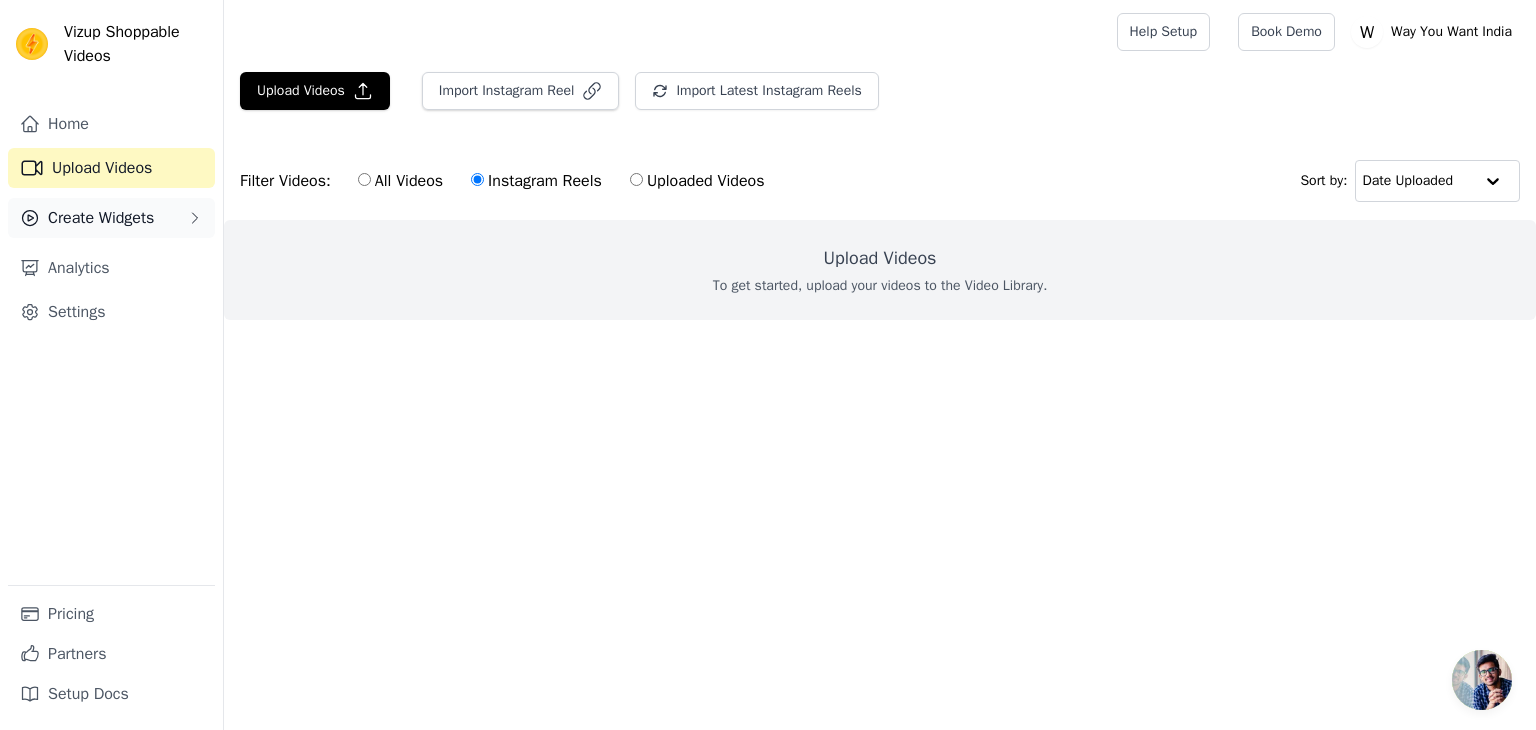 click on "Create Widgets" at bounding box center (101, 218) 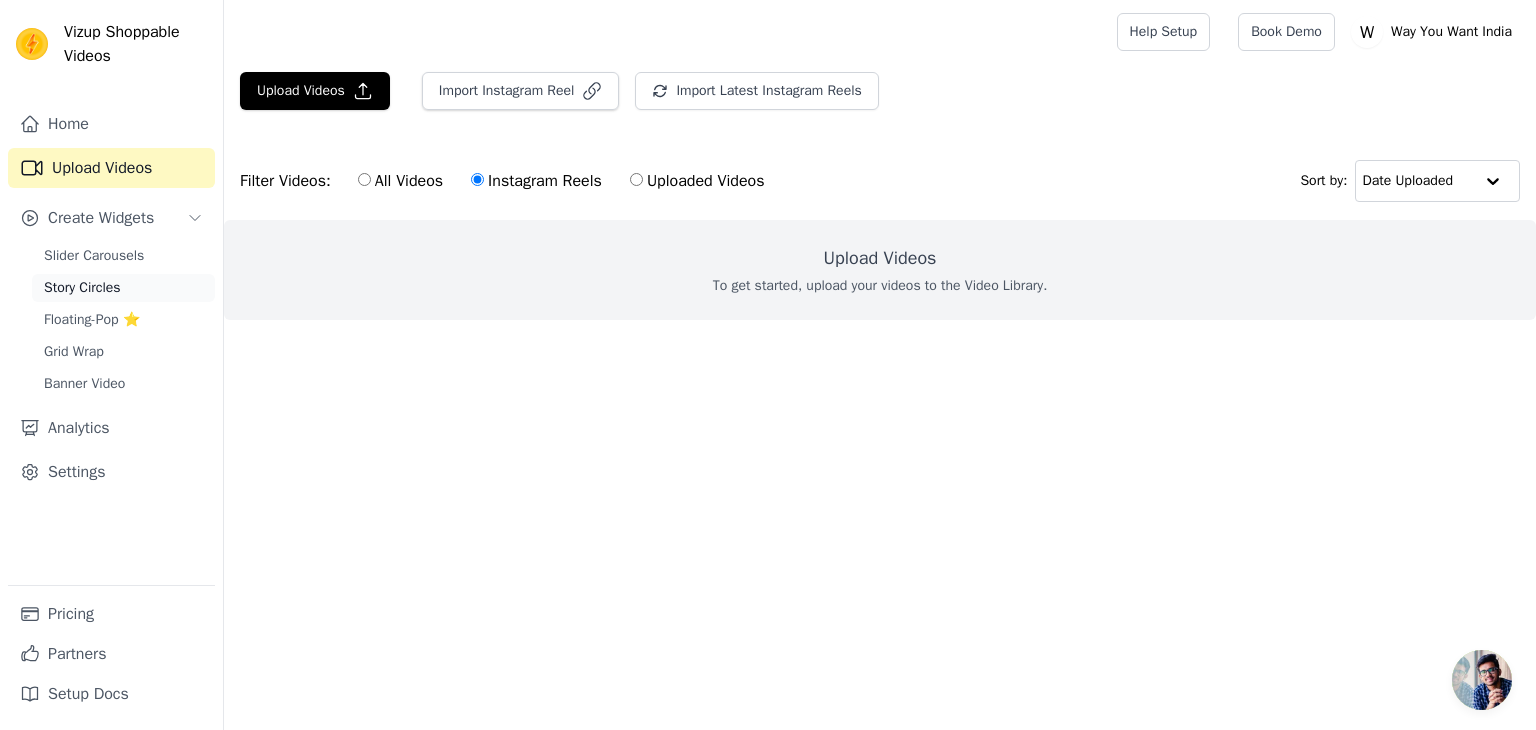 click on "Story Circles" at bounding box center (123, 288) 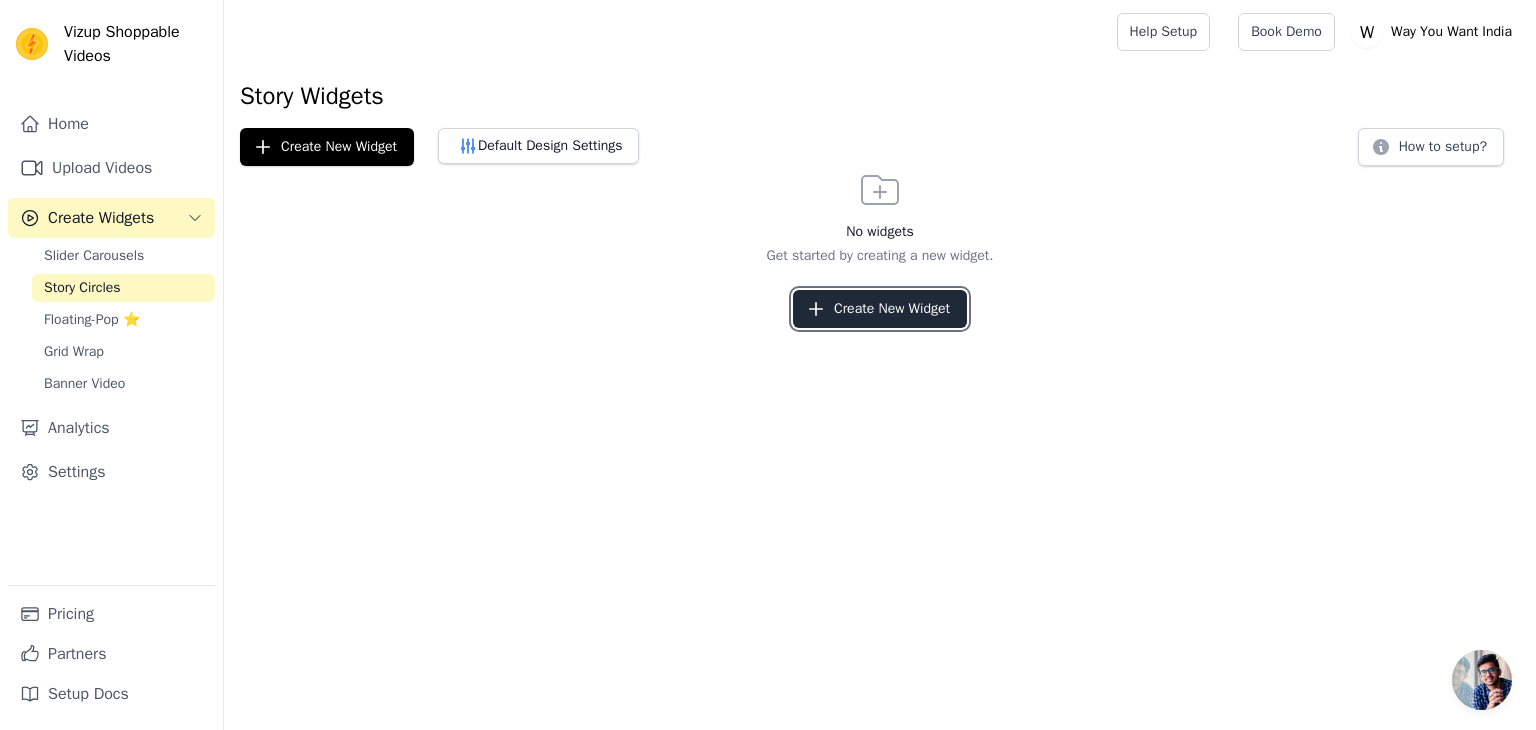 click on "Create New Widget" at bounding box center [880, 309] 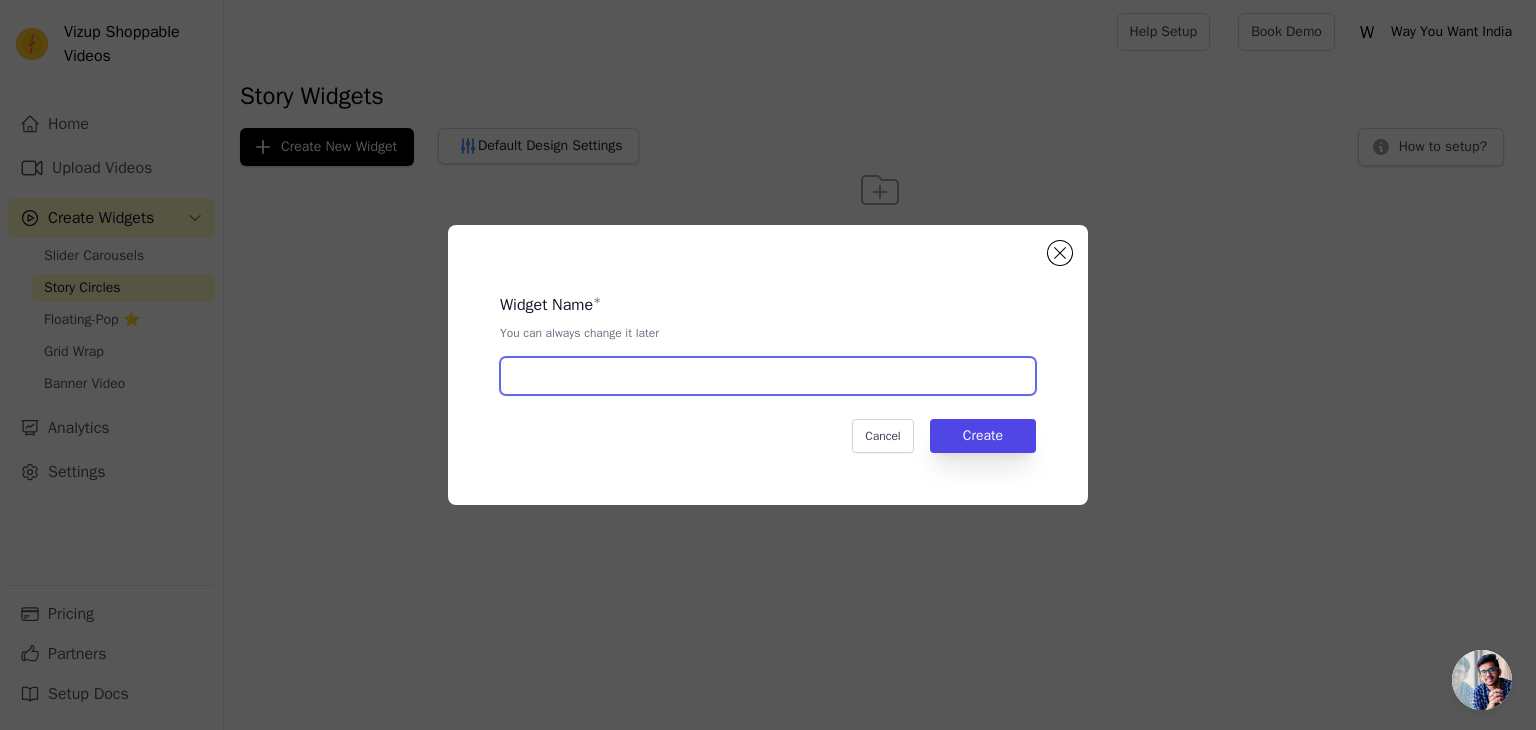 click at bounding box center (768, 376) 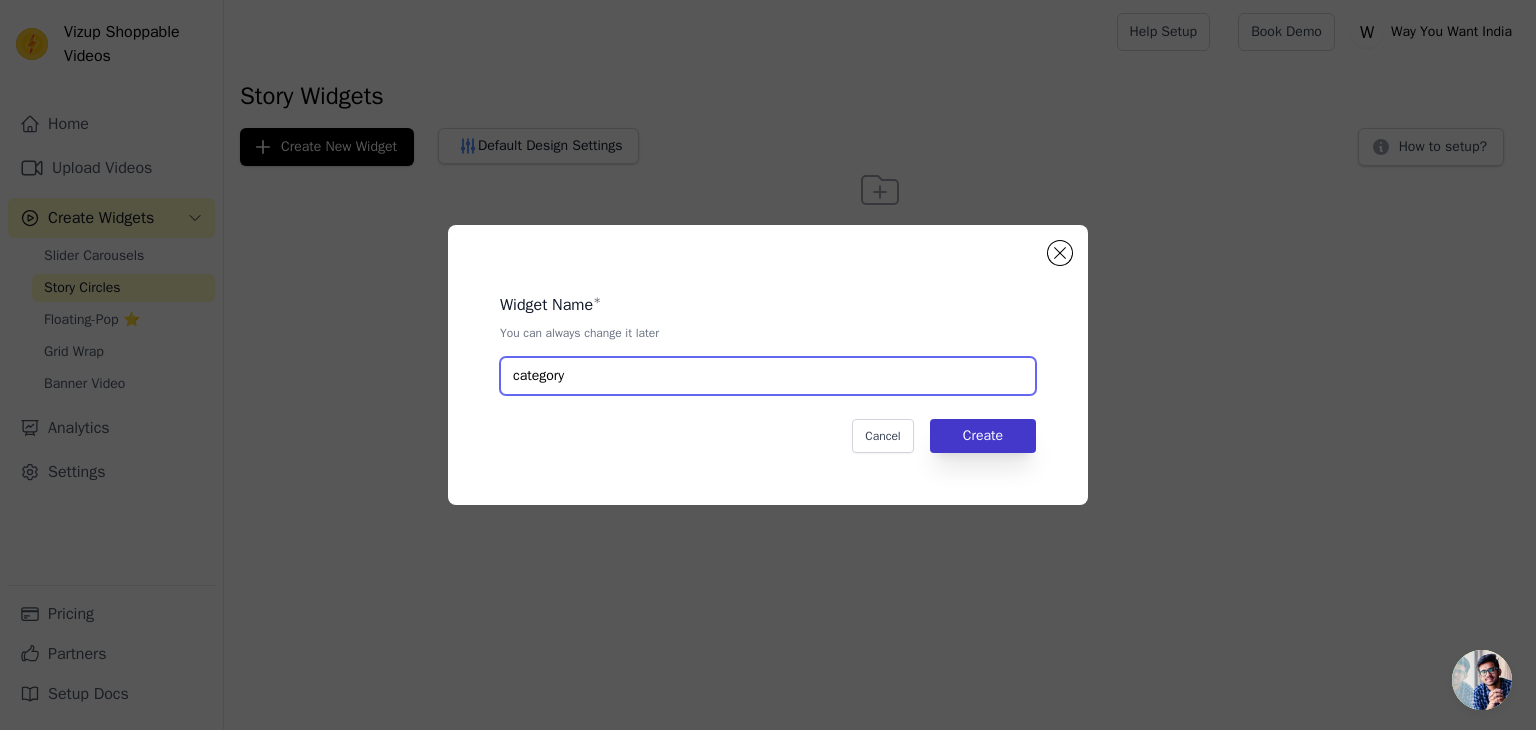 type on "category" 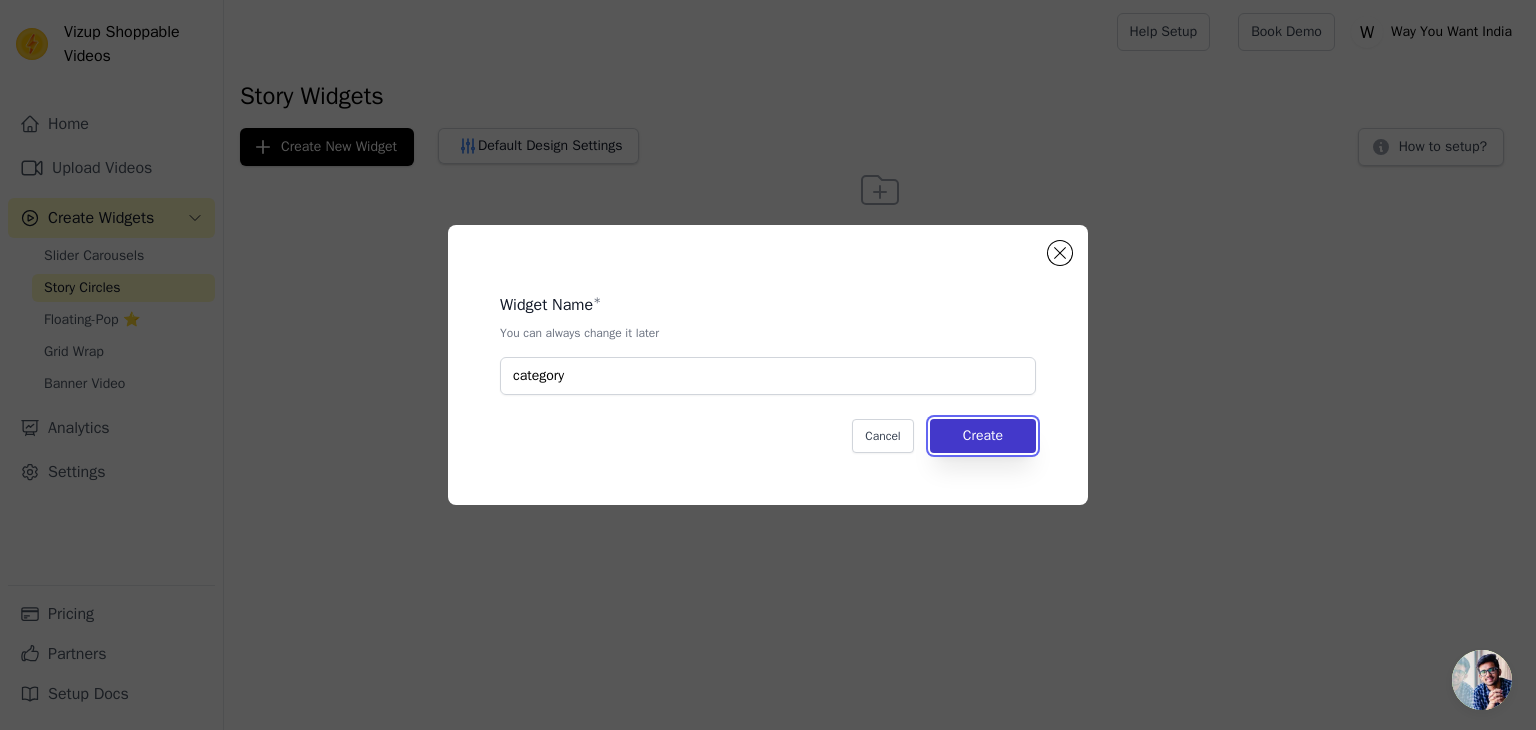 click on "Create" at bounding box center [983, 436] 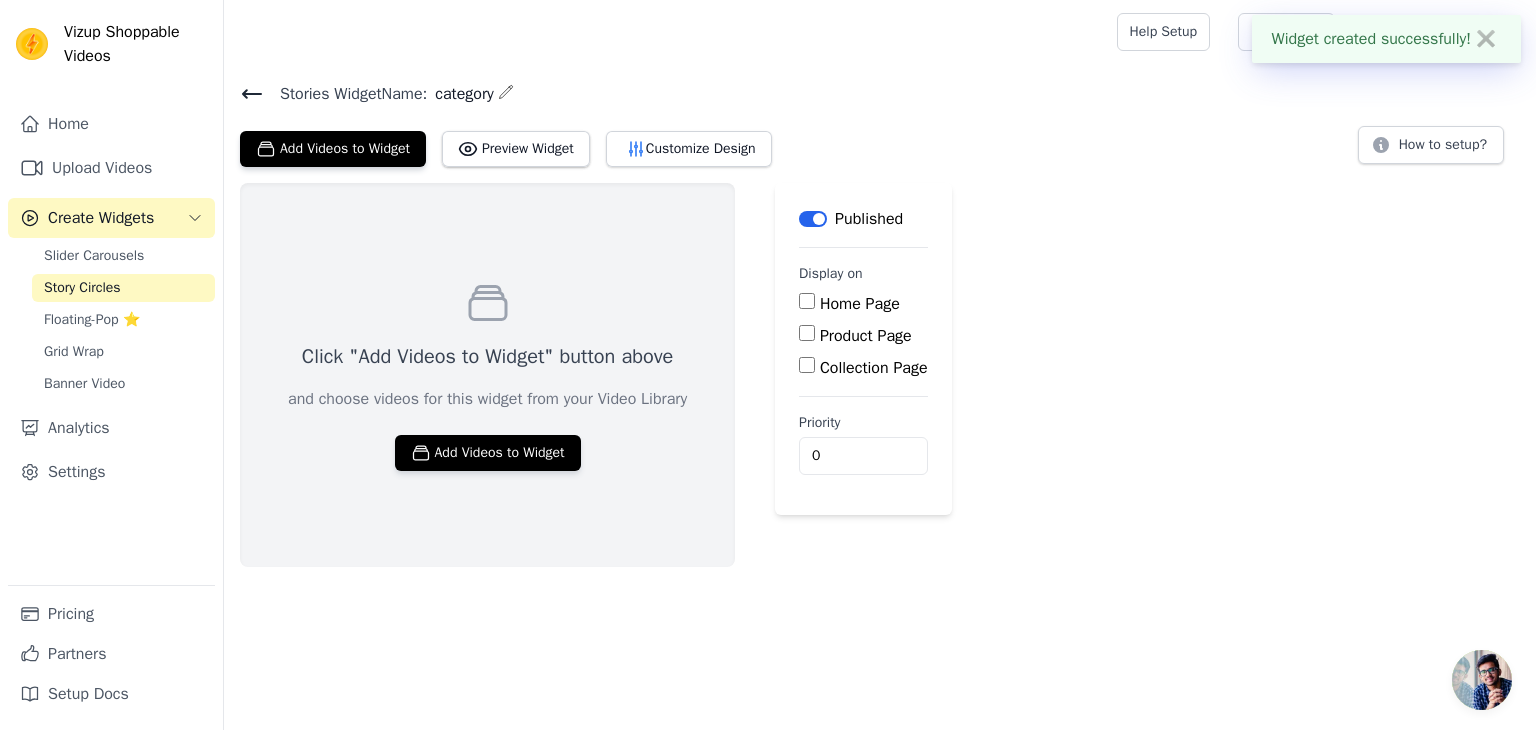 click on "Home Page" at bounding box center (860, 304) 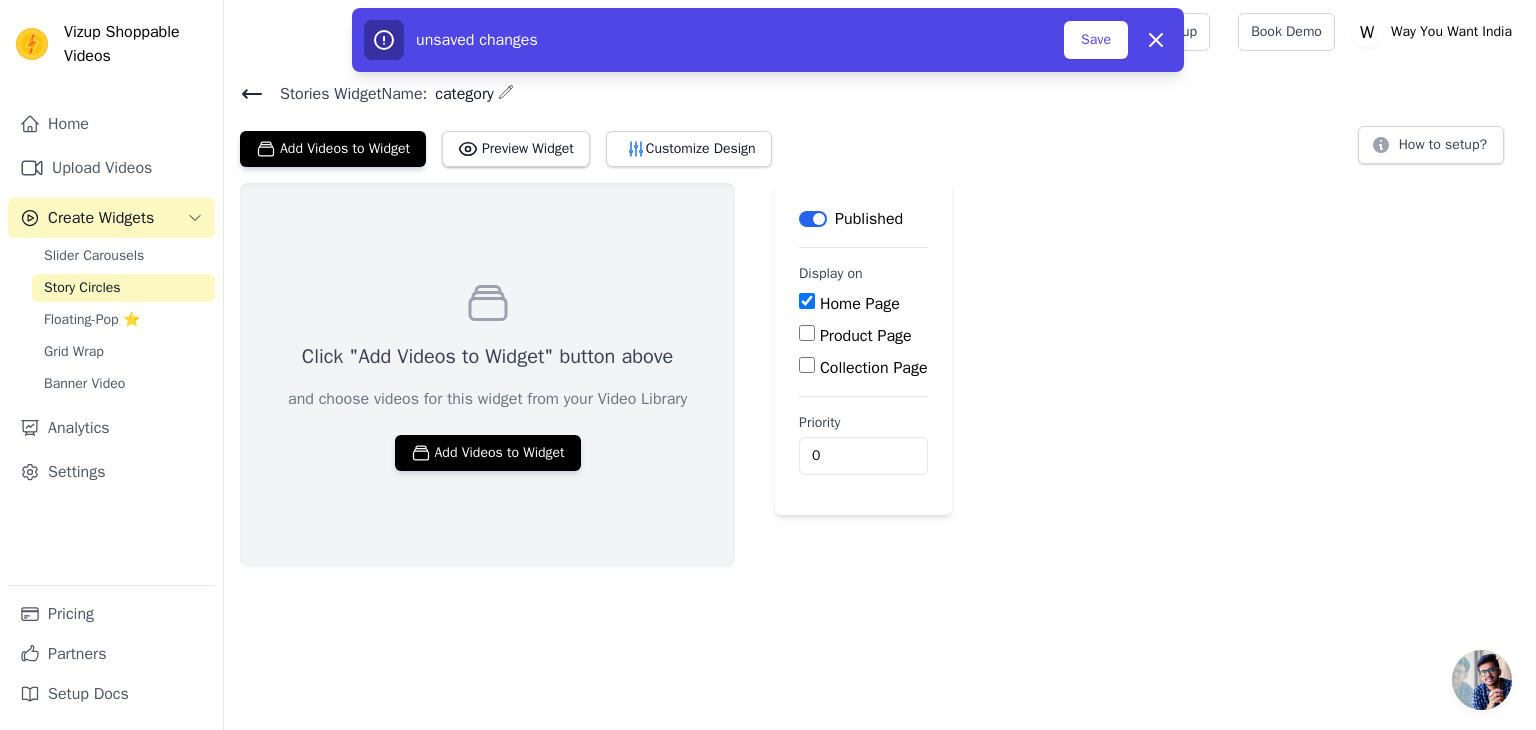 click on "Home Page" at bounding box center [860, 304] 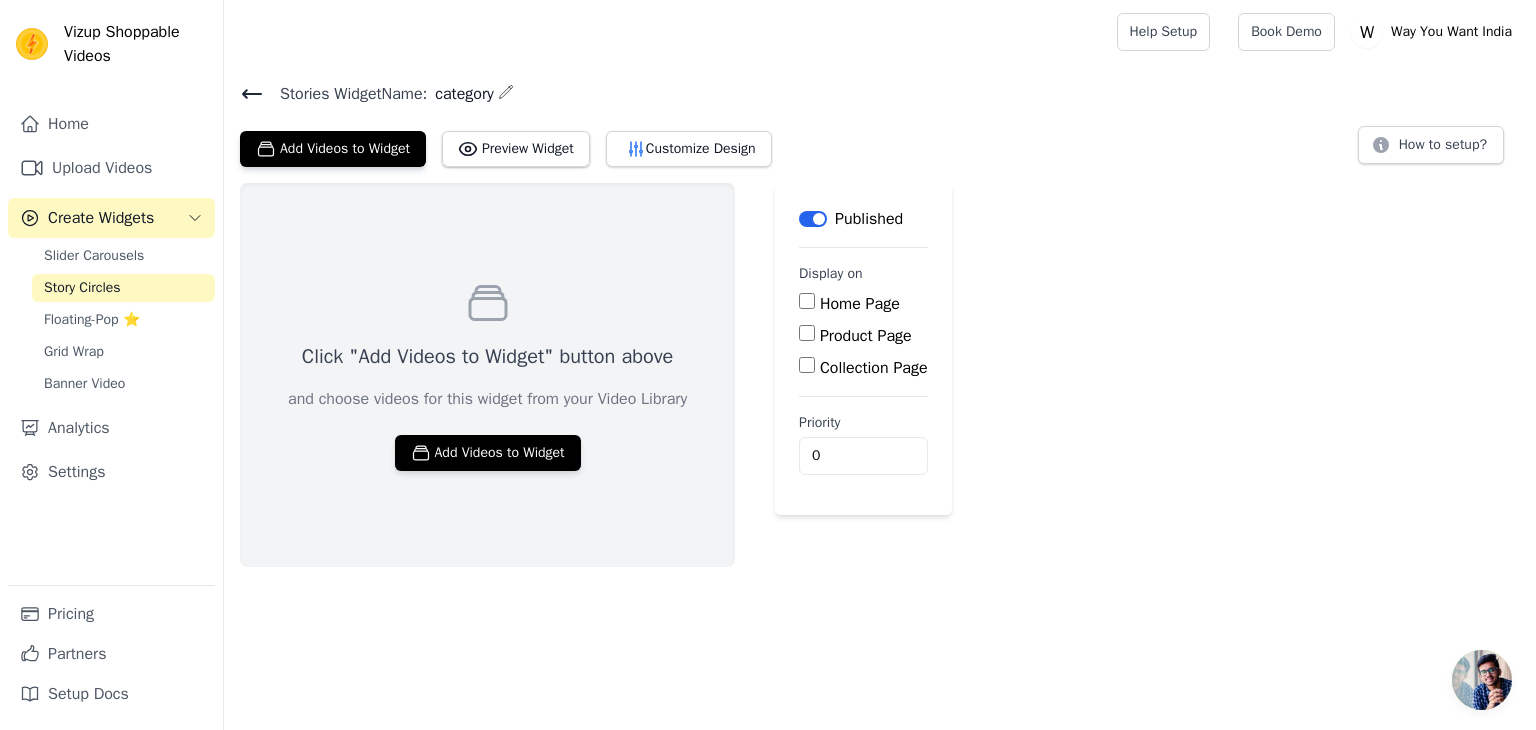 click on "Click "Add Videos to Widget" button above   and choose videos for this widget from your Video Library
Add Videos to Widget   Label     Published     Display on     Home Page     Product Page       Collection Page       Priority   0" at bounding box center [880, 375] 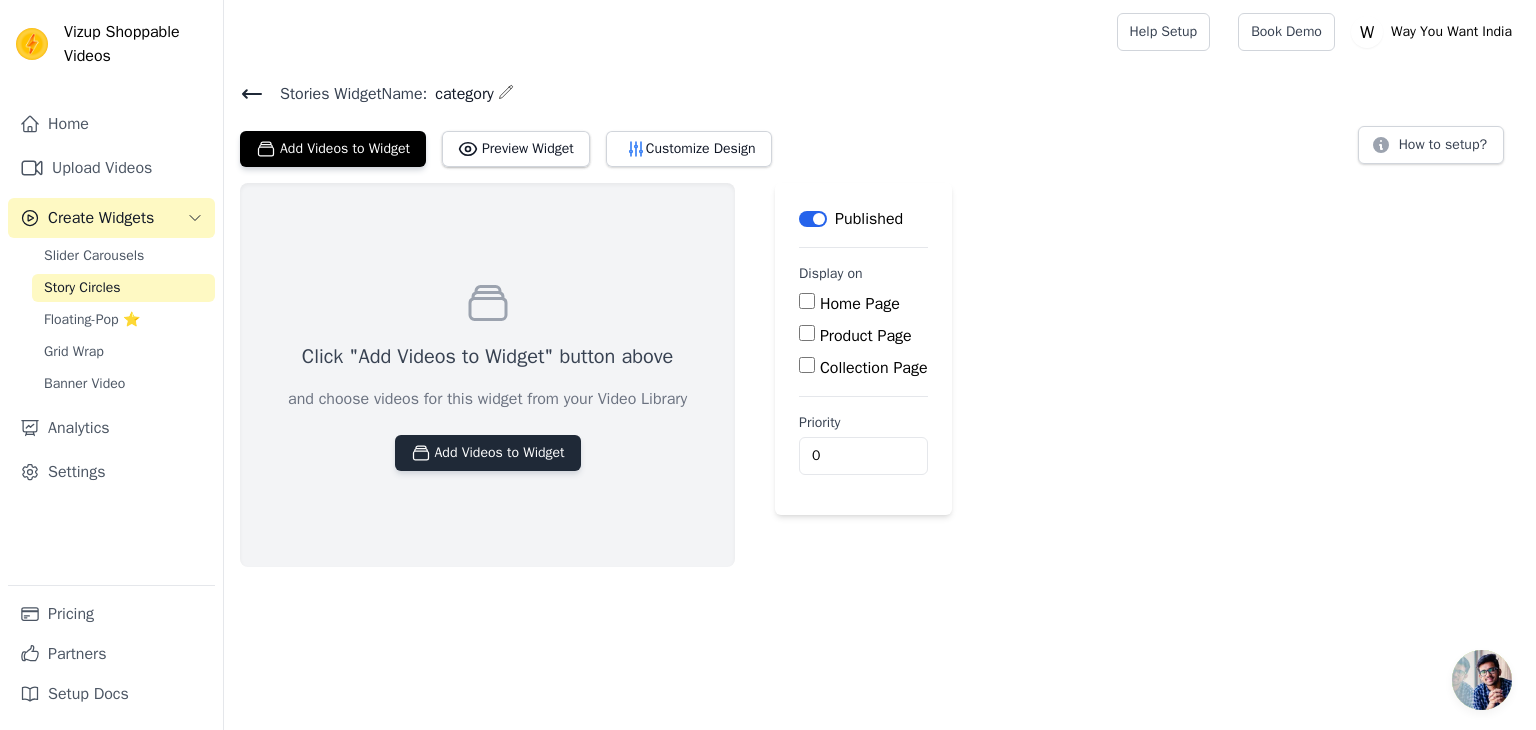 click on "Add Videos to Widget" at bounding box center (488, 453) 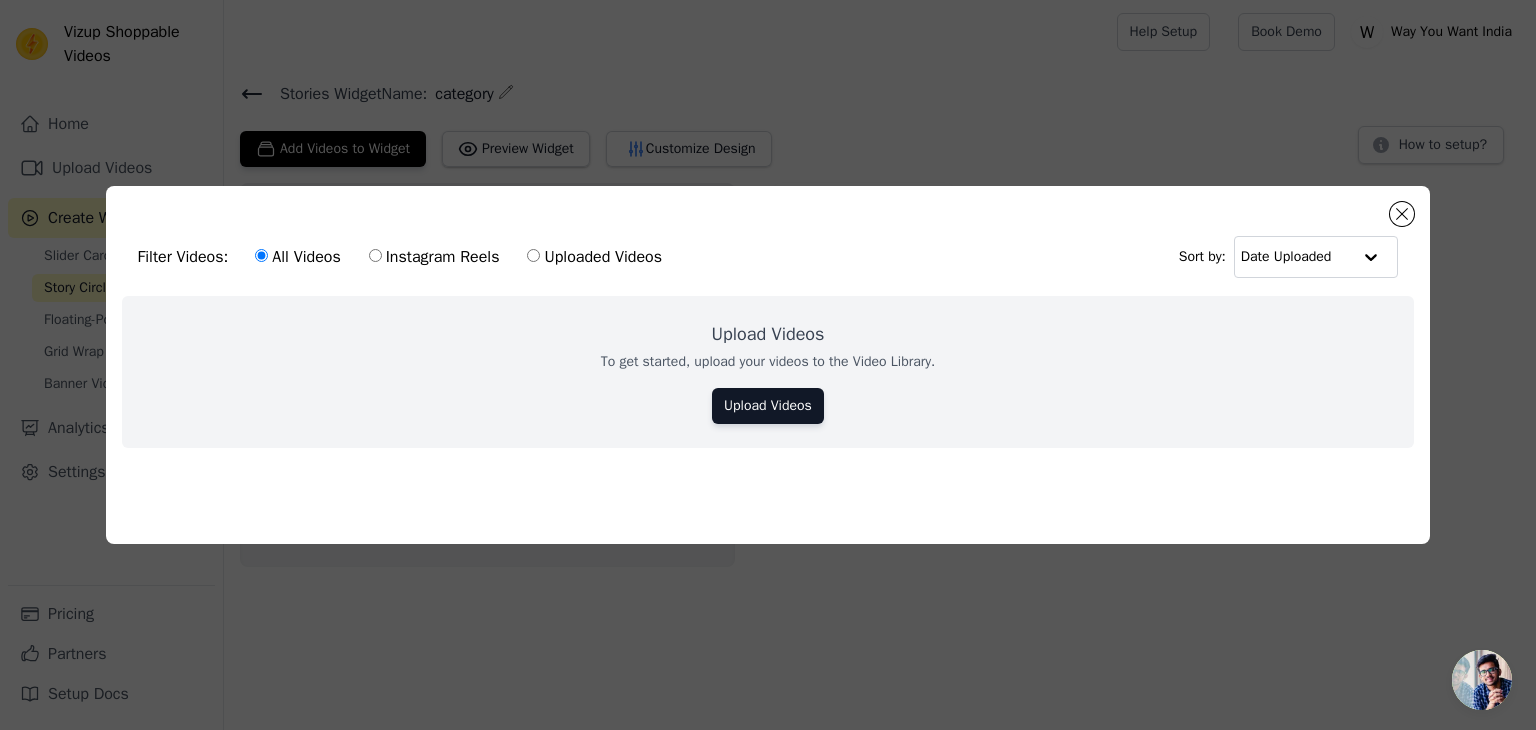 click on "Instagram Reels" at bounding box center [434, 257] 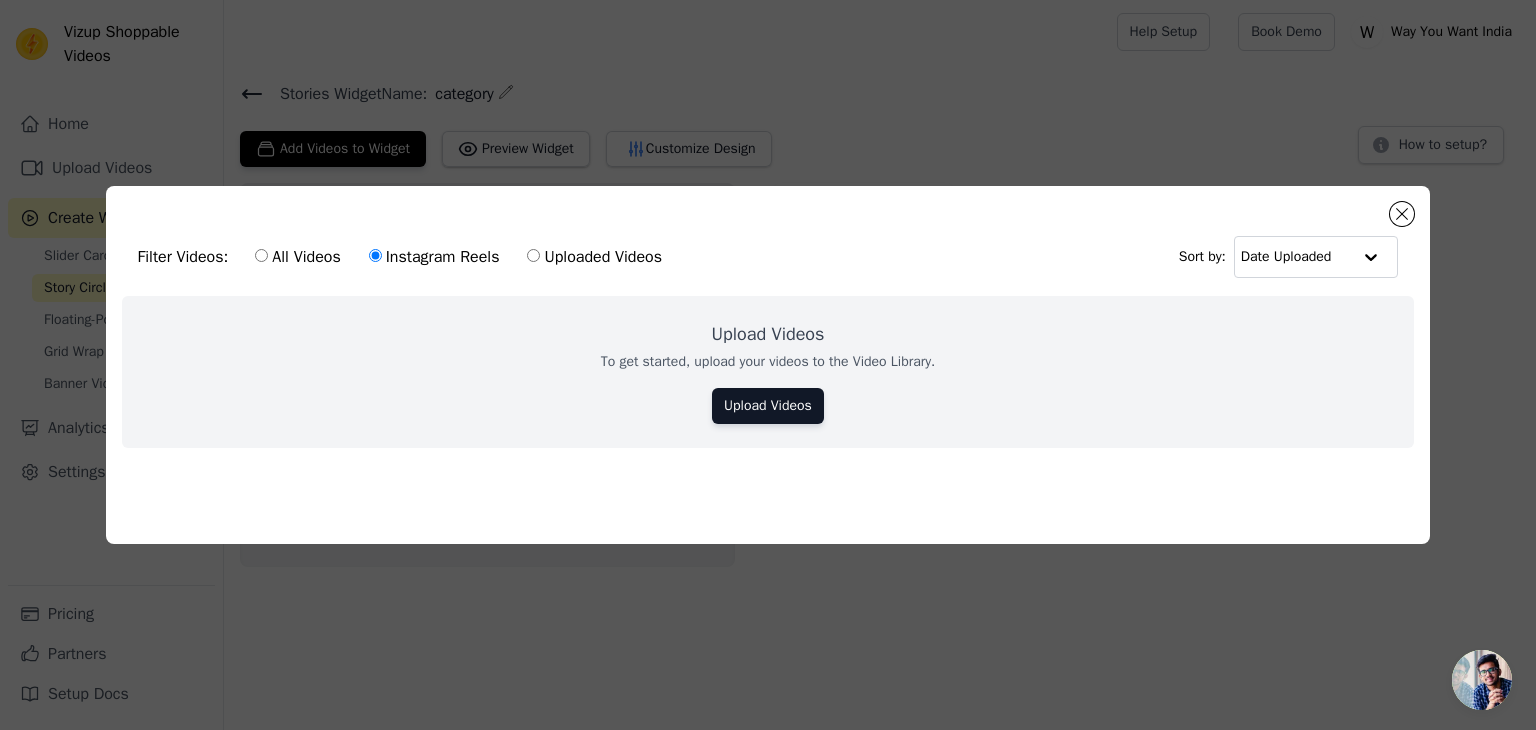 click on "Uploaded Videos" at bounding box center [594, 257] 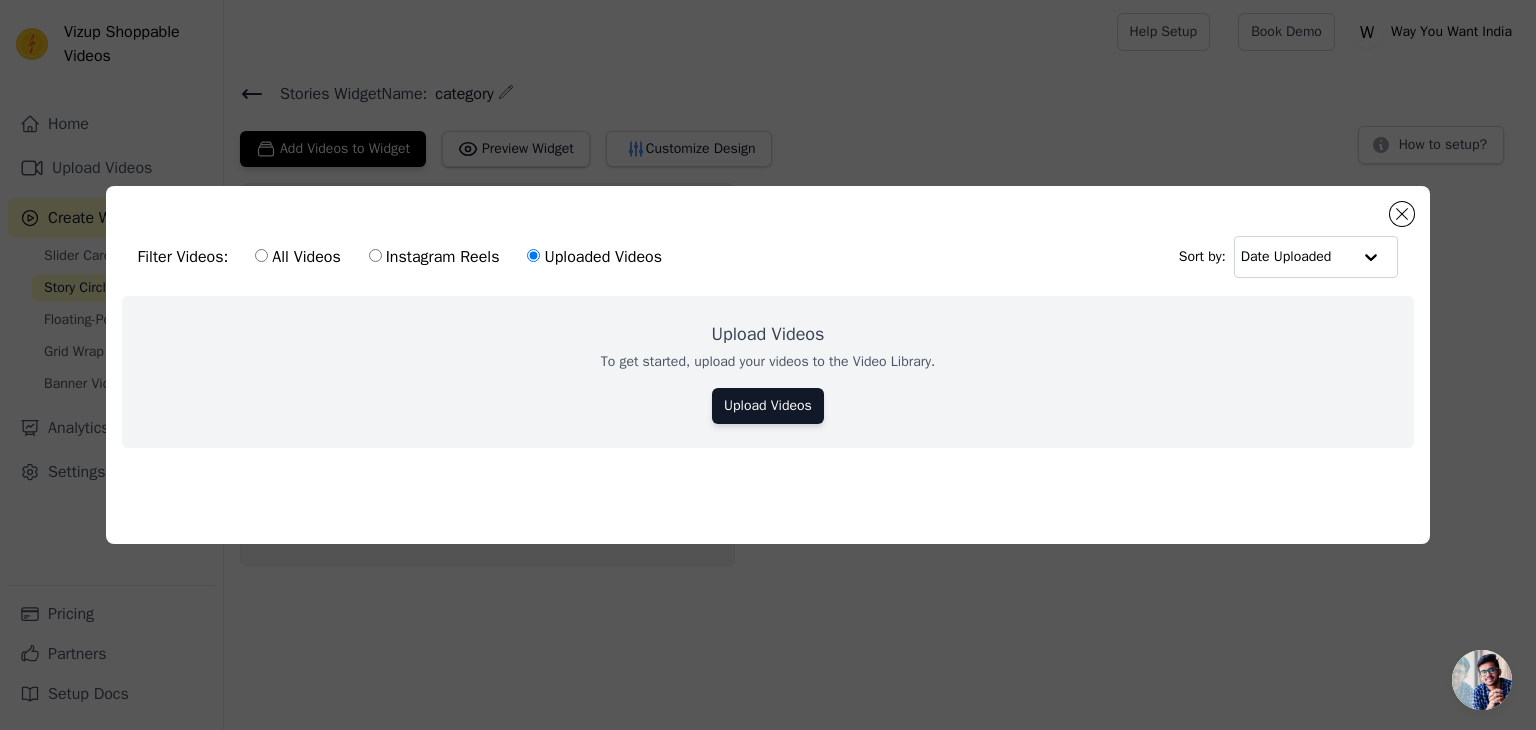 click on "All Videos" at bounding box center (297, 257) 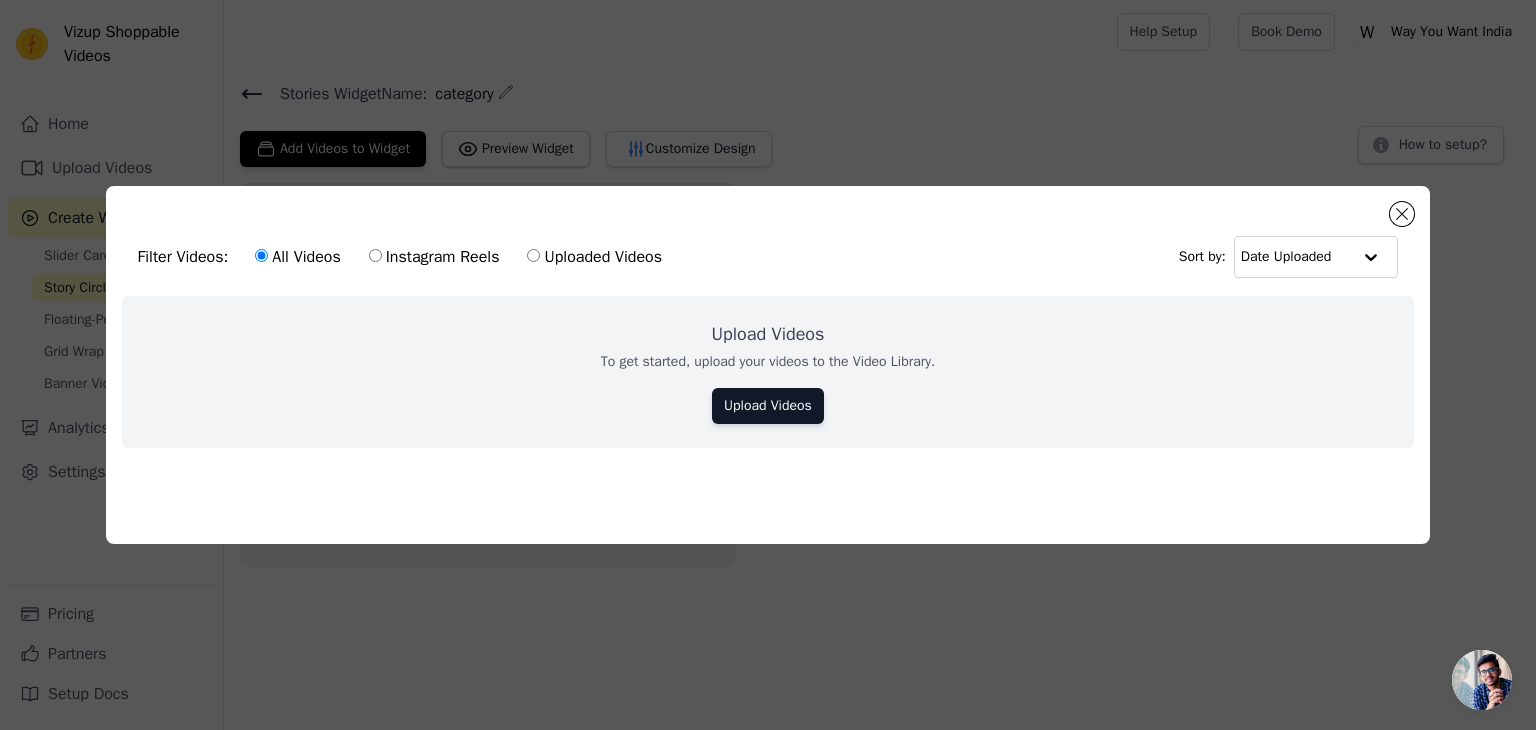 click on "Instagram Reels" at bounding box center [434, 257] 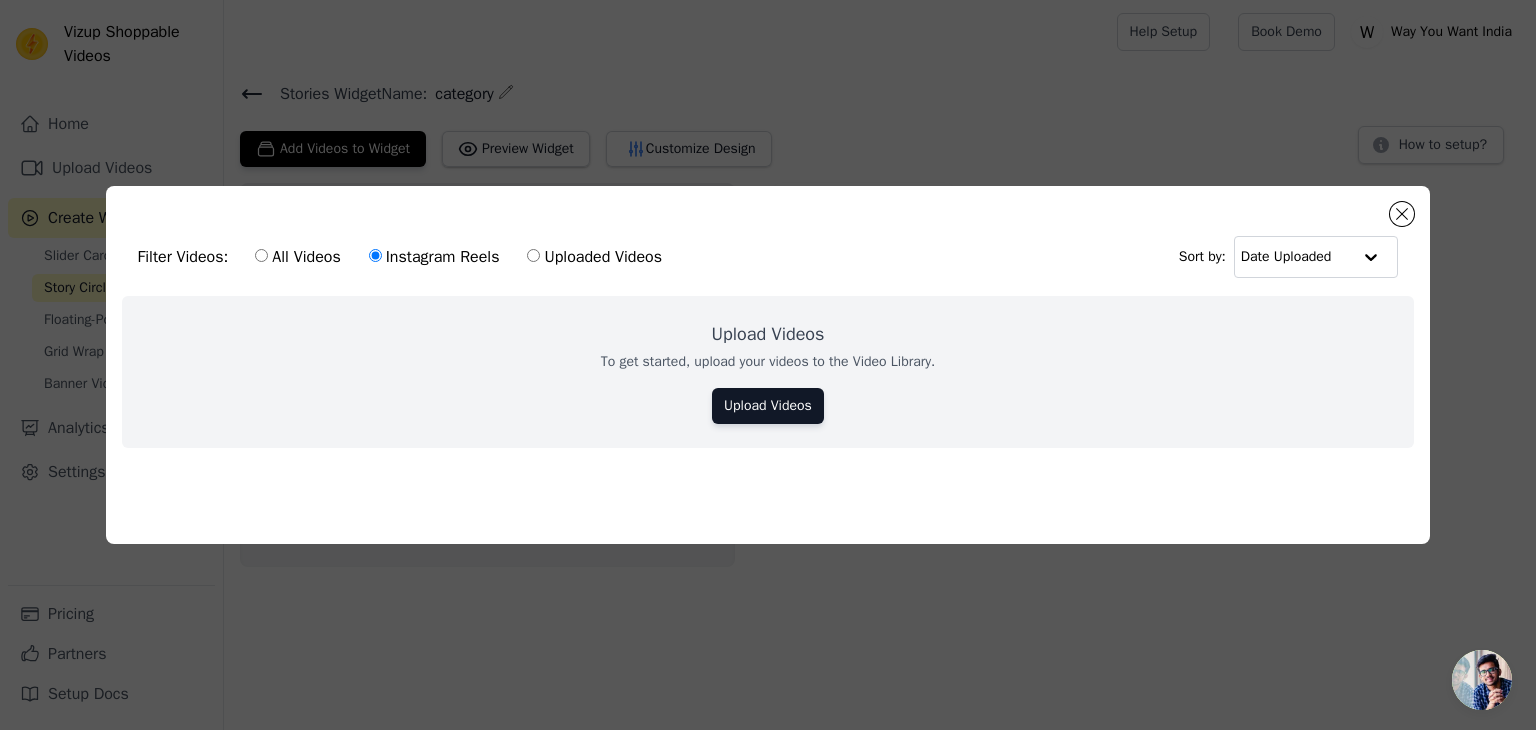 click on "Filter Videos:
All Videos
Instagram Reels
Uploaded Videos   Sort by:
Date Uploaded" at bounding box center [768, 257] 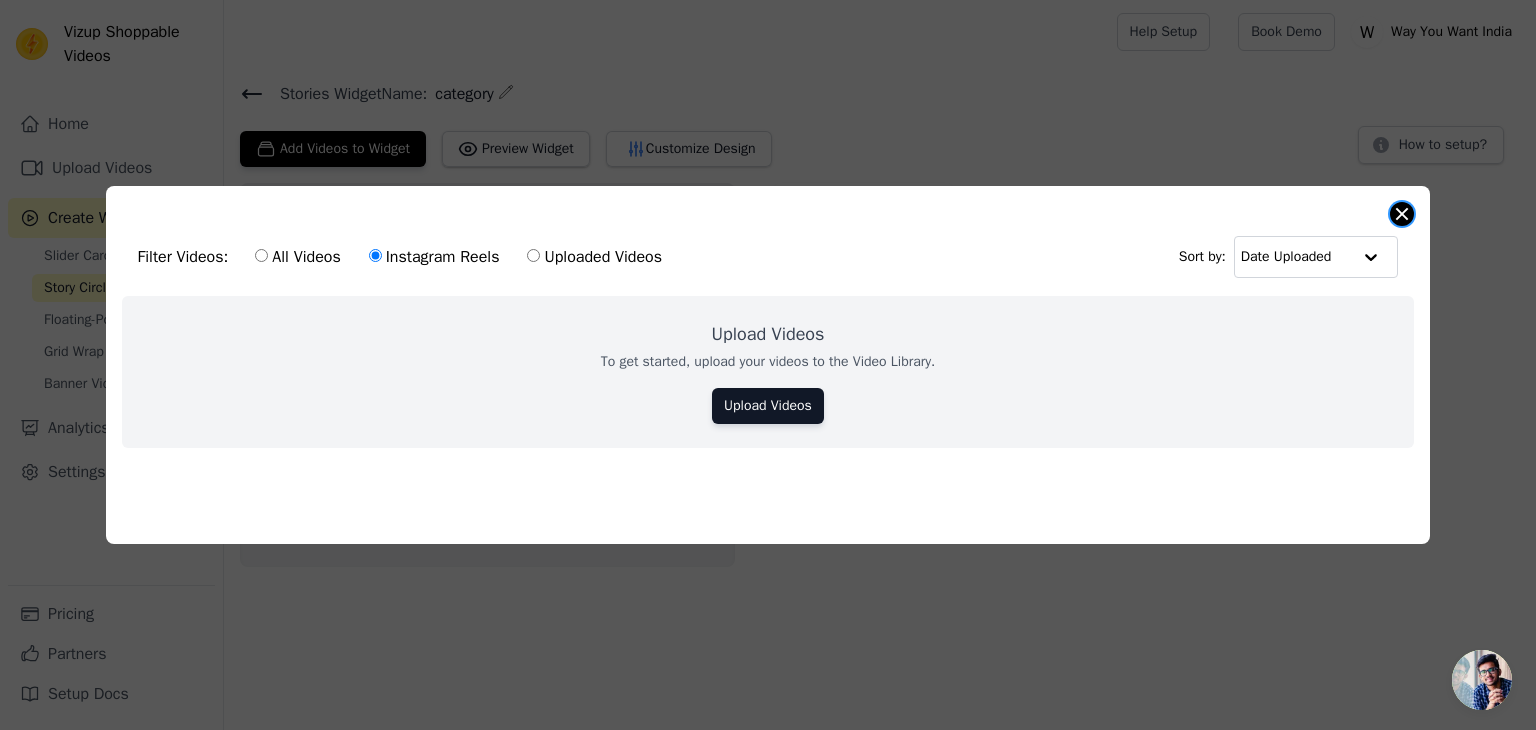 click at bounding box center [1402, 214] 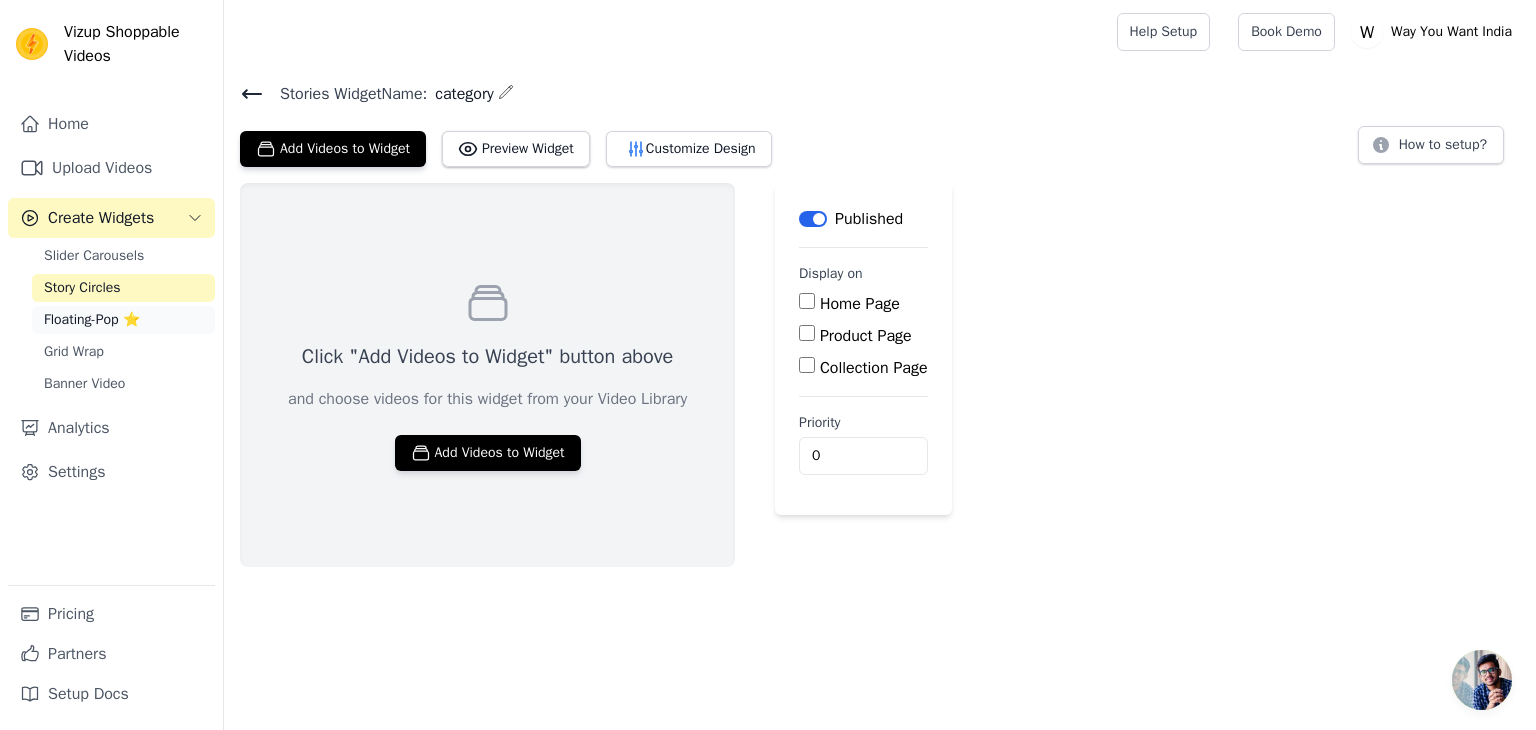 click on "Floating-Pop ⭐" at bounding box center [92, 320] 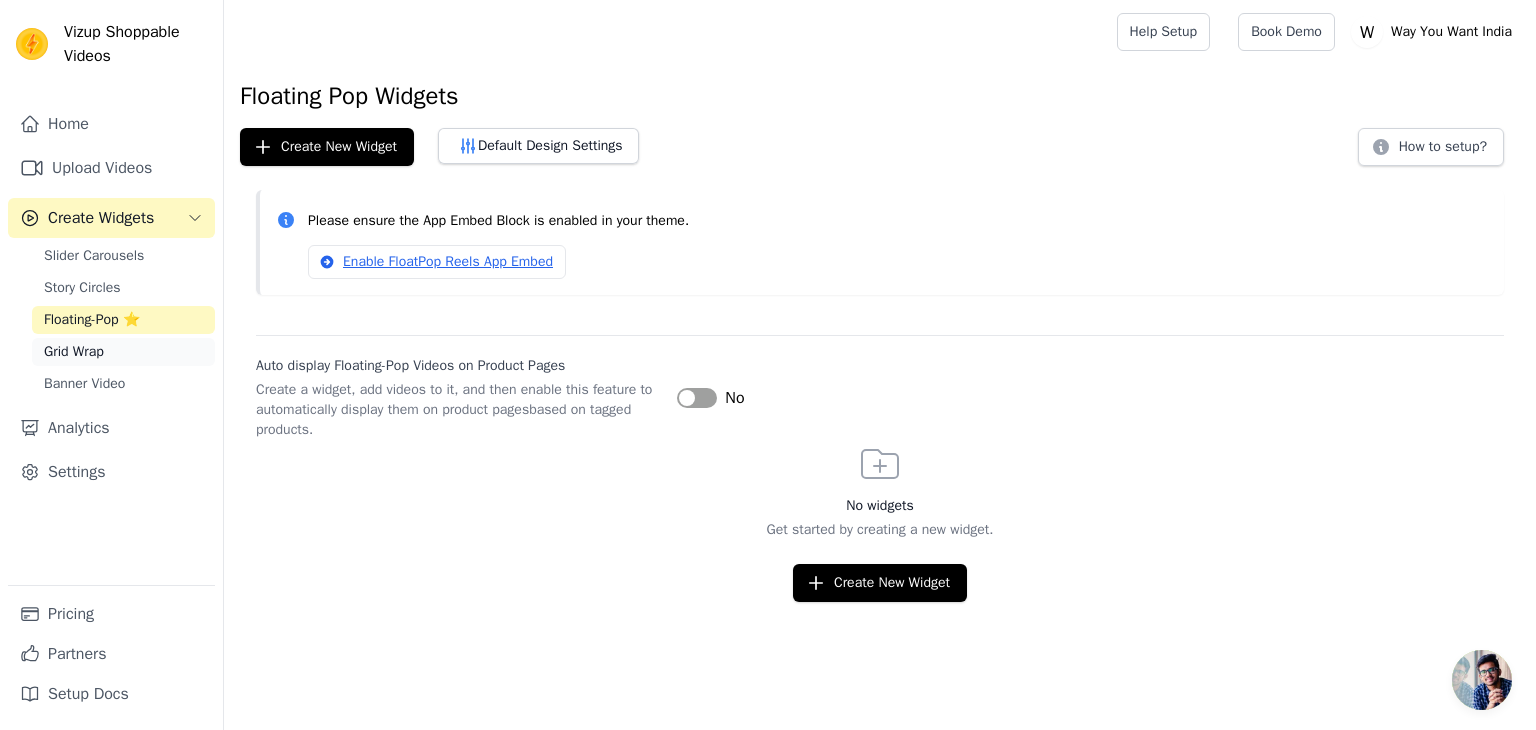 click on "Grid Wrap" at bounding box center (123, 352) 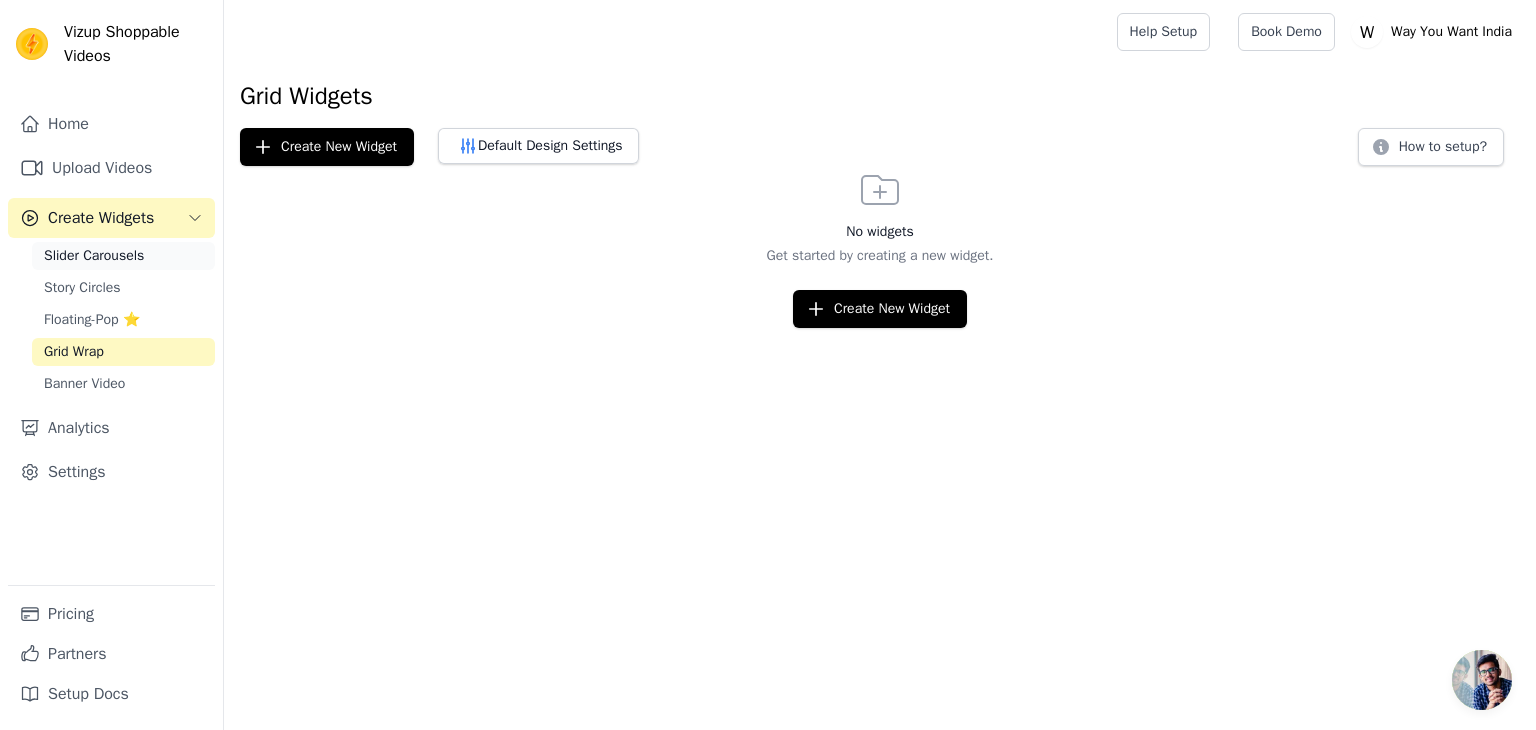 click on "Slider Carousels" at bounding box center [94, 256] 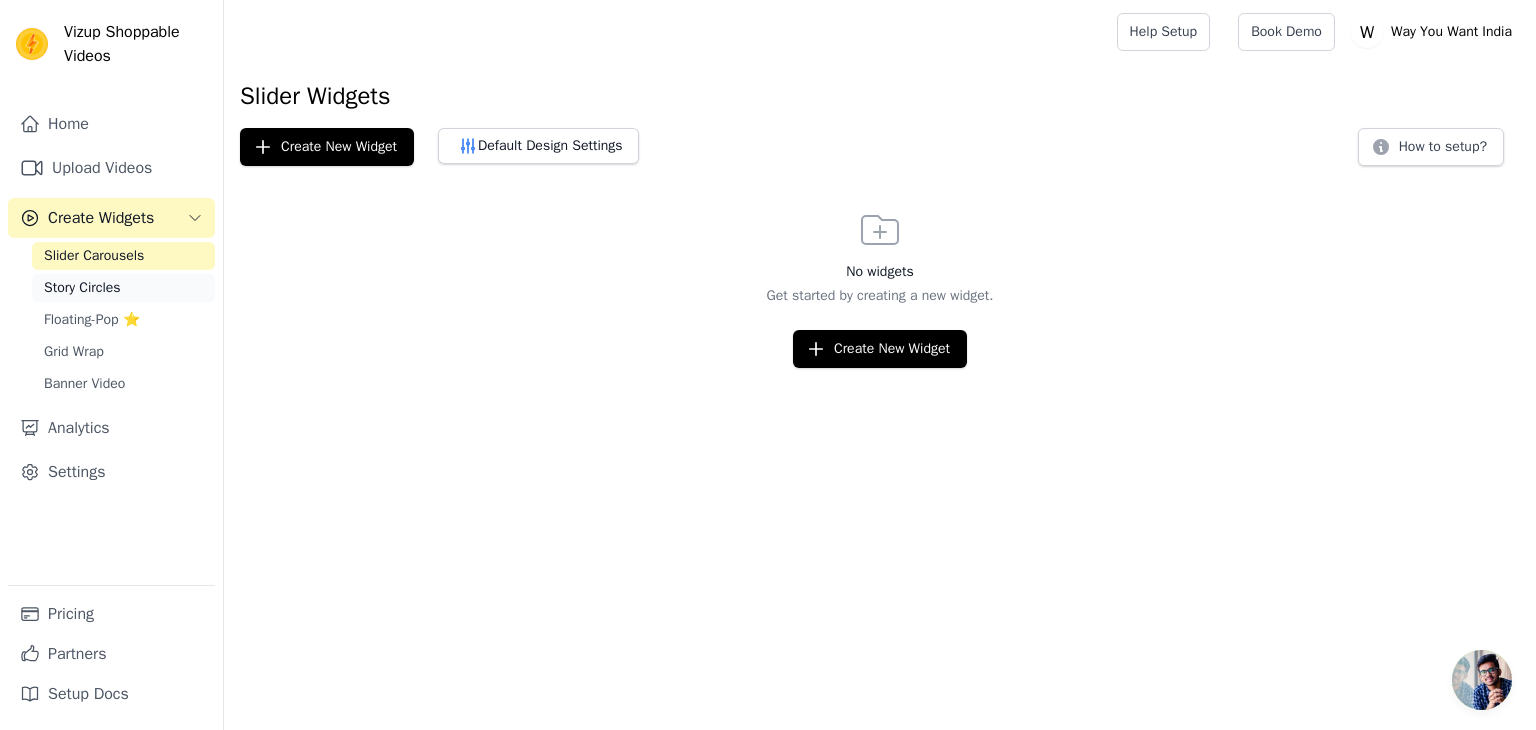 click on "Story Circles" at bounding box center (82, 288) 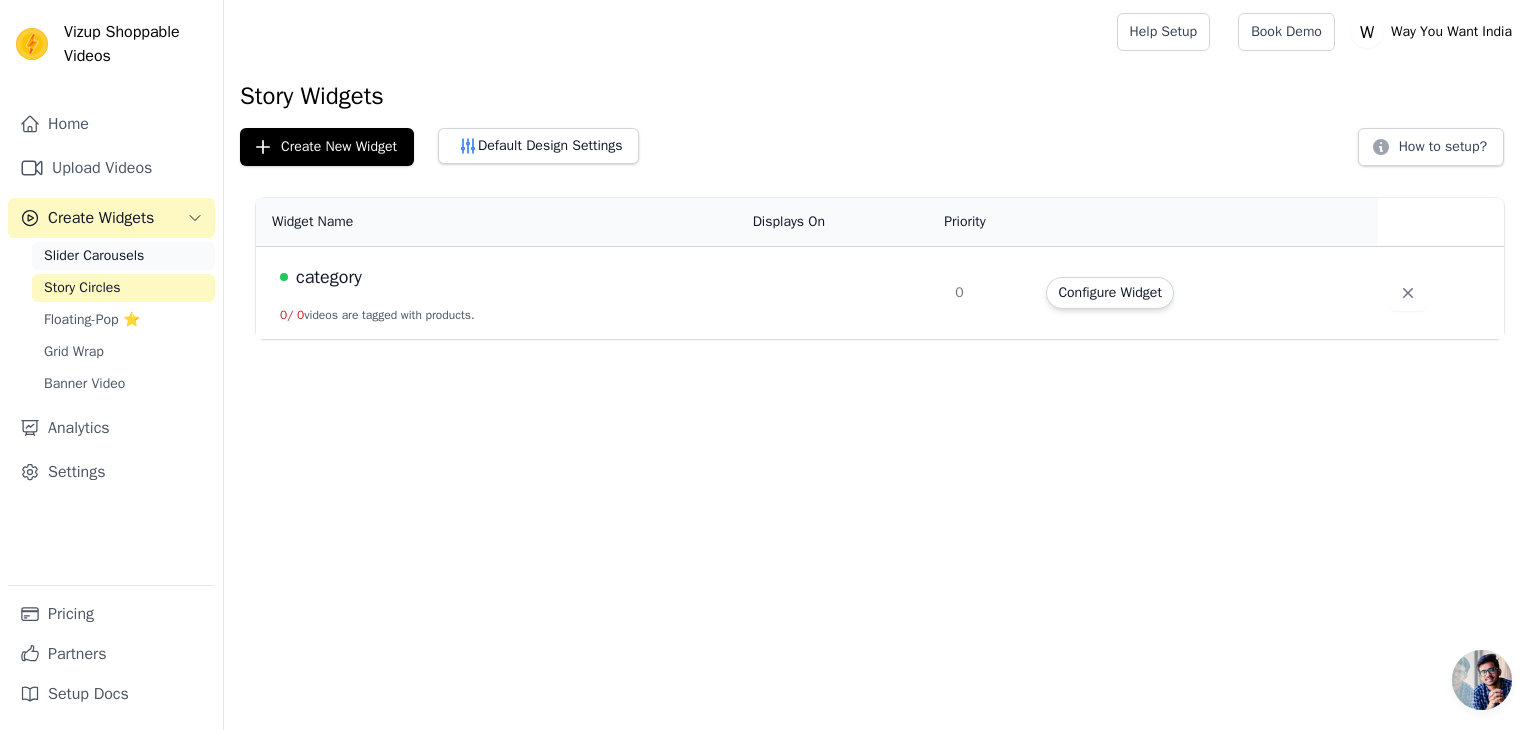 click on "Slider Carousels" at bounding box center [94, 256] 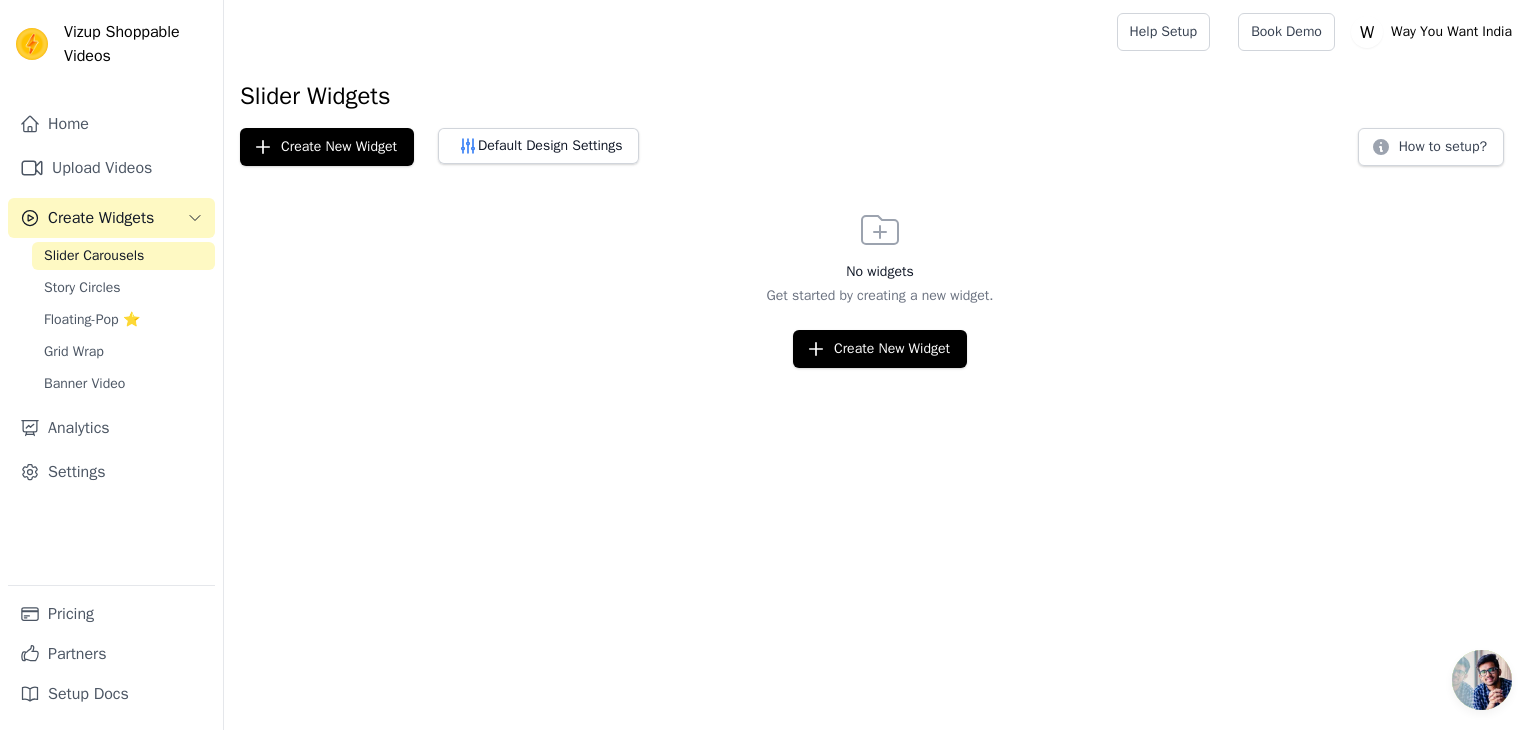 click on "No widgets   Get started by creating a new widget.
Create New Widget" at bounding box center [880, 287] 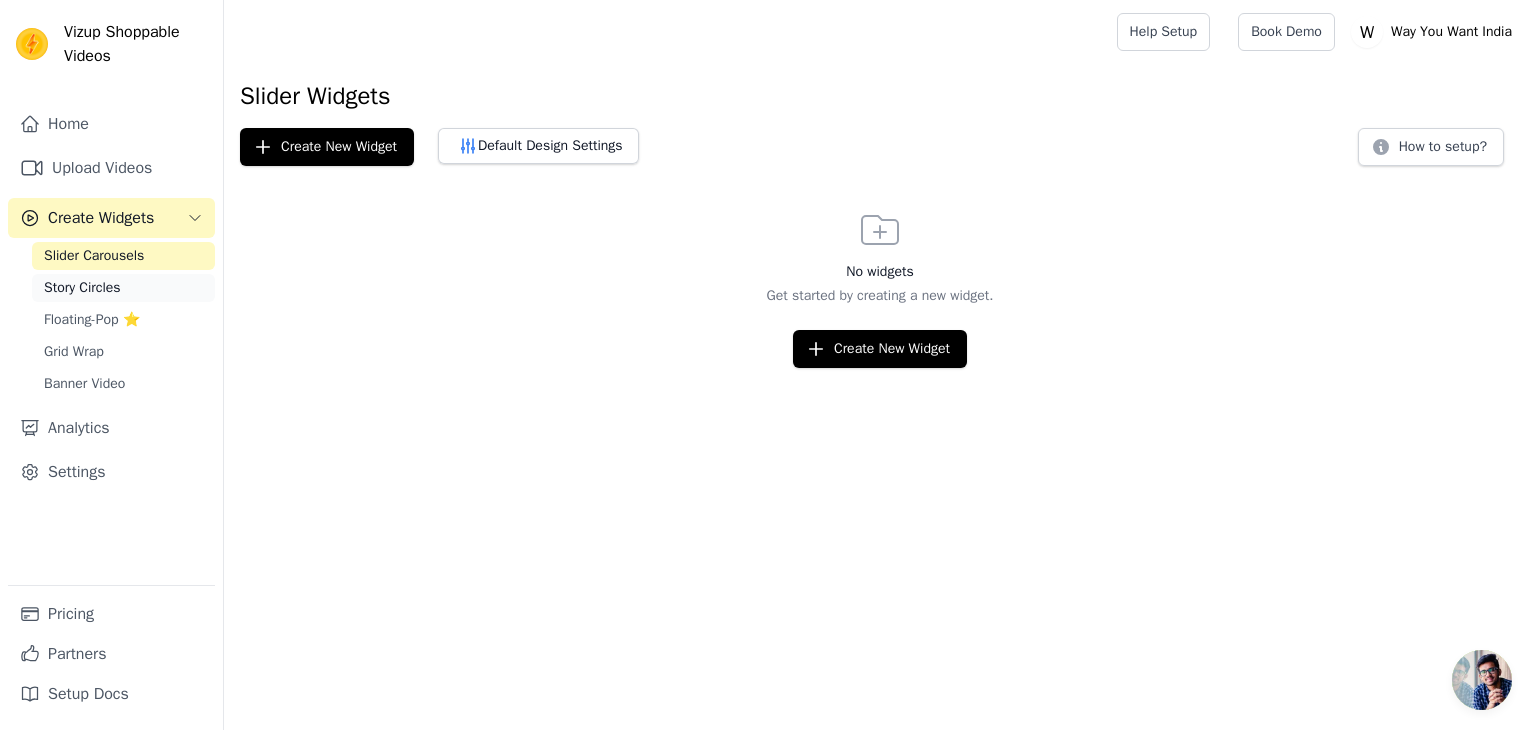 click on "Story Circles" at bounding box center [82, 288] 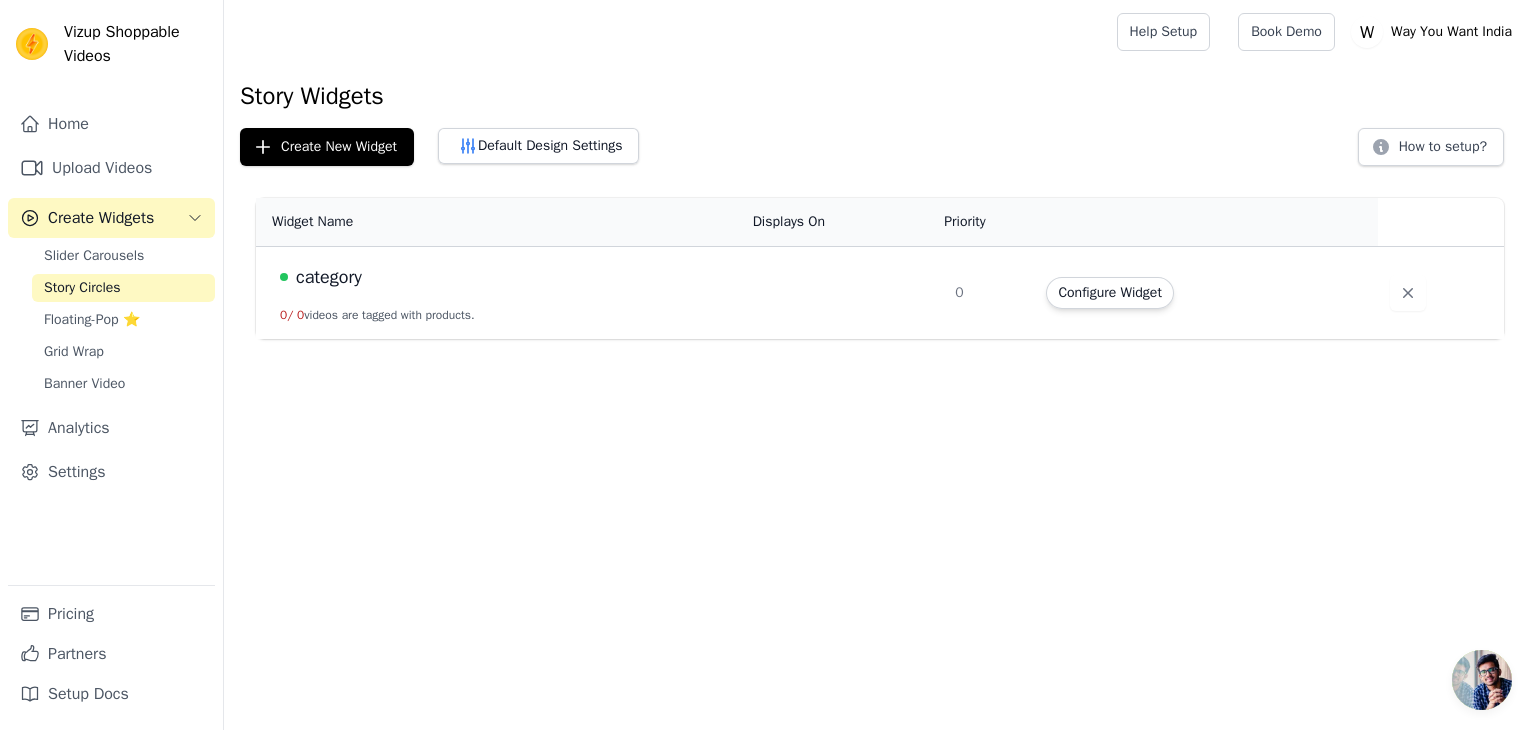 drag, startPoint x: 445, startPoint y: 358, endPoint x: 556, endPoint y: 325, distance: 115.80155 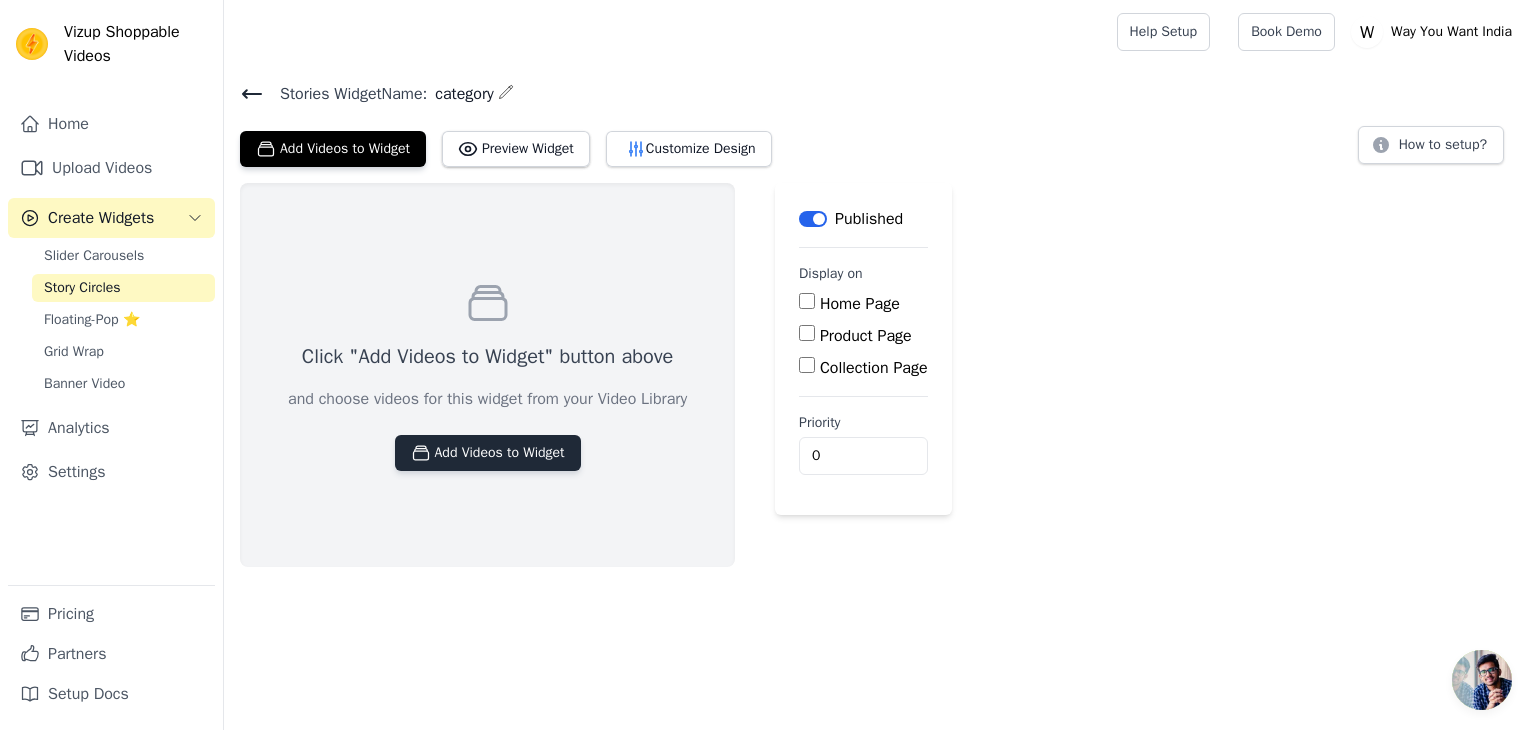 click on "Add Videos to Widget" at bounding box center [488, 453] 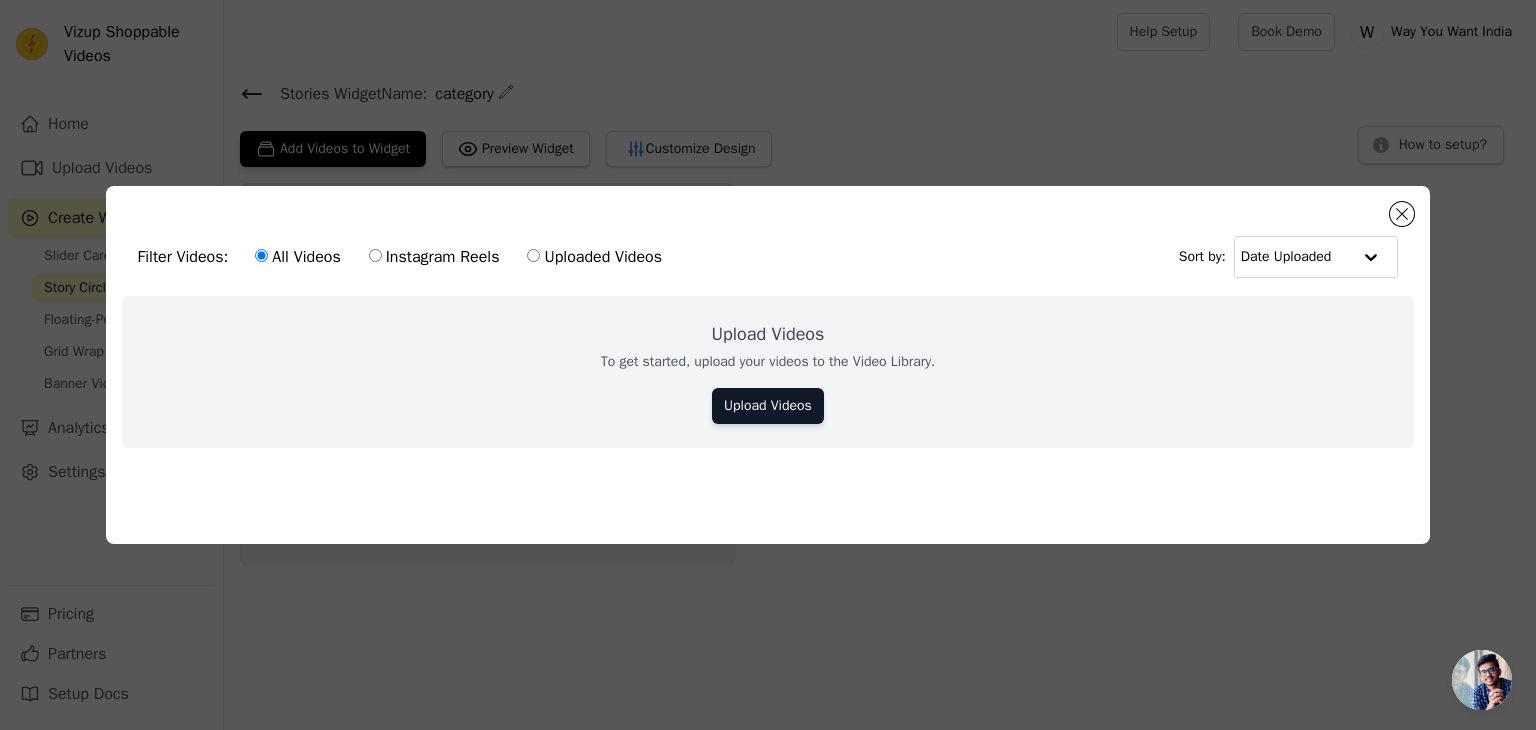 click on "Instagram Reels" at bounding box center [434, 257] 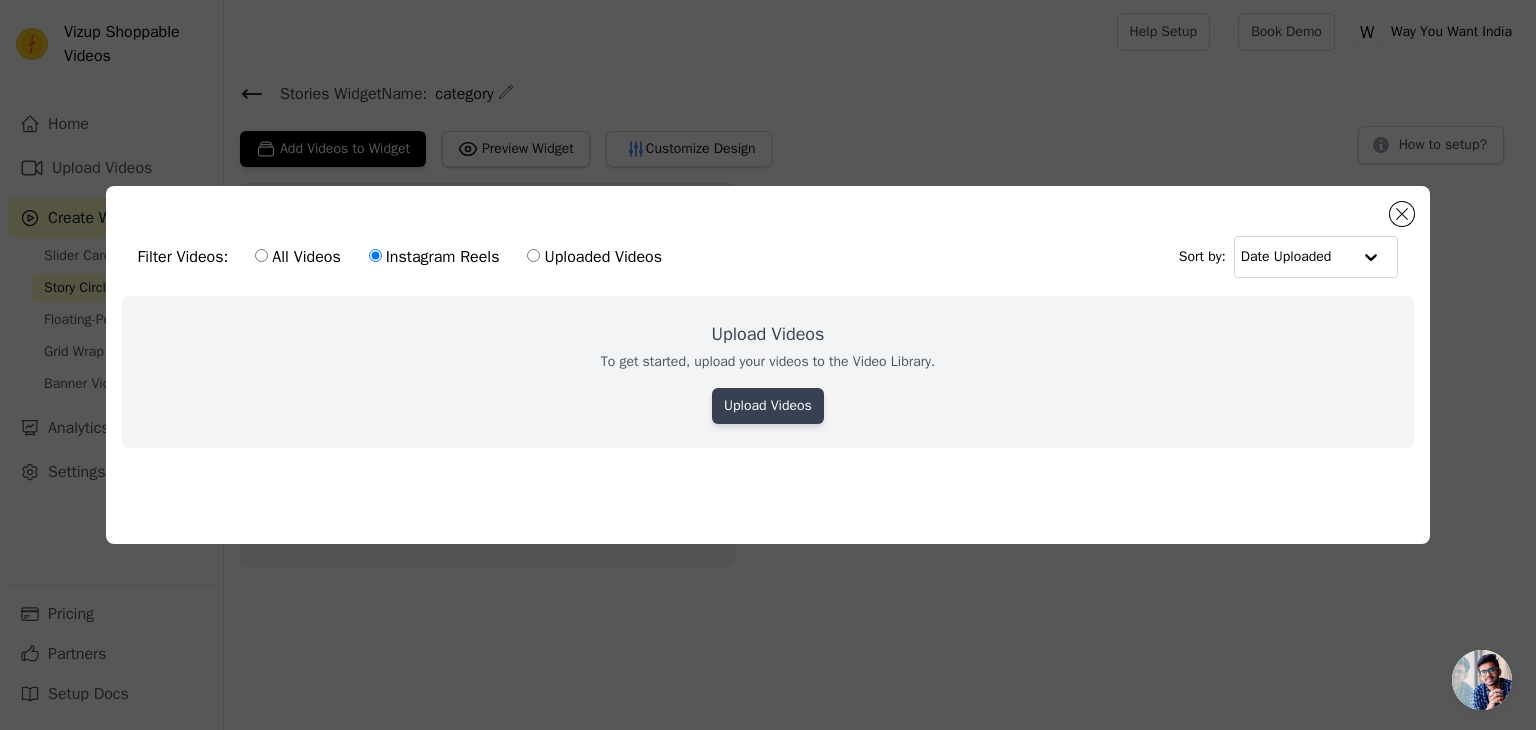 click on "Upload Videos" at bounding box center [768, 406] 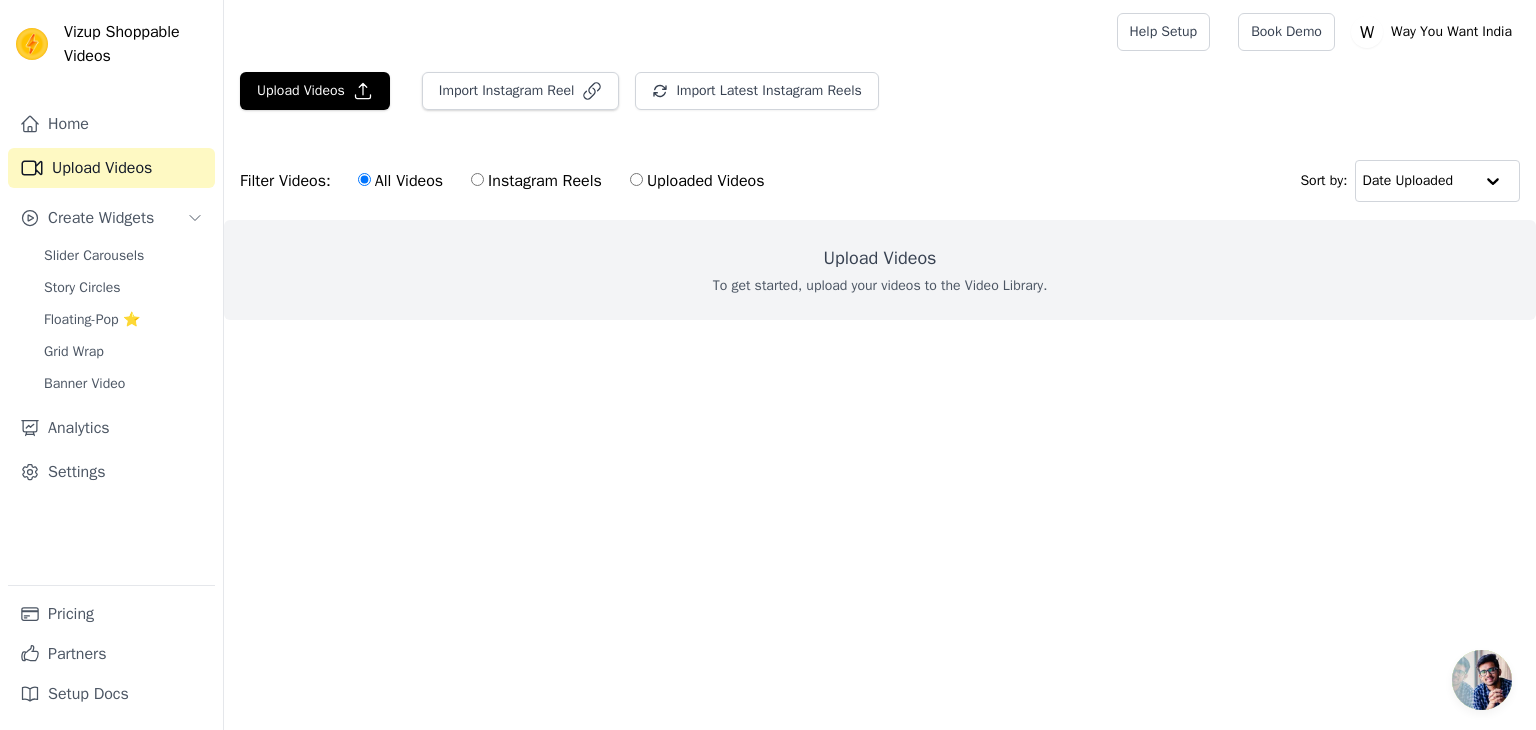 click on "Instagram Reels" at bounding box center [536, 181] 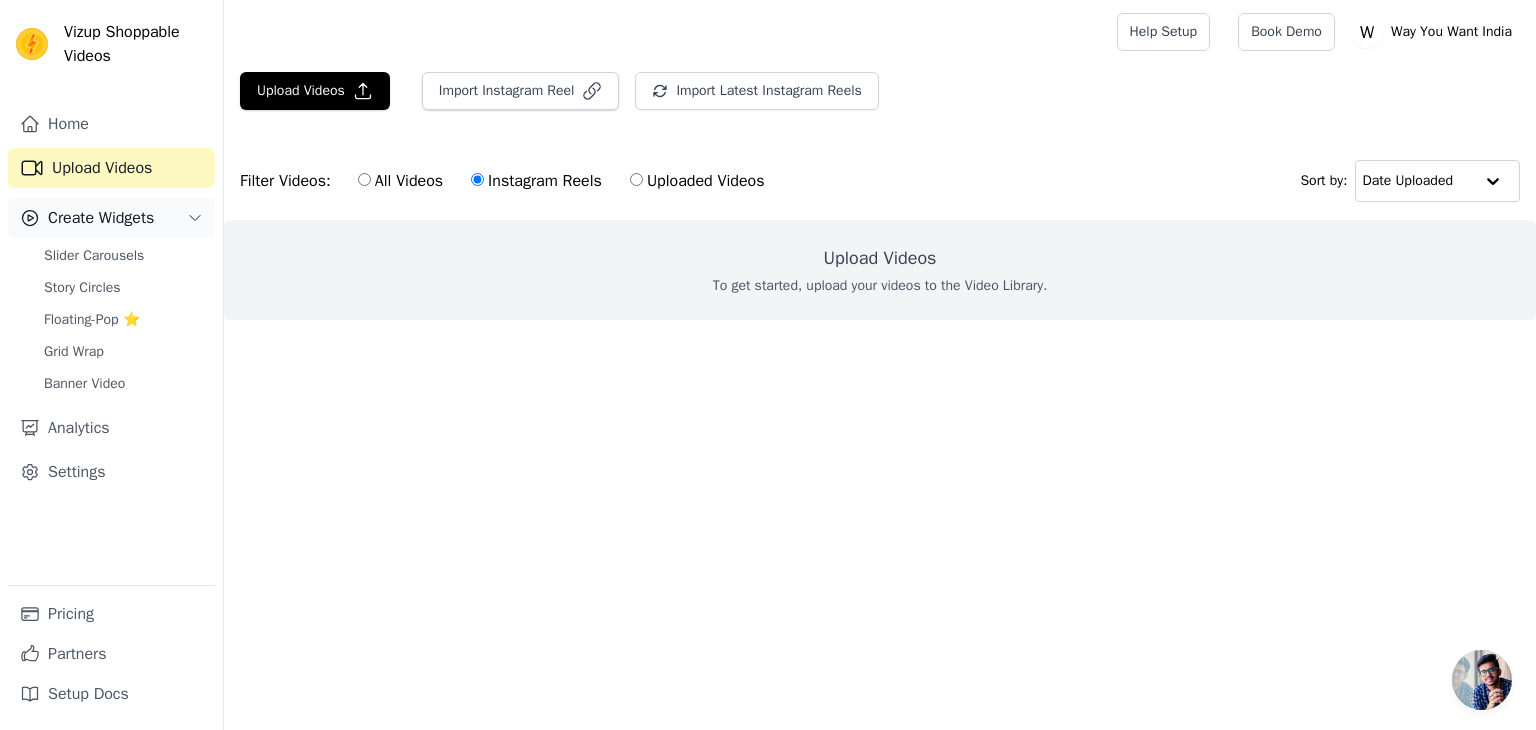 click on "Create Widgets" at bounding box center (111, 218) 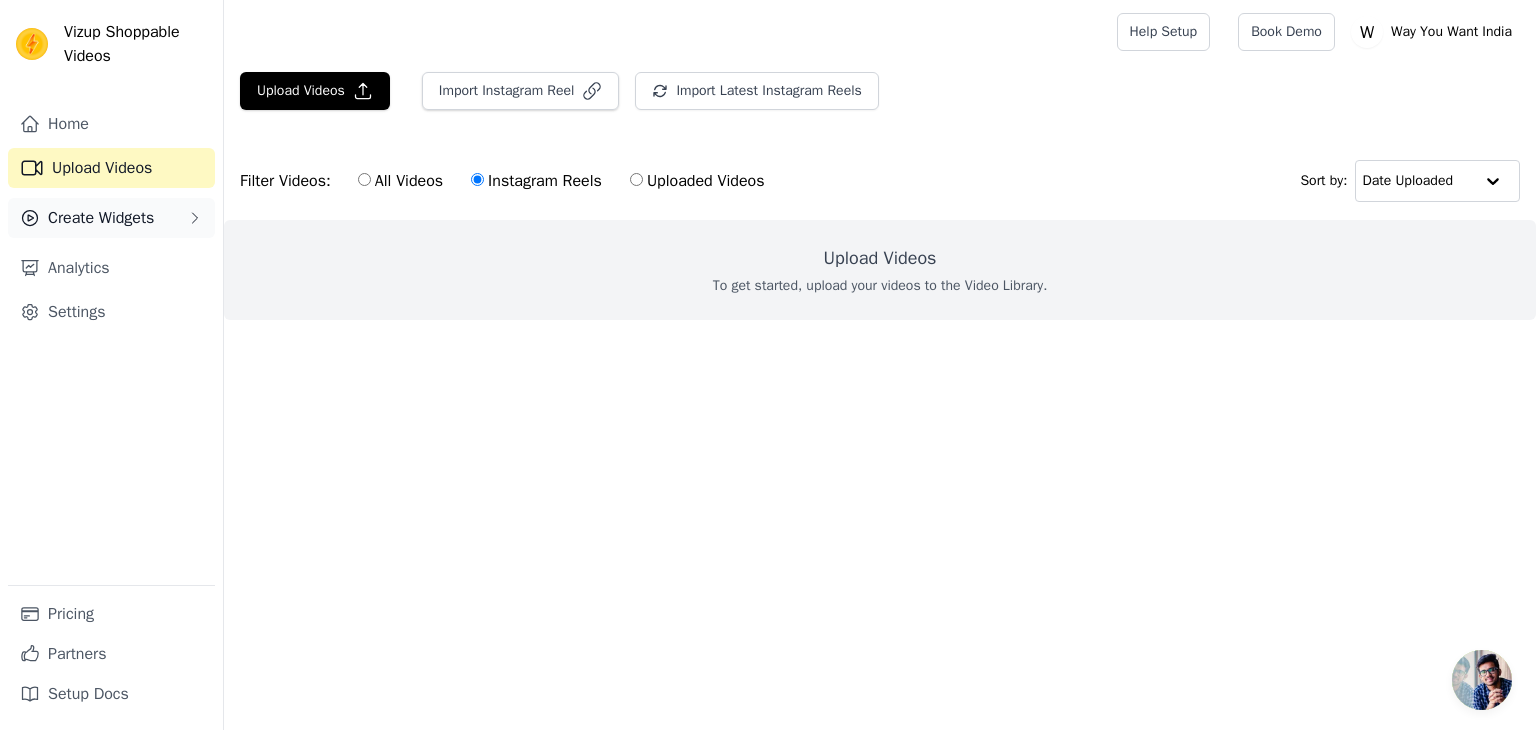 click on "Create Widgets" at bounding box center (101, 218) 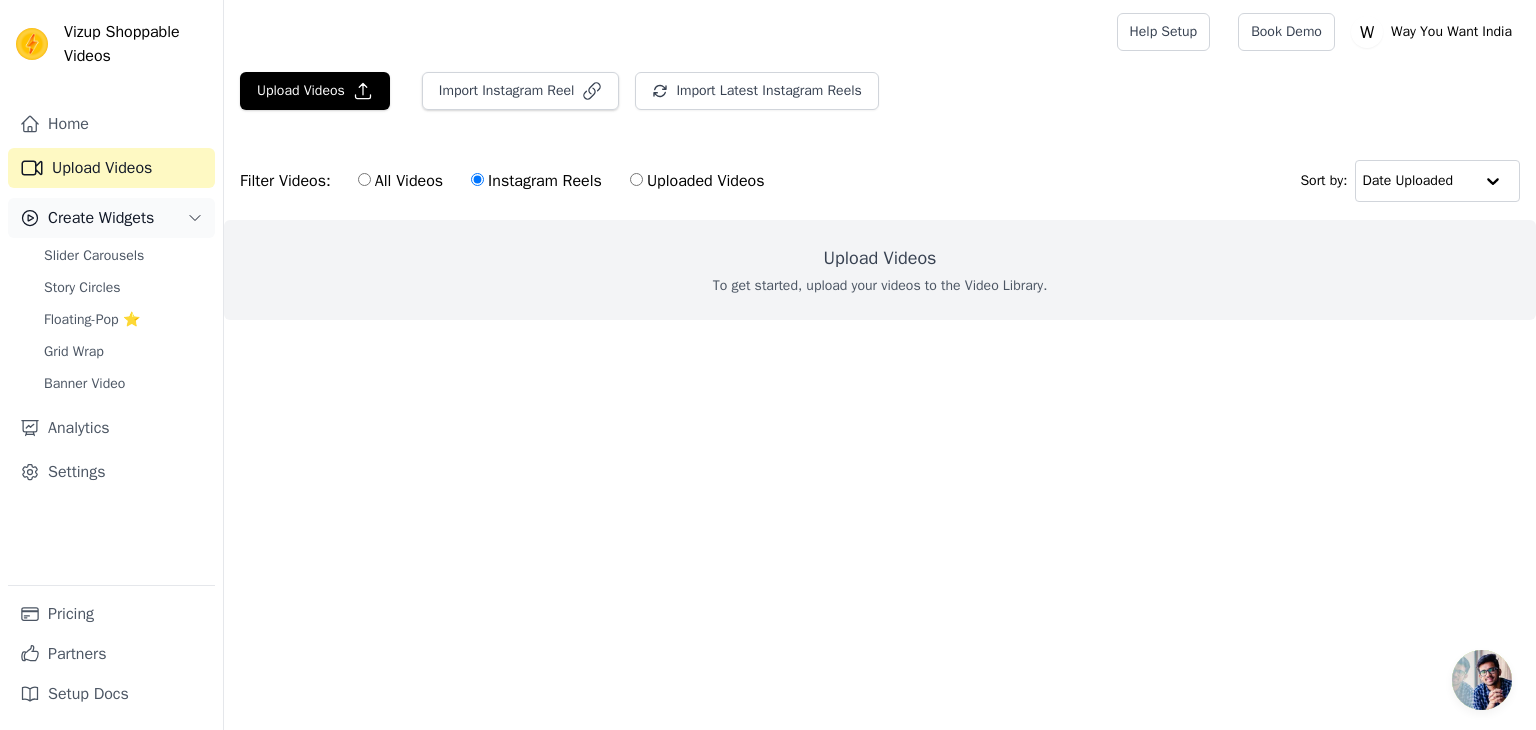 click on "Story Circles" at bounding box center [123, 288] 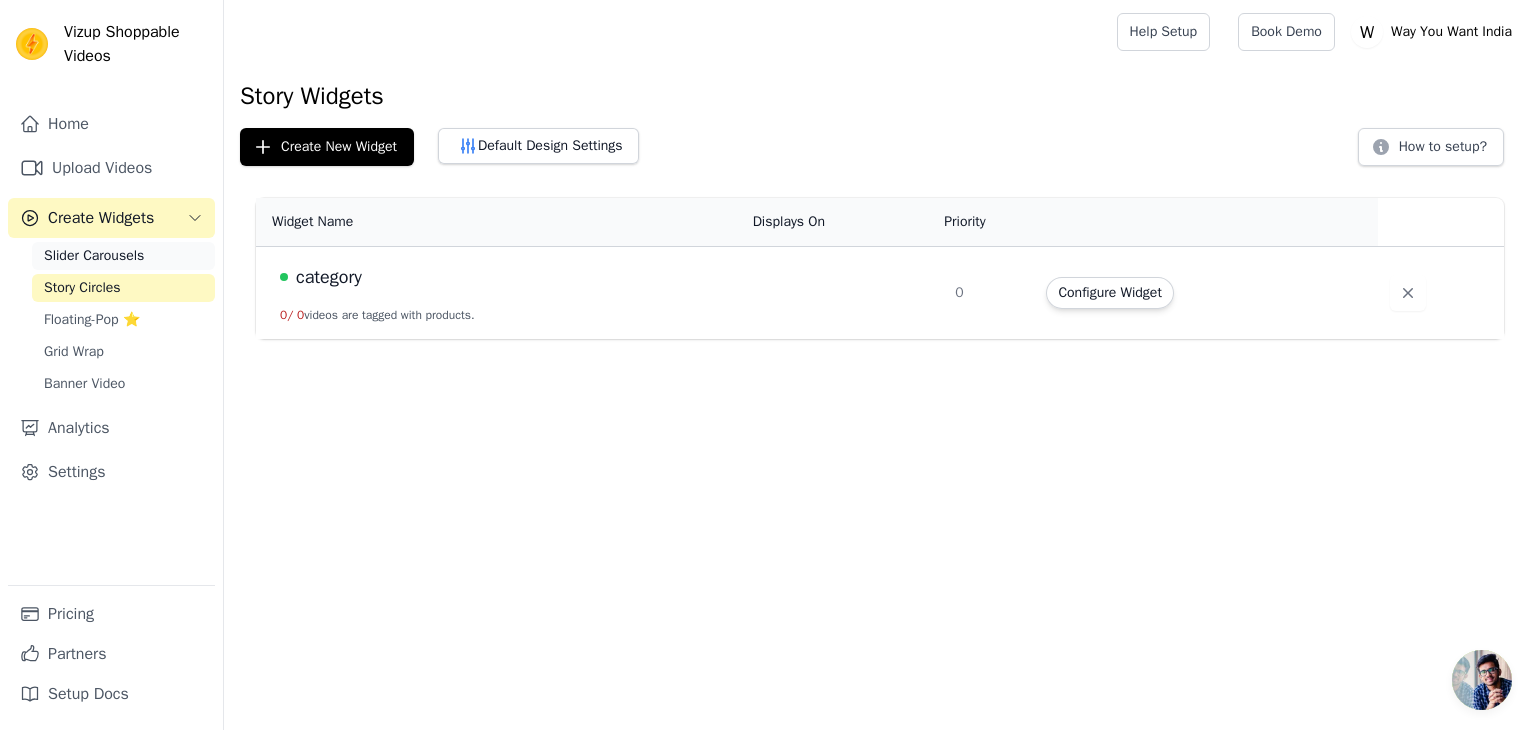 click on "Slider Carousels" at bounding box center (94, 256) 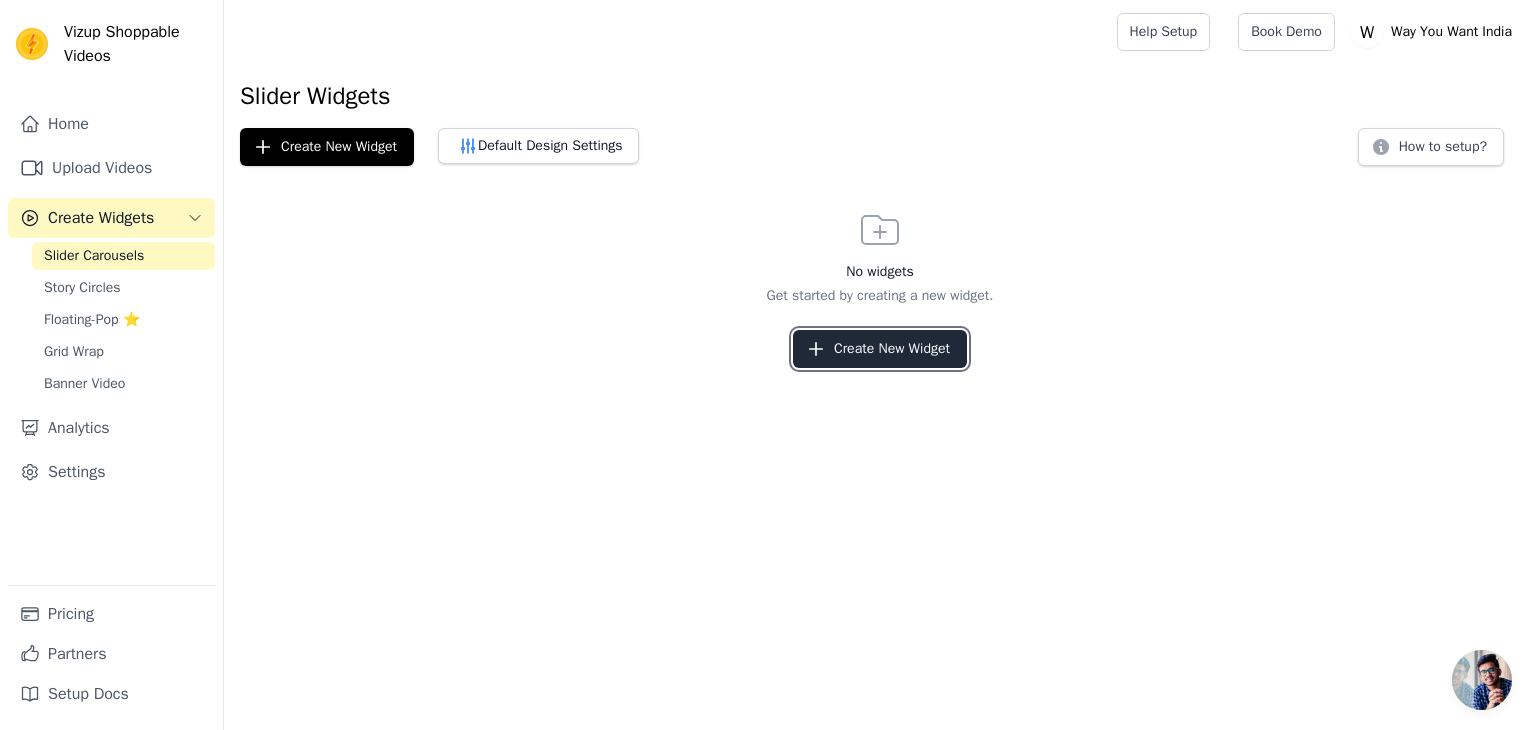click on "Create New Widget" at bounding box center (880, 349) 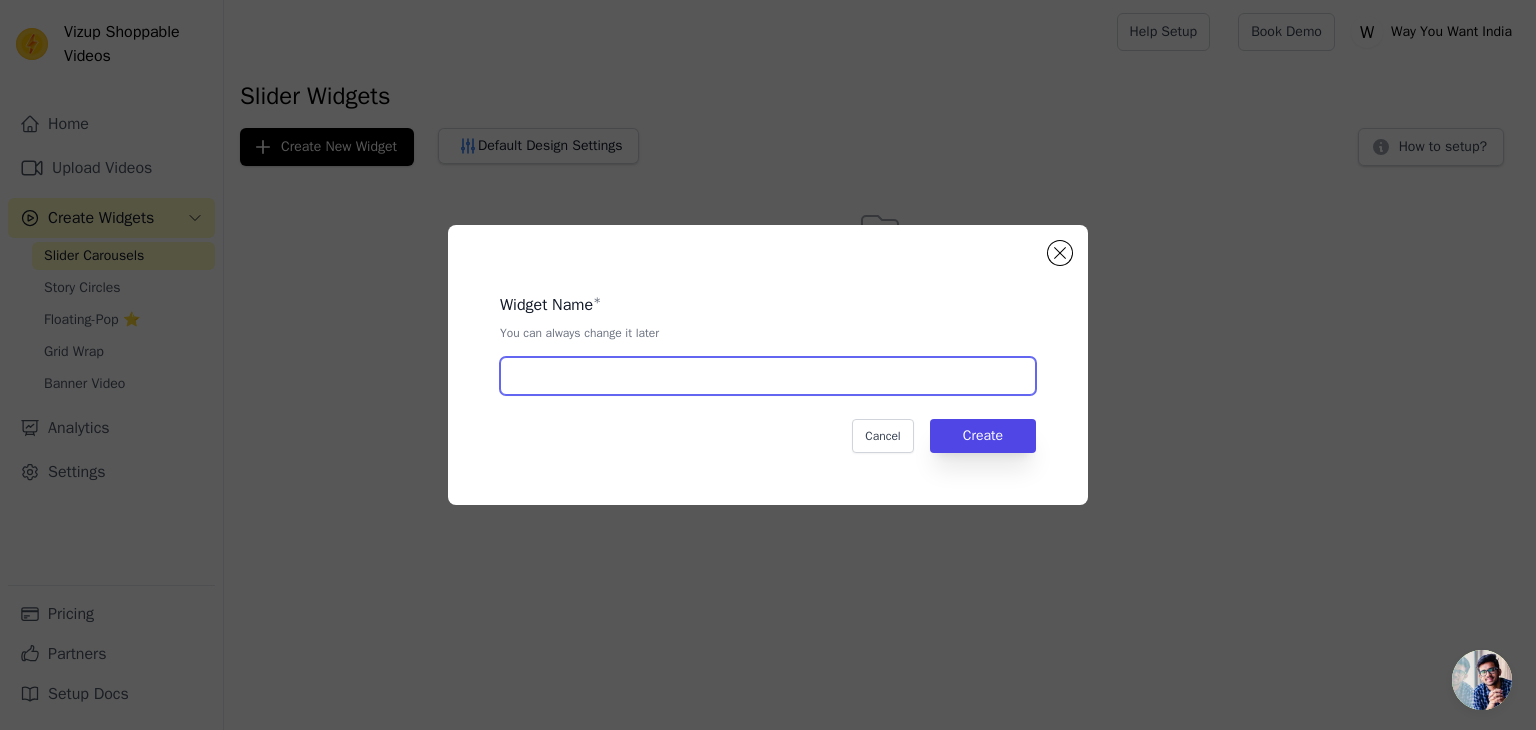 click at bounding box center [768, 376] 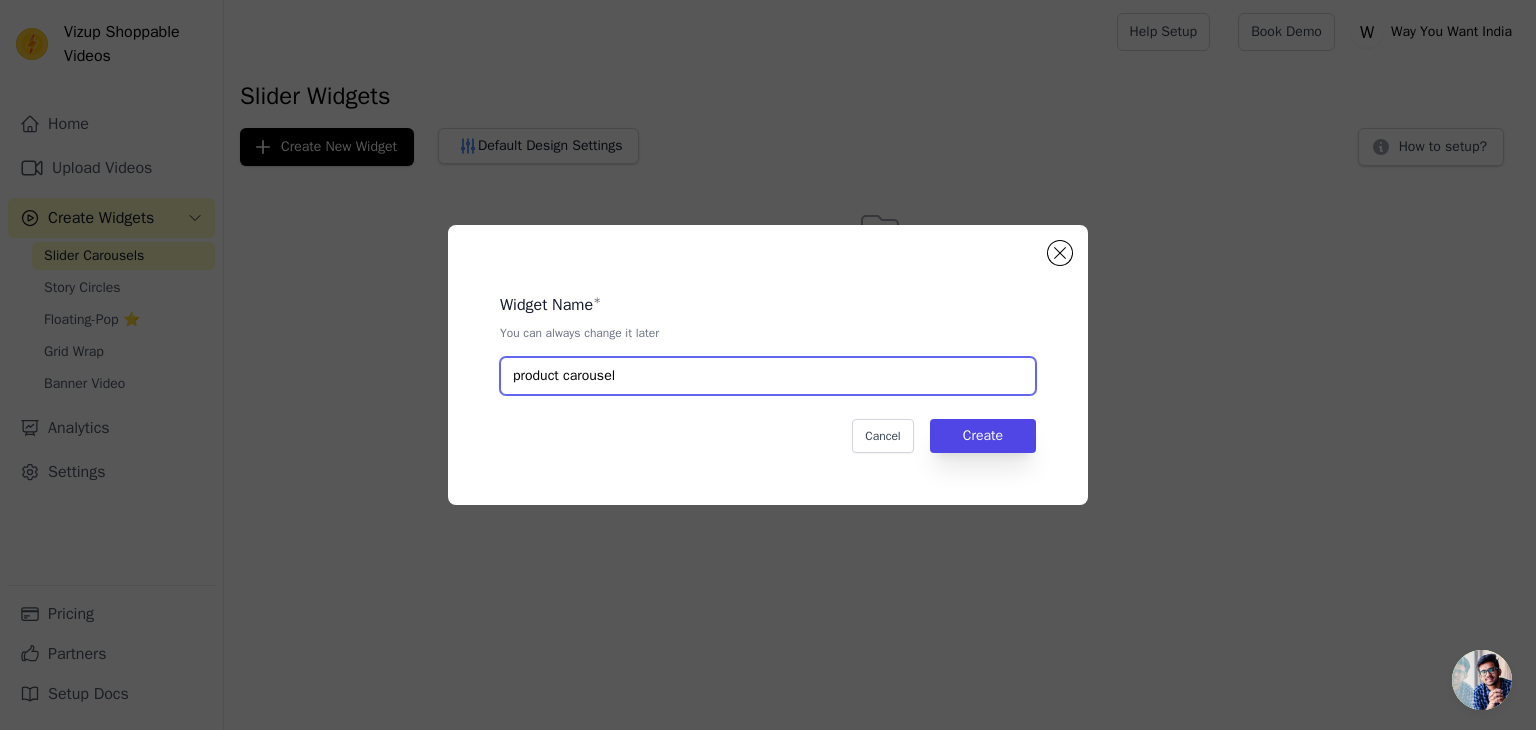 type on "product carousel" 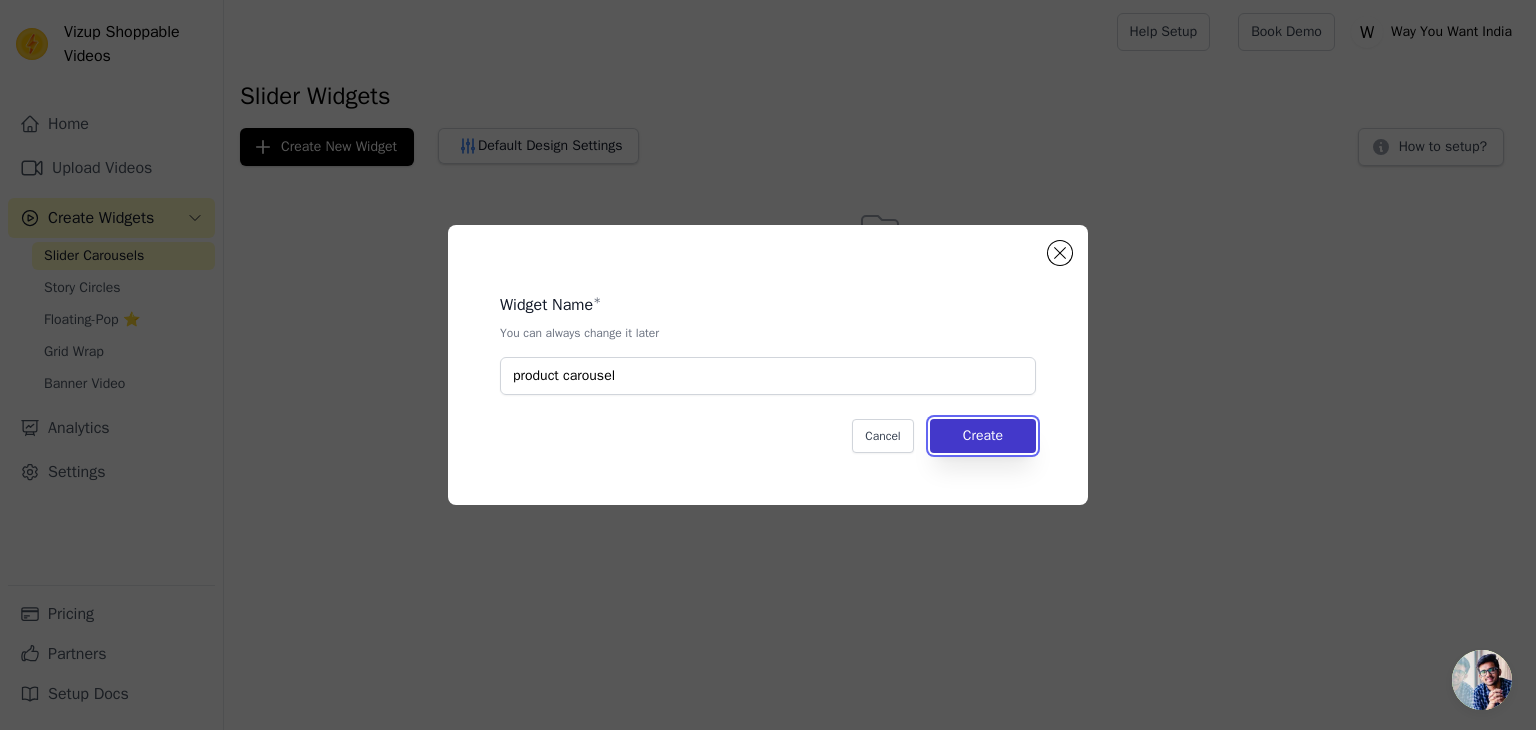 click on "Create" at bounding box center (983, 436) 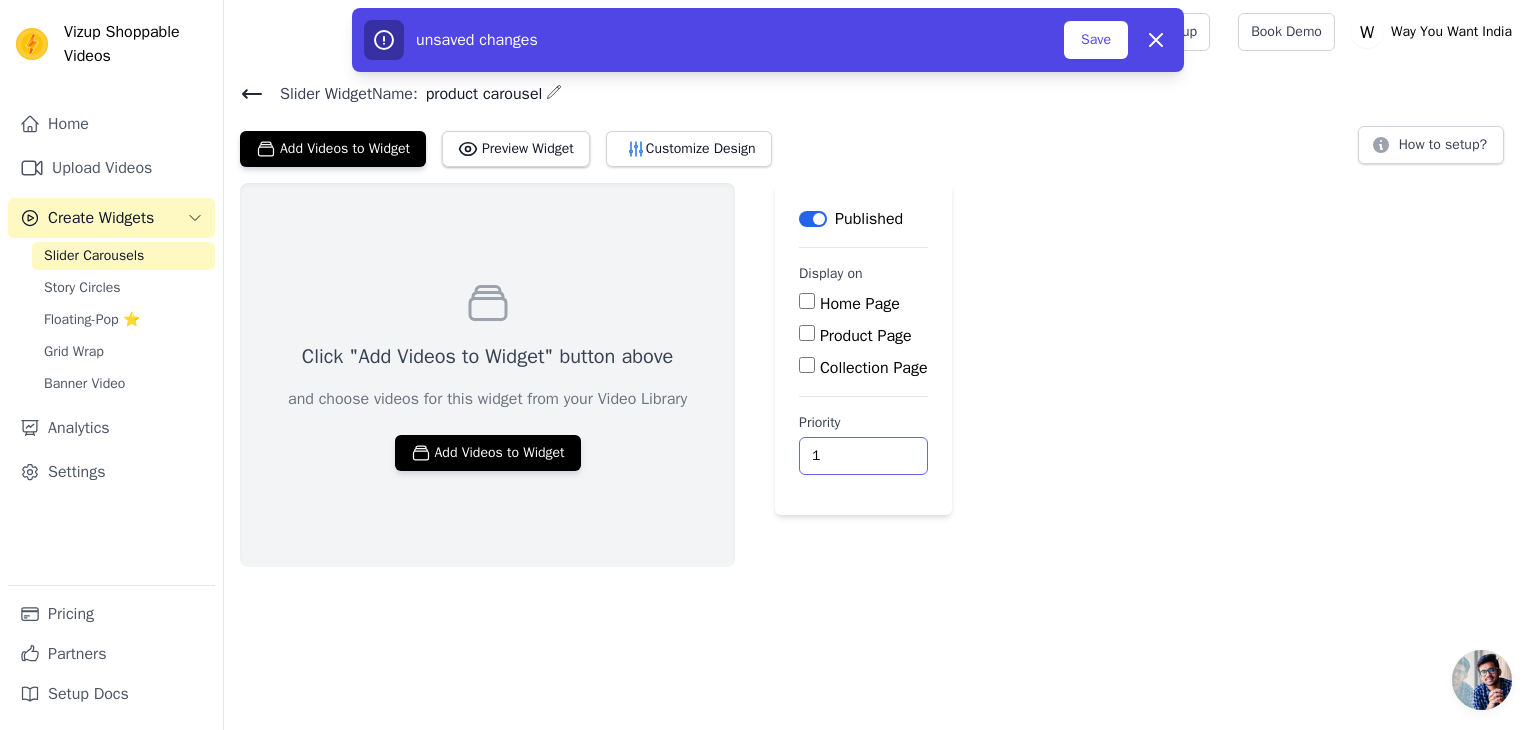 type on "1" 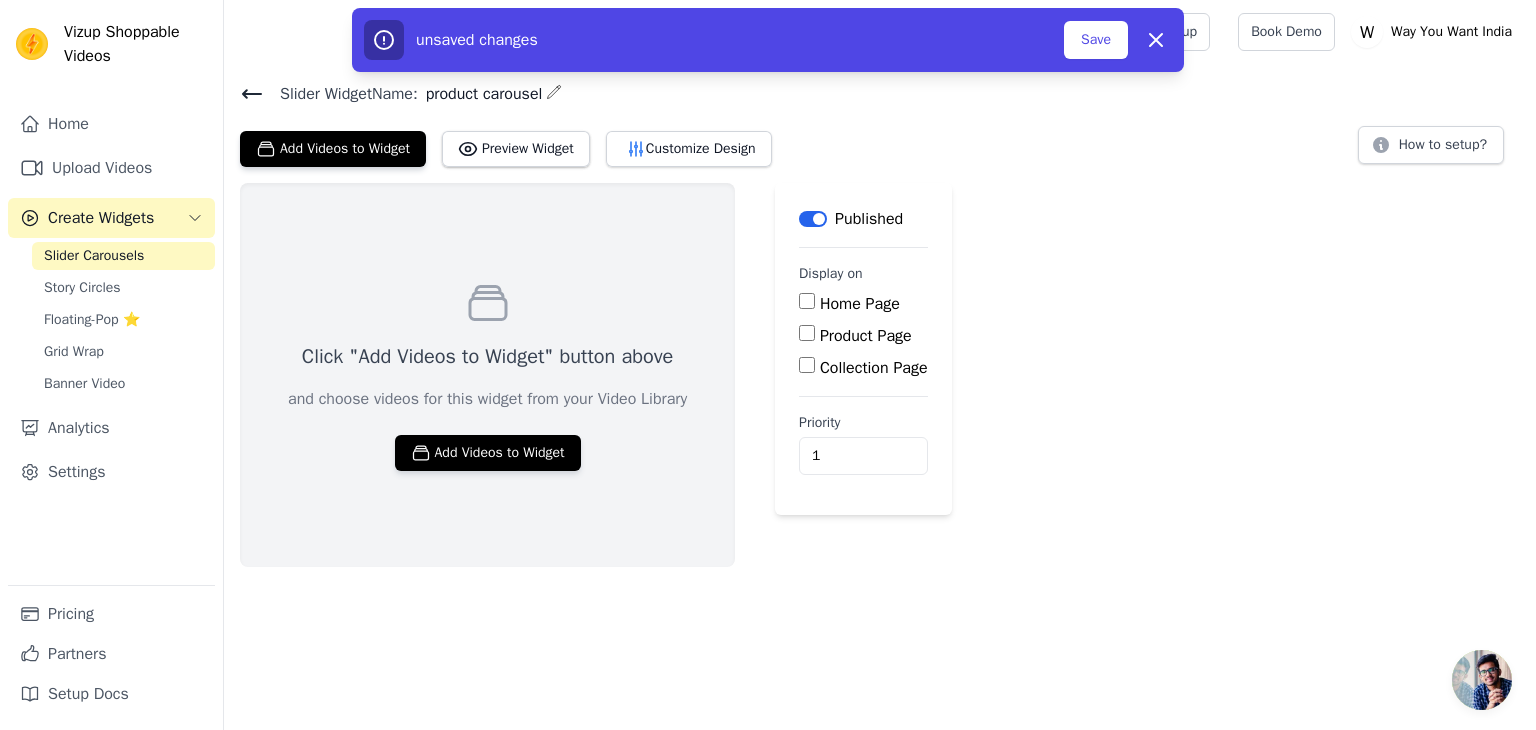 click on "Click "Add Videos to Widget" button above   and choose videos for this widget from your Video Library
Add Videos to Widget   Label     Published     Display on     Home Page     Product Page       Collection Page       Priority   1     unsaved changes   Save   Dismiss" at bounding box center [880, 375] 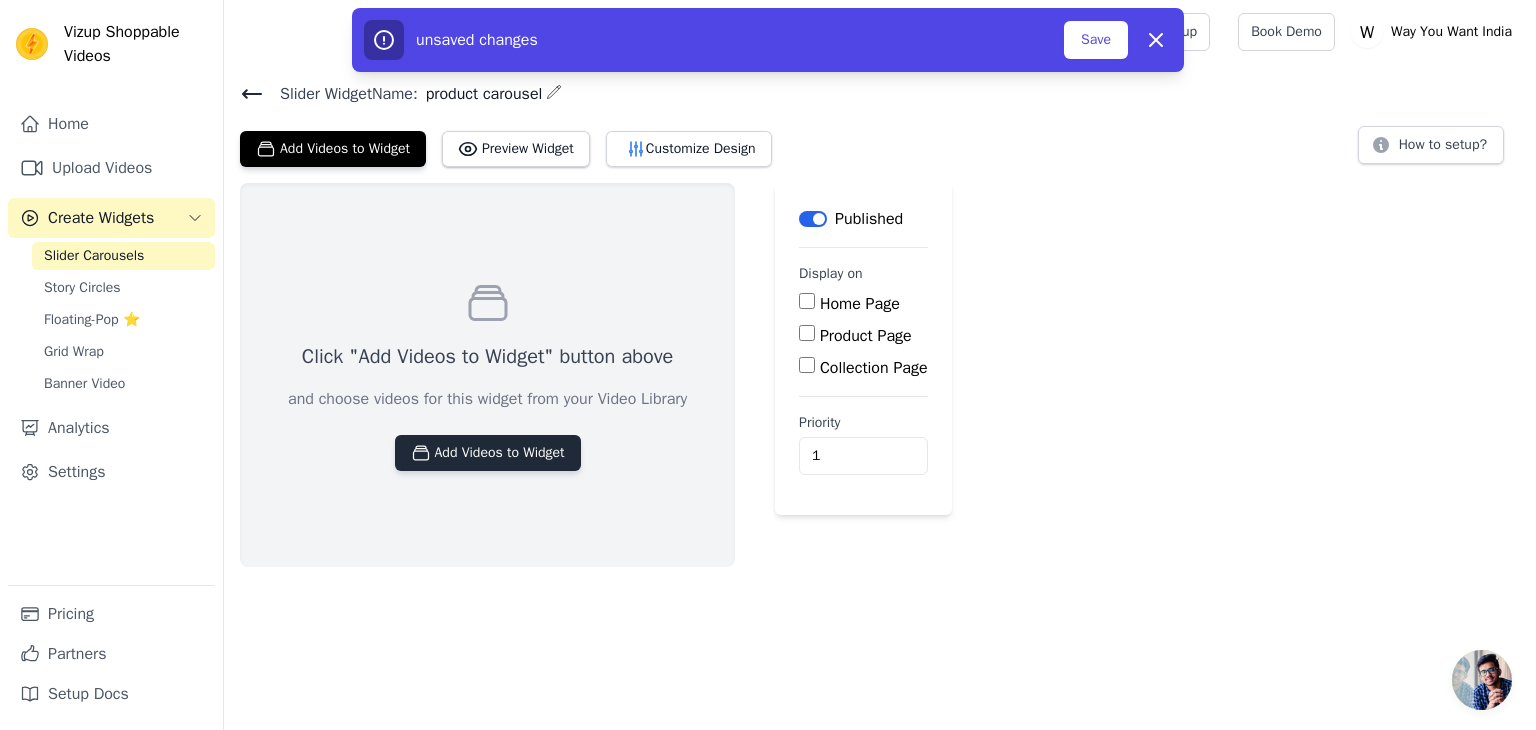 click on "Add Videos to Widget" at bounding box center (488, 453) 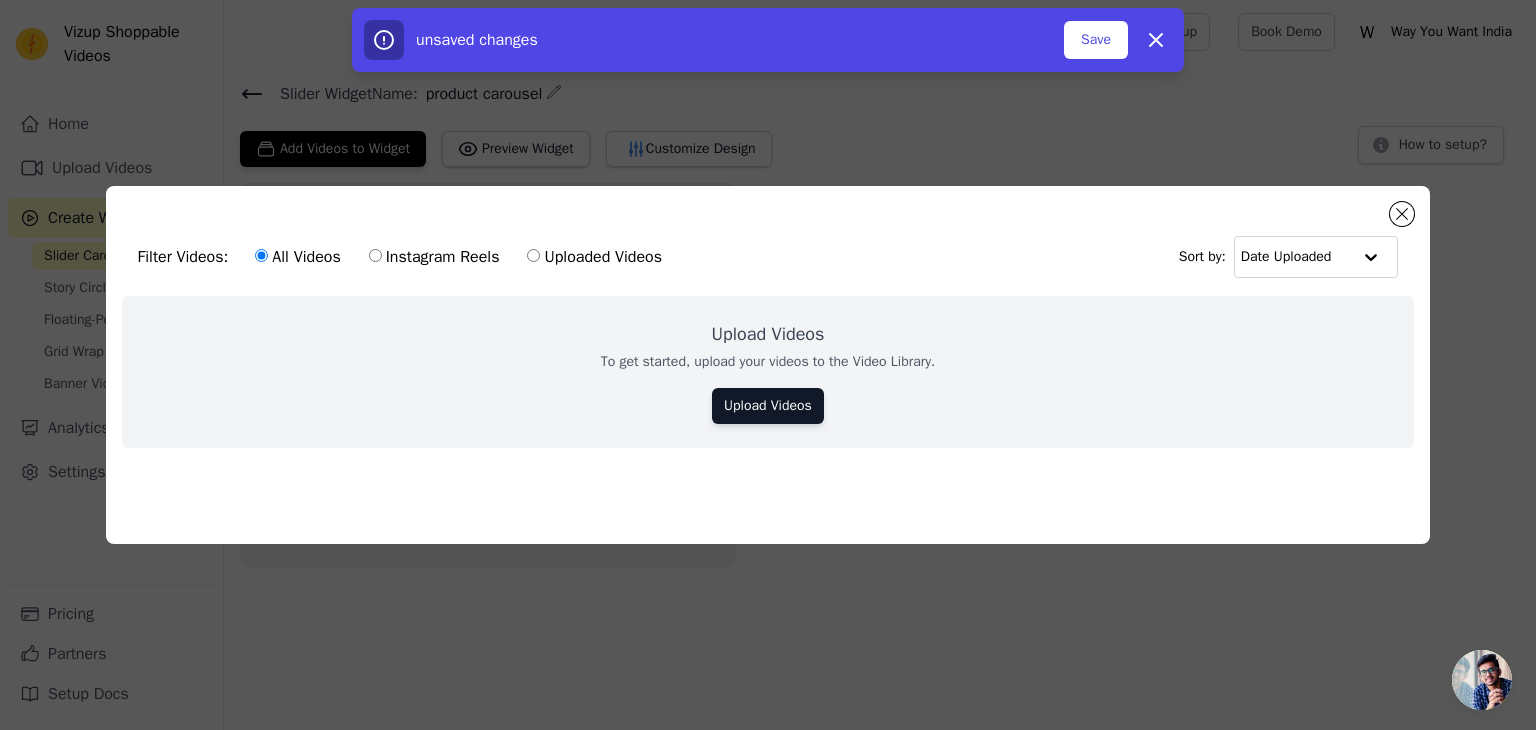 click on "Instagram Reels" at bounding box center (434, 257) 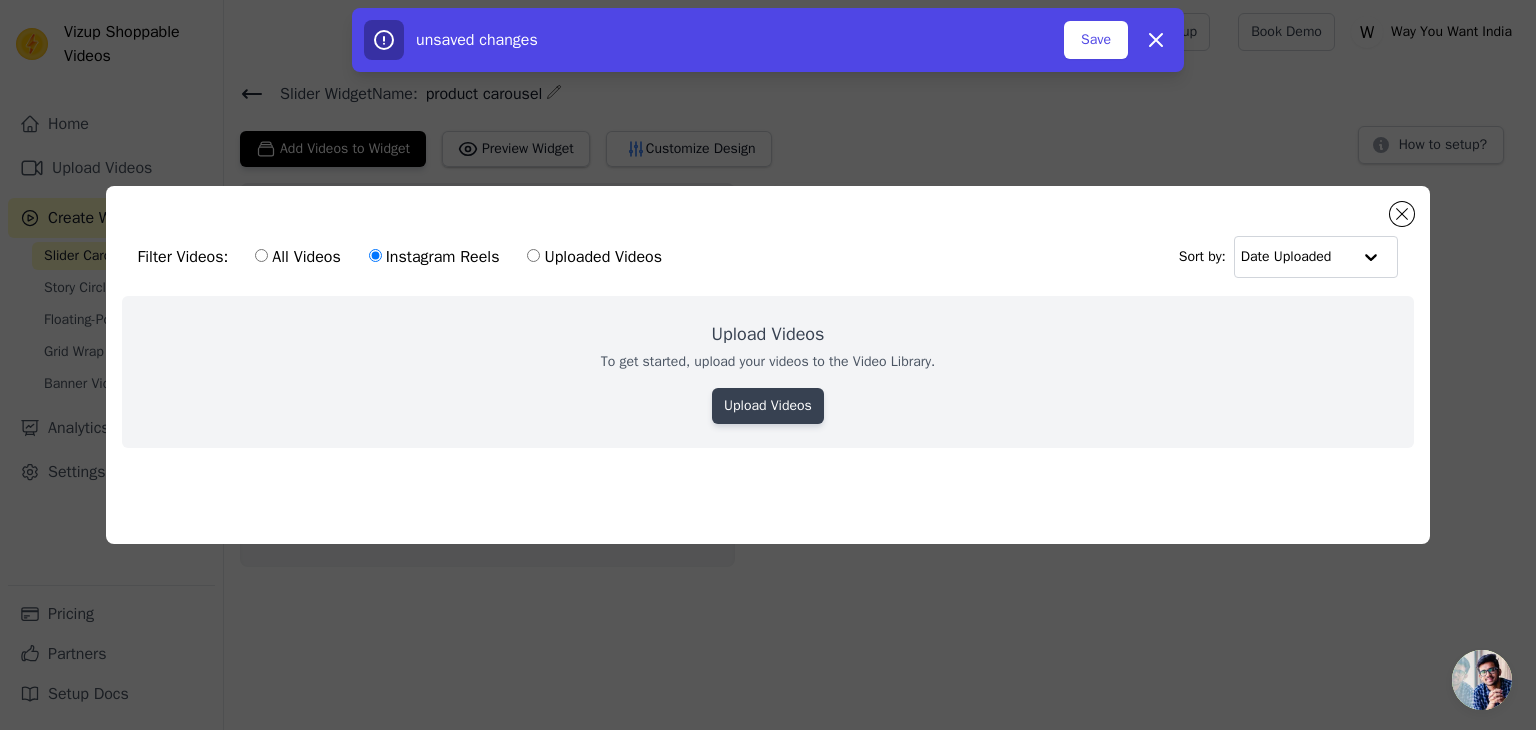 click on "Upload Videos" at bounding box center [768, 406] 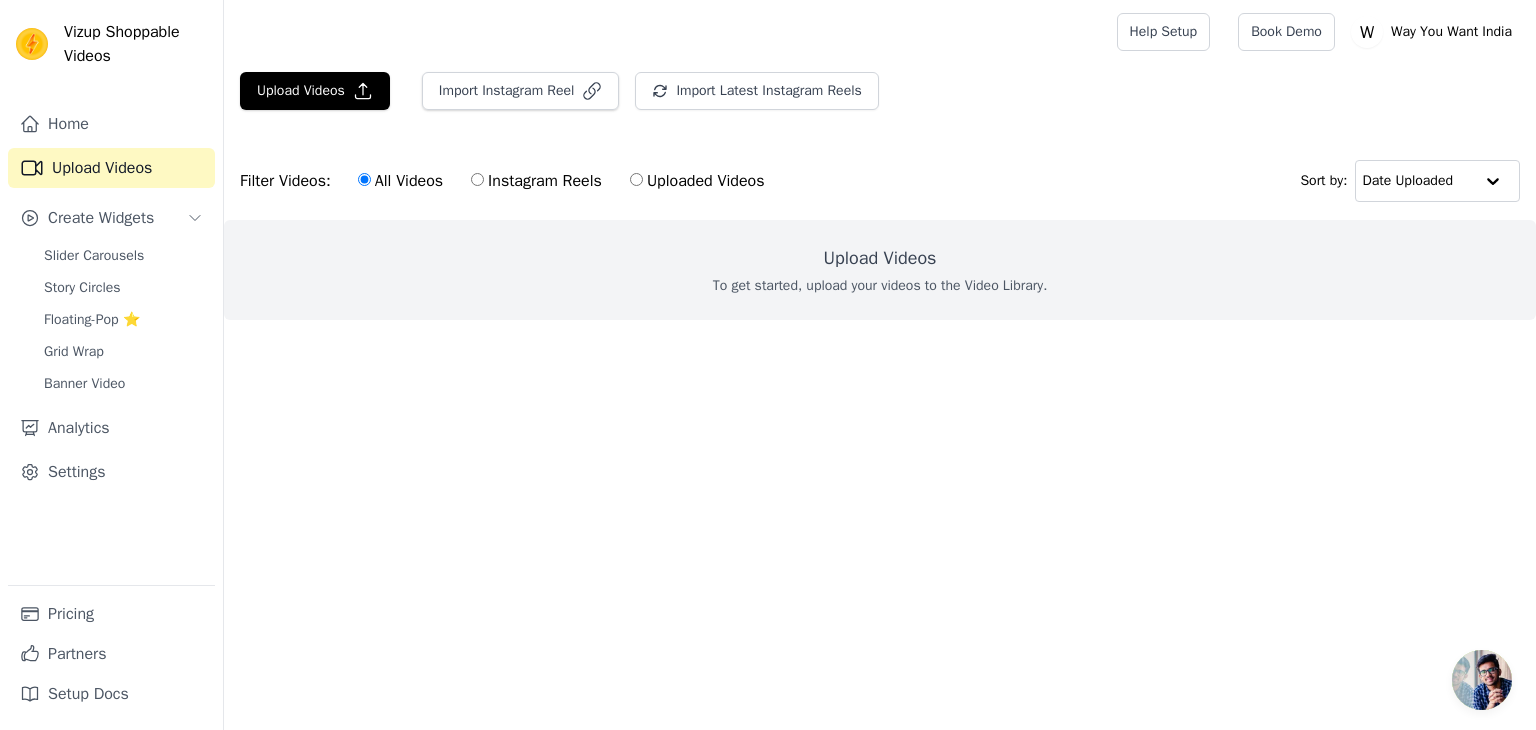 click on "To get started, upload your videos to the Video Library." at bounding box center (880, 286) 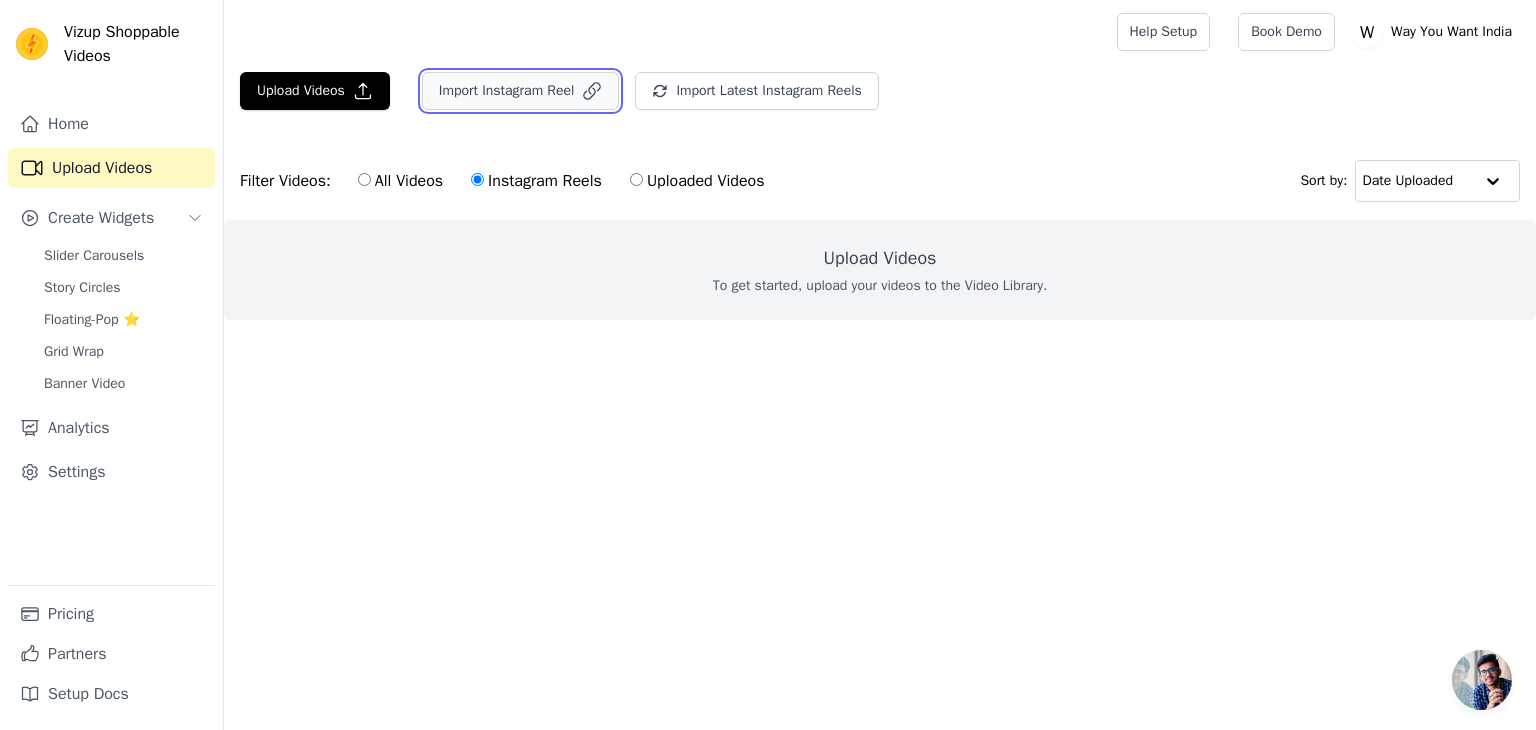 click on "Import Instagram Reel" at bounding box center (521, 91) 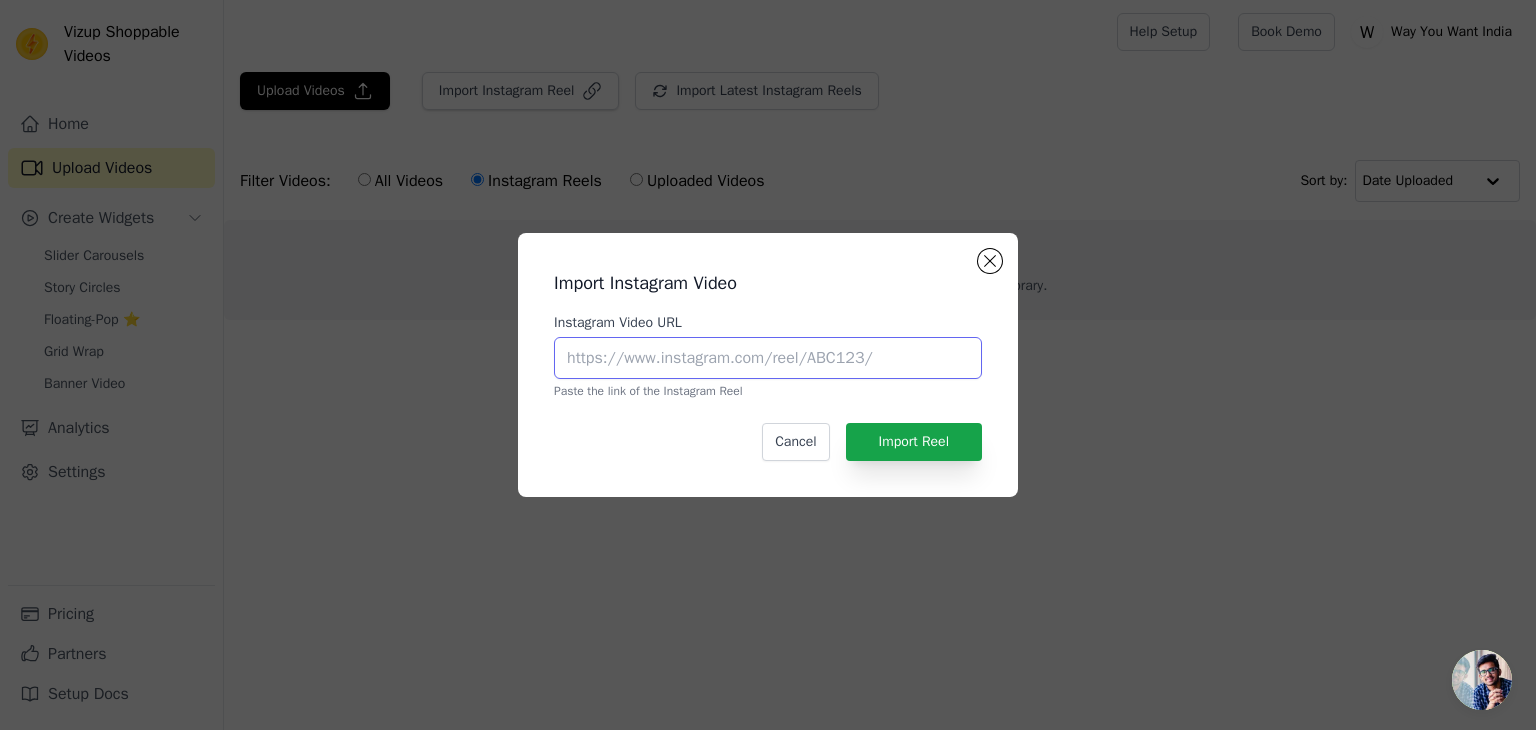 click on "Instagram Video URL" at bounding box center (768, 358) 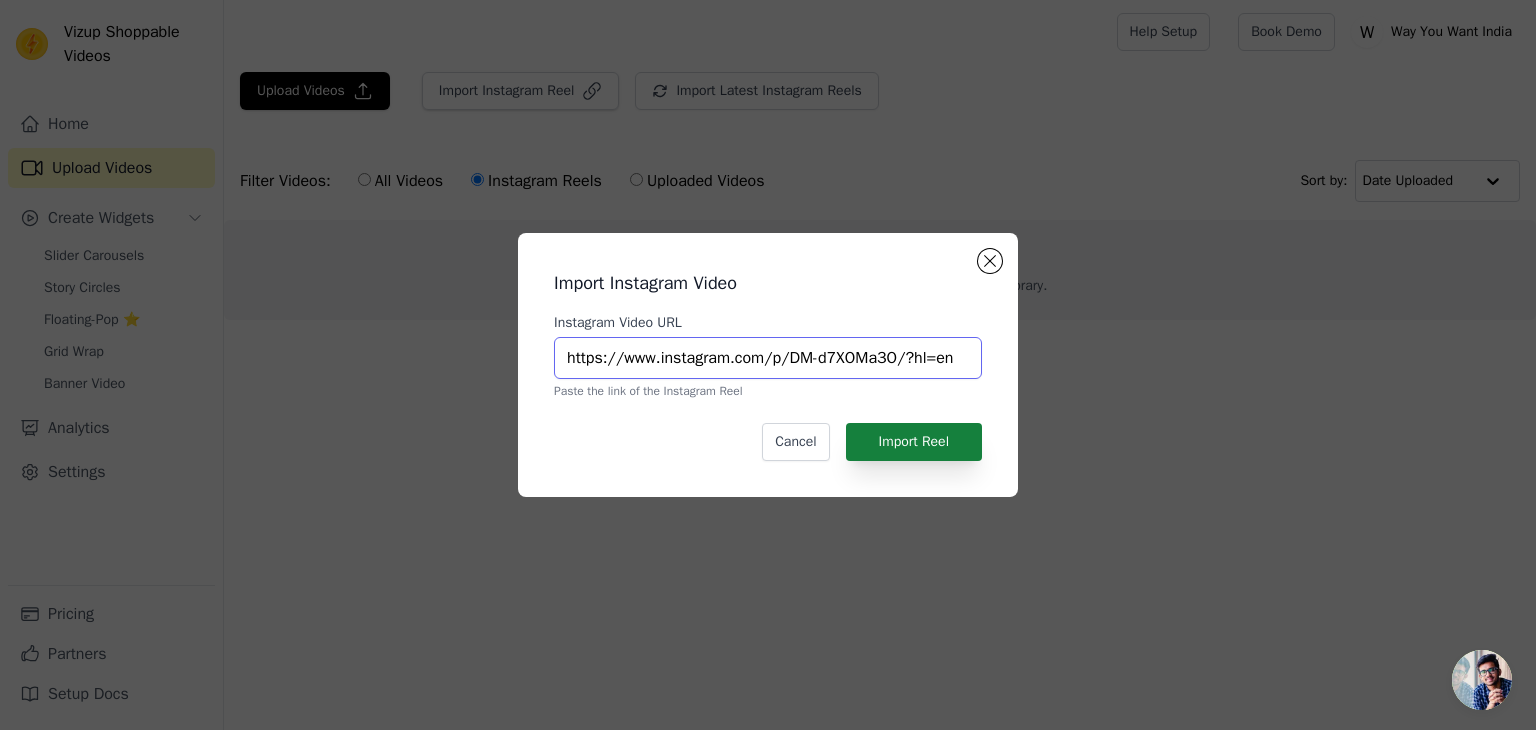 type on "https://www.instagram.com/p/DM-d7XOMa3O/?hl=en" 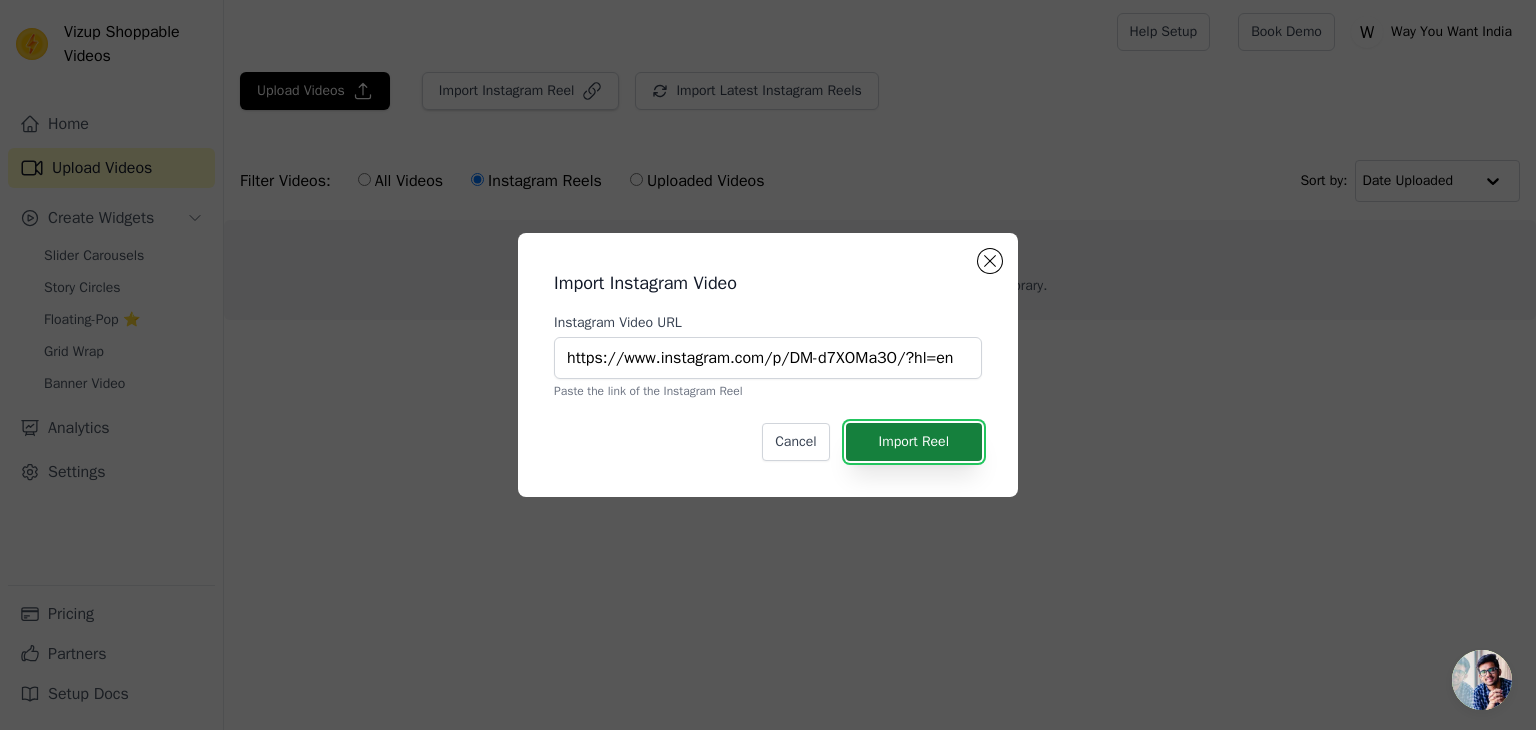 click on "Import Reel" at bounding box center [914, 442] 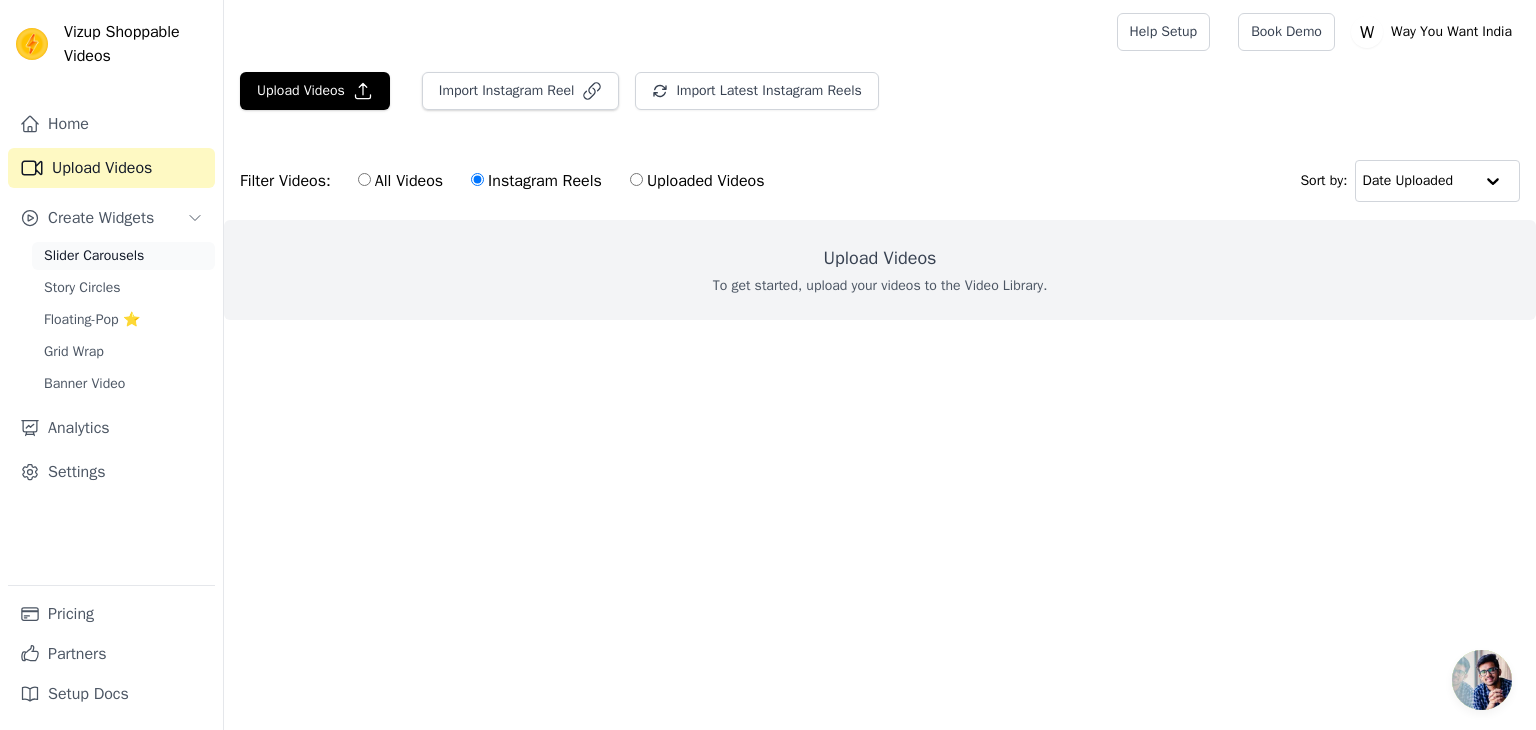 click on "Slider Carousels" at bounding box center [94, 256] 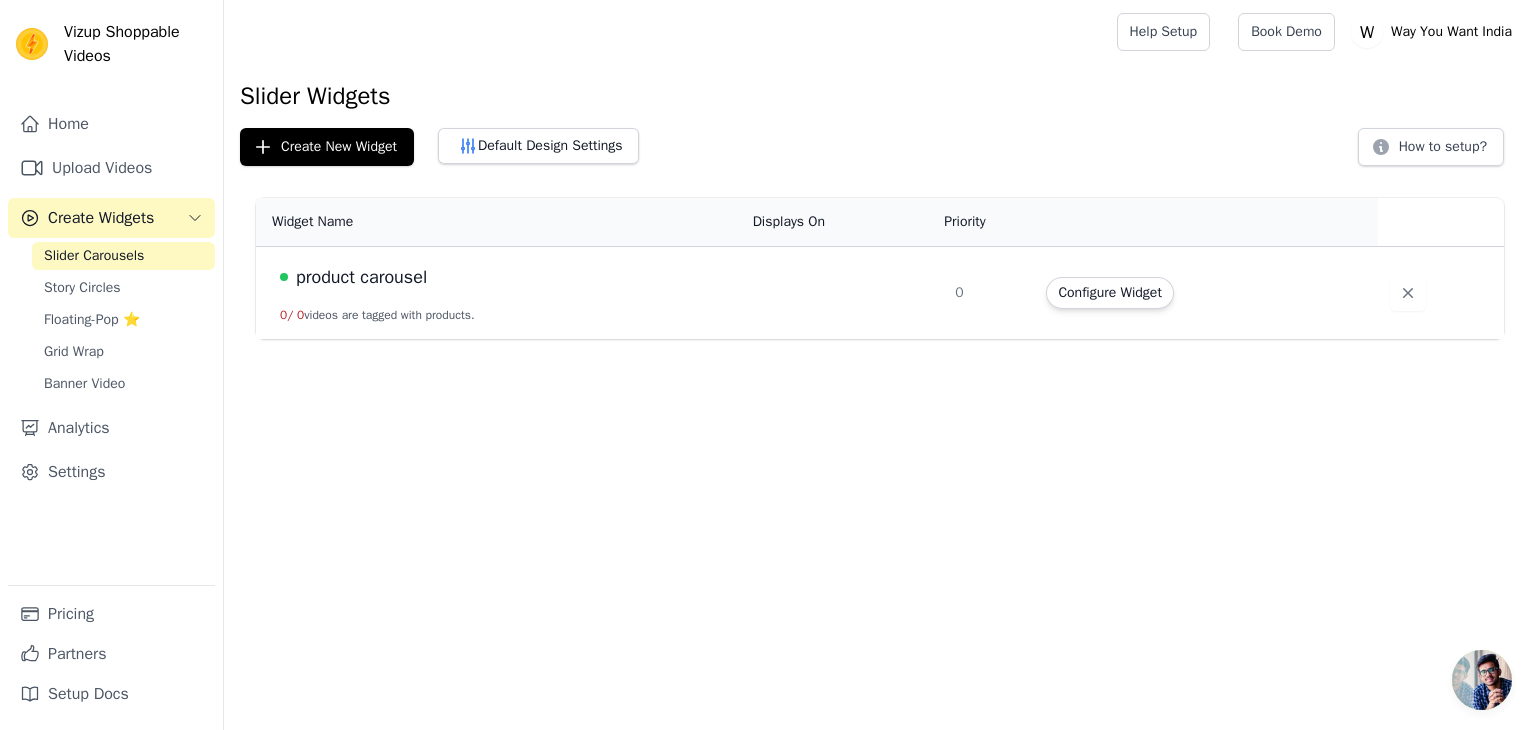 click on "product carousel" at bounding box center [361, 277] 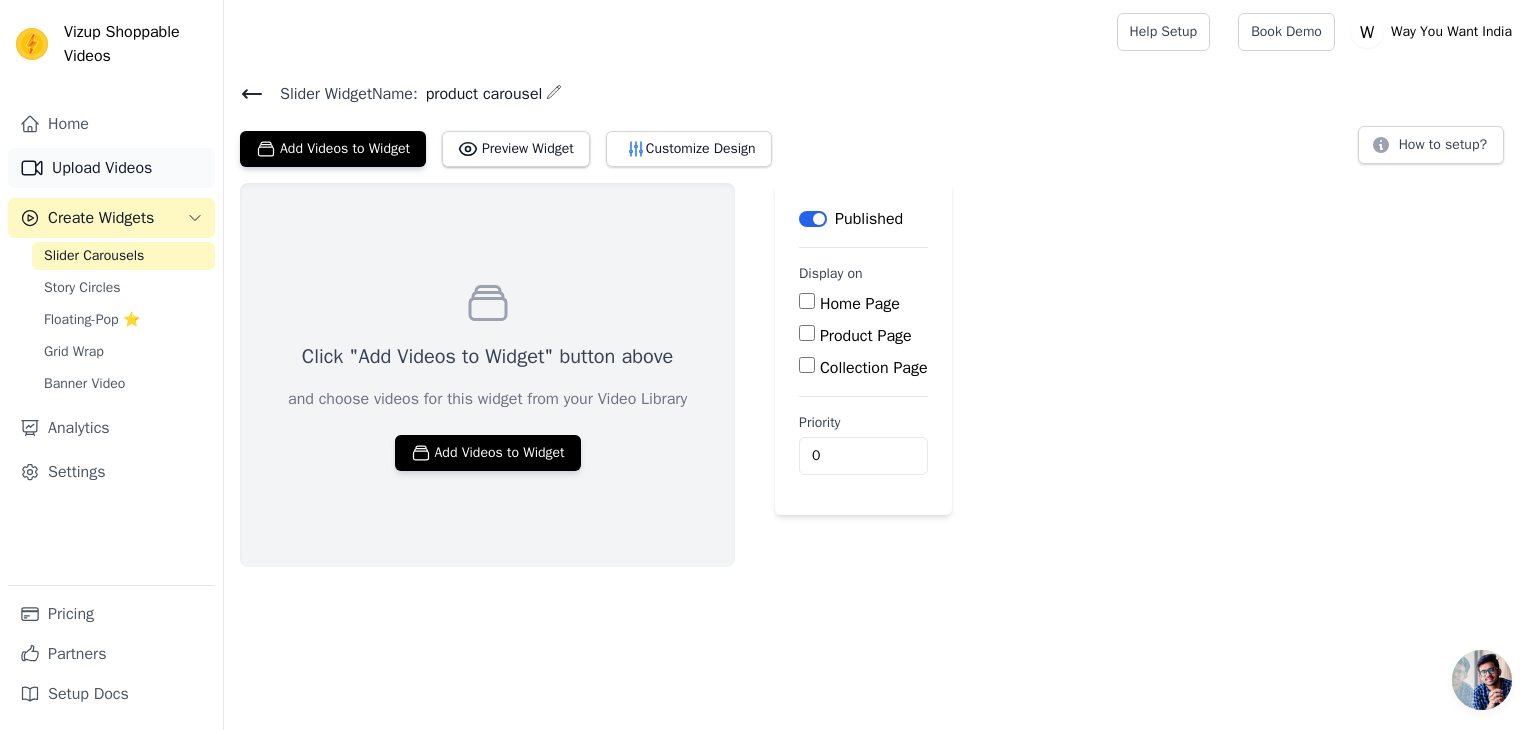 click on "Upload Videos" at bounding box center [111, 168] 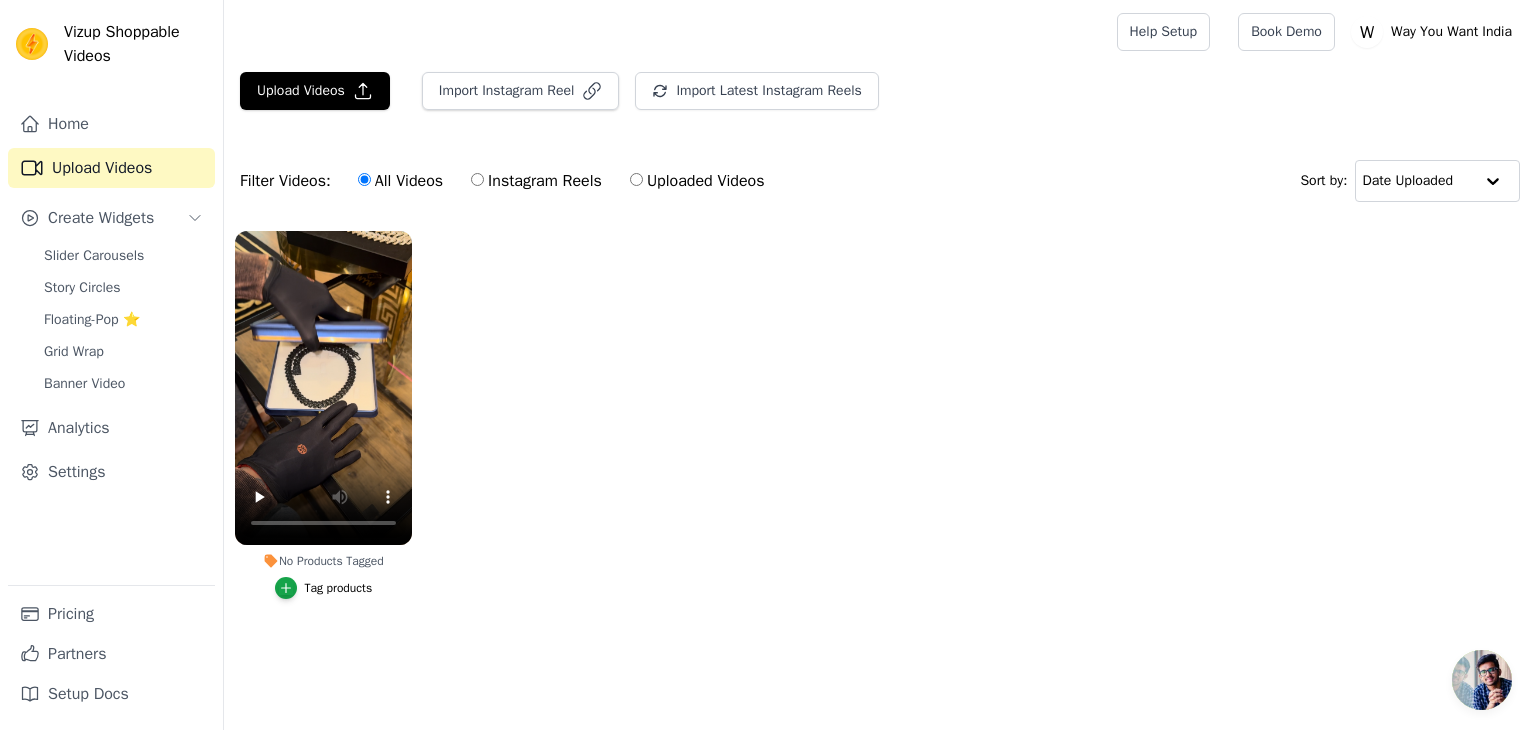click on "Instagram Reels" at bounding box center (536, 181) 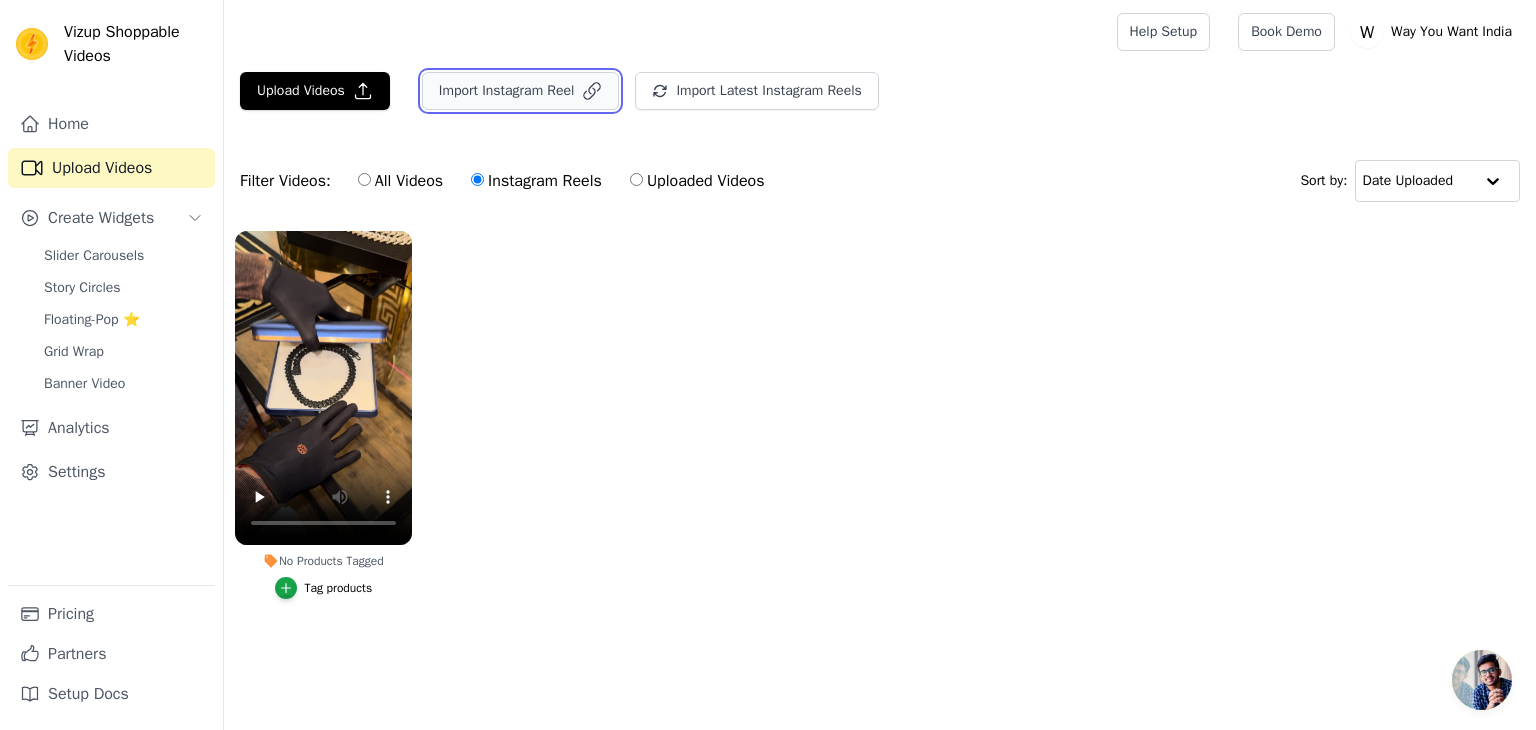 click 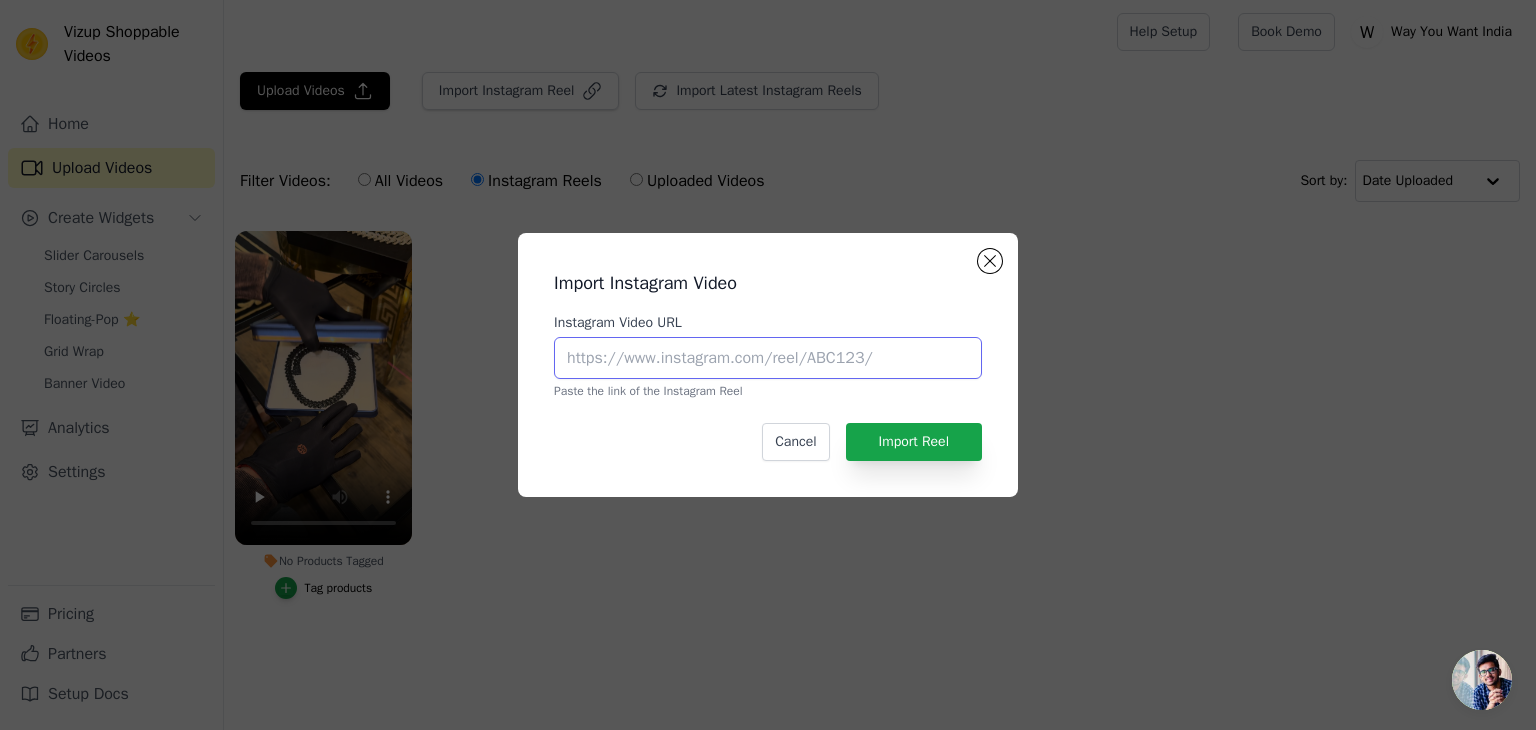 click on "Instagram Video URL" at bounding box center [768, 358] 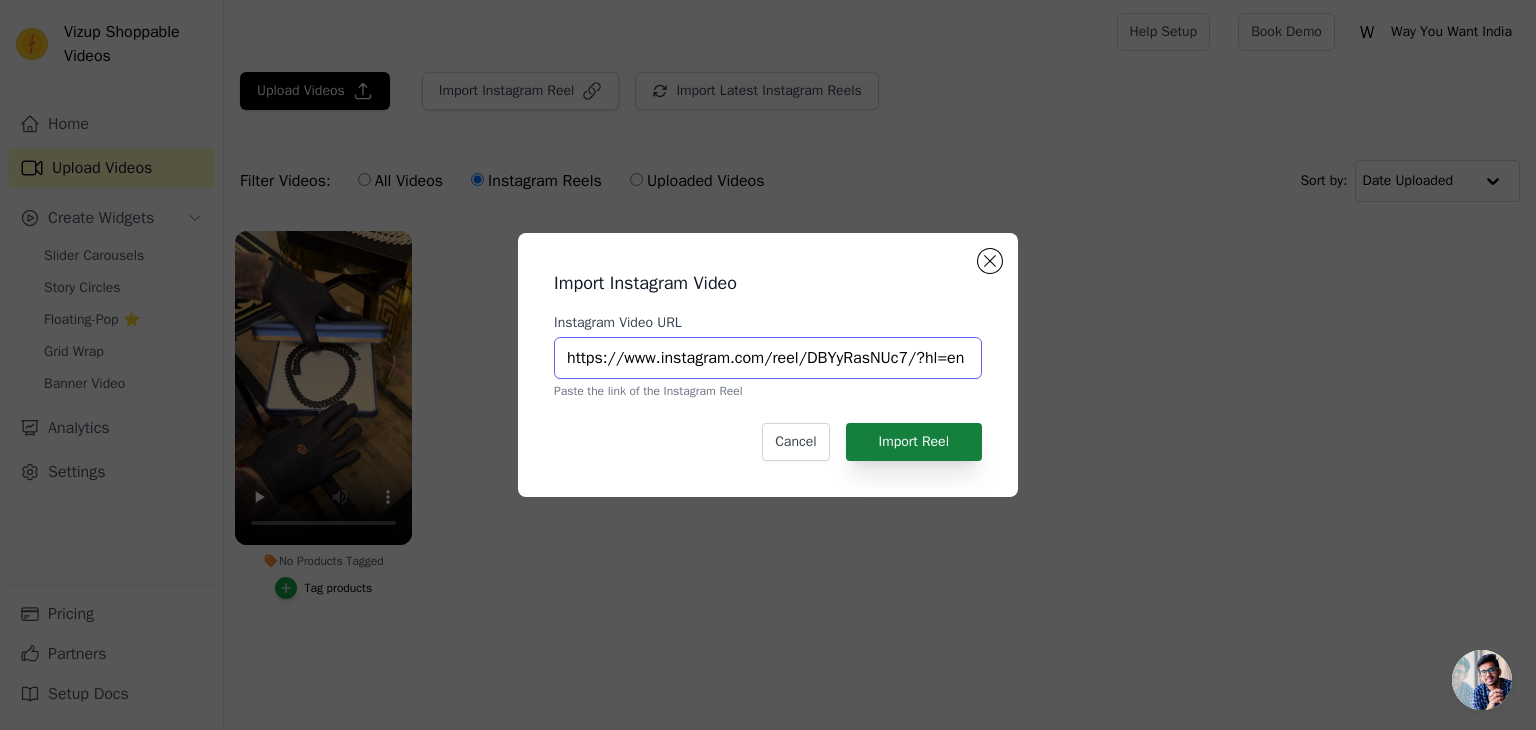 type on "https://www.instagram.com/reel/DBYyRasNUc7/?hl=en" 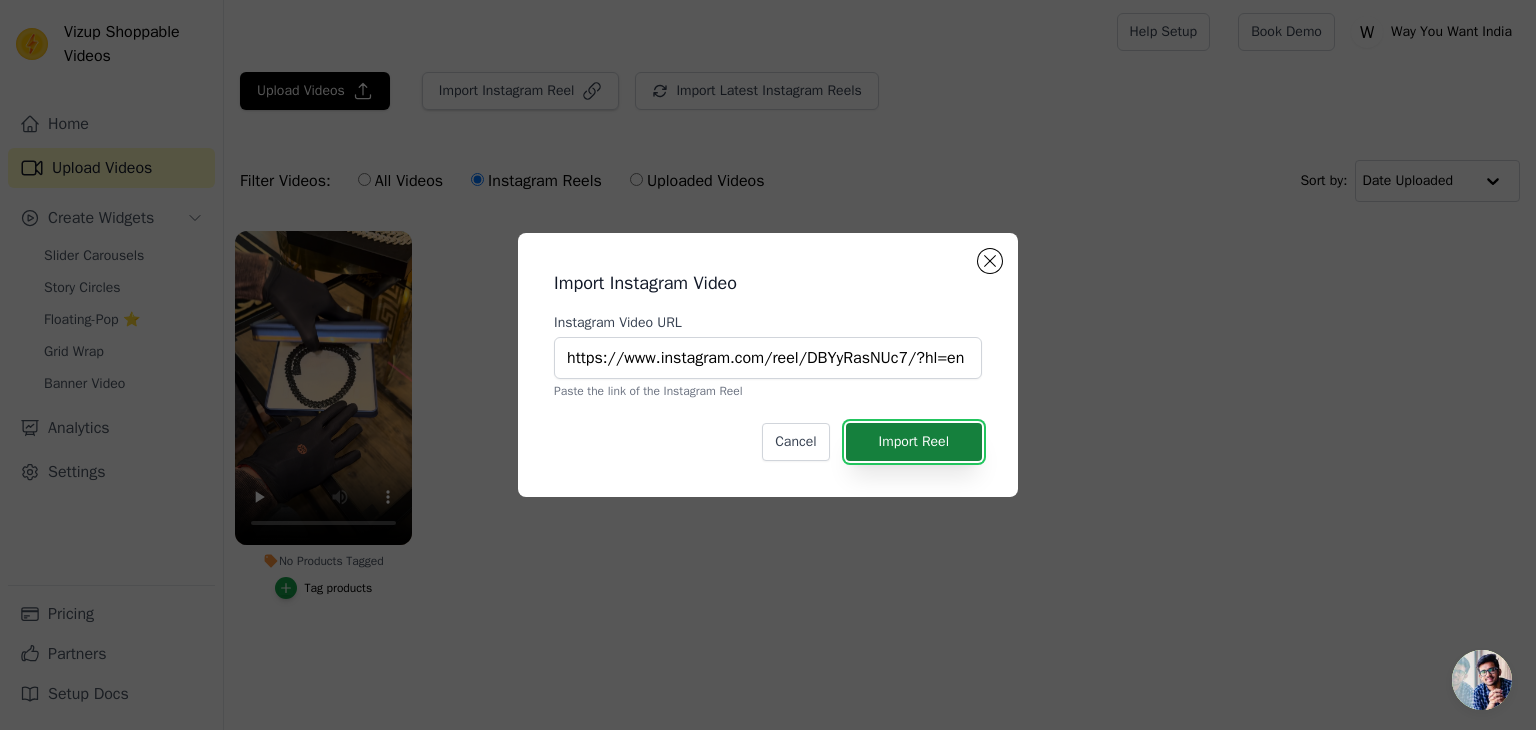 click on "Import Reel" at bounding box center [914, 442] 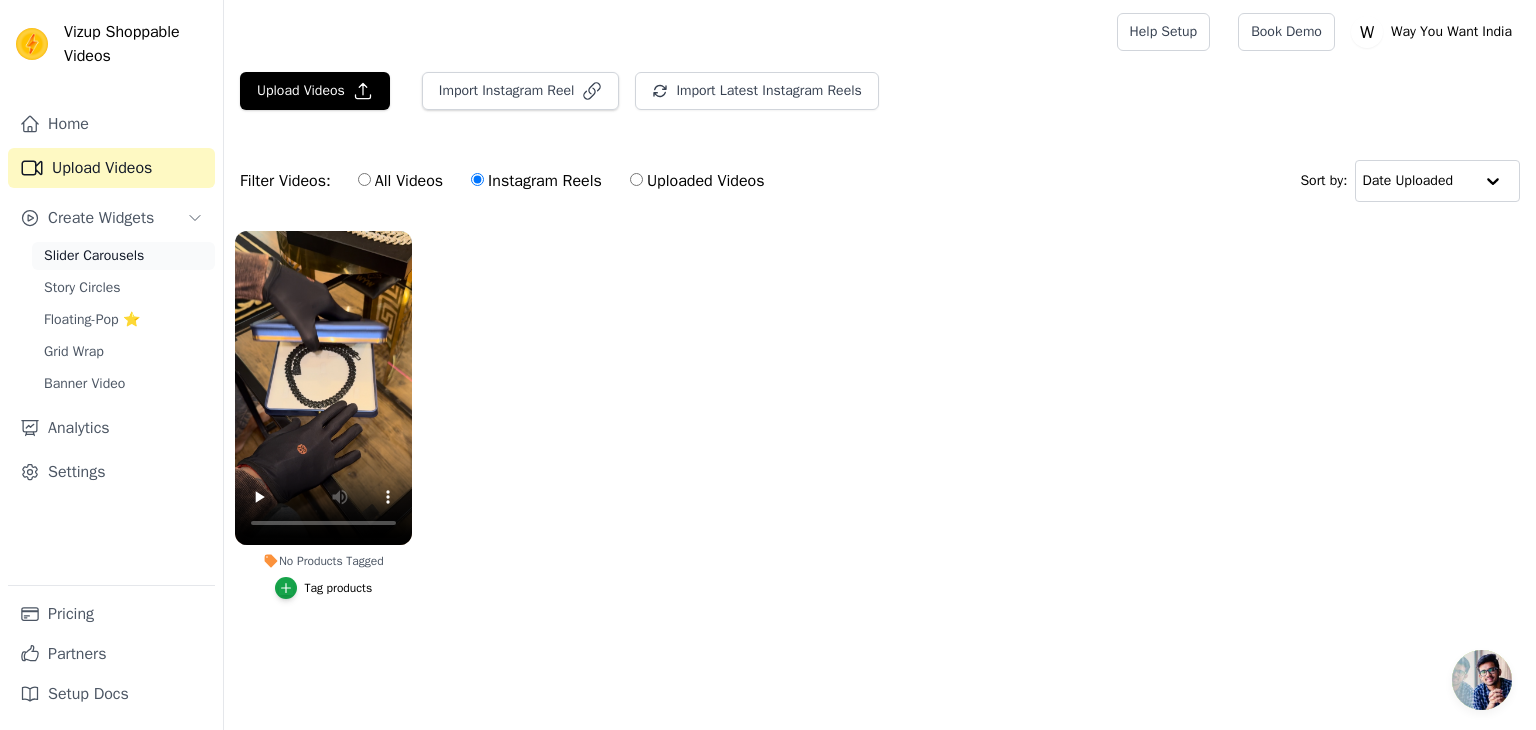 click on "Slider Carousels" at bounding box center [94, 256] 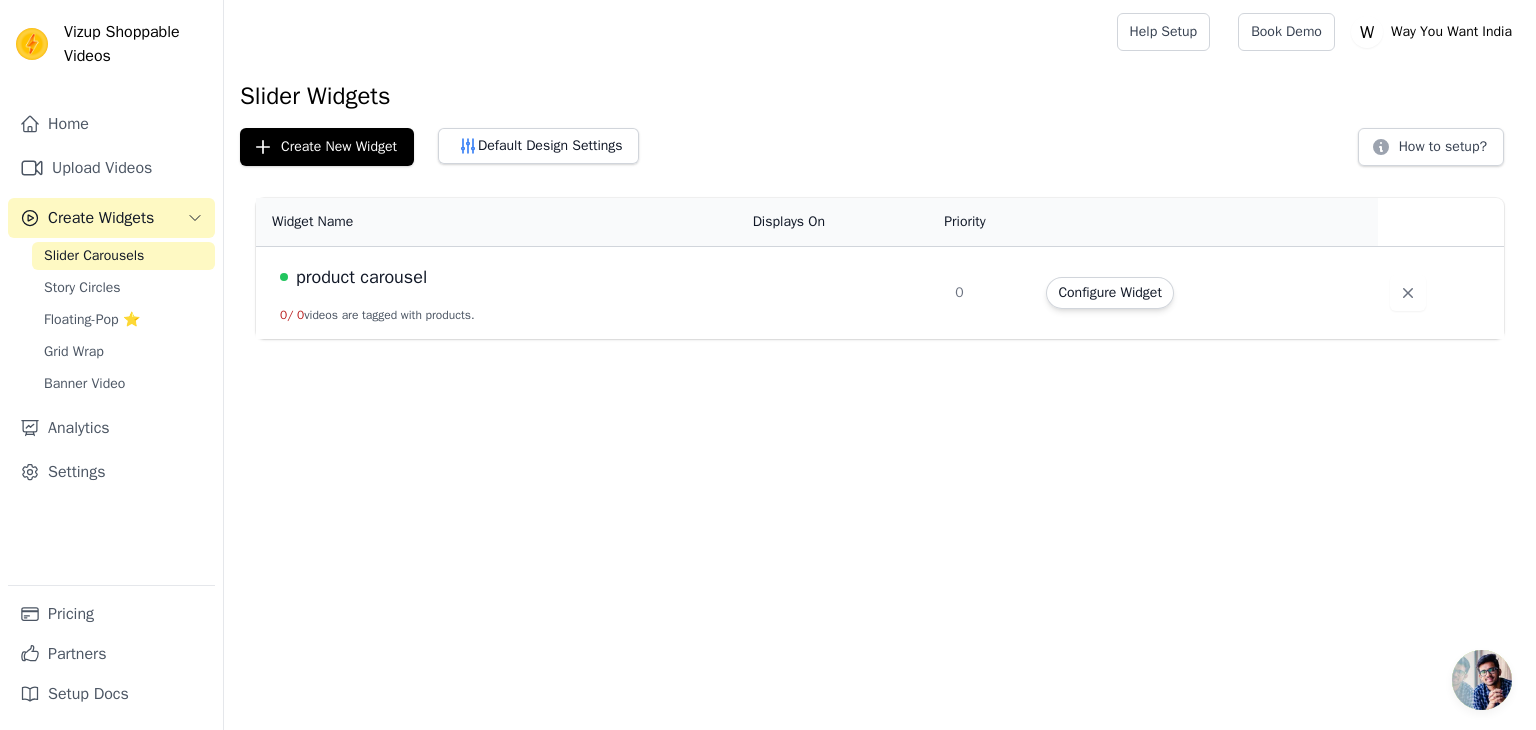 click on "product carousel" at bounding box center [504, 277] 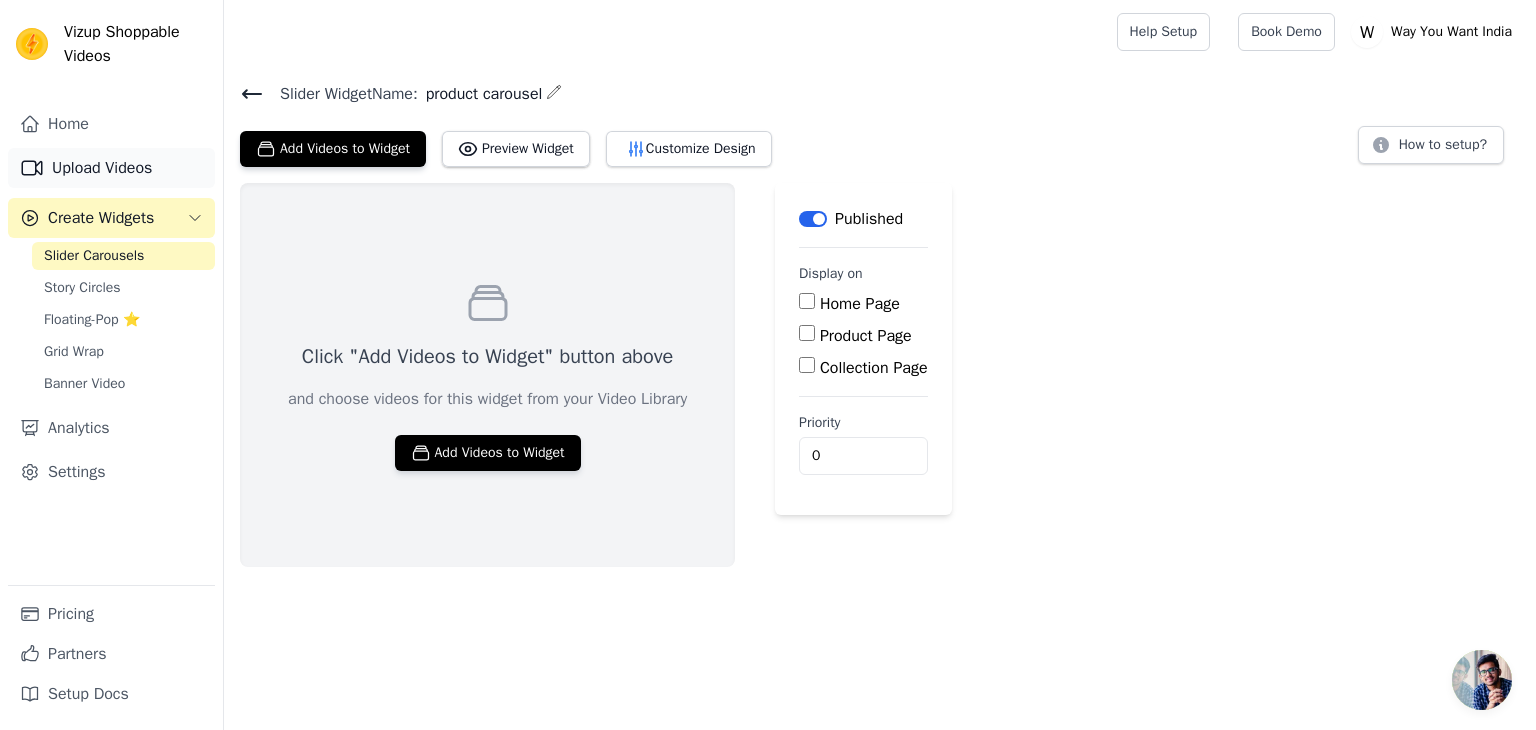 click on "Upload Videos" at bounding box center (111, 168) 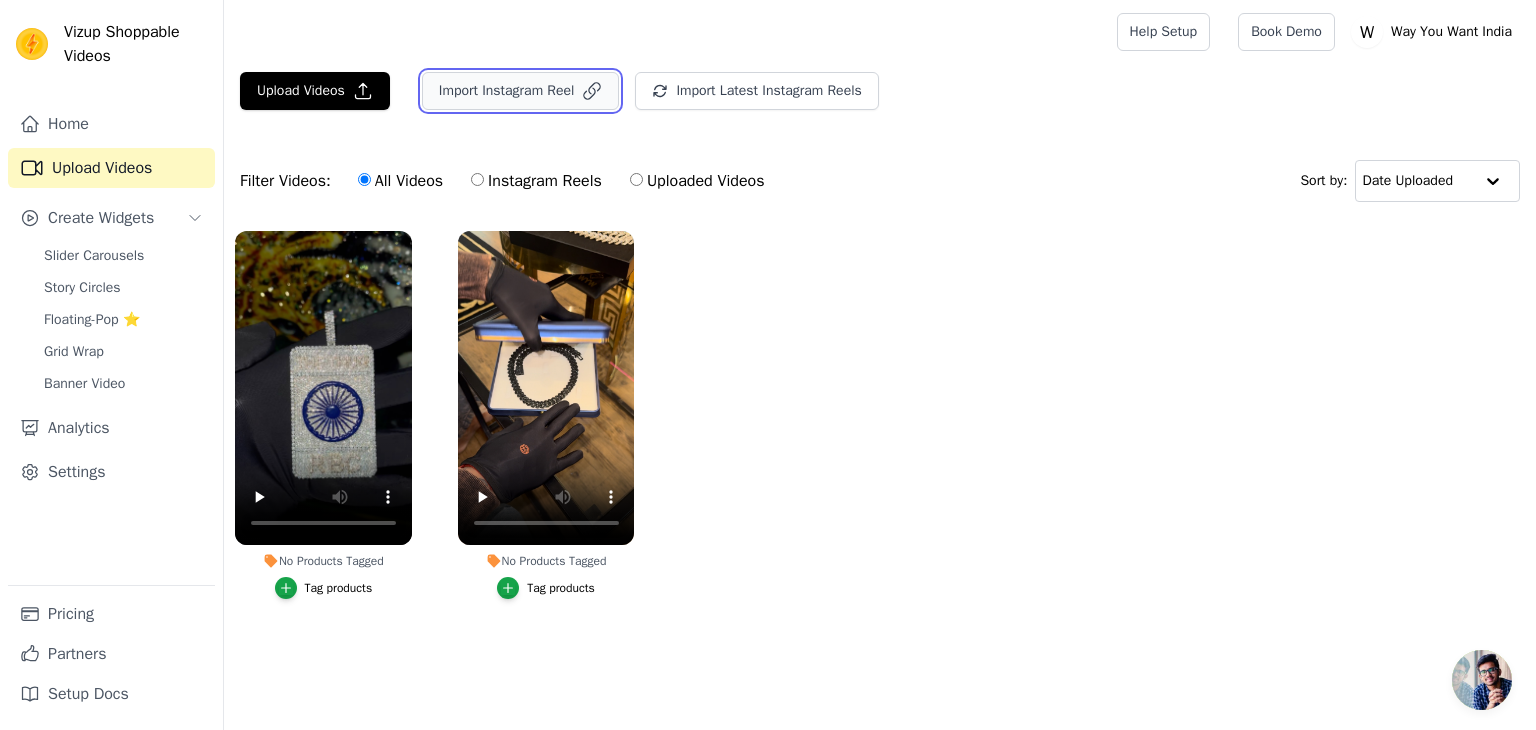 click on "Import Instagram Reel" at bounding box center [521, 91] 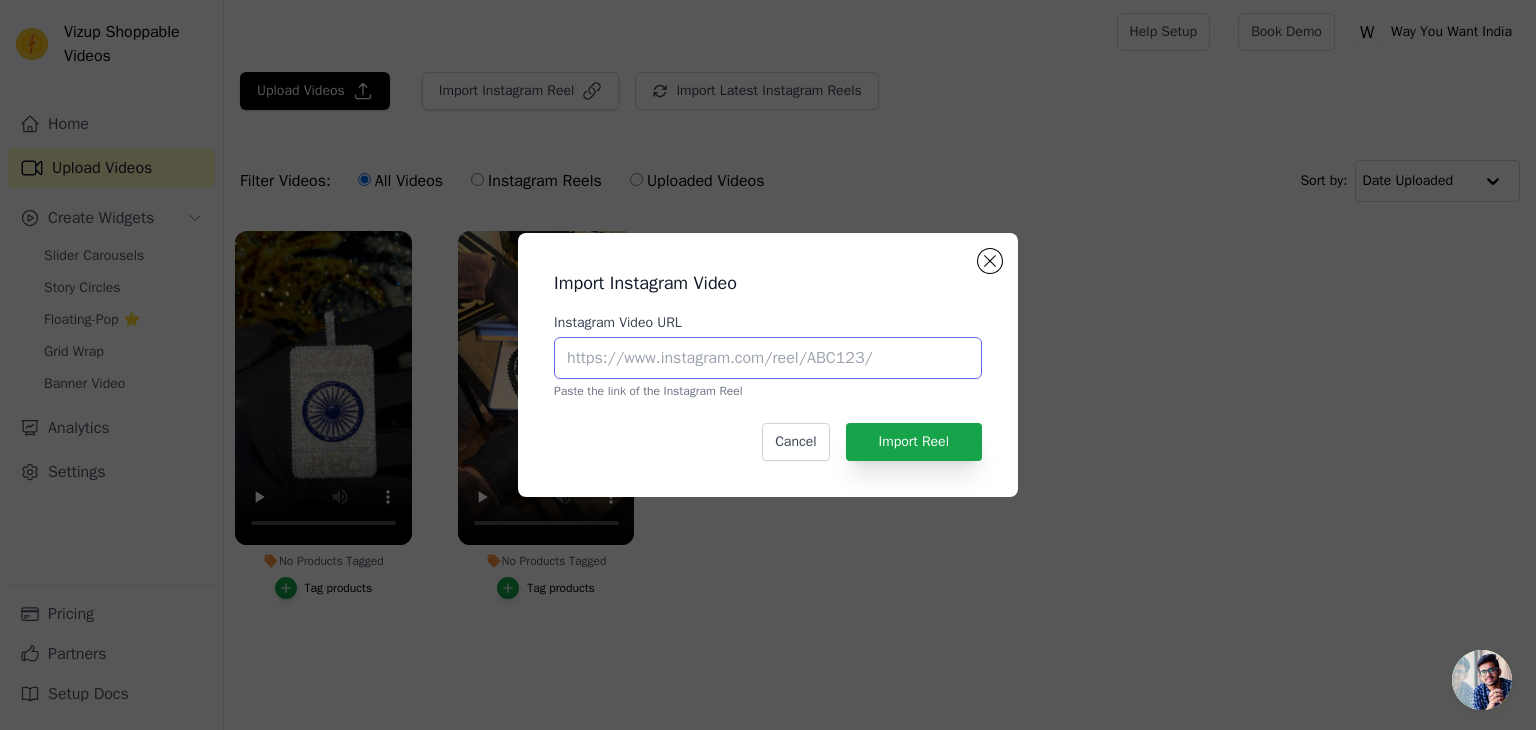 click on "Instagram Video URL" at bounding box center (768, 358) 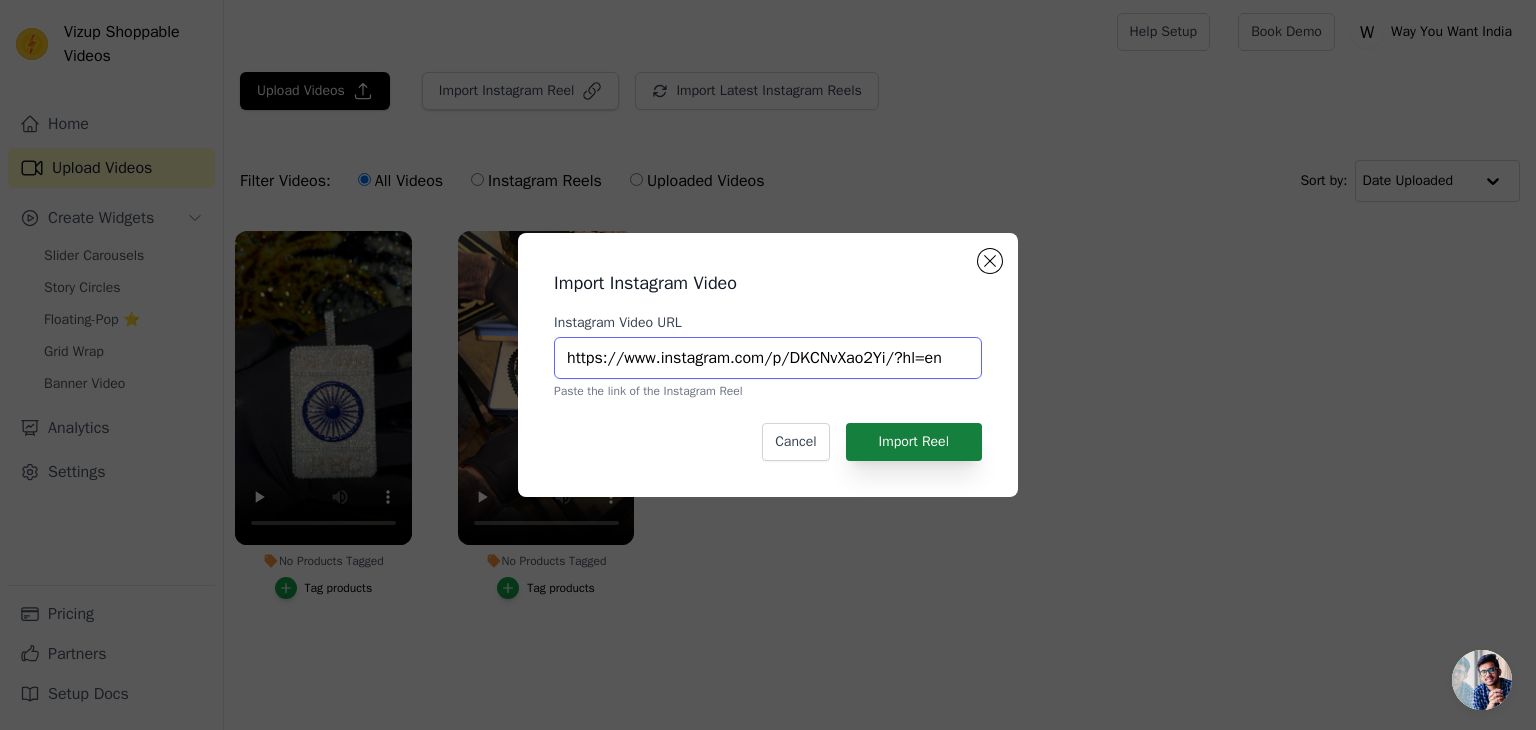 type on "https://www.instagram.com/p/DKCNvXao2Yi/?hl=en" 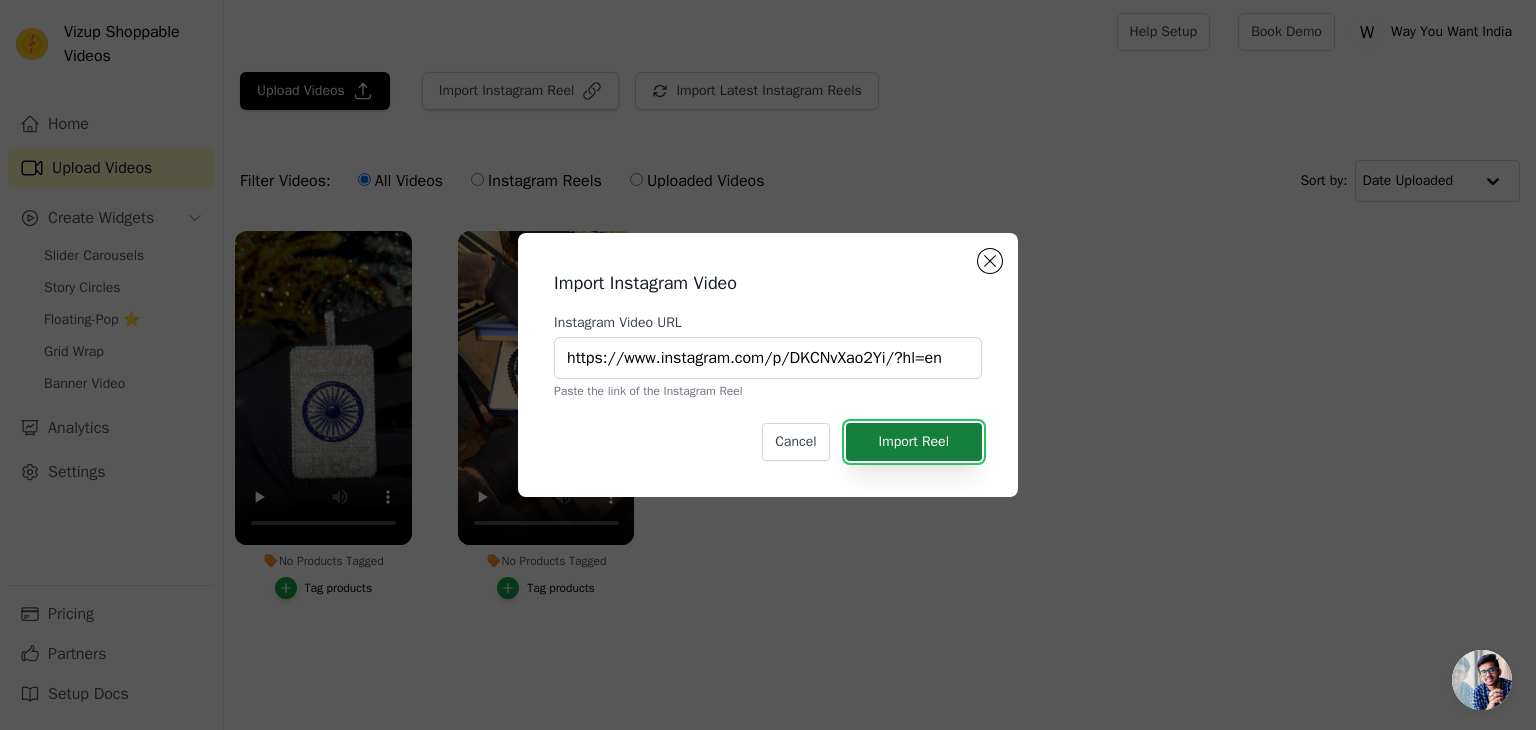 click on "Import Reel" at bounding box center [914, 442] 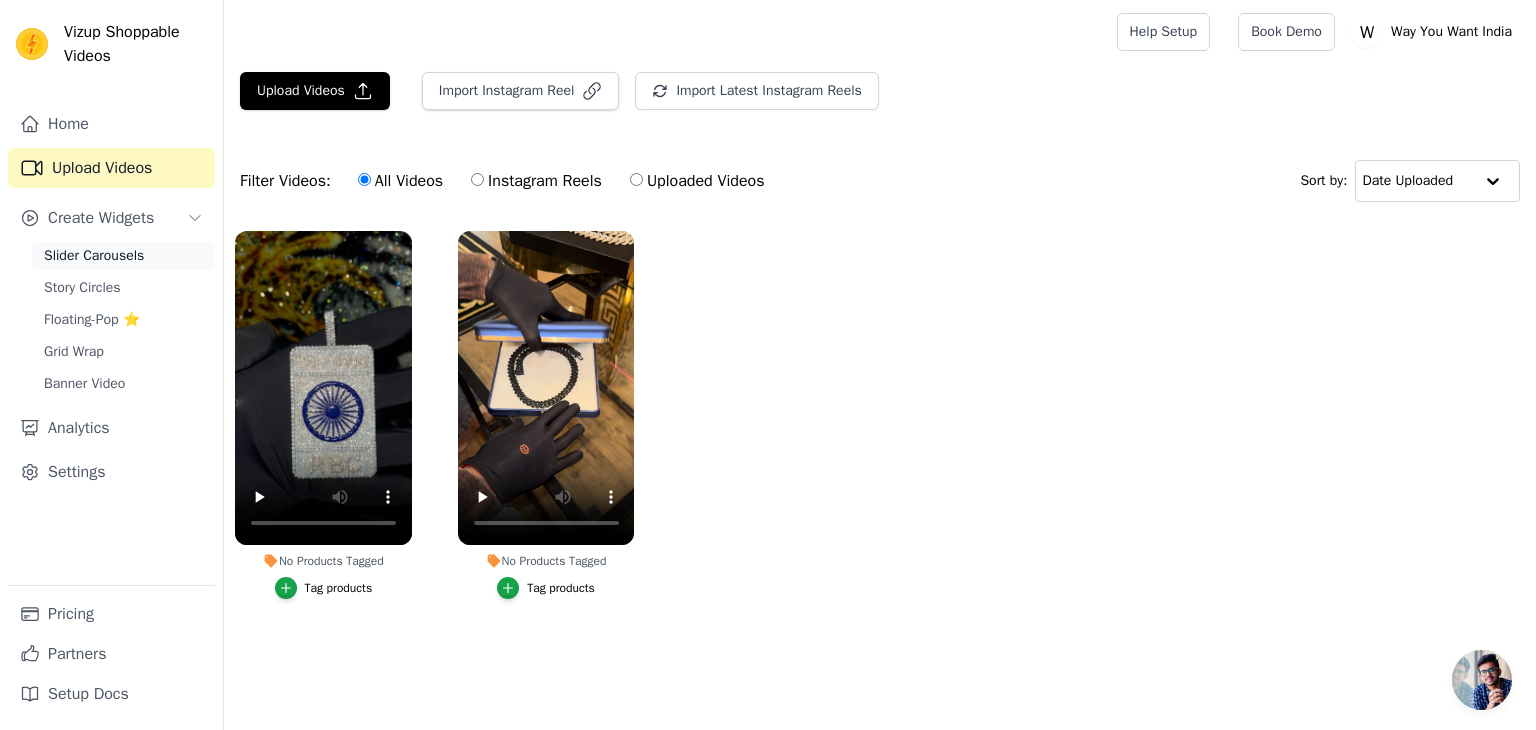 click on "Slider Carousels" at bounding box center [94, 256] 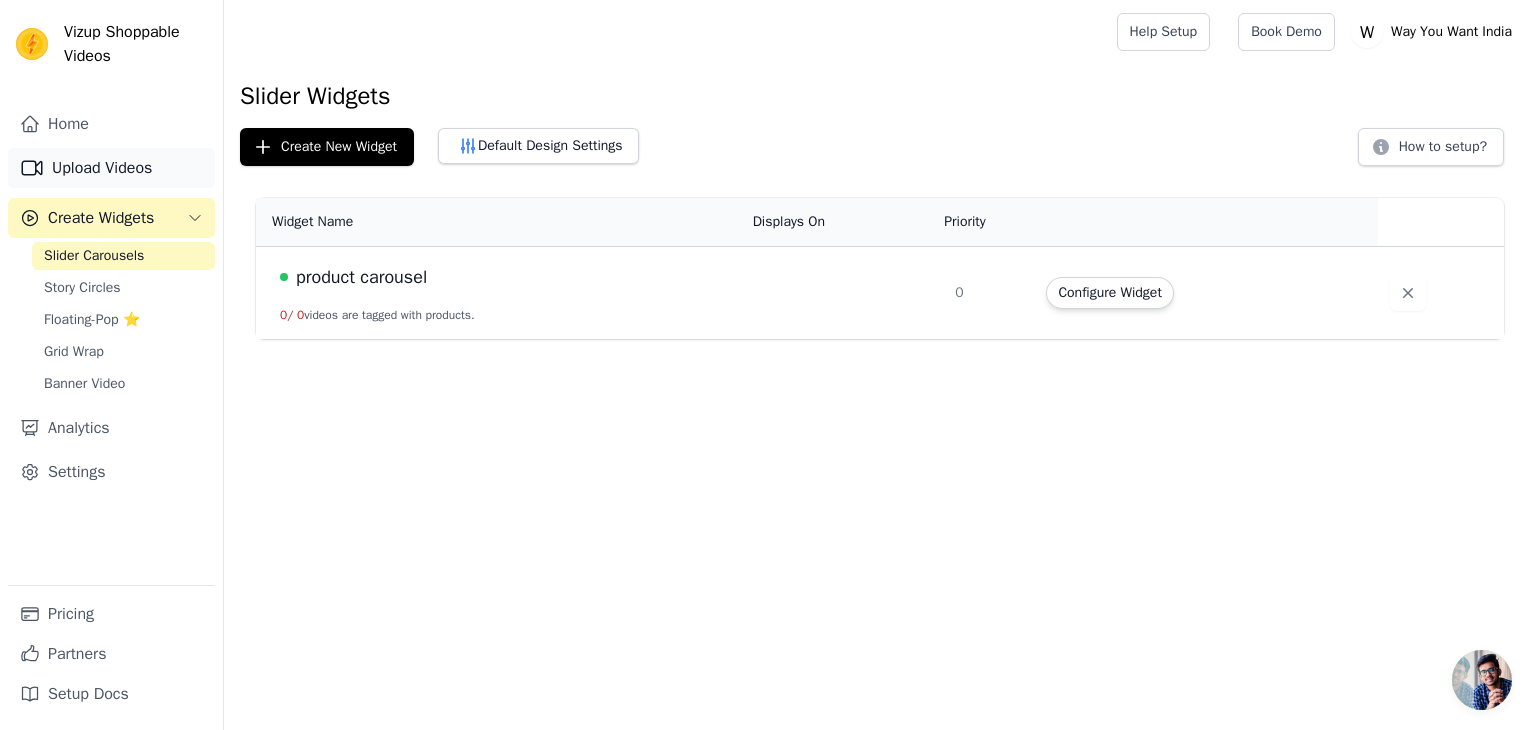 click on "Upload Videos" at bounding box center [111, 168] 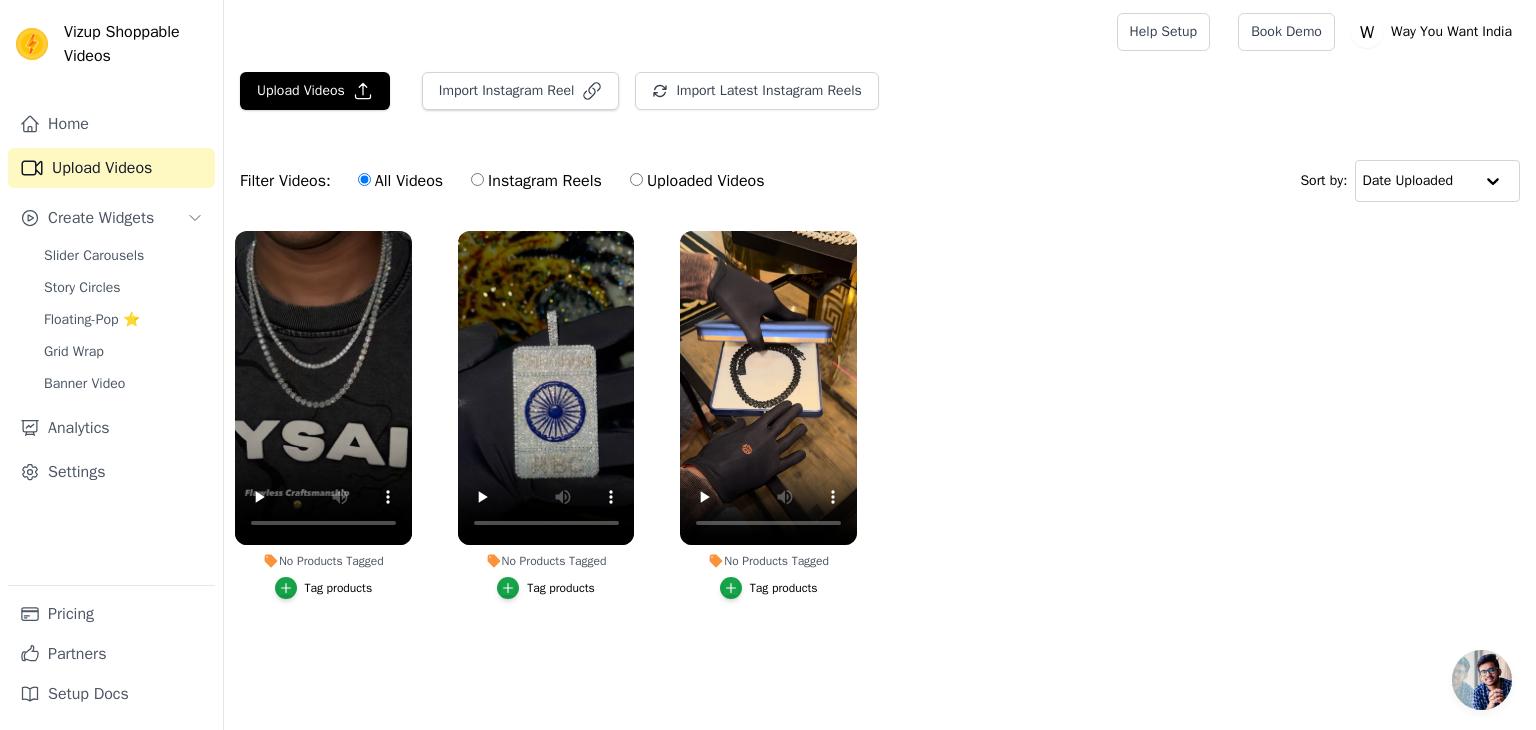 click on "No Products Tagged       Tag products
No Products Tagged       Tag products
No Products Tagged       Tag products" at bounding box center (880, 435) 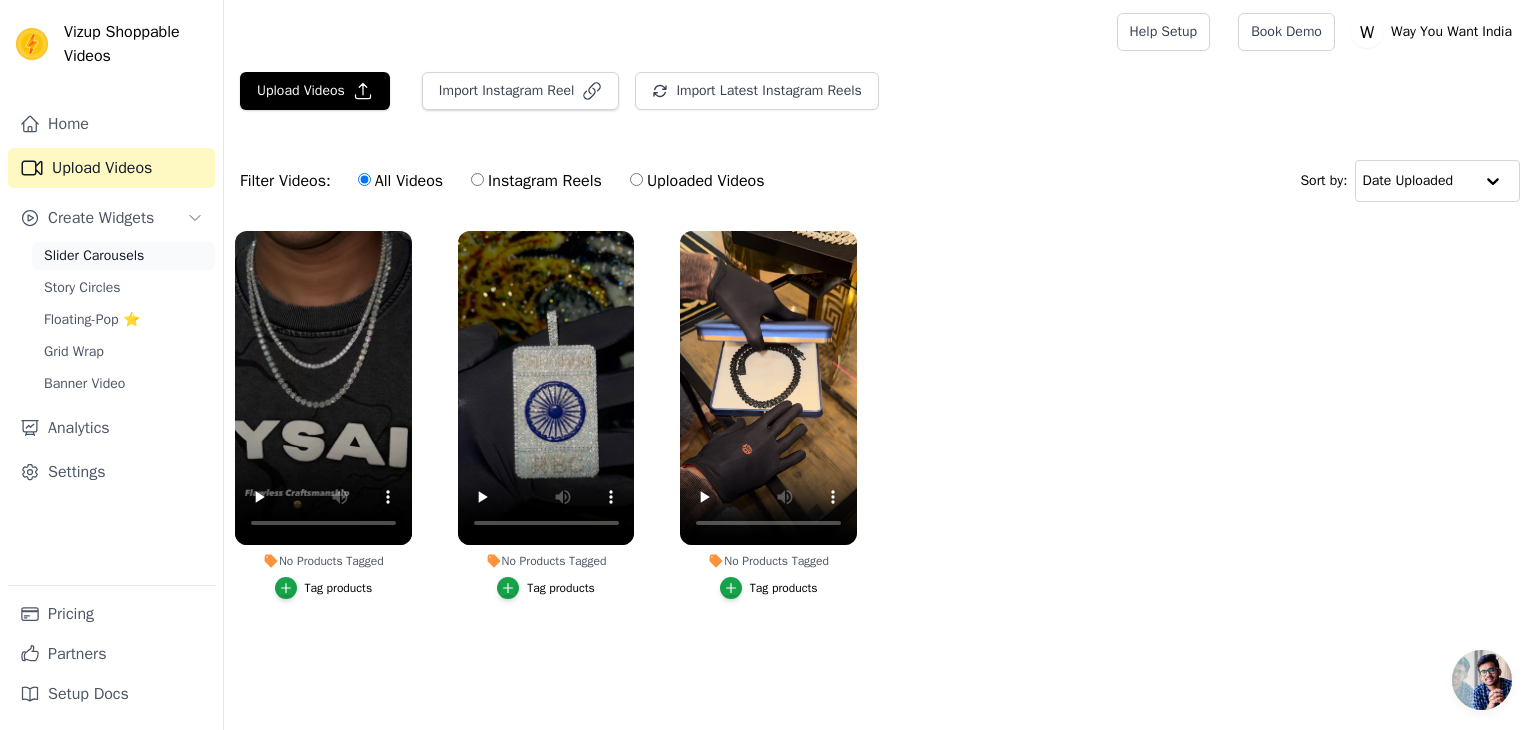 click on "Slider Carousels" at bounding box center (94, 256) 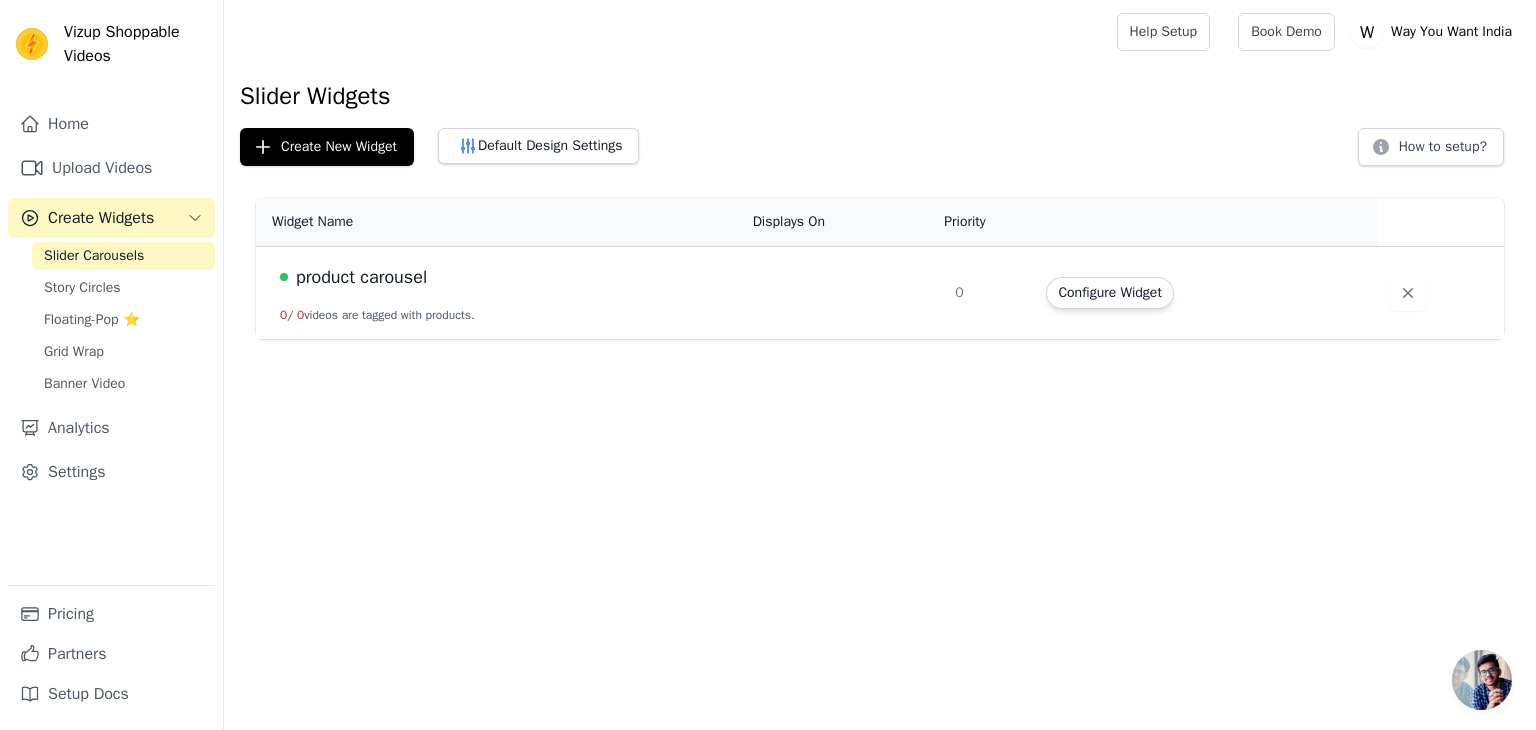 click on "product carousel   0  /   0  videos are tagged with products." at bounding box center [498, 293] 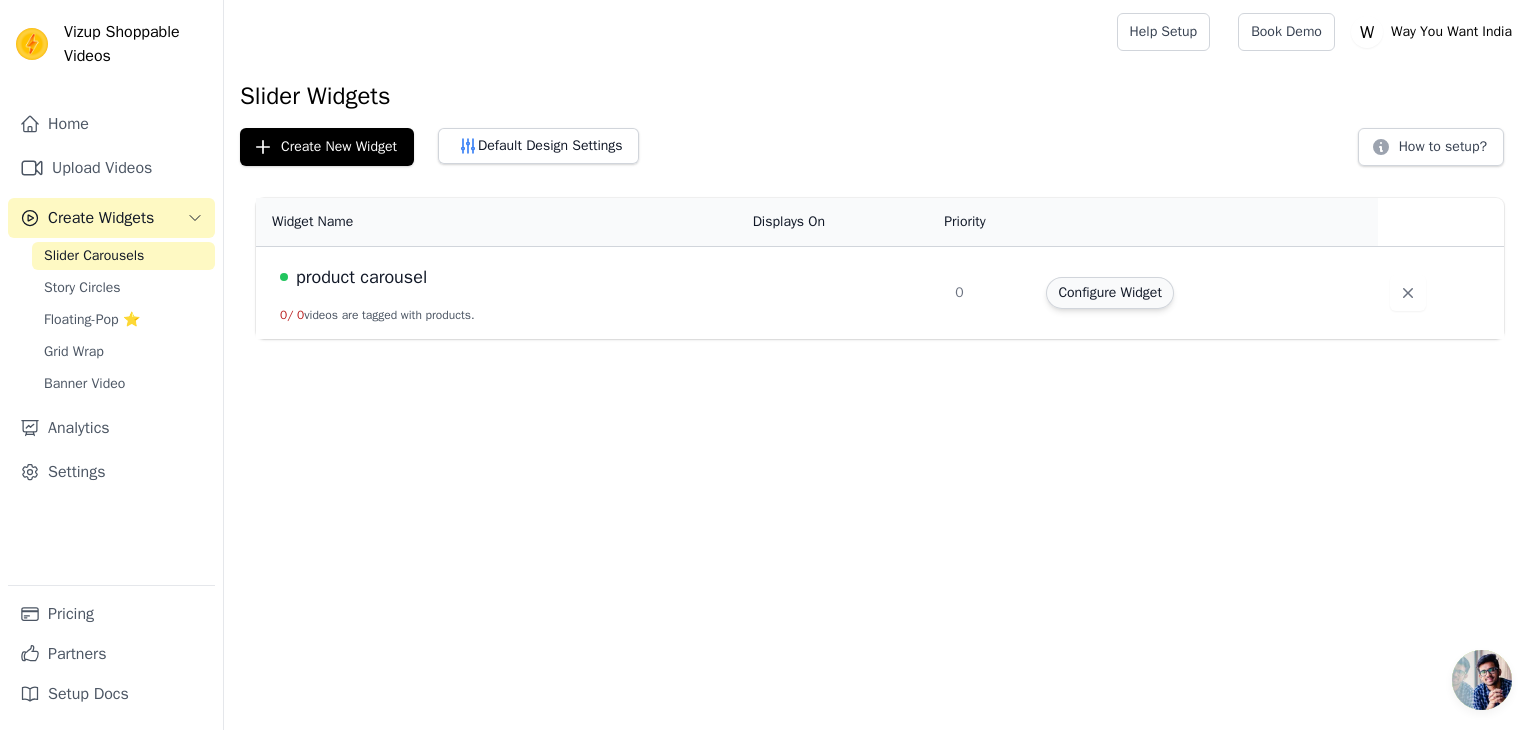 click on "Configure Widget" at bounding box center (1109, 293) 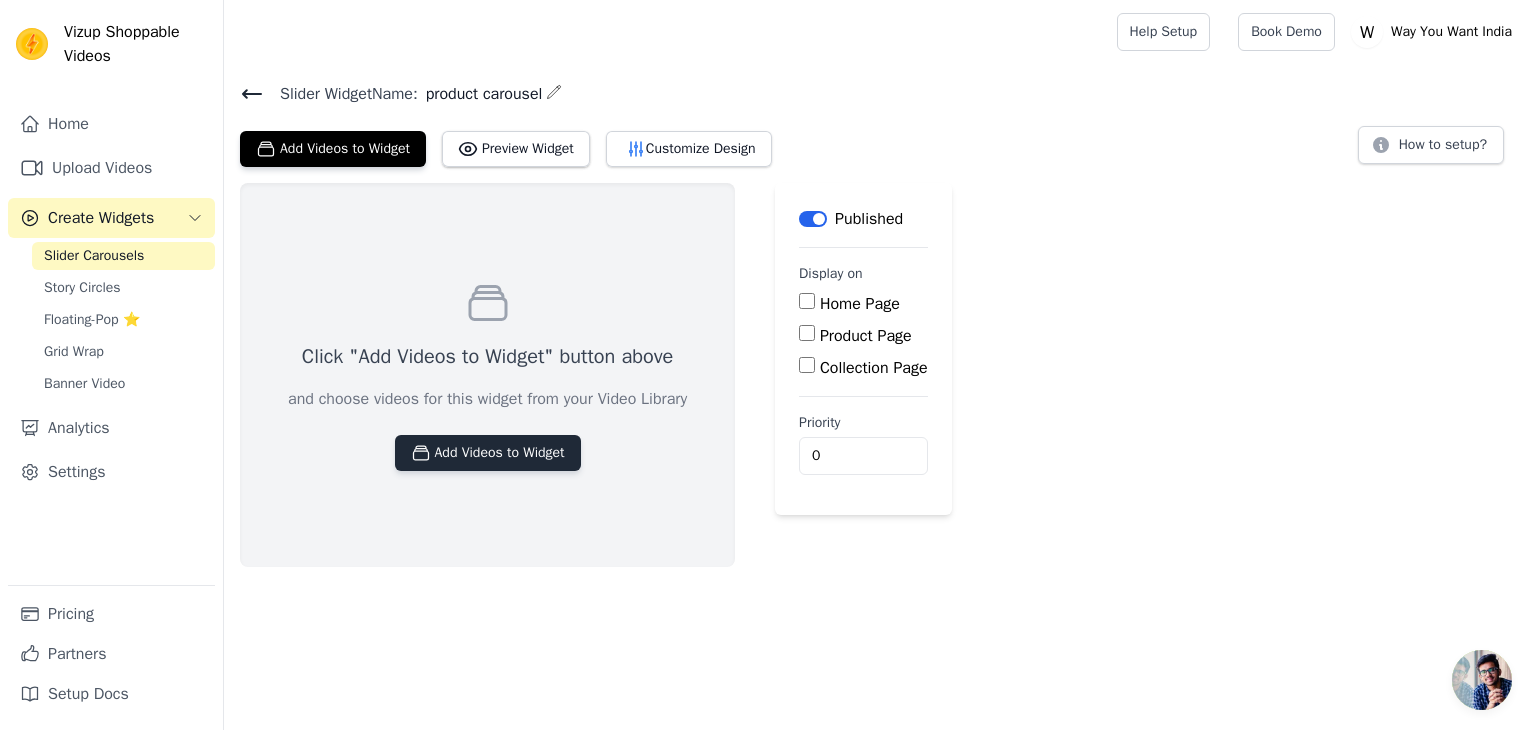 click on "Add Videos to Widget" at bounding box center [488, 453] 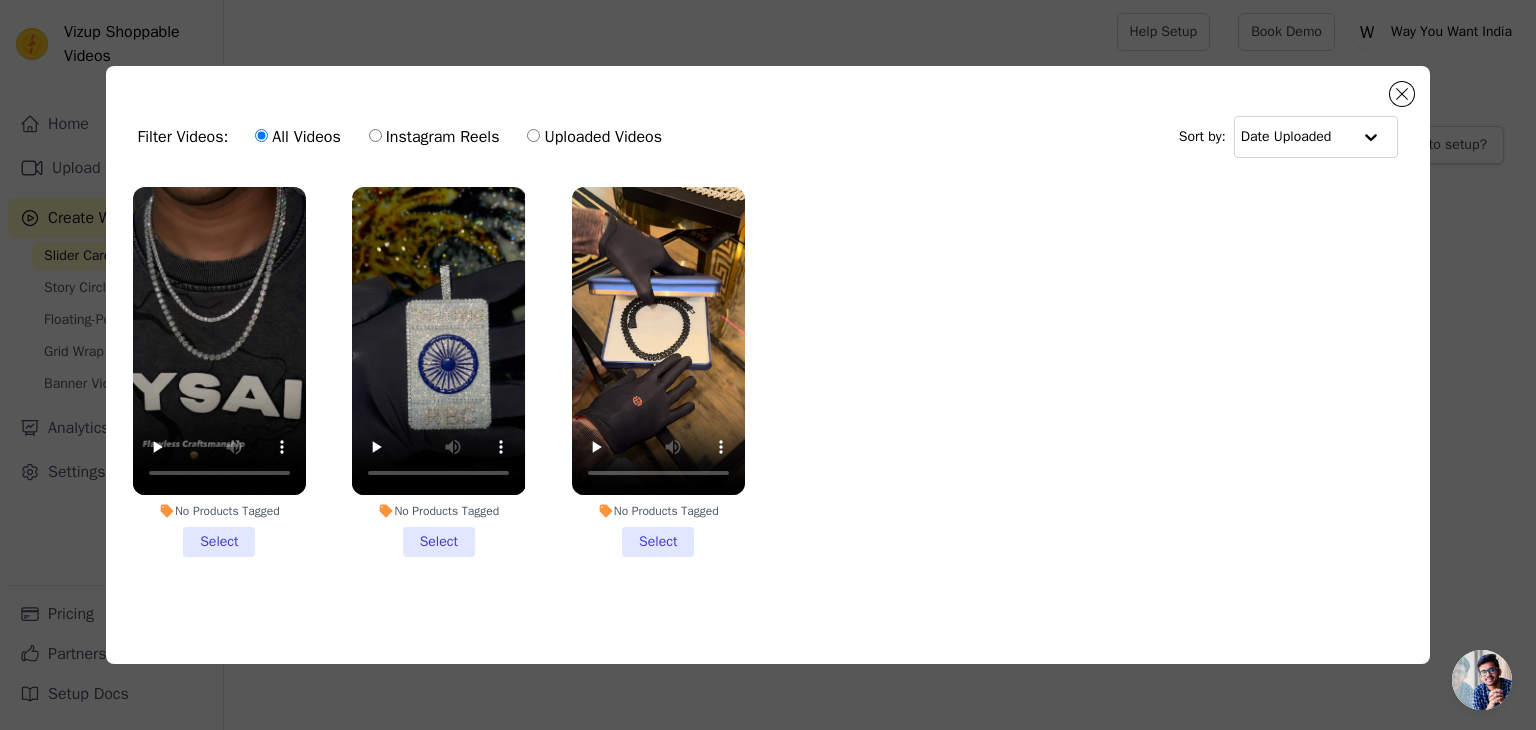 click on "No Products Tagged     Select" at bounding box center [219, 372] 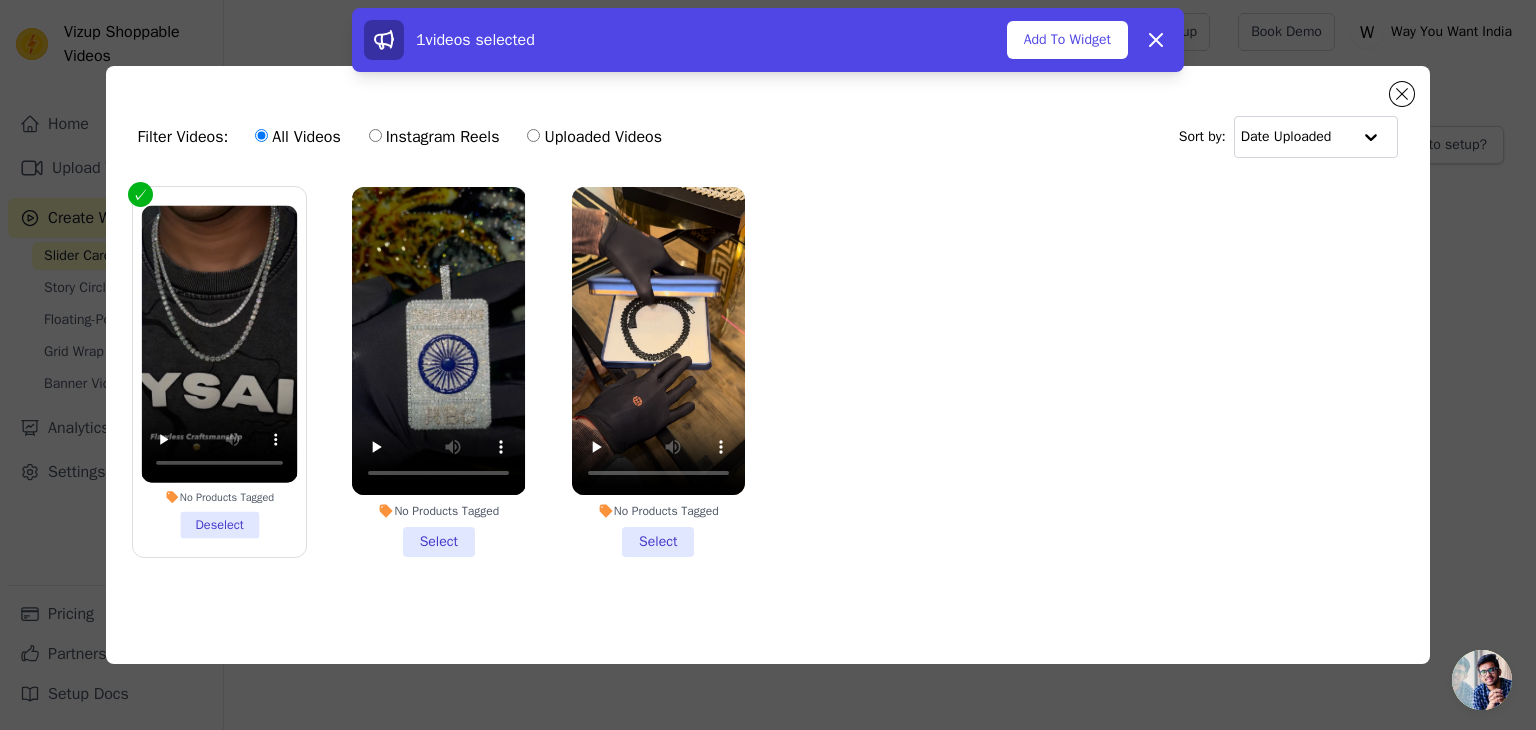 click on "No Products Tagged     Select" at bounding box center [438, 372] 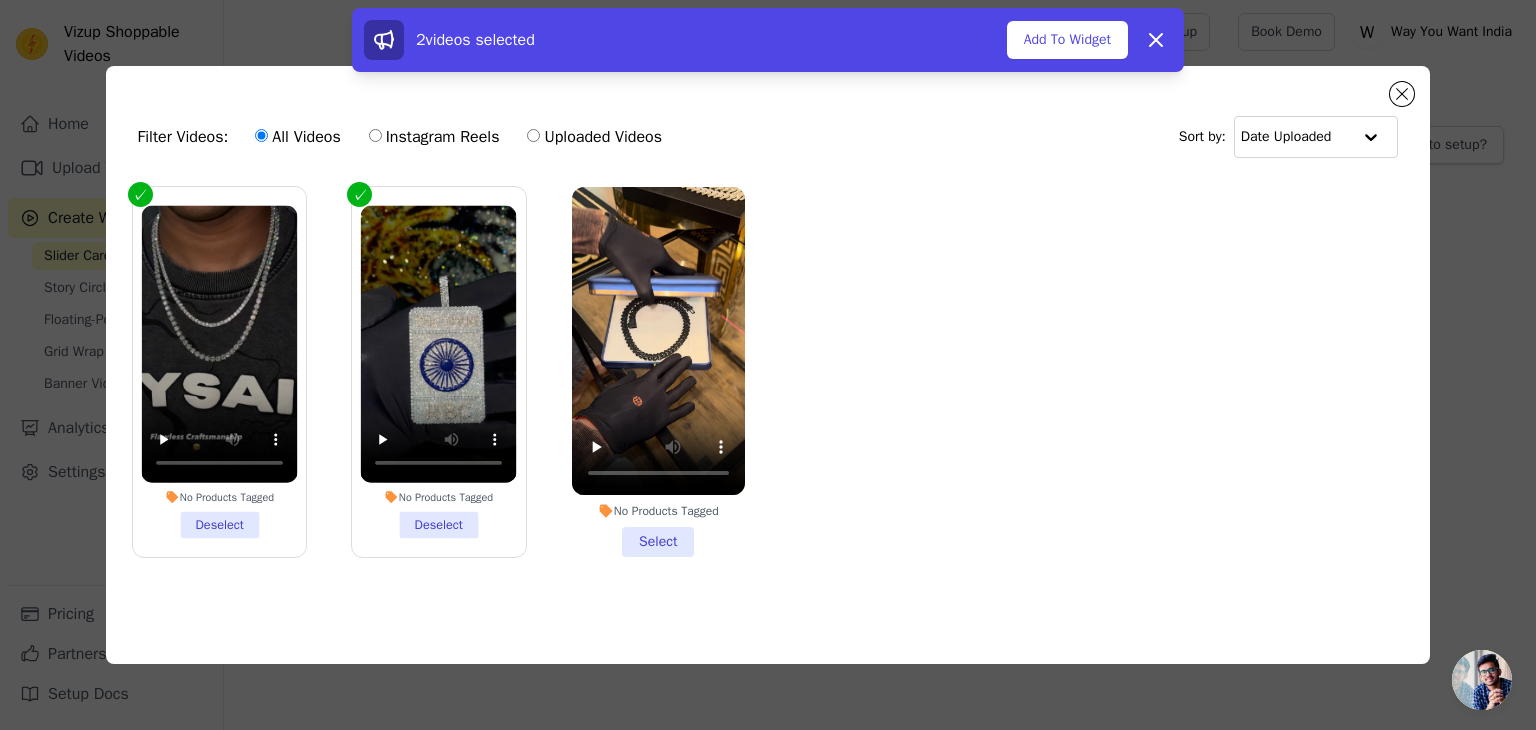 click on "No Products Tagged     Select" at bounding box center [658, 372] 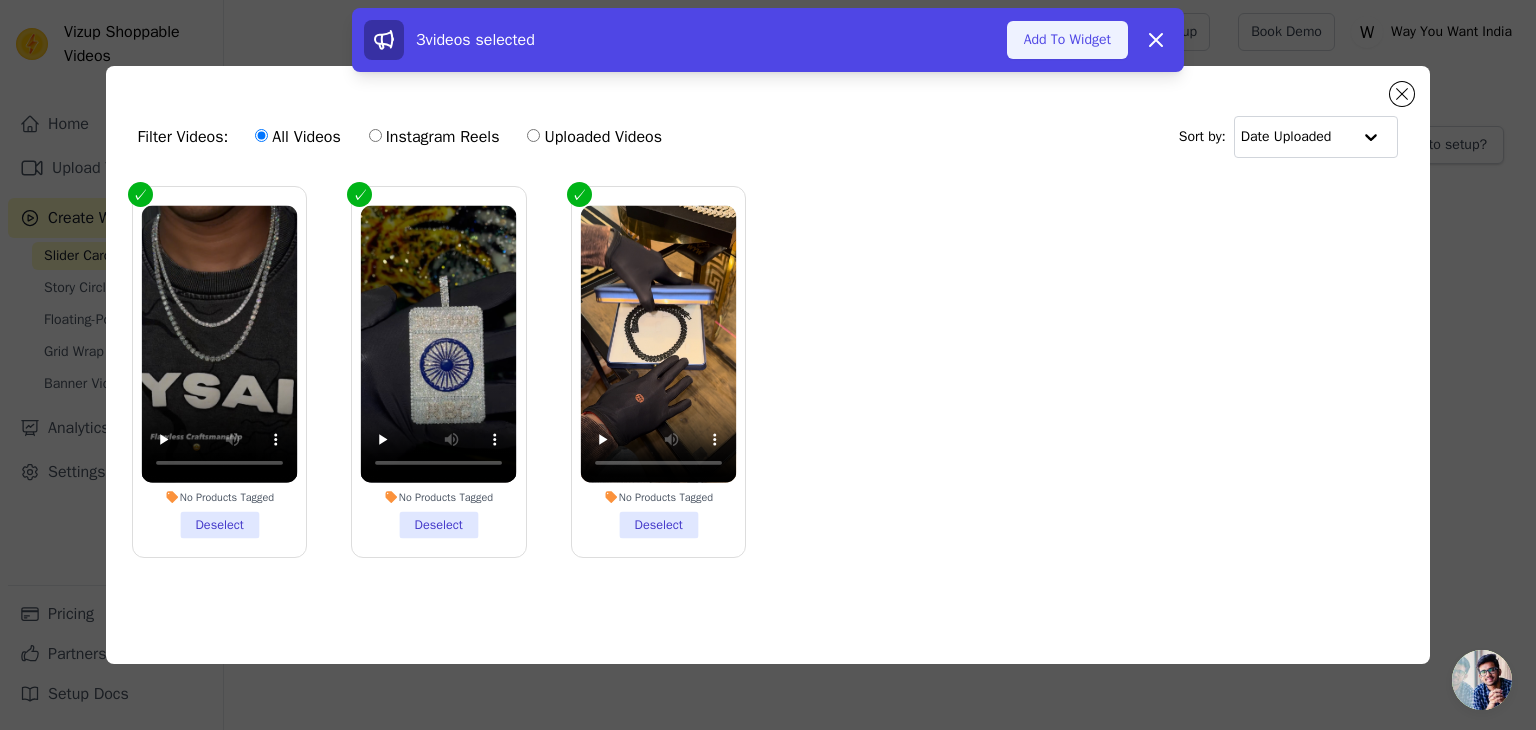 click on "Add To Widget" at bounding box center (1067, 40) 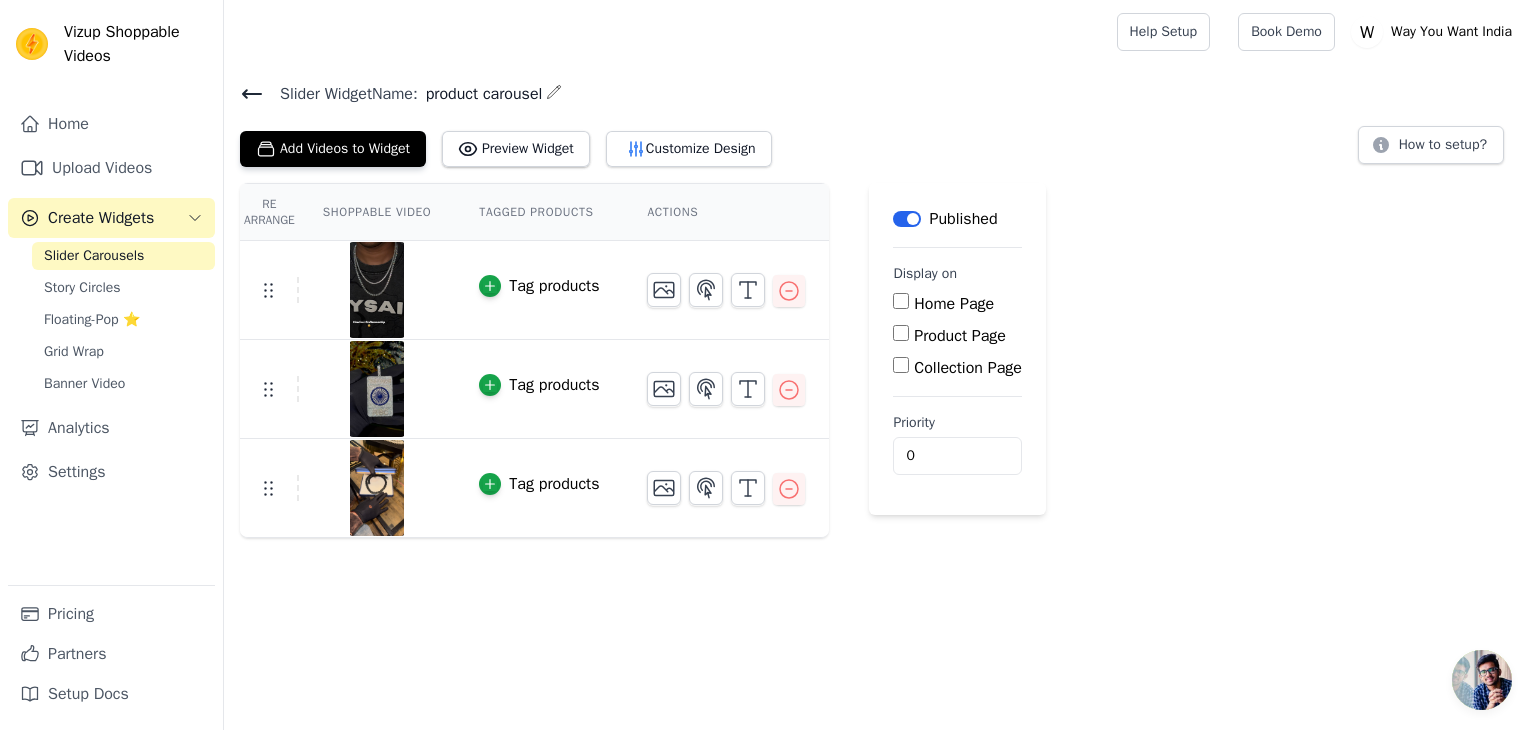 click on "Re Arrange   Shoppable Video   Tagged Products   Actions             Tag products                             Tag products                             Tag products                       Save Videos In This New Order   Save   Dismiss     Label     Published     Display on     Home Page     Product Page       Collection Page       Priority   0" at bounding box center (880, 360) 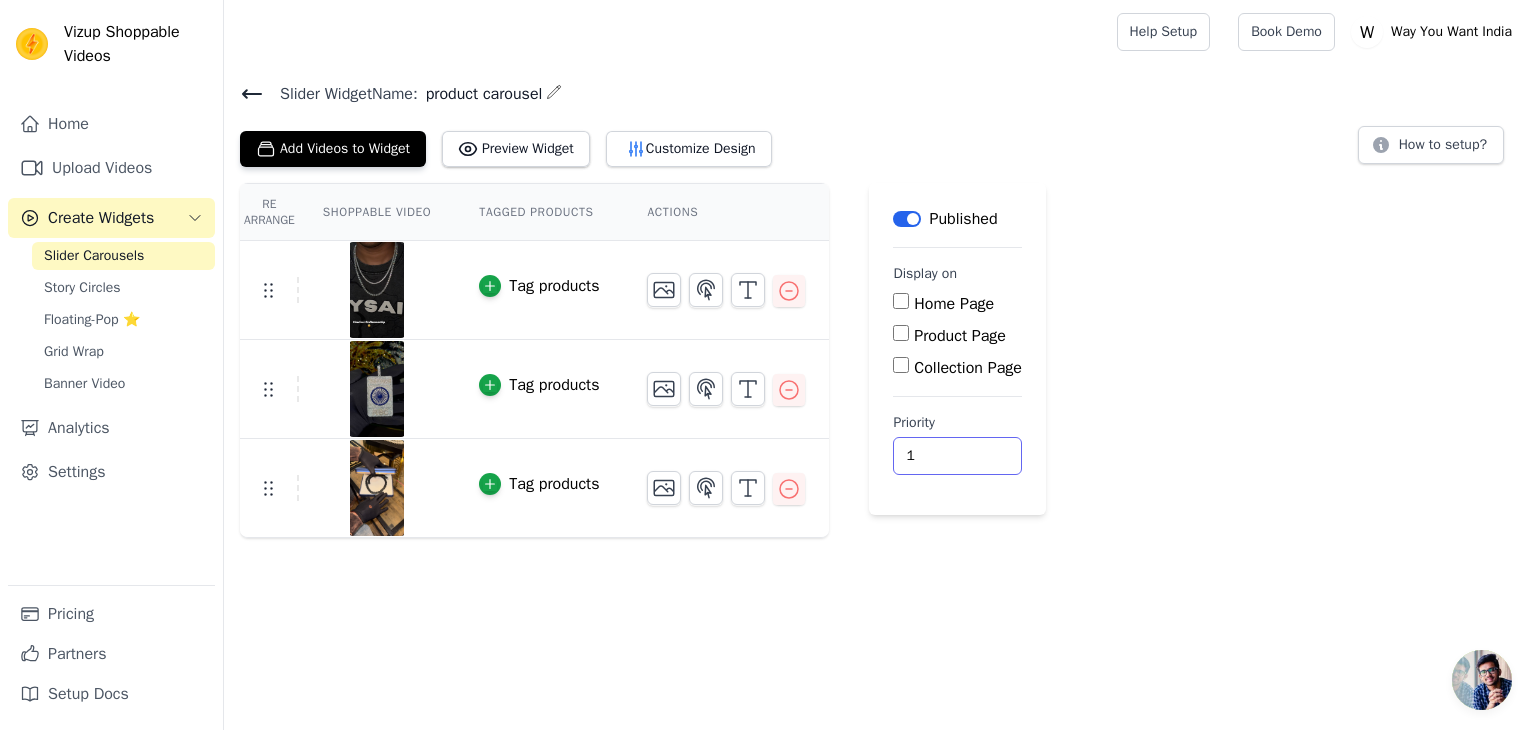 type on "1" 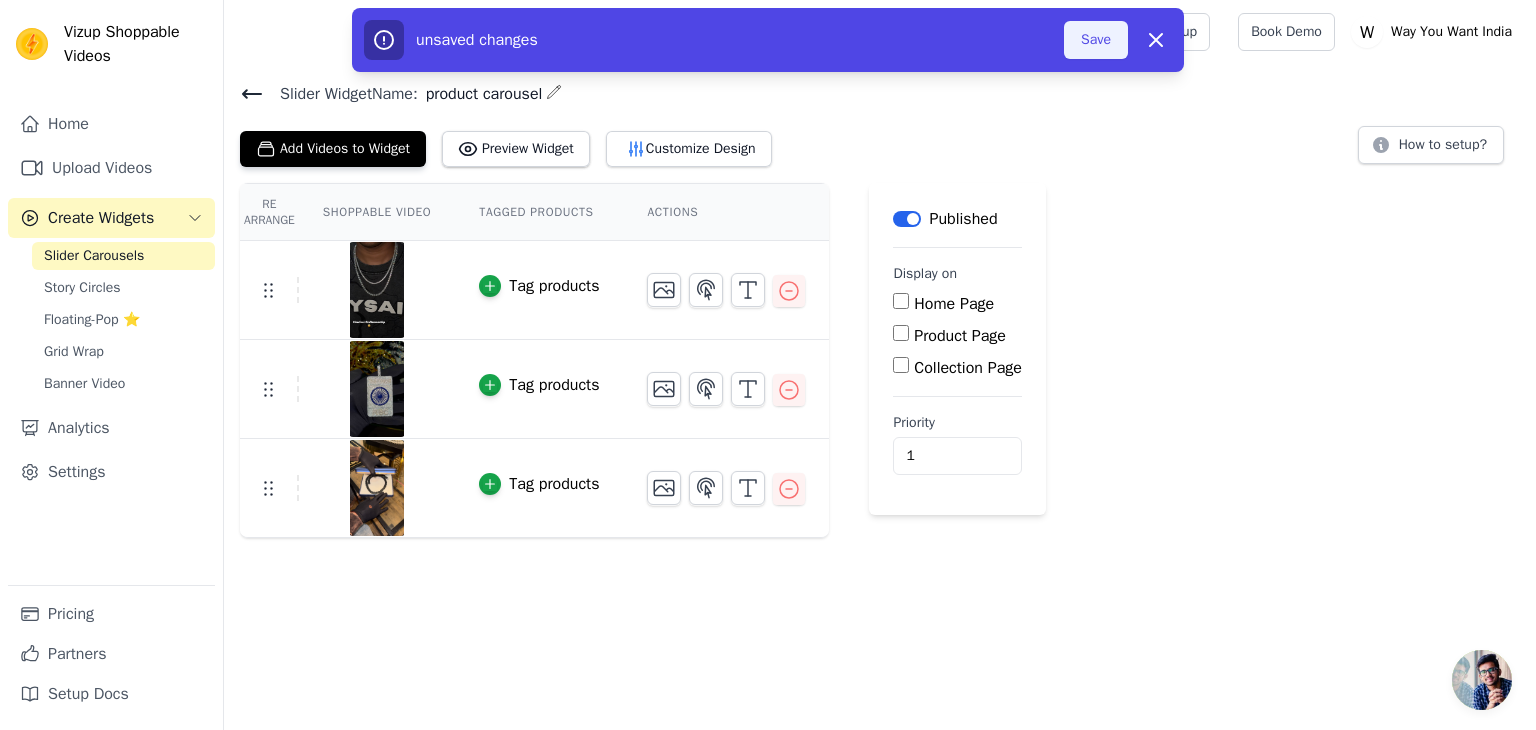 click on "Save" at bounding box center [1096, 40] 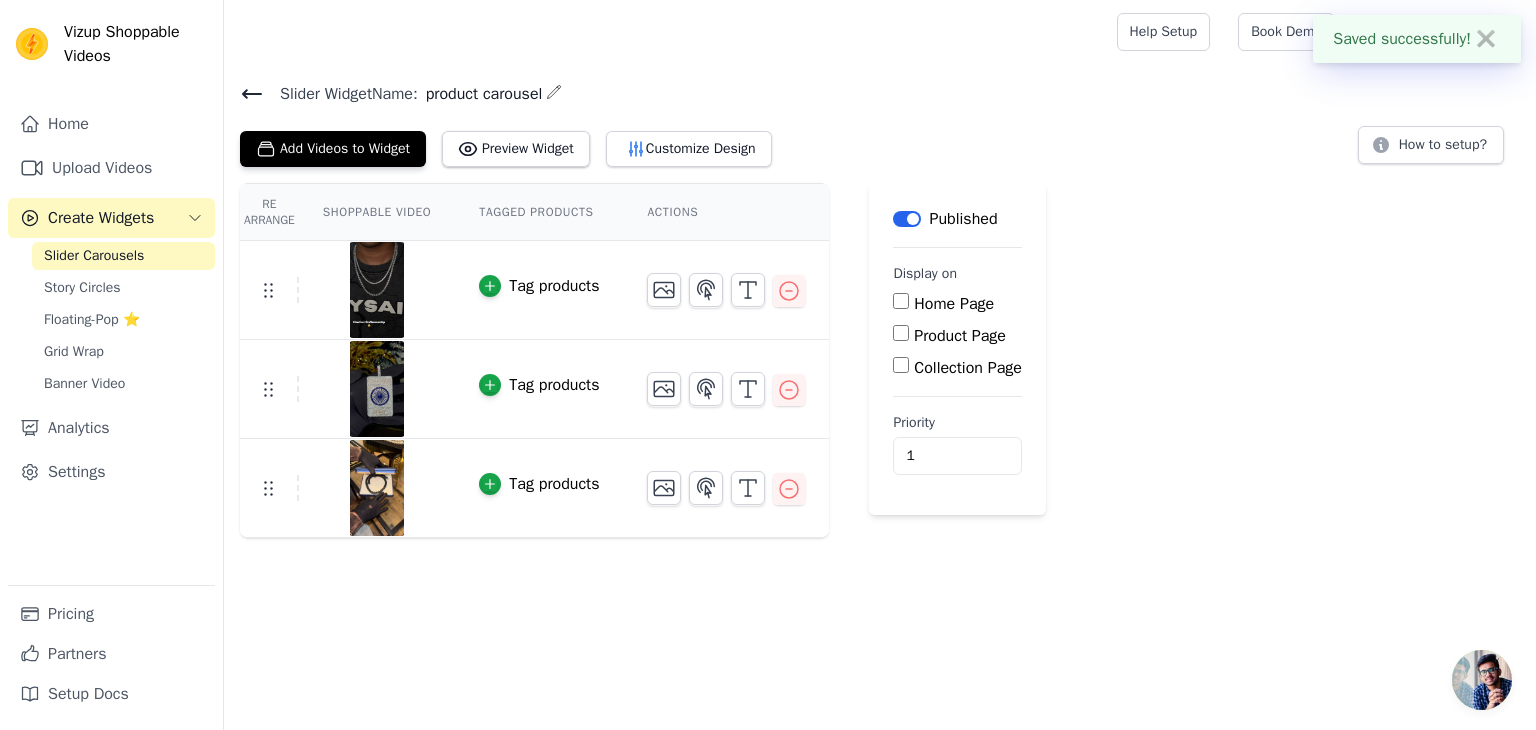 click on "Home Page" at bounding box center [901, 301] 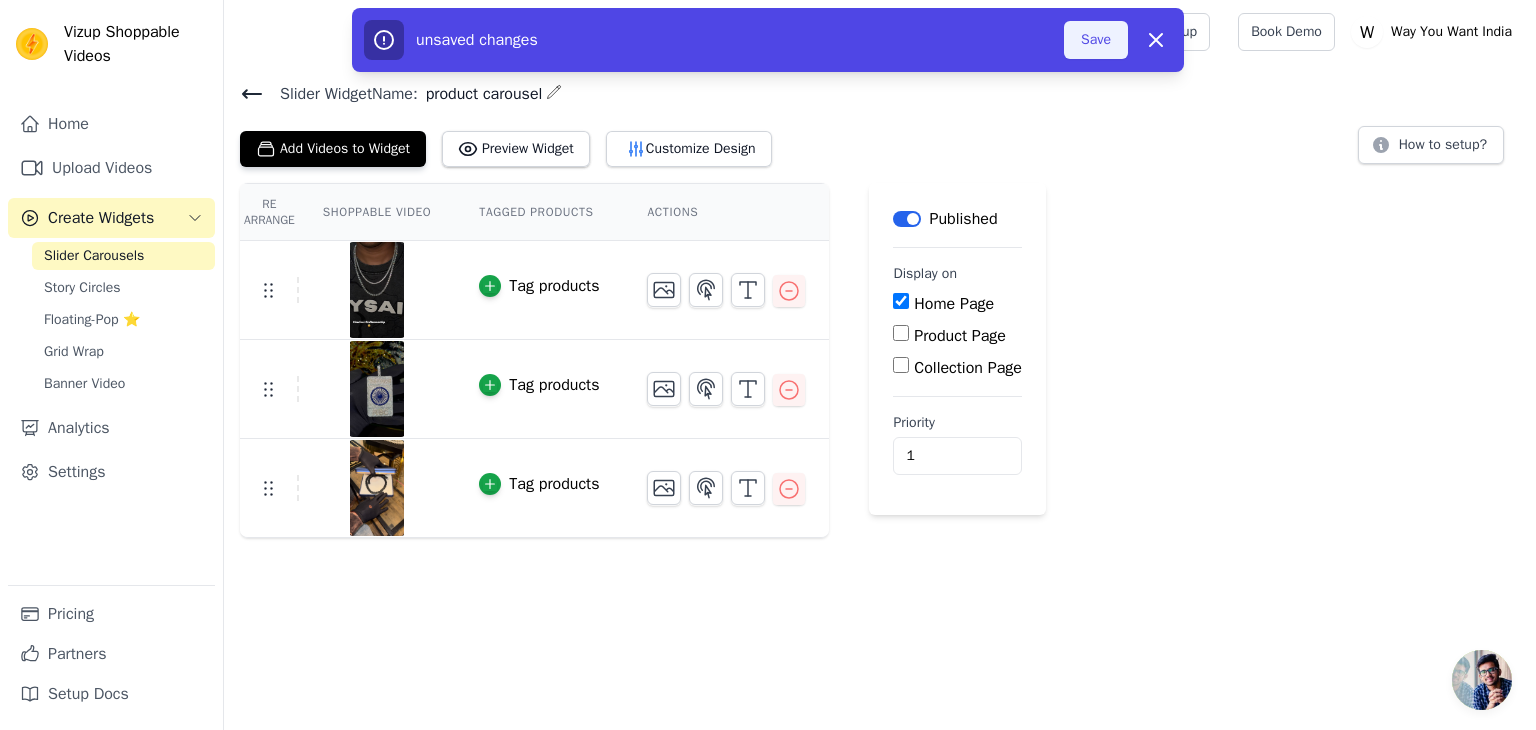 click on "Save" at bounding box center (1096, 40) 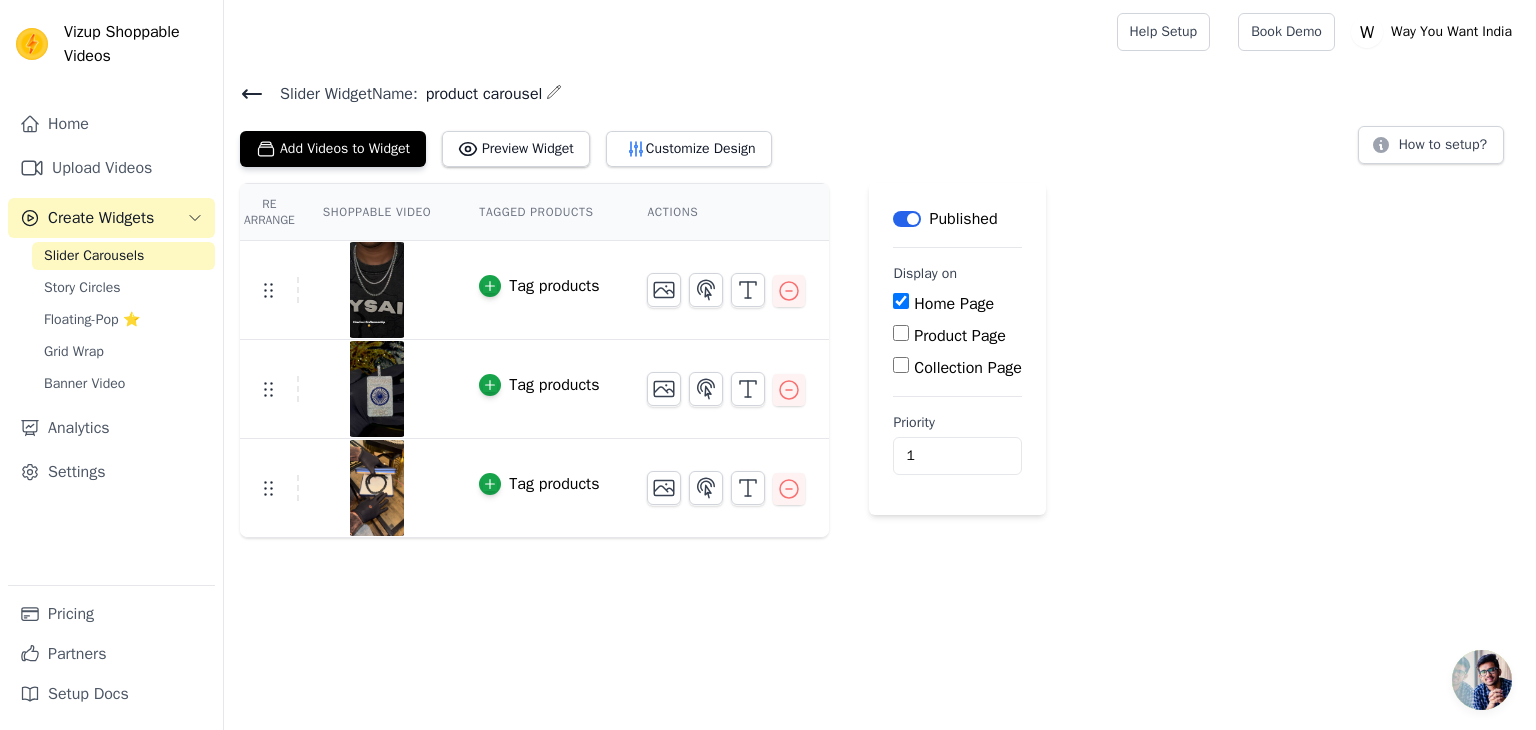 click on "Vizup Shoppable Videos
Home
Upload Videos       Create Widgets     Slider Carousels   Story Circles   Floating-Pop ⭐   Grid Wrap   Banner Video
Analytics
Settings
Pricing
Partners
Setup Docs   Open sidebar       Help Setup     Book Demo   Open user menu" at bounding box center (768, 269) 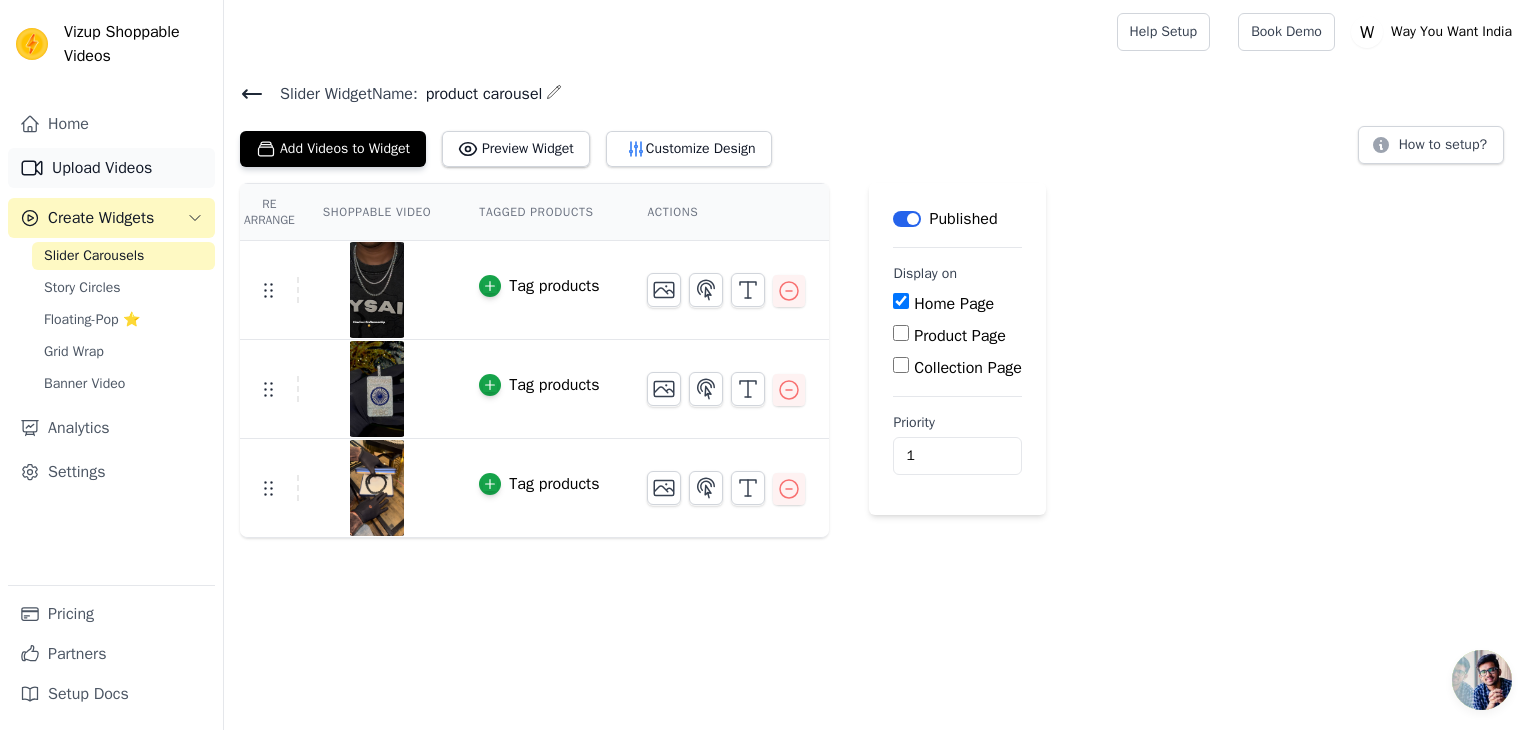 click on "Upload Videos" at bounding box center [111, 168] 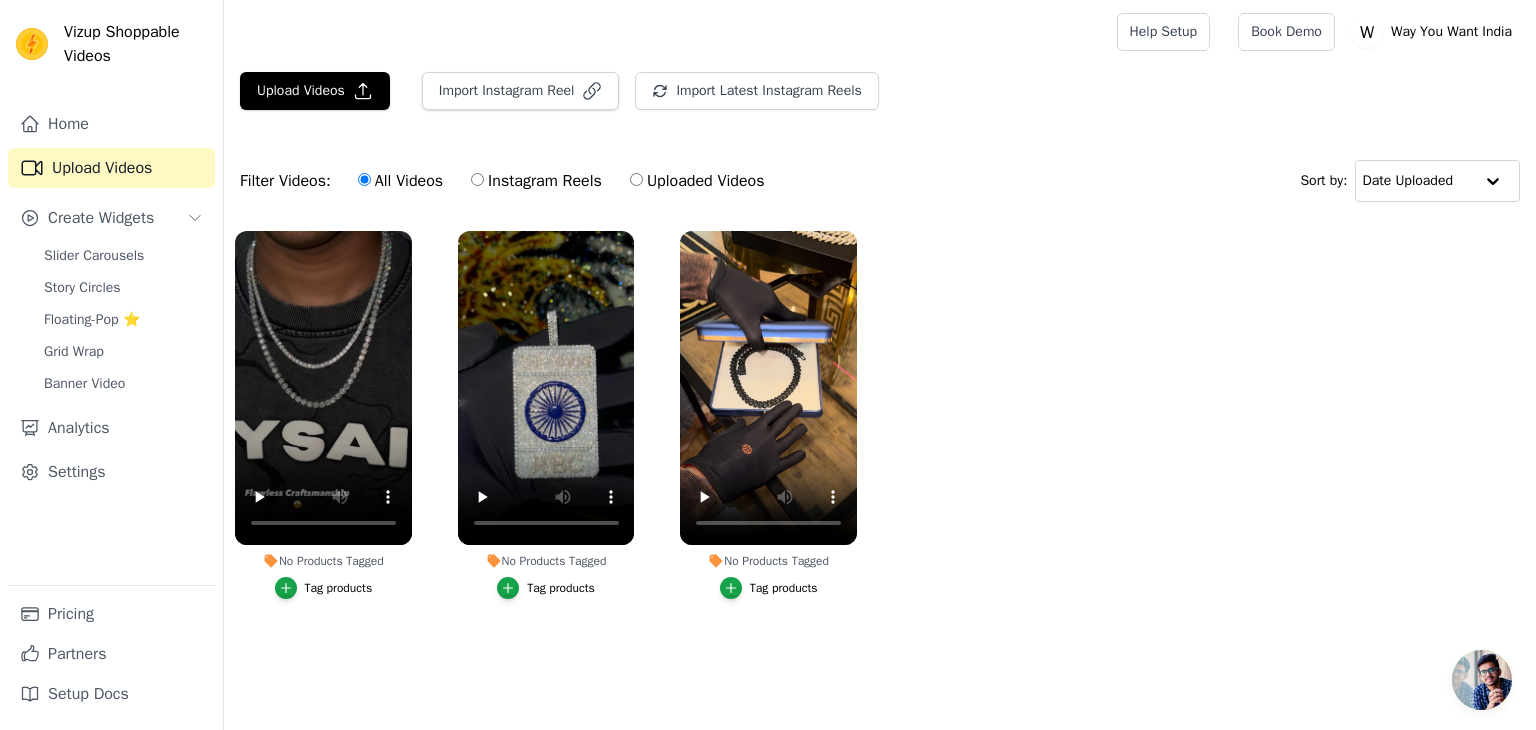 click on "No Products Tagged       Tag products
No Products Tagged       Tag products
No Products Tagged       Tag products" at bounding box center [880, 435] 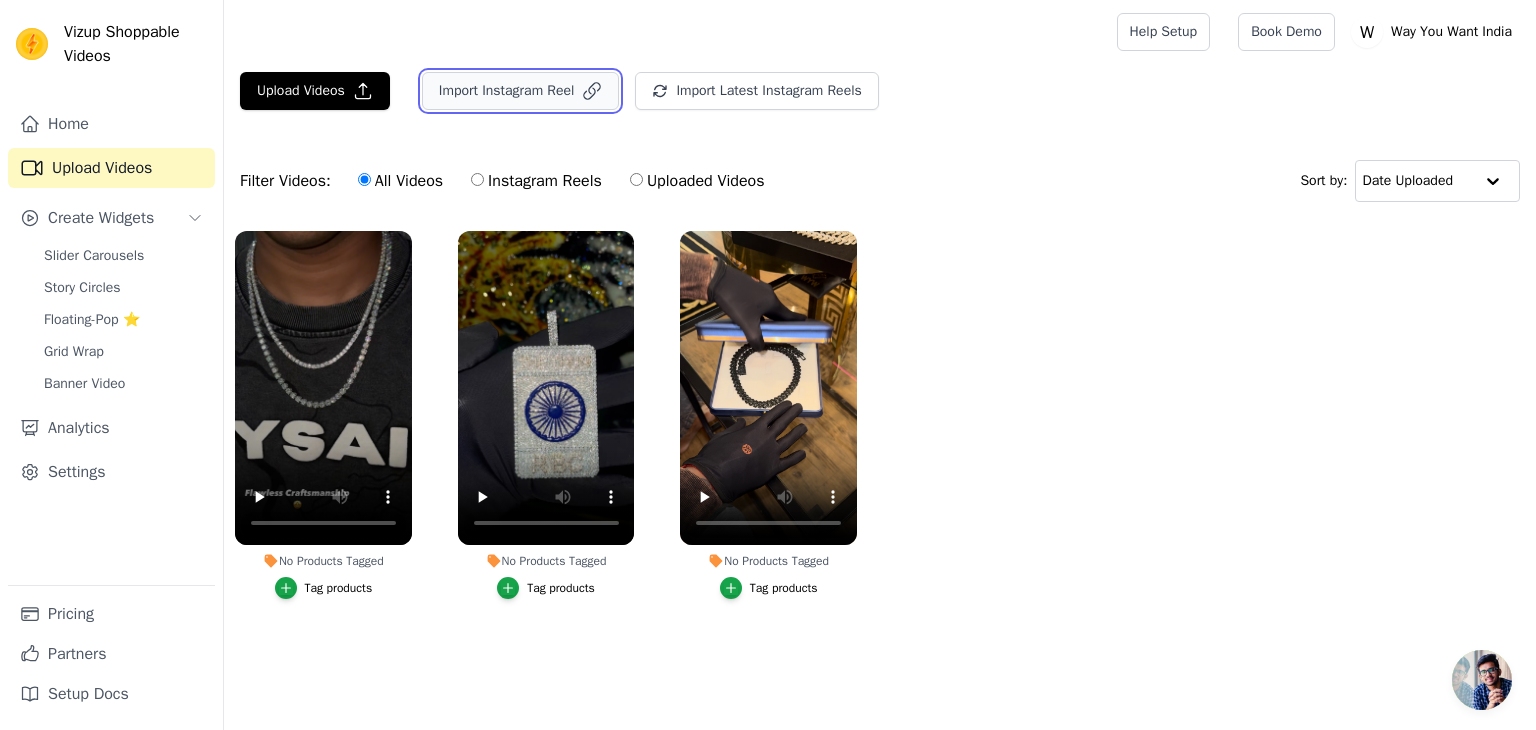click on "Import Instagram Reel" at bounding box center (521, 91) 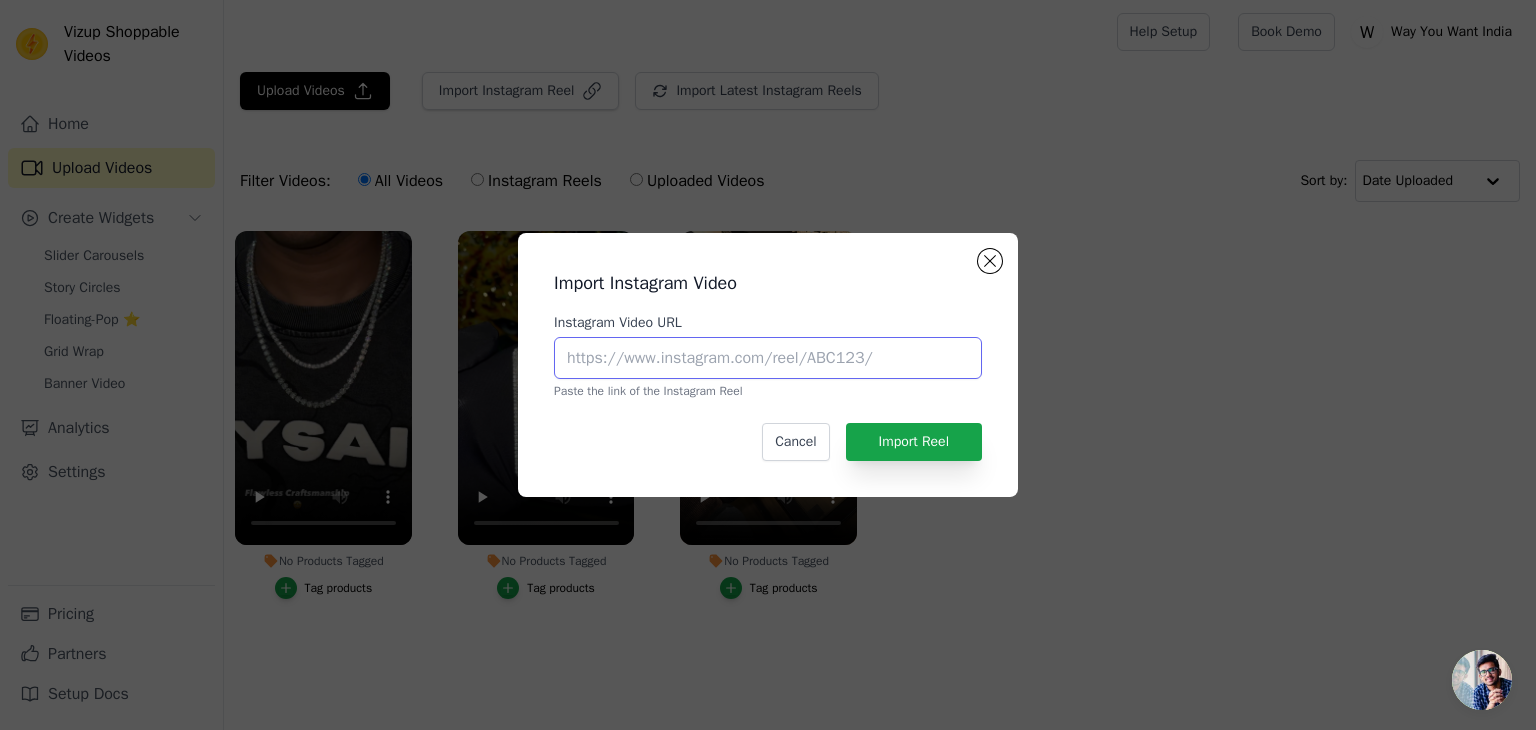 click on "Instagram Video URL" at bounding box center [768, 358] 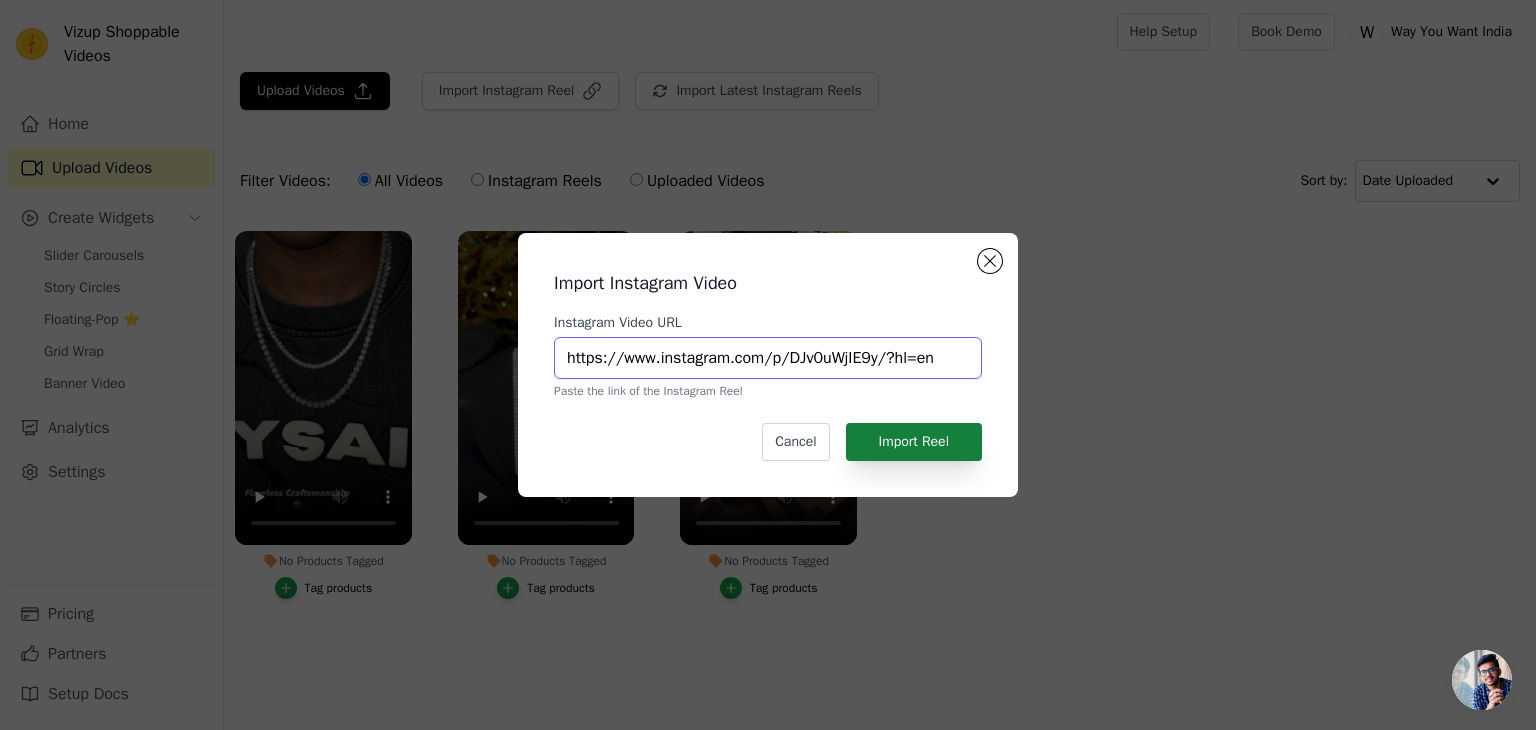 type on "https://www.instagram.com/p/DJv0uWjIE9y/?hl=en" 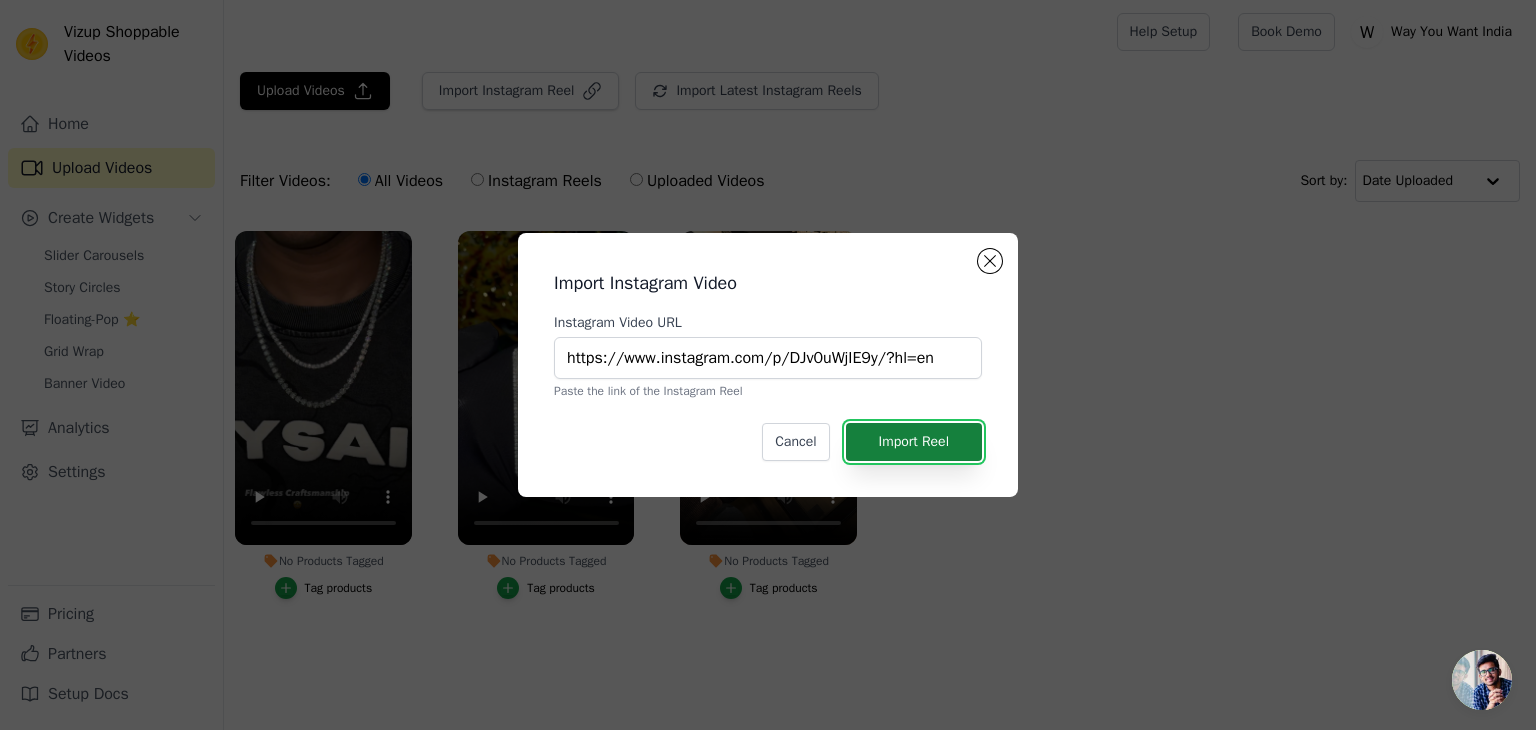 click on "Import Reel" at bounding box center [914, 442] 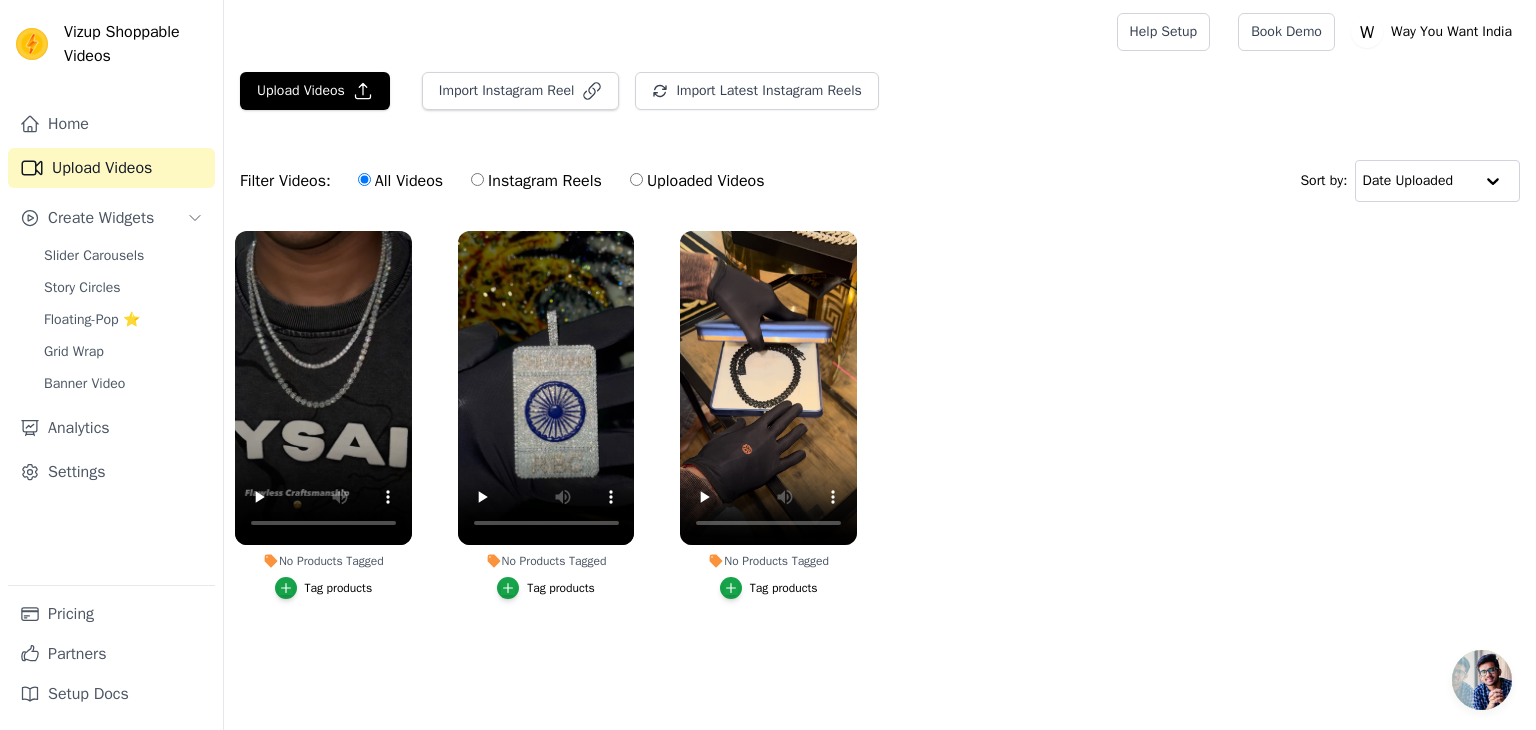 click on "No Products Tagged       Tag products
No Products Tagged       Tag products
No Products Tagged       Tag products" at bounding box center [880, 435] 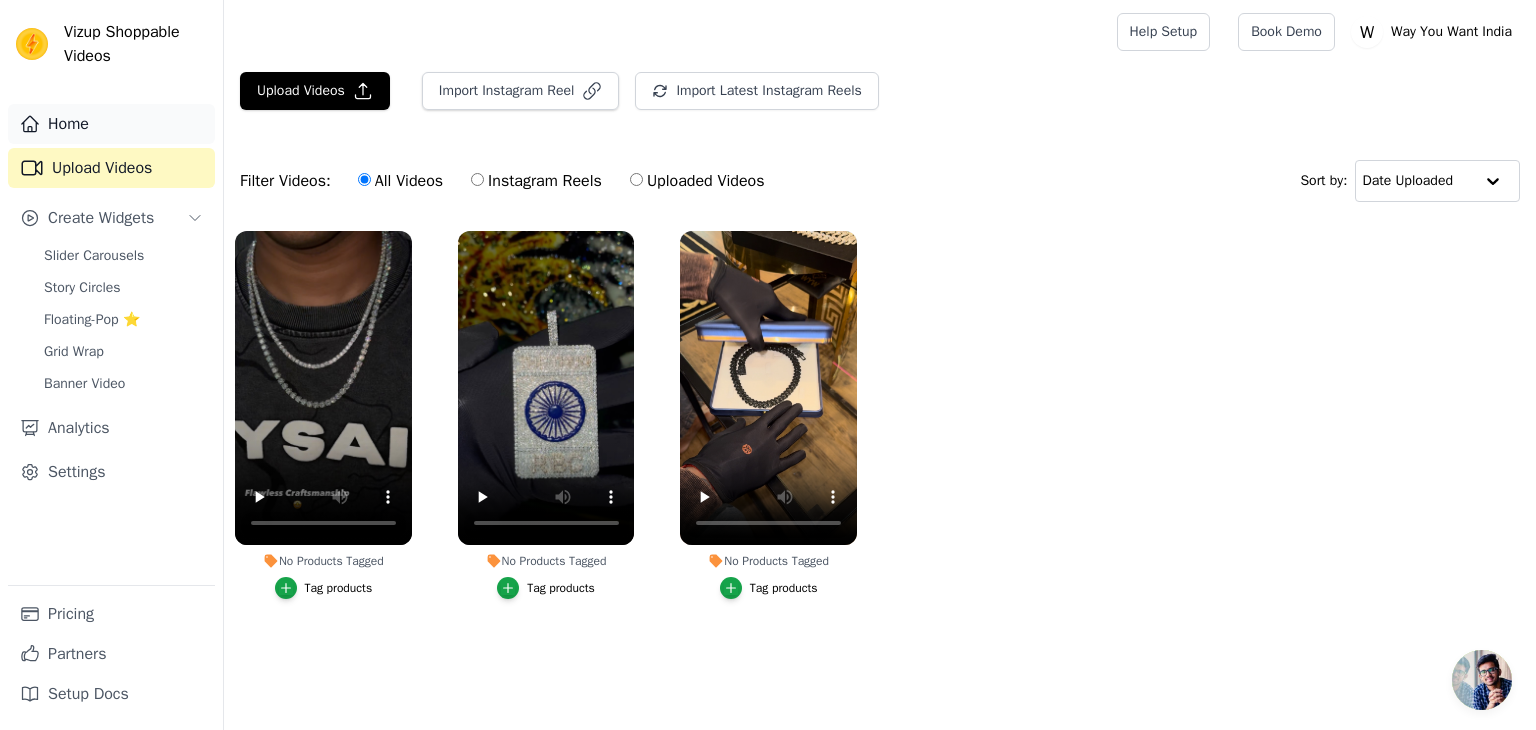 click on "Home" at bounding box center (111, 124) 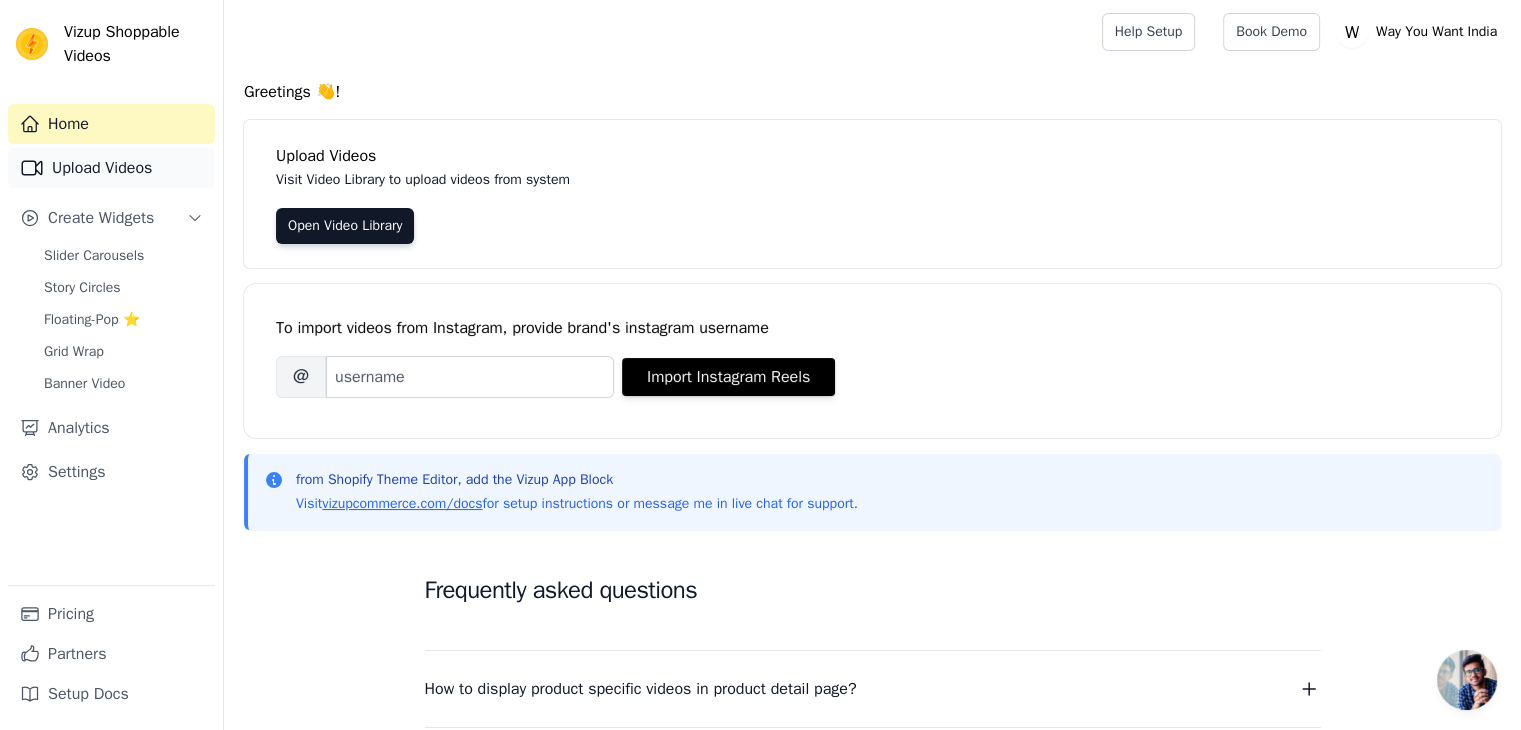 click on "Upload Videos" at bounding box center [111, 168] 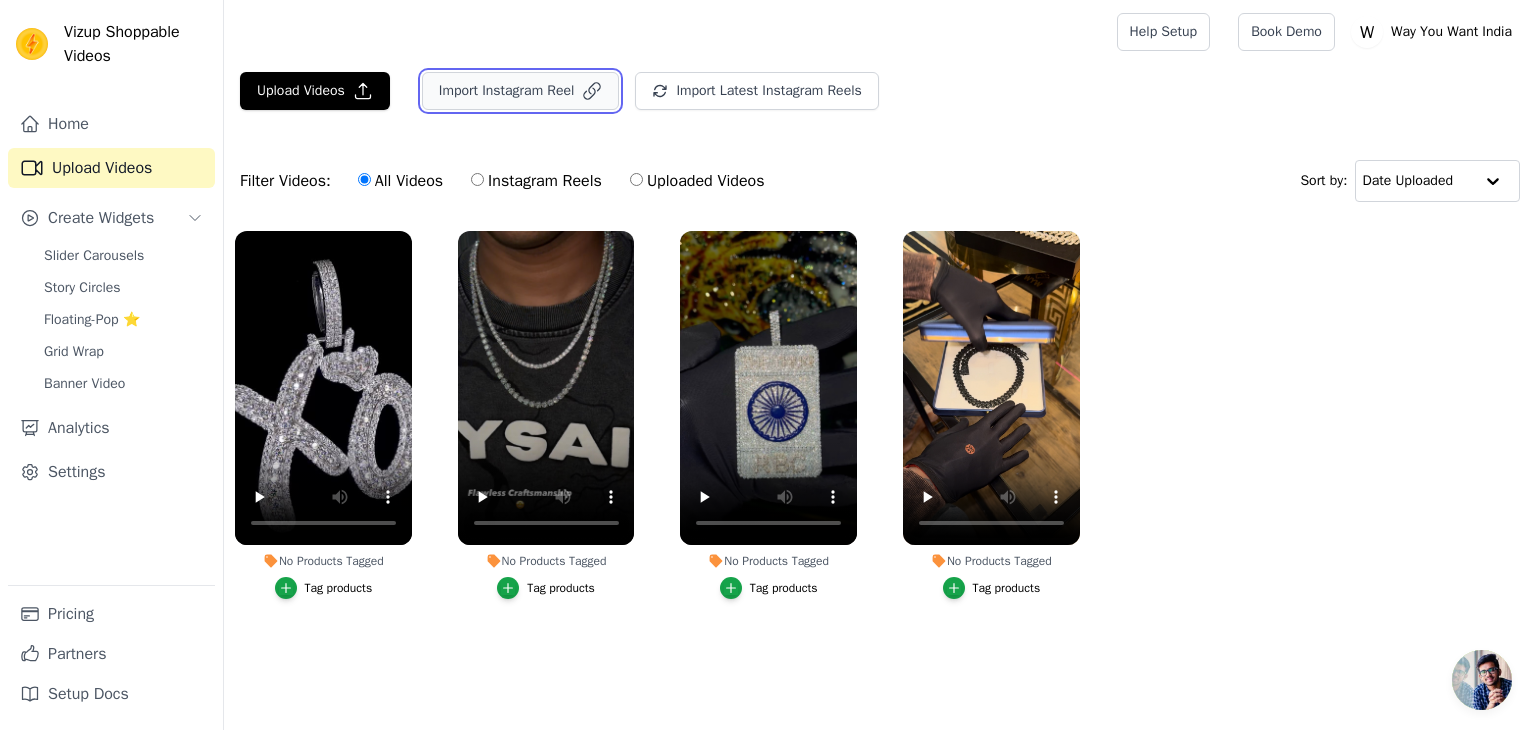 click on "Import Instagram Reel" at bounding box center [521, 91] 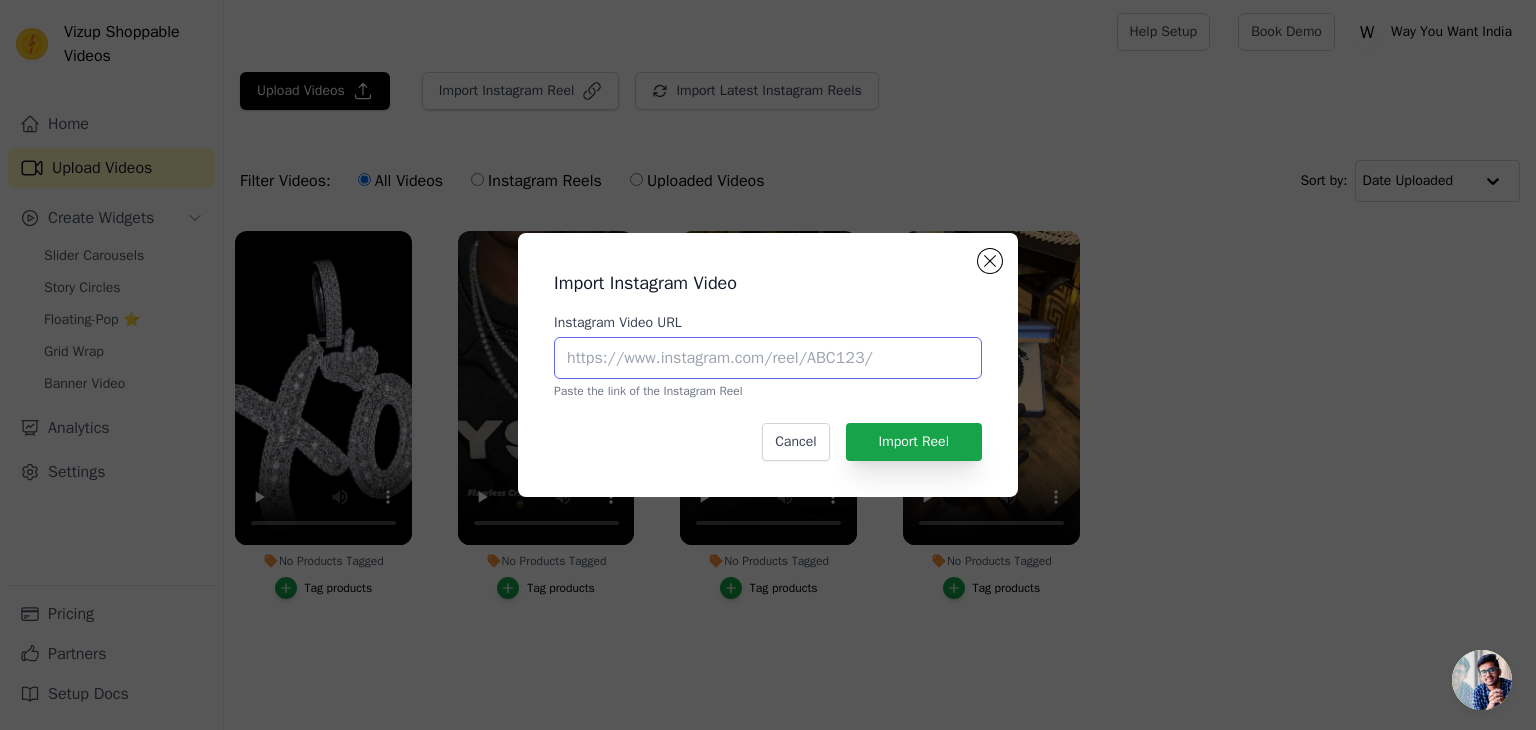 click on "Instagram Video URL" at bounding box center [768, 358] 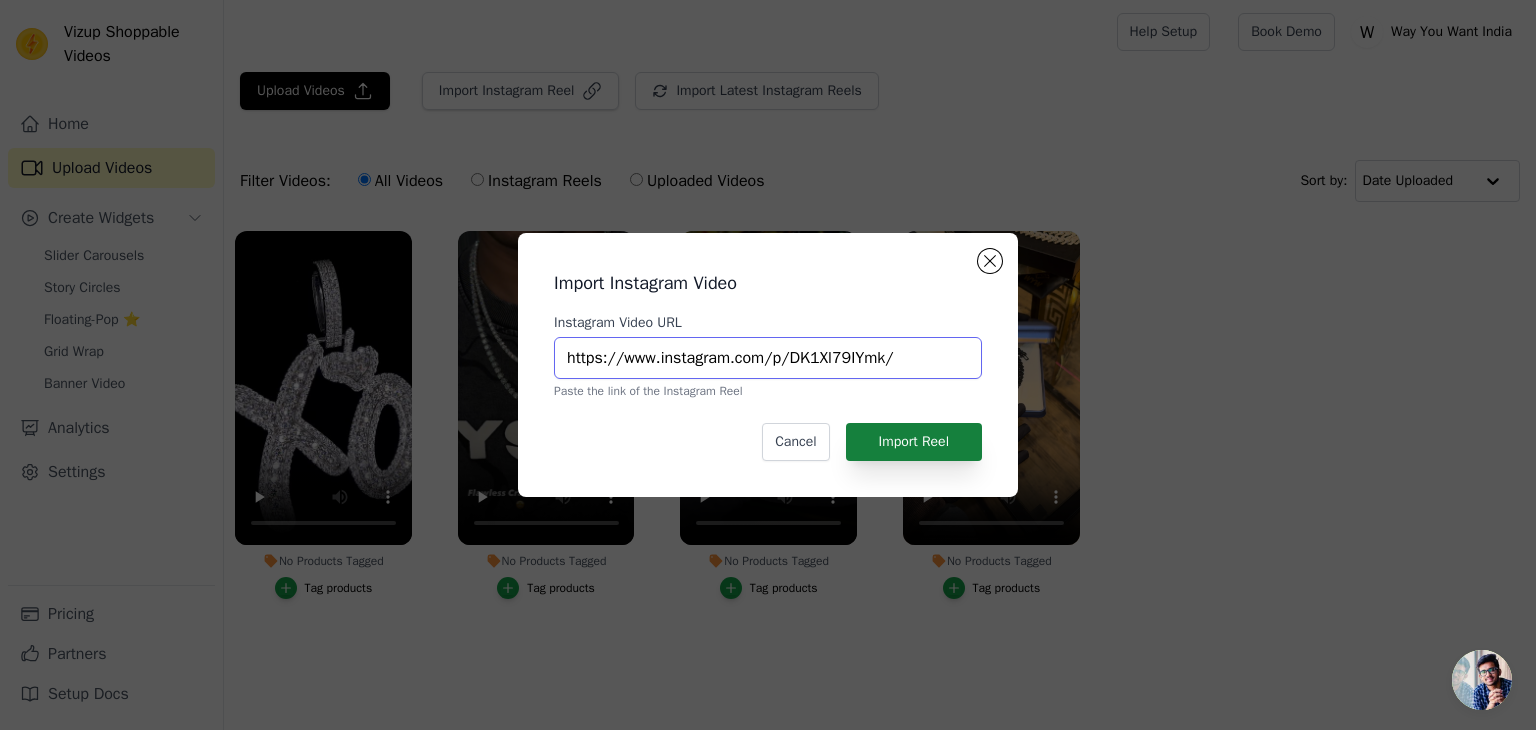 type on "https://www.instagram.com/p/DK1Xl79IYmk/" 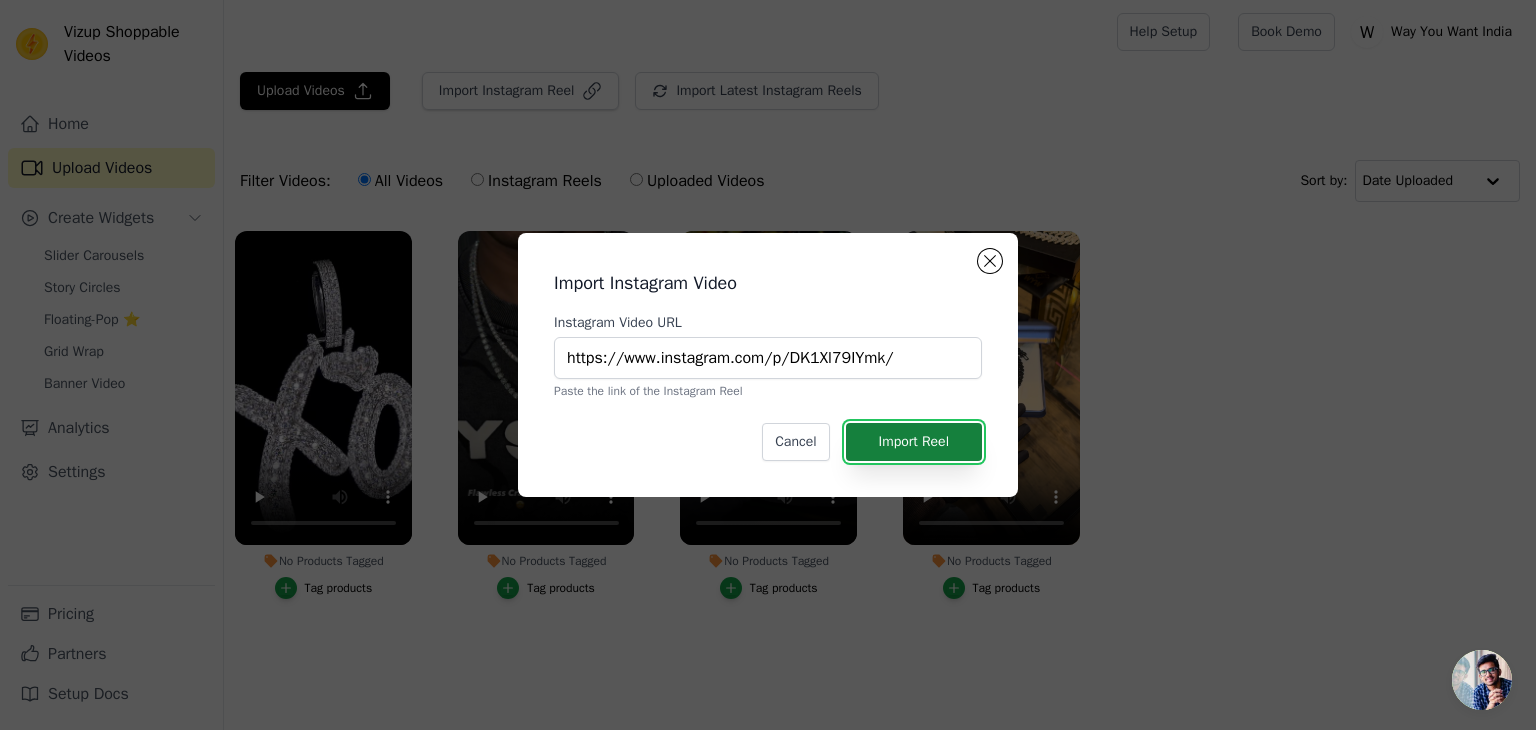 click on "Import Reel" at bounding box center [914, 442] 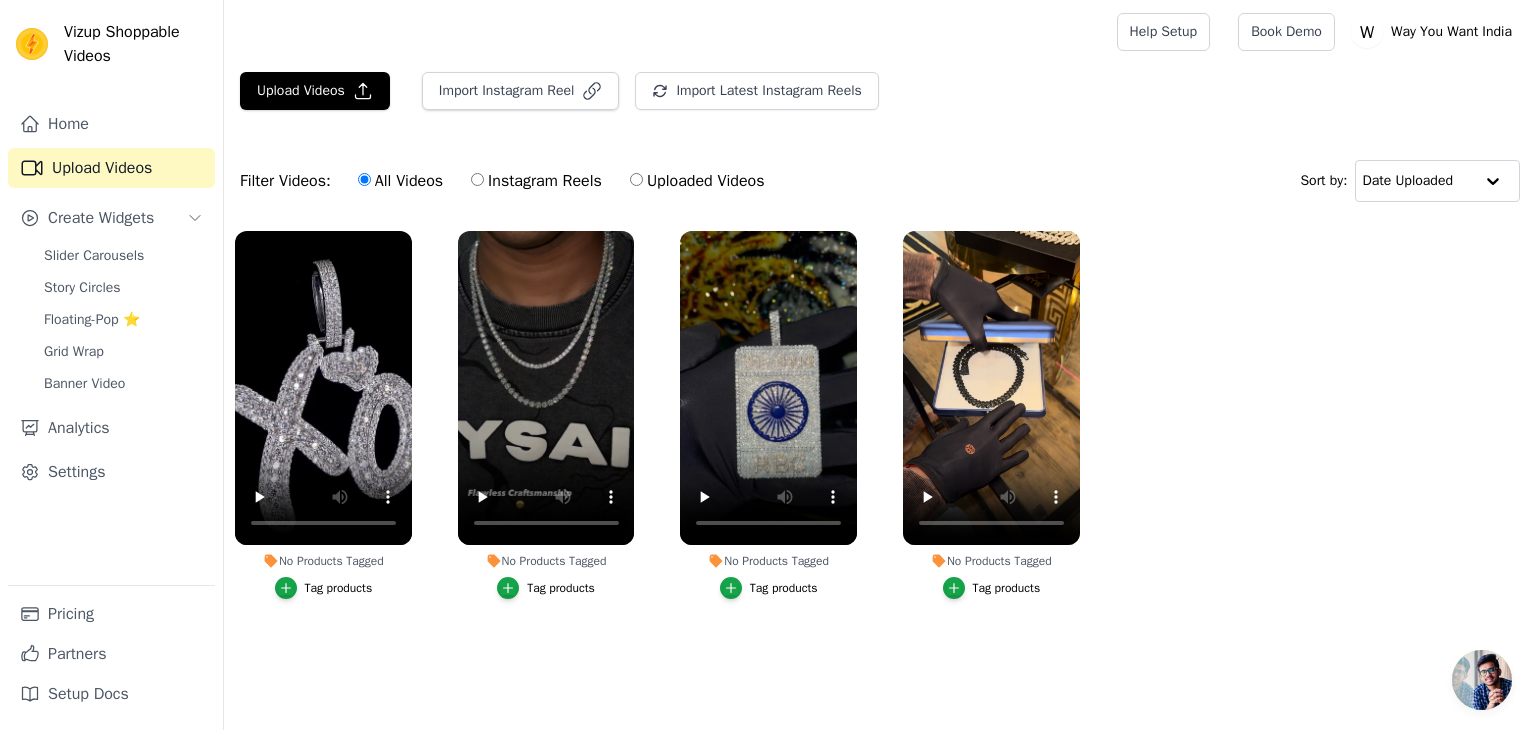 click on "No Products Tagged       Tag products
No Products Tagged       Tag products
No Products Tagged       Tag products
No Products Tagged       Tag products" at bounding box center (880, 435) 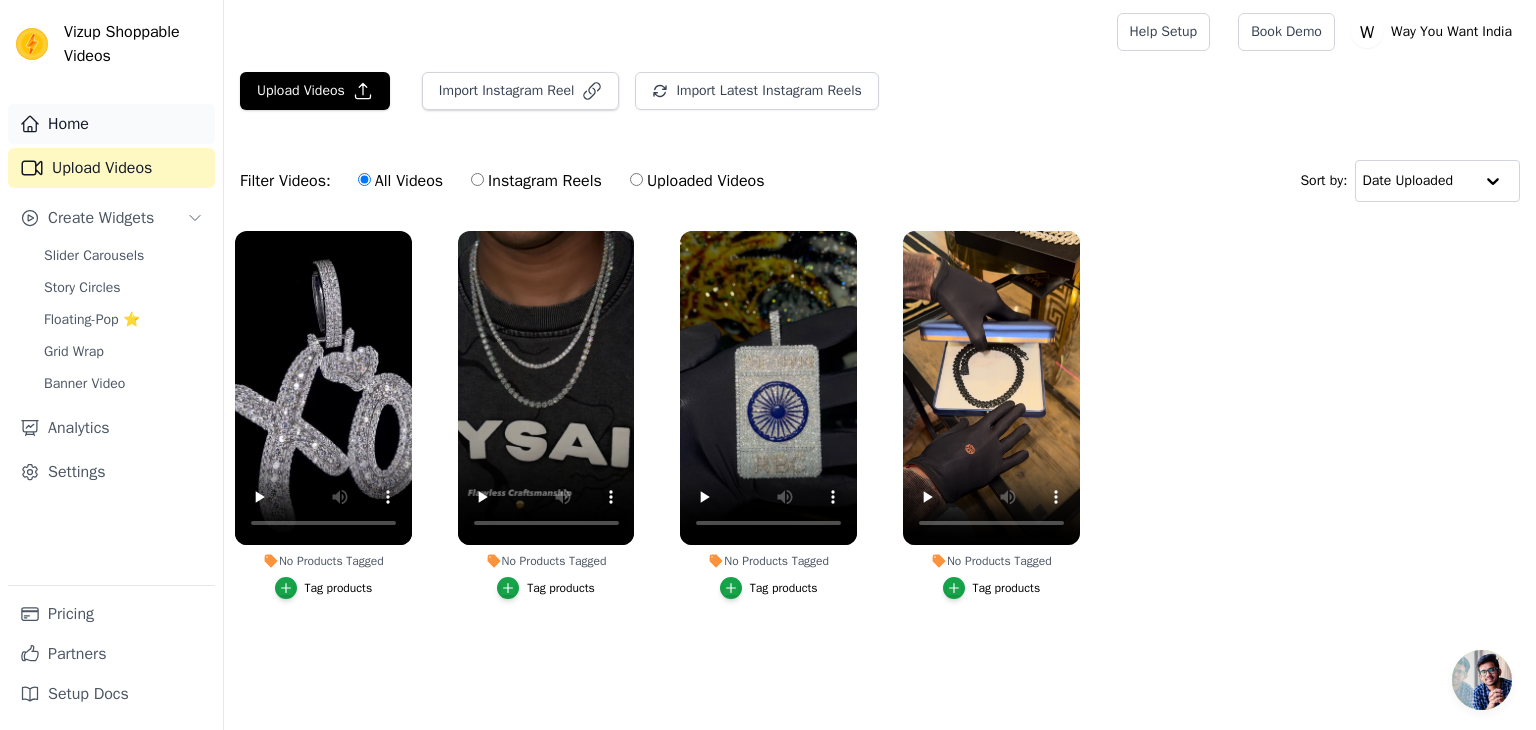 click on "Home" at bounding box center [111, 124] 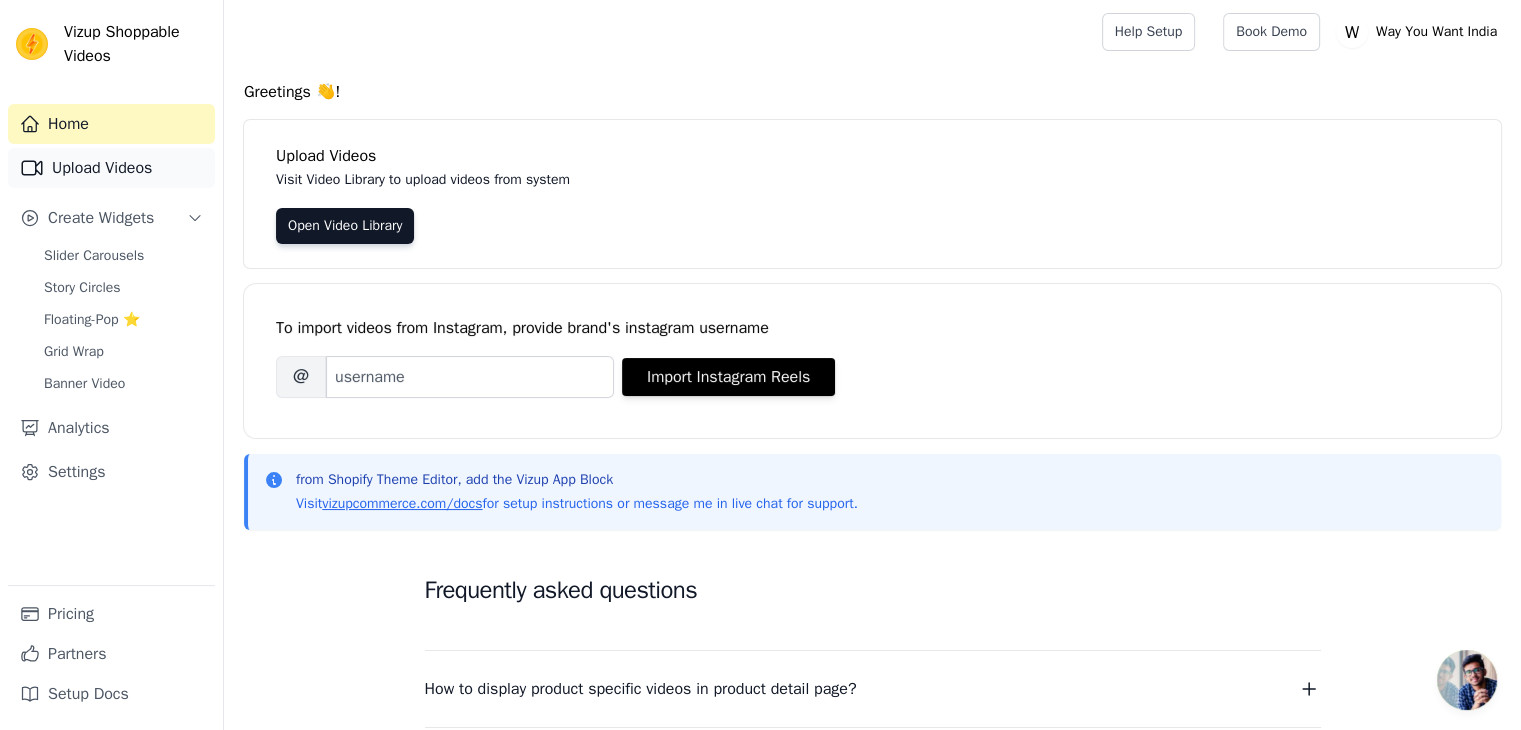 click on "Upload Videos" at bounding box center [111, 168] 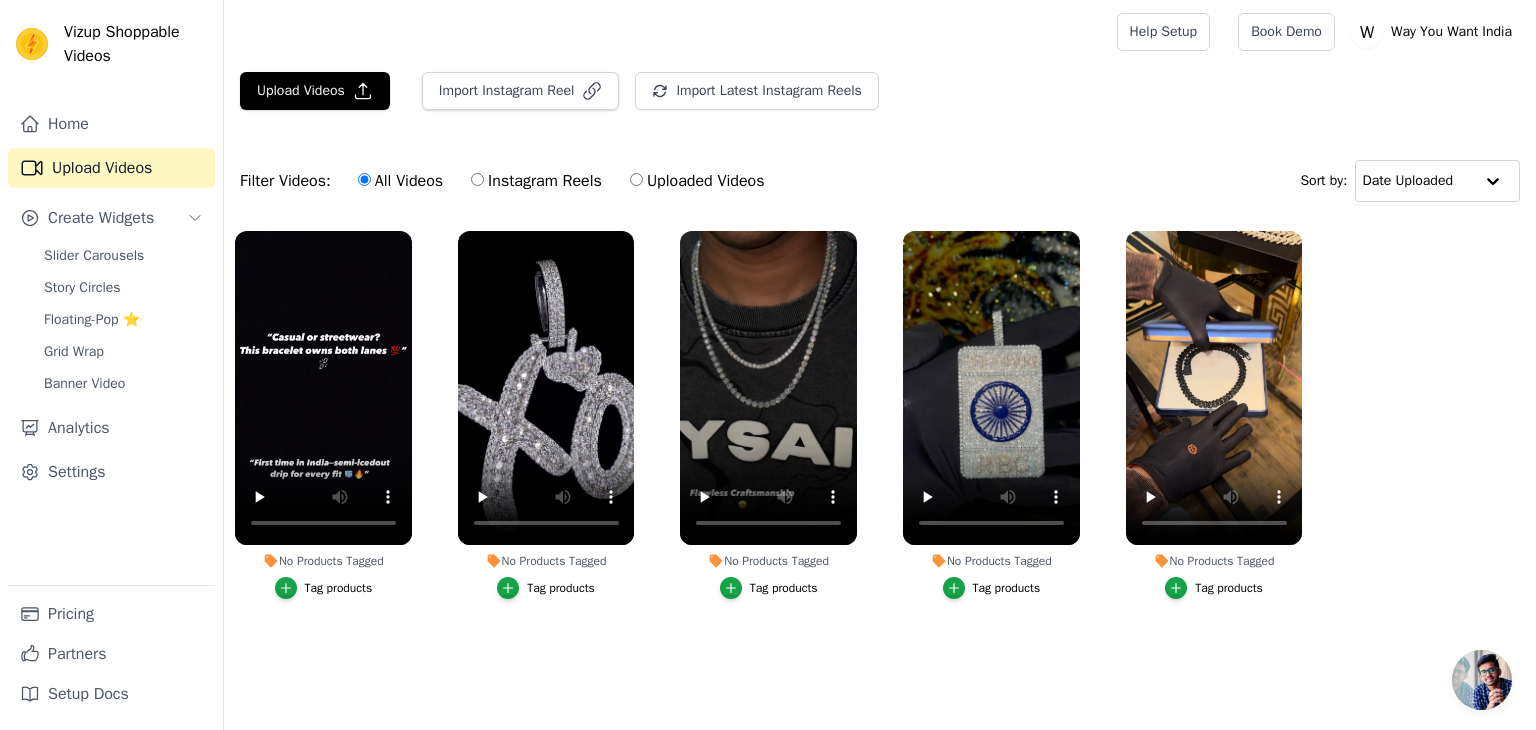 click on "No Products Tagged       Tag products
No Products Tagged       Tag products
No Products Tagged       Tag products
No Products Tagged       Tag products
No Products Tagged       Tag products" at bounding box center [880, 435] 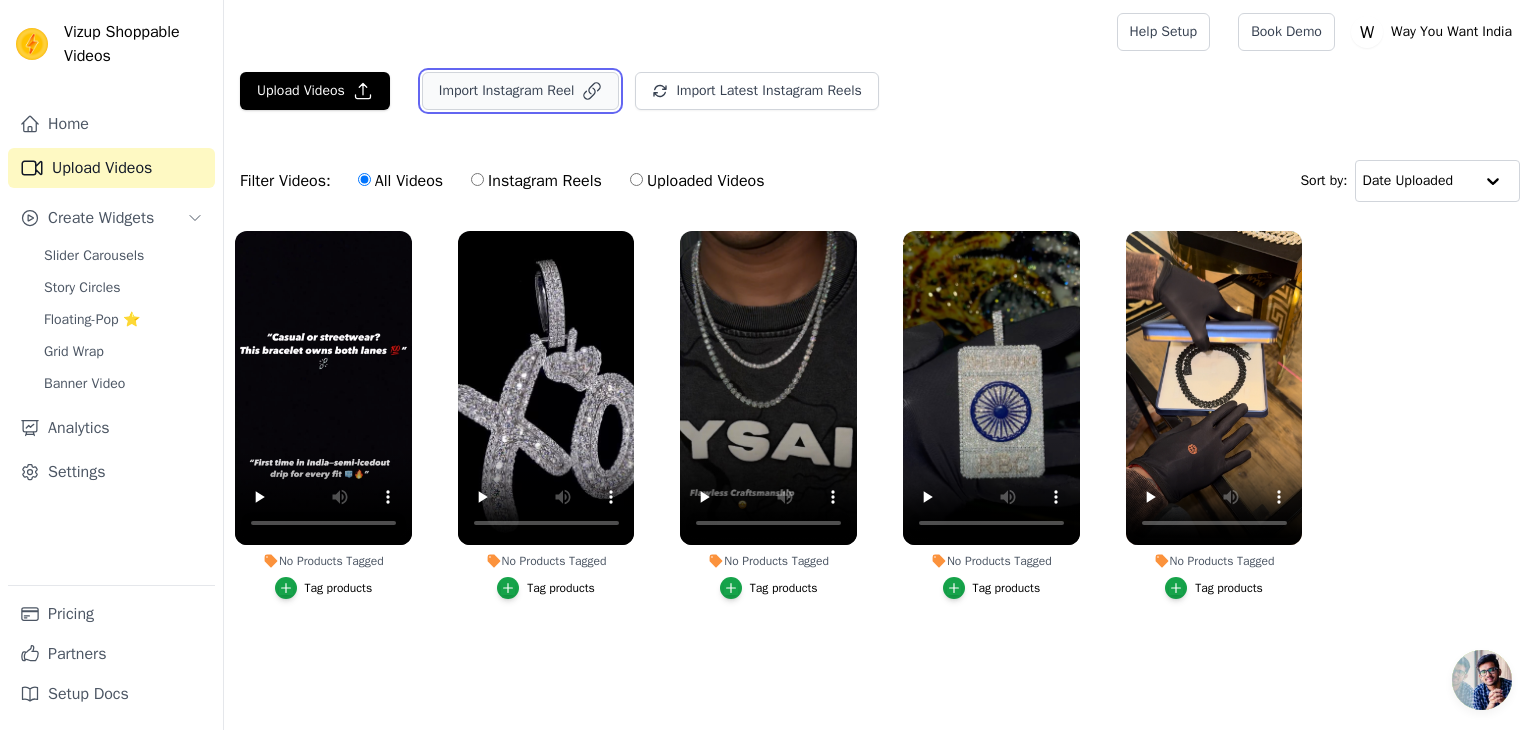 click on "Import Instagram Reel" at bounding box center (521, 91) 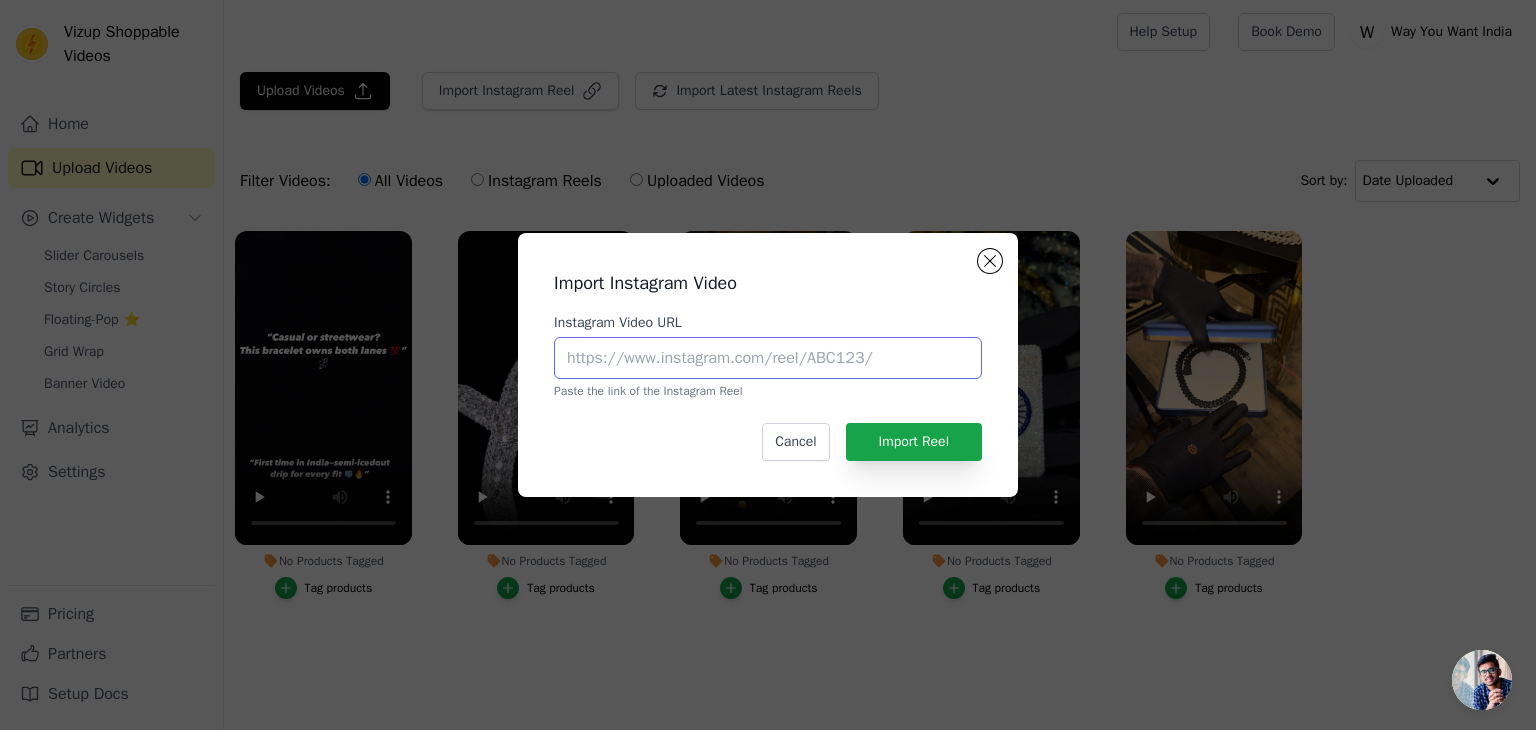 click on "Instagram Video URL" at bounding box center (768, 358) 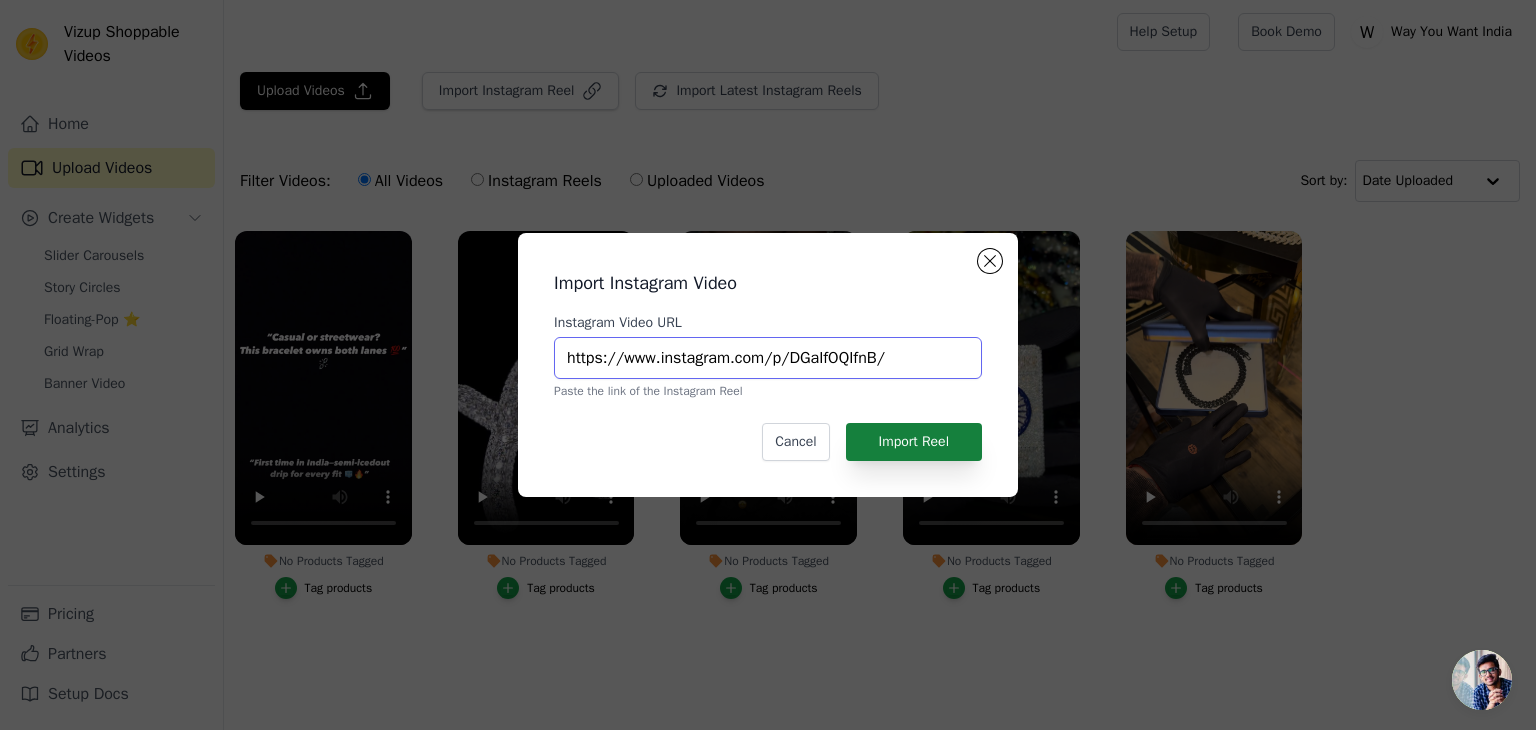 type on "https://www.instagram.com/p/DGaIfOQIfnB/" 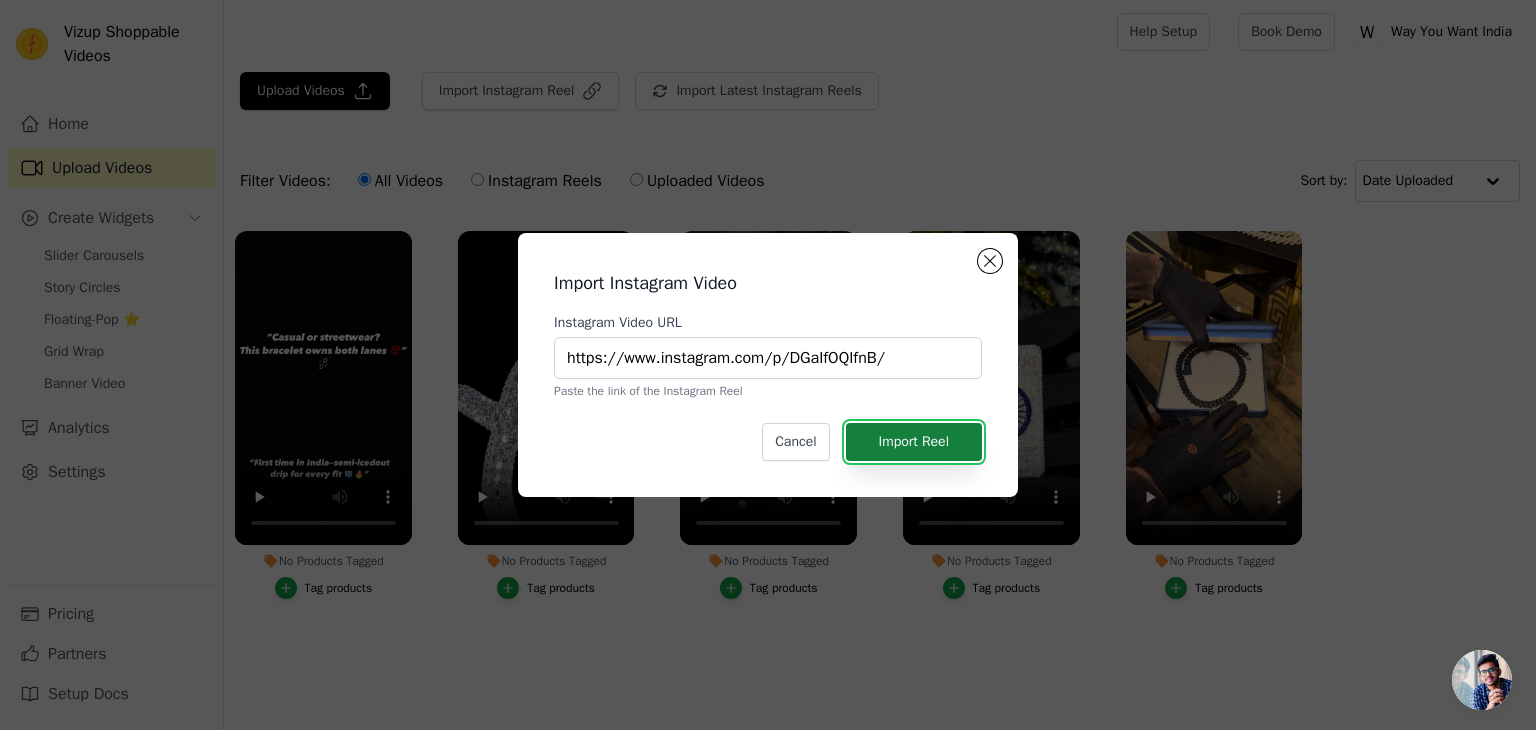 click on "Import Reel" at bounding box center (914, 442) 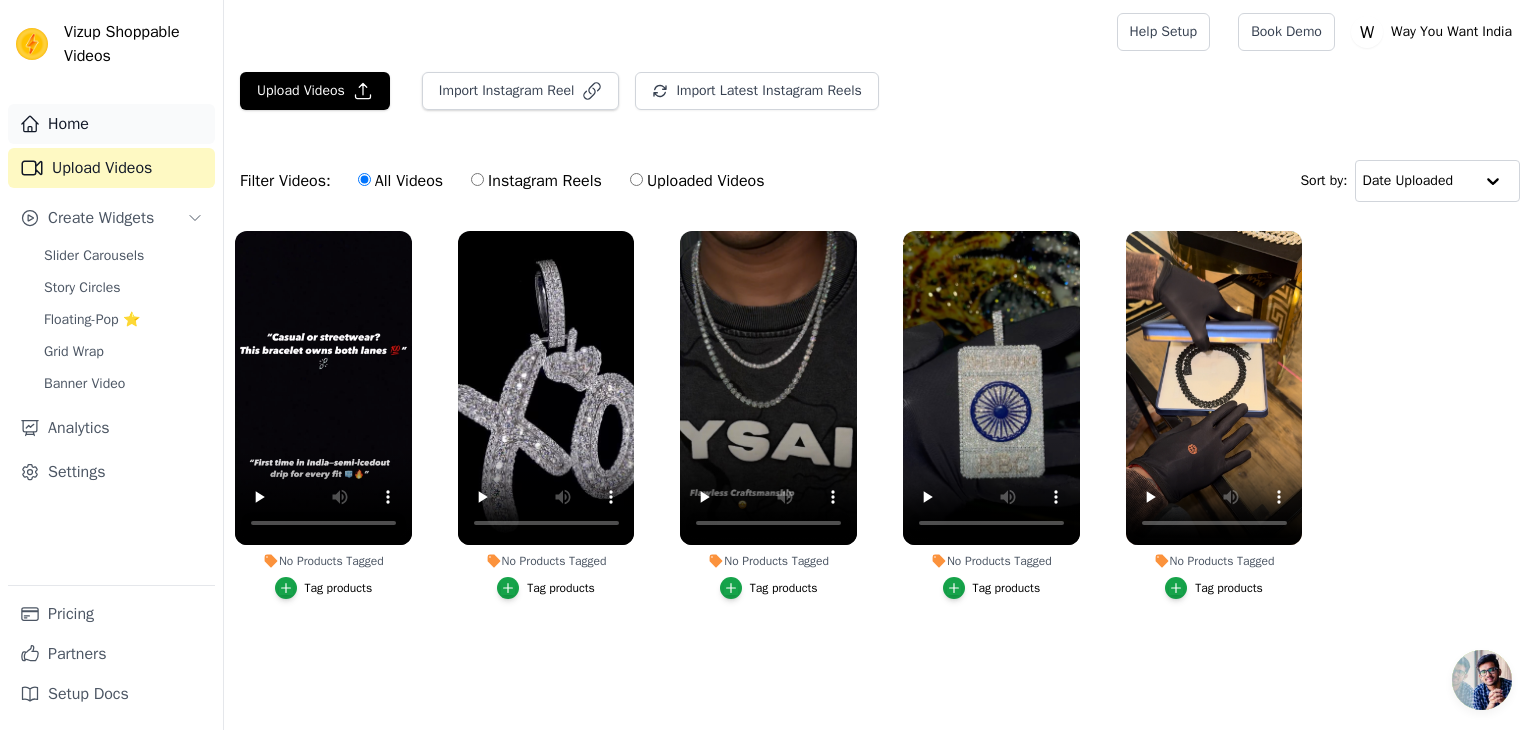click on "Home" at bounding box center (111, 124) 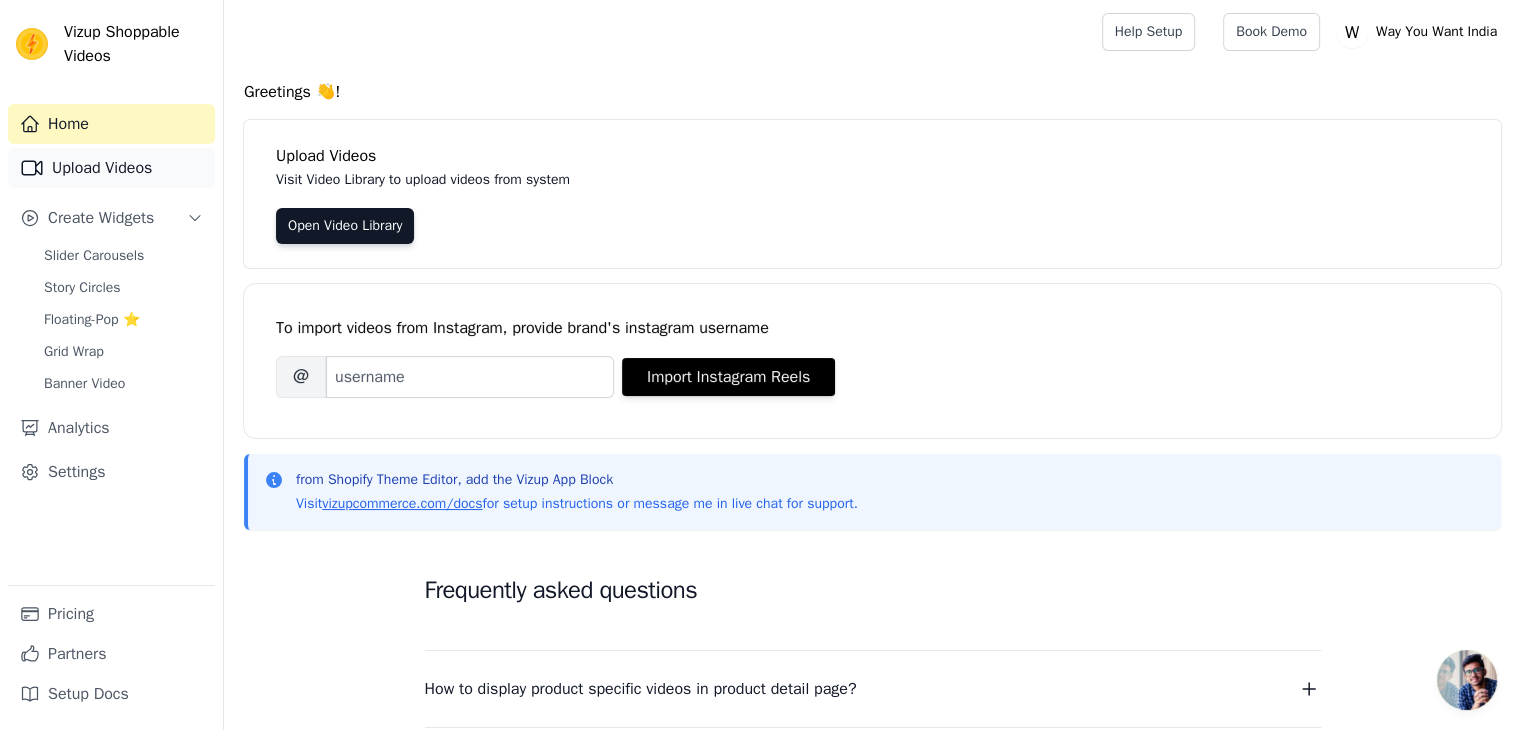 click on "Upload Videos" at bounding box center (111, 168) 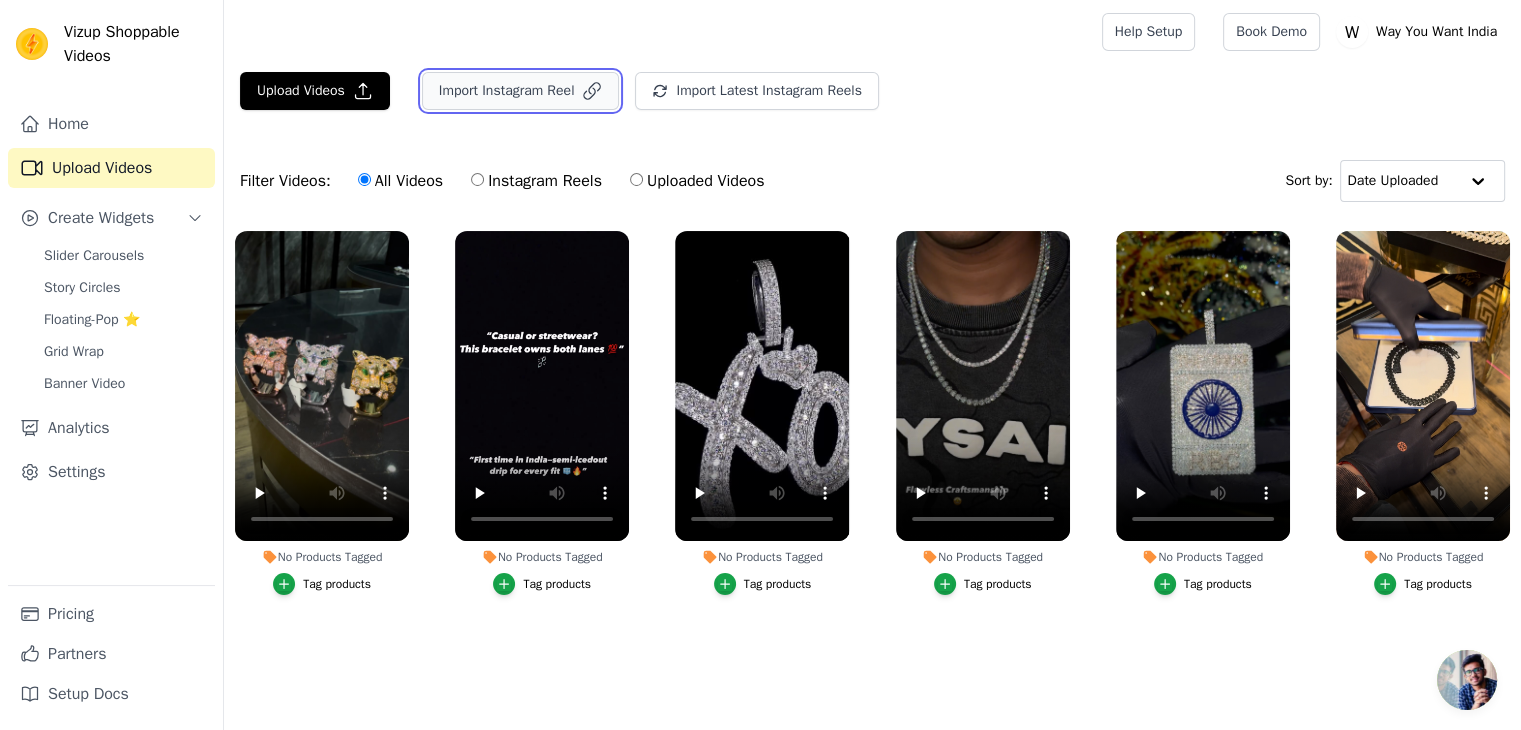 click on "Import Instagram Reel" at bounding box center [521, 91] 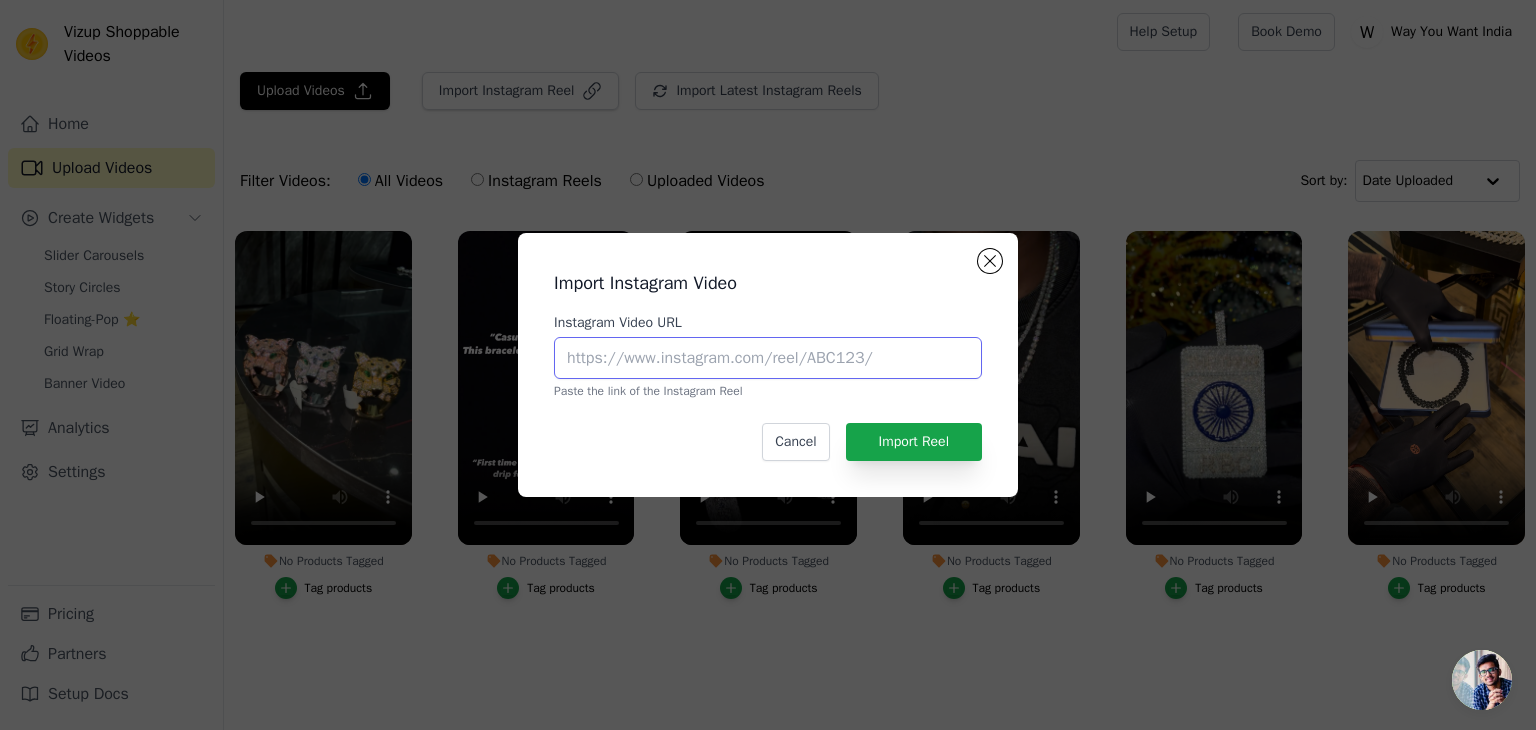 click on "Instagram Video URL" at bounding box center (768, 358) 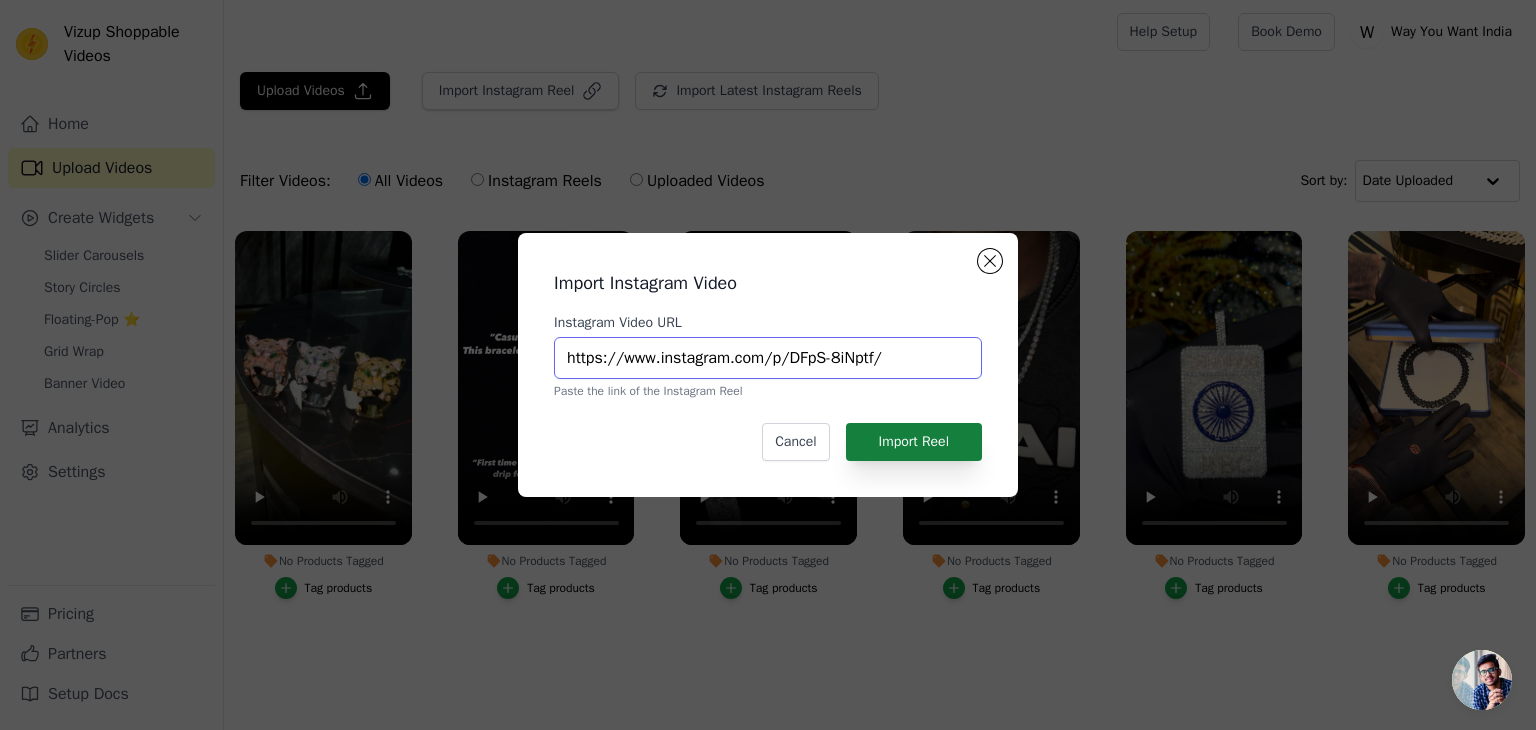 type on "https://www.instagram.com/p/DFpS-8iNptf/" 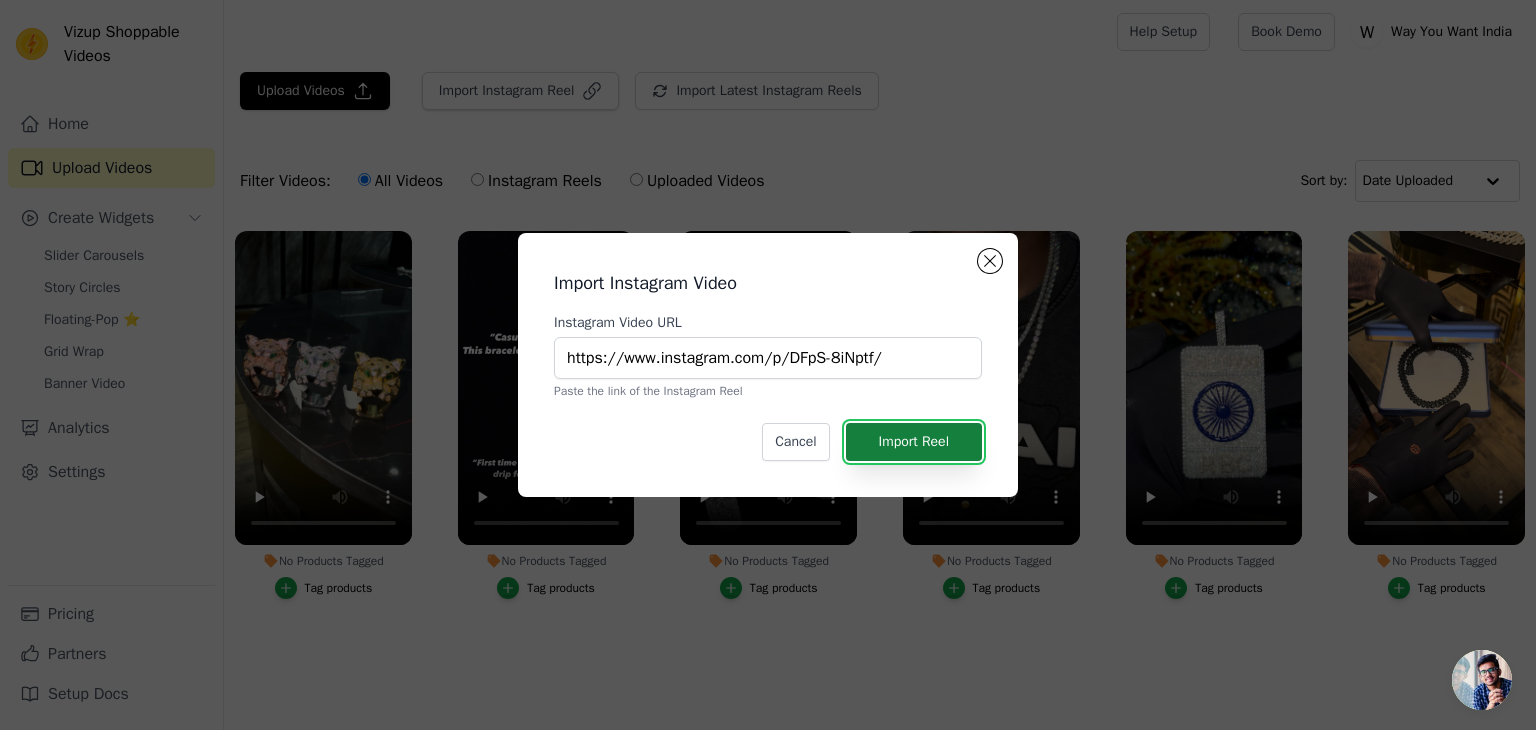 click on "Import Reel" at bounding box center (914, 442) 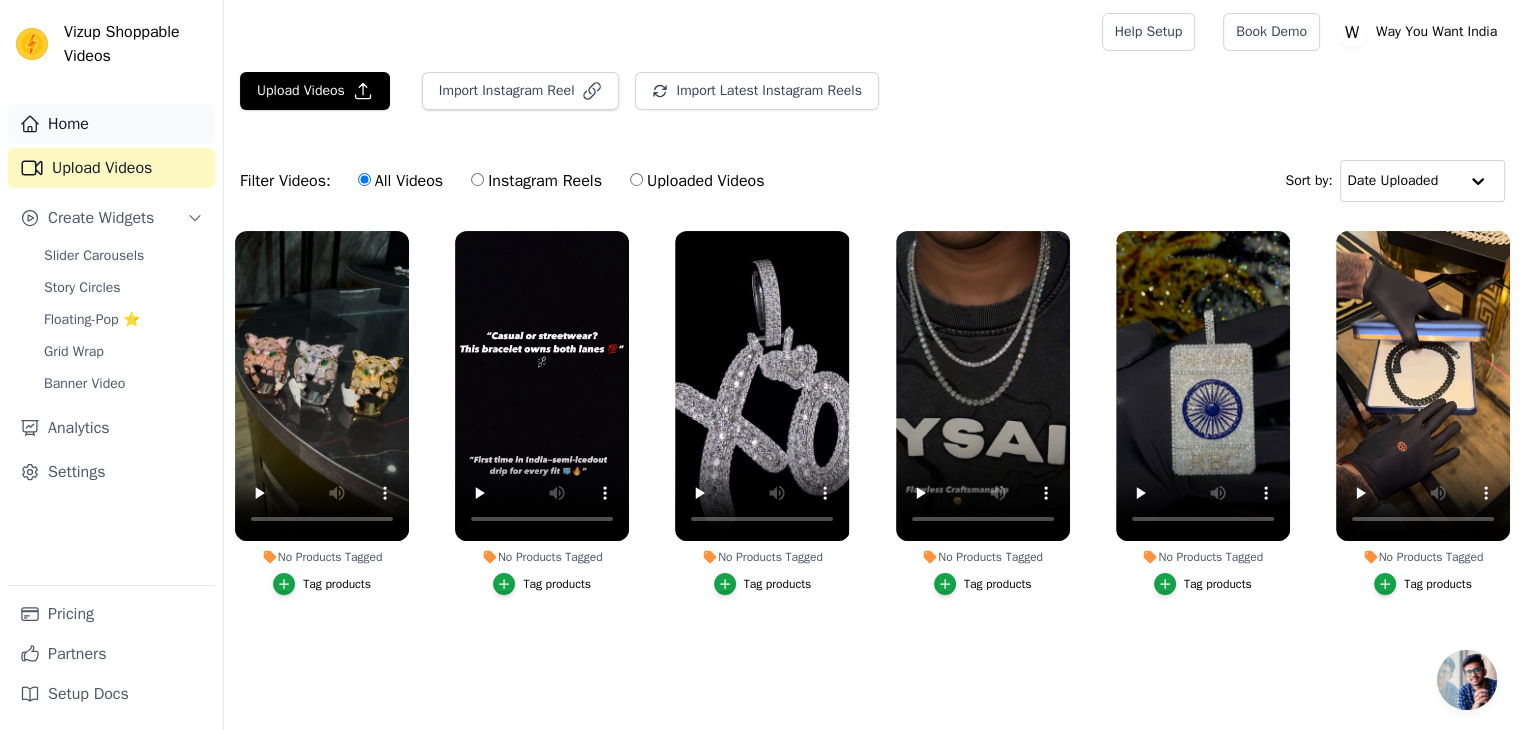 click on "Home" at bounding box center (111, 124) 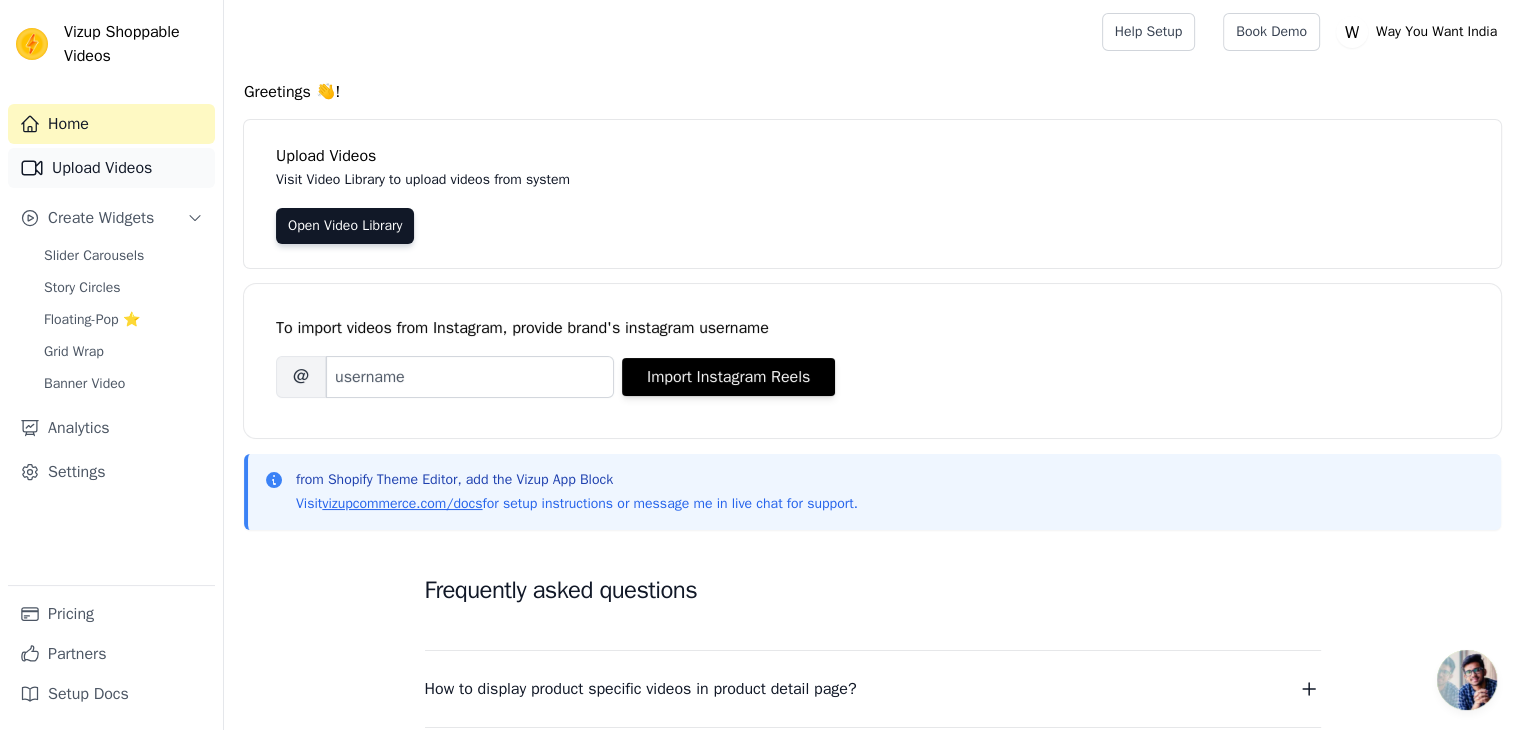 click on "Upload Videos" at bounding box center (111, 168) 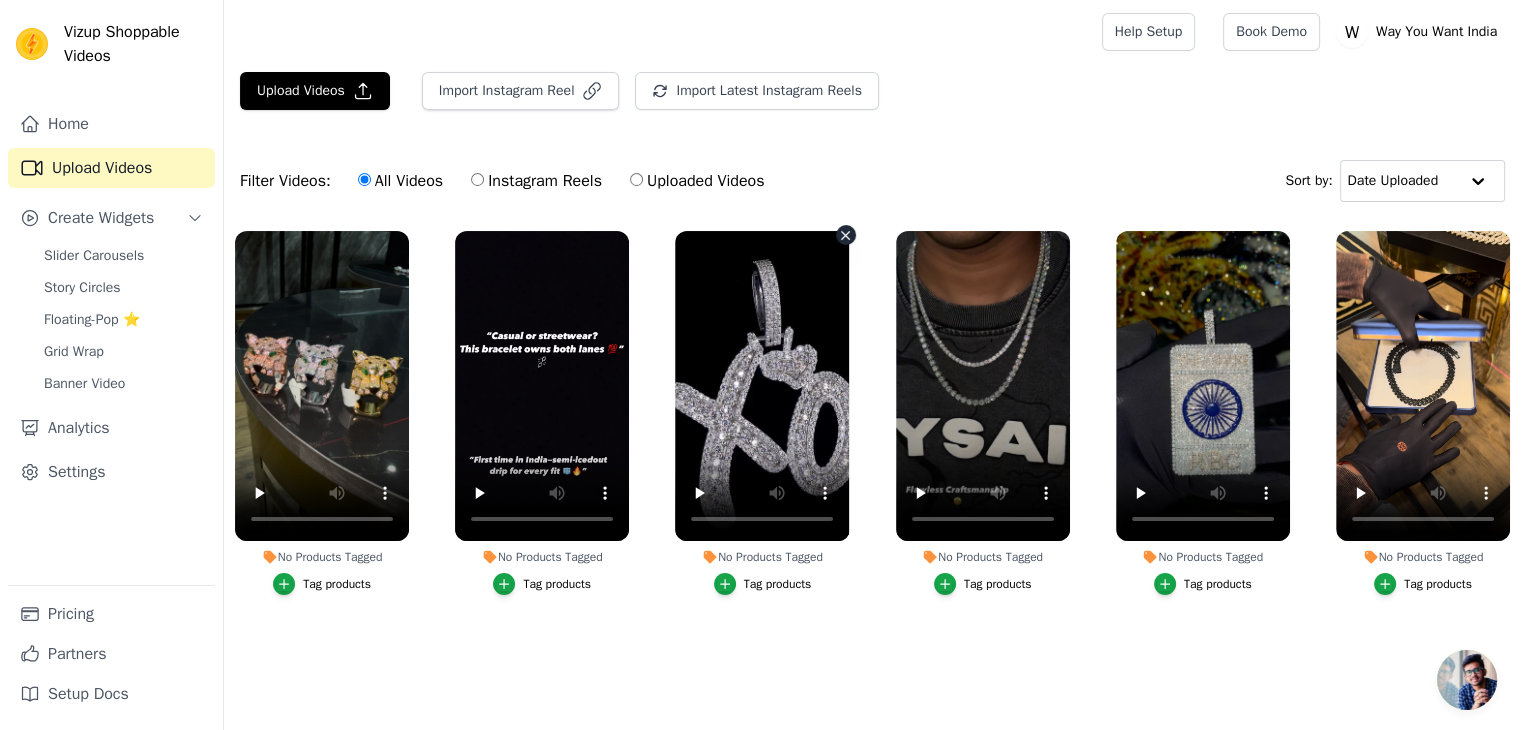 scroll, scrollTop: 5, scrollLeft: 0, axis: vertical 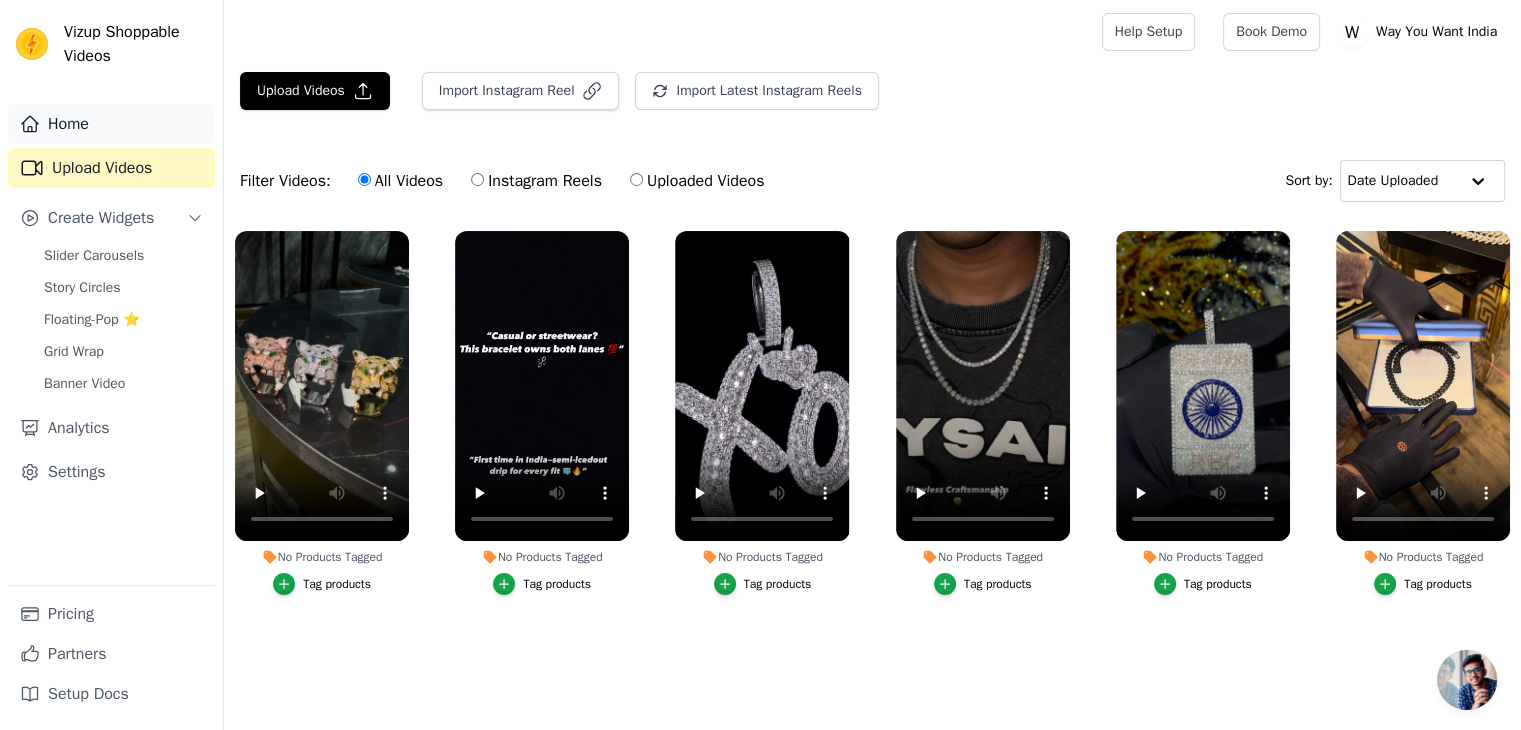 click on "Home" at bounding box center [111, 124] 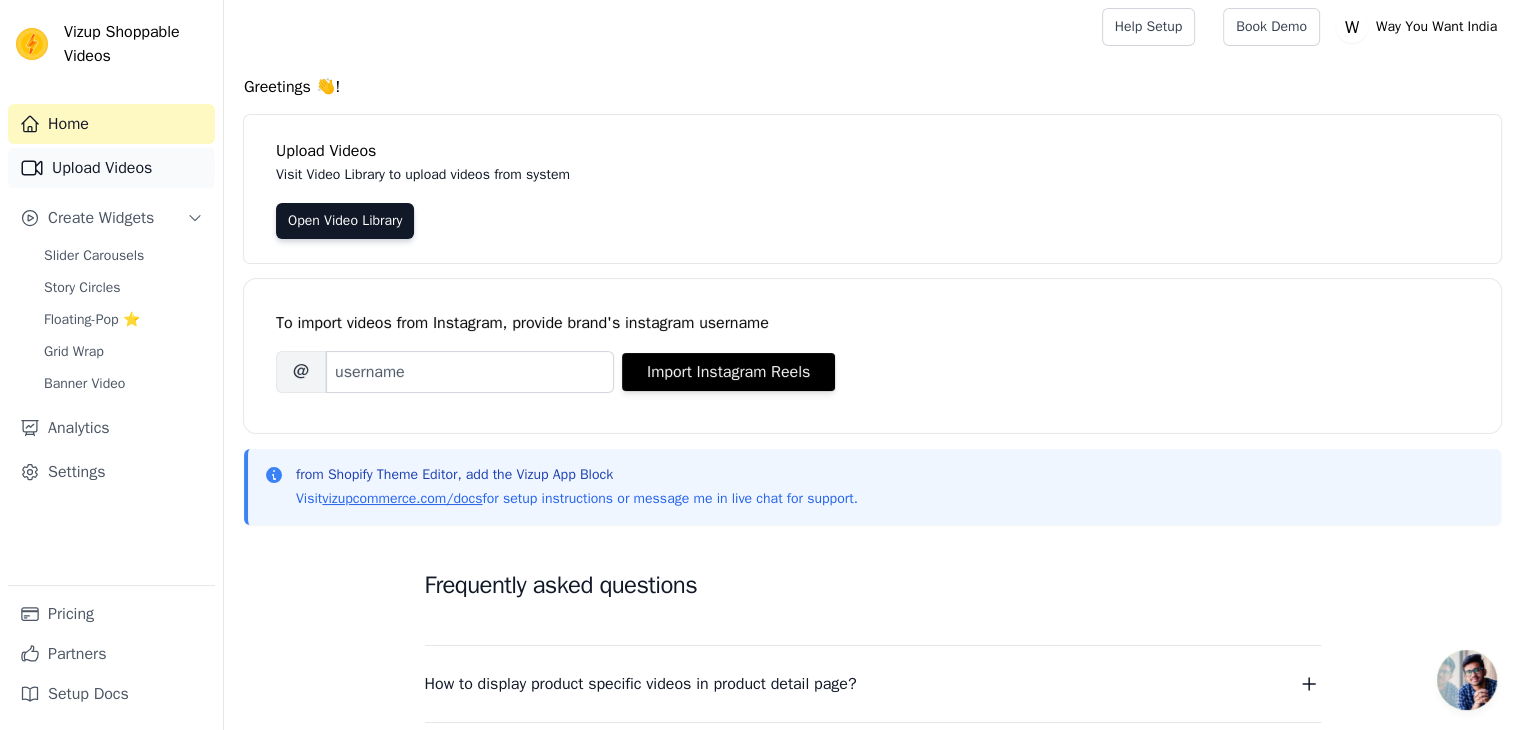 click on "Upload Videos" at bounding box center (111, 168) 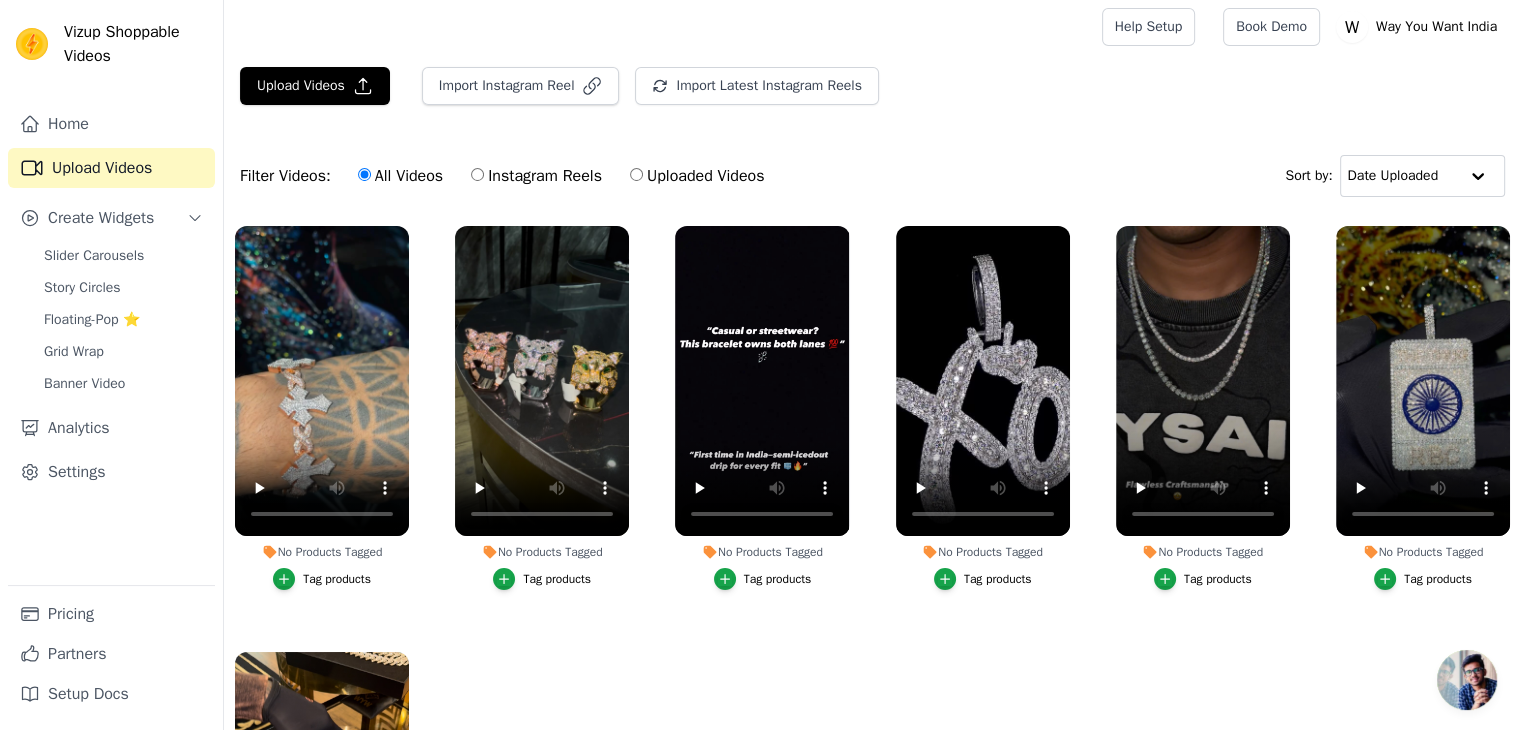 click on "Upload Videos
Import Instagram Reel
Import Latest Instagram Reels     Import Latest IG Reels     Filter Videos:
All Videos
Instagram Reels
Uploaded Videos   Sort by:
Date Uploaded
No Products Tagged       Tag products
No Products Tagged       Tag products
No Products Tagged       Tag products
No Products Tagged       Tag products
No Products Tagged       Tag products
No Products Tagged       Tag products
No Products Tagged       Tag products" at bounding box center (872, 474) 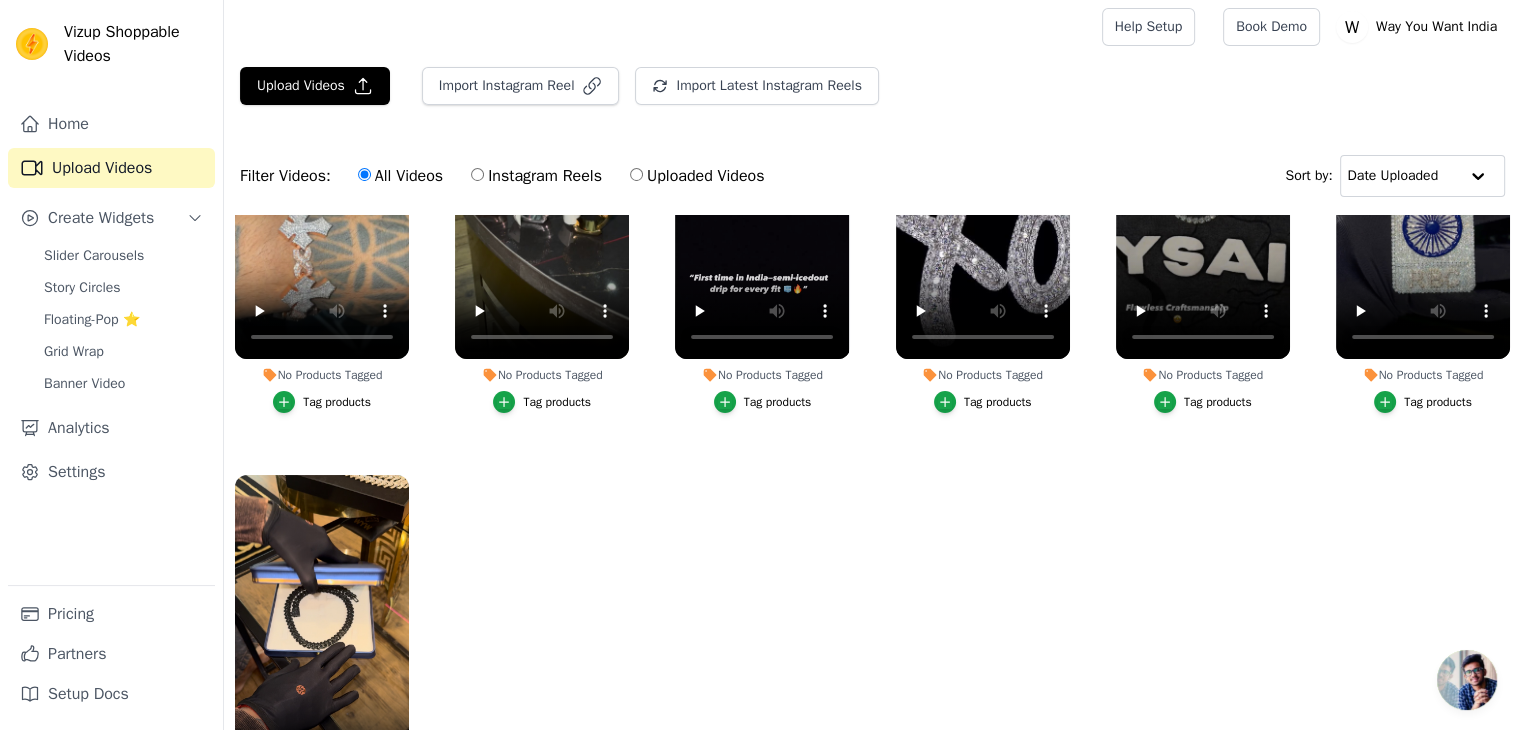 scroll, scrollTop: 190, scrollLeft: 0, axis: vertical 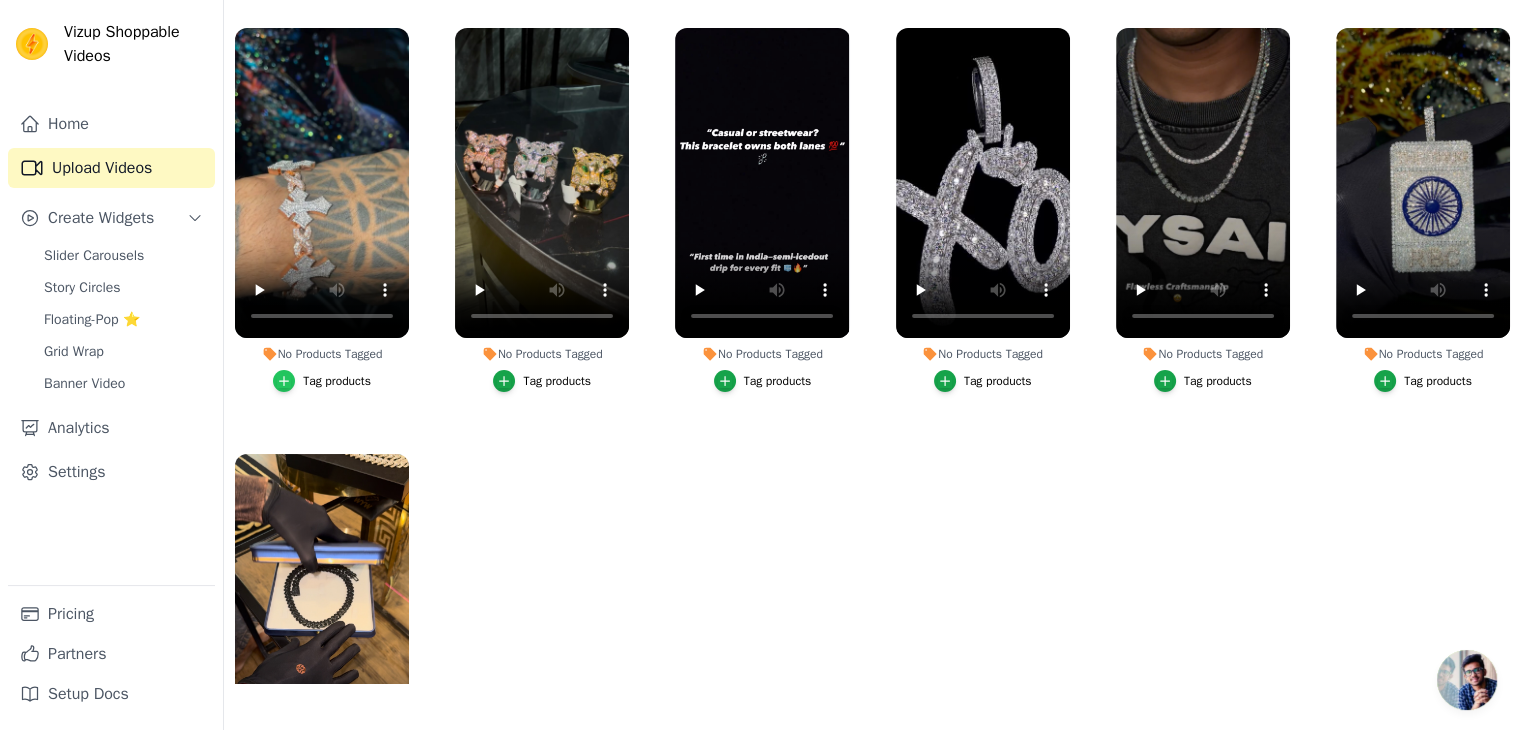 click at bounding box center [284, 381] 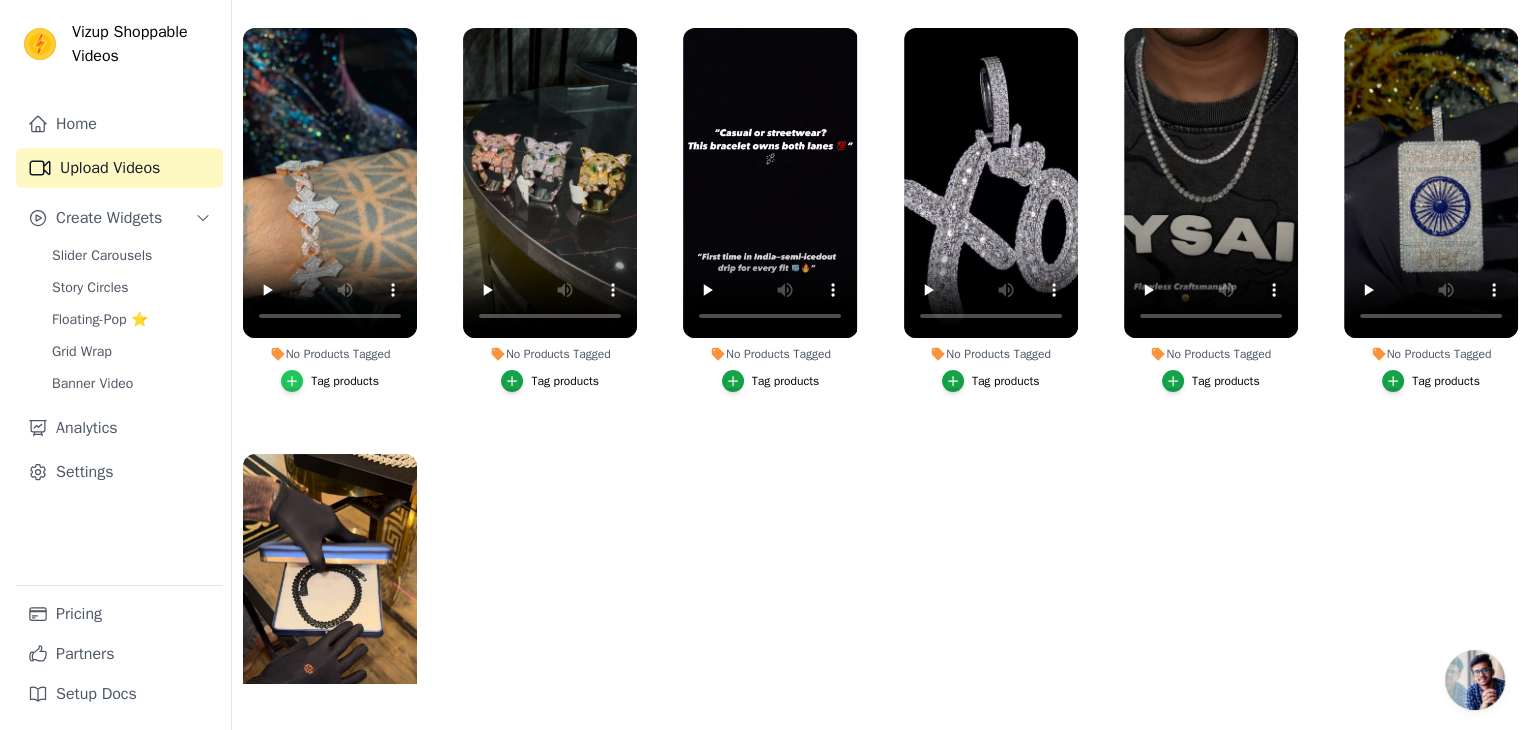 scroll, scrollTop: 0, scrollLeft: 0, axis: both 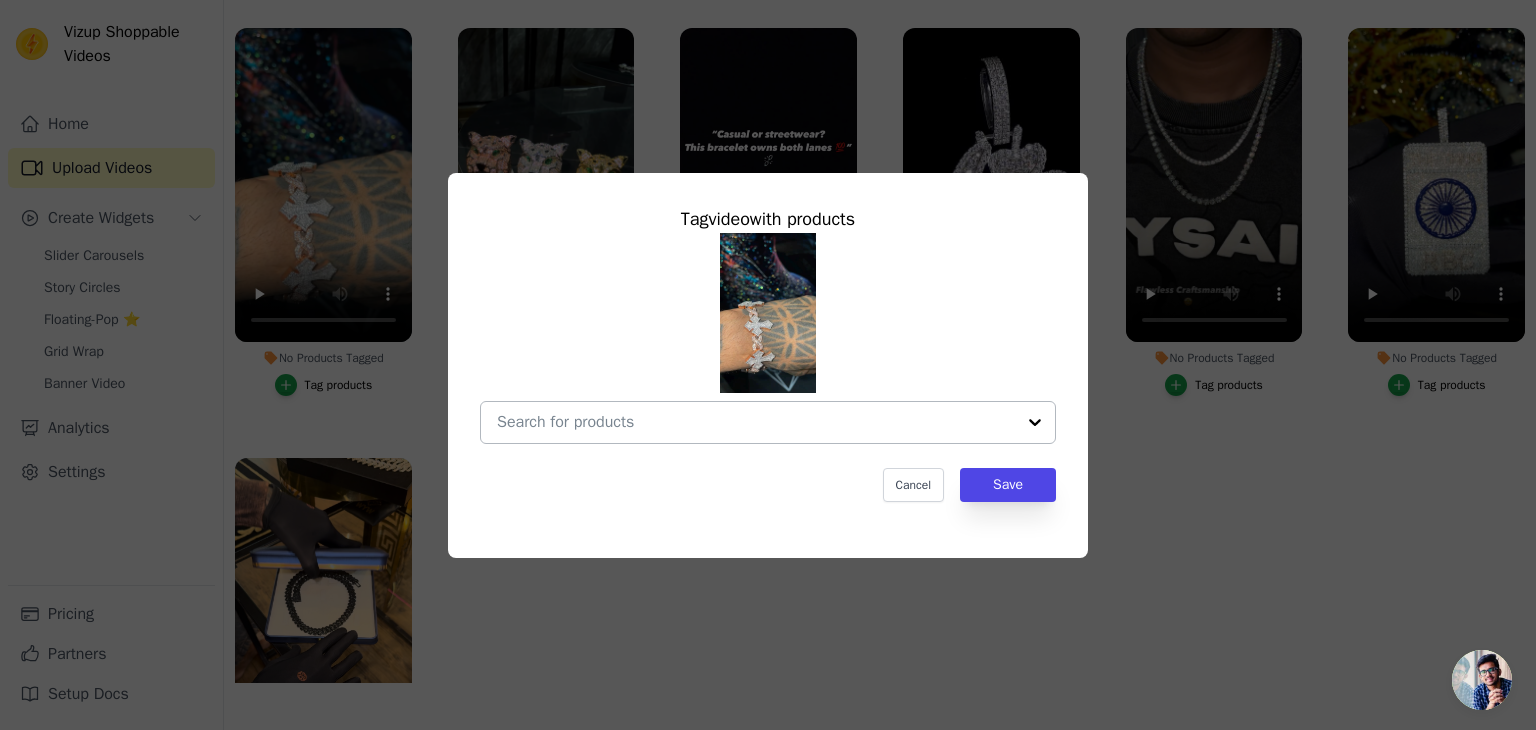 click at bounding box center (1035, 422) 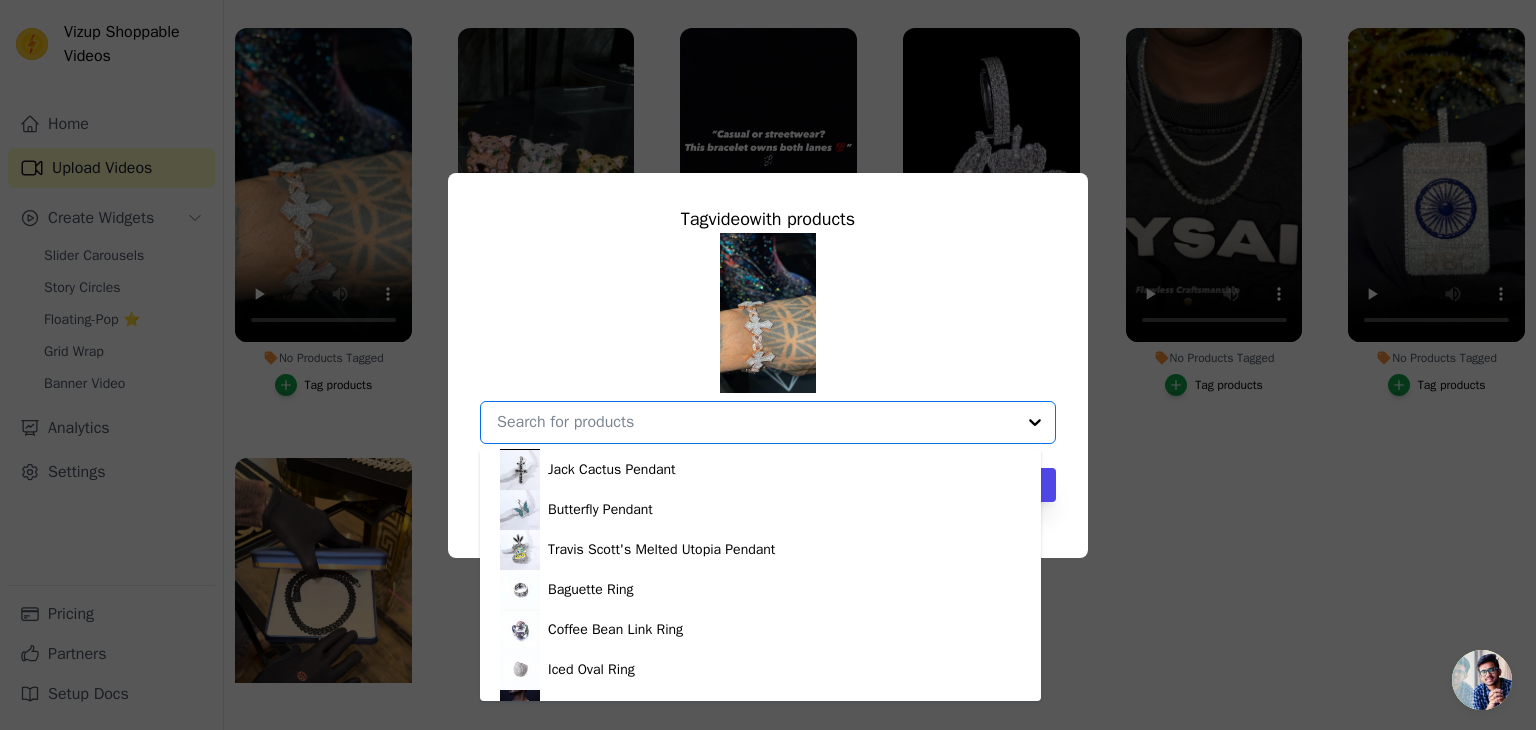 scroll, scrollTop: 200, scrollLeft: 0, axis: vertical 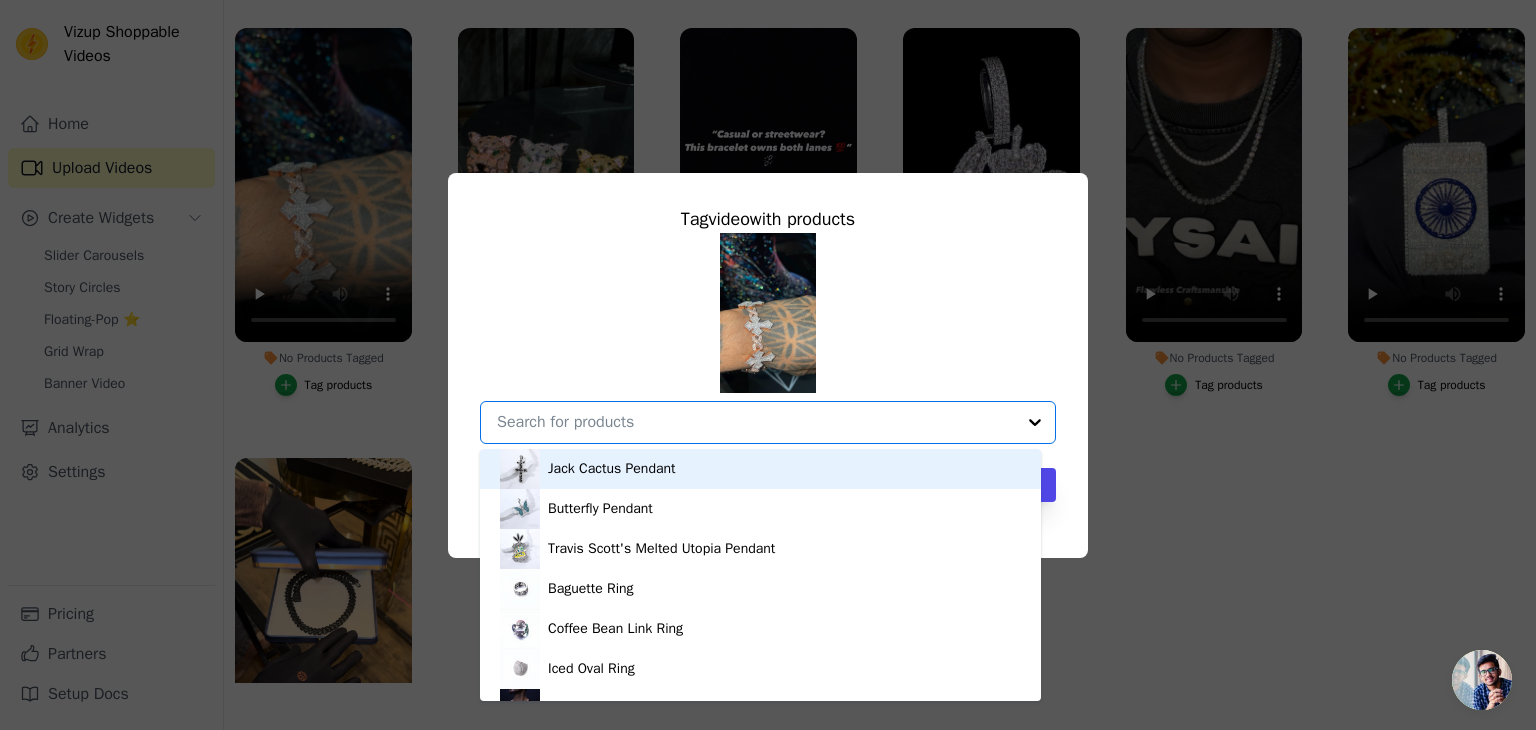 click on "Tag  video  with products         White Baguette Tennis Bracelet     5MM Adjustable Tennis Chain     Murakami Pendant     Palm Tree Pendant     Red Jordan Pendant     Jack Cactus Pendant     Butterfly Pendant     Travis Scott's Melted Utopia Pendant     Baguette Ring     Coffee Bean Link Ring     Iced Oval Ring     Heart Pendant     Middle Finger Emoji Pendant     Khanda Pendant     OM Yellow Gold Pendant     OM White Gold Pendant     Smiley Pendant     Star Pendant     XO Pendant     Gold Thunder Pendant     Yellow Gold Panther Ring     Rose Gold Panther Ring     White Gold Panther Ring     Heart Ring     Smiley Emoji Ring     Row Ring     14MM Yellow Gold Raised Cuban Bracelet     14MM Rose Gold Pave Cuban Bracelet     10MM Cuban White Gold Bracelet     14MM Cuban Rose Gold Bracelet     Green Baguette Tennis Bracelet     Round Diamond Moissanite Pendant     Single Diamond Moissanite Pendant     13MM Miami Cuban Chain     Box Chain 2MM     14MM Rose Gold Raised Cuban Chain     13MM Rose Gold Cuban Chain" at bounding box center (768, 365) 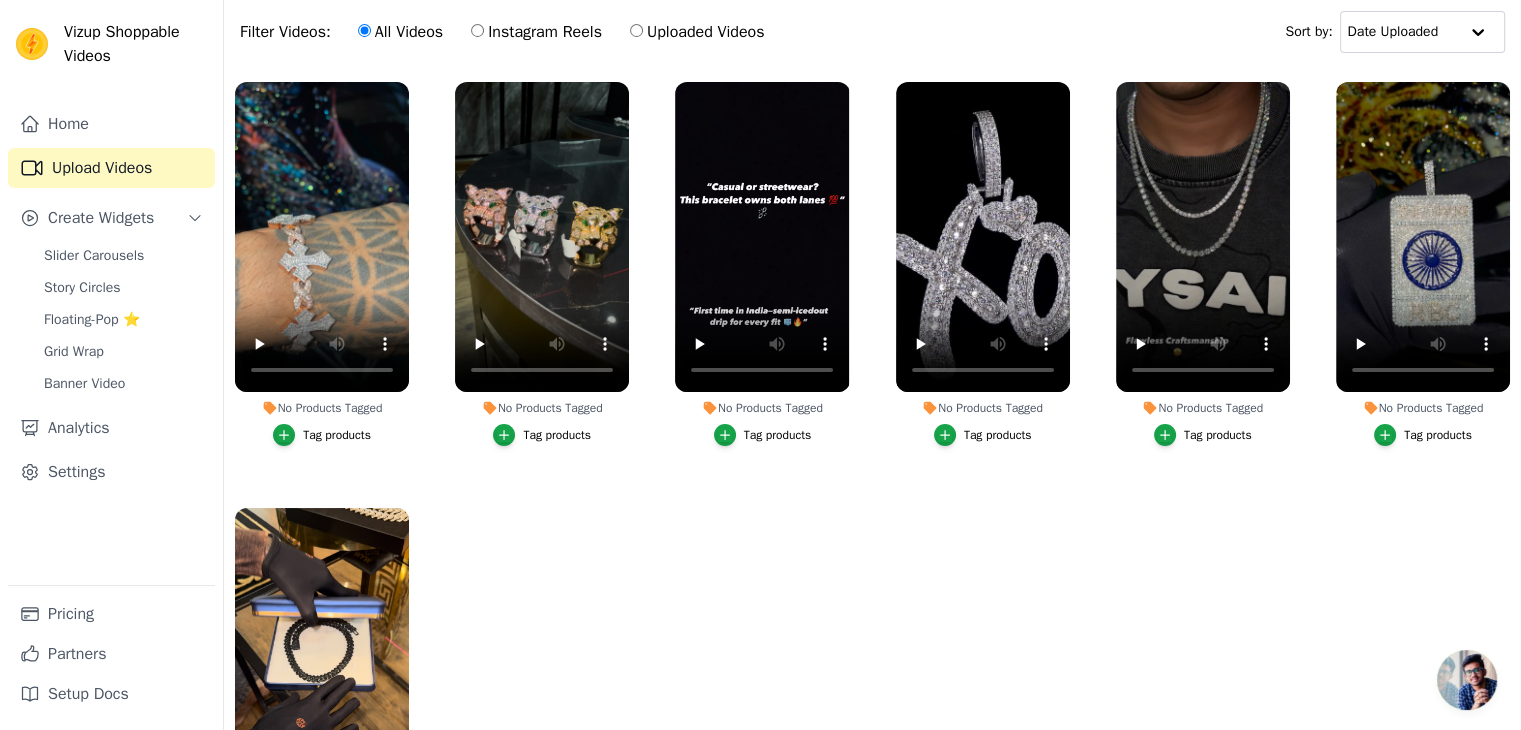 scroll, scrollTop: 103, scrollLeft: 0, axis: vertical 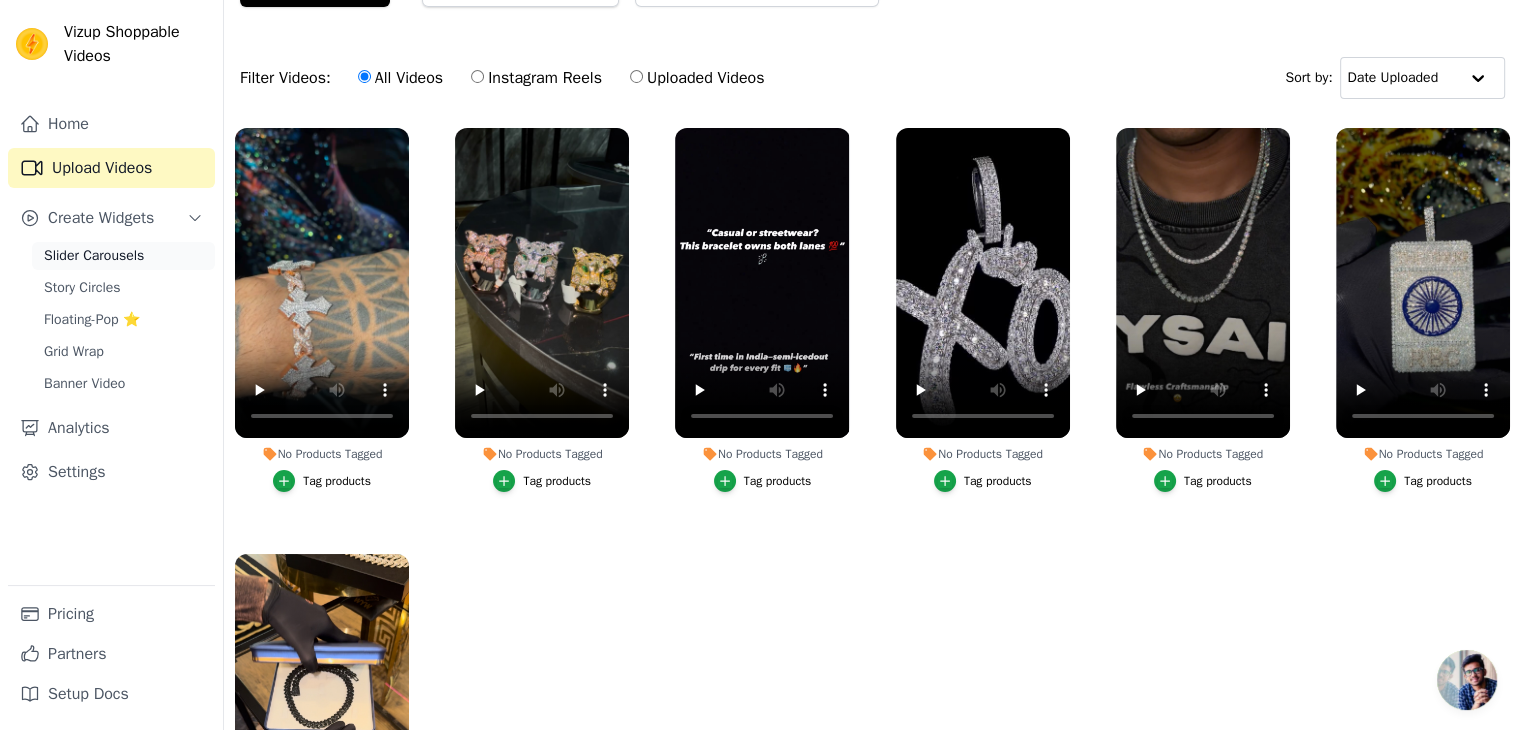 click on "Slider Carousels" at bounding box center (94, 256) 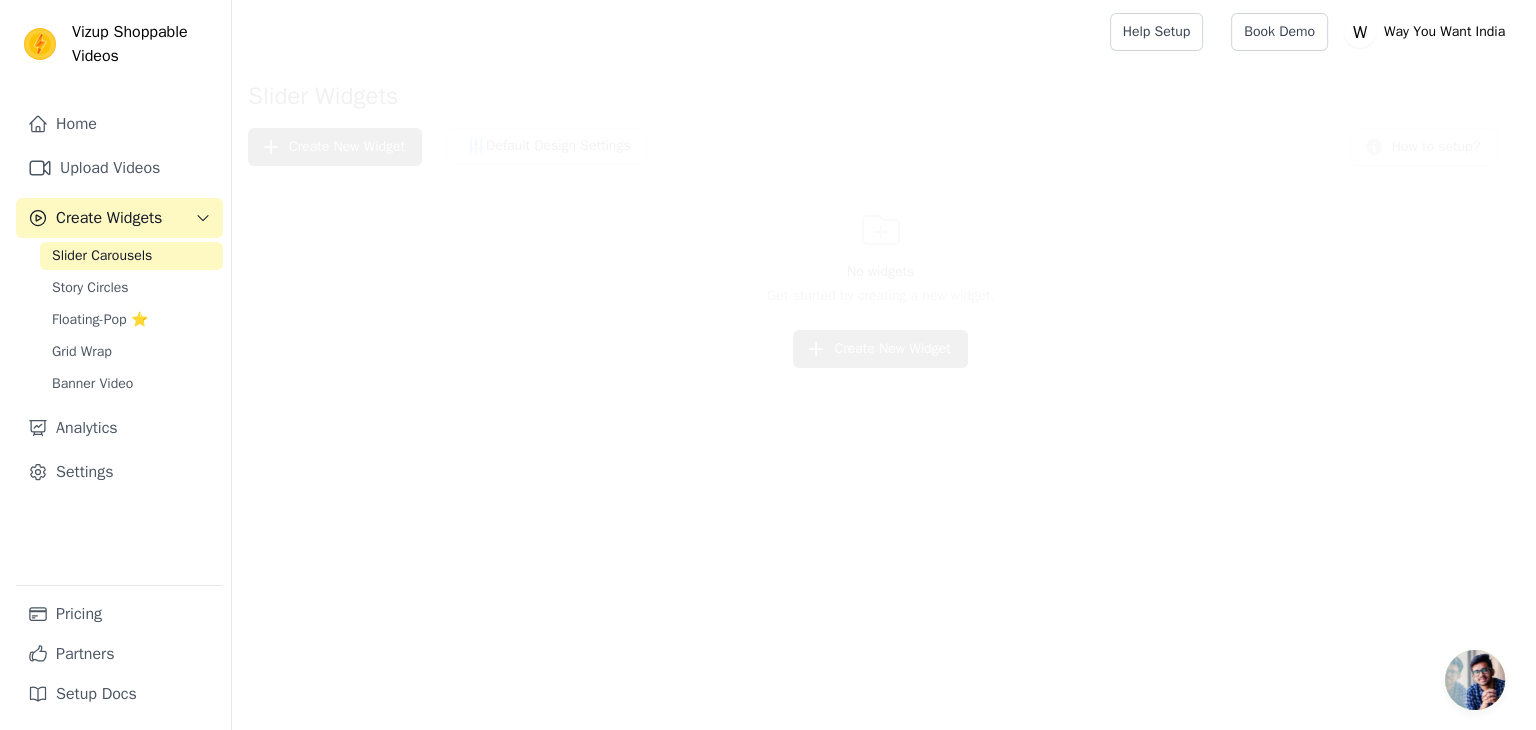 scroll, scrollTop: 0, scrollLeft: 0, axis: both 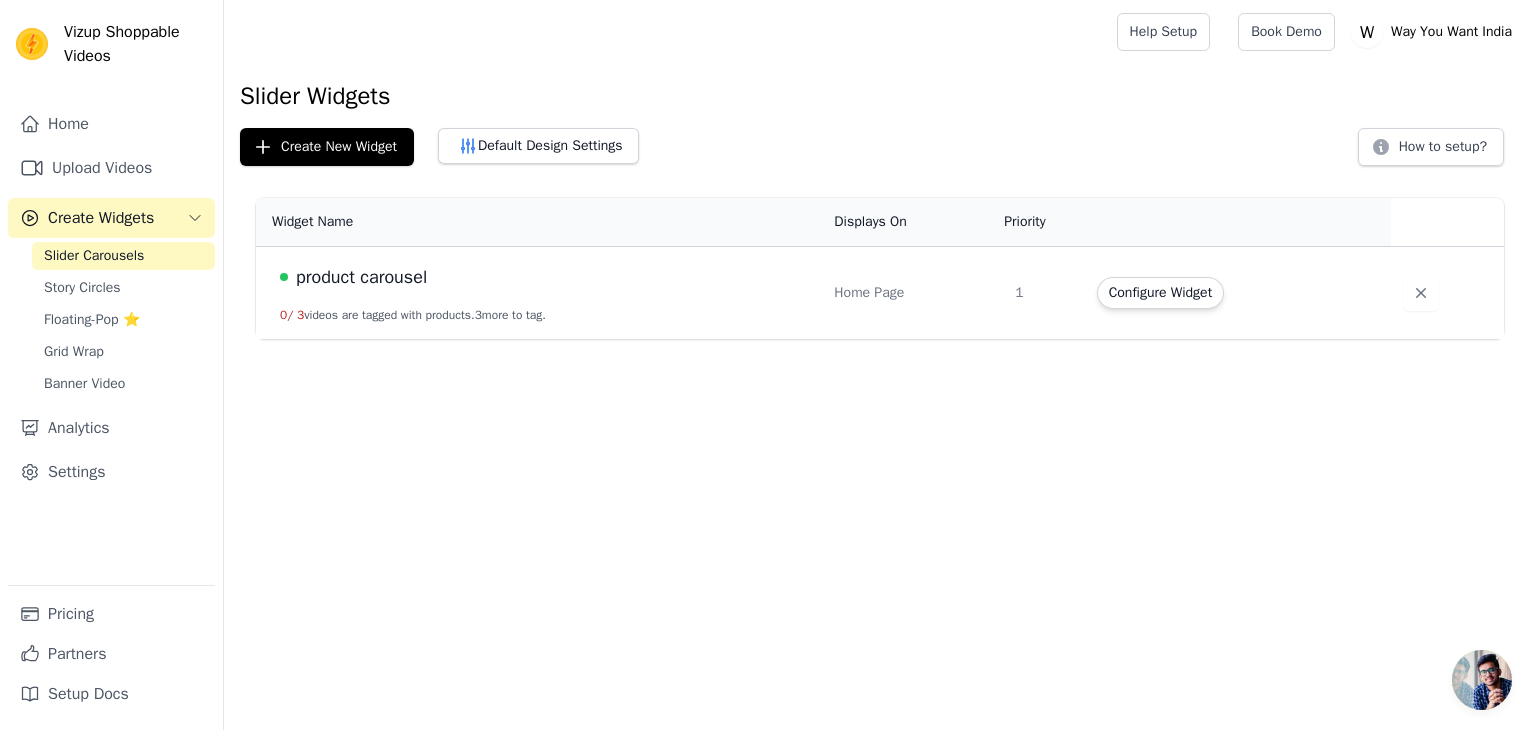 click on "product carousel" at bounding box center [361, 277] 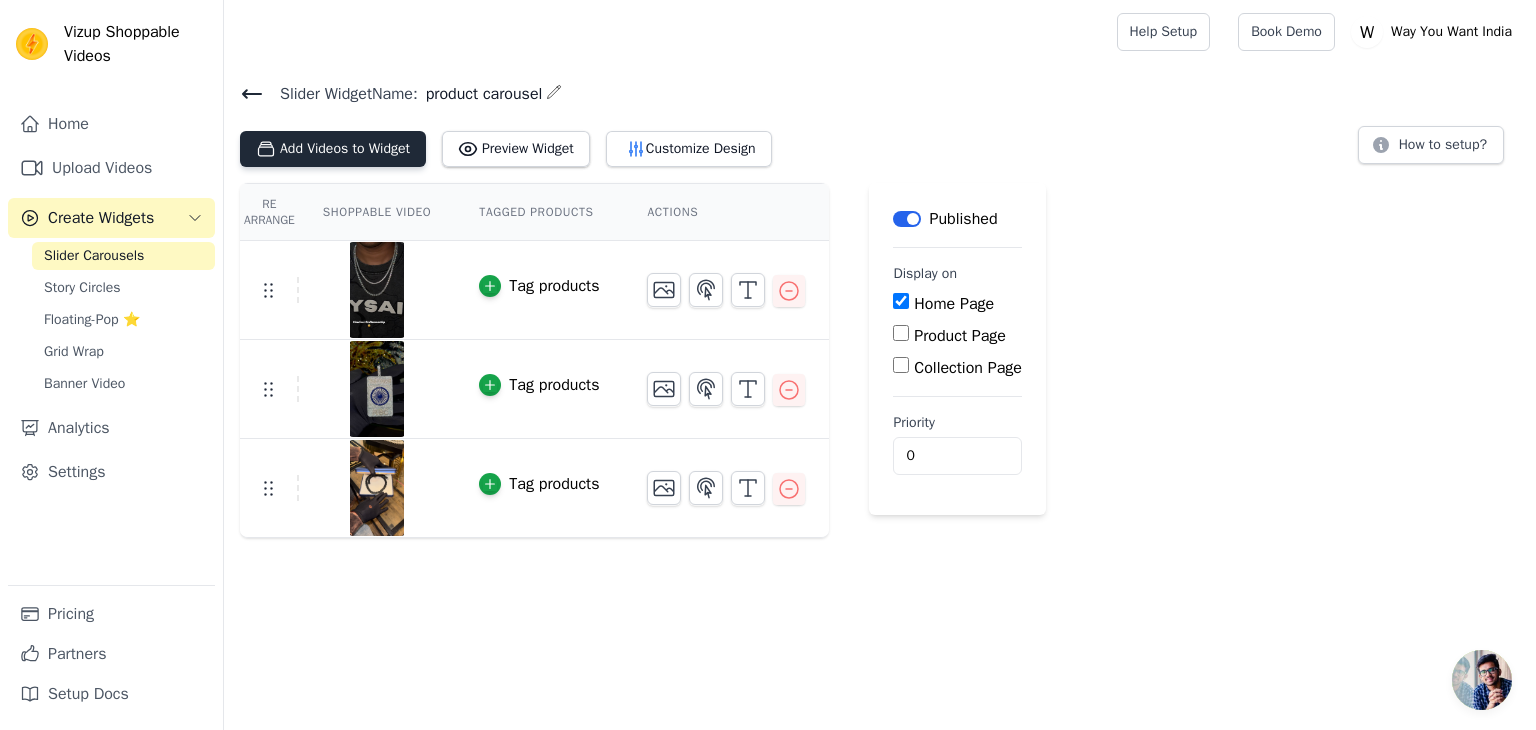 click on "Add Videos to Widget" at bounding box center (333, 149) 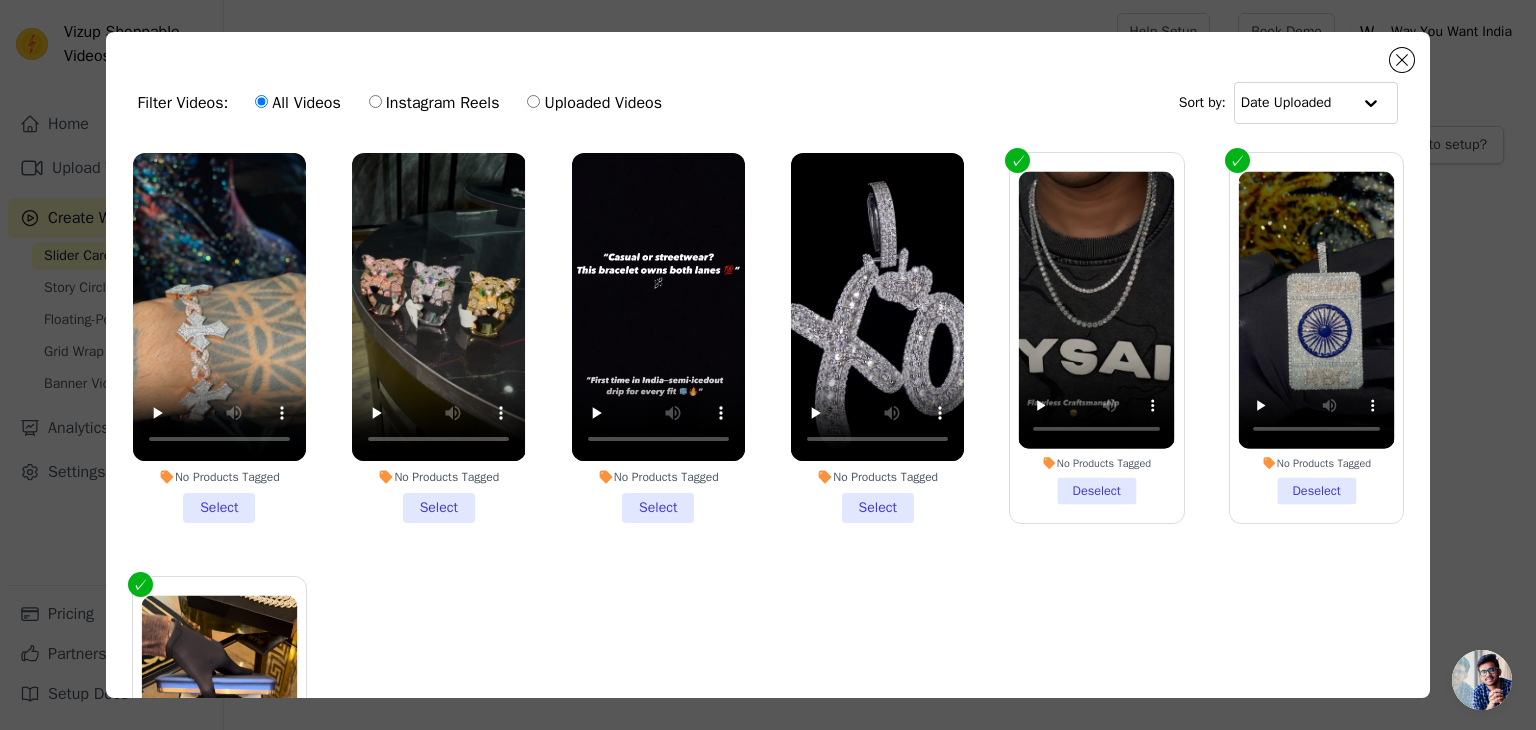 click on "No Products Tagged     Select" at bounding box center (219, 338) 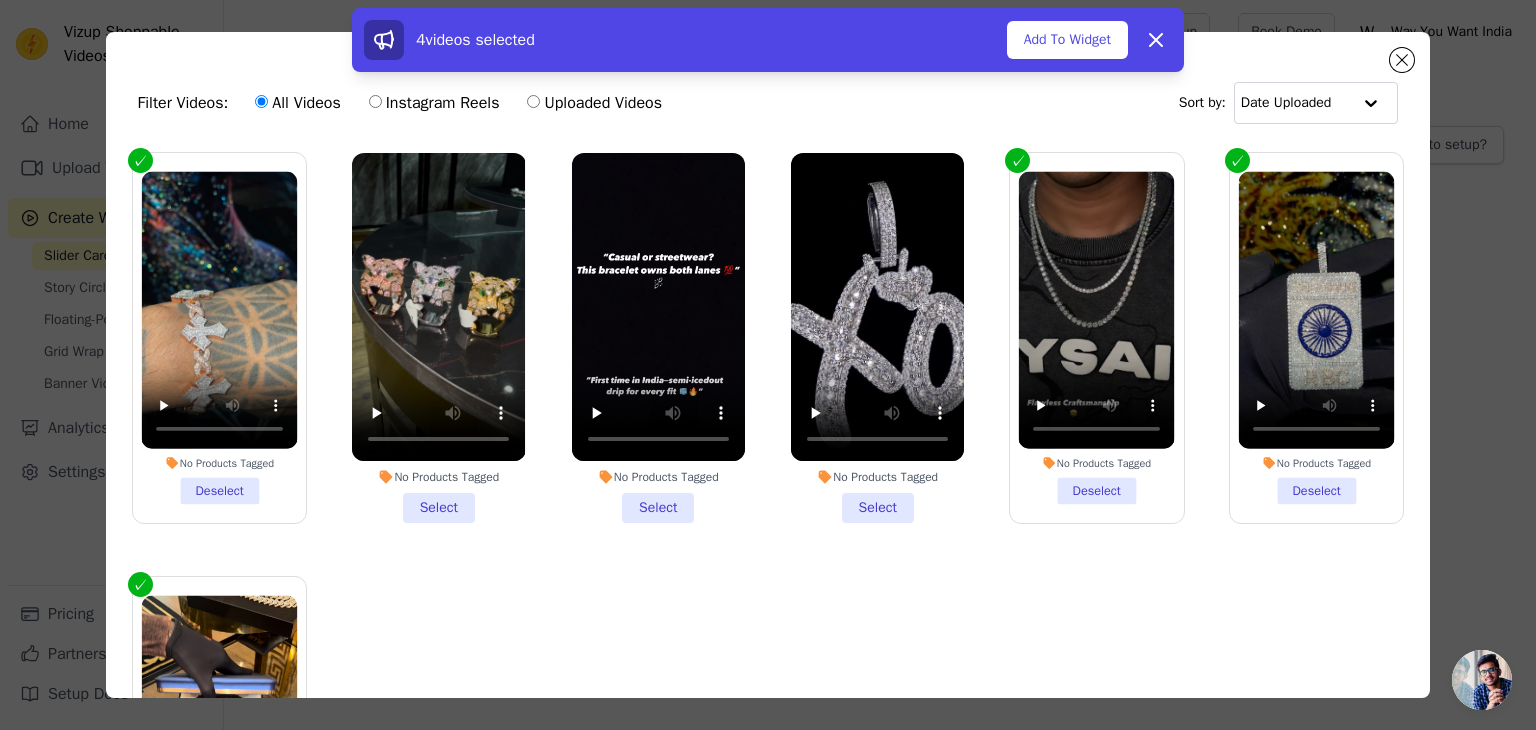 click on "No Products Tagged     Select" at bounding box center (438, 338) 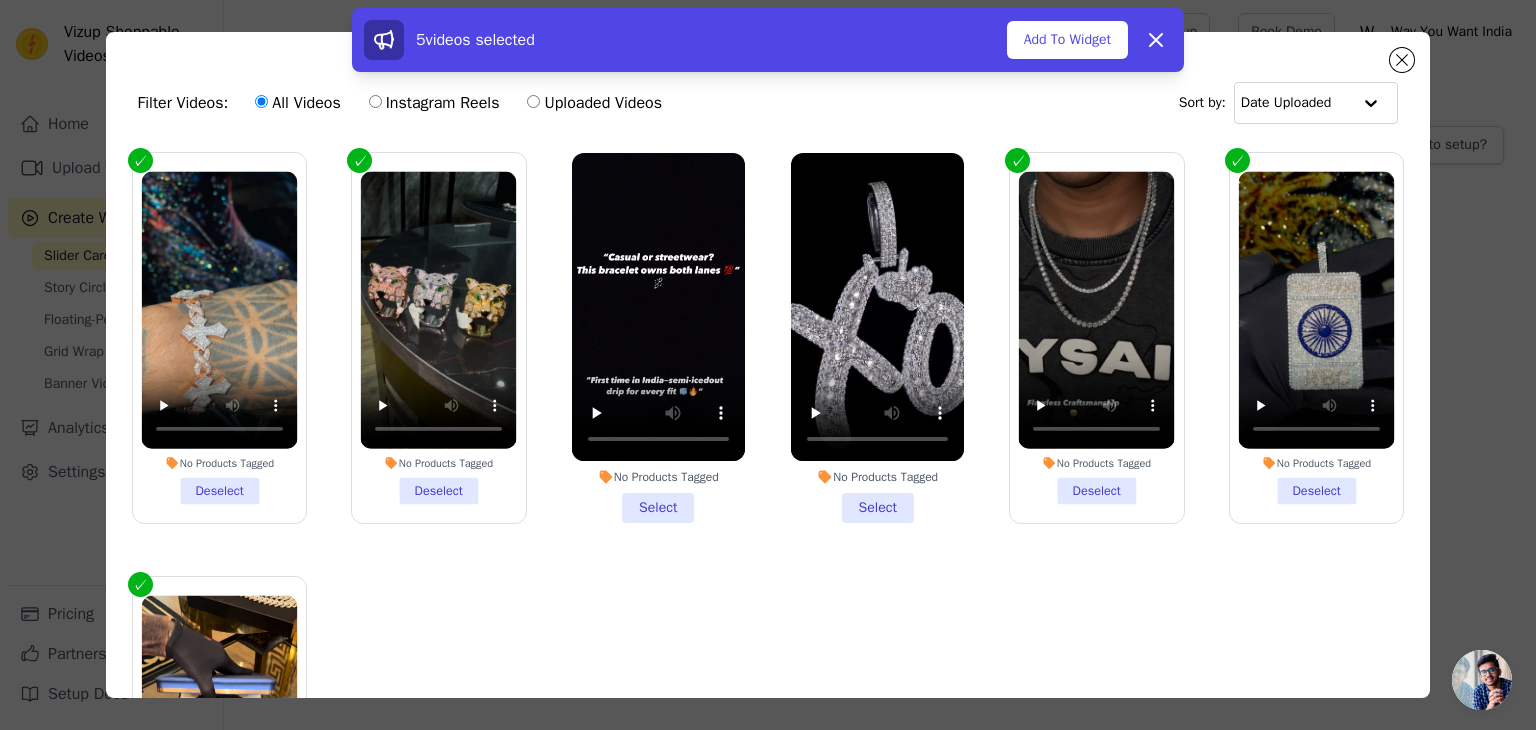 click on "No Products Tagged     Select" at bounding box center (658, 338) 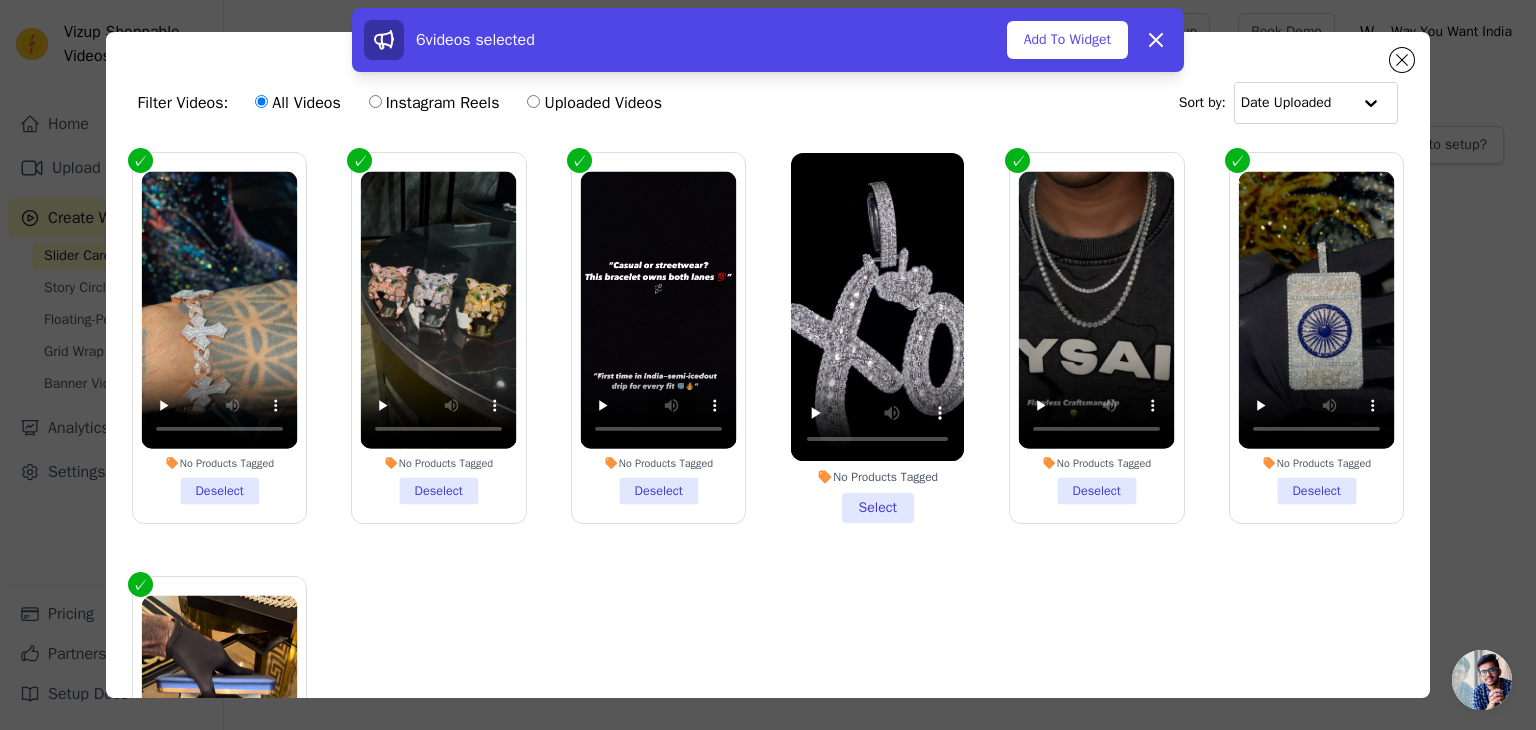 click on "No Products Tagged     Select" at bounding box center [877, 338] 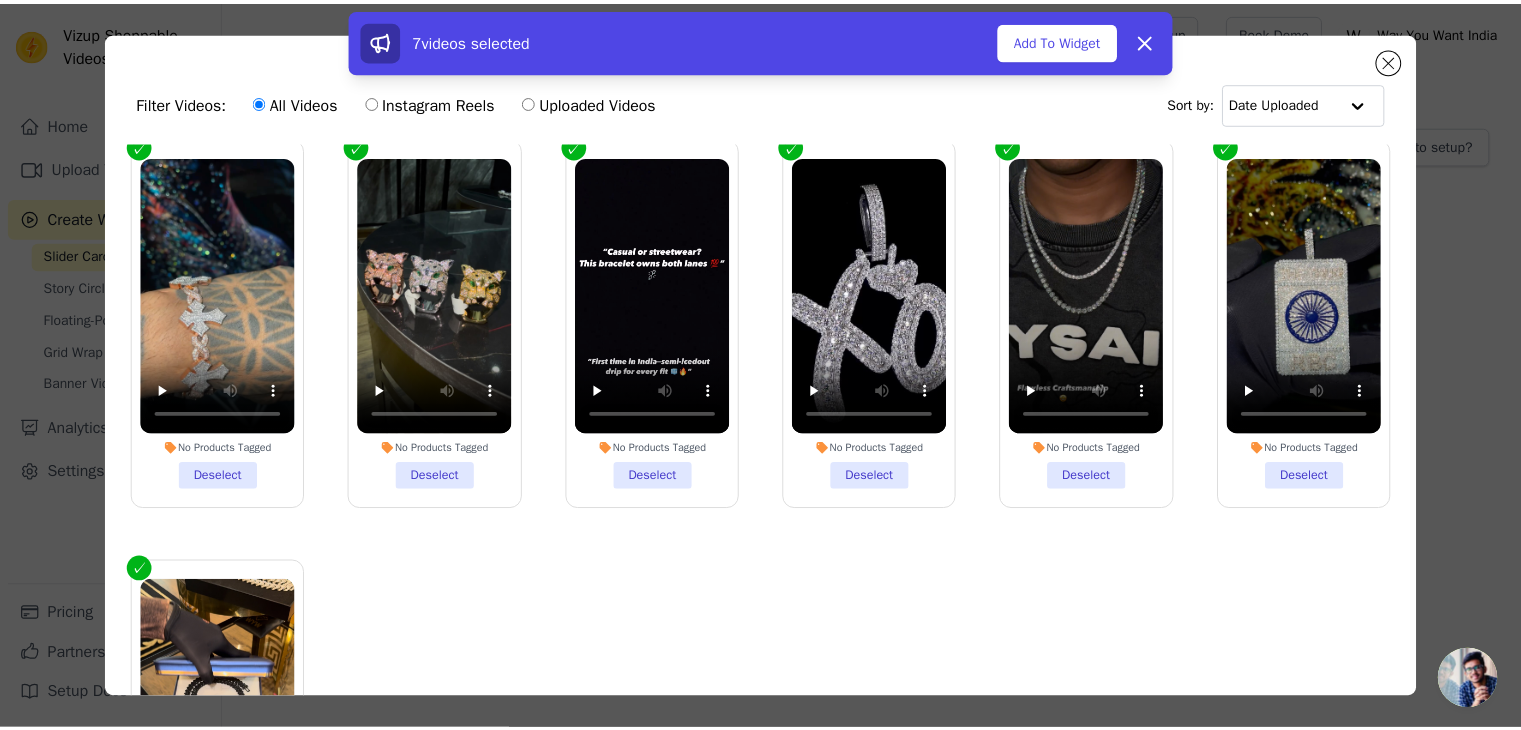 scroll, scrollTop: 0, scrollLeft: 0, axis: both 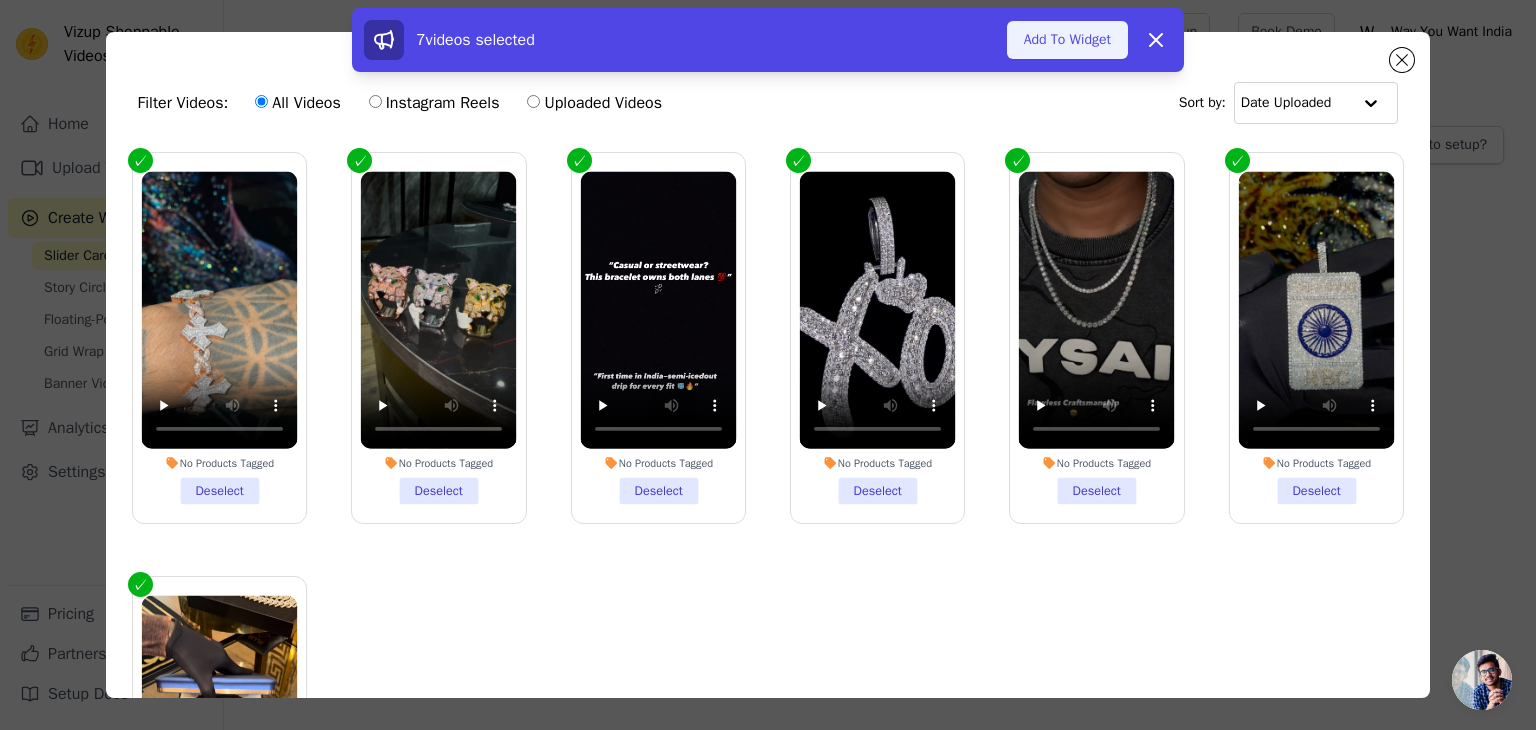 click on "Add To Widget" at bounding box center [1067, 40] 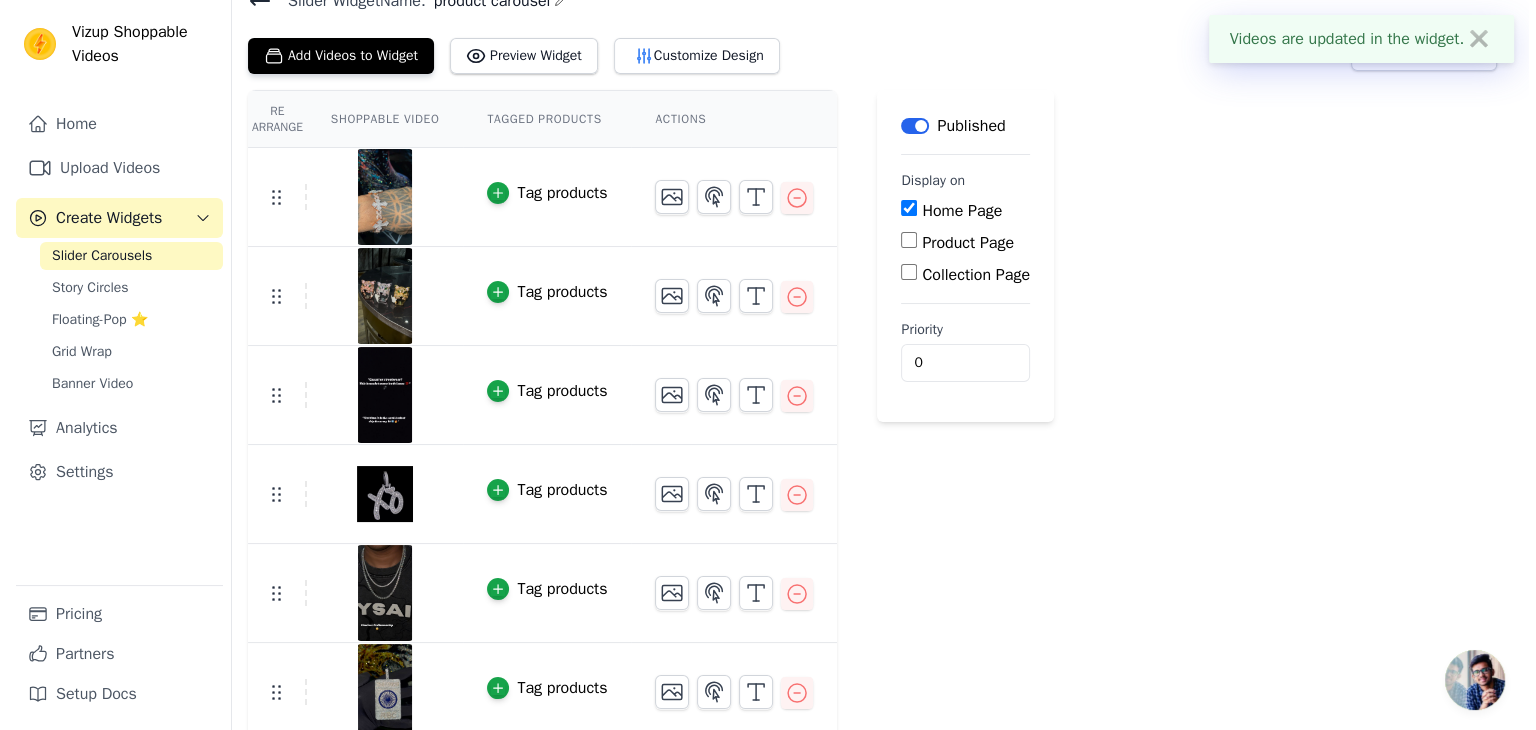 scroll, scrollTop: 0, scrollLeft: 0, axis: both 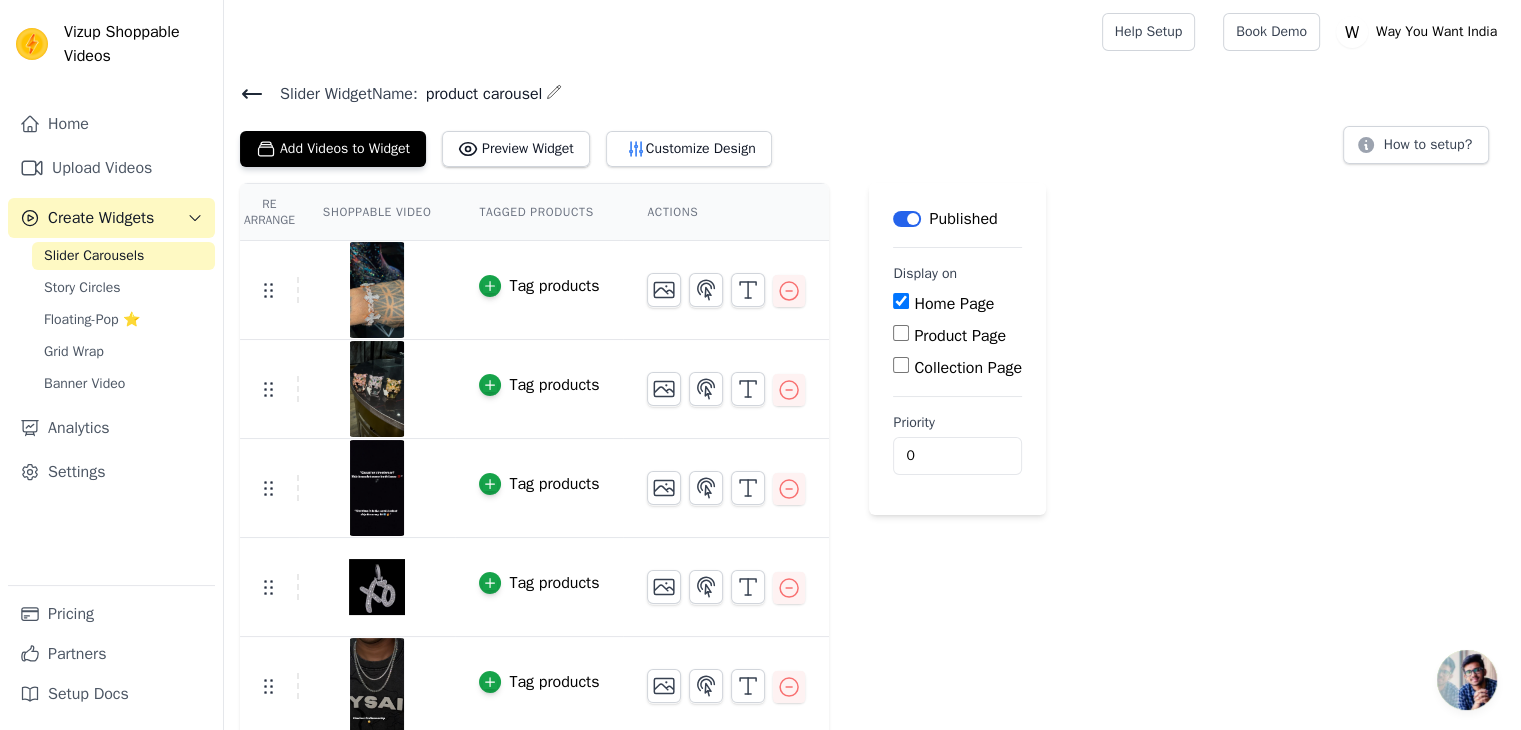 click on "Shoppable Video" at bounding box center [377, 212] 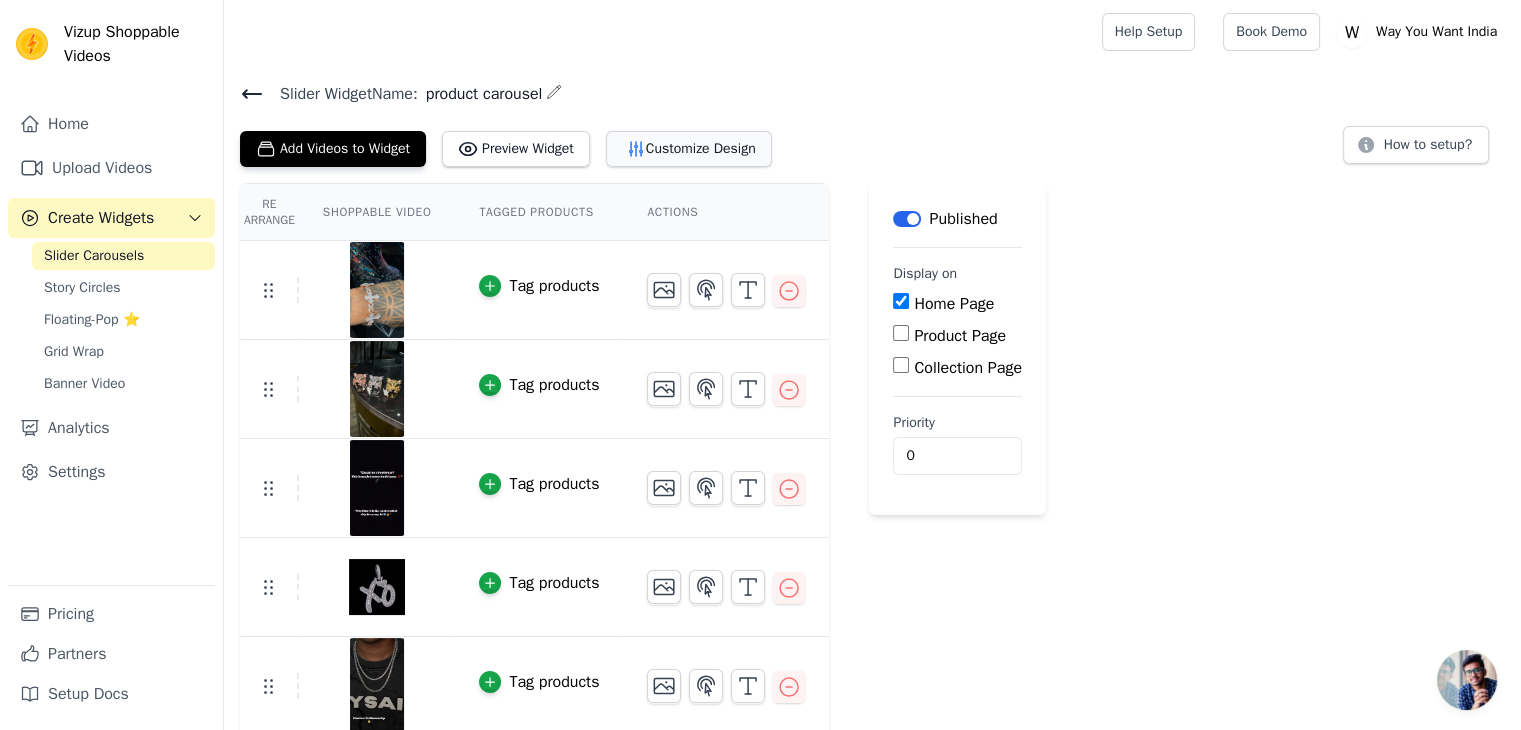 click on "Customize Design" at bounding box center (689, 149) 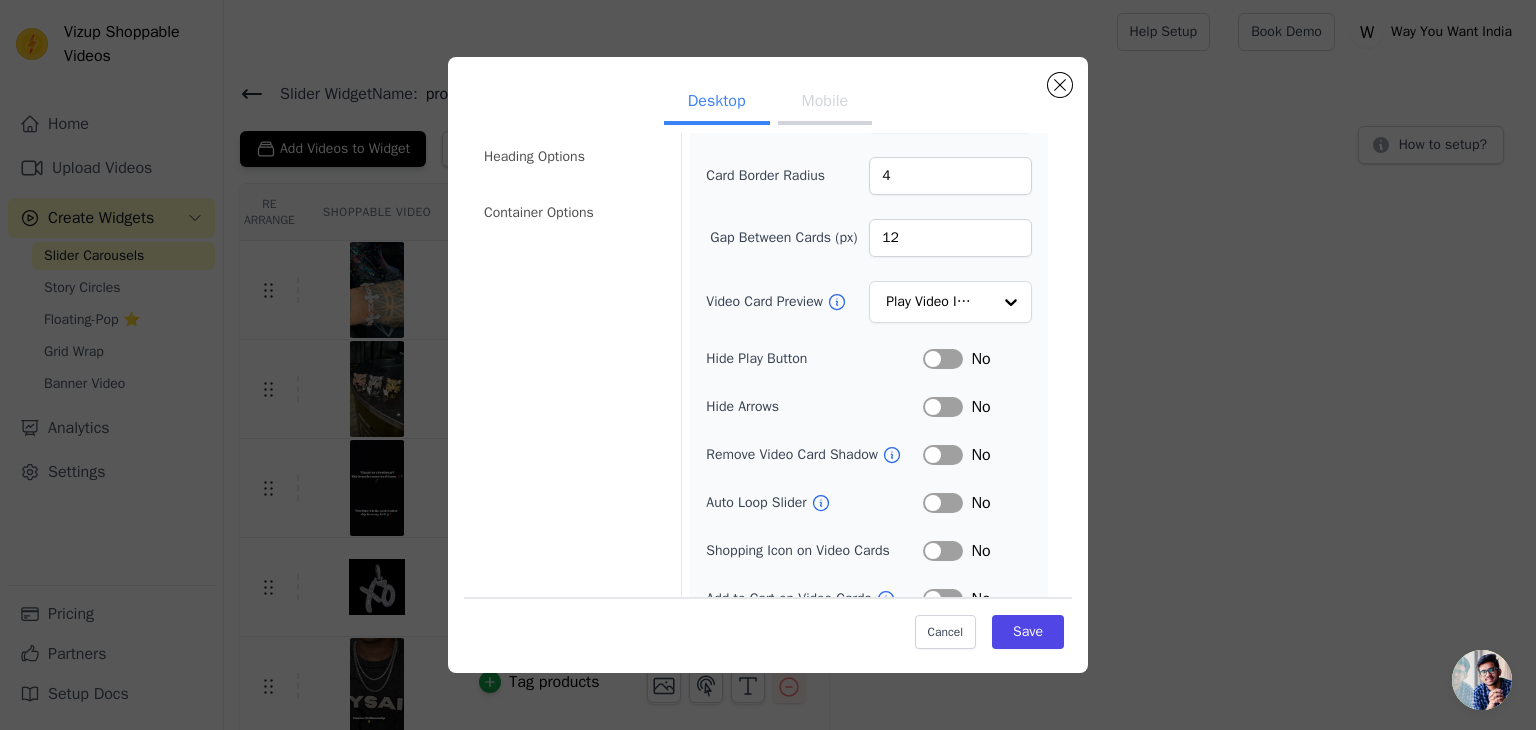 scroll, scrollTop: 156, scrollLeft: 0, axis: vertical 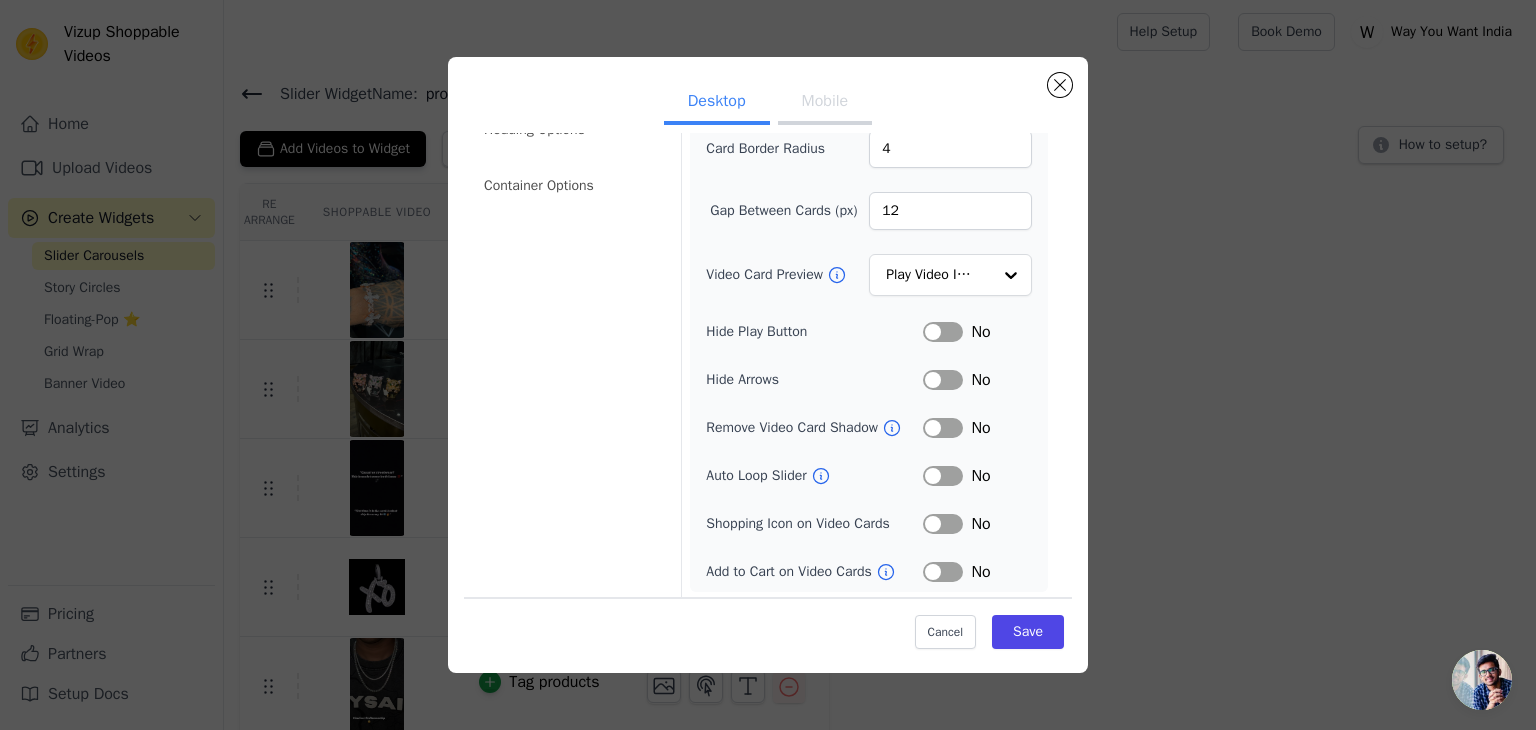 click on "Label" at bounding box center [943, 476] 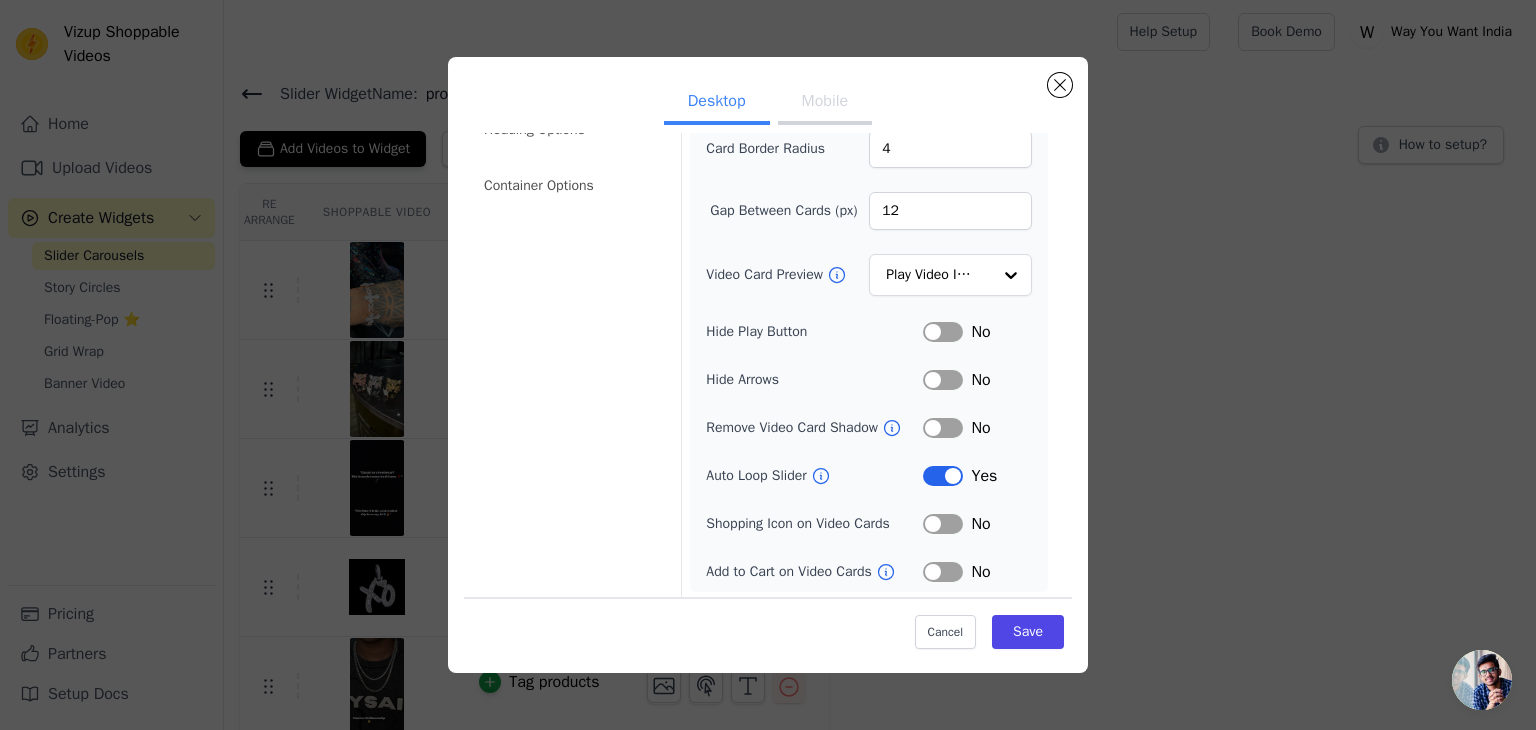 click on "Label" at bounding box center (943, 476) 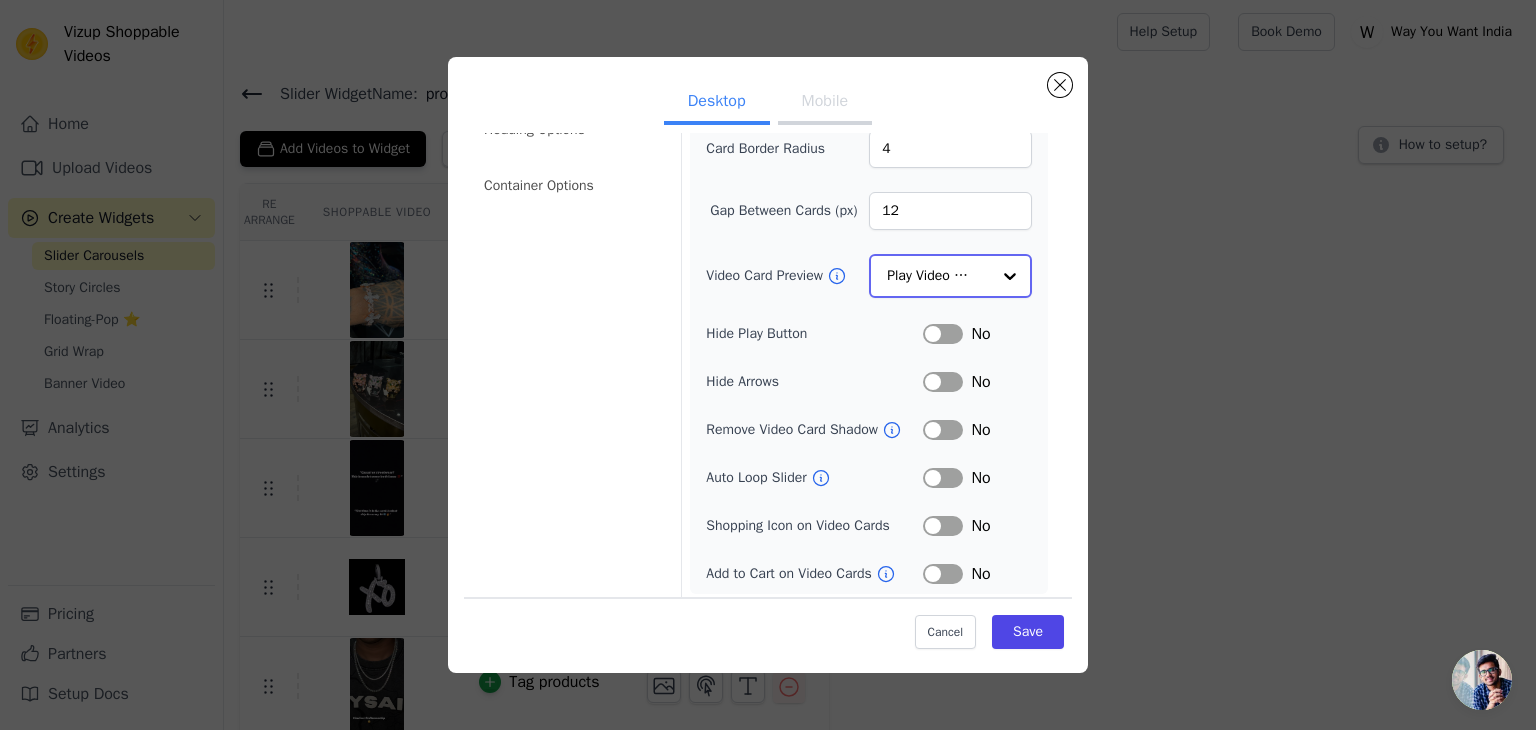 click on "Video Card Preview" 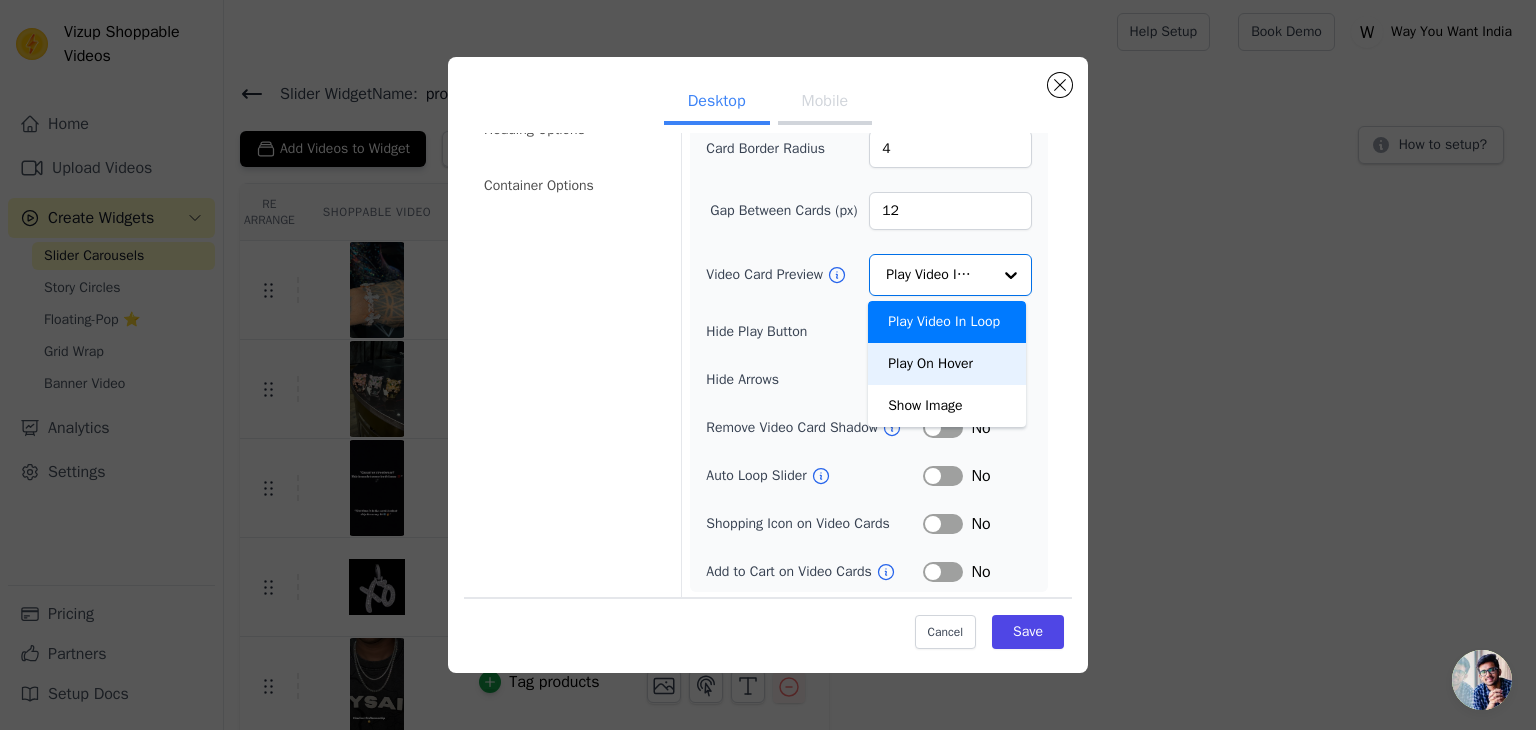 click on "Video Card Options Tagged Product Options Heading Options Container Options   Width (in px)   200   Height (in px)   355   Card Border Radius   4   Gap Between Cards (px)   12   Video Card Preview       Play Video In Loop   Play On Hover   Show Image       Option Play Video In Loop, selected.   You are currently focused on option Play On Hover. There are 3 results available.     Play Video In Loop               Hide Play Button   Label     No   Hide Arrows   Label     No   Remove Video Card Shadow     Label     No   Auto Loop Slider     Label     No   Shopping Icon on Video Cards   Label     No   Add to Cart on Video Cards     Label     No" at bounding box center [768, 290] 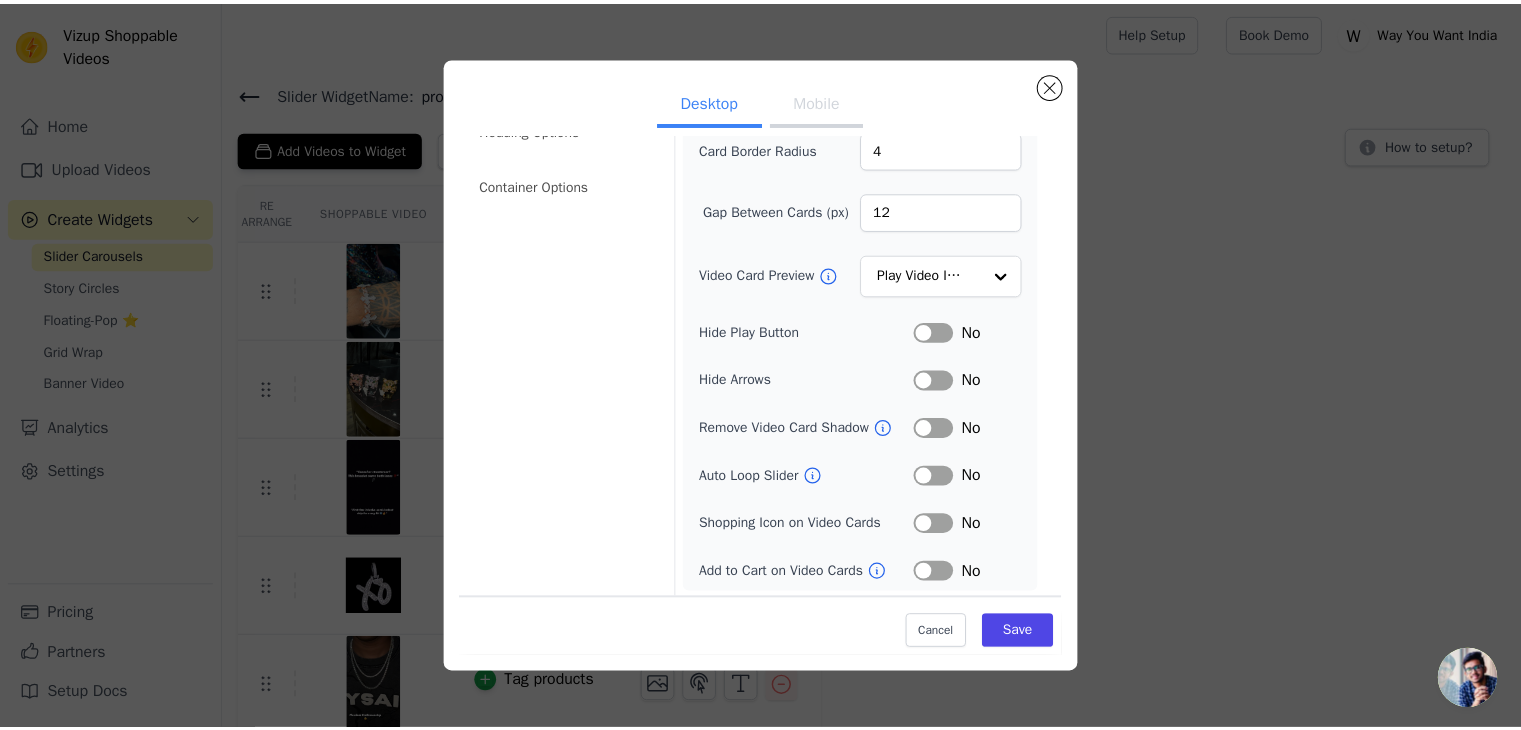 scroll, scrollTop: 0, scrollLeft: 0, axis: both 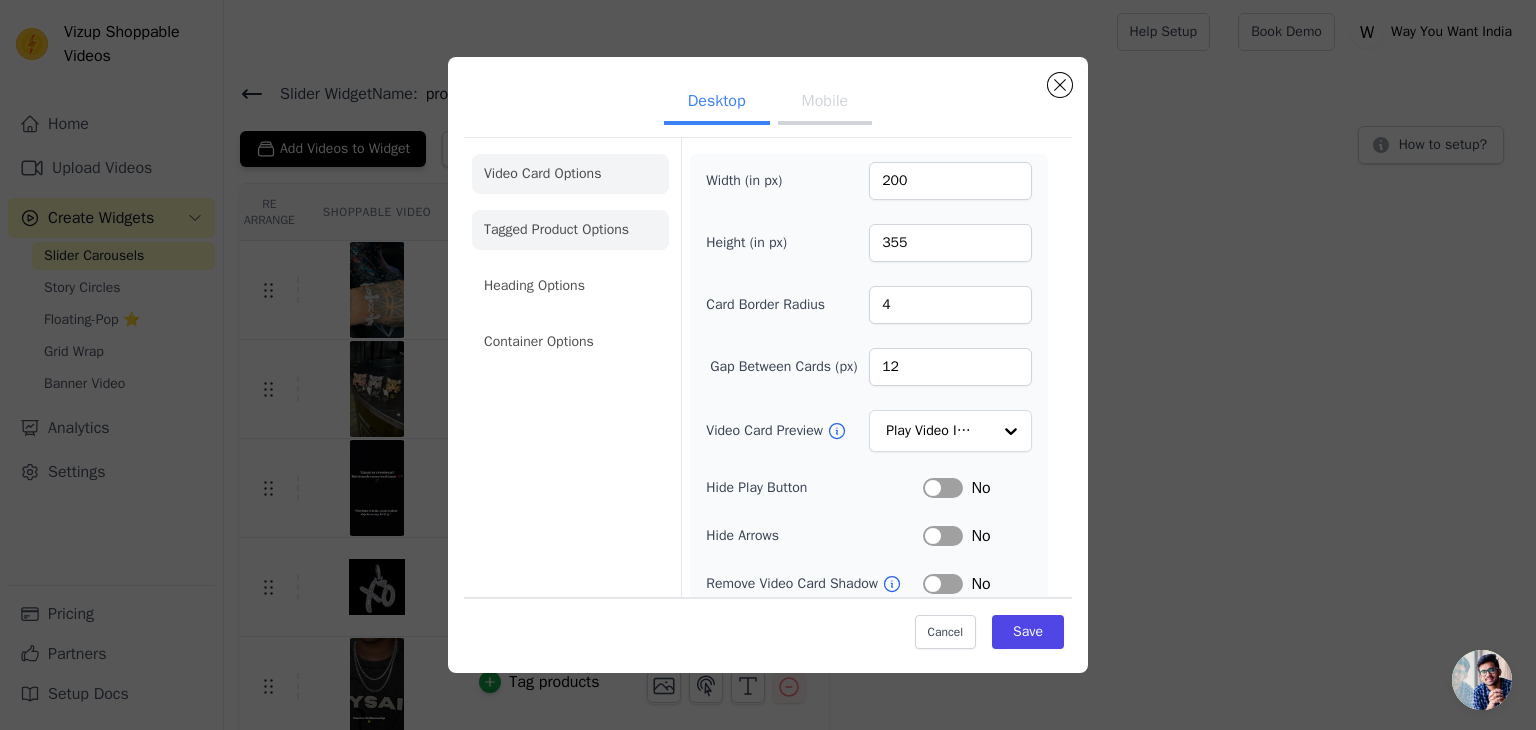 click on "Tagged Product Options" 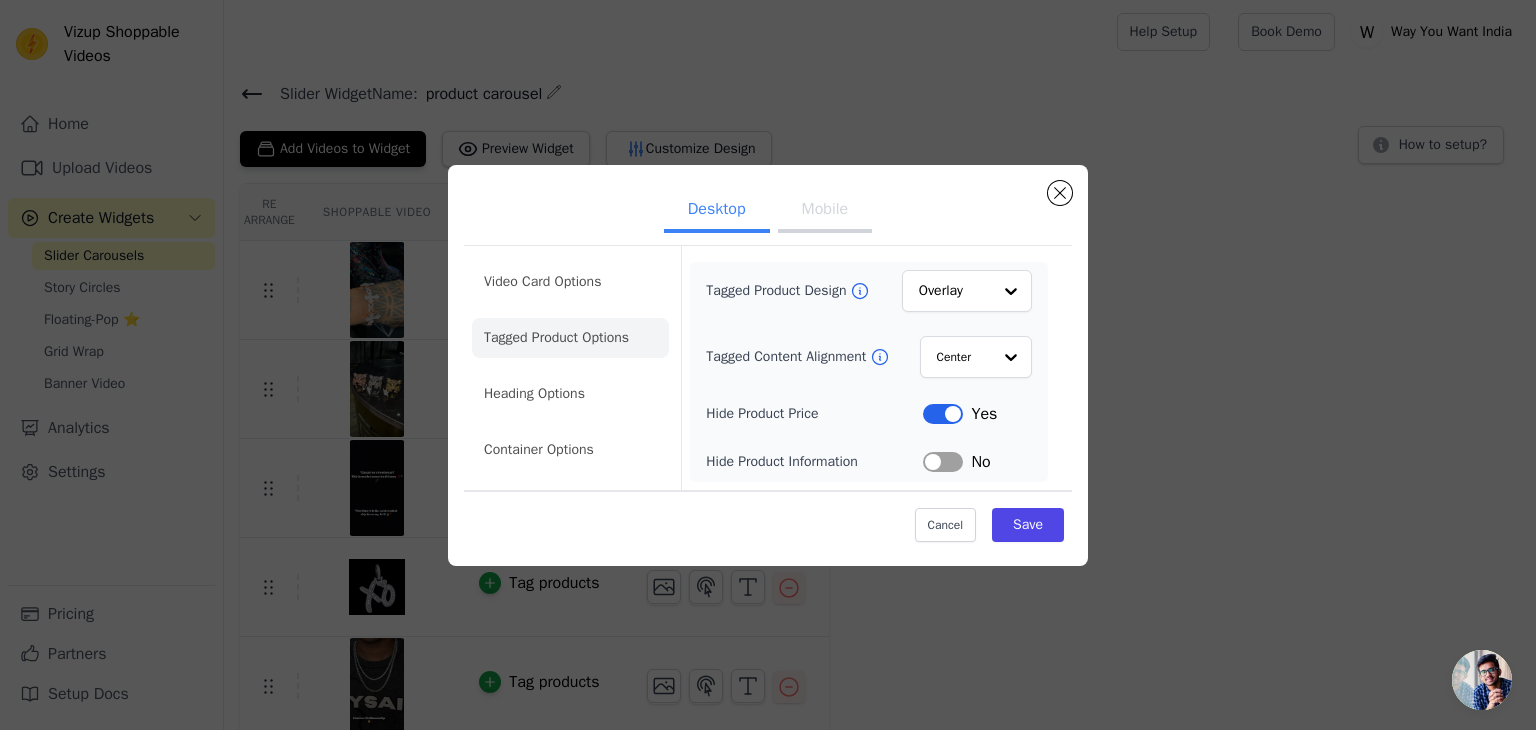 click on "Video Card Options Tagged Product Options Heading Options Container Options" at bounding box center [570, 366] 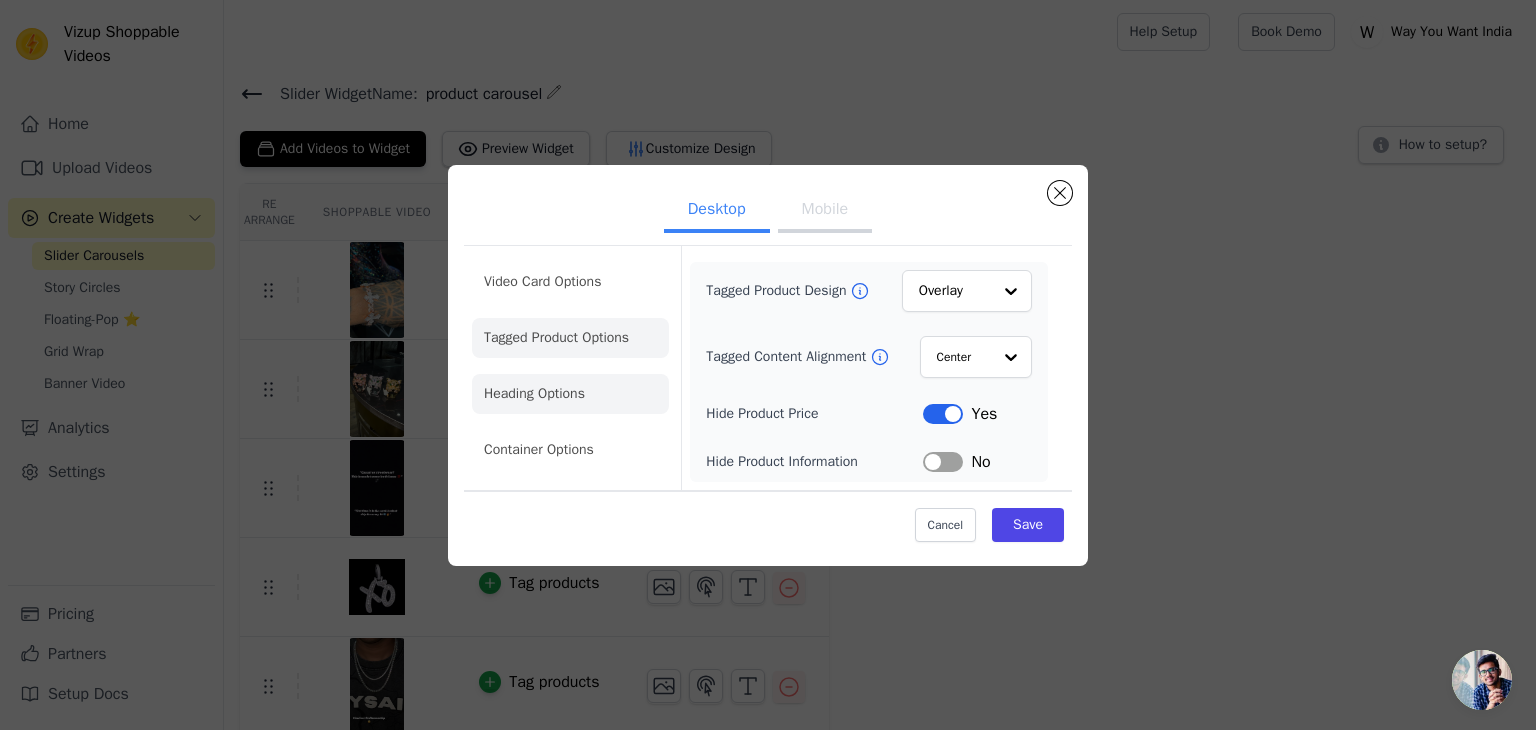 click on "Heading Options" 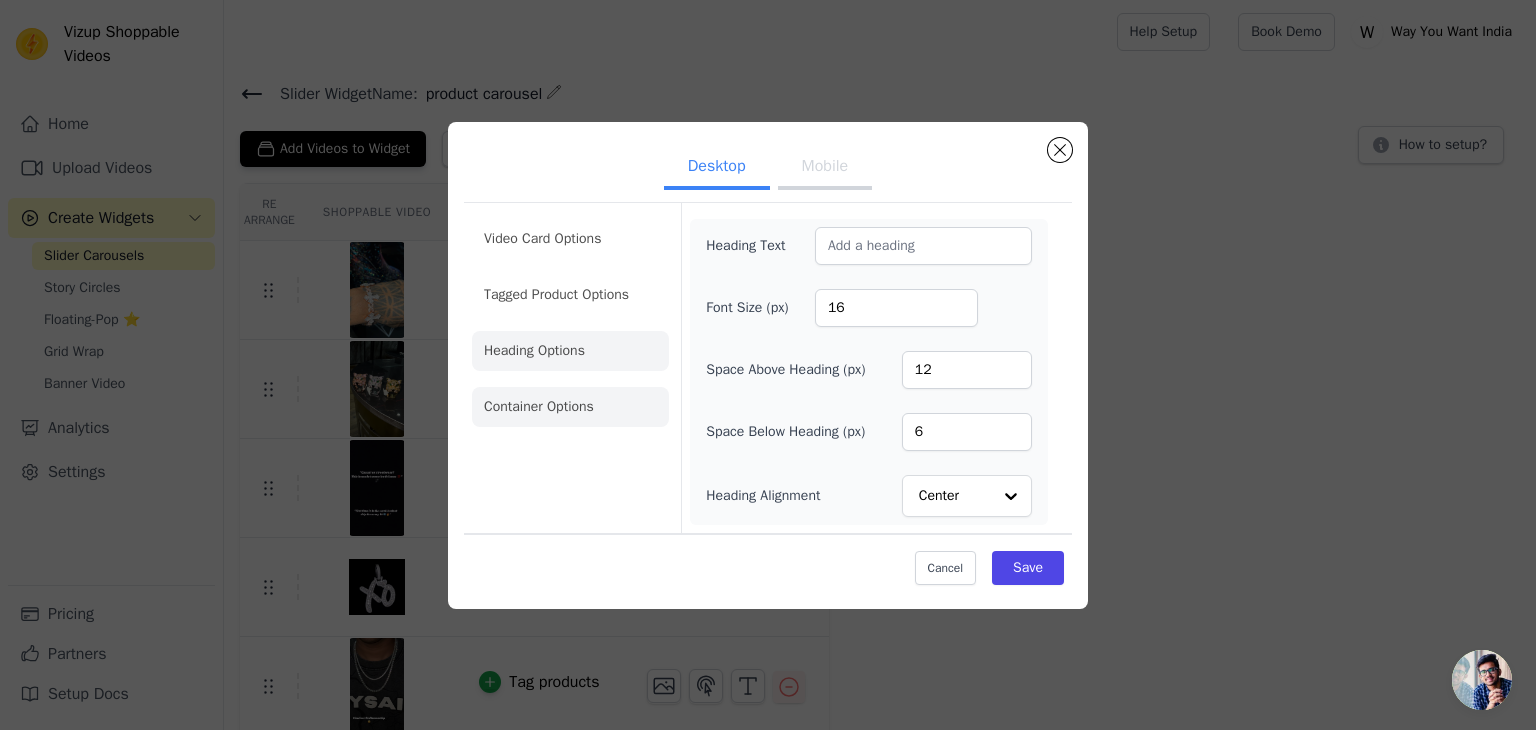 click on "Container Options" 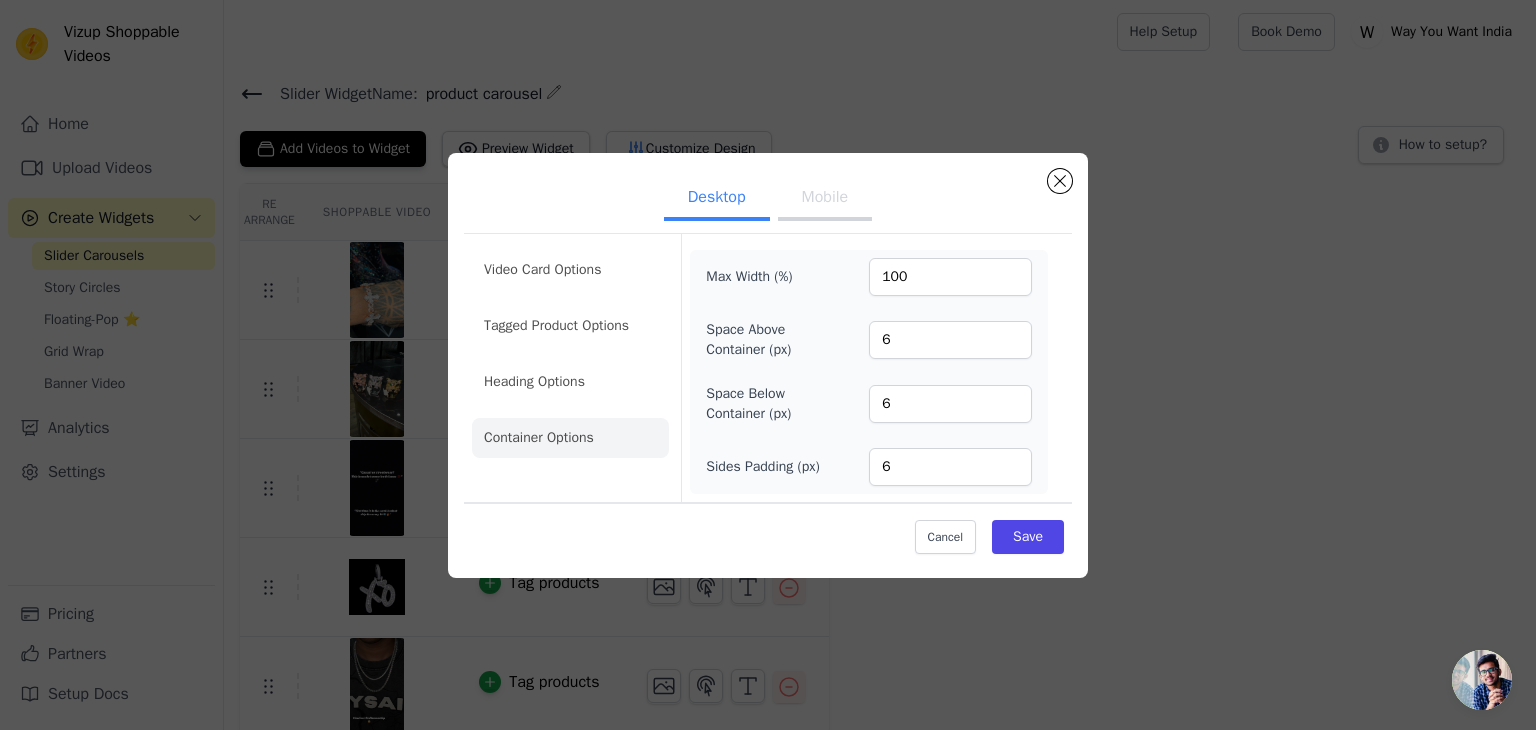 click on "Mobile" at bounding box center [825, 199] 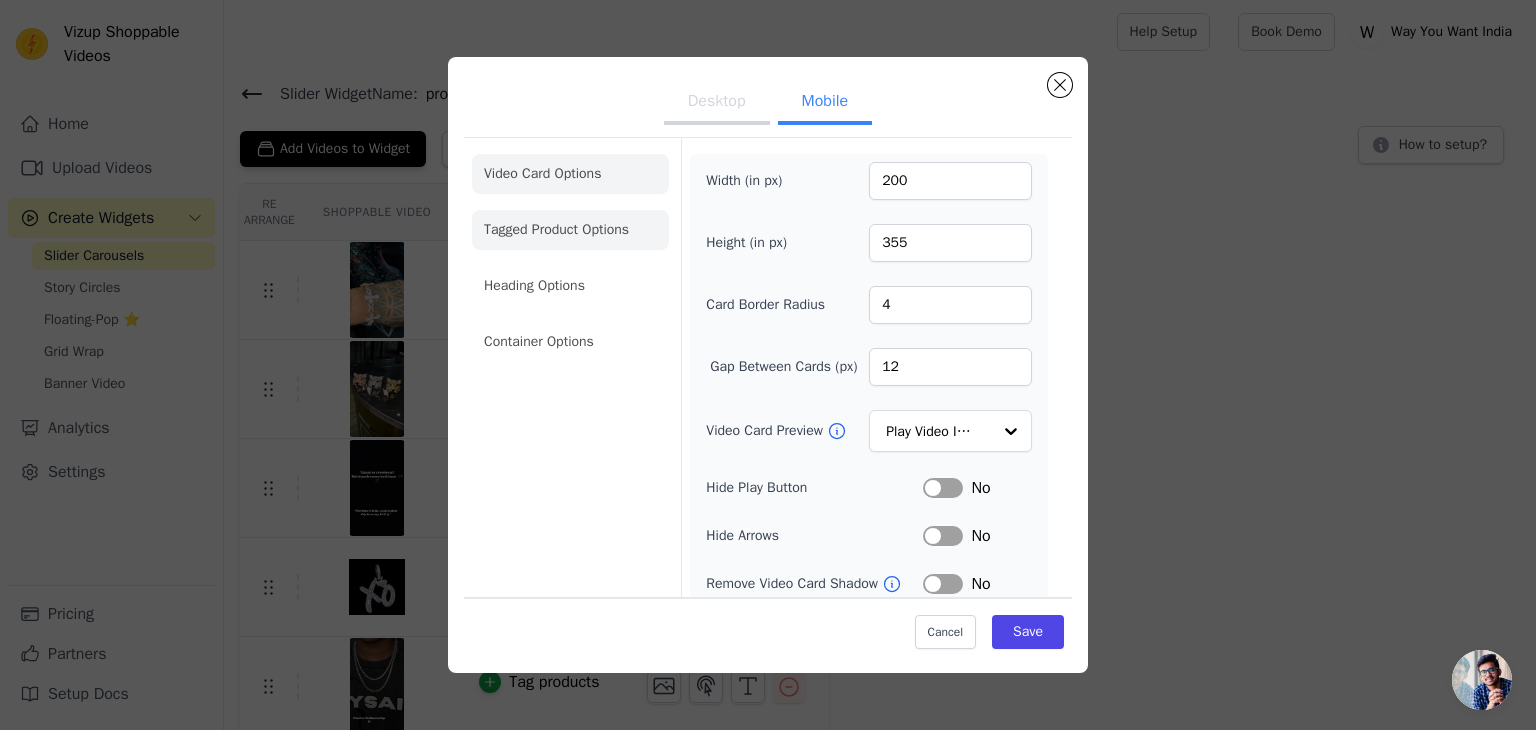 click on "Tagged Product Options" 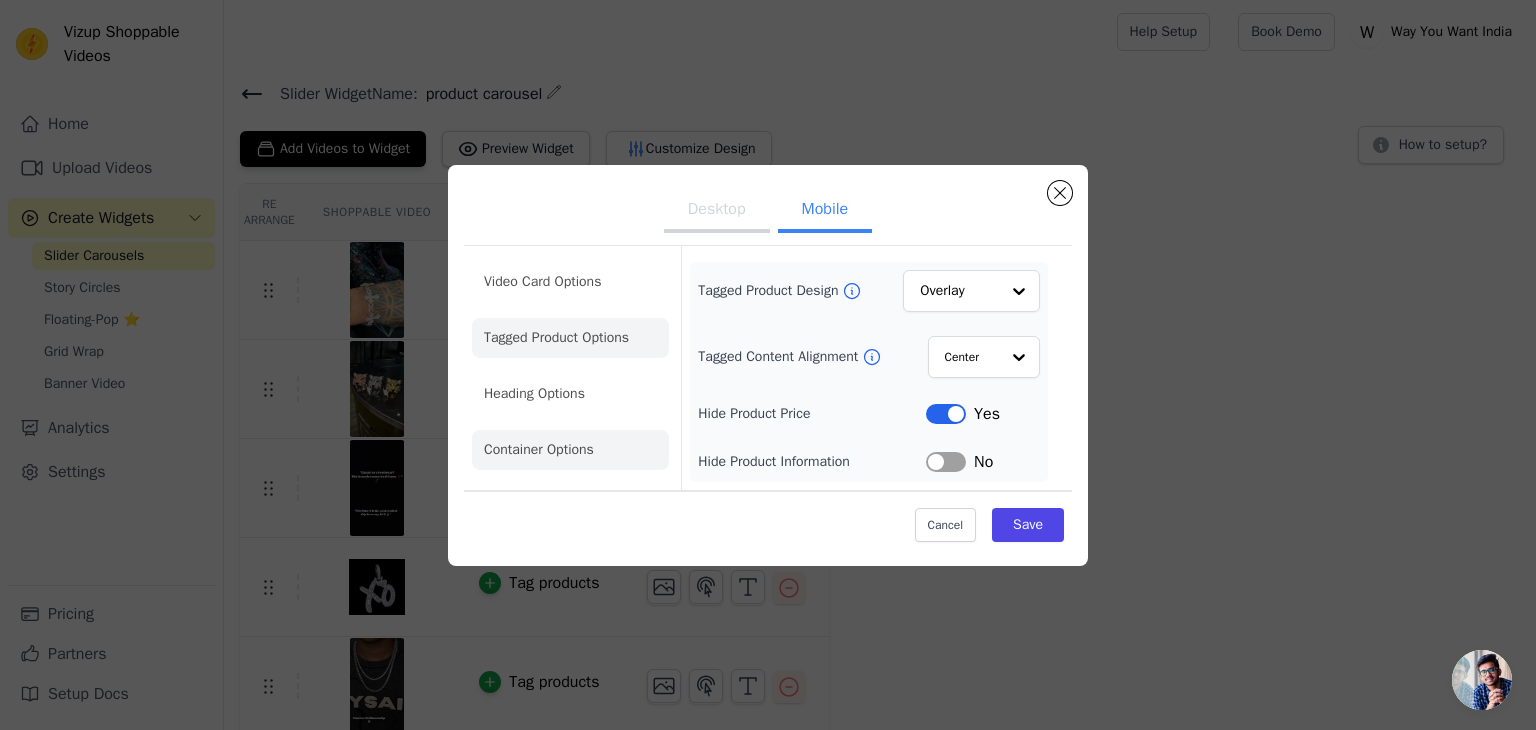 click on "Container Options" 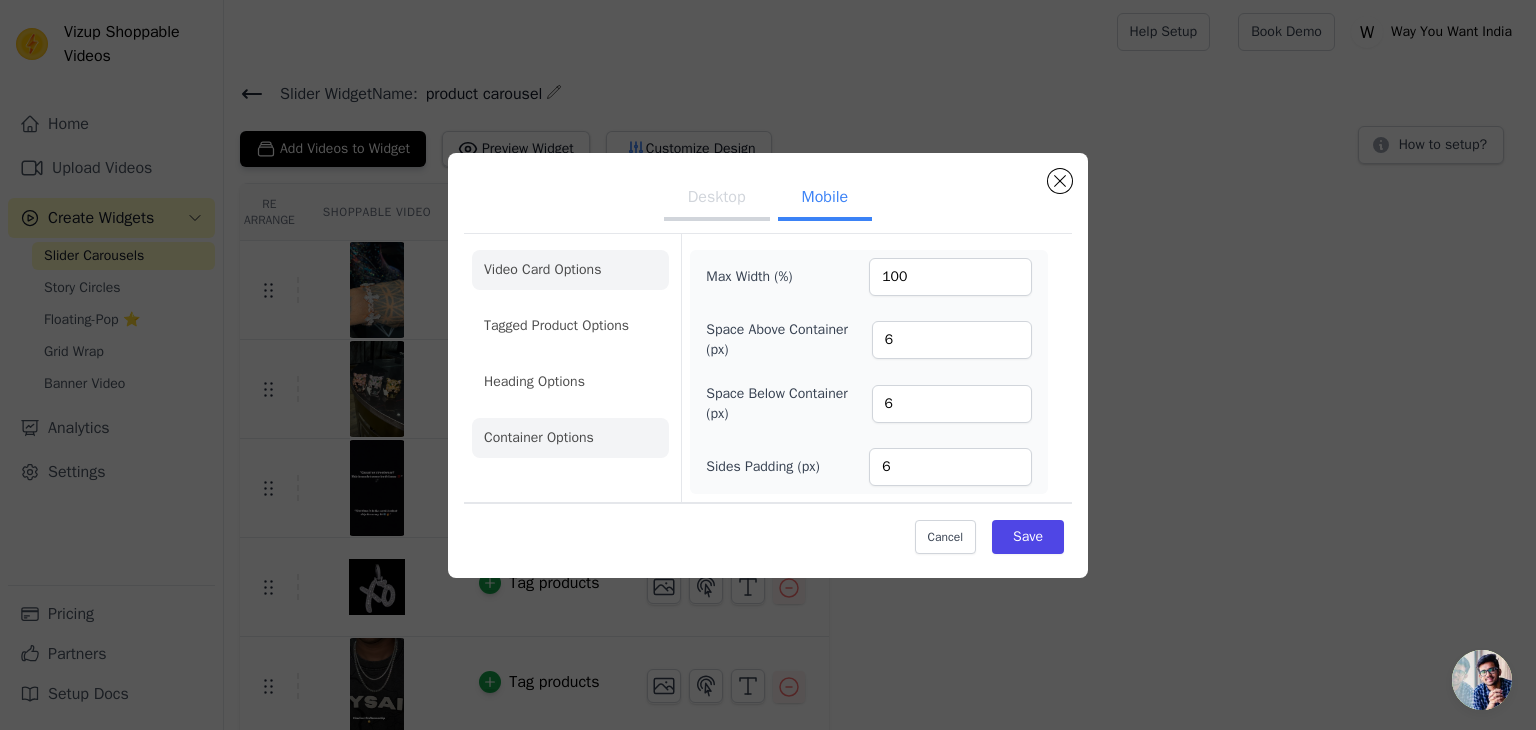 click on "Video Card Options" 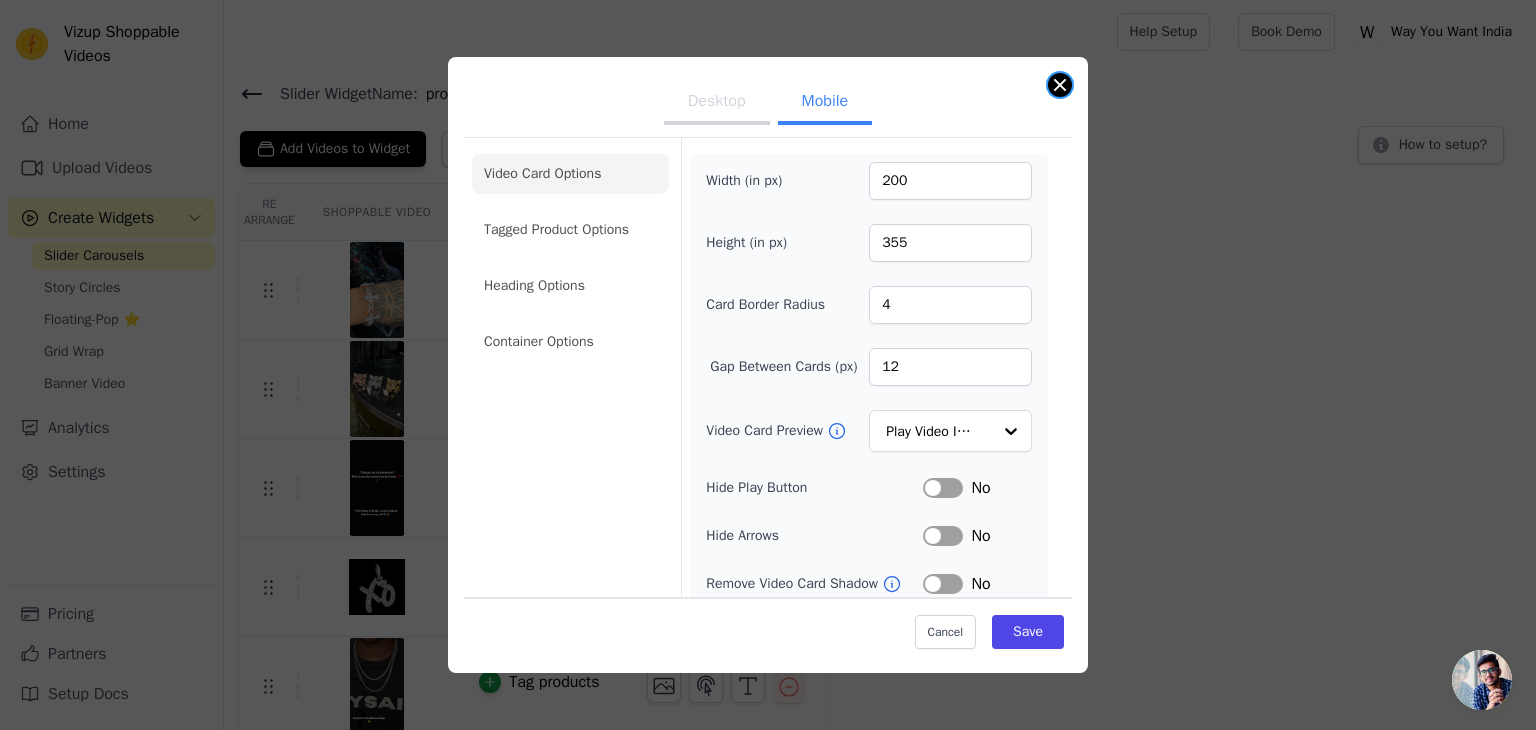 click at bounding box center (1060, 85) 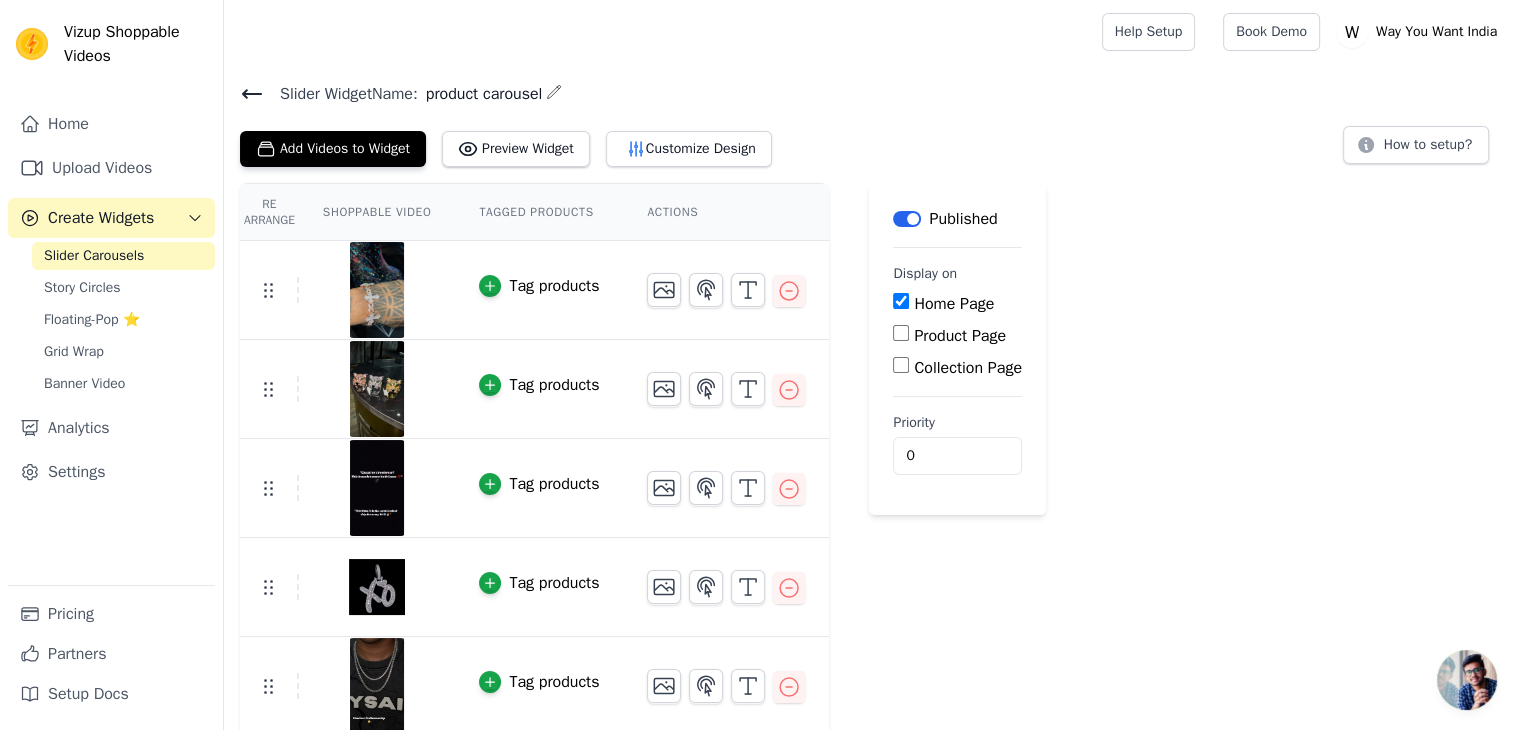 click on "Re Arrange   Shoppable Video   Tagged Products   Actions             Tag products                             Tag products                             Tag products                             Tag products                             Tag products                             Tag products                             Tag products                       Save Videos In This New Order   Save   Dismiss     Label     Published     Display on     Home Page     Product Page       Collection Page       Priority   0" at bounding box center [872, 558] 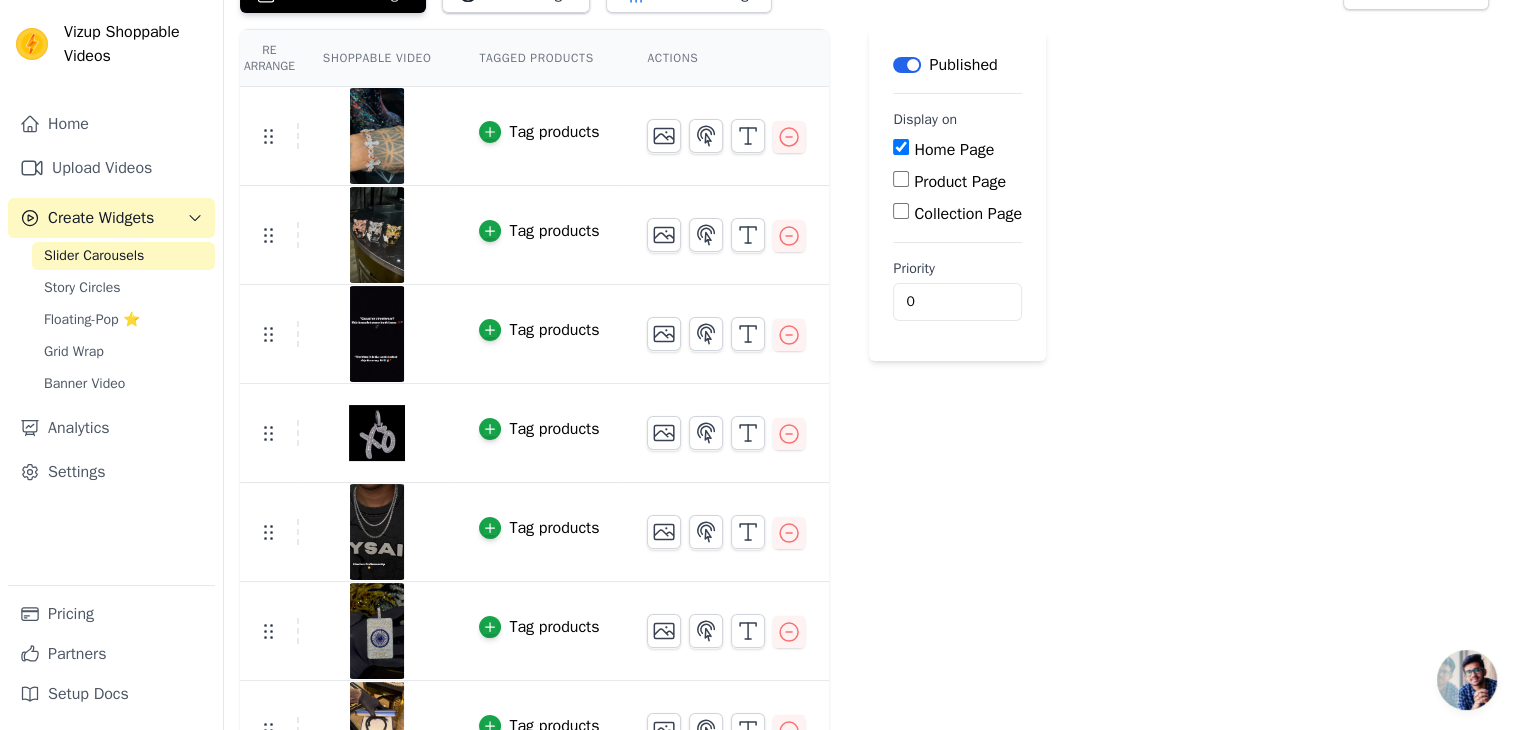 scroll, scrollTop: 201, scrollLeft: 0, axis: vertical 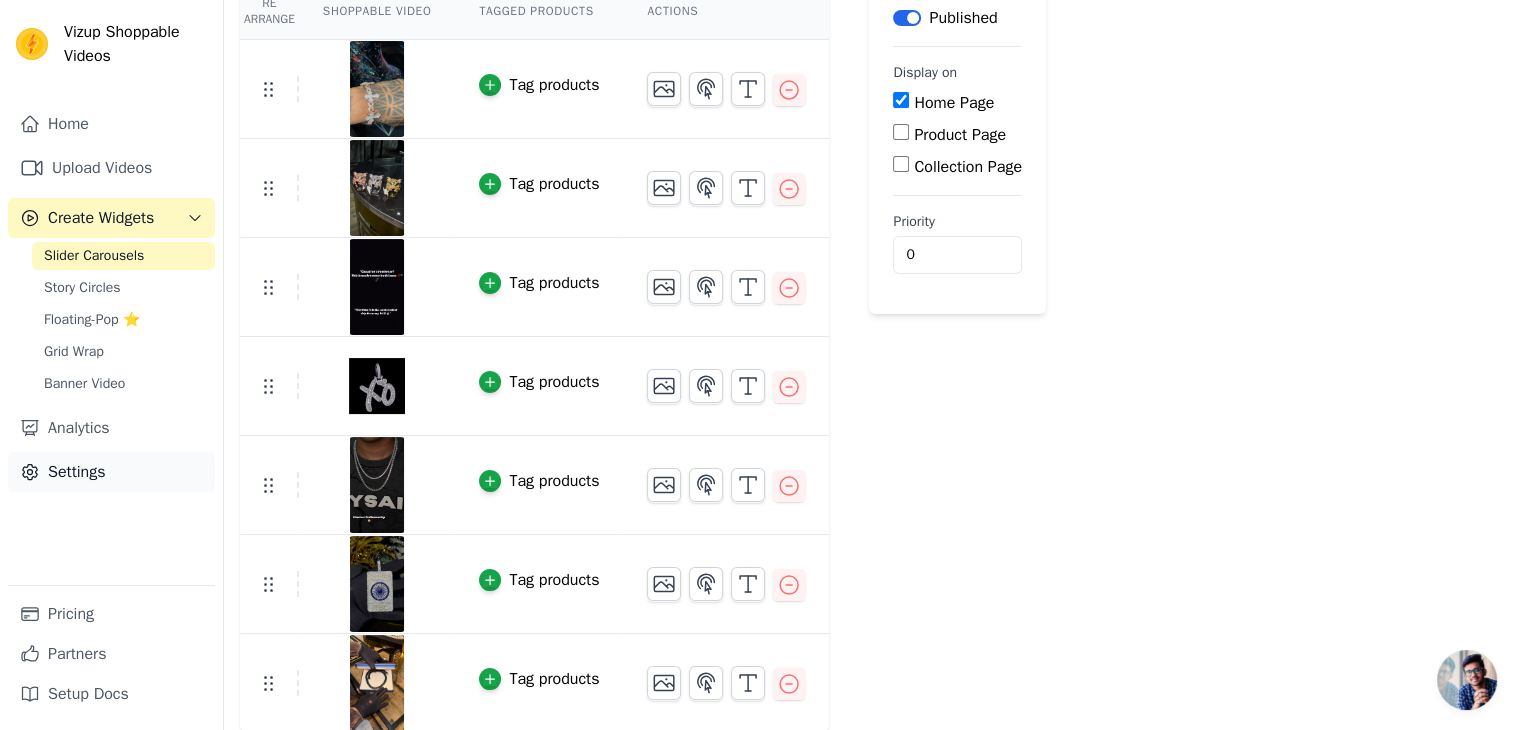 click on "Settings" at bounding box center [111, 472] 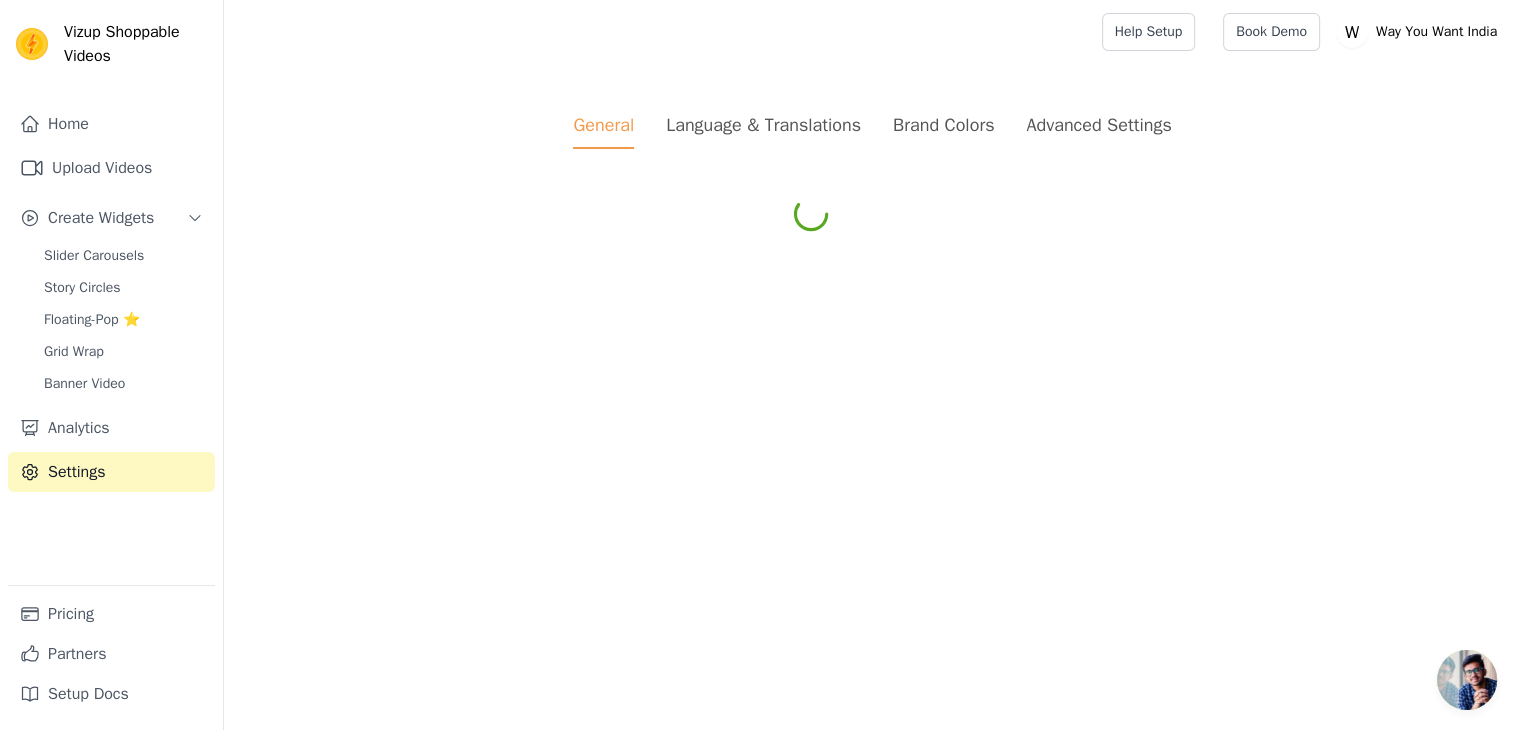 scroll, scrollTop: 0, scrollLeft: 0, axis: both 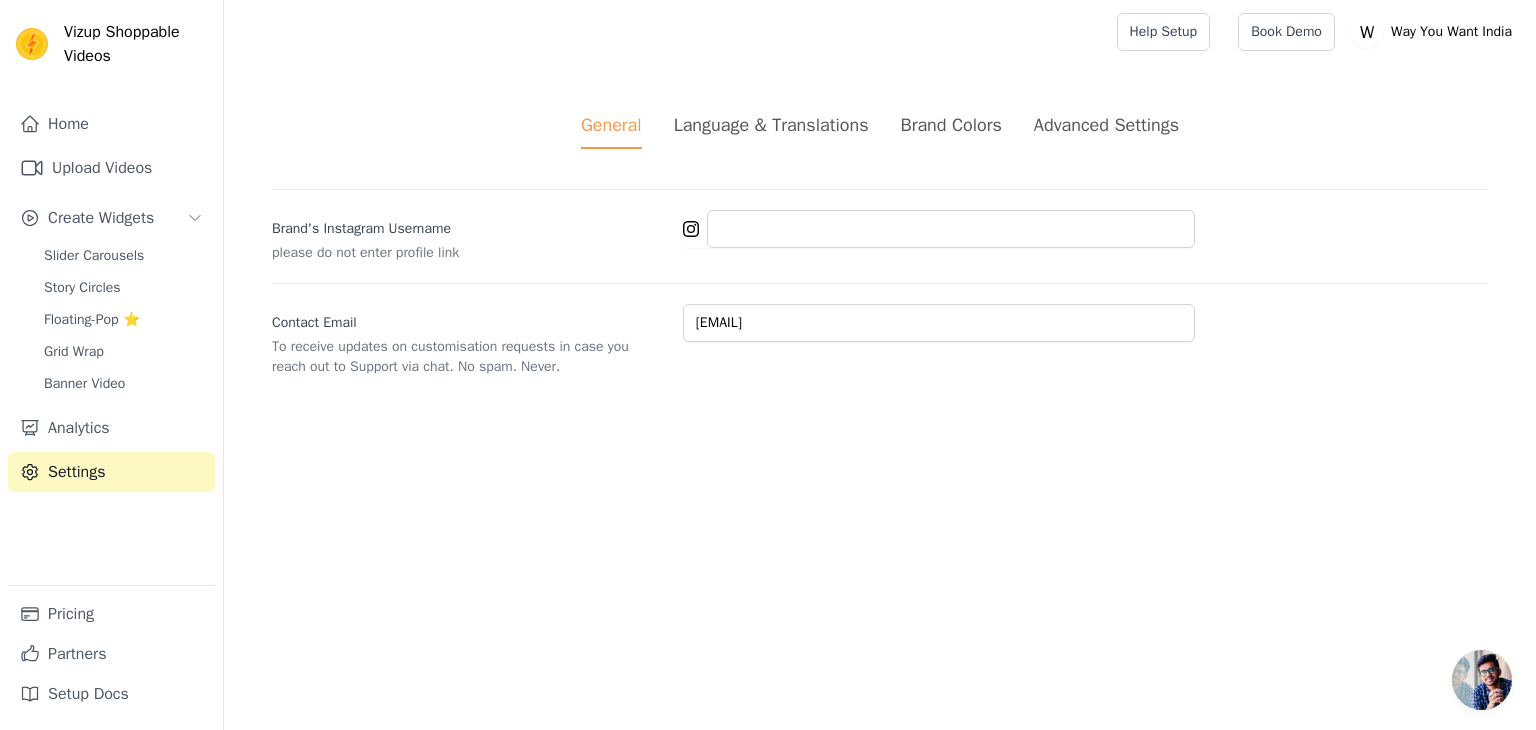 click on "Language & Translations" at bounding box center (771, 125) 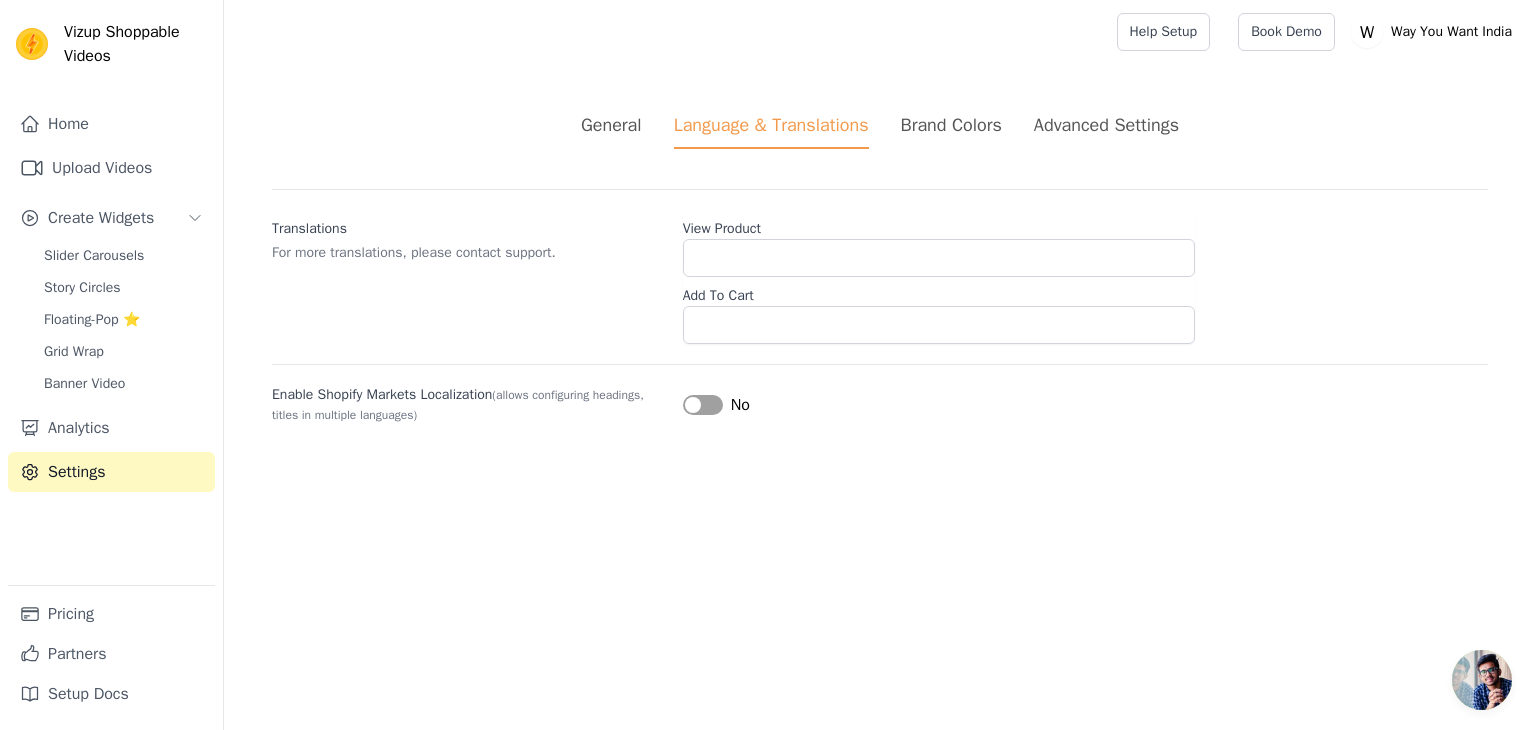 click on "Brand Colors" at bounding box center [951, 125] 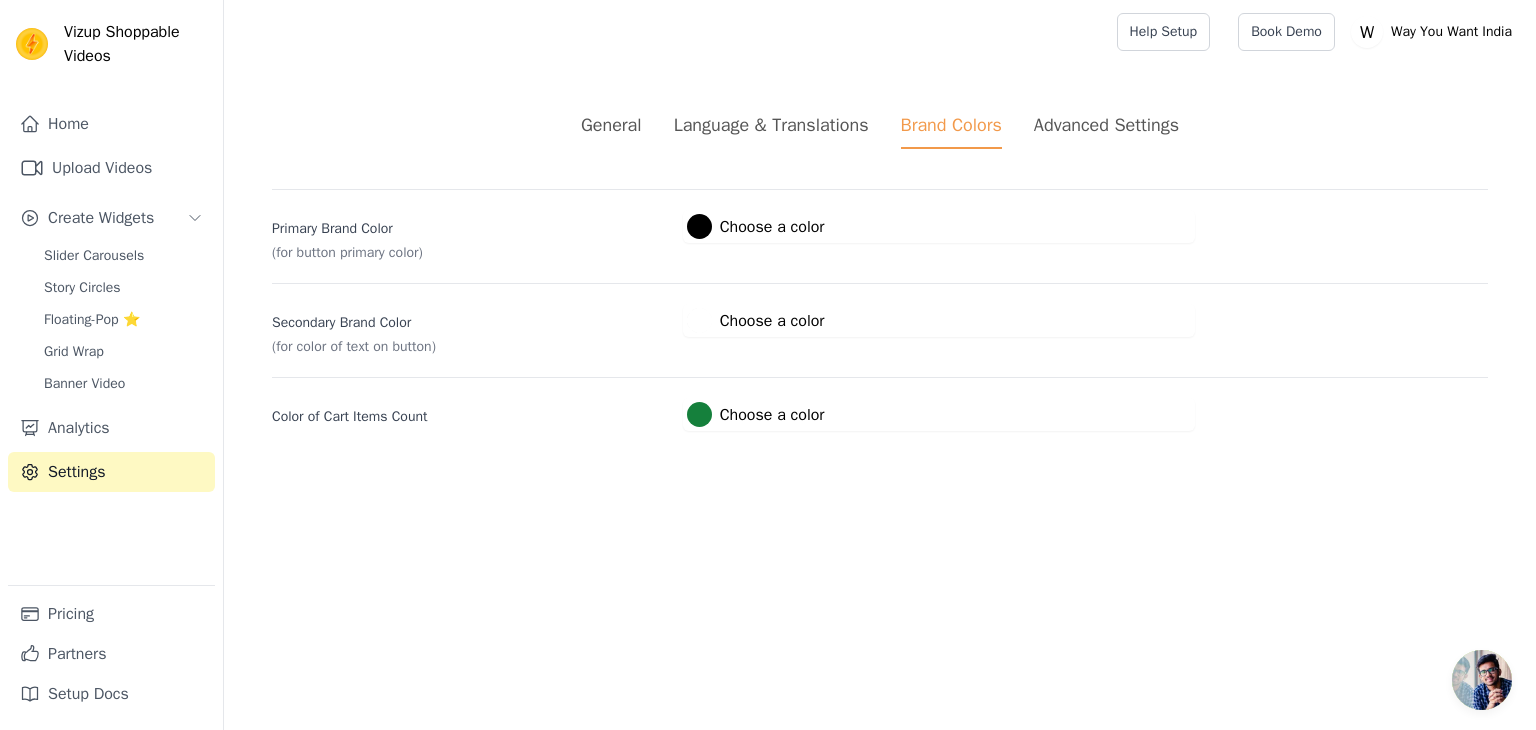click on "Advanced Settings" at bounding box center (1106, 125) 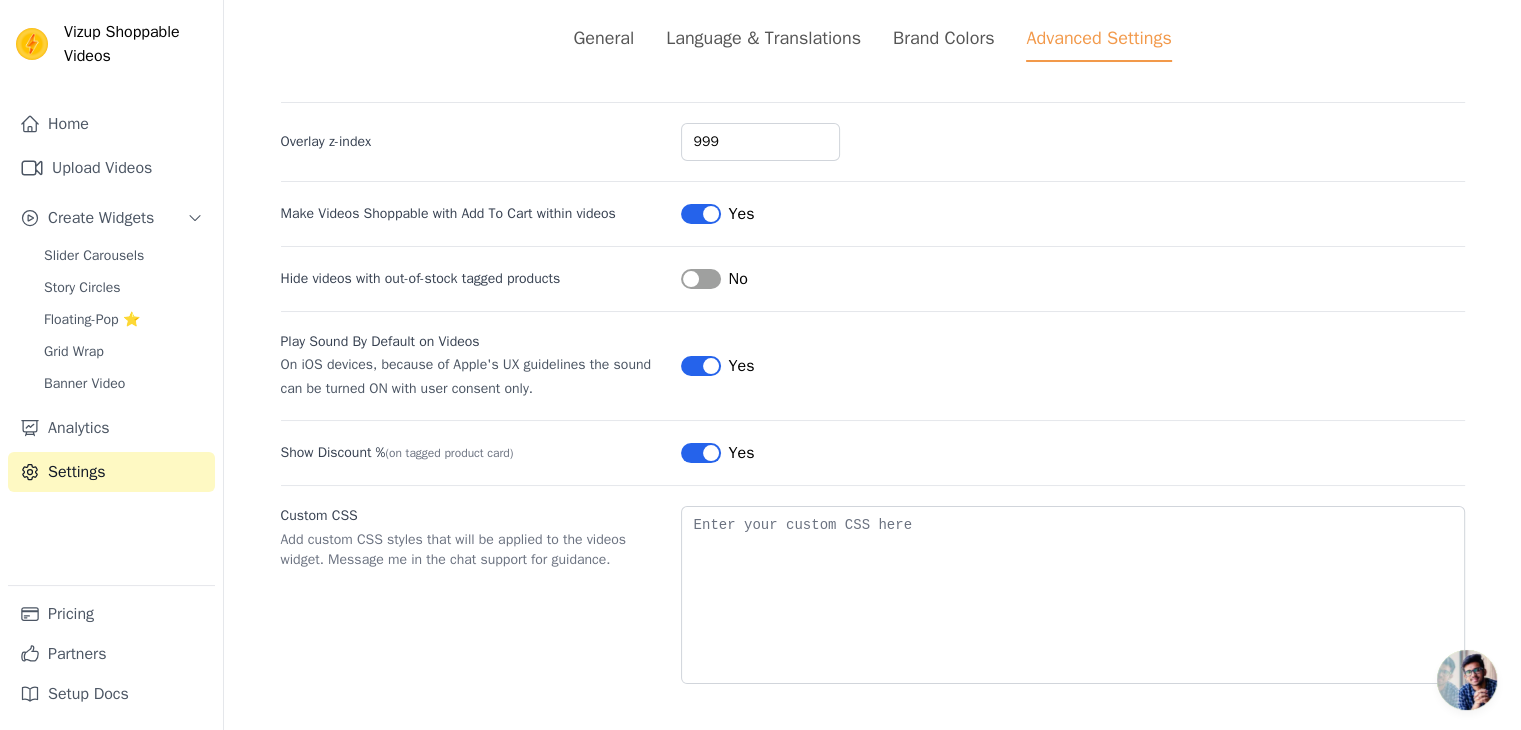 scroll, scrollTop: 0, scrollLeft: 0, axis: both 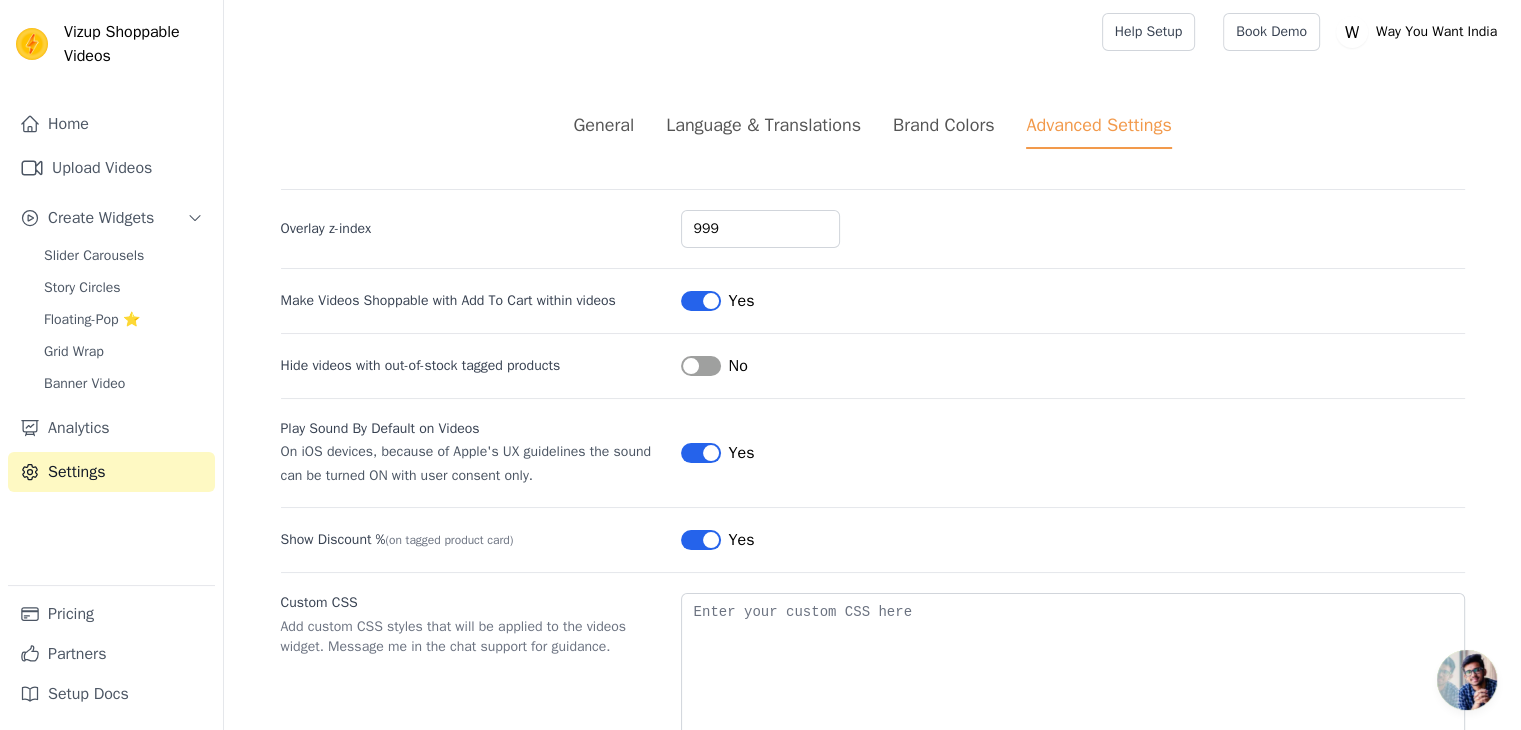 click on "General" at bounding box center (603, 125) 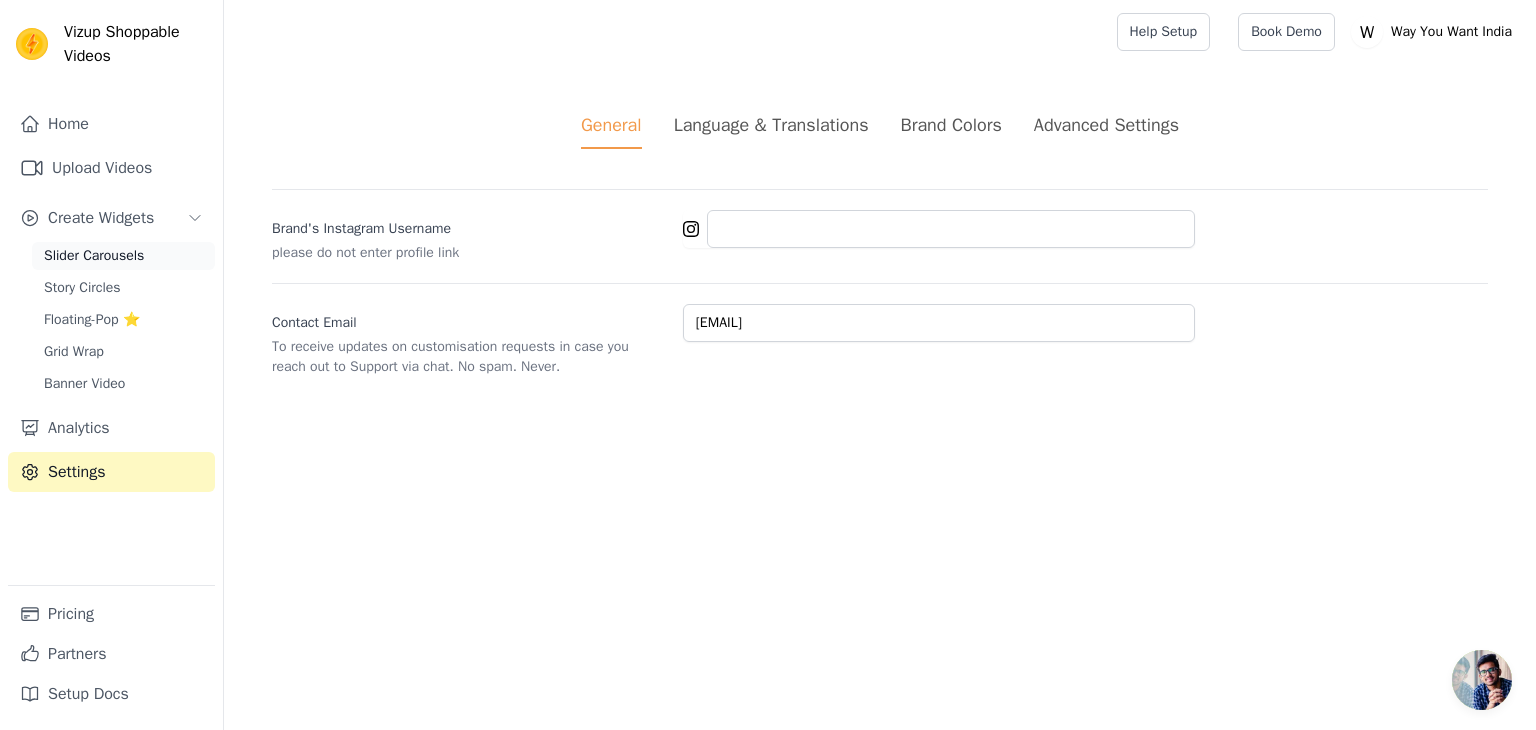 click on "Slider Carousels" at bounding box center (94, 256) 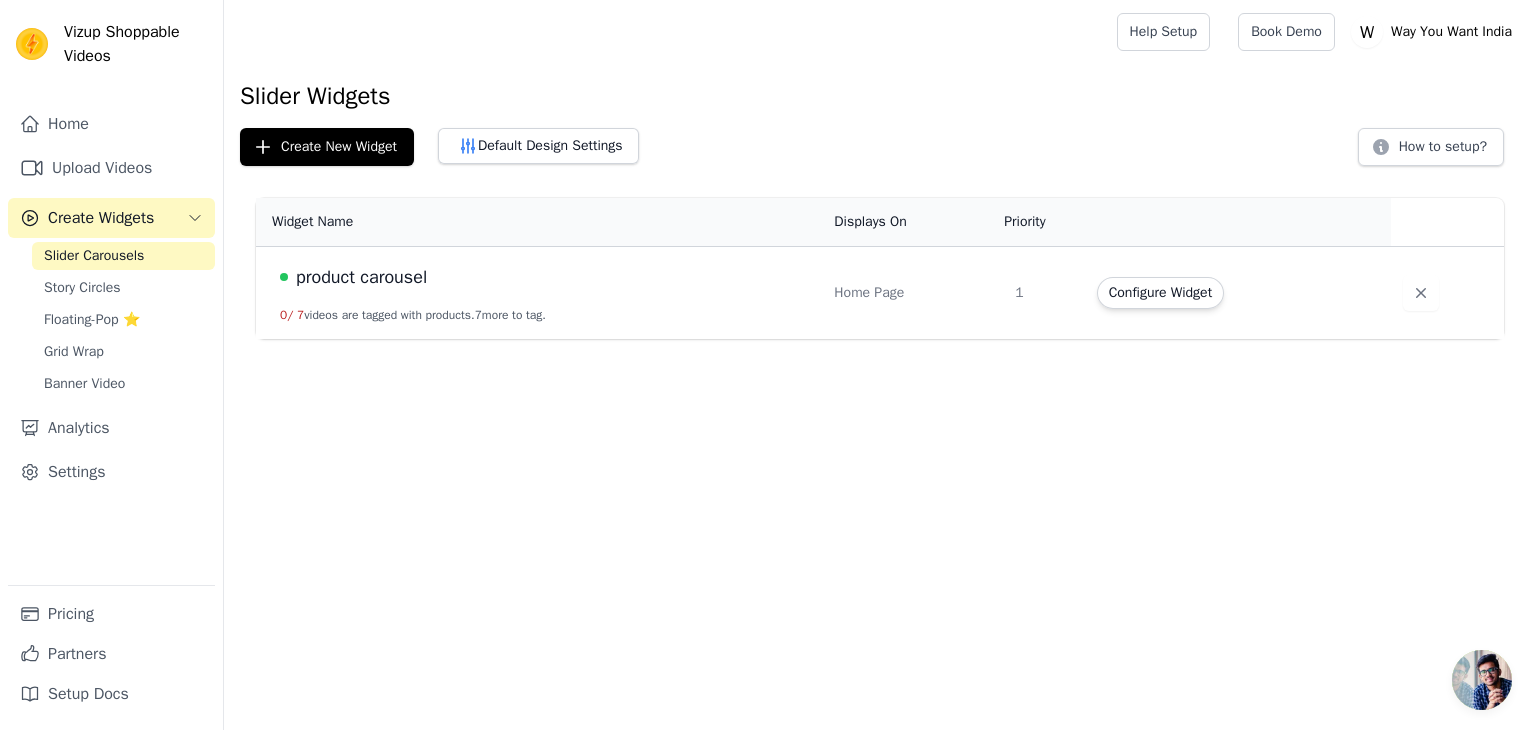 click on "product carousel" at bounding box center [361, 277] 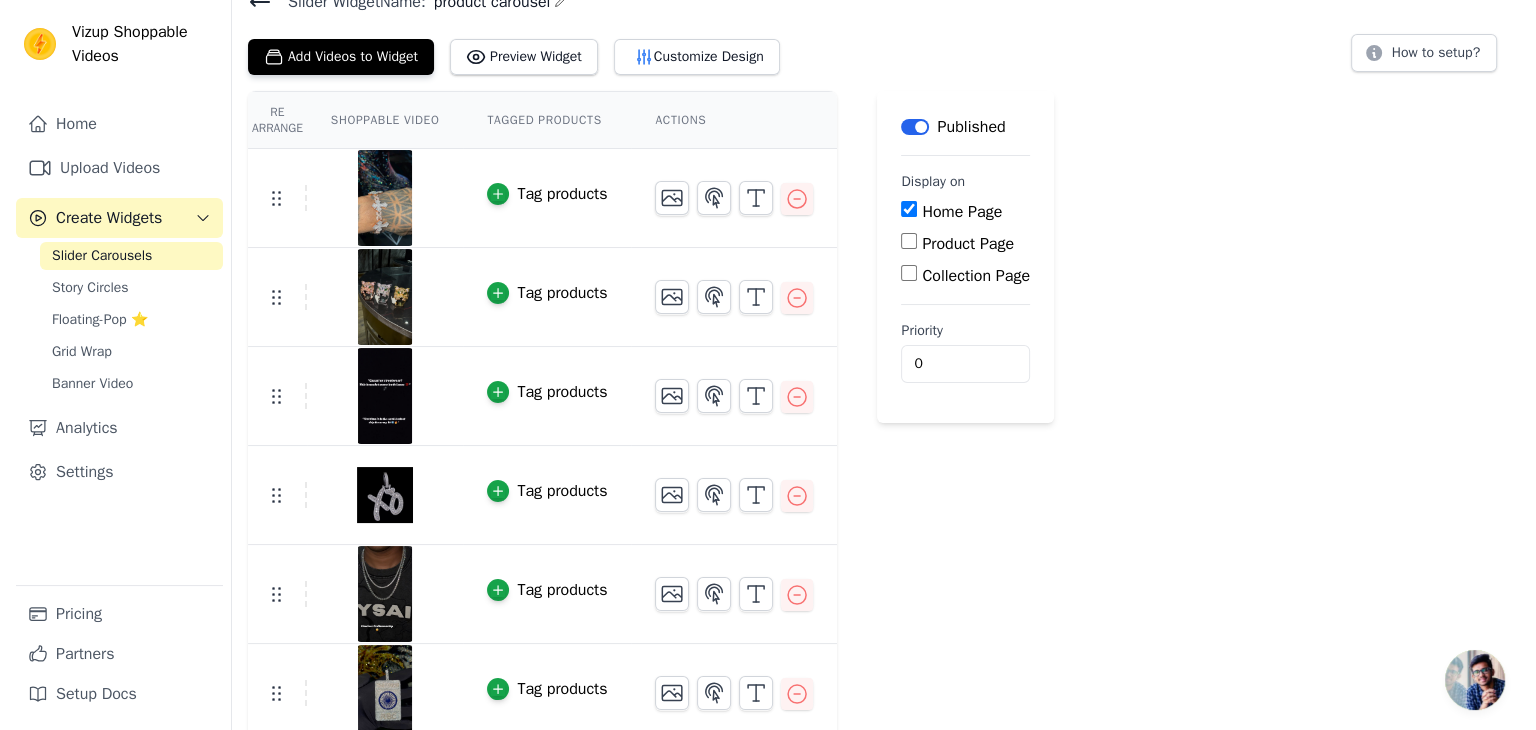 scroll, scrollTop: 0, scrollLeft: 0, axis: both 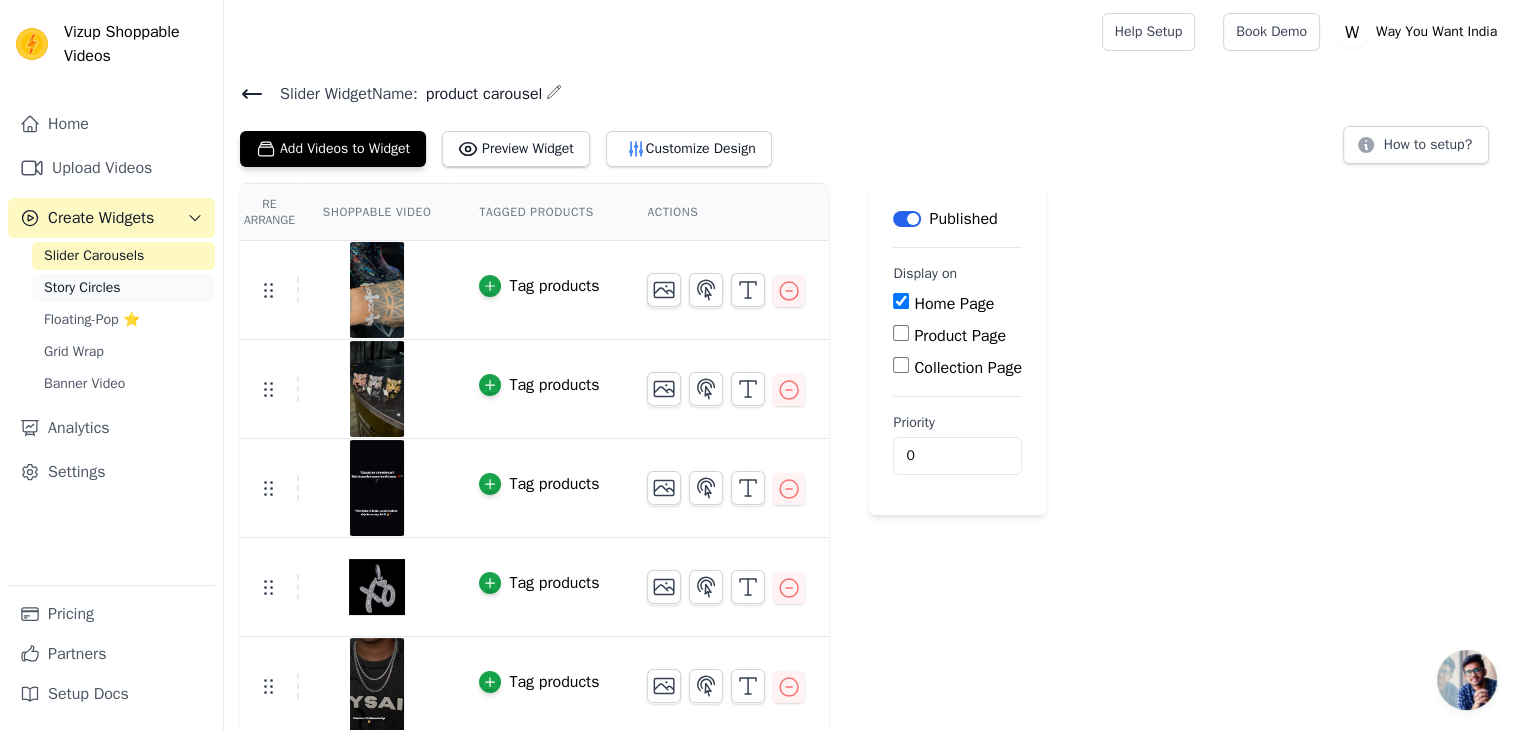 click on "Story Circles" at bounding box center [82, 288] 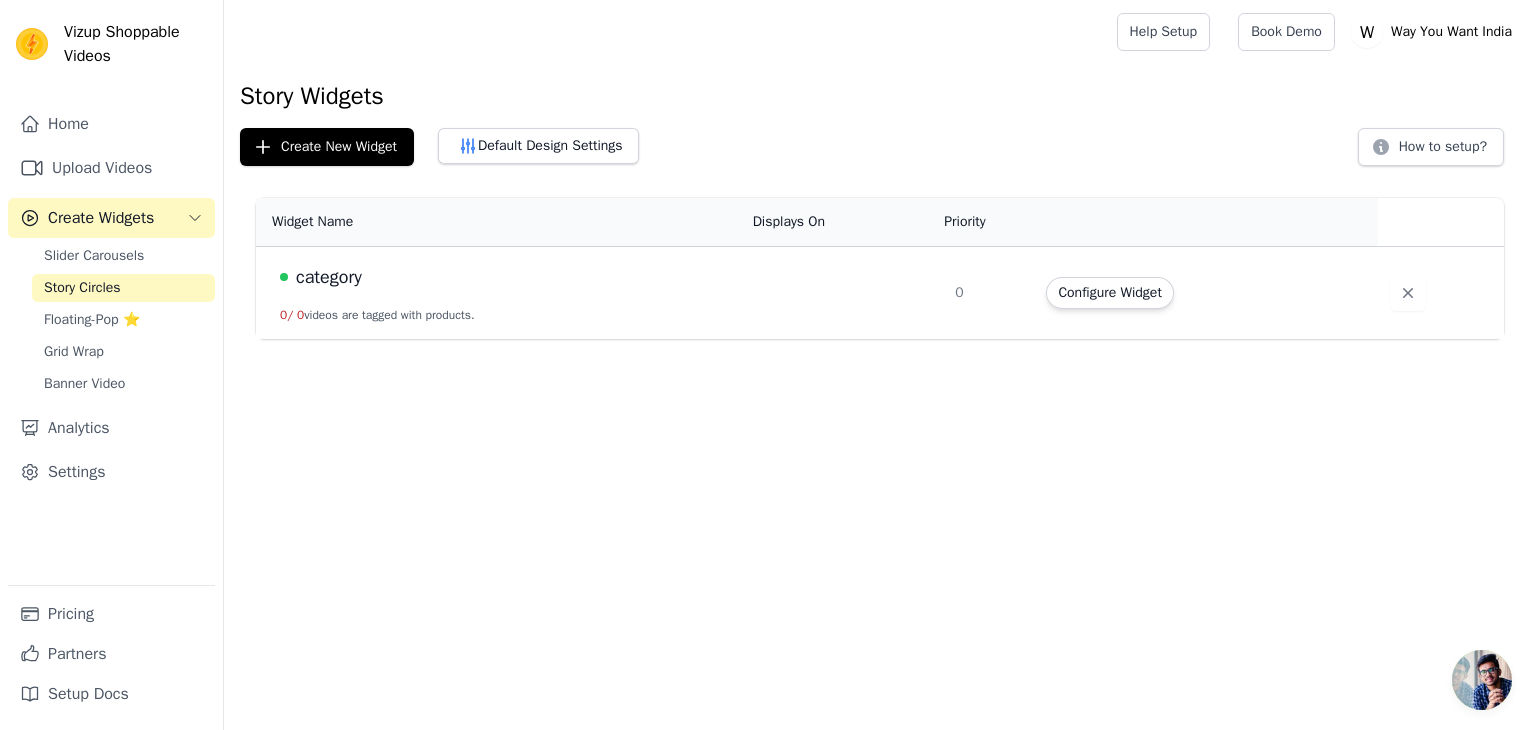 click on "category" at bounding box center [329, 277] 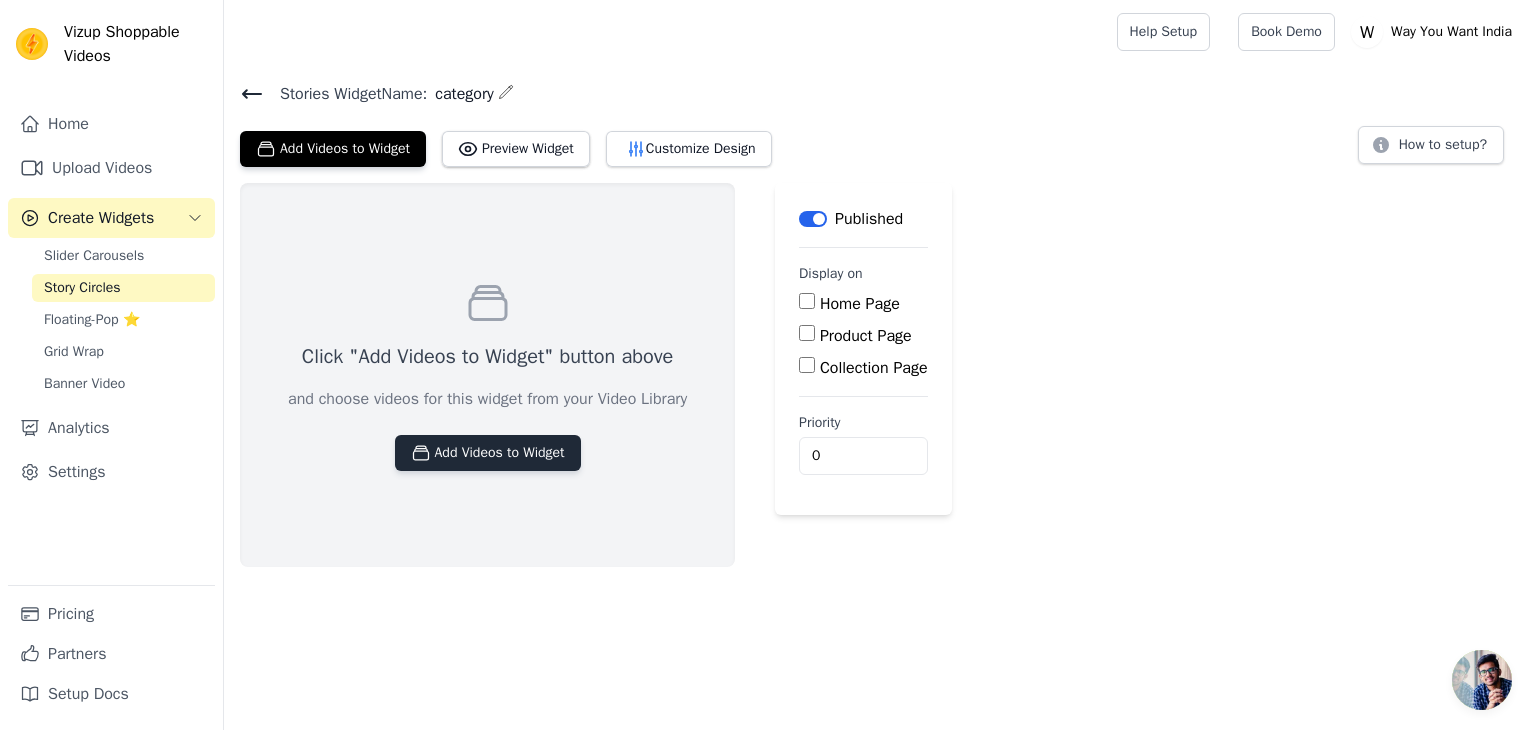 click on "Add Videos to Widget" at bounding box center [488, 453] 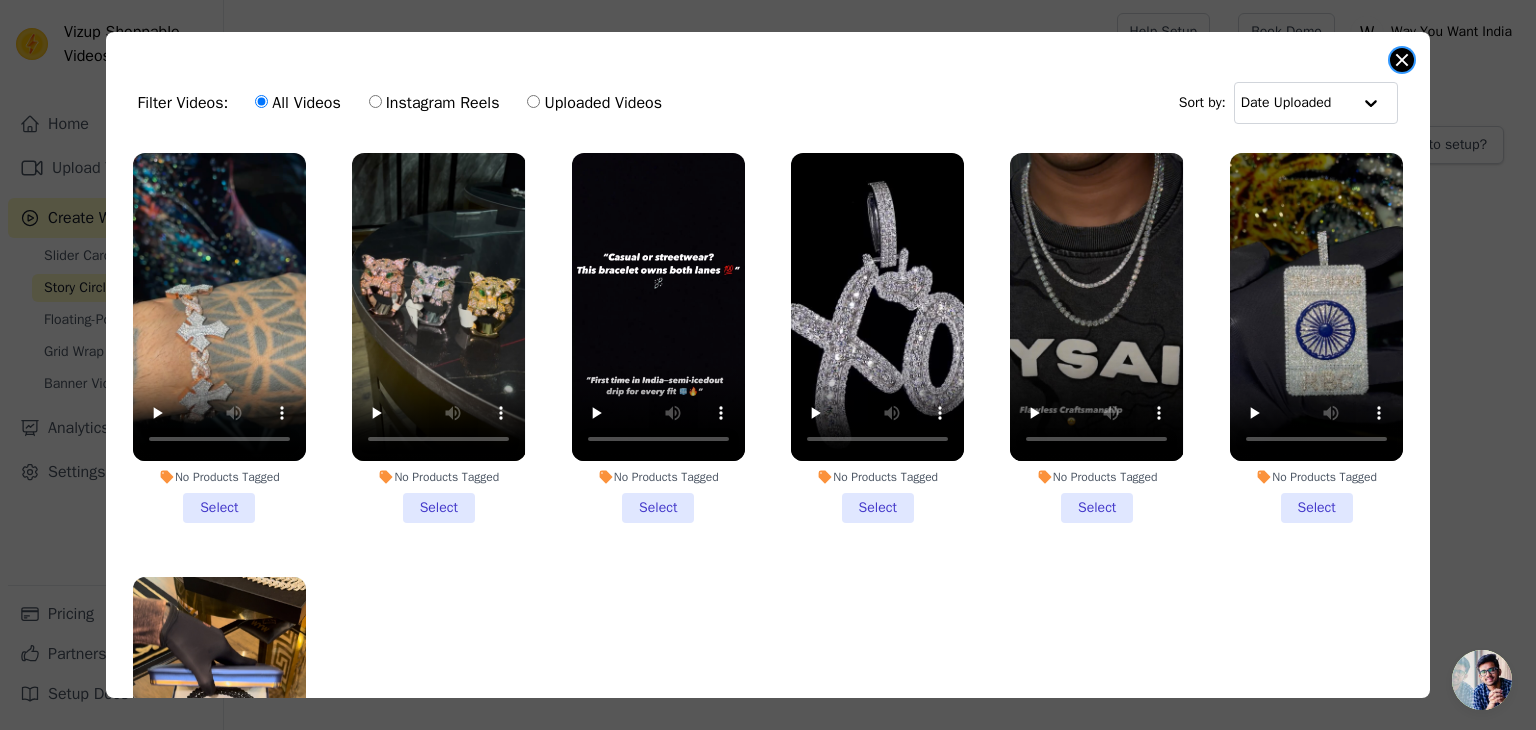 click at bounding box center [1402, 60] 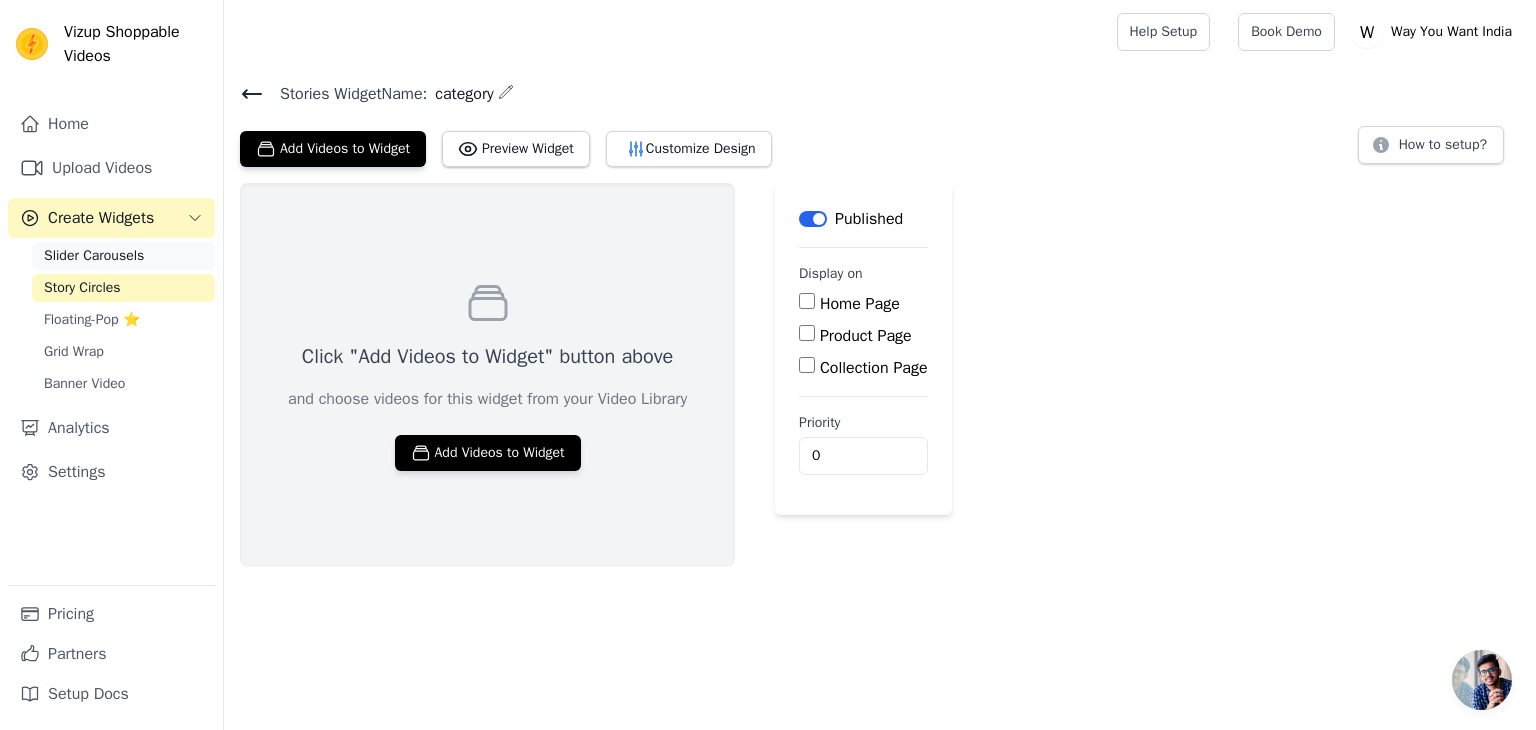 click on "Slider Carousels" at bounding box center [94, 256] 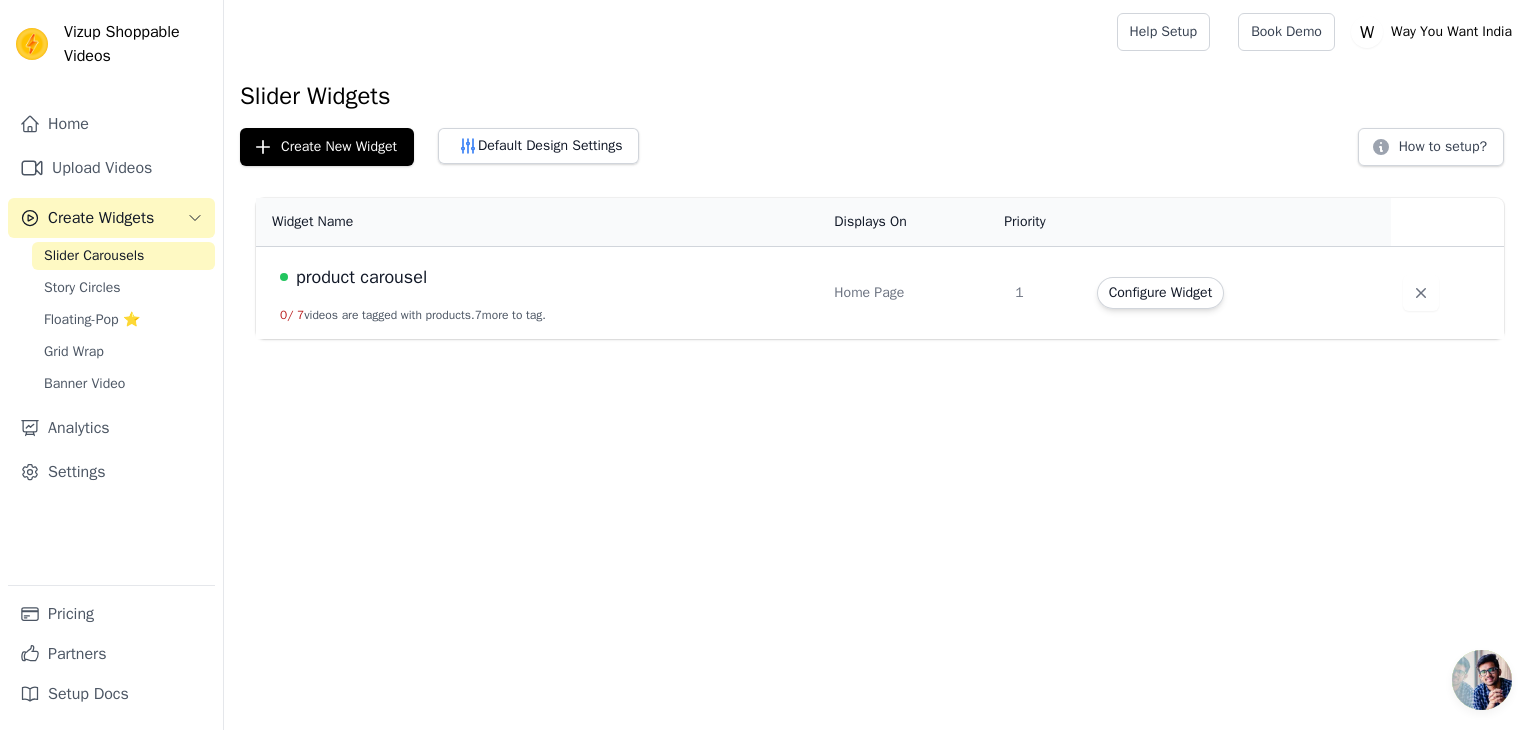 click on "product carousel" at bounding box center (361, 277) 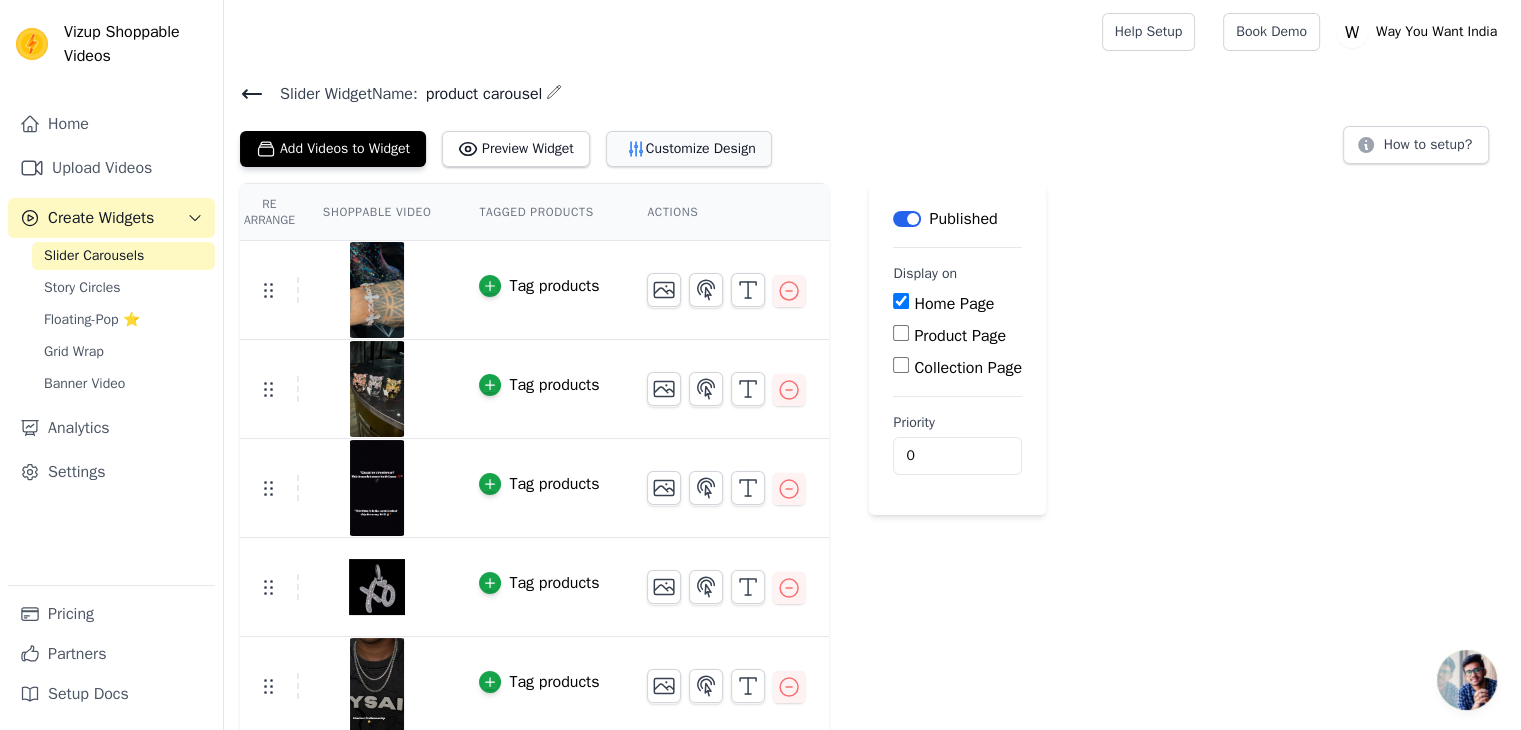 click on "Customize Design" at bounding box center [689, 149] 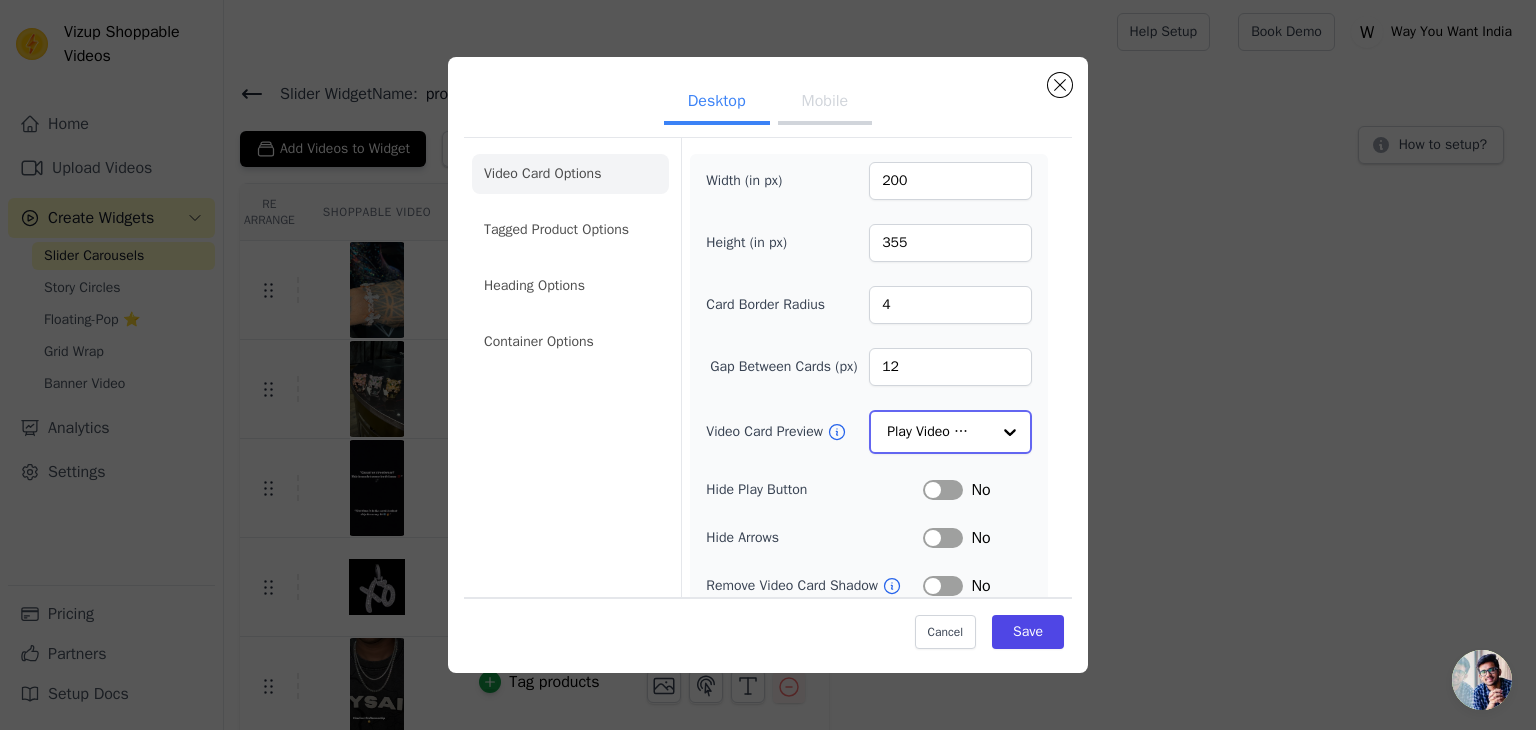 click on "Video Card Preview" 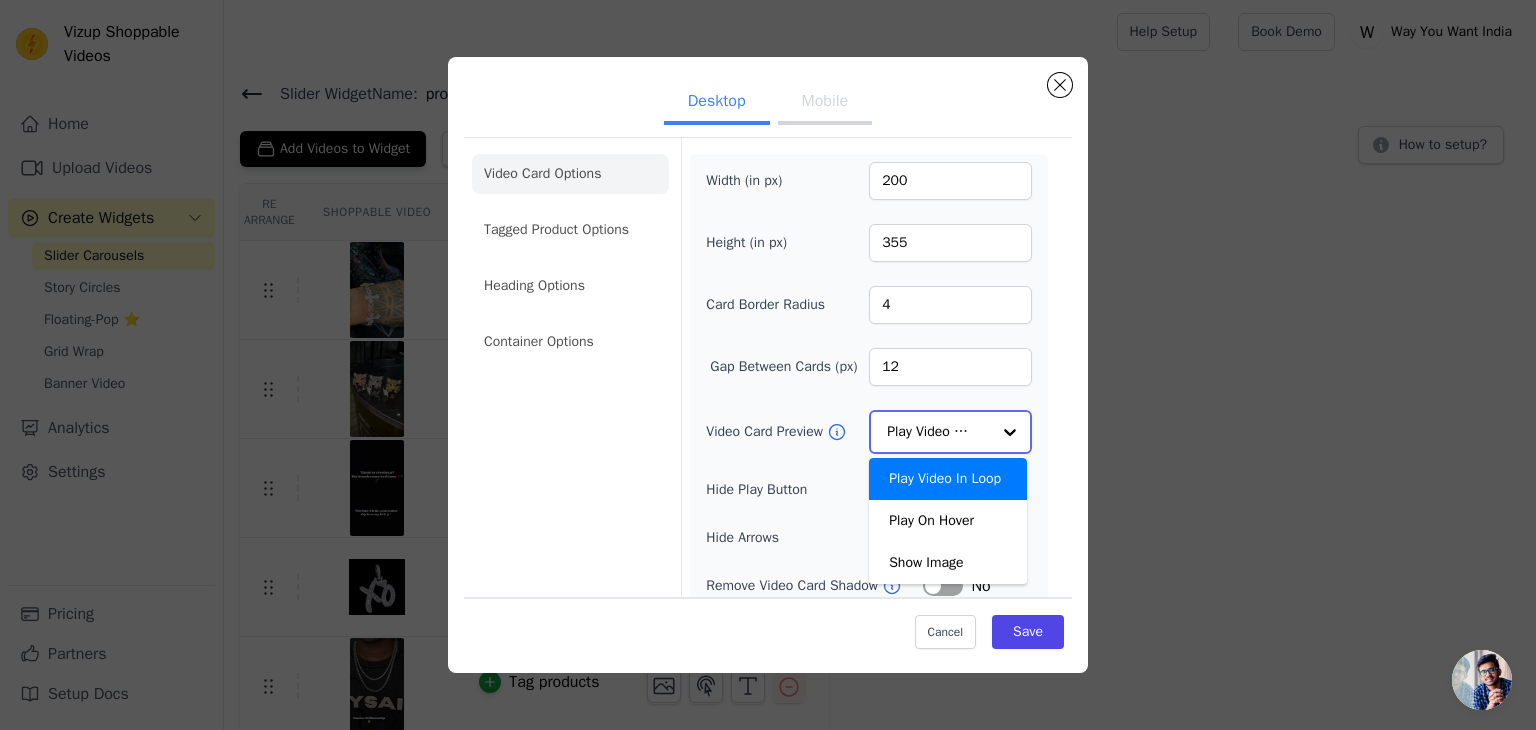 scroll, scrollTop: 100, scrollLeft: 0, axis: vertical 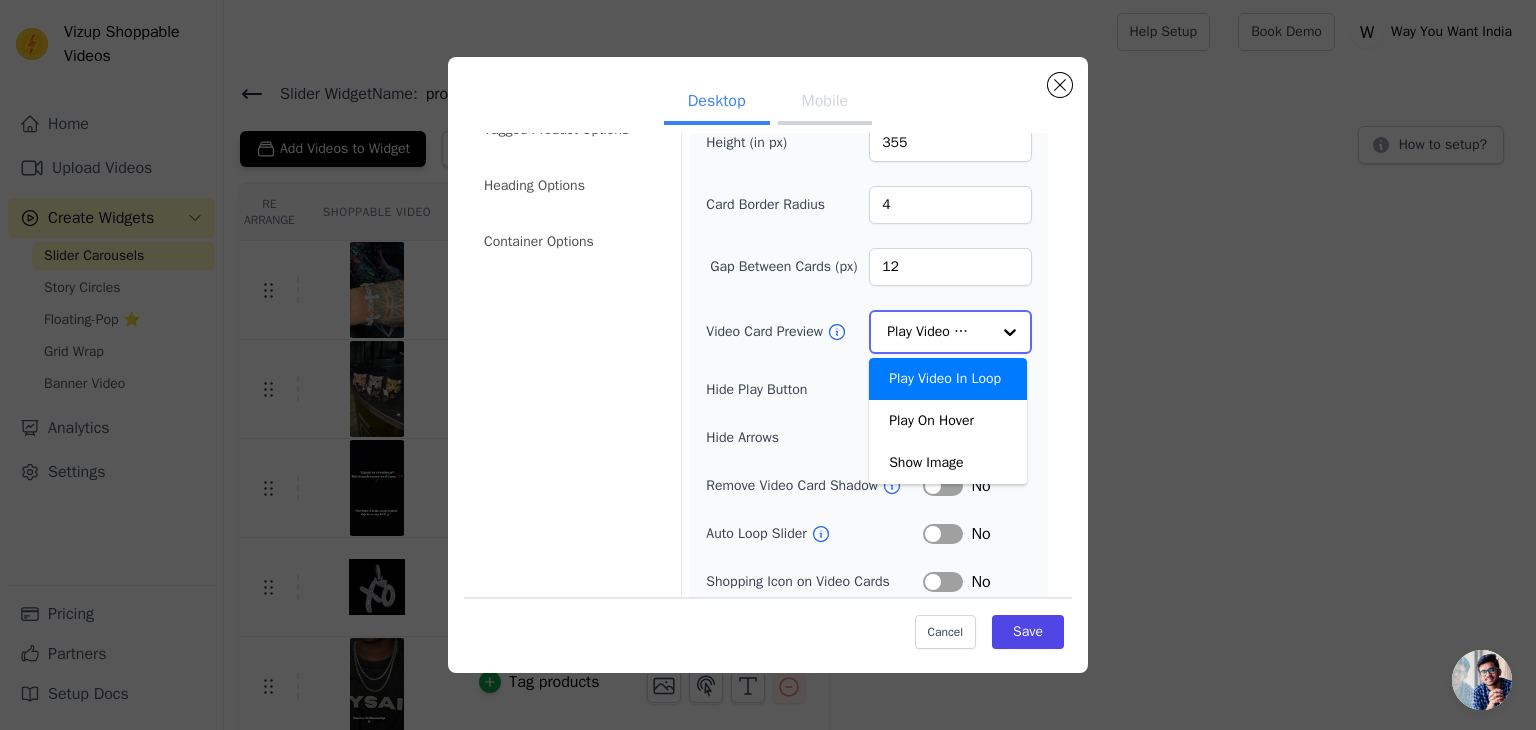 click on "Play Video In Loop" at bounding box center [948, 379] 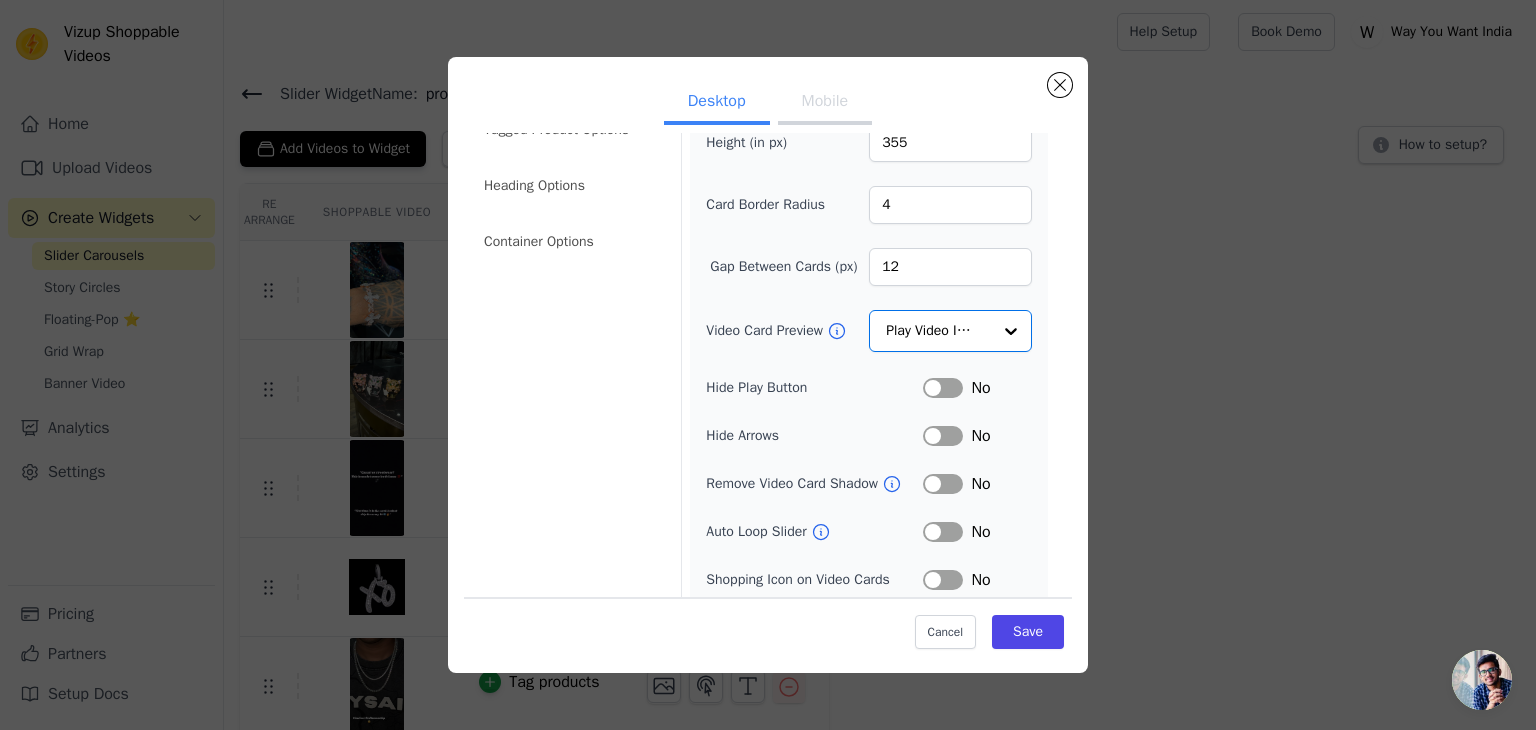 click on "Label" at bounding box center (943, 388) 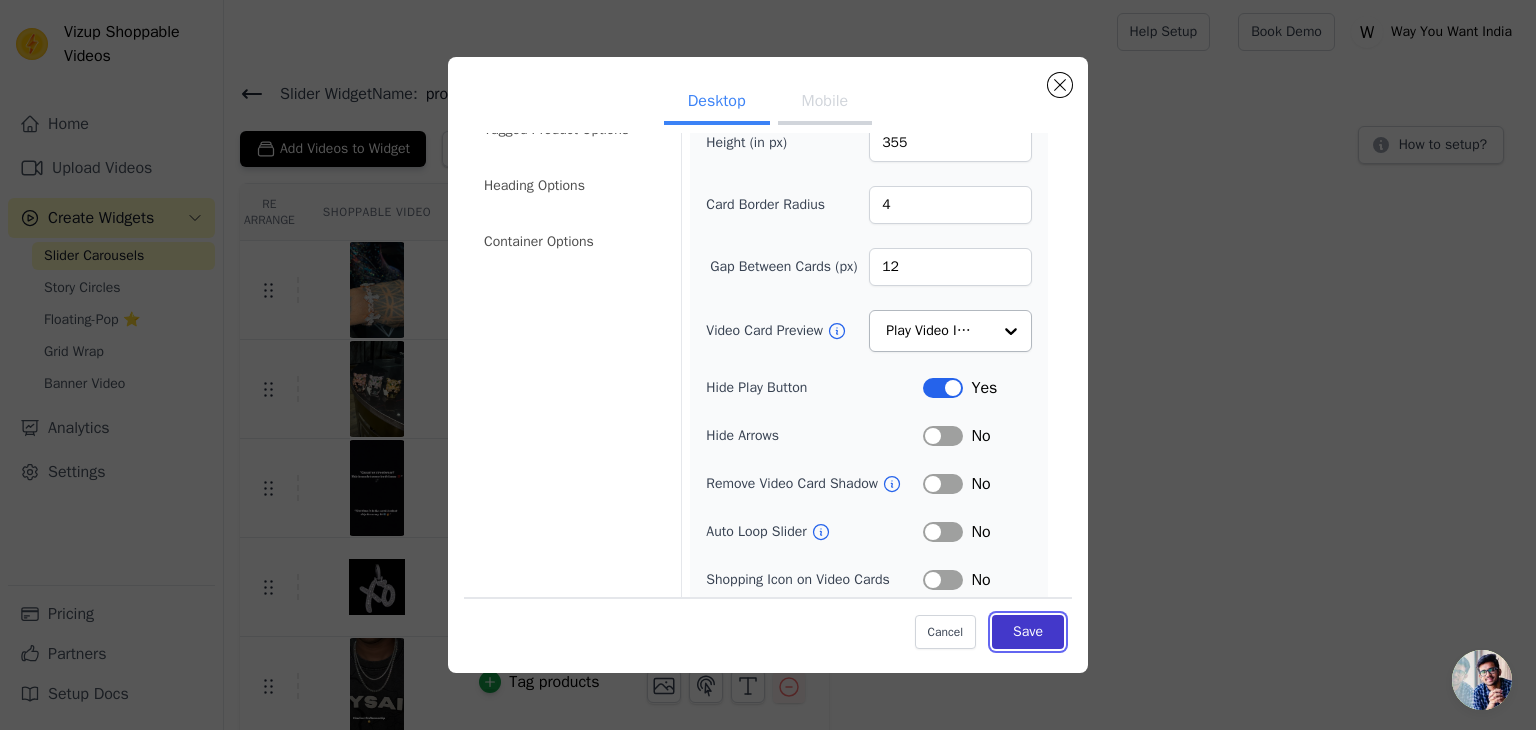 click on "Save" at bounding box center (1028, 632) 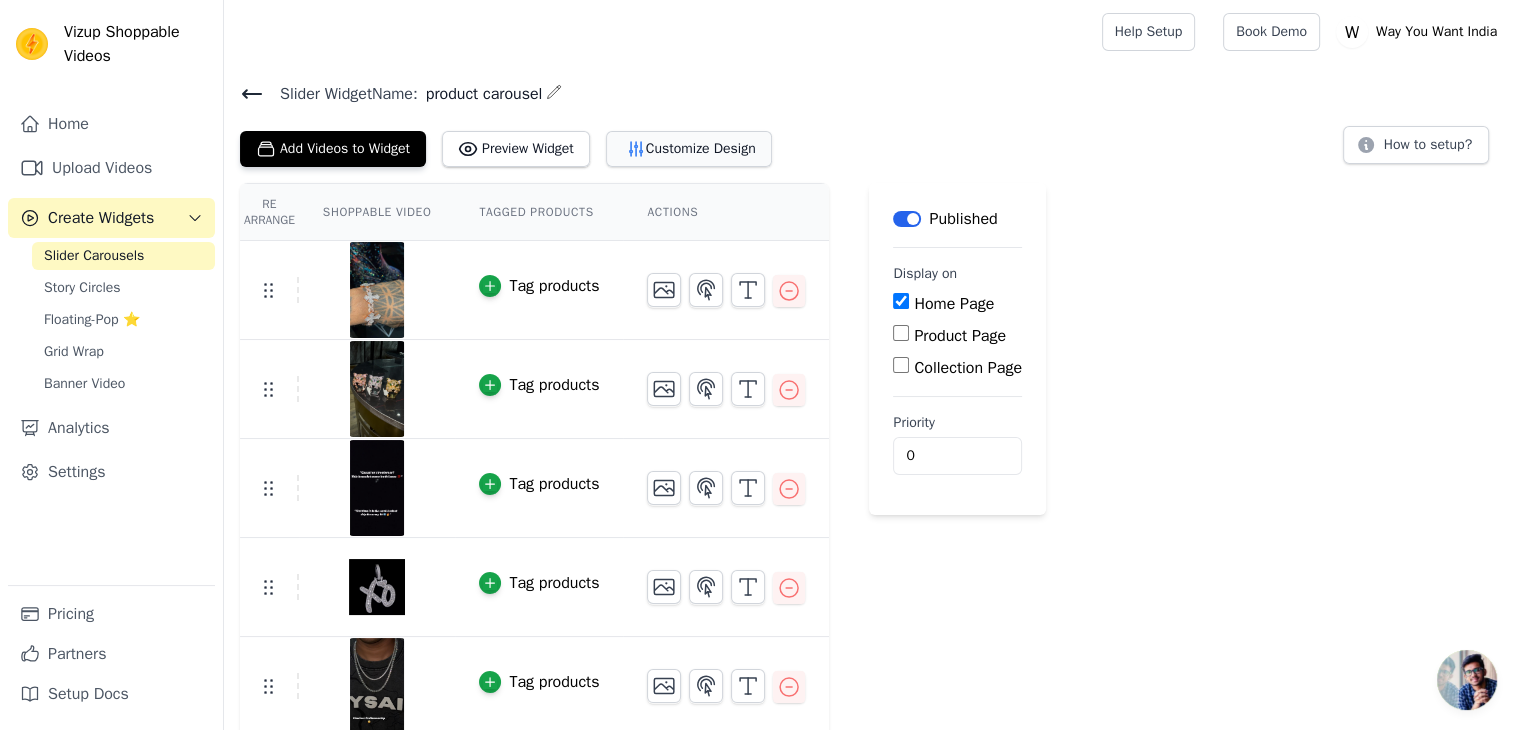 click on "Customize Design" at bounding box center (689, 149) 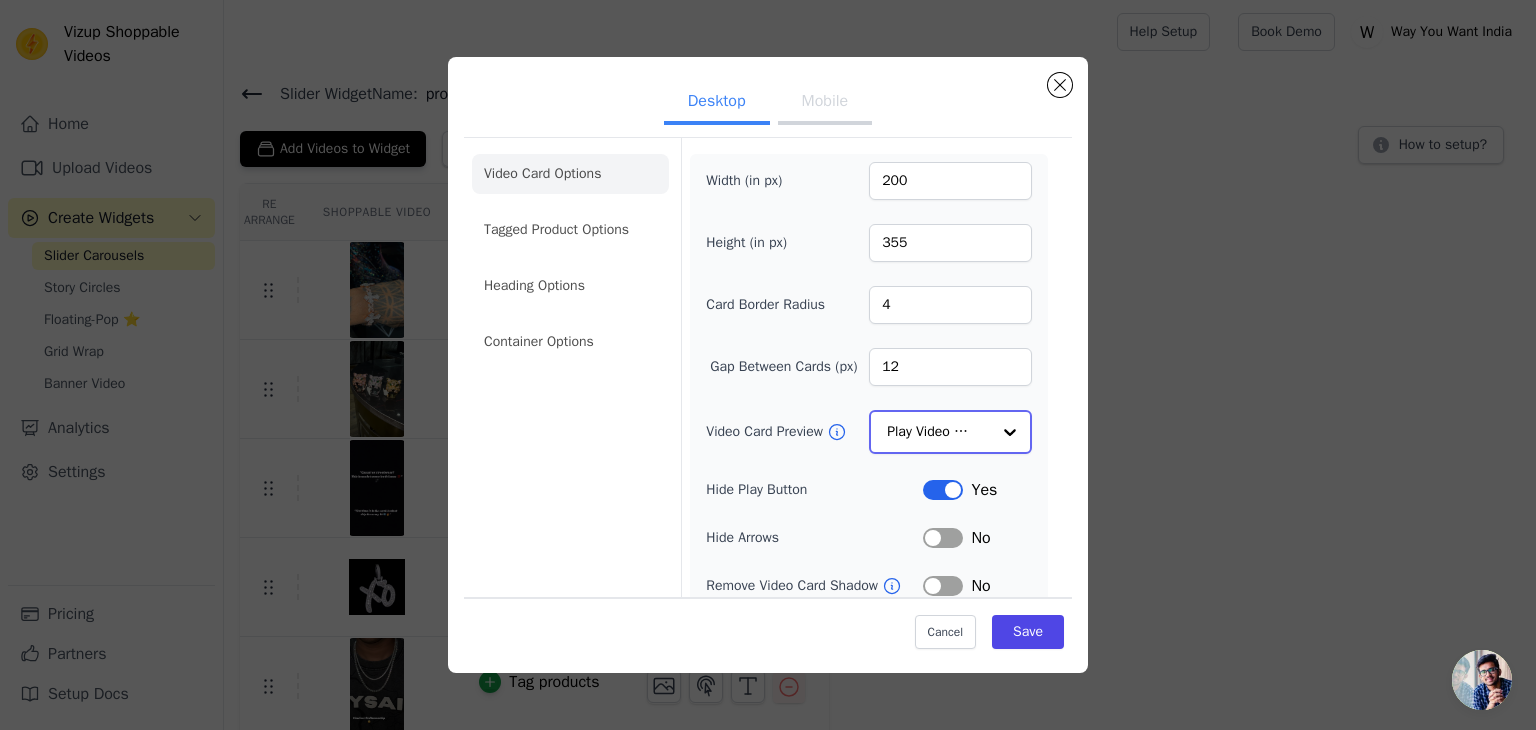 click on "Video Card Preview" 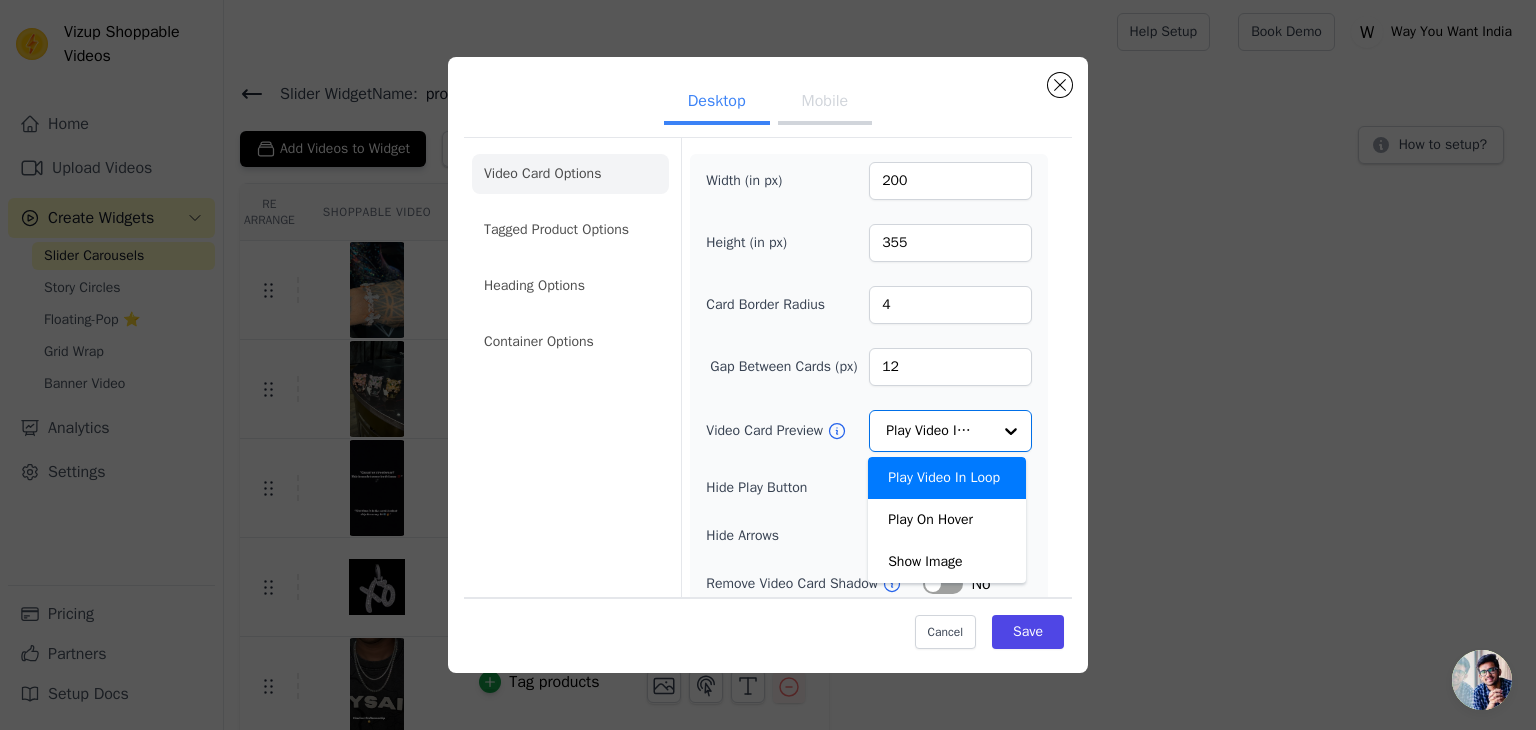 click on "Desktop Mobile   Video Card Options Tagged Product Options Heading Options Container Options   Width (in px)   200   Height (in px)   355   Card Border Radius   4   Gap Between Cards (px)   12   Video Card Preview       Play Video In Loop   Play On Hover   Show Image       Option Play Video In Loop, selected.   You are currently focused on option Play Video In Loop. There are 3 results available.     Play Video In Loop               Hide Play Button   Label     Yes   Hide Arrows   Label     No   Remove Video Card Shadow     Label     No   Auto Loop Slider     Label     No   Shopping Icon on Video Cards   Label     No   Add to Cart on Video Cards     Label     No   Cancel     Save" at bounding box center [768, 365] 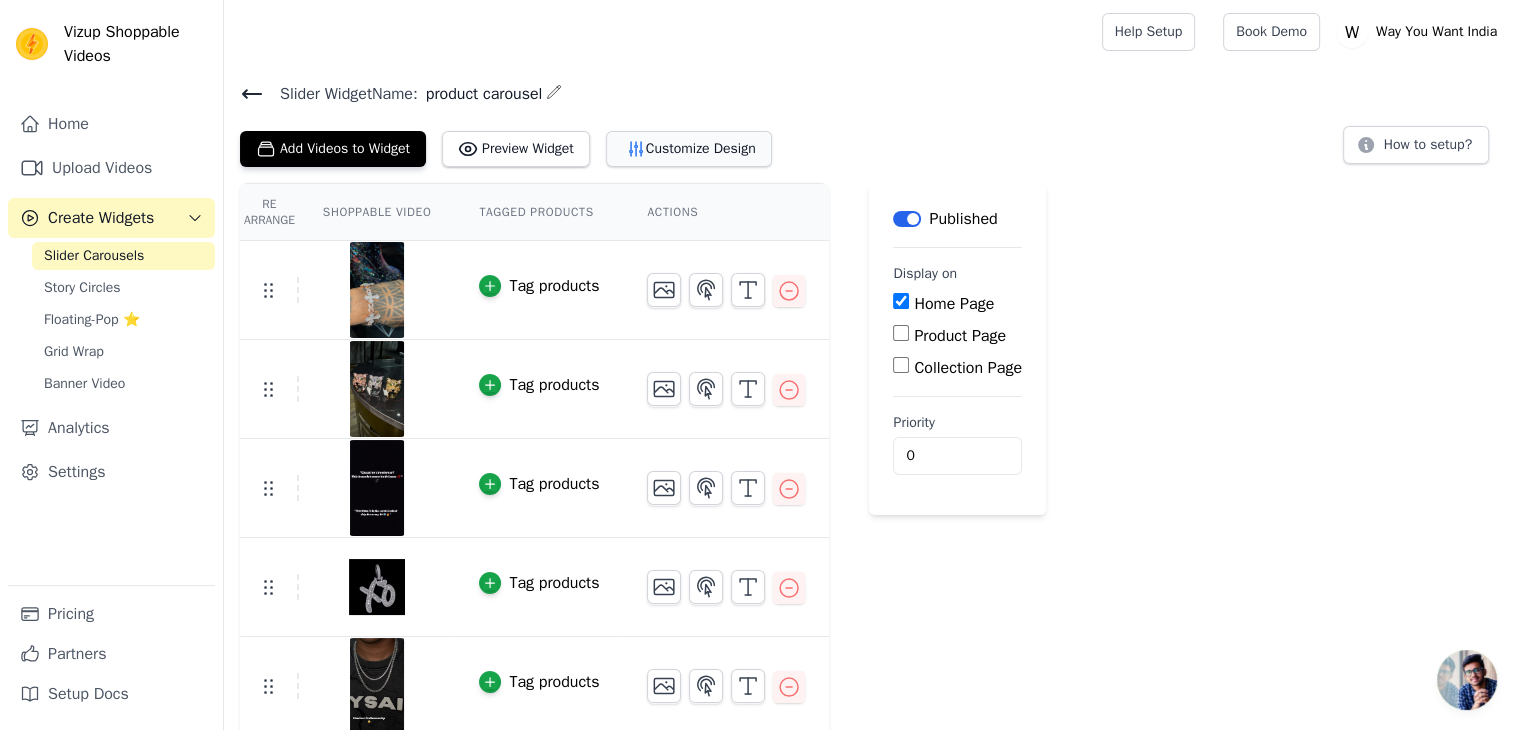 click on "Customize Design" at bounding box center (689, 149) 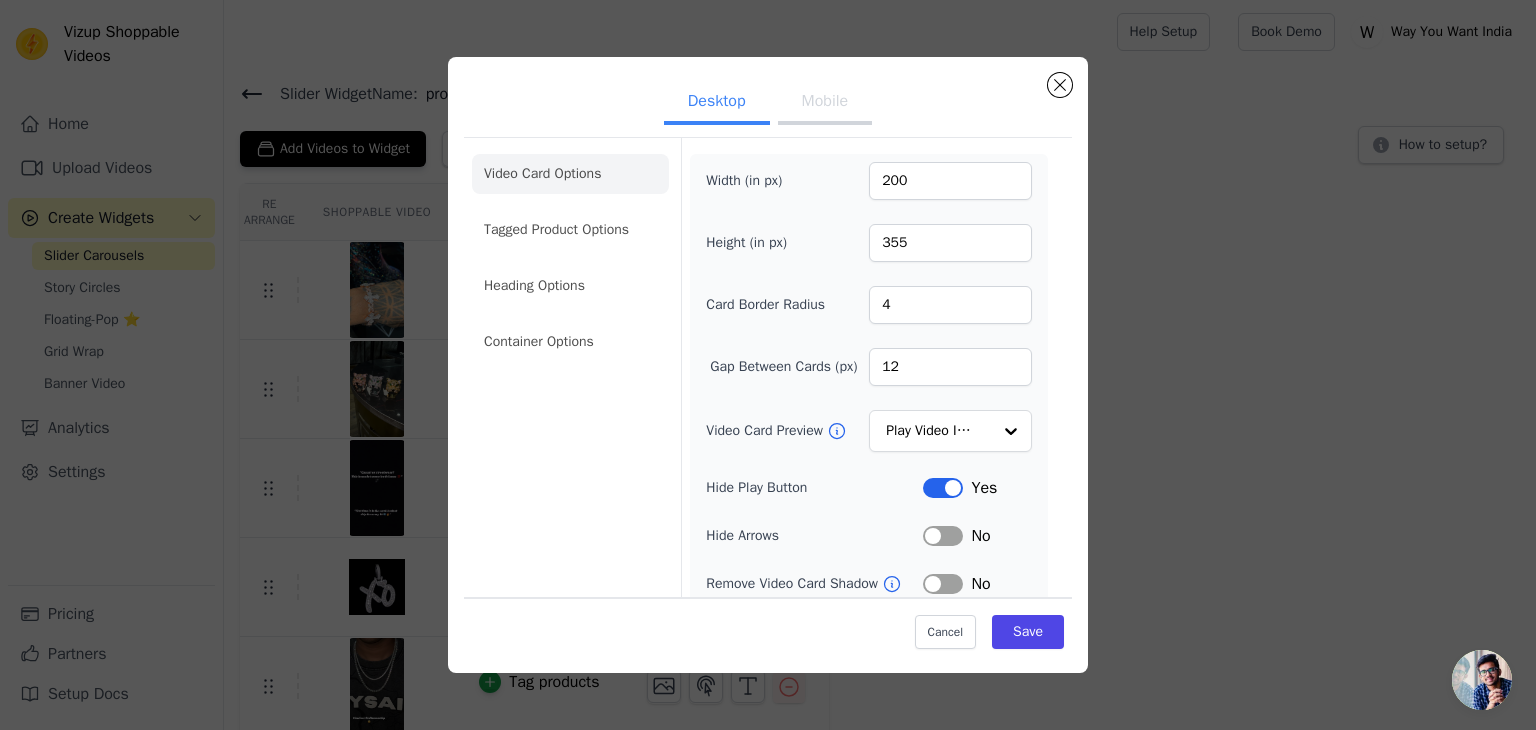 click on "Label" at bounding box center (943, 488) 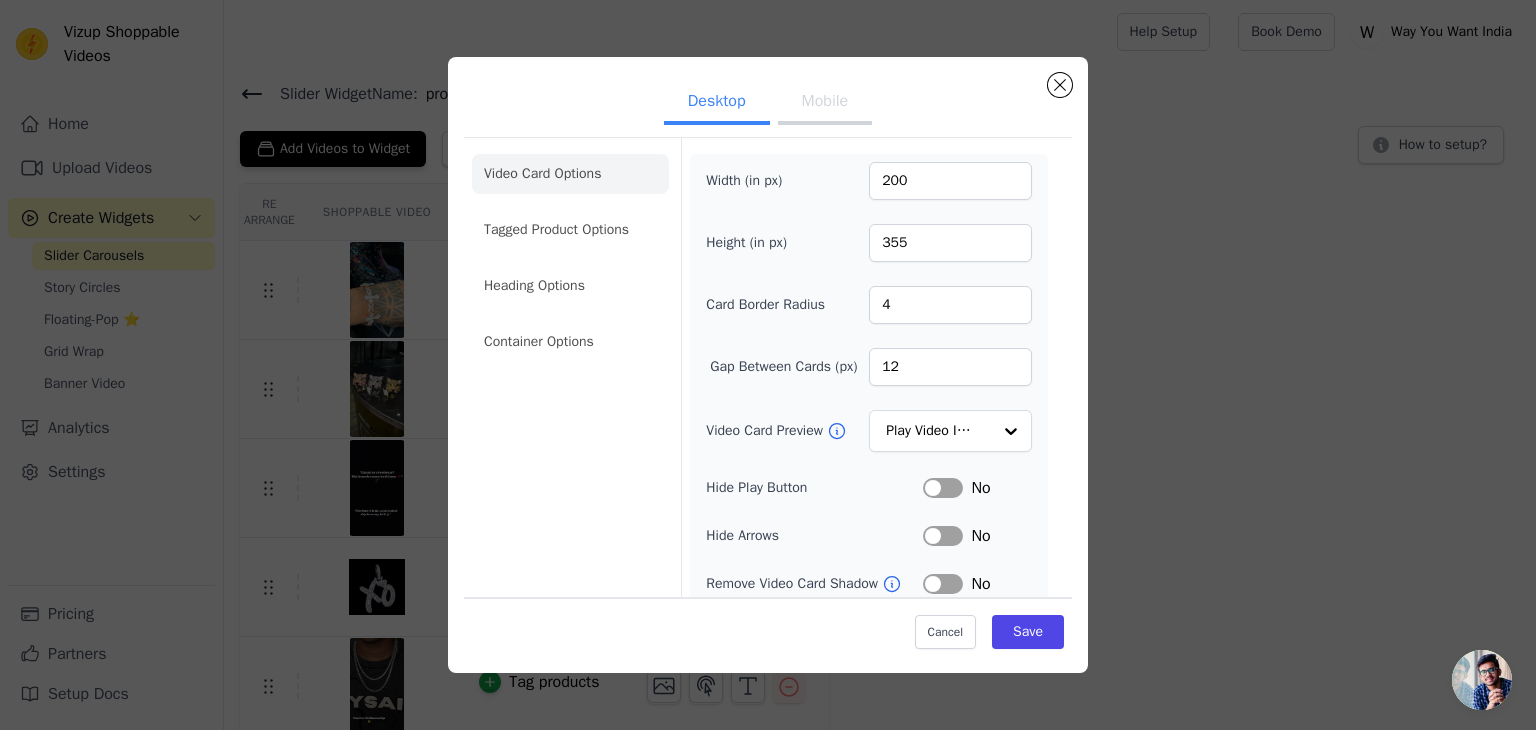 scroll, scrollTop: 100, scrollLeft: 0, axis: vertical 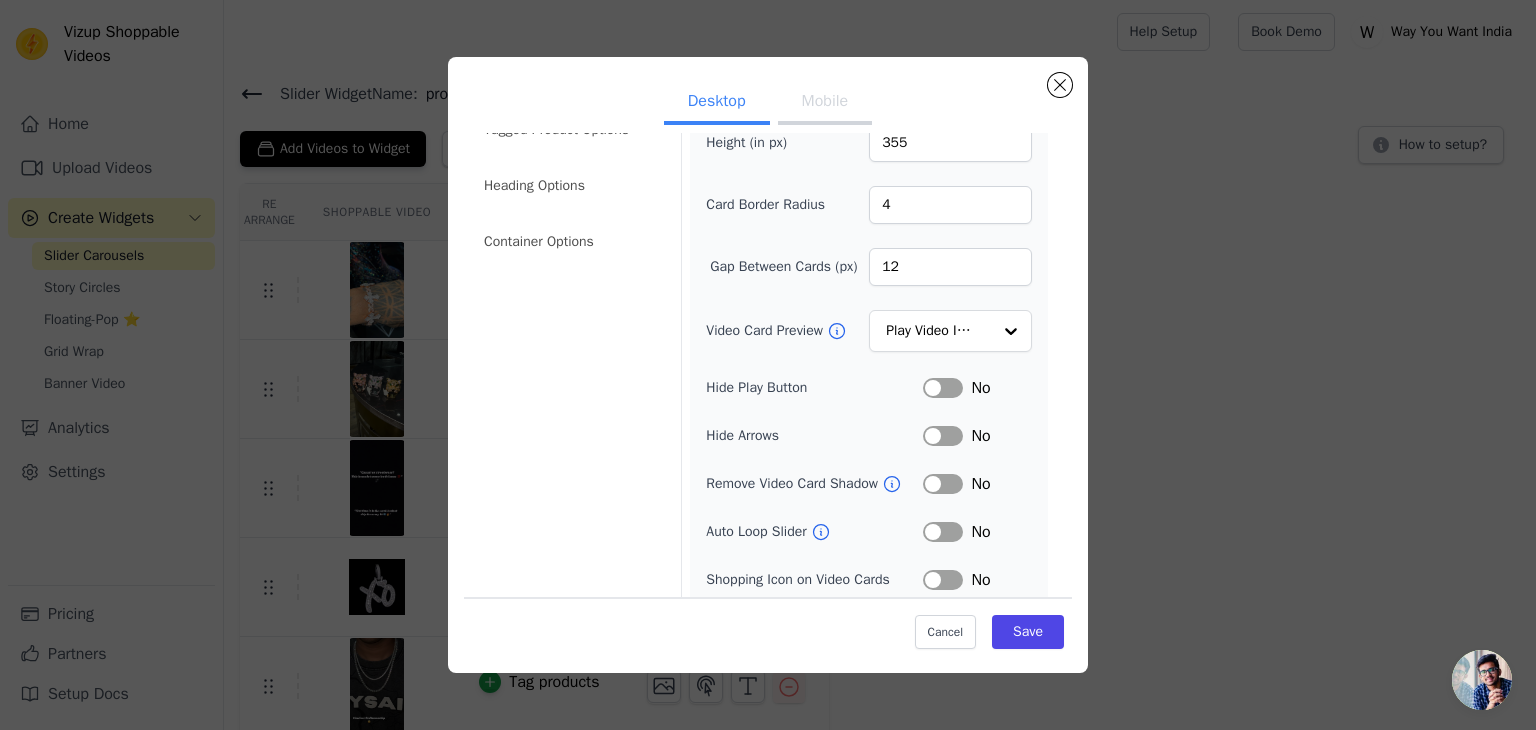 click on "Label" at bounding box center (943, 532) 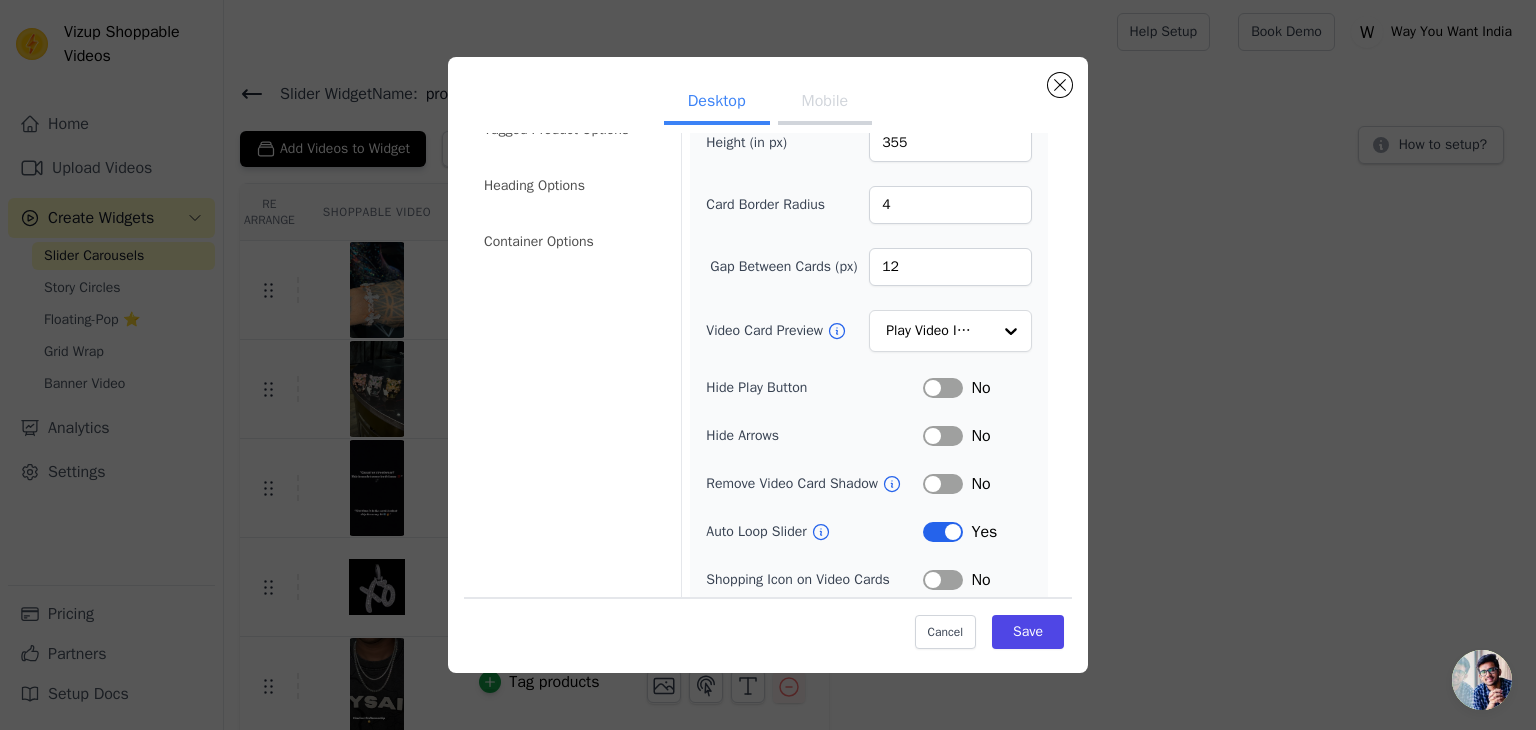 click 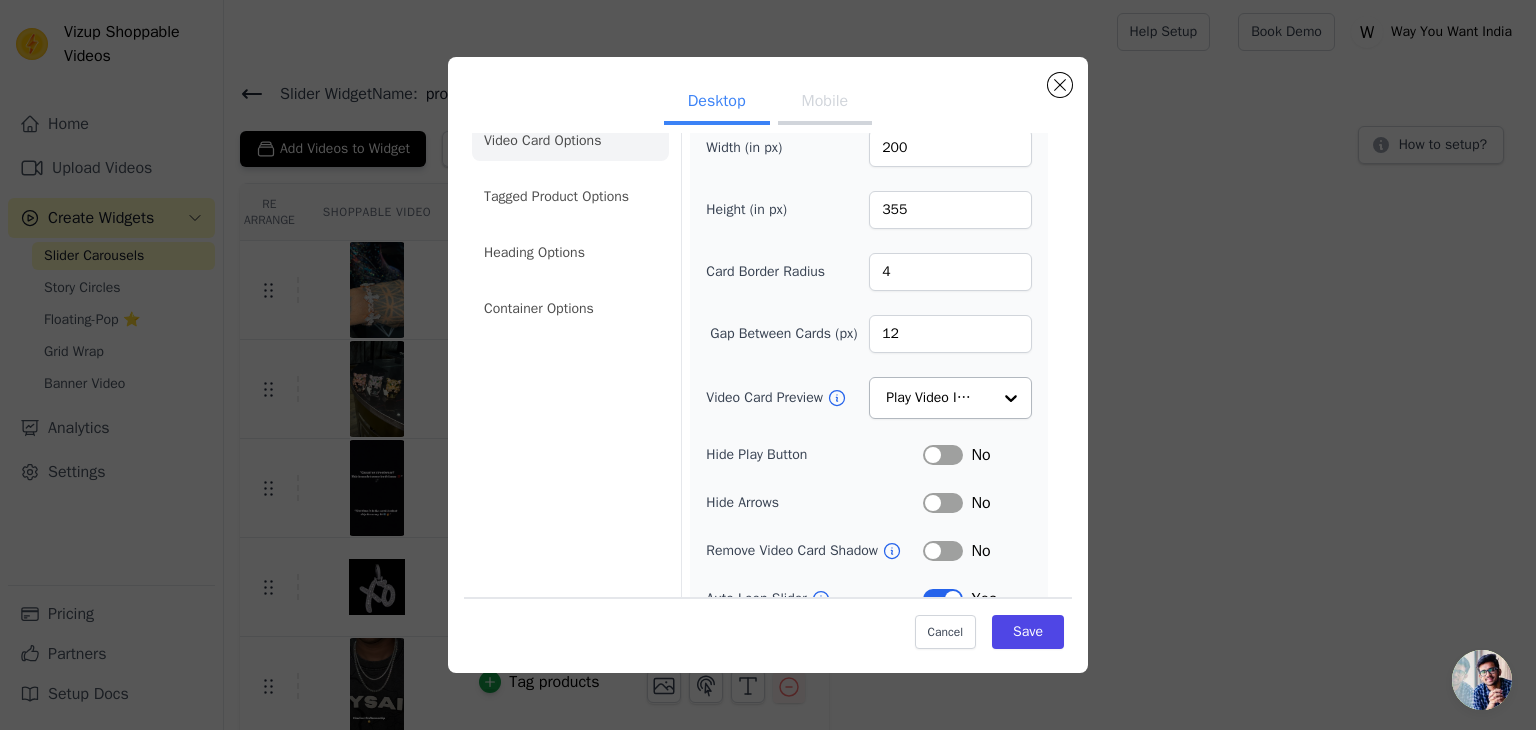scroll, scrollTop: 0, scrollLeft: 0, axis: both 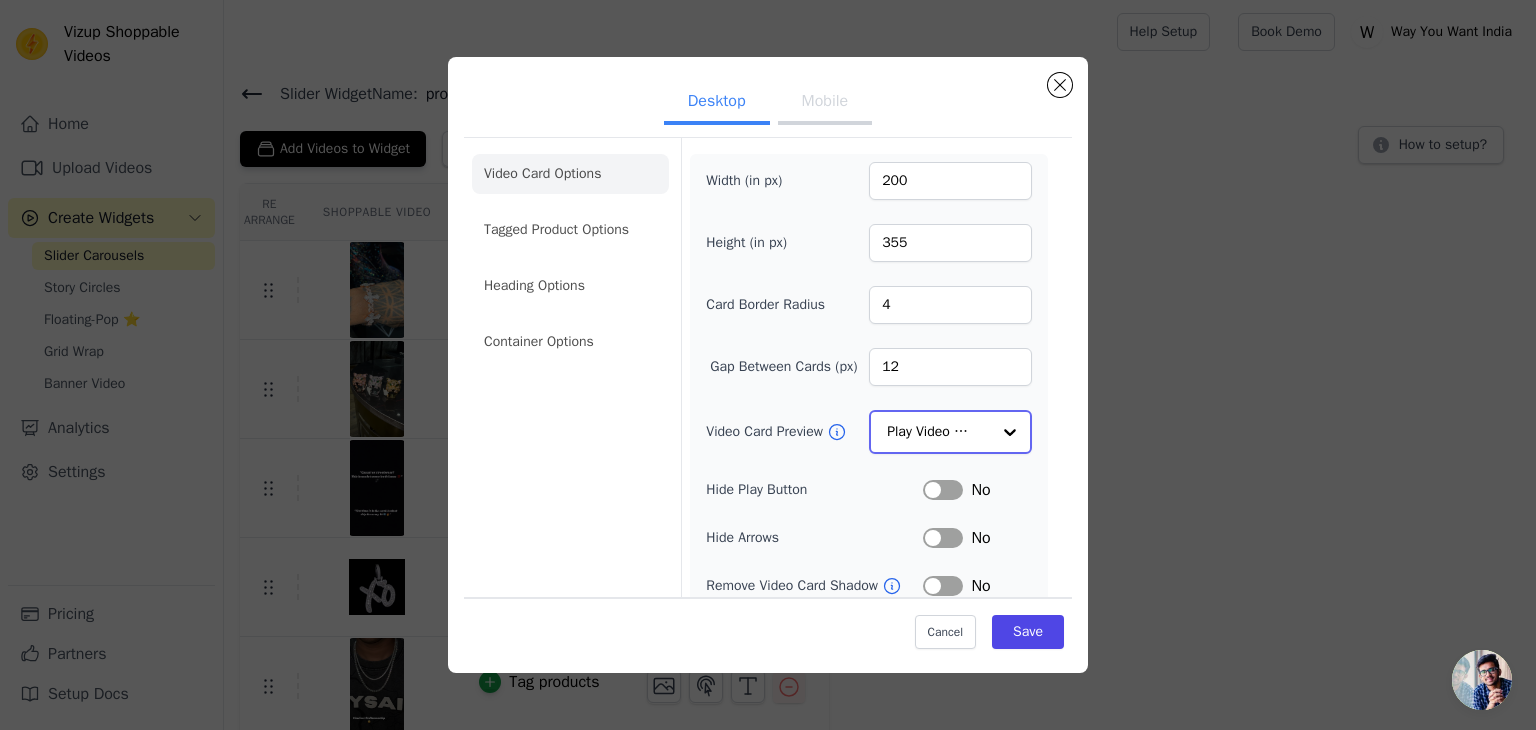 click on "Video Card Preview" 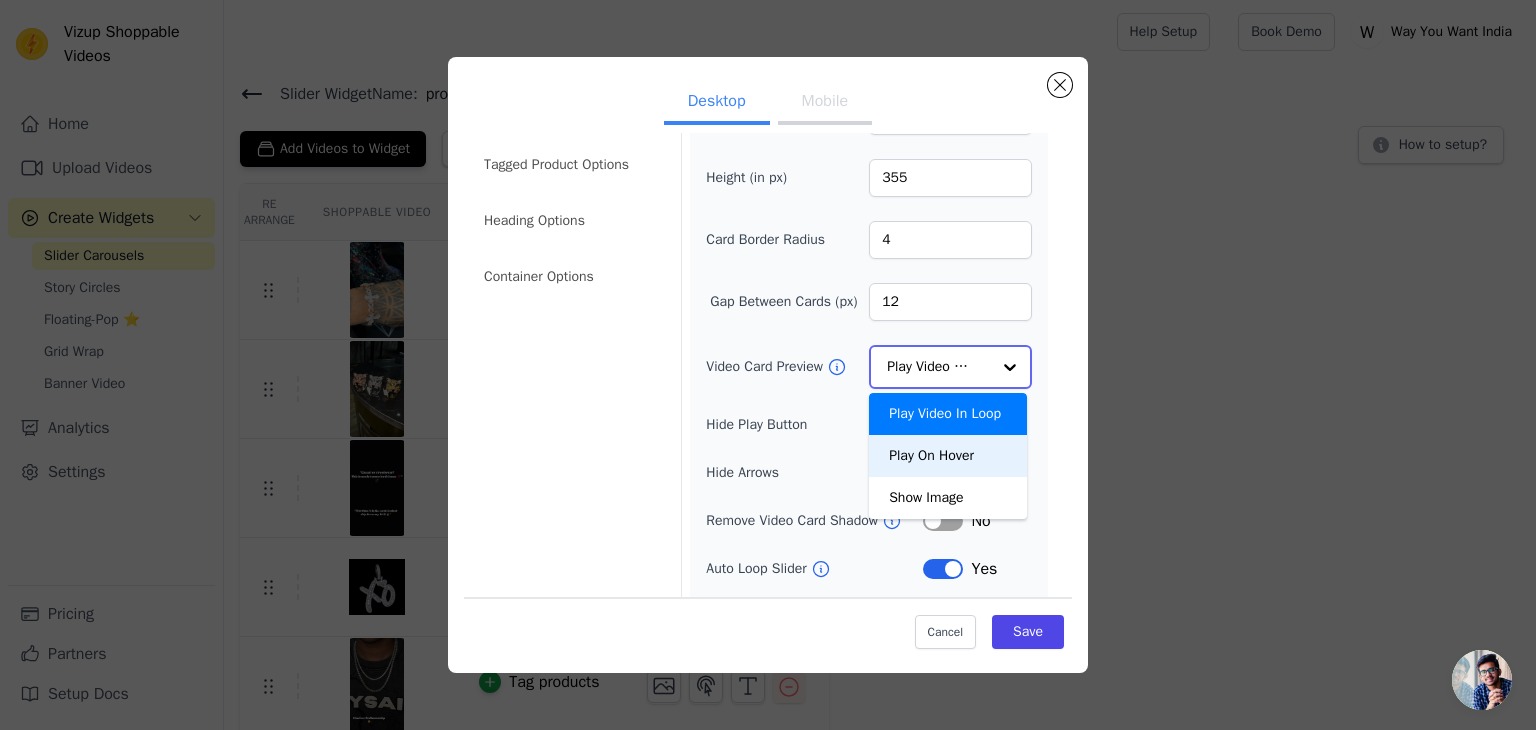 scroll, scrollTop: 100, scrollLeft: 0, axis: vertical 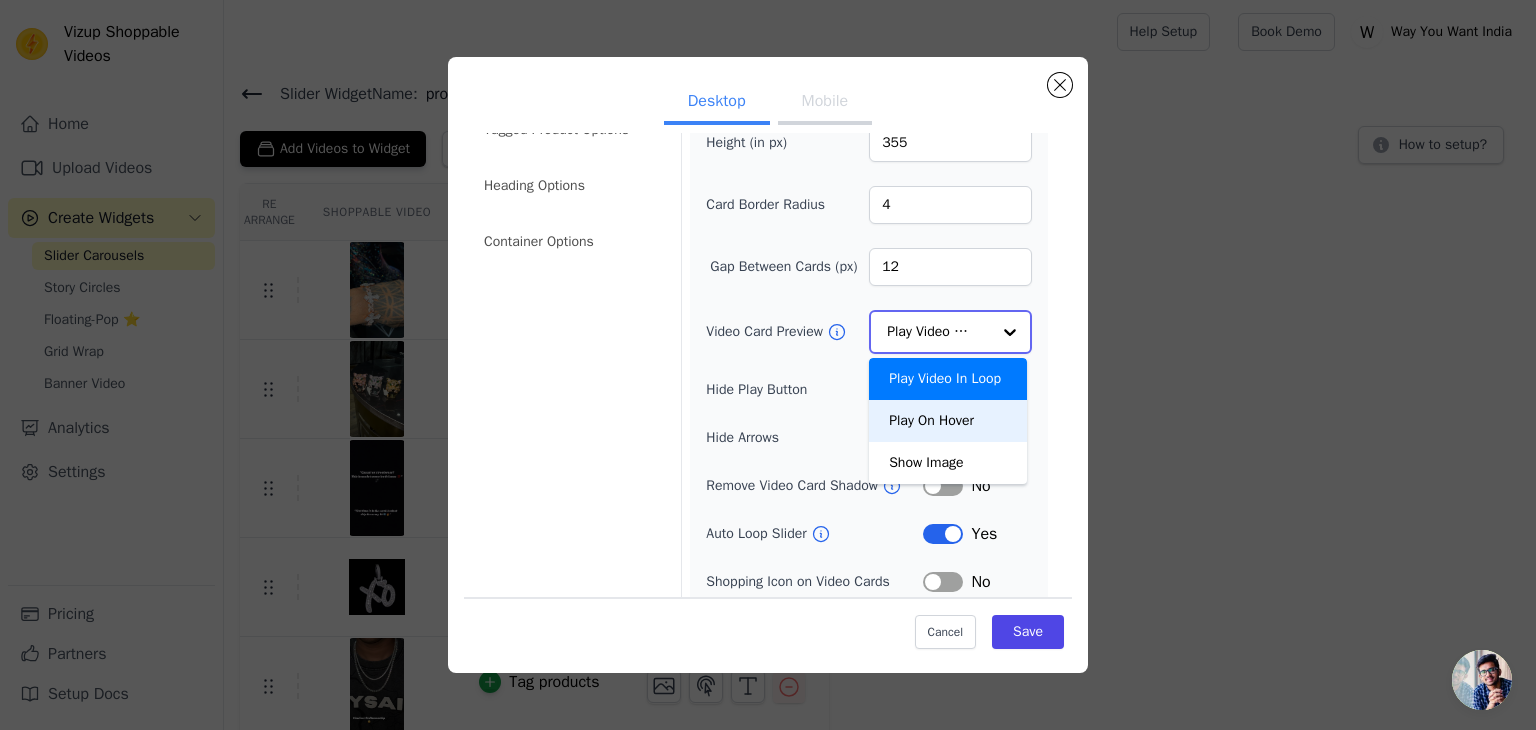 click on "Play On Hover" at bounding box center (948, 421) 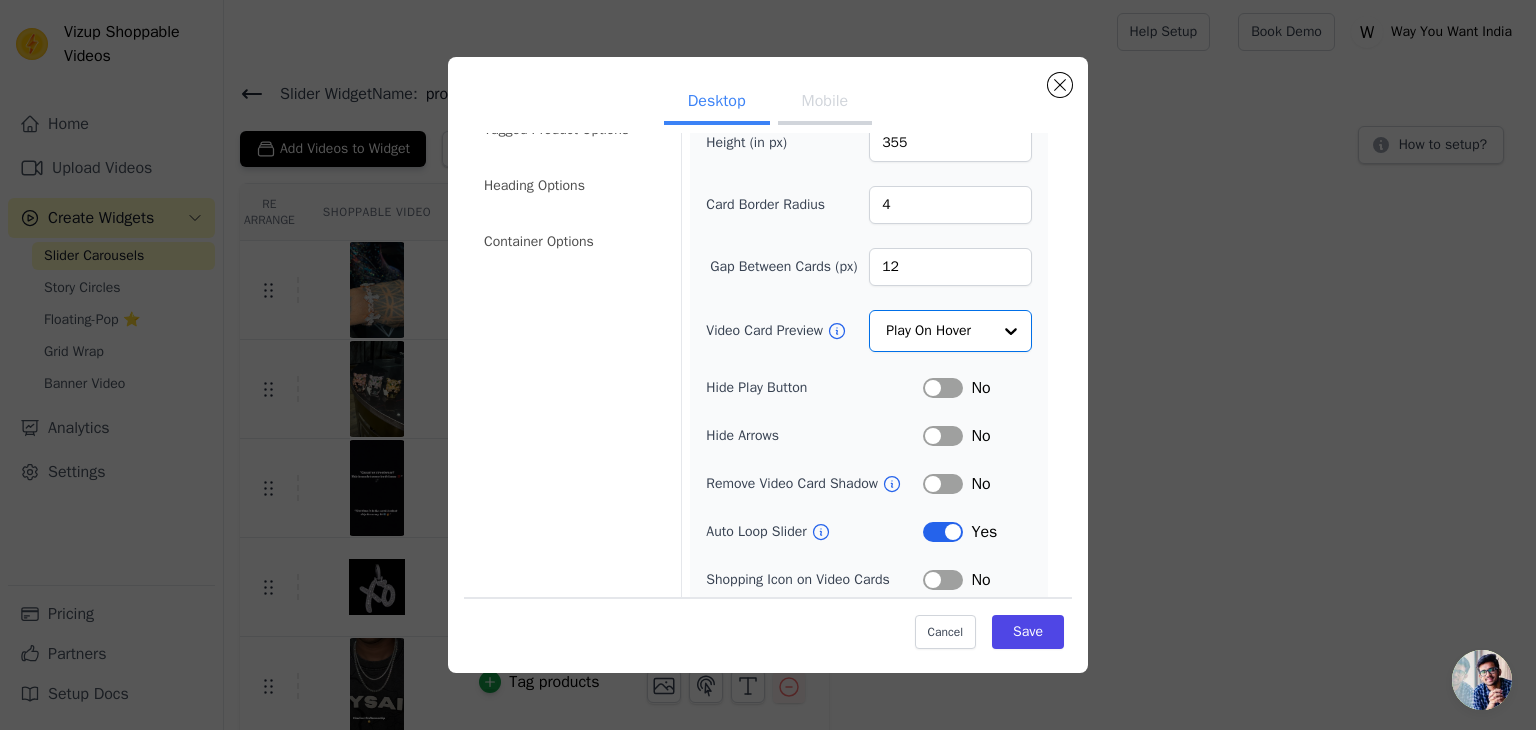 click on "Label" at bounding box center (943, 388) 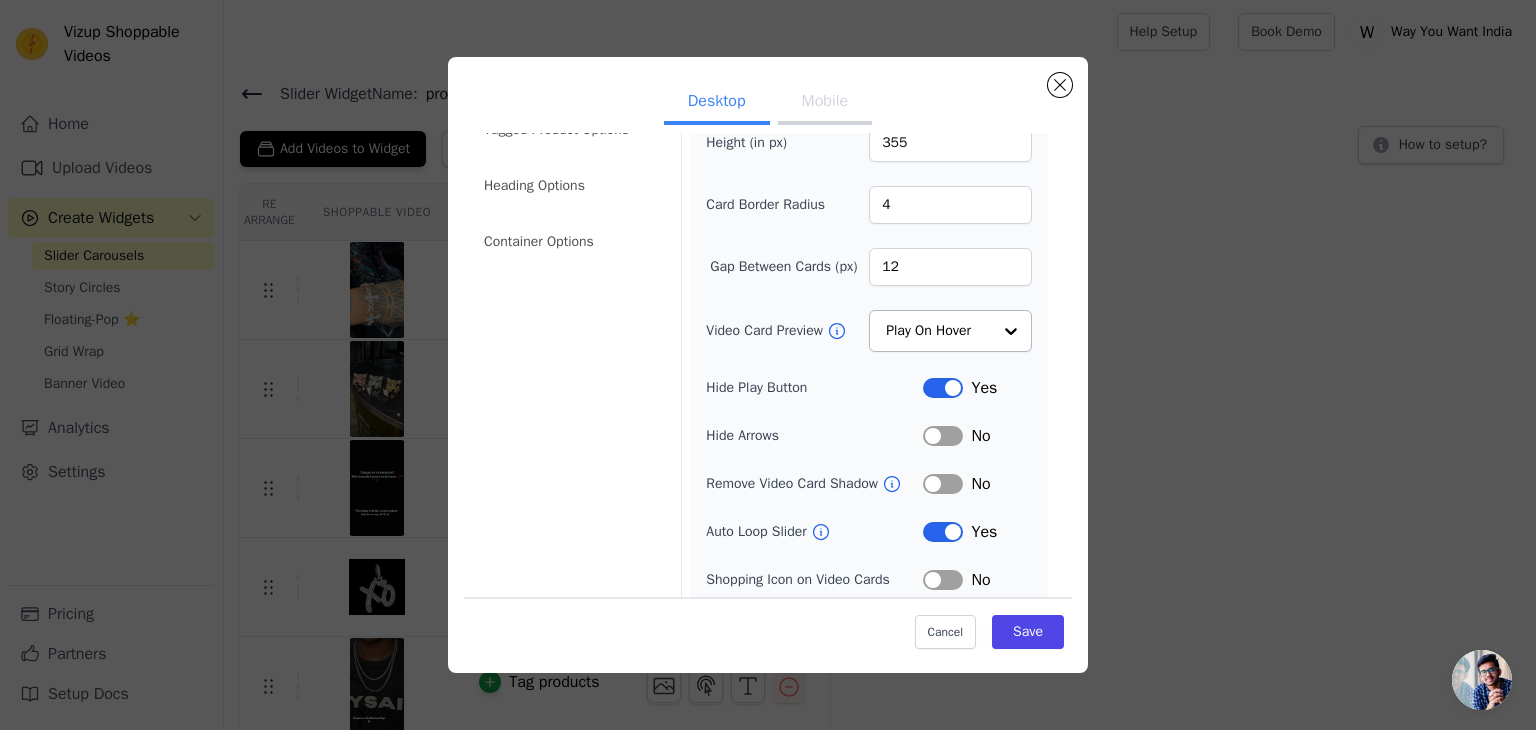 scroll, scrollTop: 156, scrollLeft: 0, axis: vertical 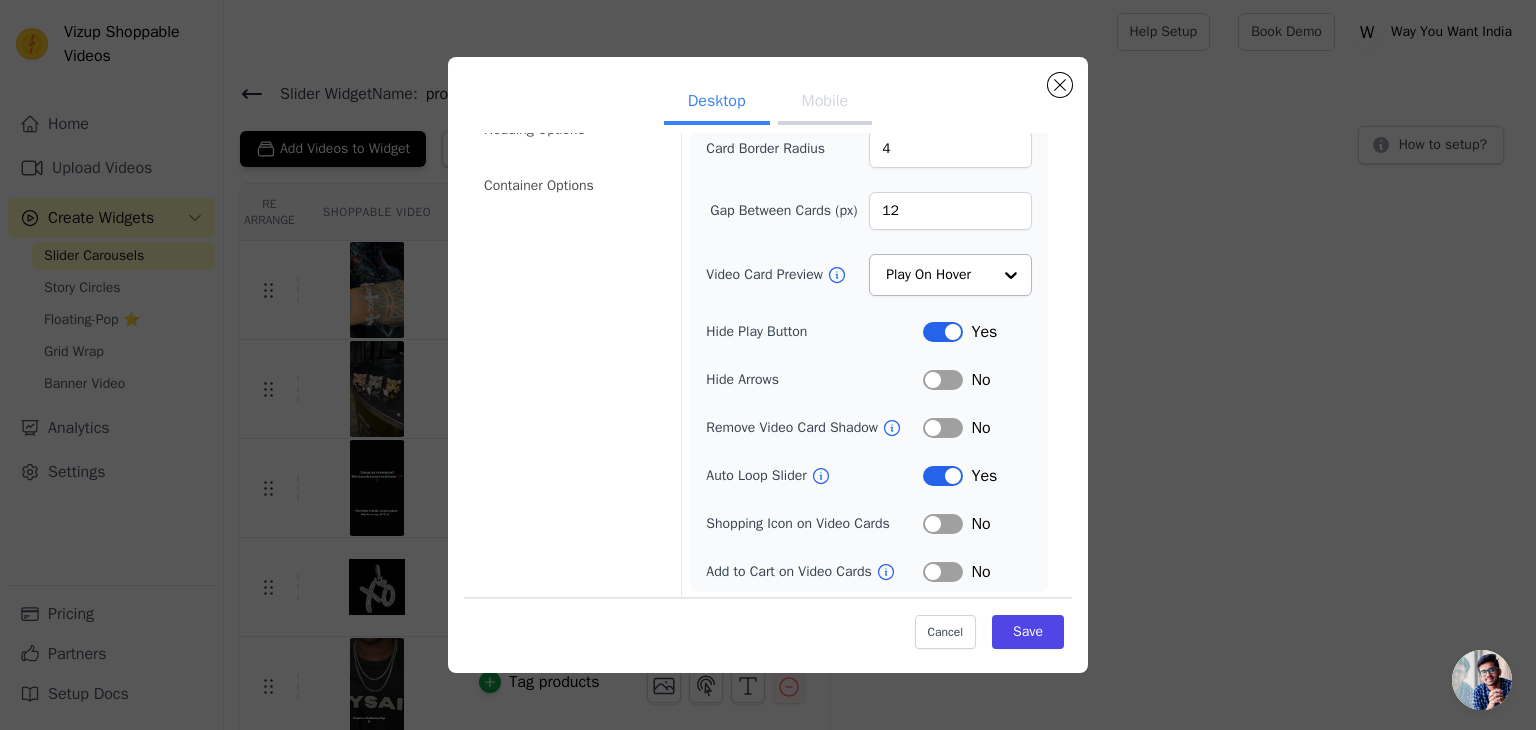 click on "Label" at bounding box center [943, 476] 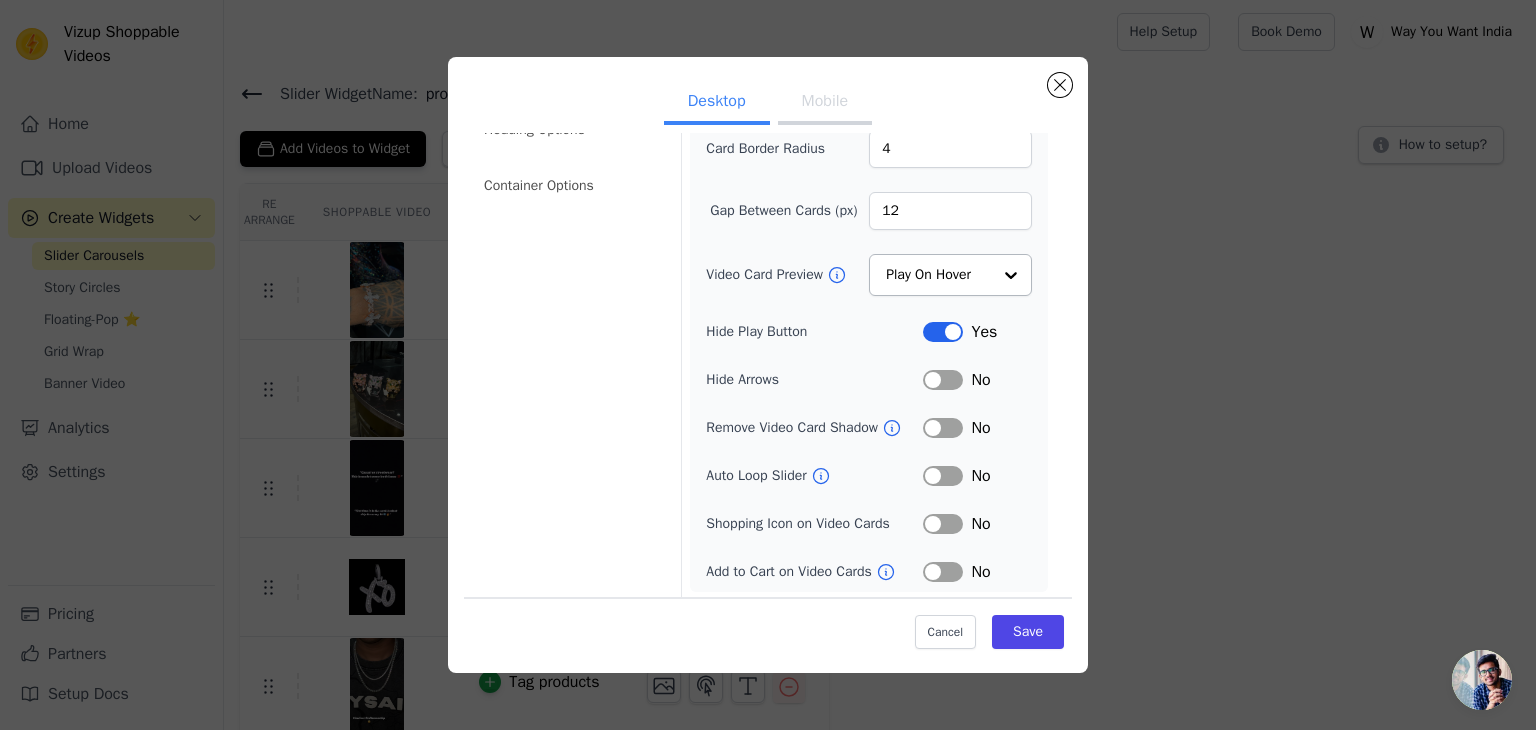 click on "Label" at bounding box center (943, 524) 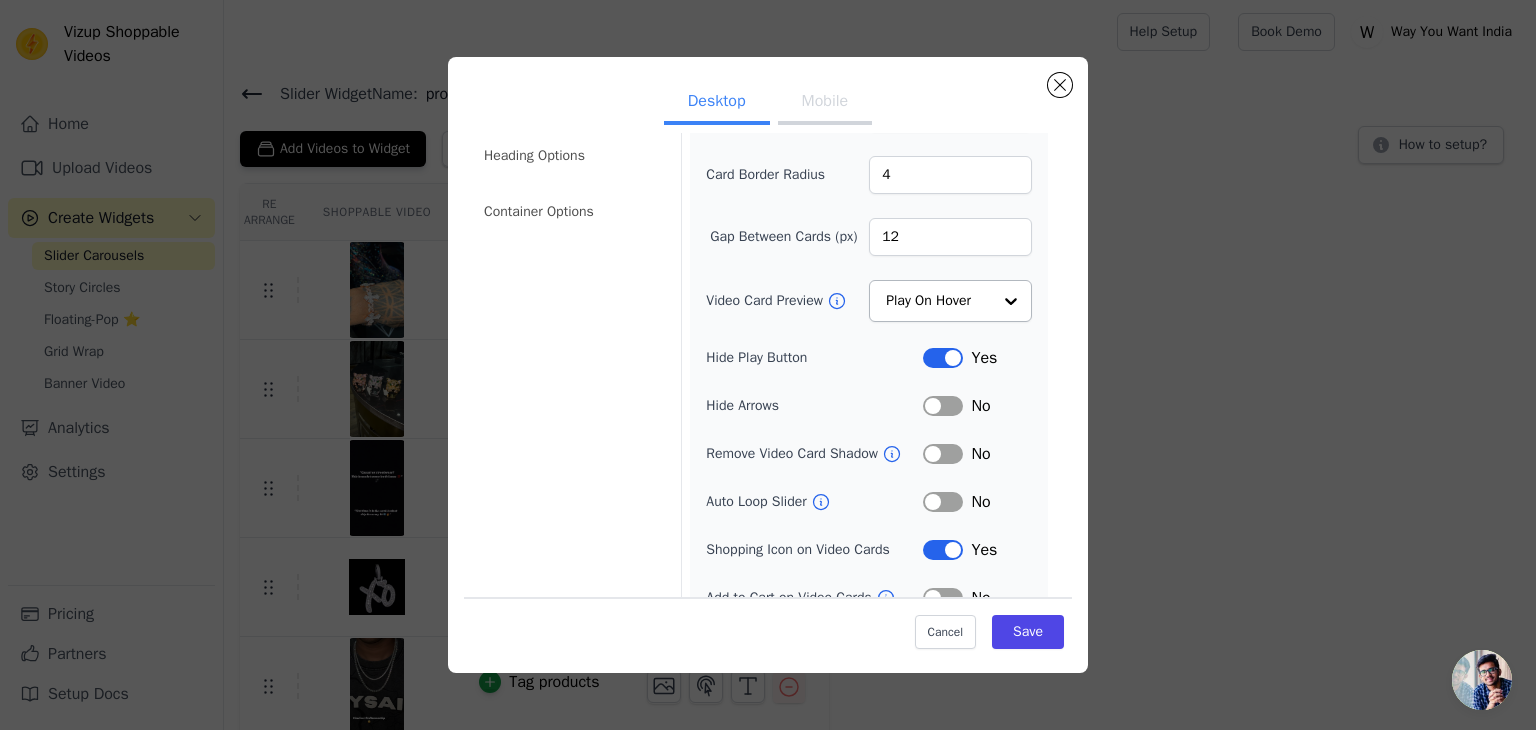 scroll, scrollTop: 156, scrollLeft: 0, axis: vertical 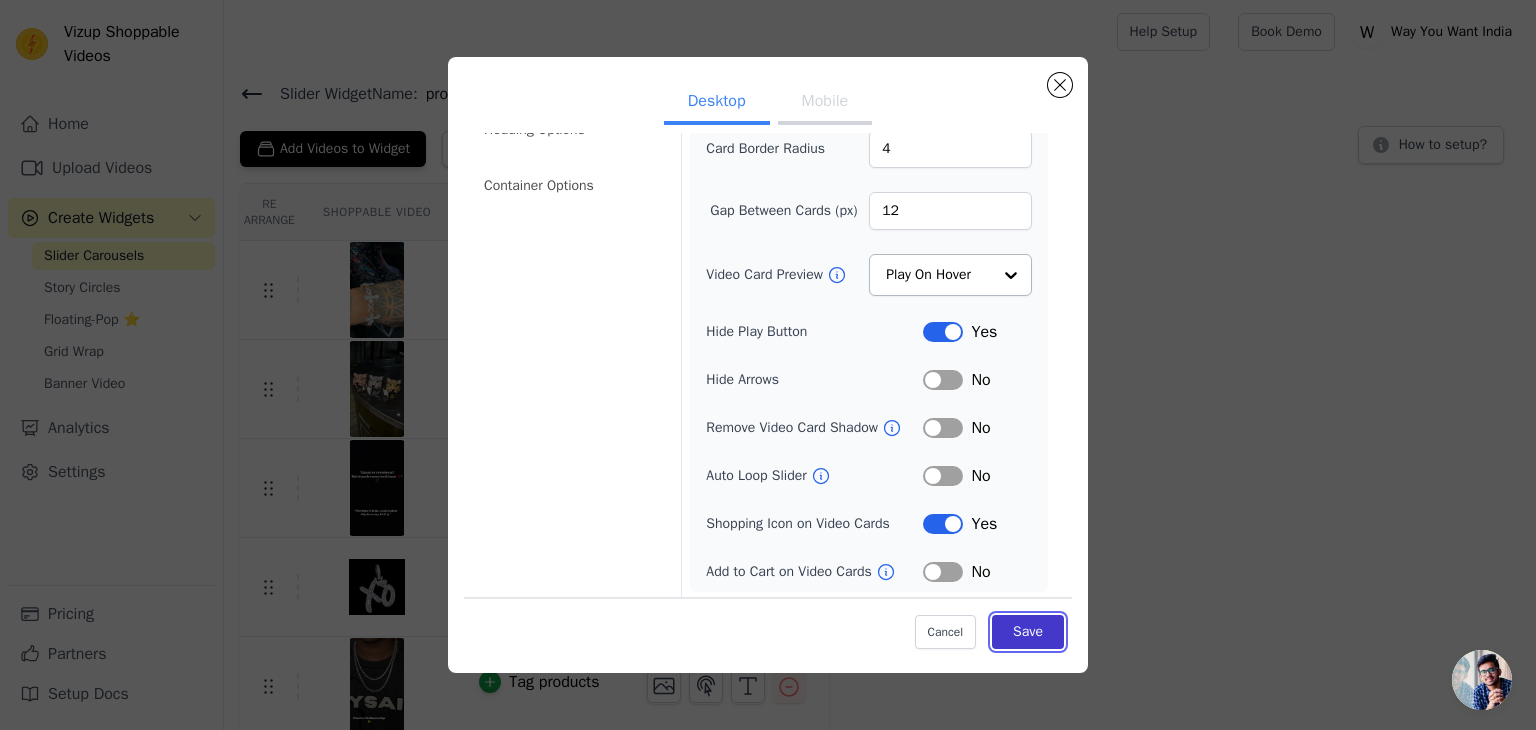 click on "Save" at bounding box center [1028, 632] 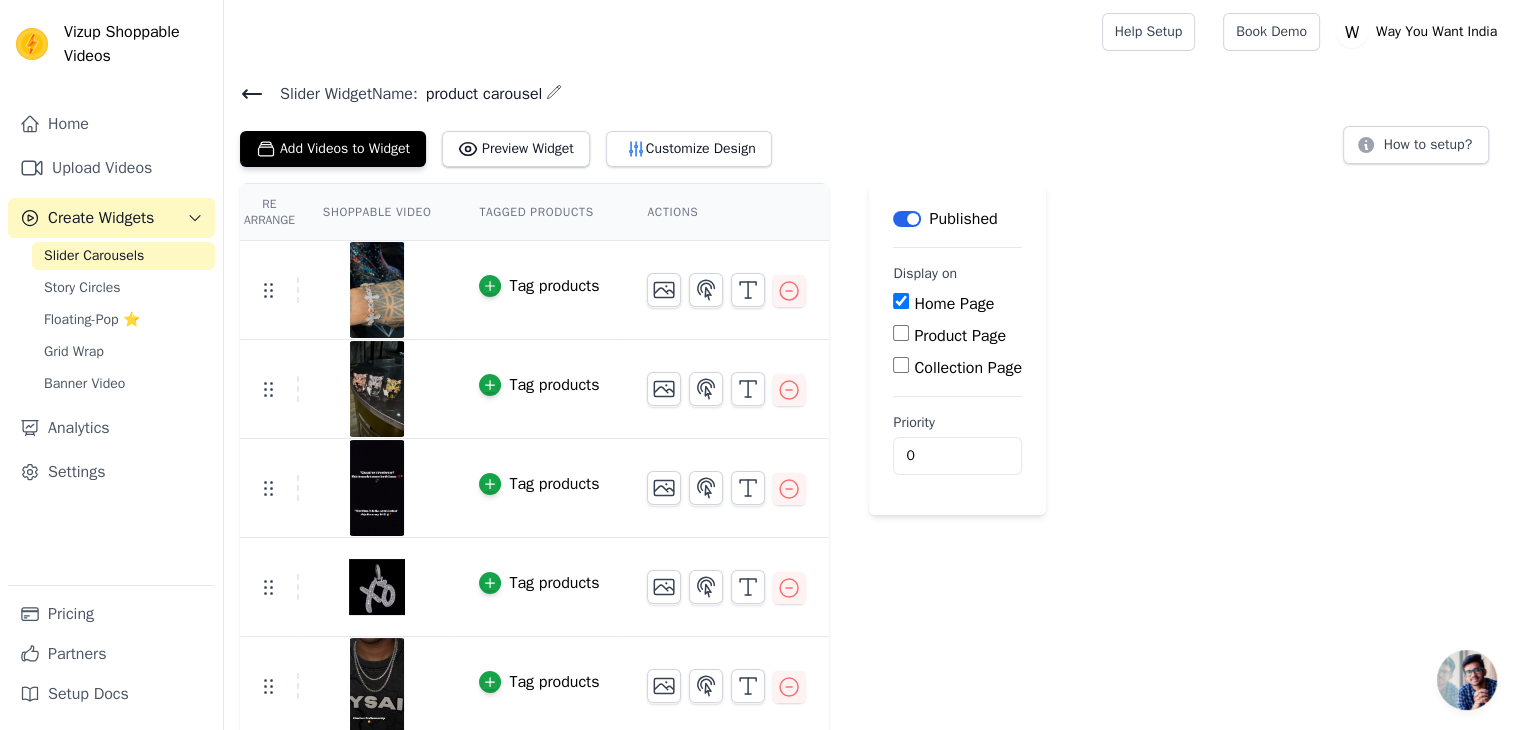 click on "Slider Widget  Name:   product carousel
Add Videos to Widget
Preview Widget       Customize Design
How to setup?         Re Arrange   Shoppable Video   Tagged Products   Actions             Tag products                             Tag products                             Tag products                             Tag products                             Tag products                             Tag products                             Tag products                       Save Videos In This New Order   Save   Dismiss     Label     Published     Display on     Home Page     Product Page       Collection Page       Priority   0" at bounding box center (872, 507) 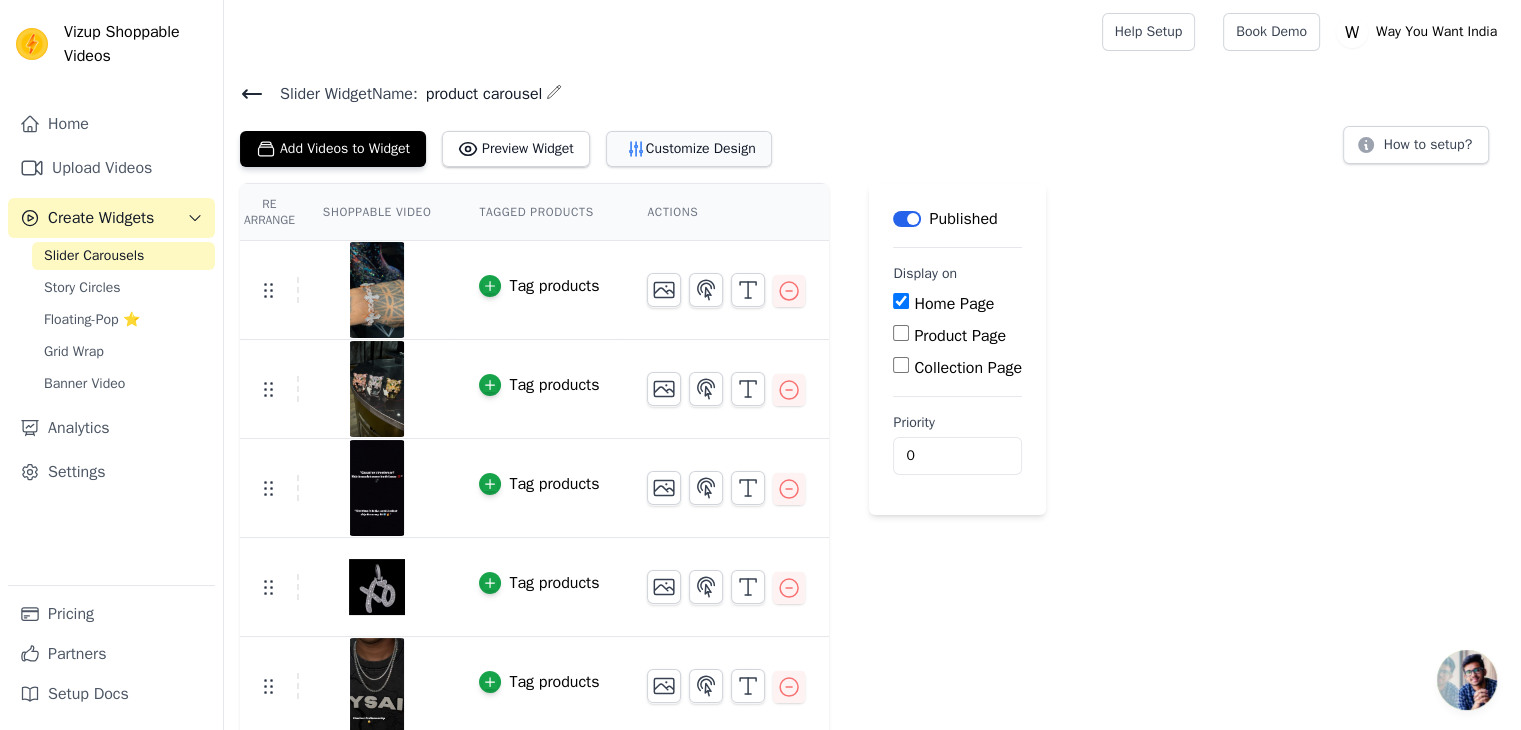 click on "Customize Design" at bounding box center (689, 149) 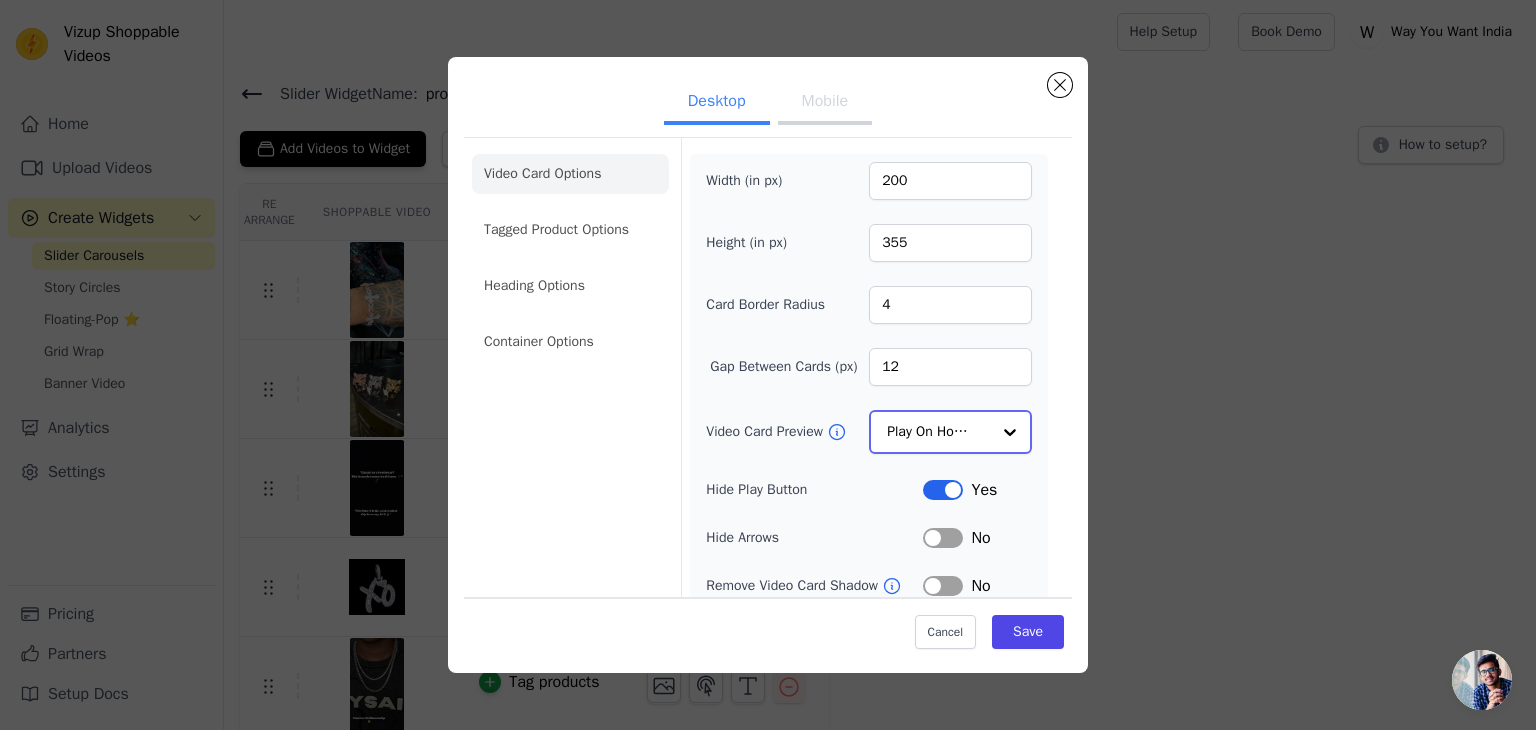 click on "Video Card Preview" 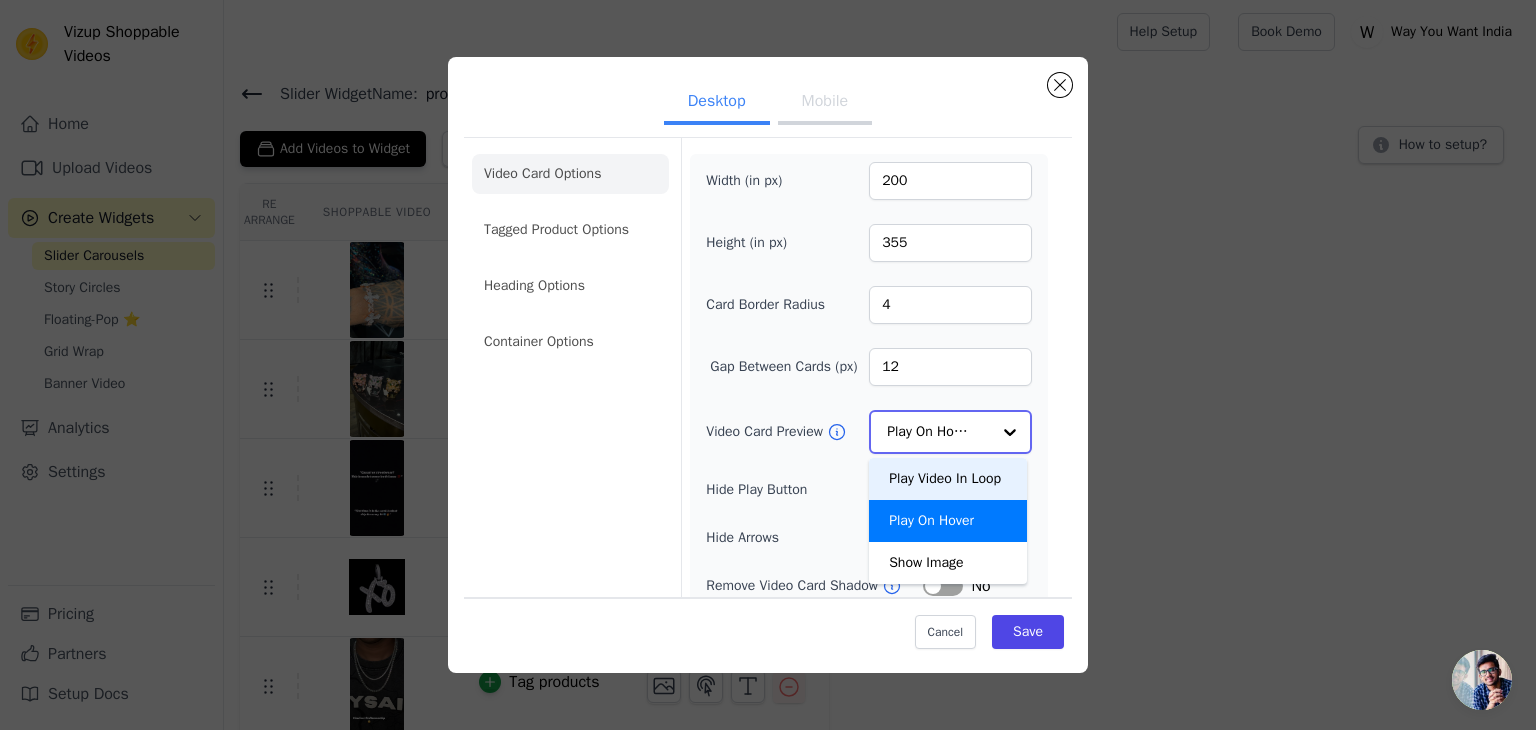 click on "Play Video In Loop" at bounding box center (948, 479) 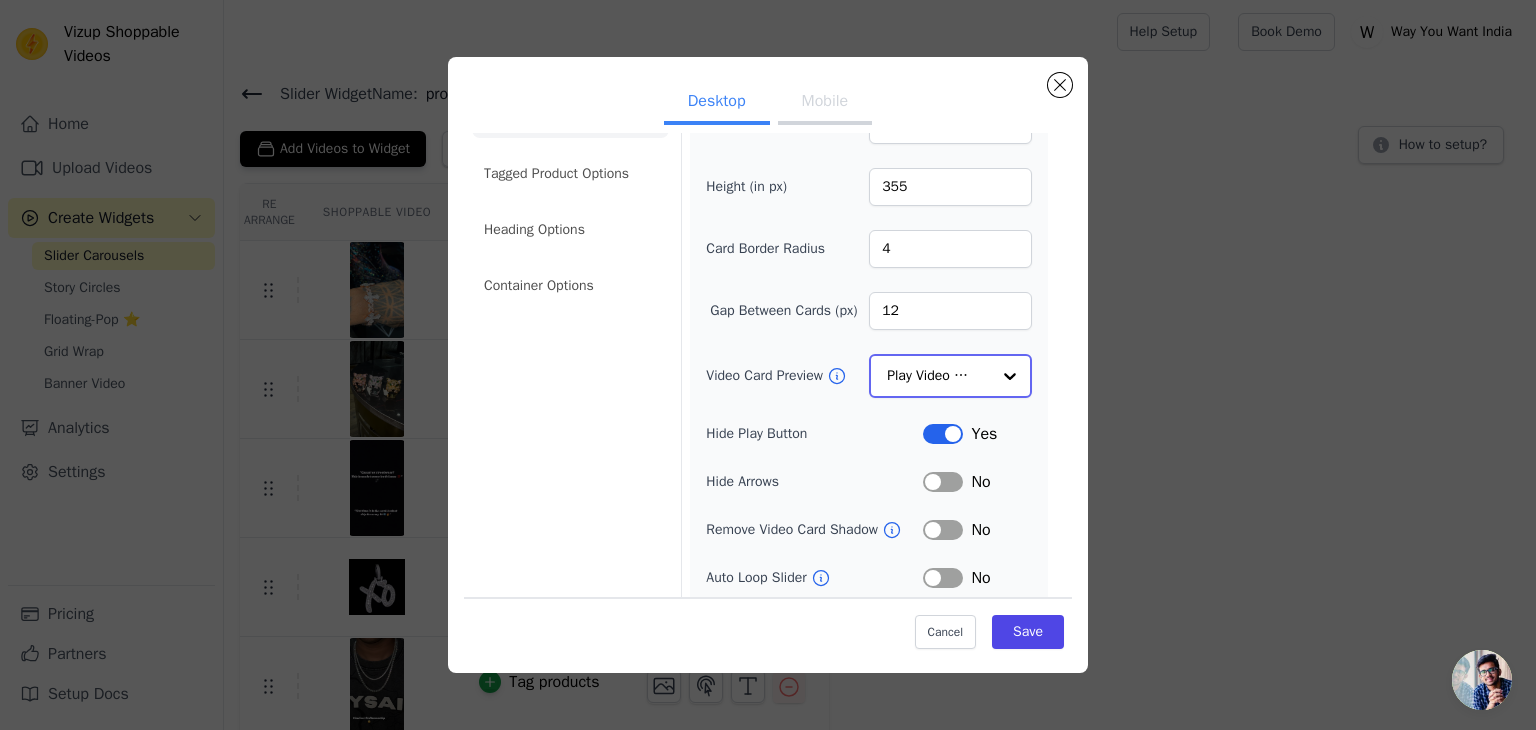 scroll, scrollTop: 100, scrollLeft: 0, axis: vertical 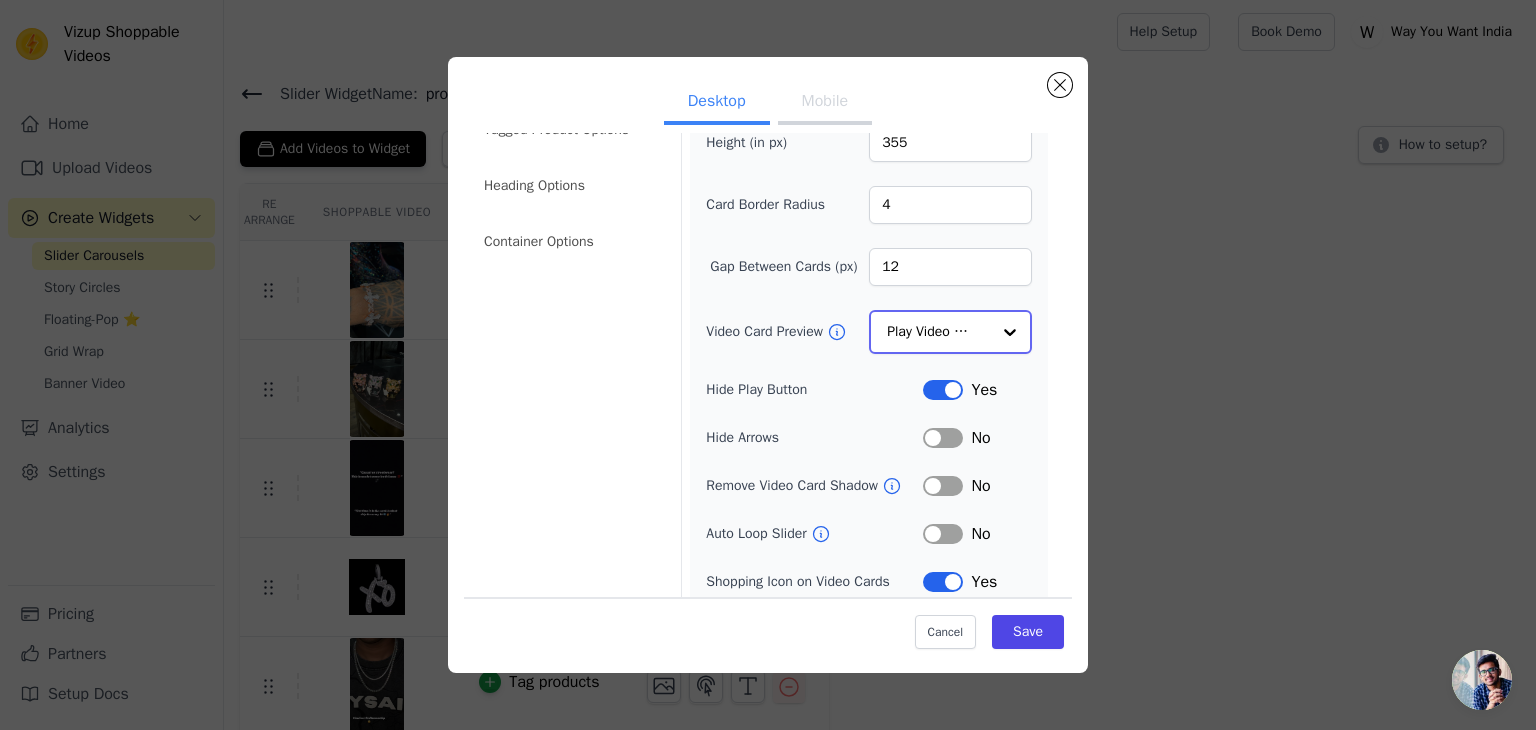 click on "Video Card Preview" 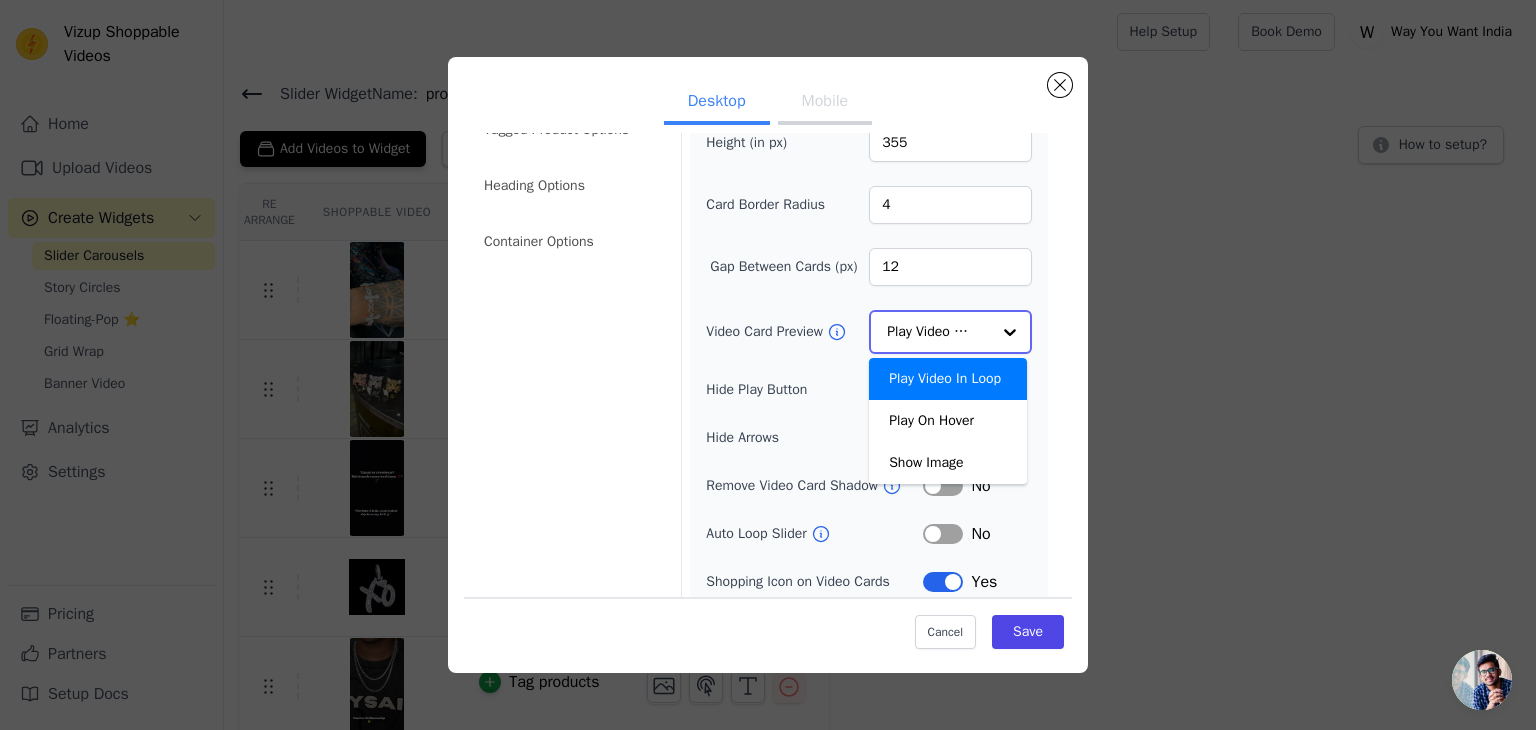 click on "Play Video In Loop" at bounding box center [948, 379] 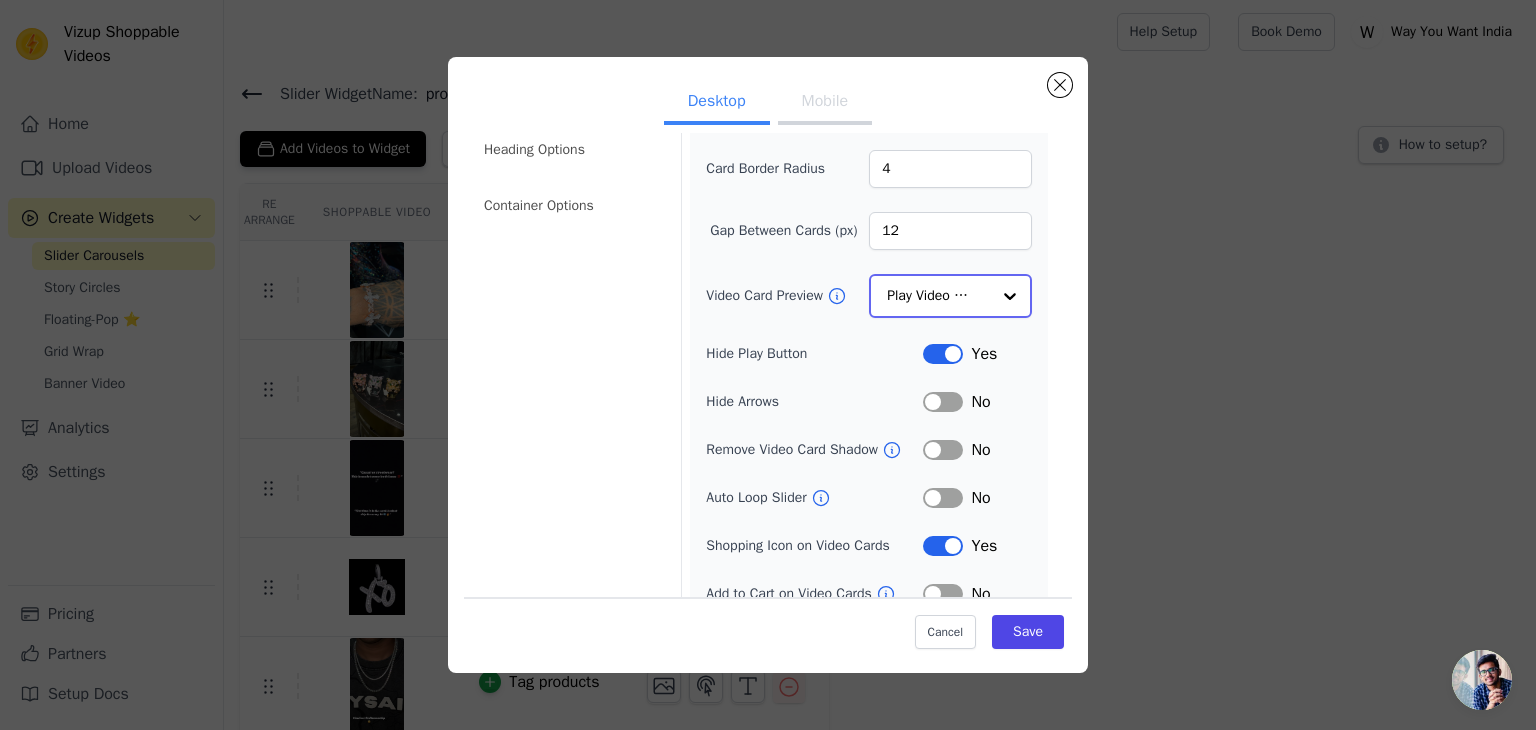 scroll, scrollTop: 157, scrollLeft: 0, axis: vertical 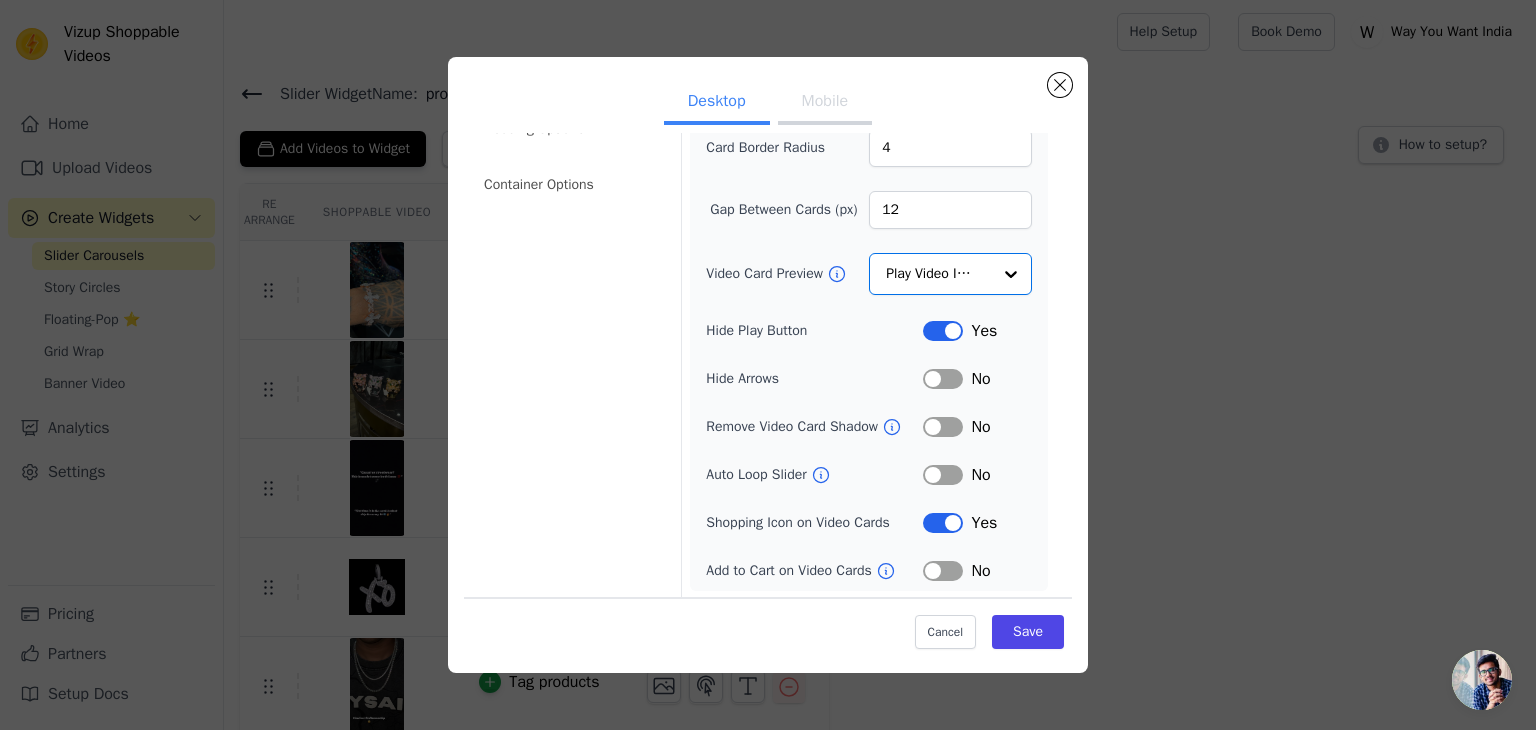 click on "Label" at bounding box center [943, 331] 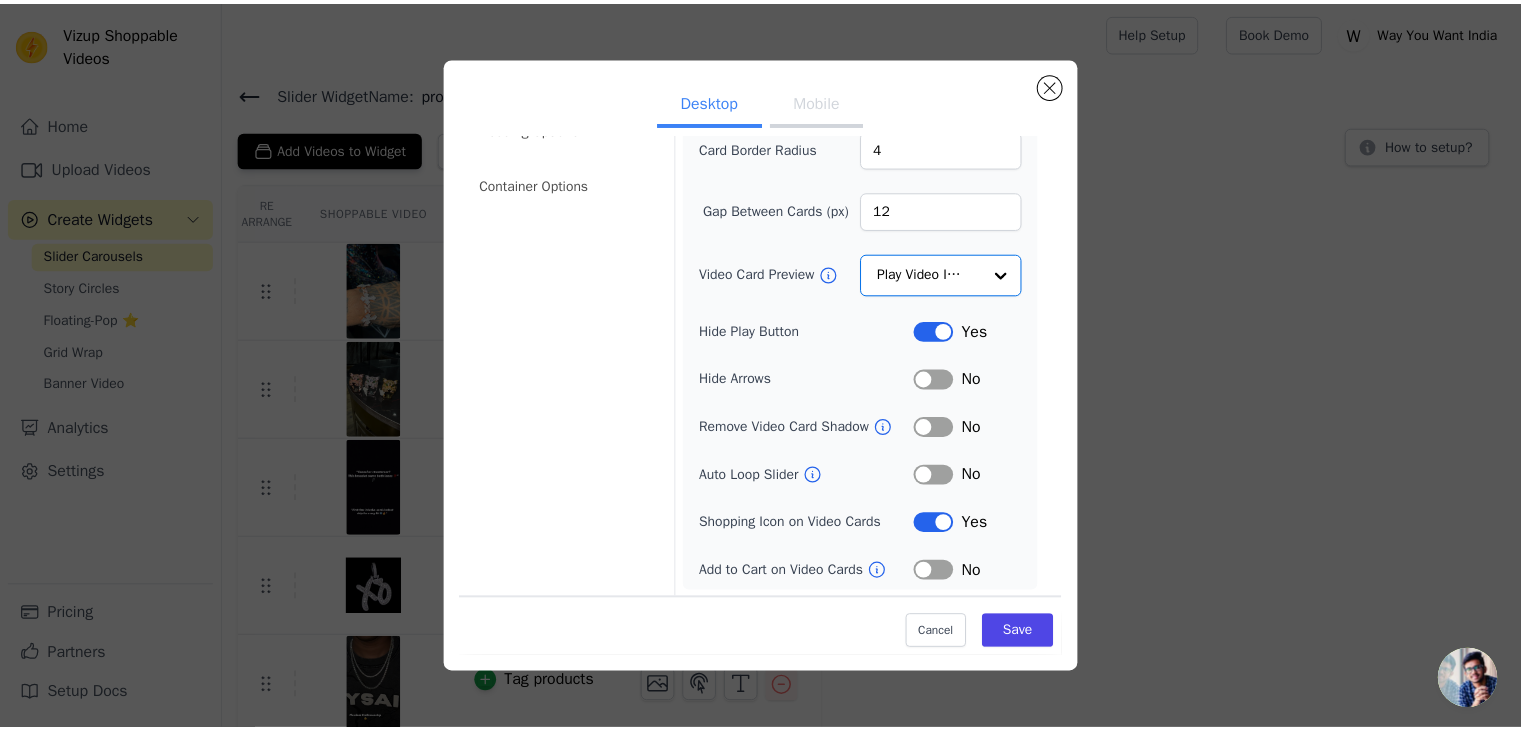 scroll, scrollTop: 156, scrollLeft: 0, axis: vertical 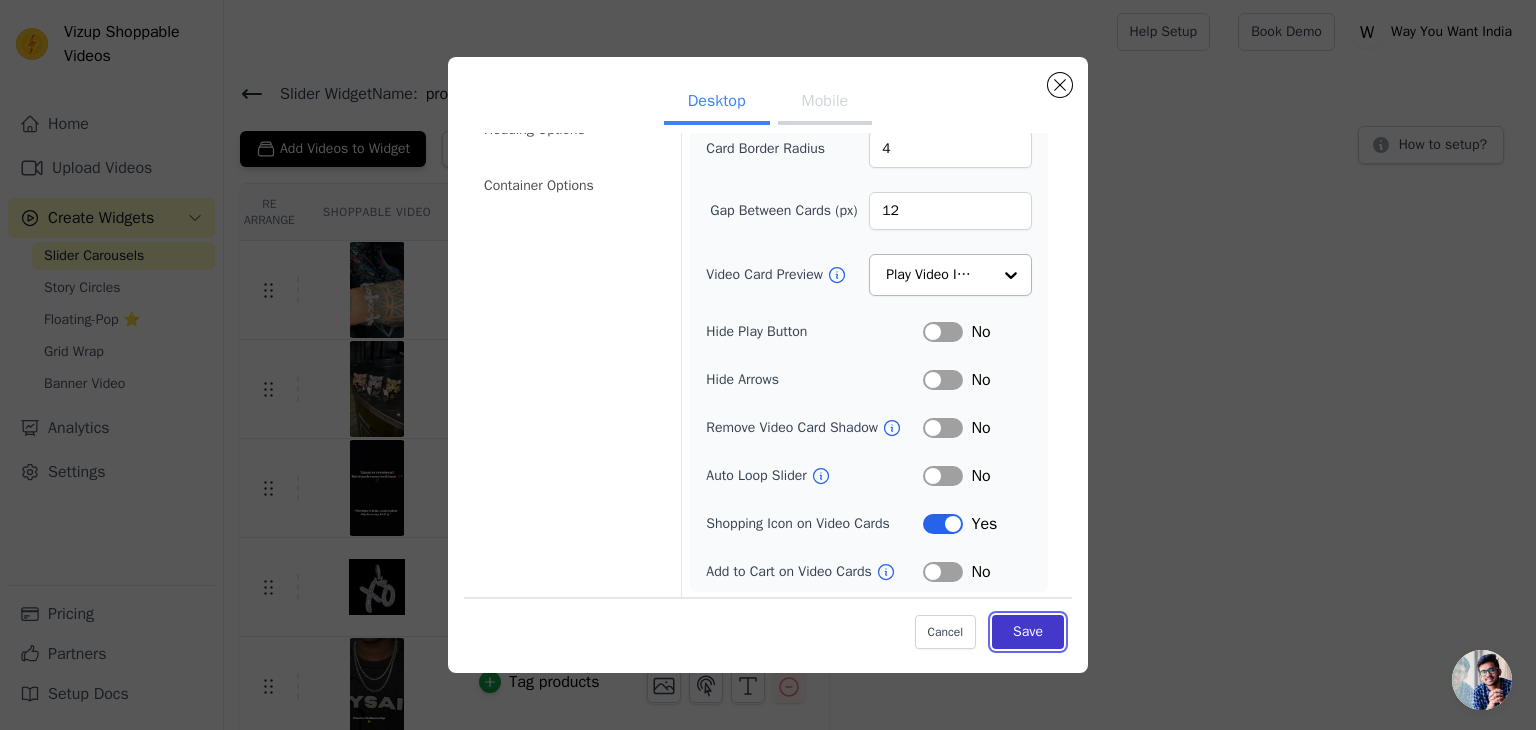 click on "Save" at bounding box center (1028, 632) 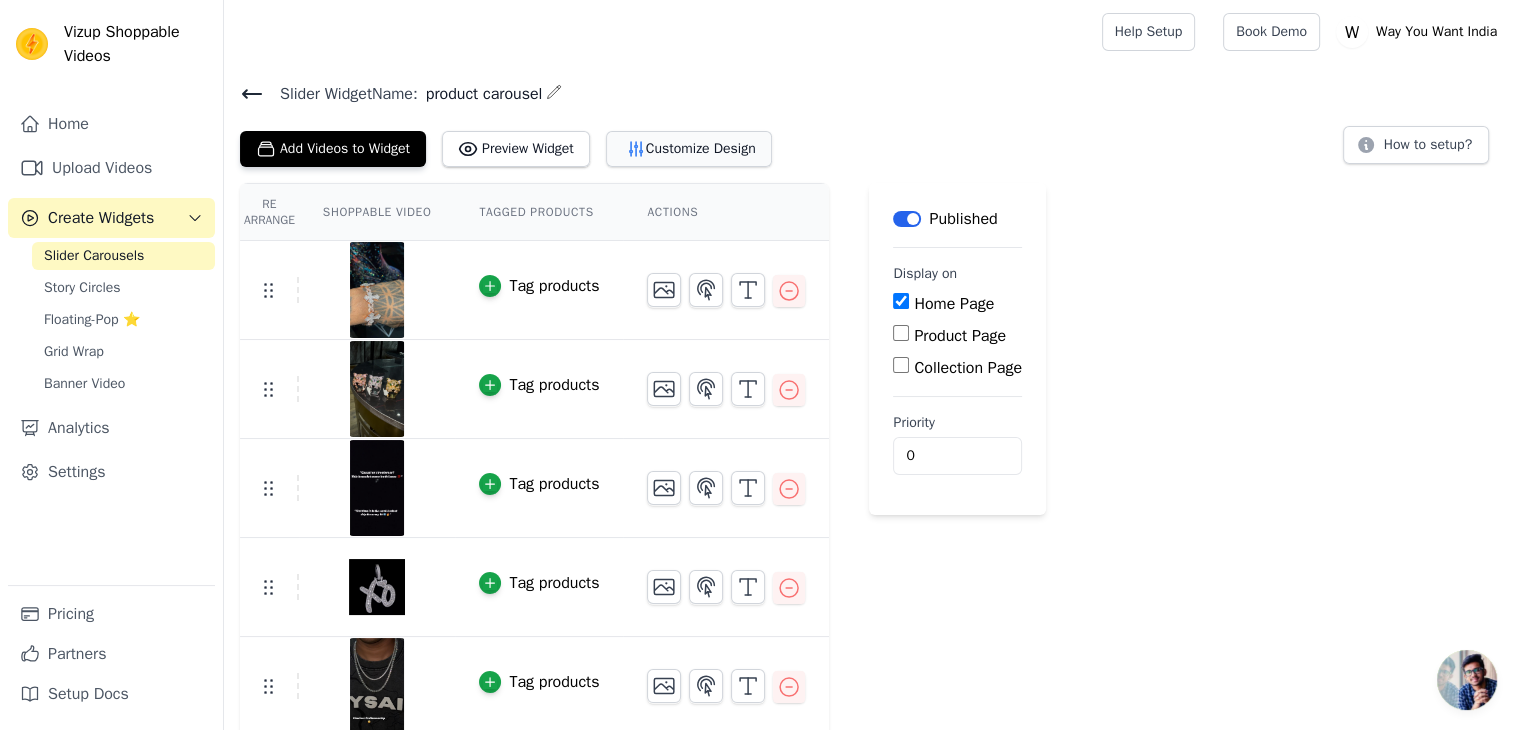 click on "Customize Design" at bounding box center [689, 149] 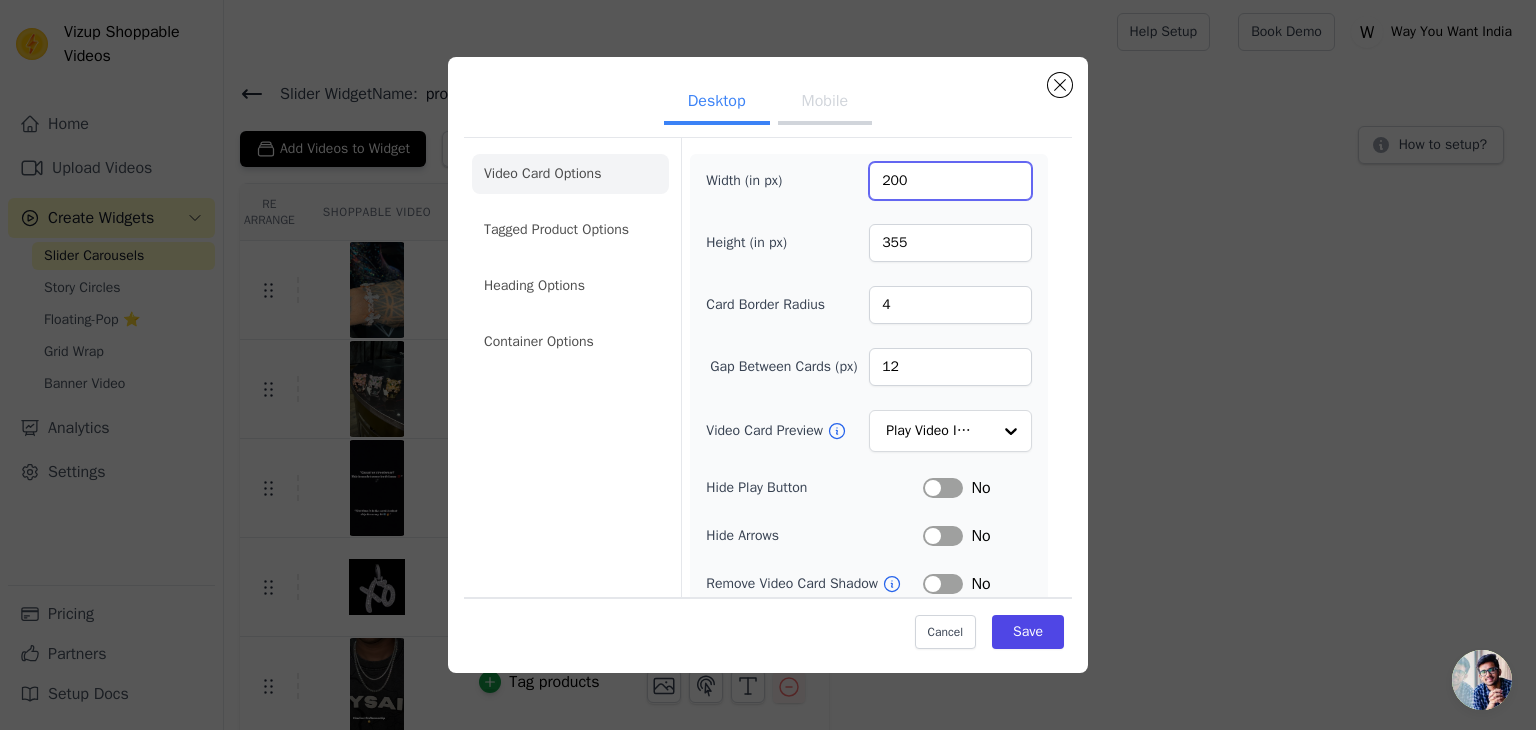 click on "200" at bounding box center [950, 181] 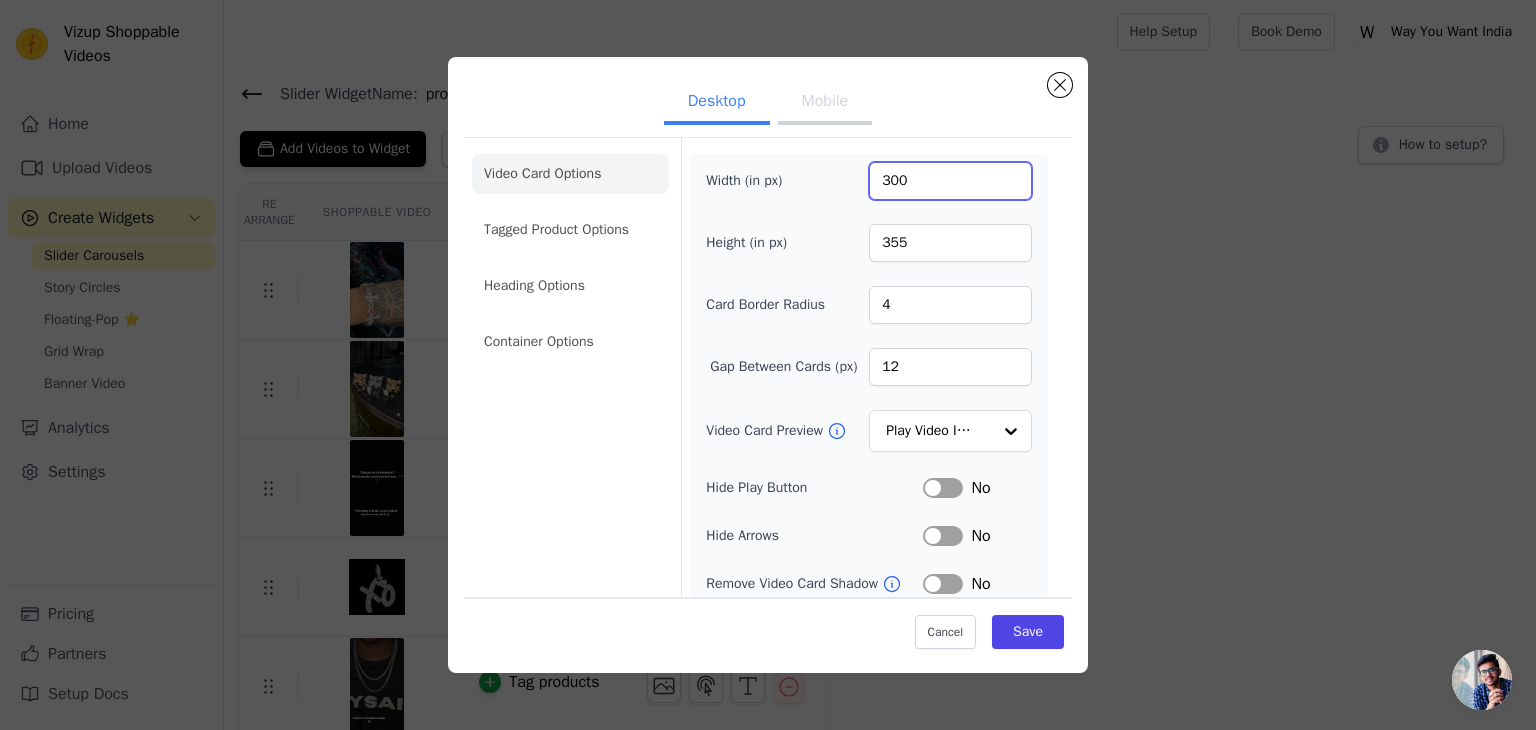 type on "300" 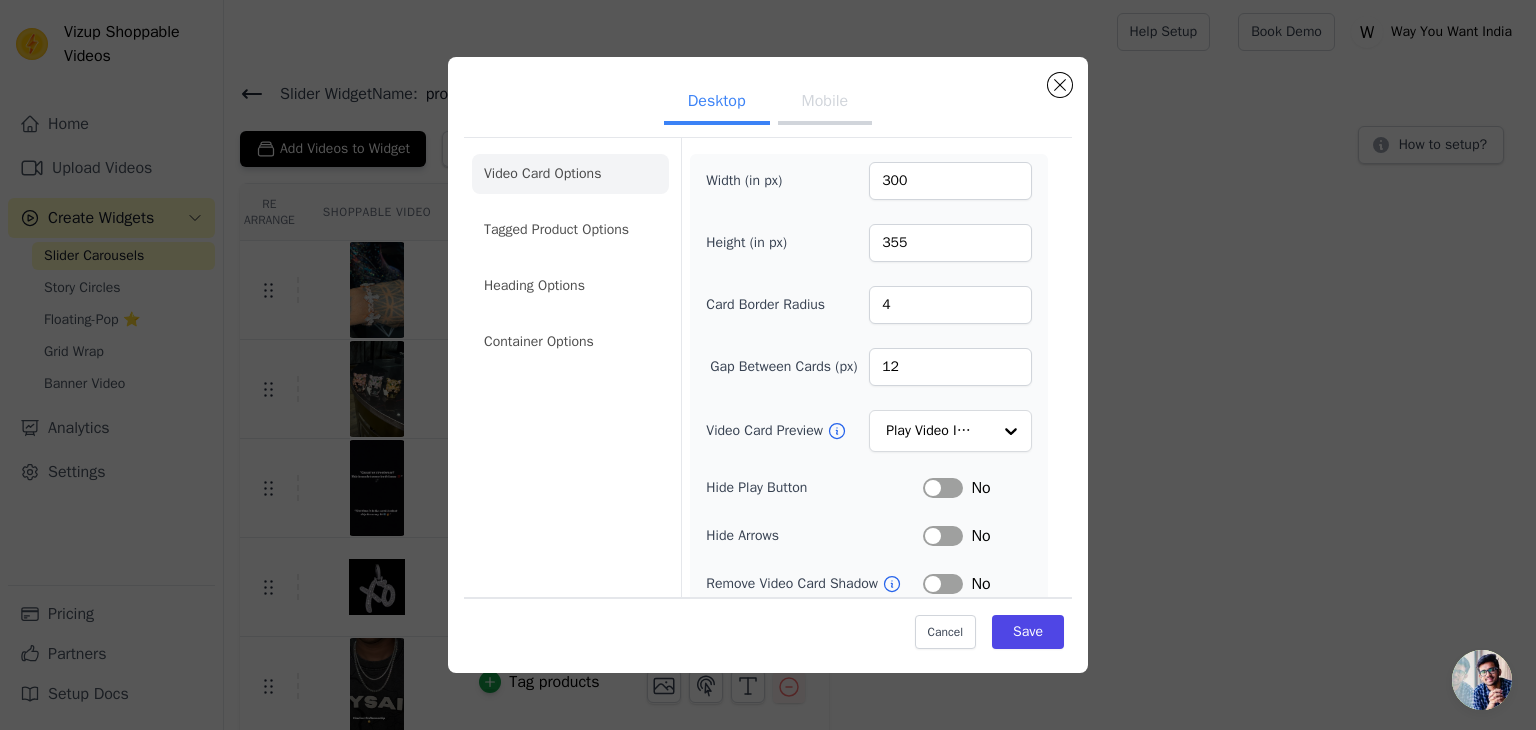 click on "Width (in px)   300   Height (in px)   355   Card Border Radius   4   Gap Between Cards (px)   12   Video Card Preview           Play Video In Loop               Hide Play Button   Label     No   Hide Arrows   Label     No   Remove Video Card Shadow     Label     No   Auto Loop Slider     Label     No   Shopping Icon on Video Cards   Label     Yes   Add to Cart on Video Cards     Label     No" at bounding box center [869, 451] 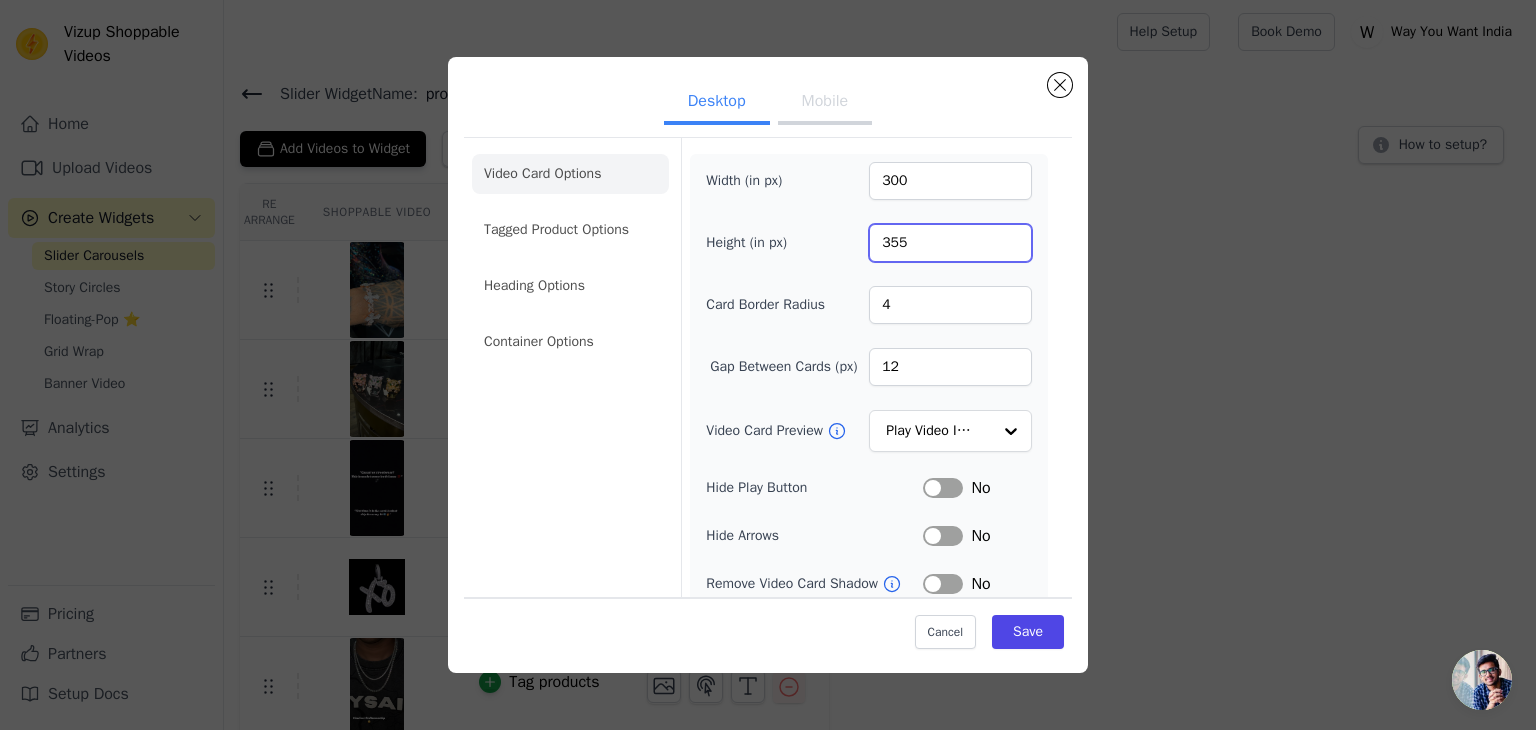 click on "355" at bounding box center (950, 243) 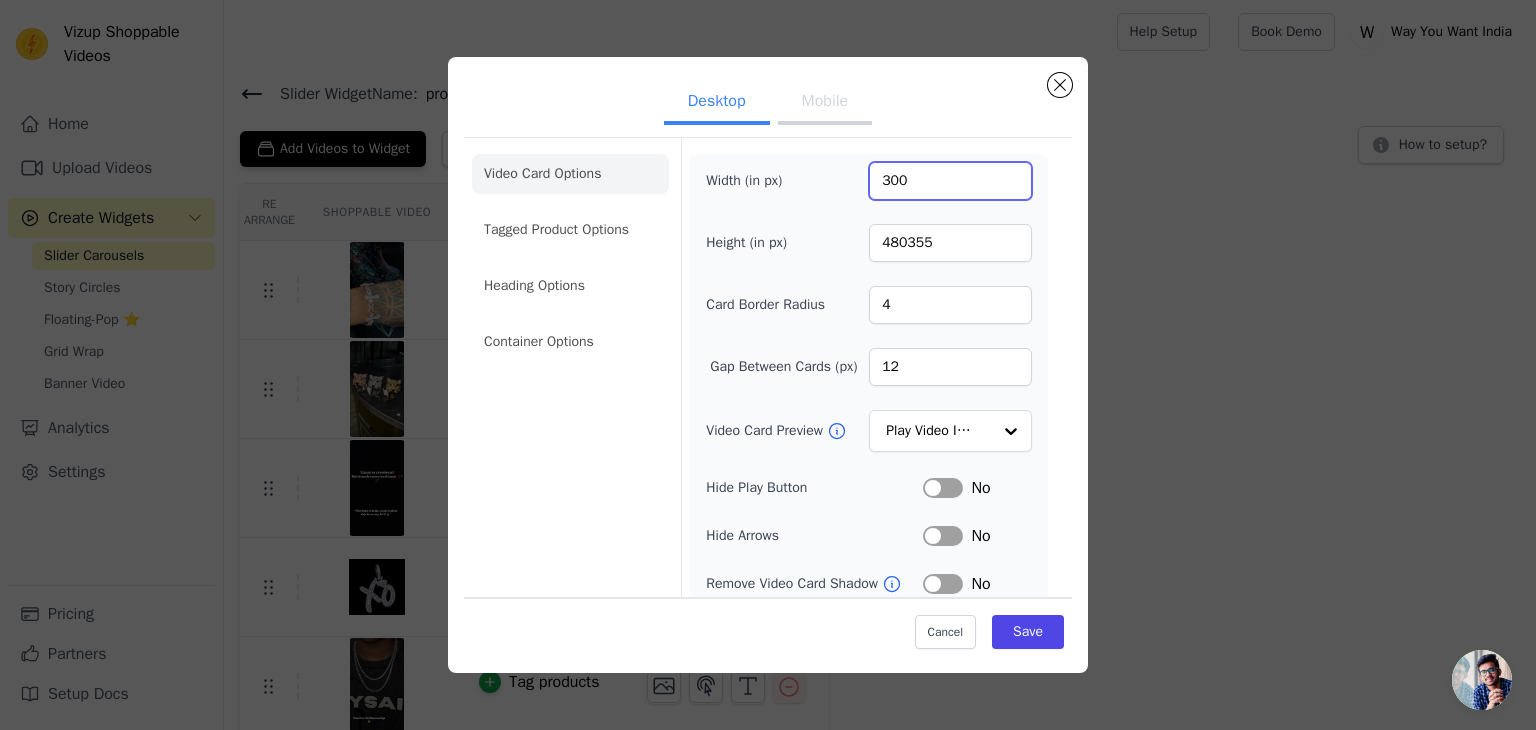 type on "480355" 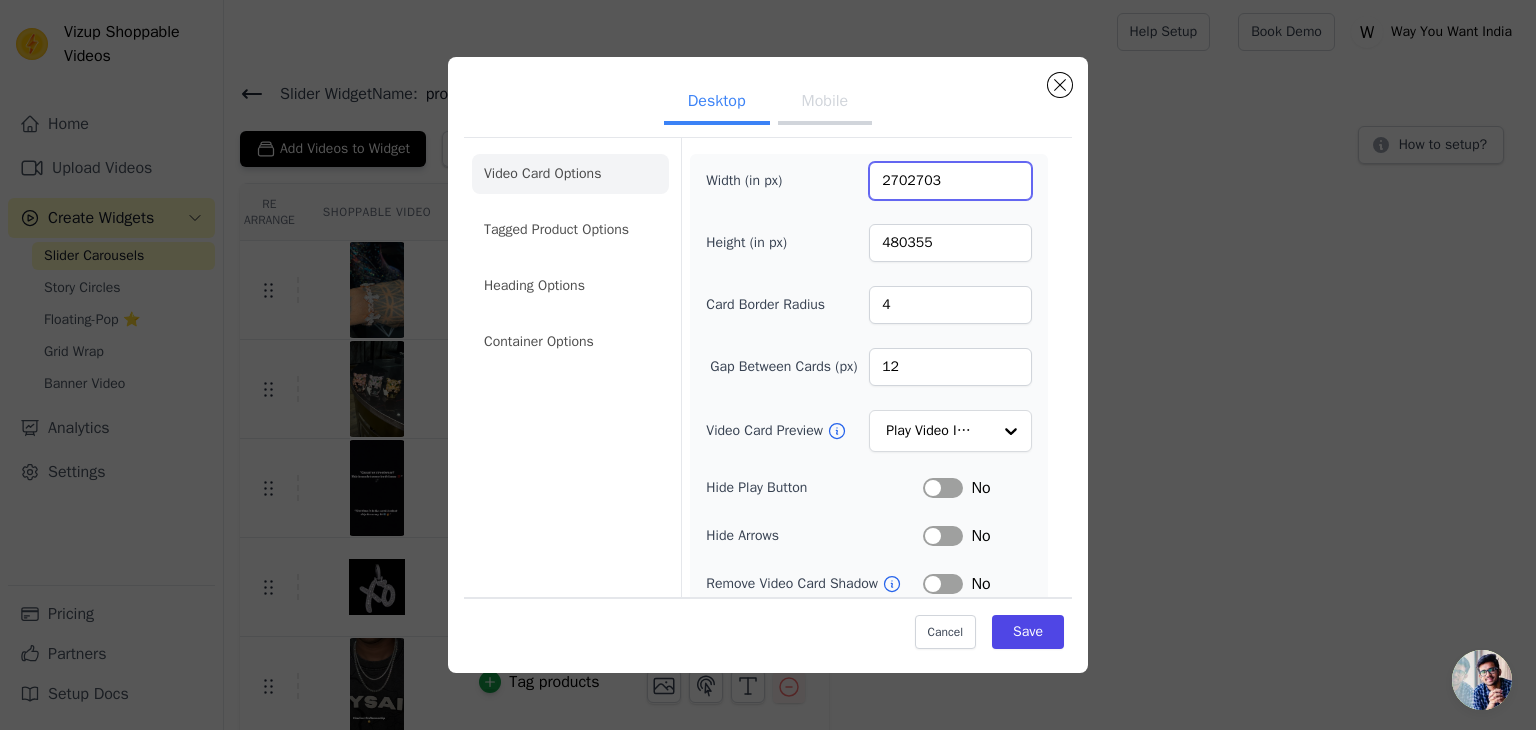 type on "2702703" 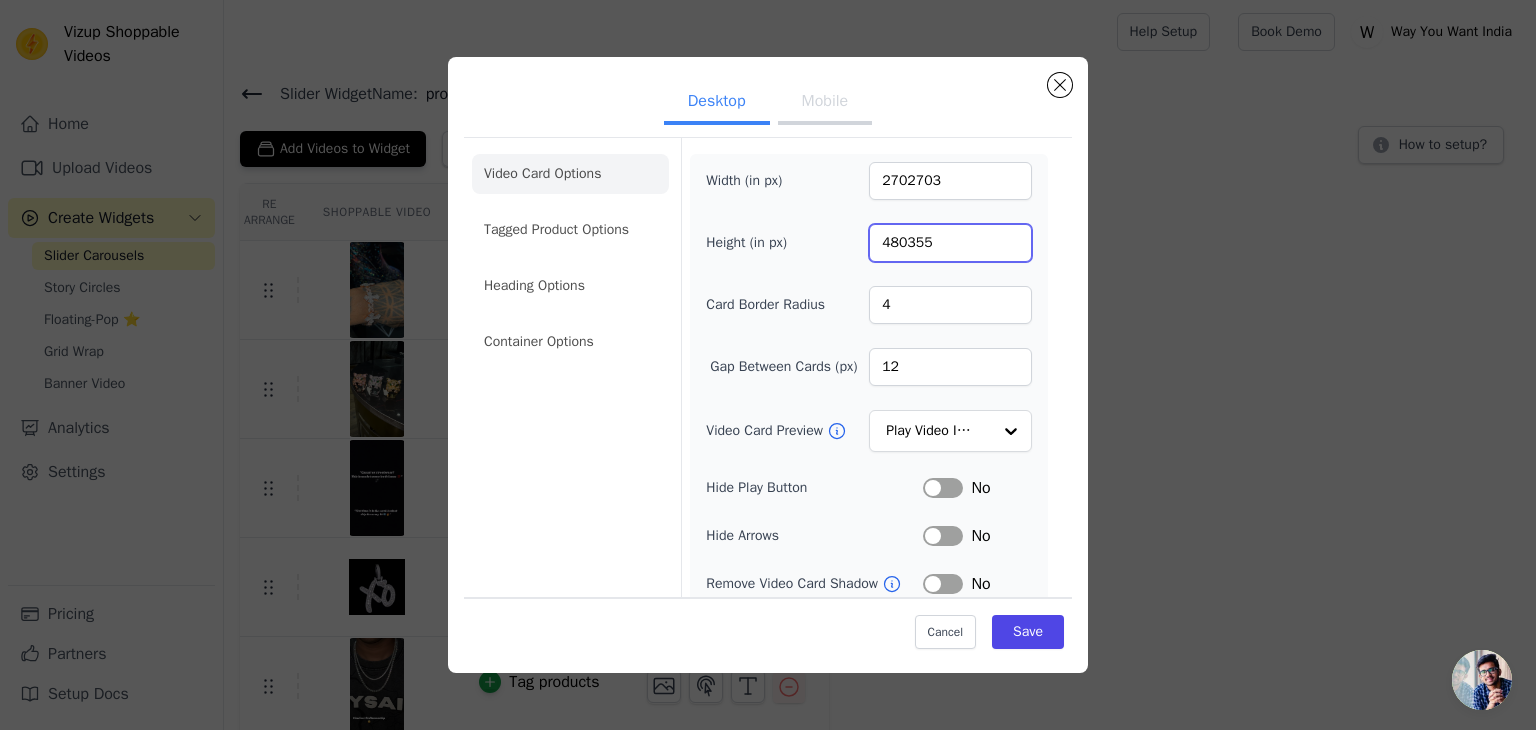 click on "480355" at bounding box center [950, 243] 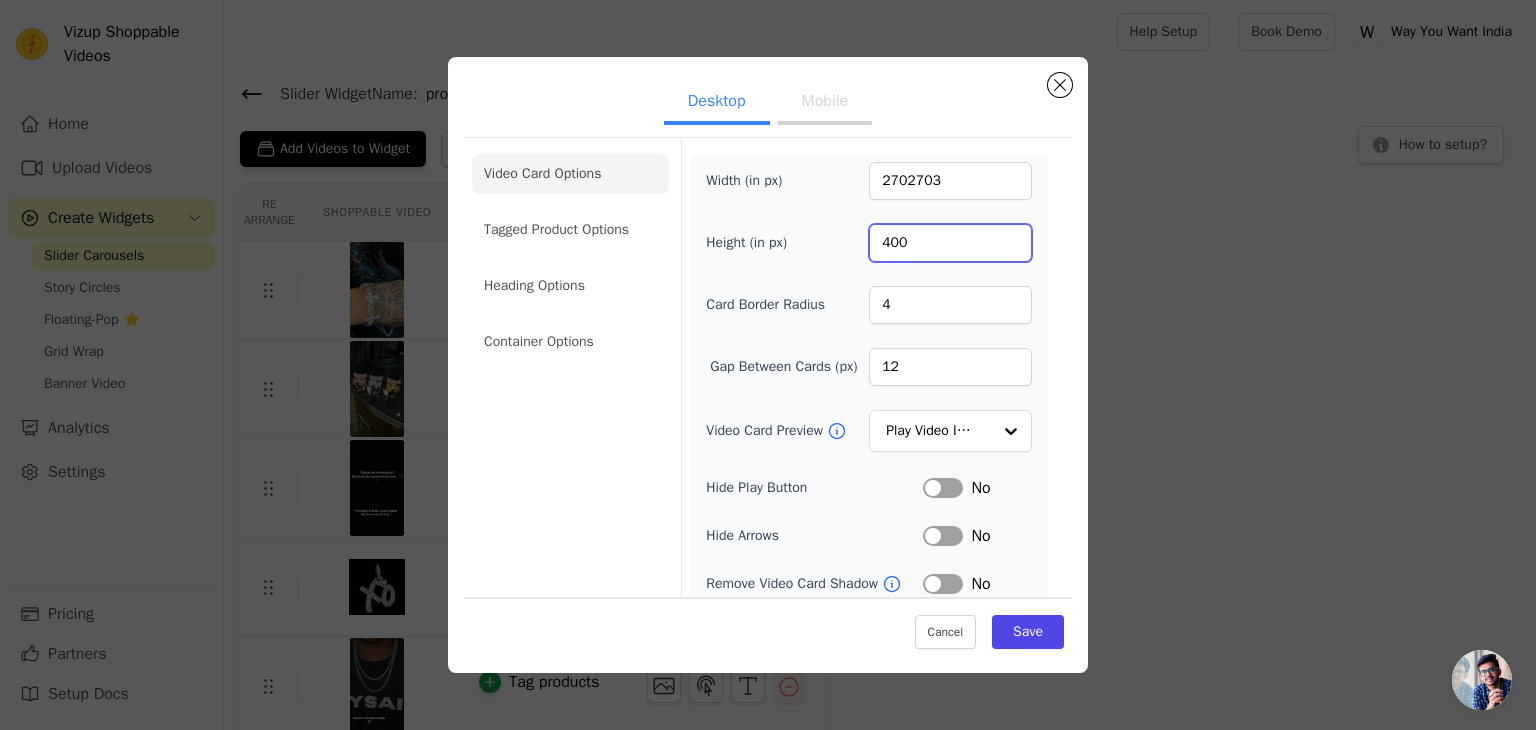 type on "400" 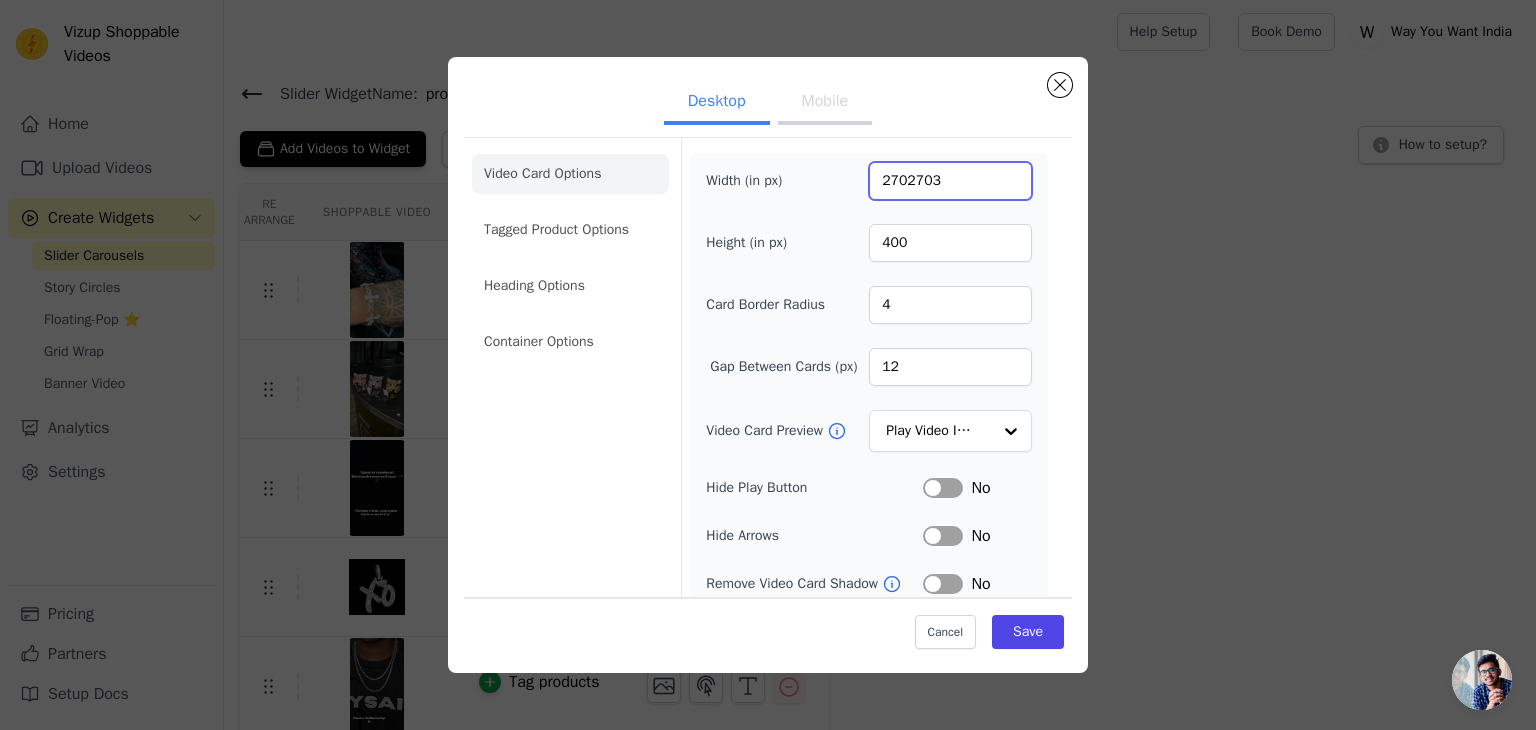 click on "2702703" at bounding box center [950, 181] 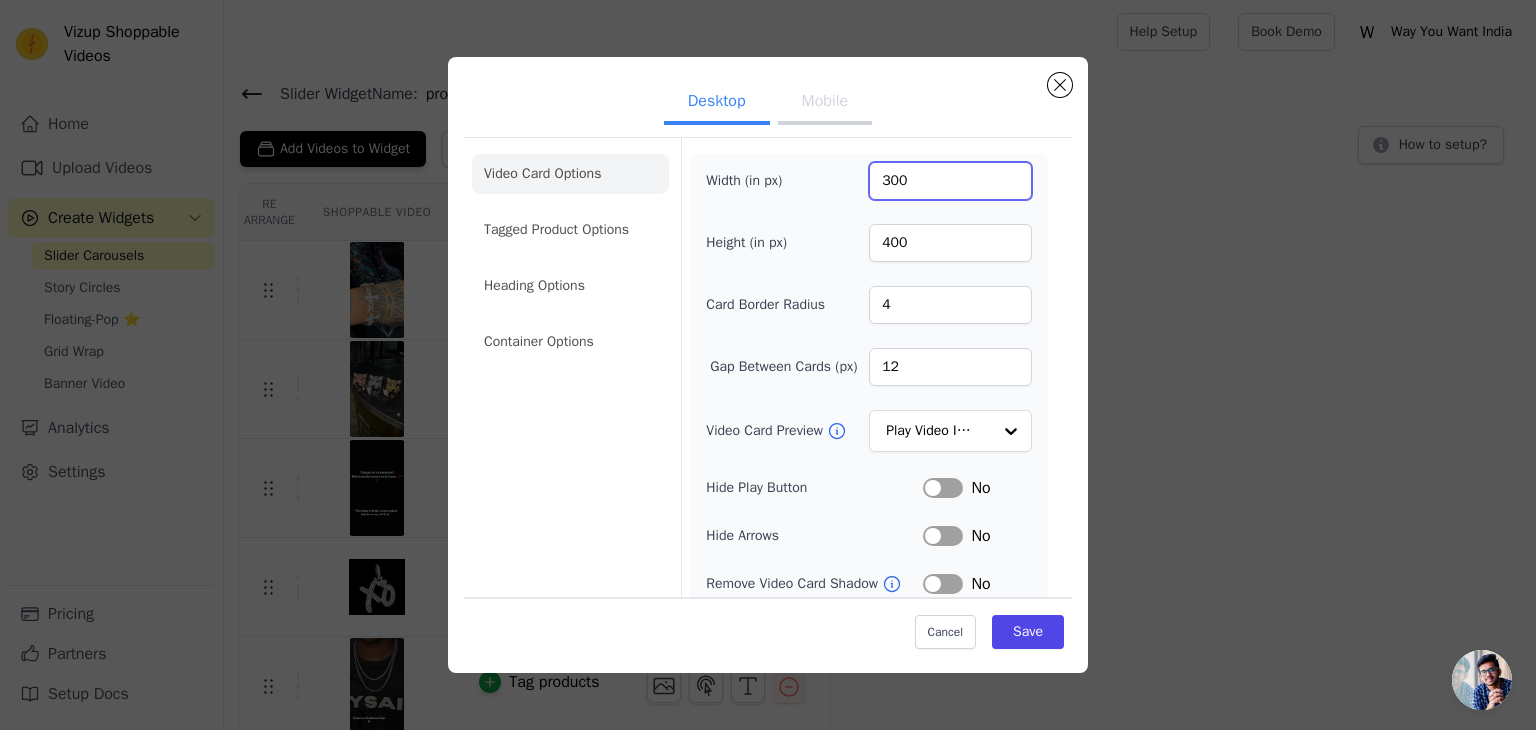 type on "300" 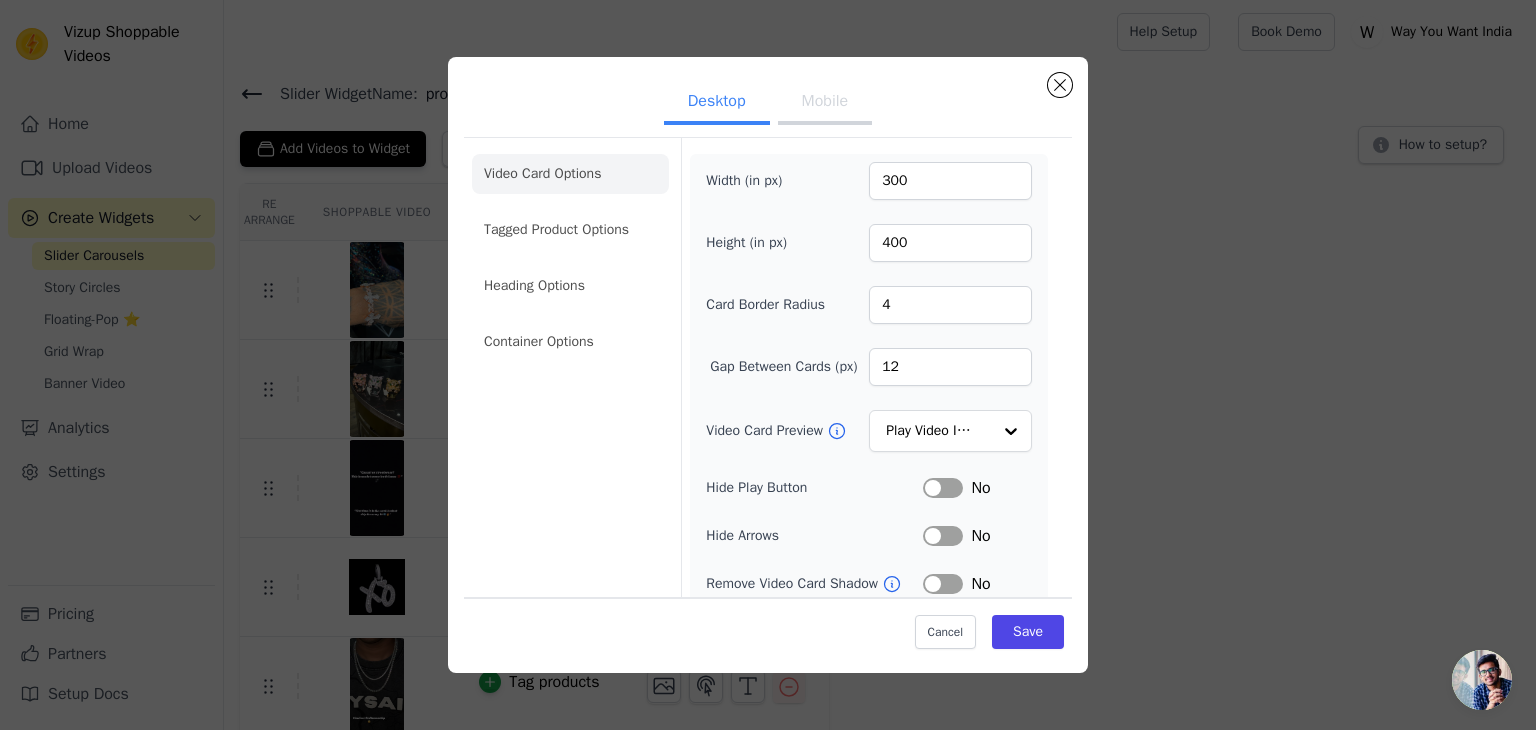 click on "Video Card Options Tagged Product Options Heading Options Container Options   Width (in px)   300   Height (in px)   400   Card Border Radius   4   Gap Between Cards (px)   12   Video Card Preview           Play Video In Loop               Hide Play Button   Label     No   Hide Arrows   Label     No   Remove Video Card Shadow     Label     No   Auto Loop Slider     Label     No   Shopping Icon on Video Cards   Label     Yes   Add to Cart on Video Cards     Label     No" at bounding box center (768, 446) 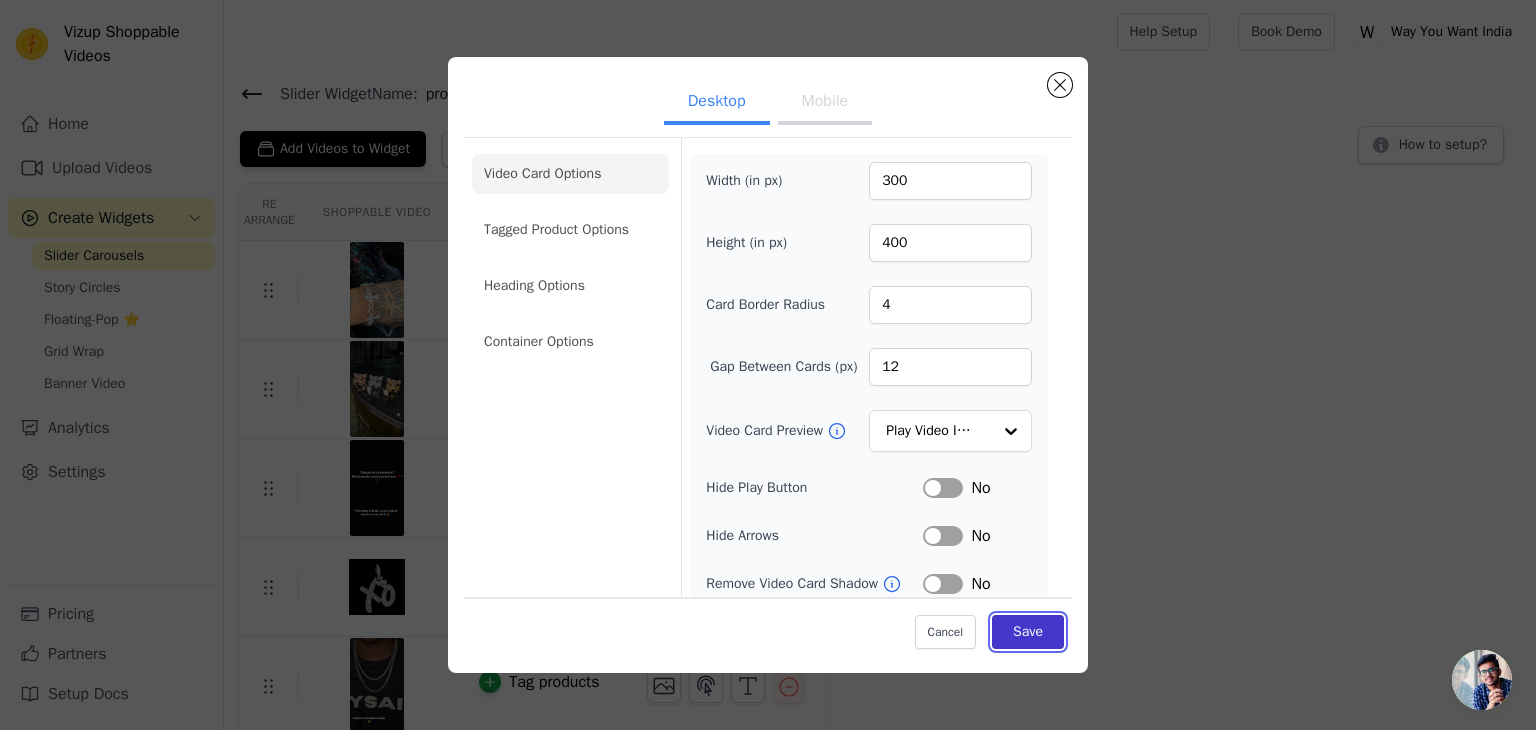 click on "Save" at bounding box center (1028, 632) 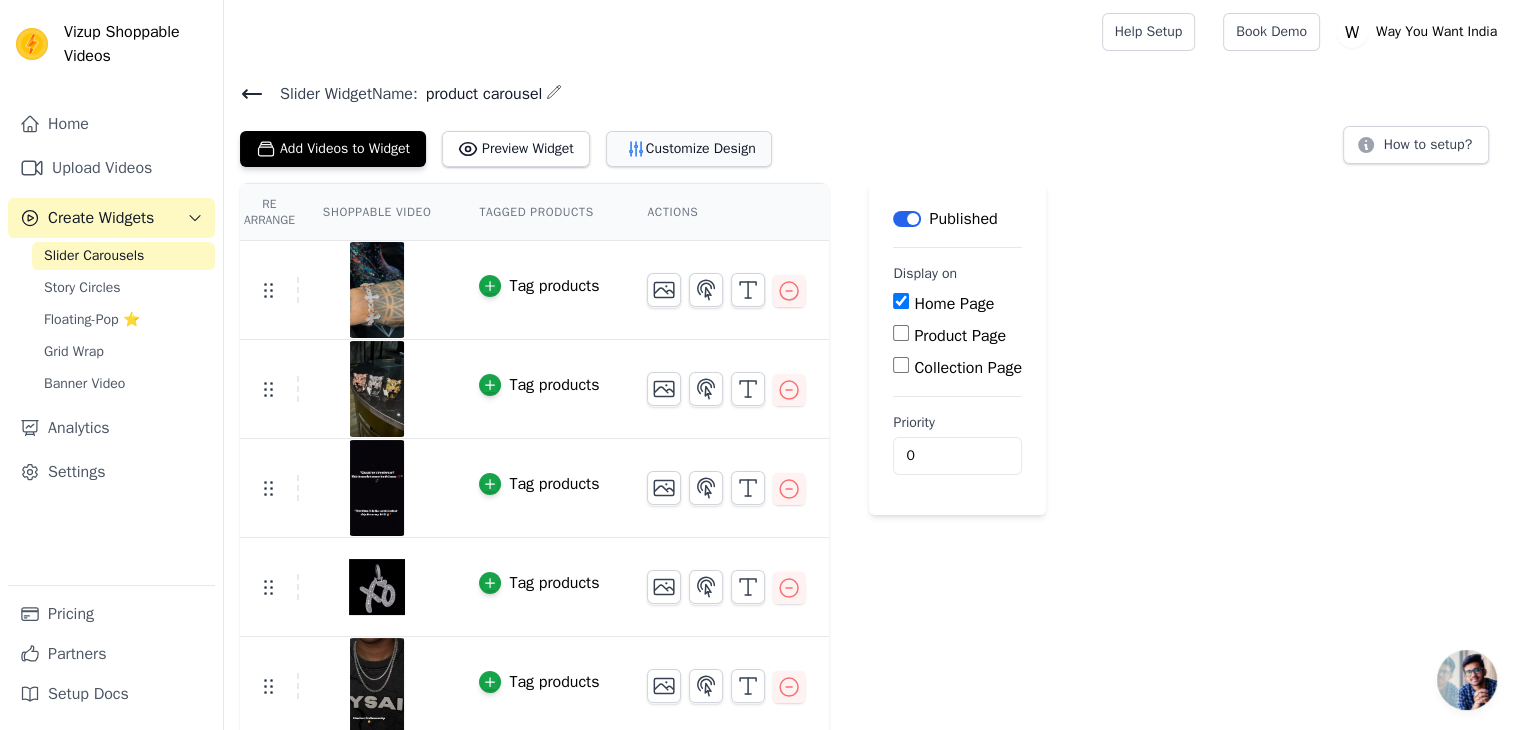 click on "Customize Design" at bounding box center [689, 149] 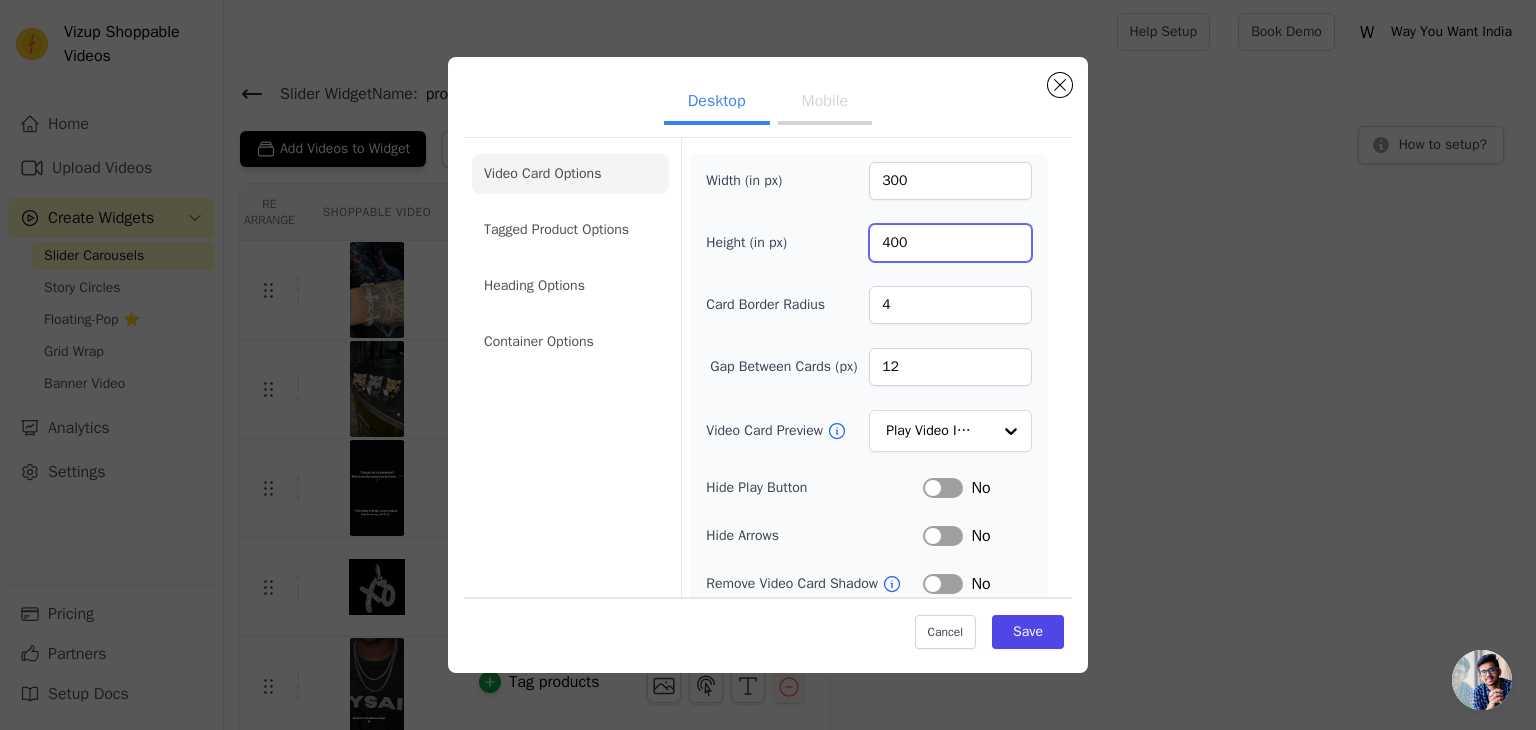 click on "400" at bounding box center [950, 243] 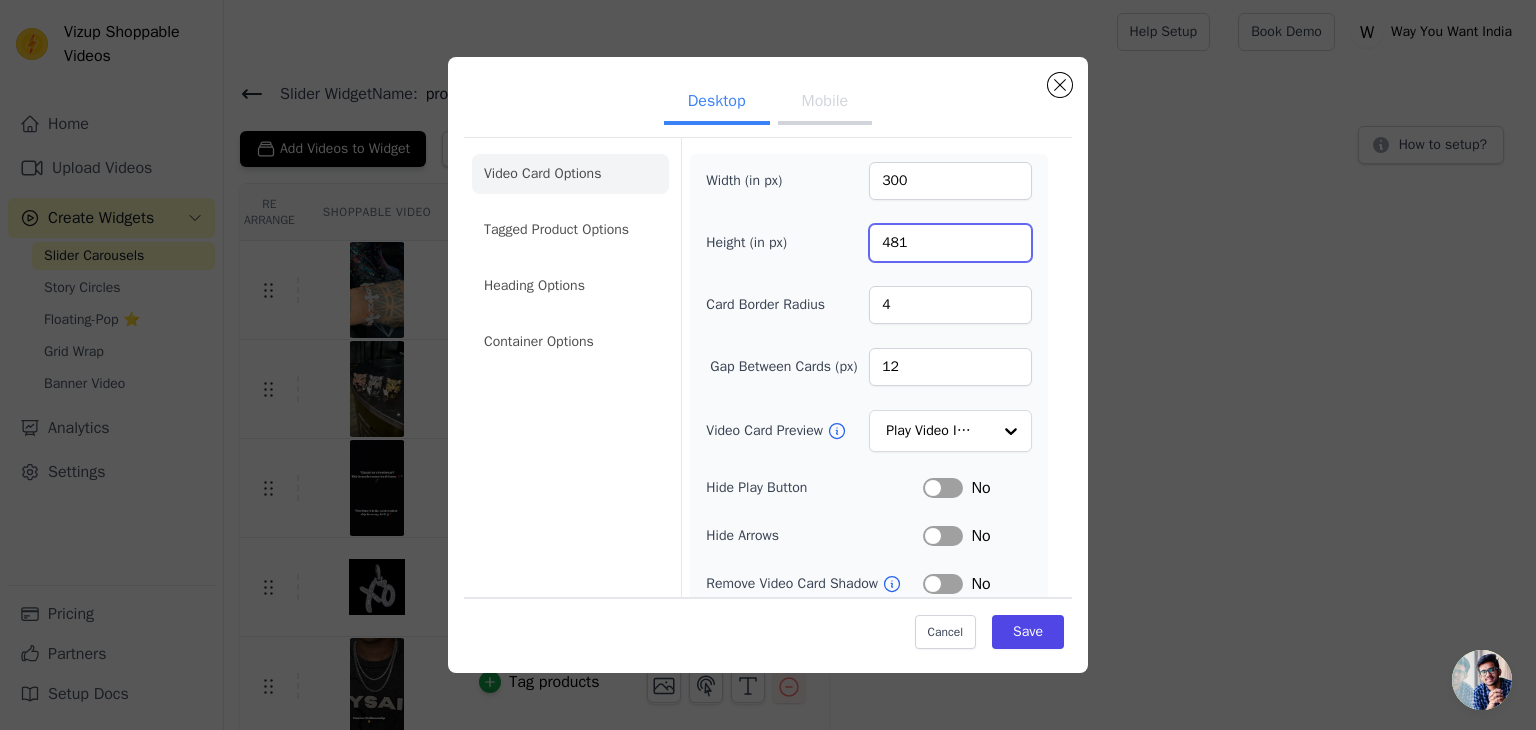 click on "481" at bounding box center [950, 243] 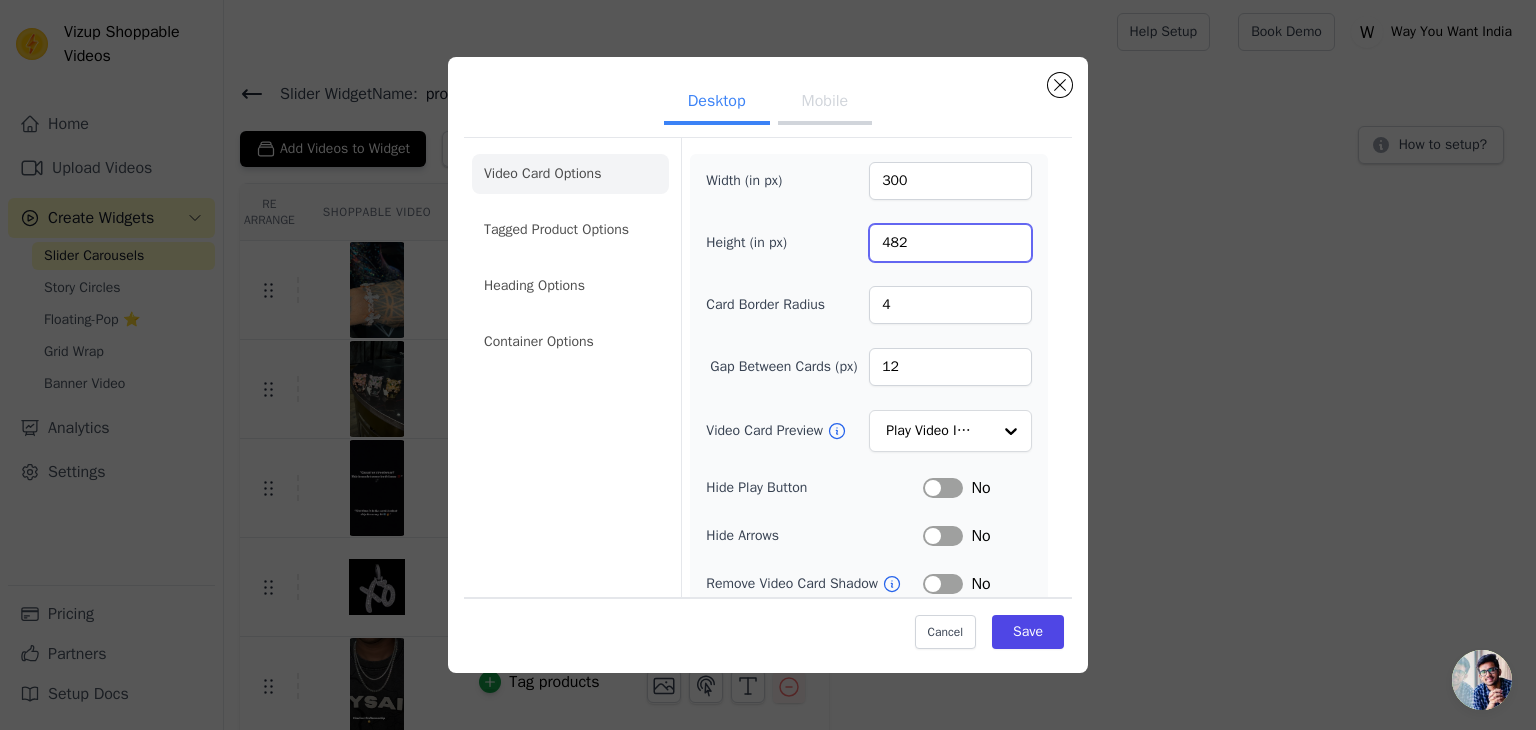 click on "482" at bounding box center (950, 243) 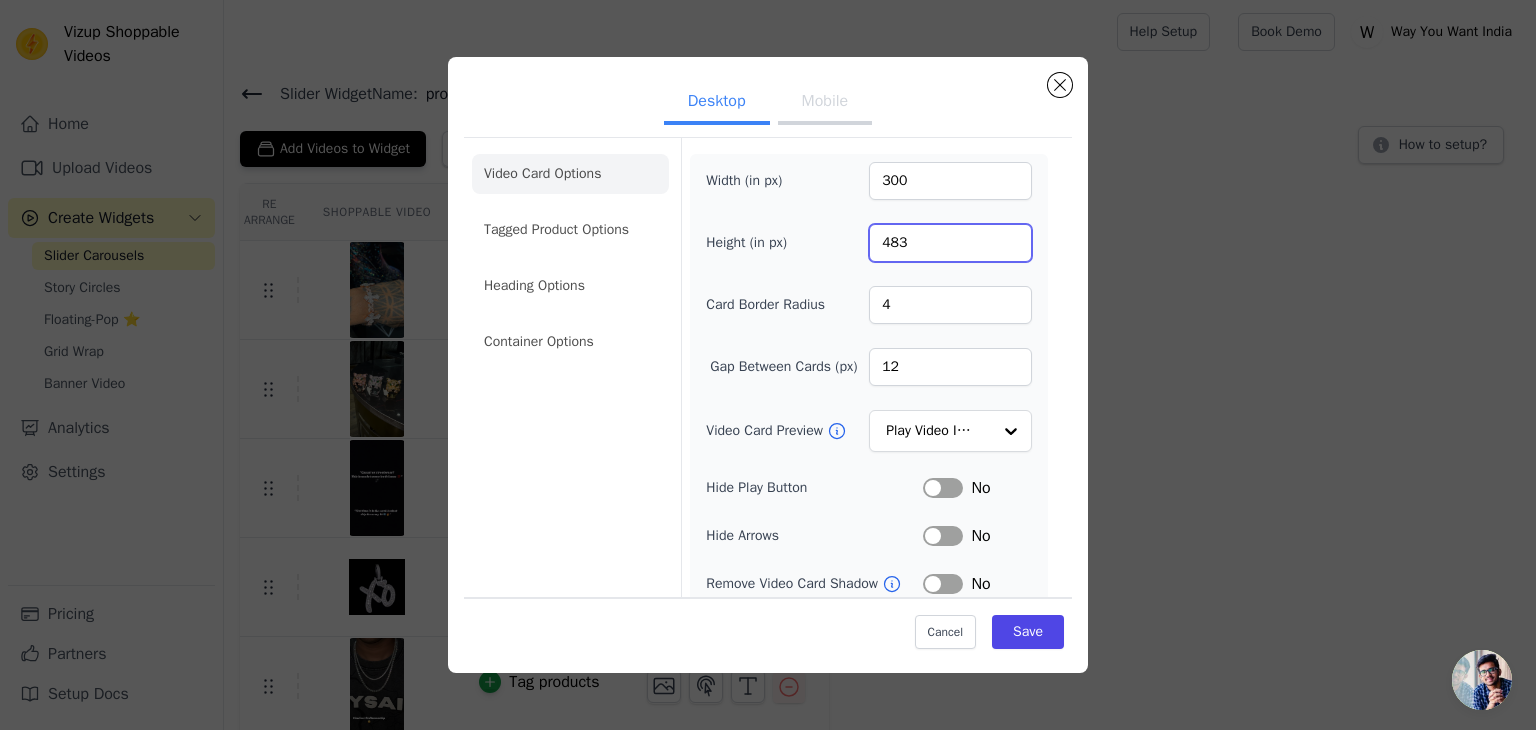 click on "483" at bounding box center [950, 243] 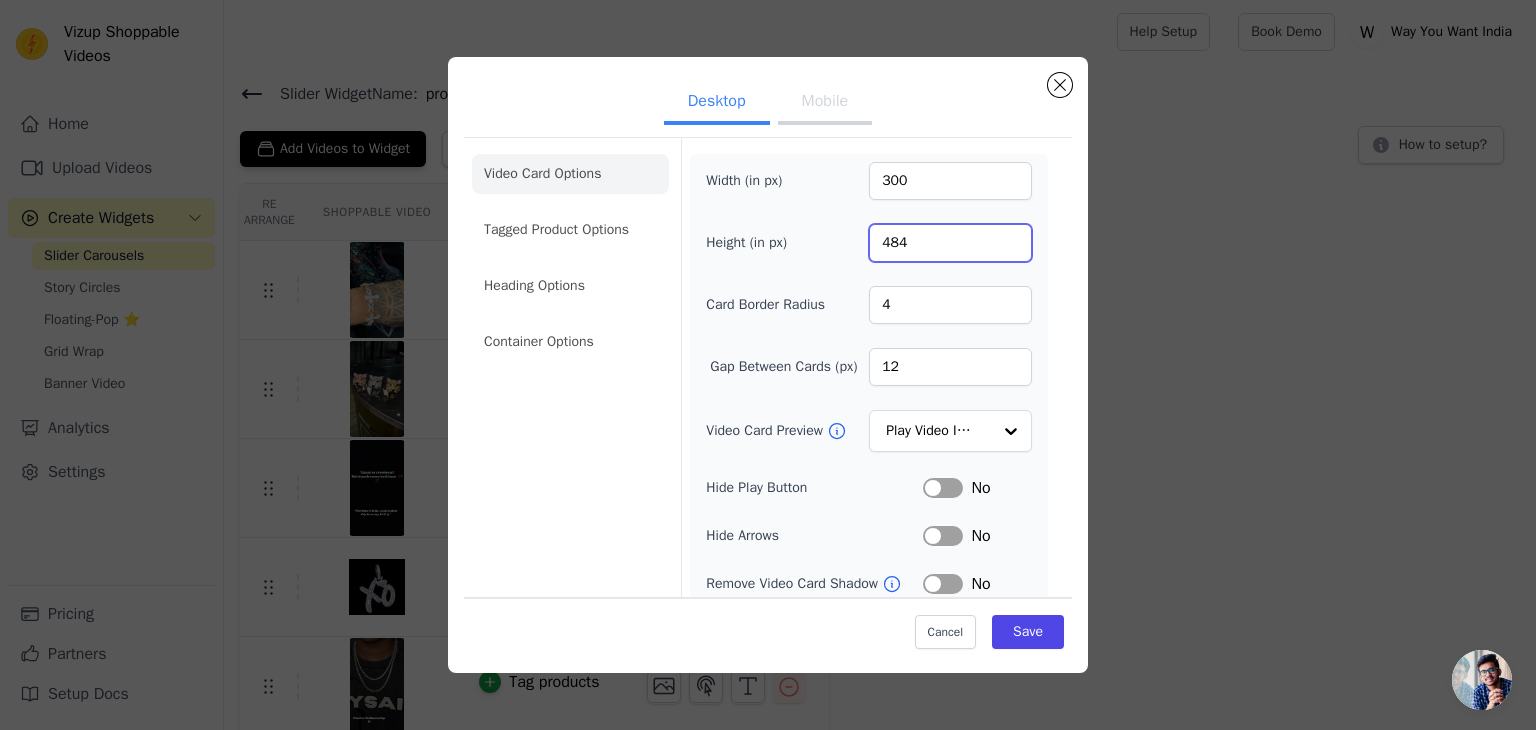 click on "484" at bounding box center (950, 243) 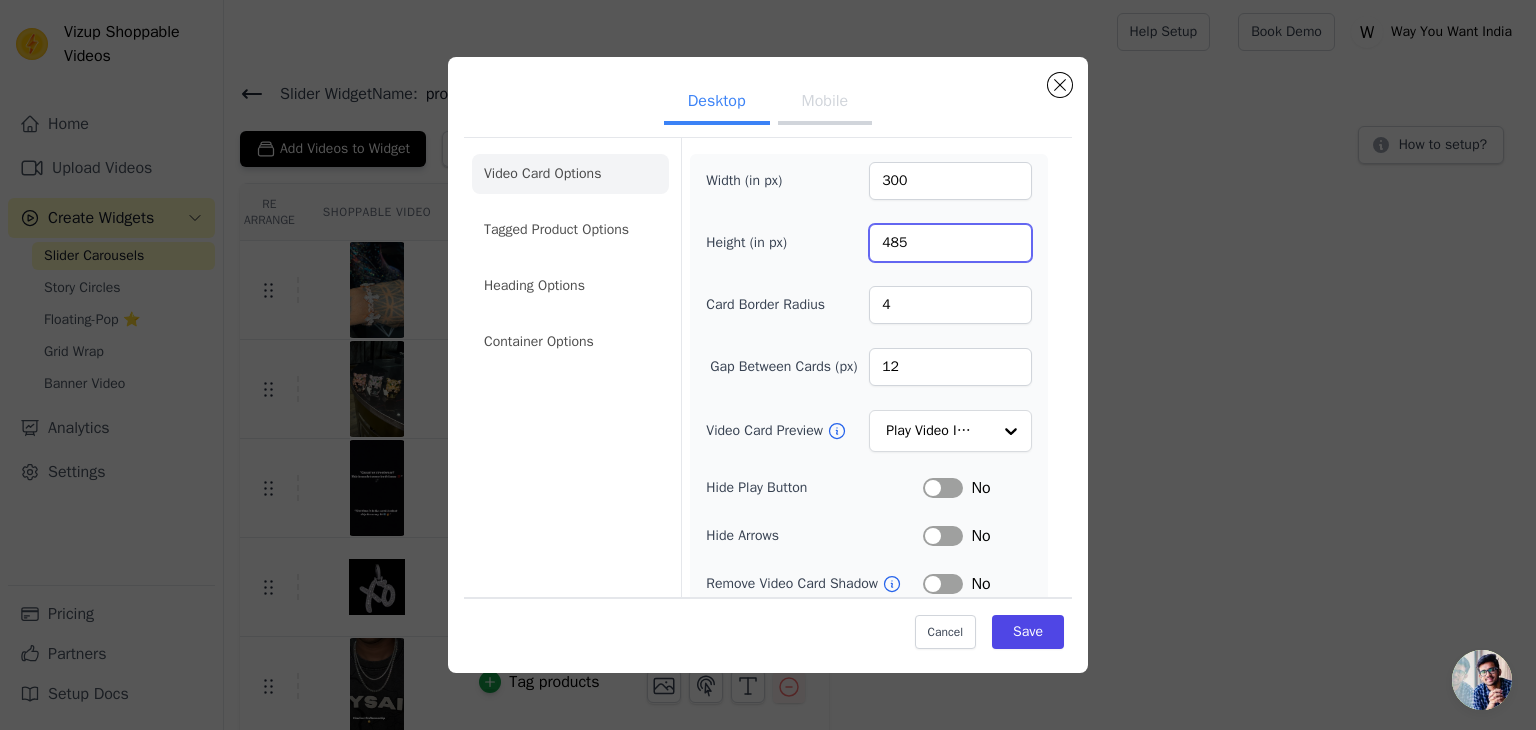click on "485" at bounding box center [950, 243] 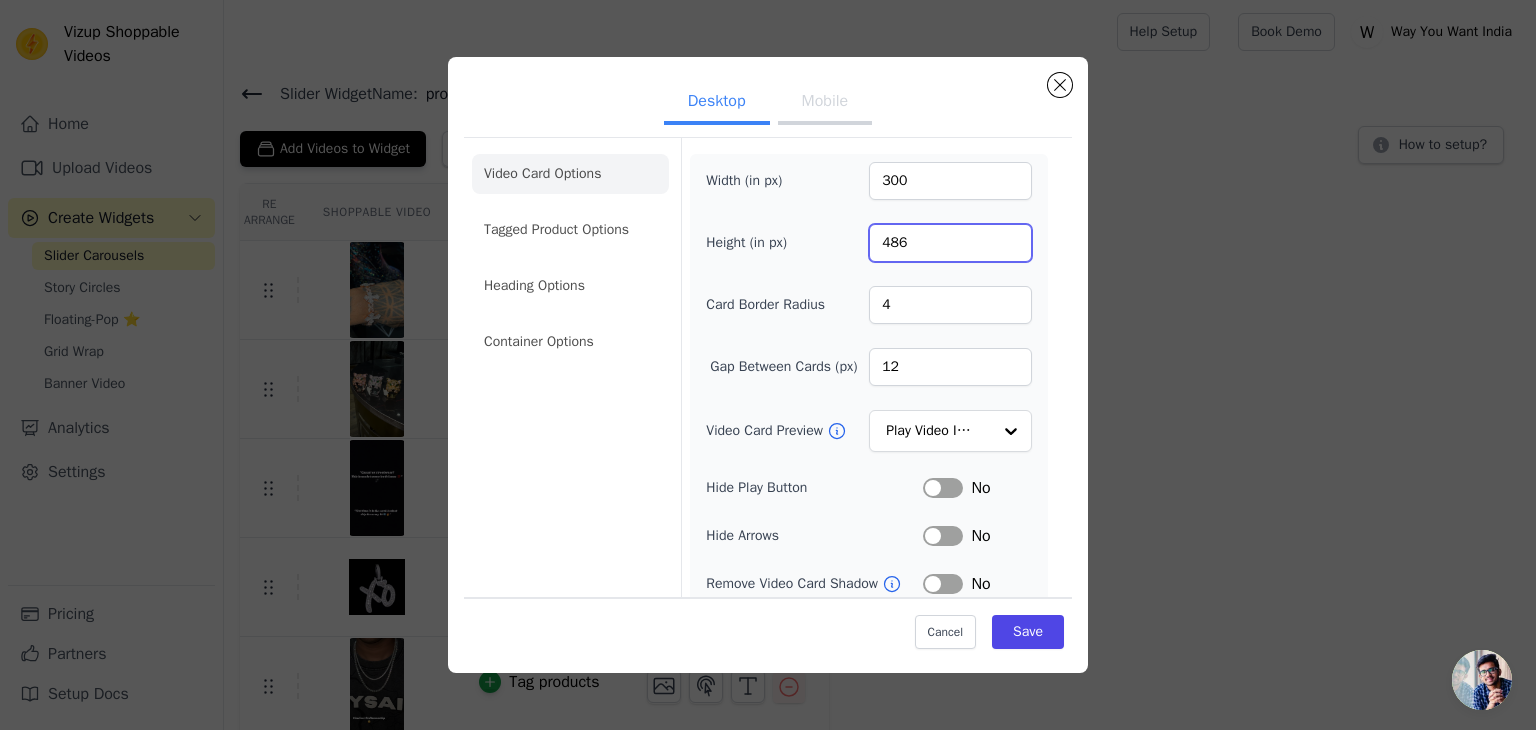 click on "486" at bounding box center [950, 243] 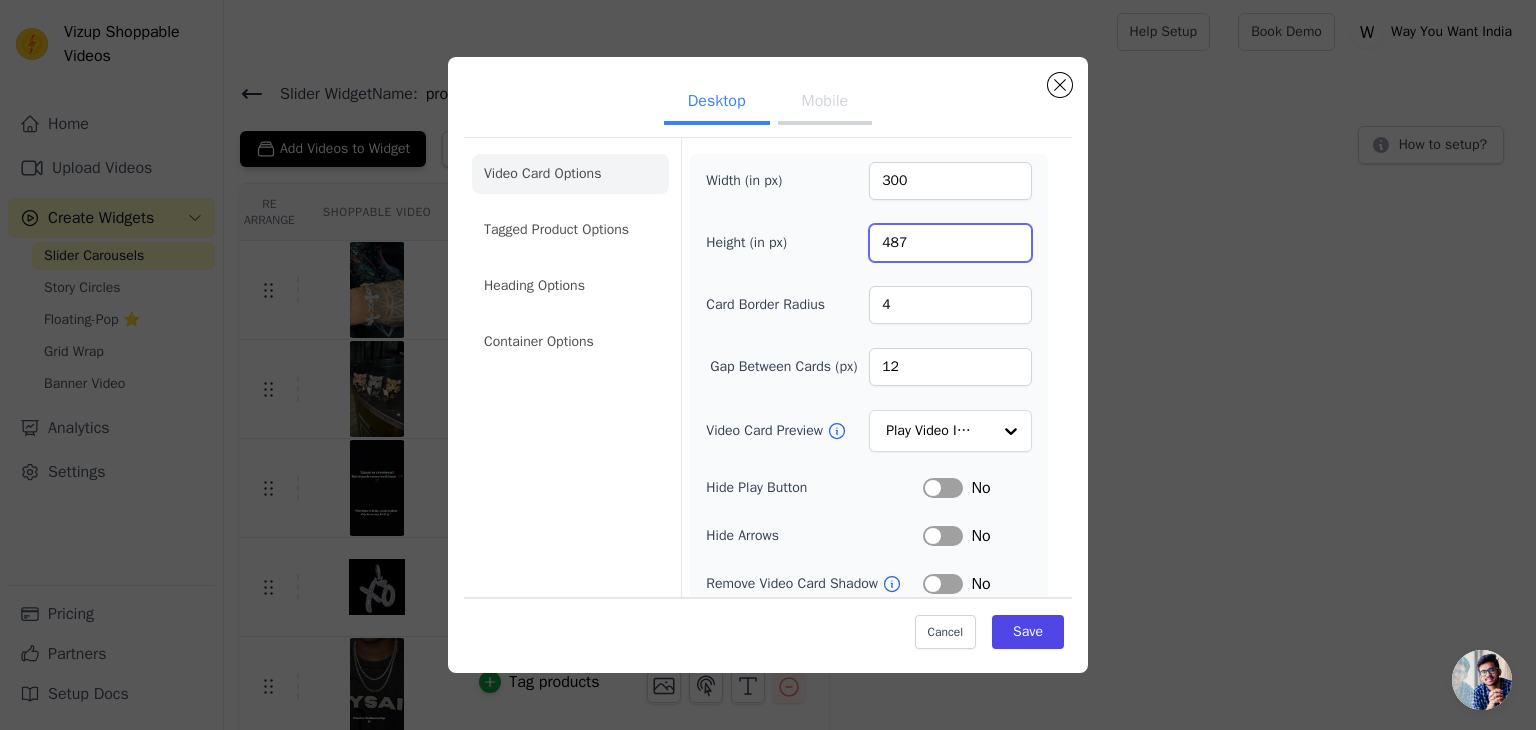 click on "487" at bounding box center (950, 243) 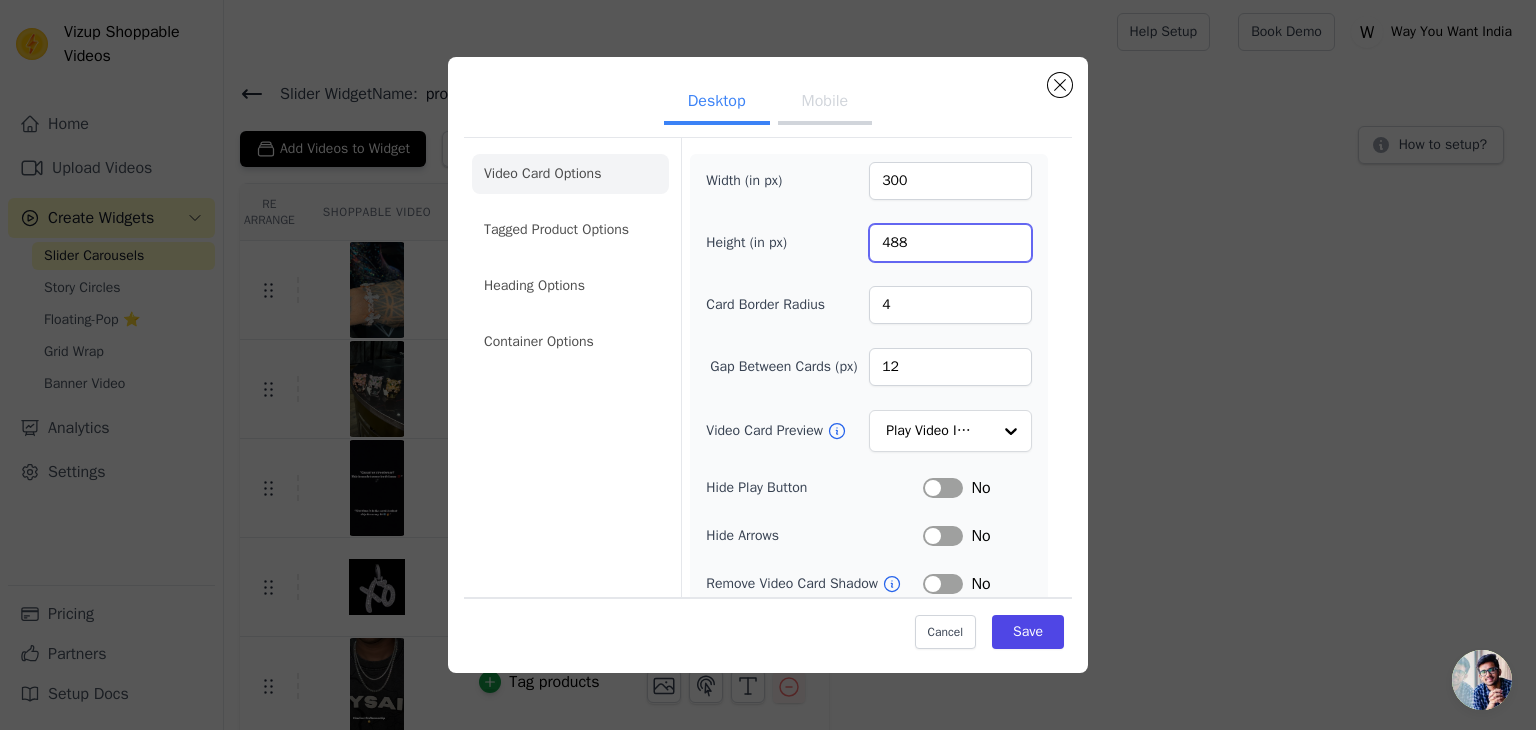 click on "488" at bounding box center (950, 243) 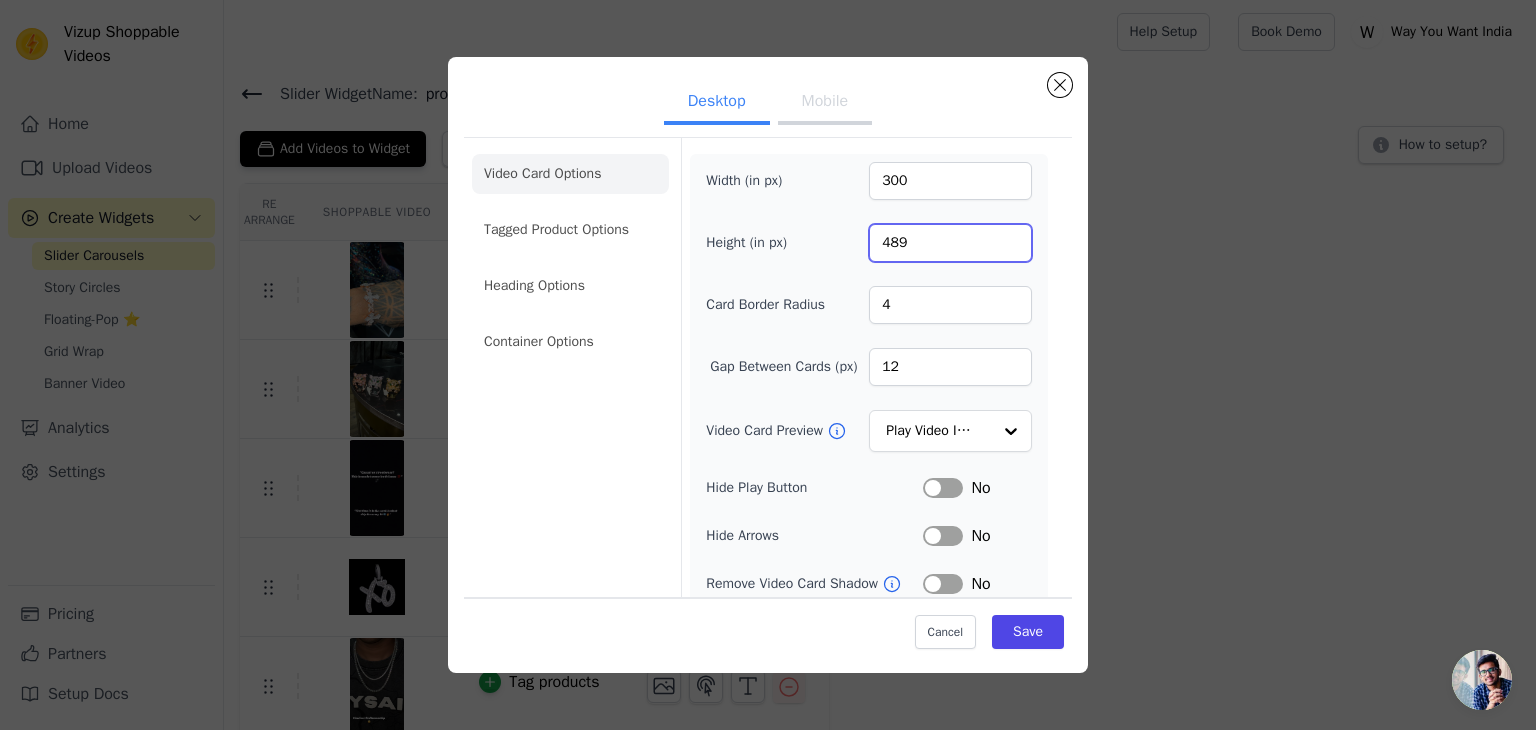 click on "489" at bounding box center [950, 243] 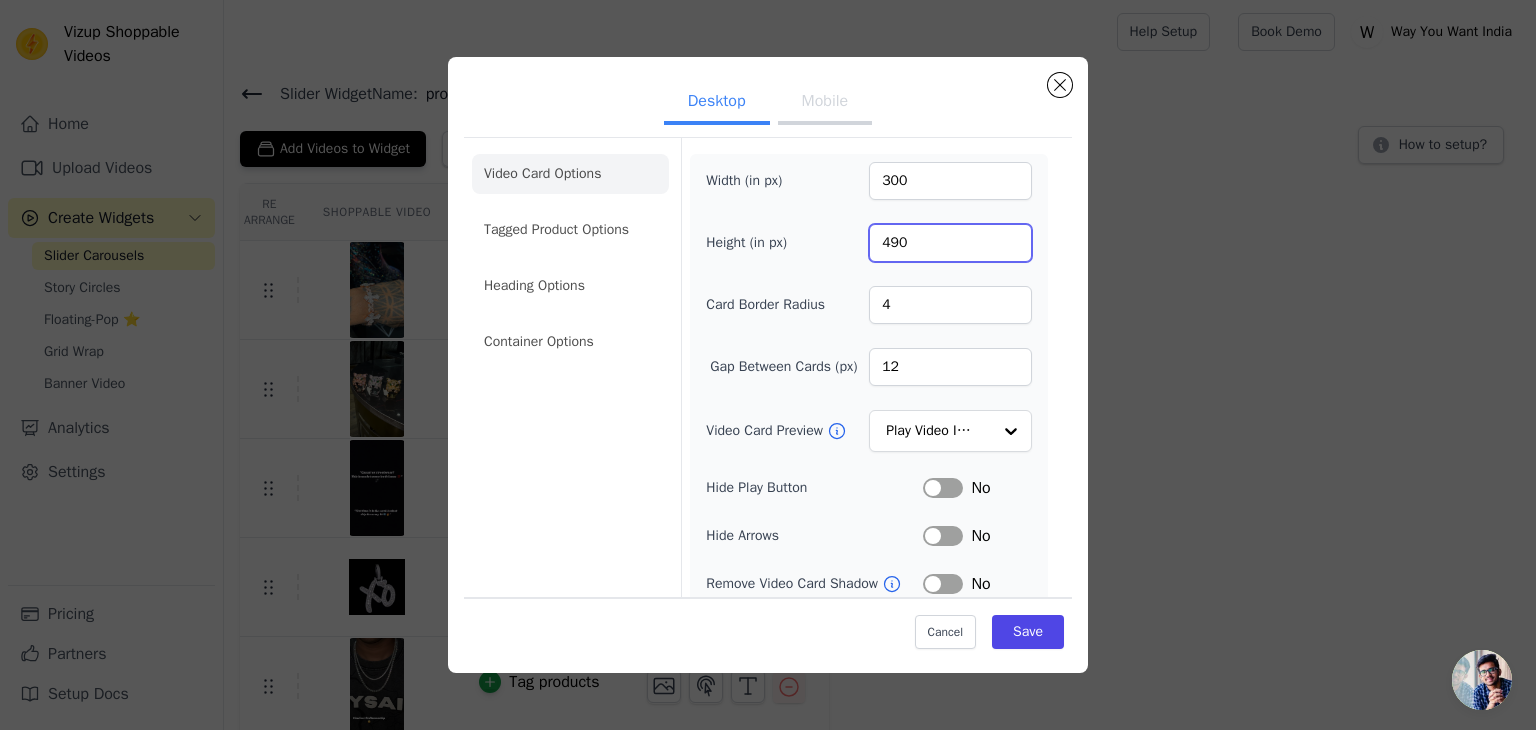 click on "490" at bounding box center (950, 243) 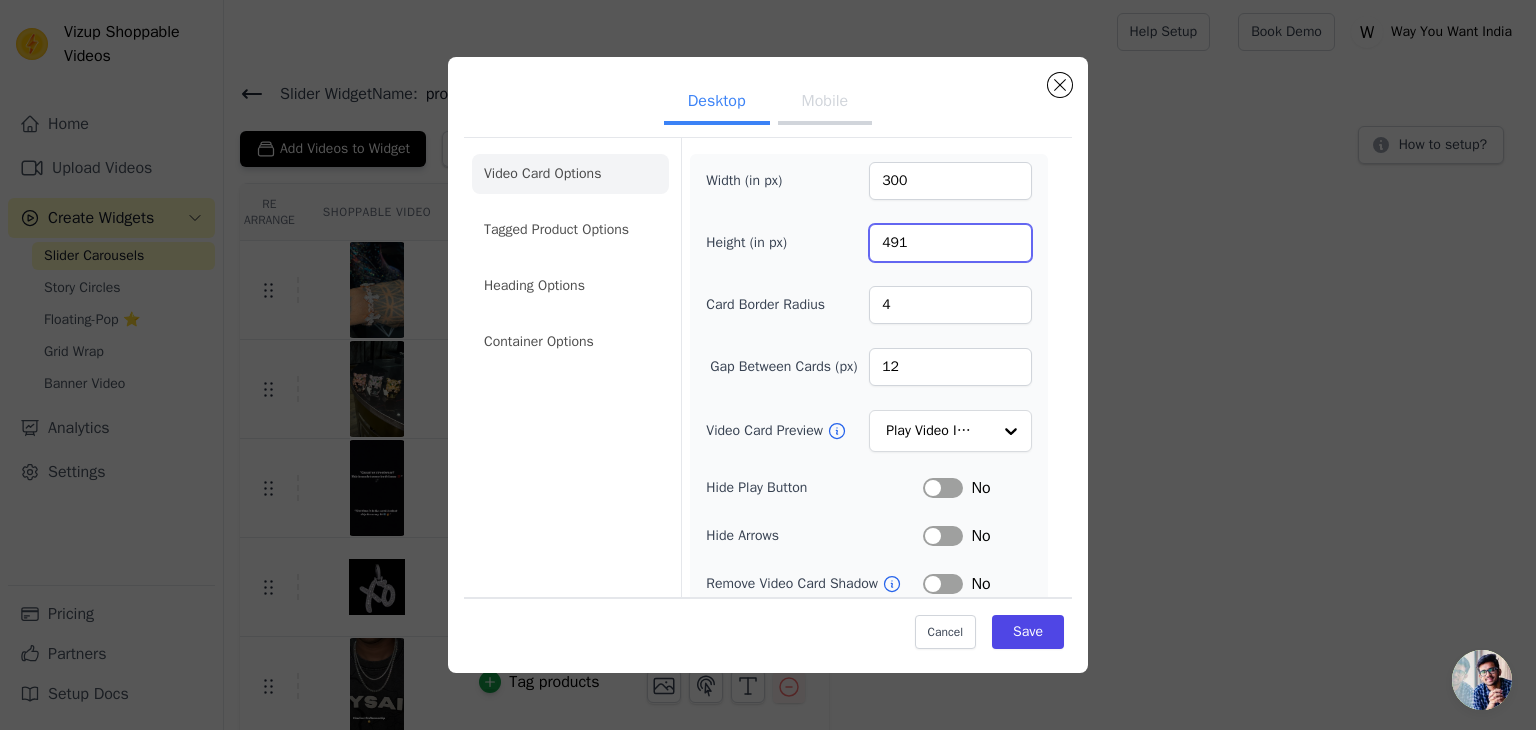 click on "491" at bounding box center (950, 243) 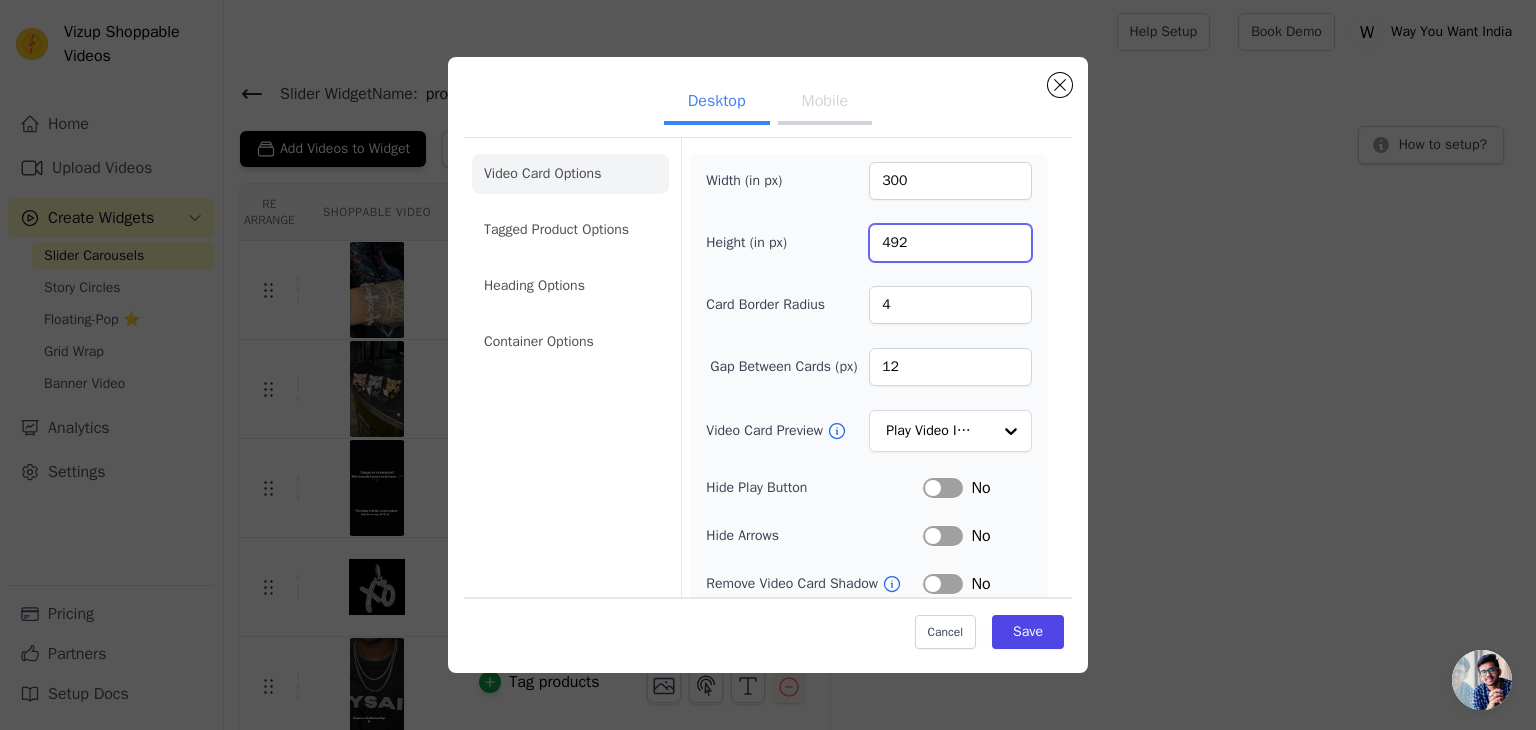 click on "492" at bounding box center (950, 243) 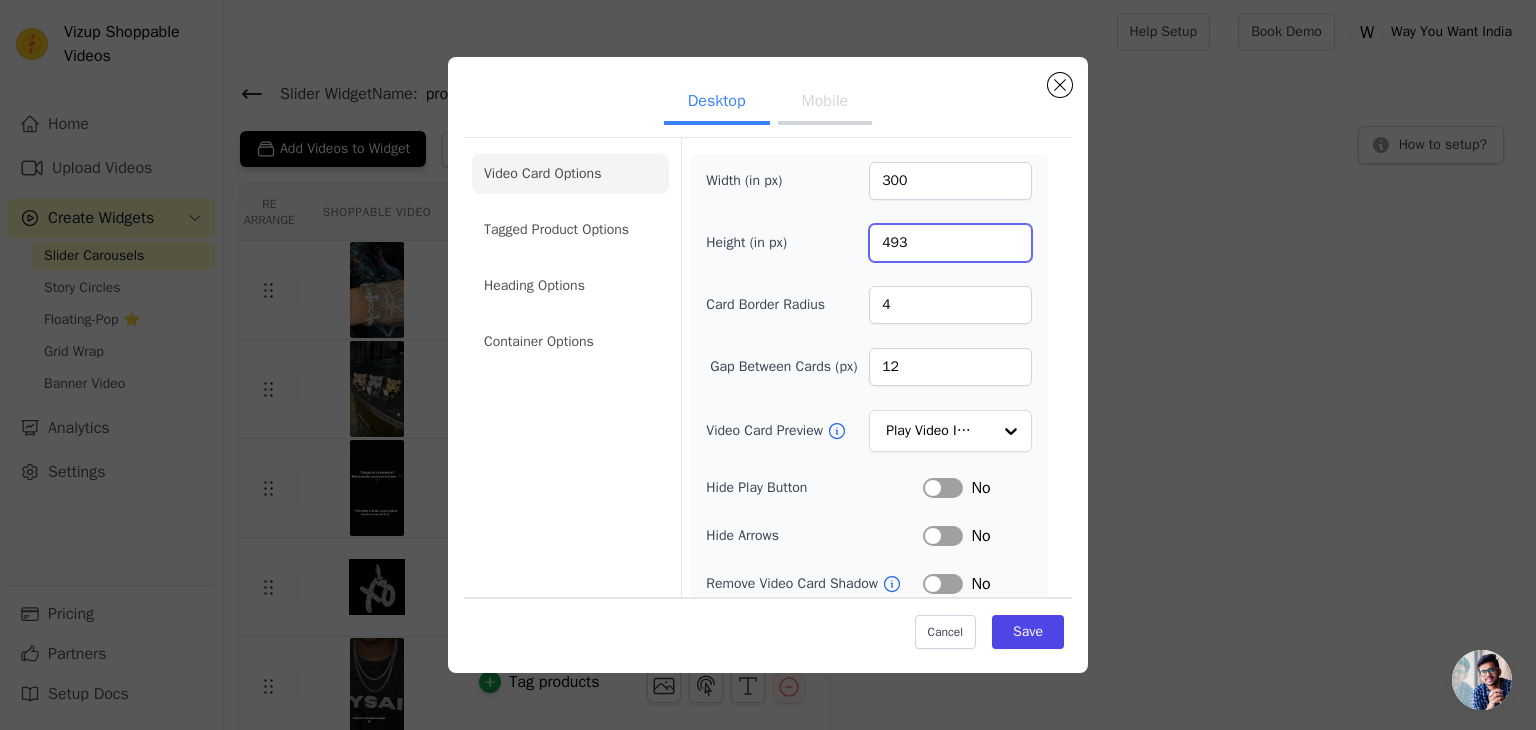 click on "493" at bounding box center (950, 243) 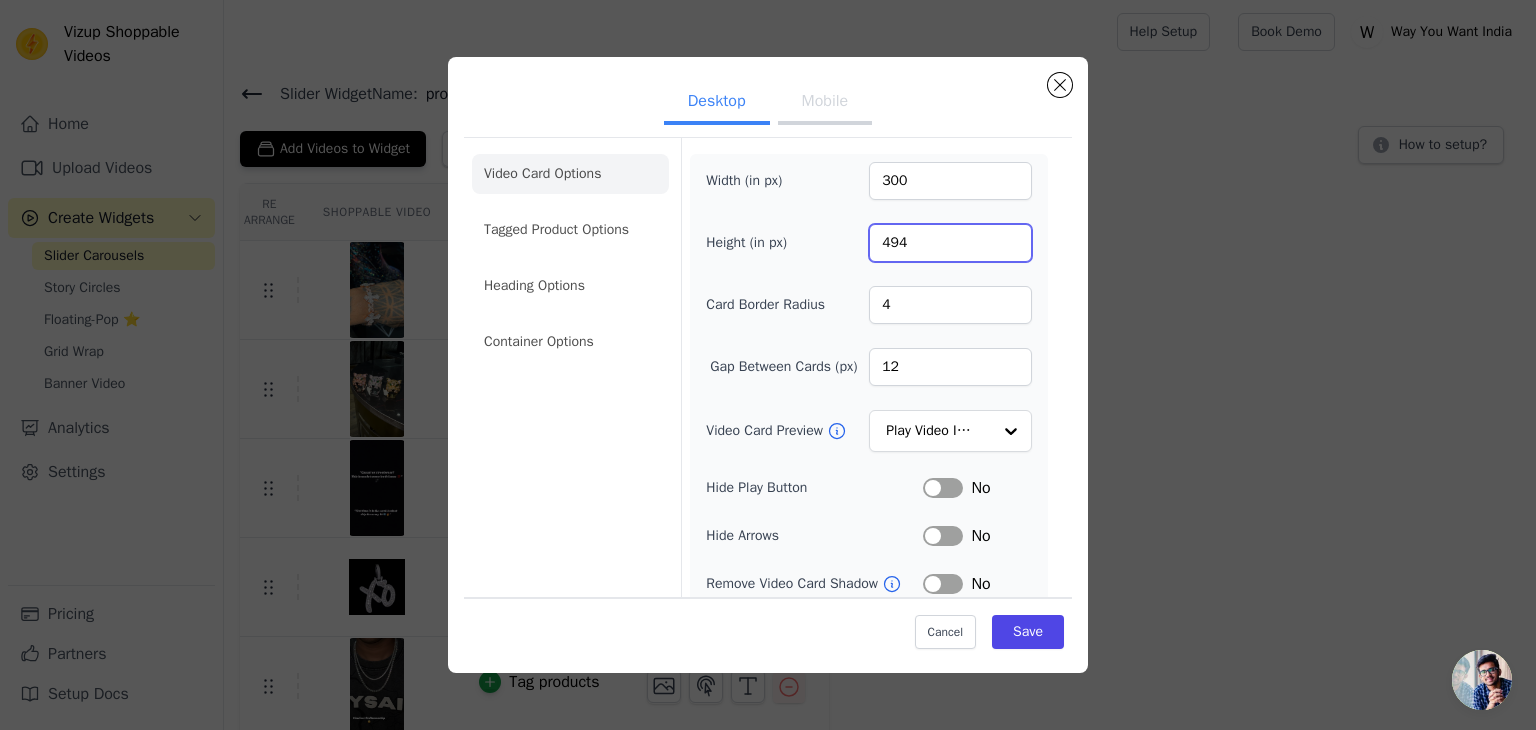 click on "494" at bounding box center (950, 243) 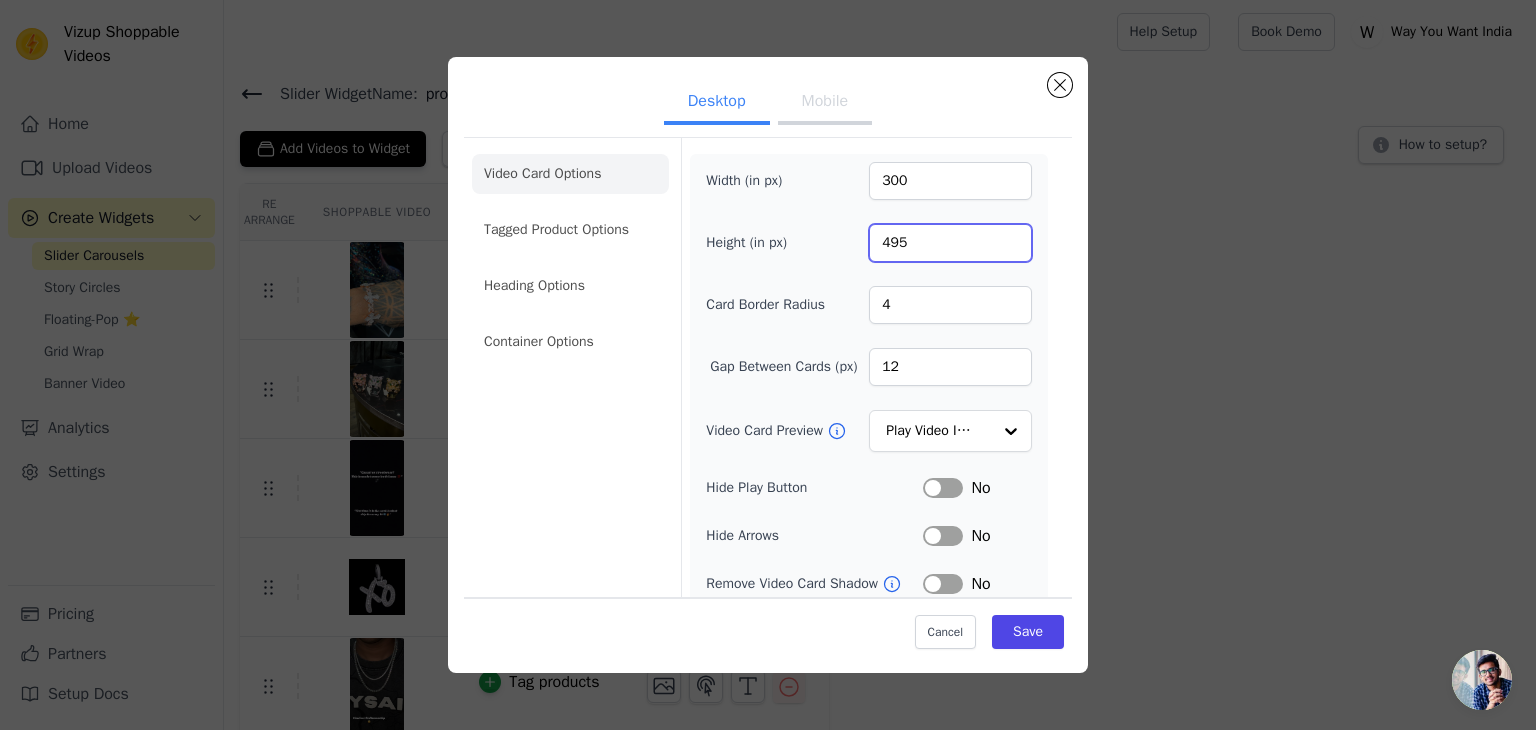 click on "495" at bounding box center [950, 243] 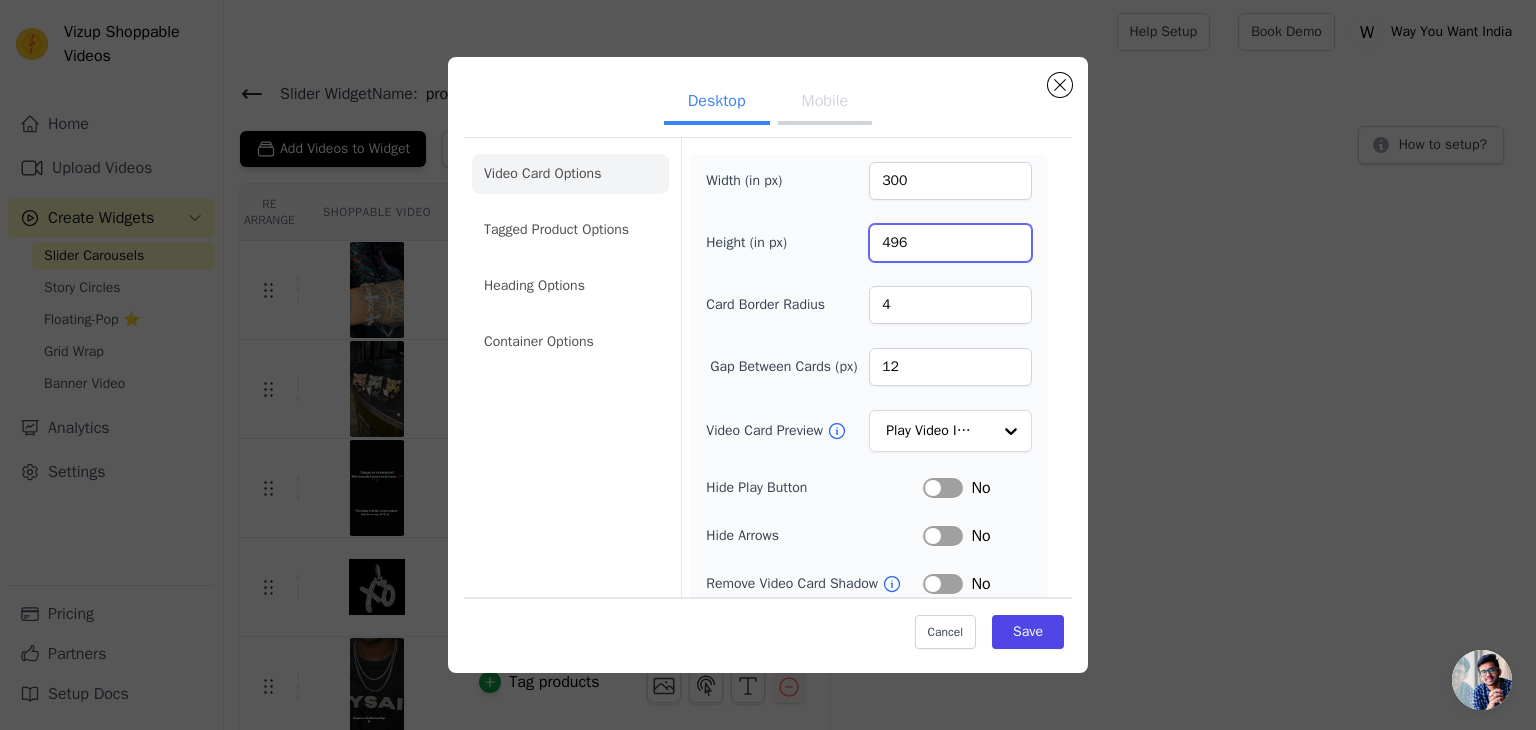 click on "496" at bounding box center [950, 243] 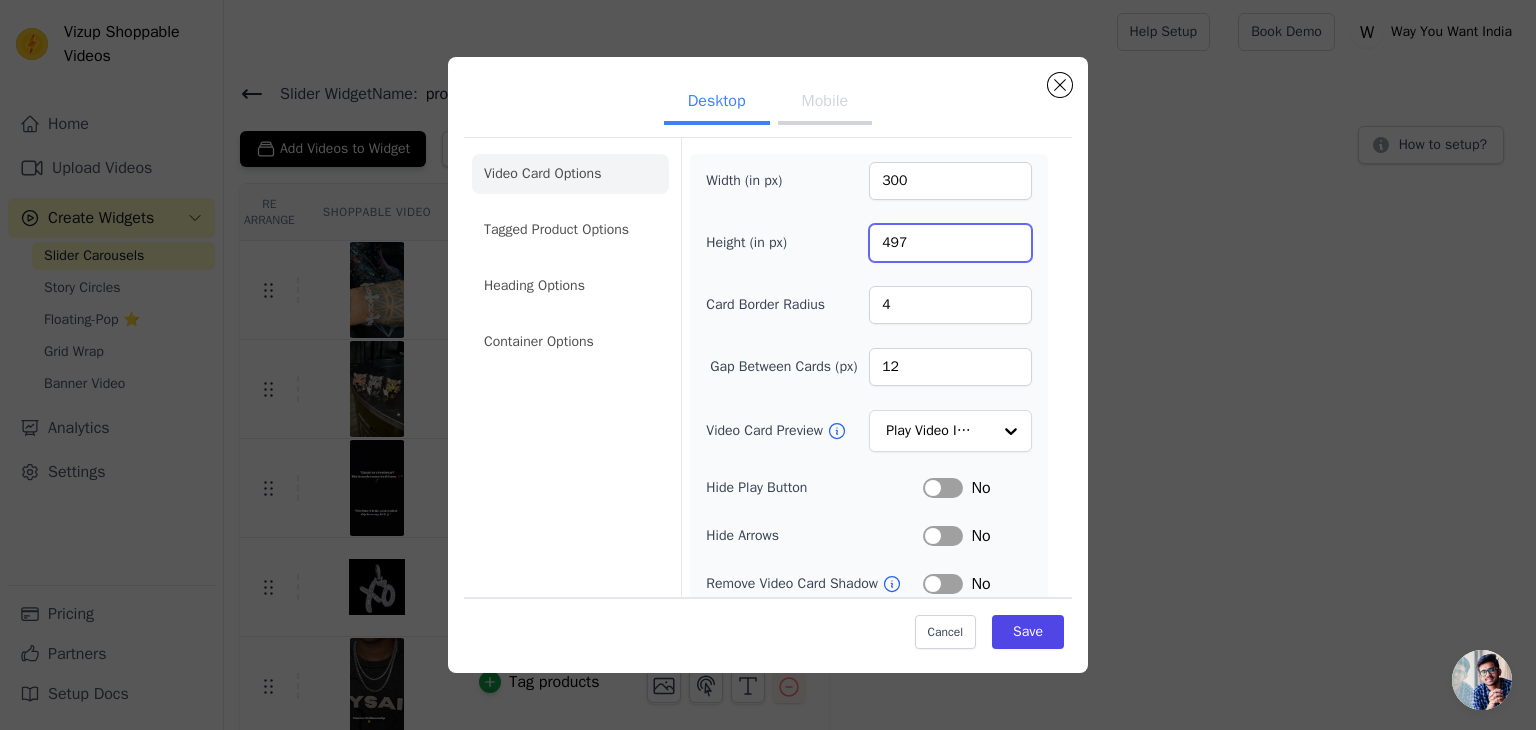 click on "497" at bounding box center [950, 243] 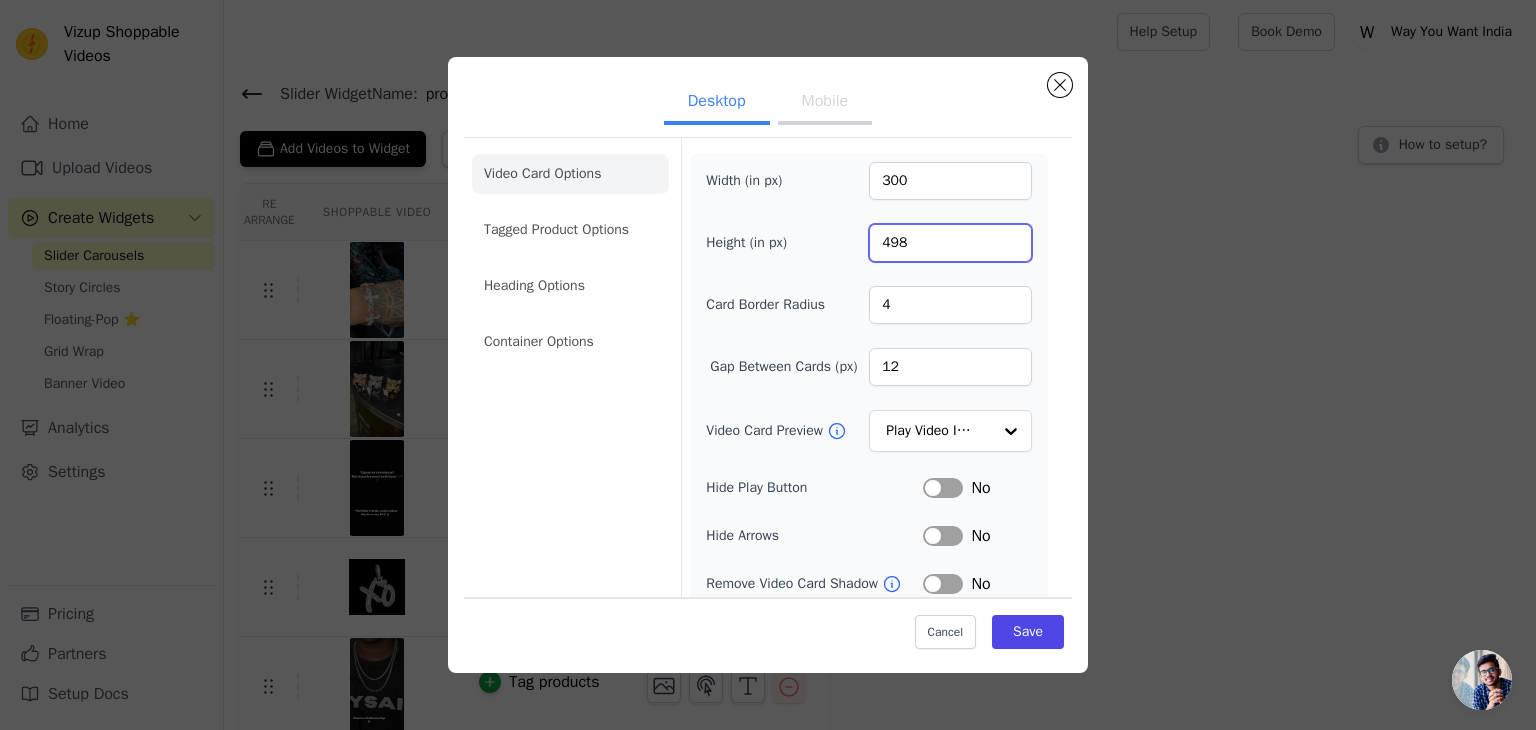 click on "498" at bounding box center [950, 243] 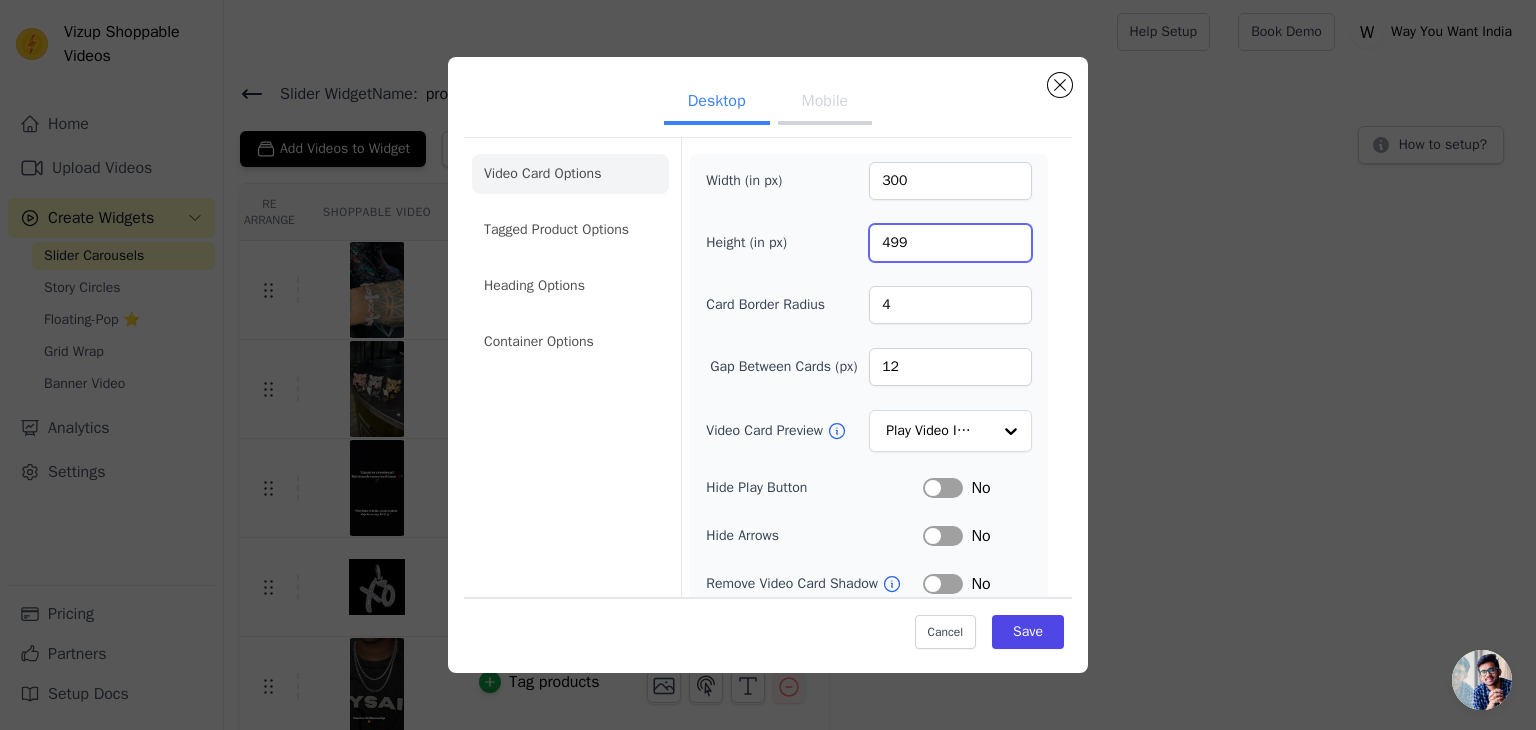 click on "499" at bounding box center (950, 243) 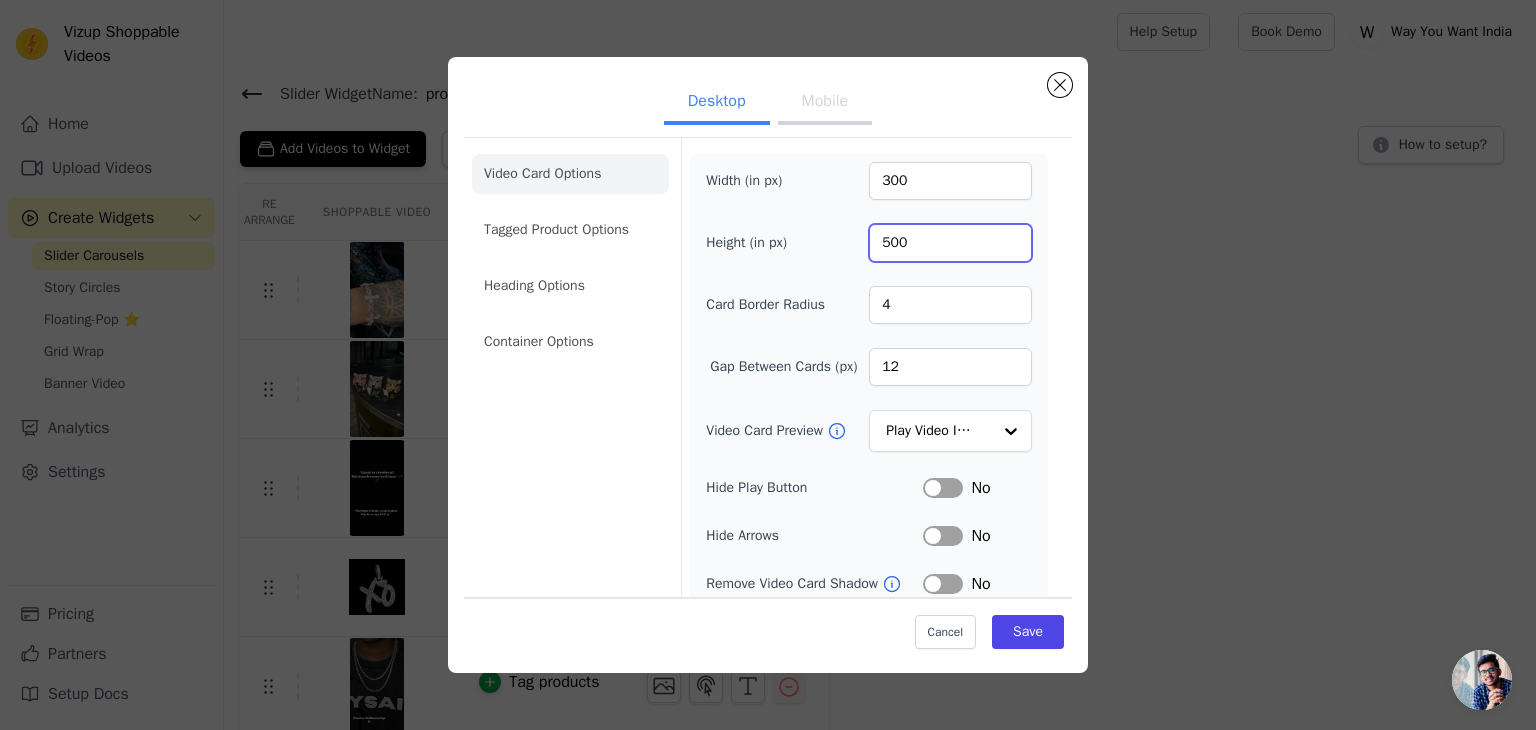 type on "500" 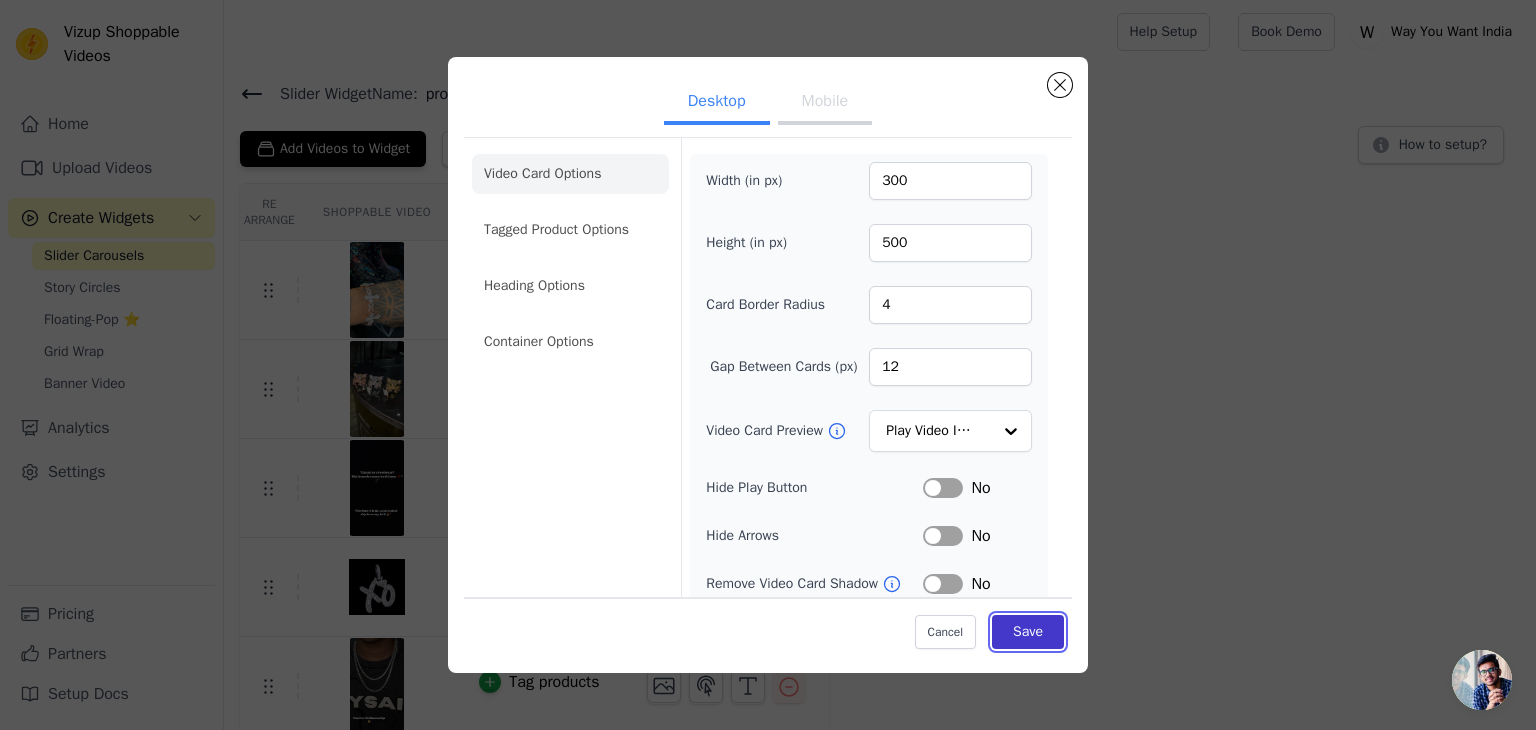 click on "Save" at bounding box center [1028, 632] 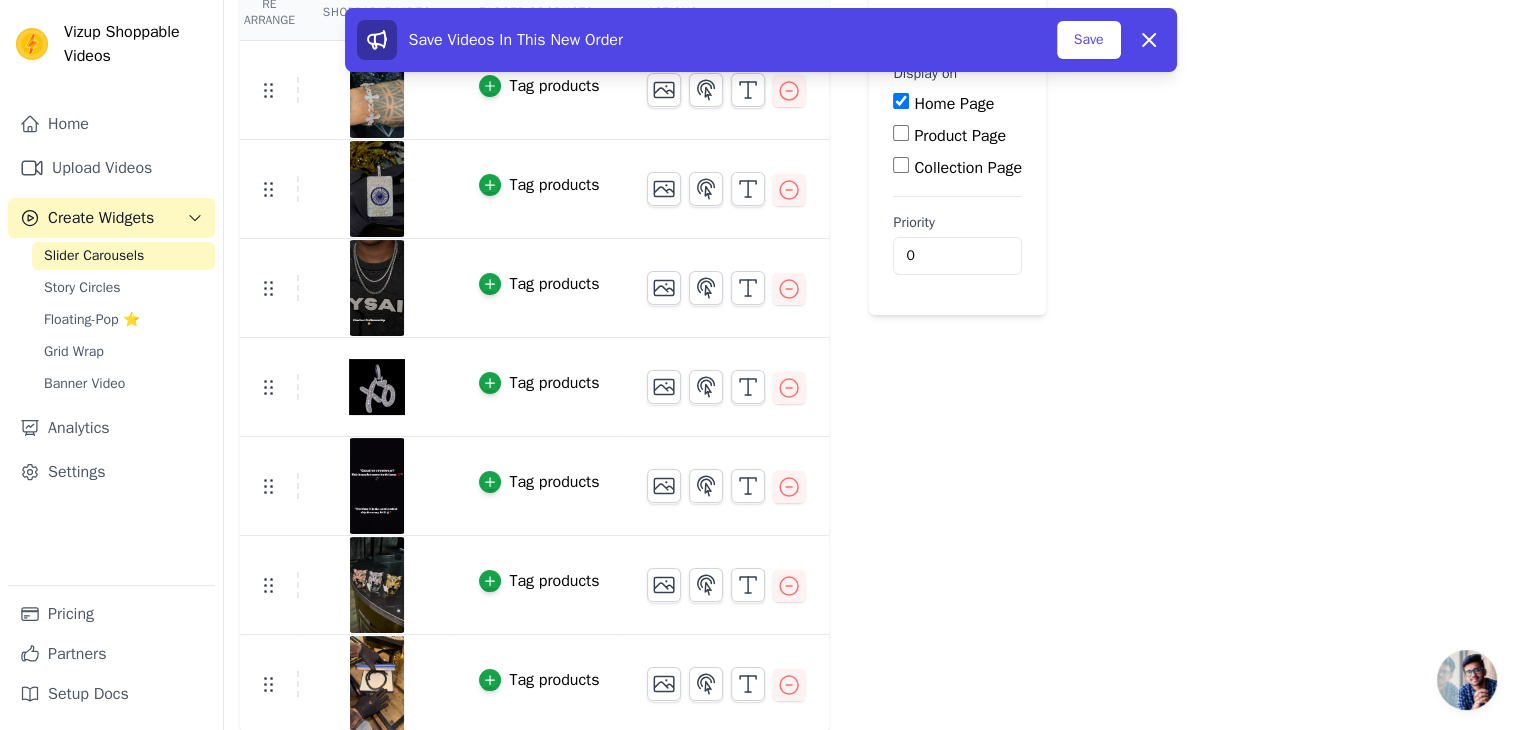 scroll, scrollTop: 201, scrollLeft: 0, axis: vertical 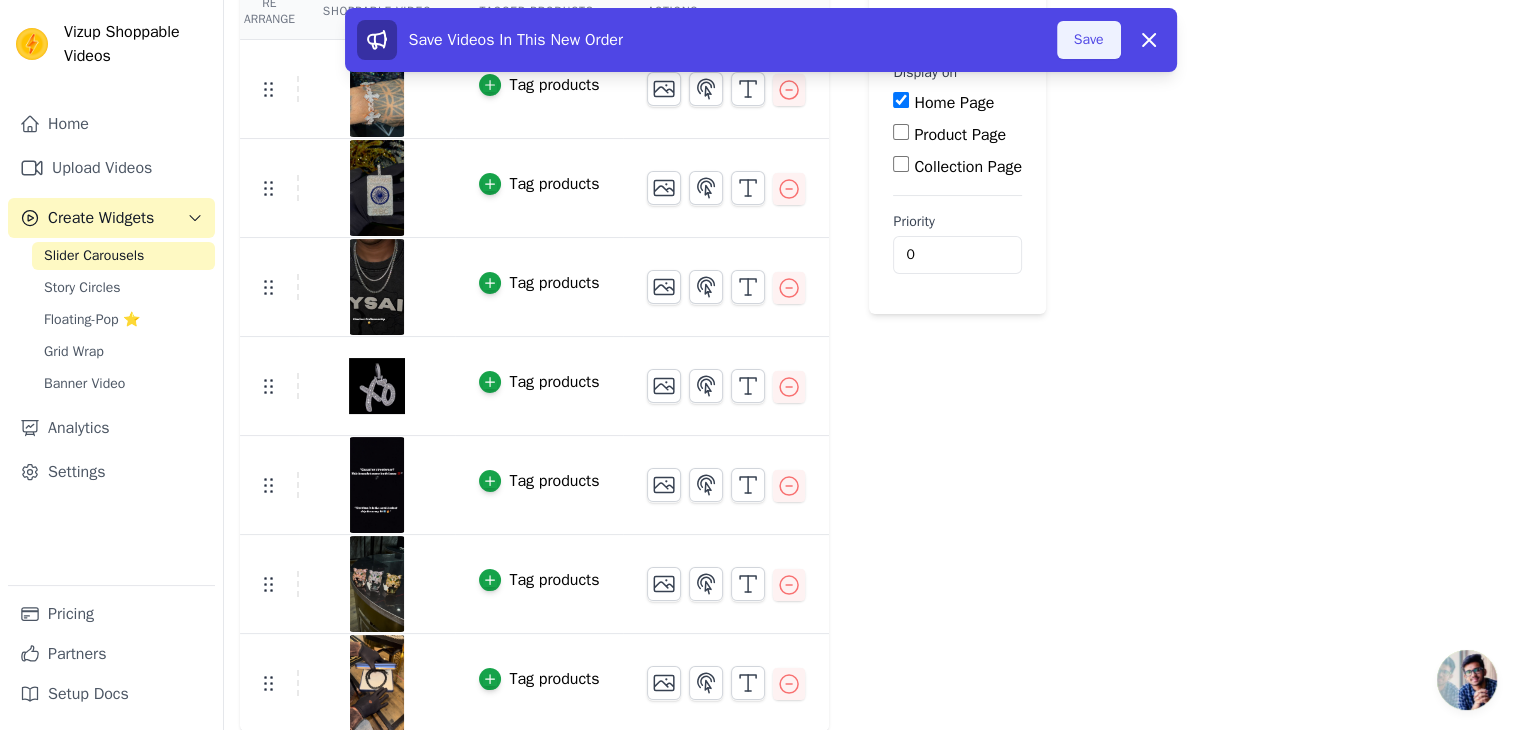 click on "Save" at bounding box center [1089, 40] 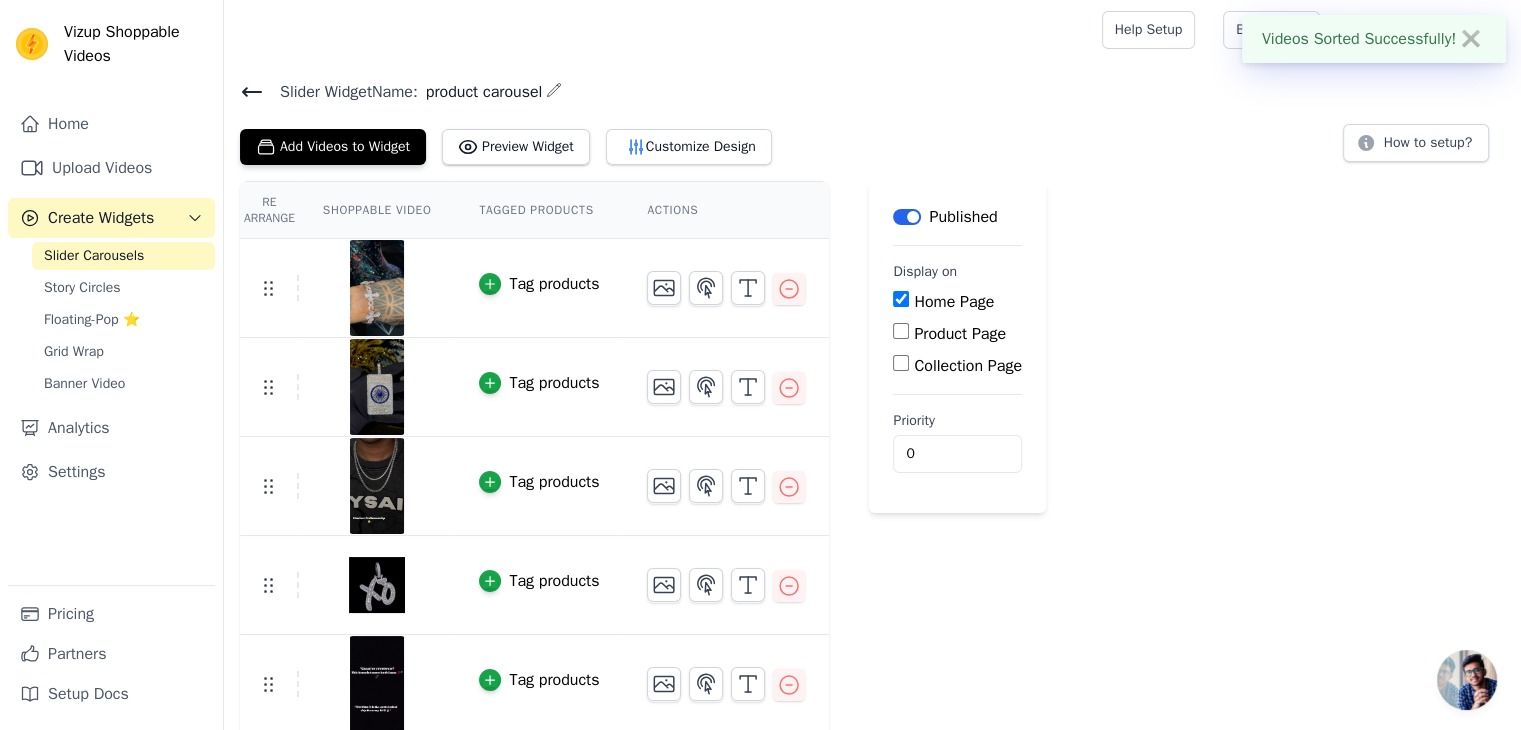 scroll, scrollTop: 0, scrollLeft: 0, axis: both 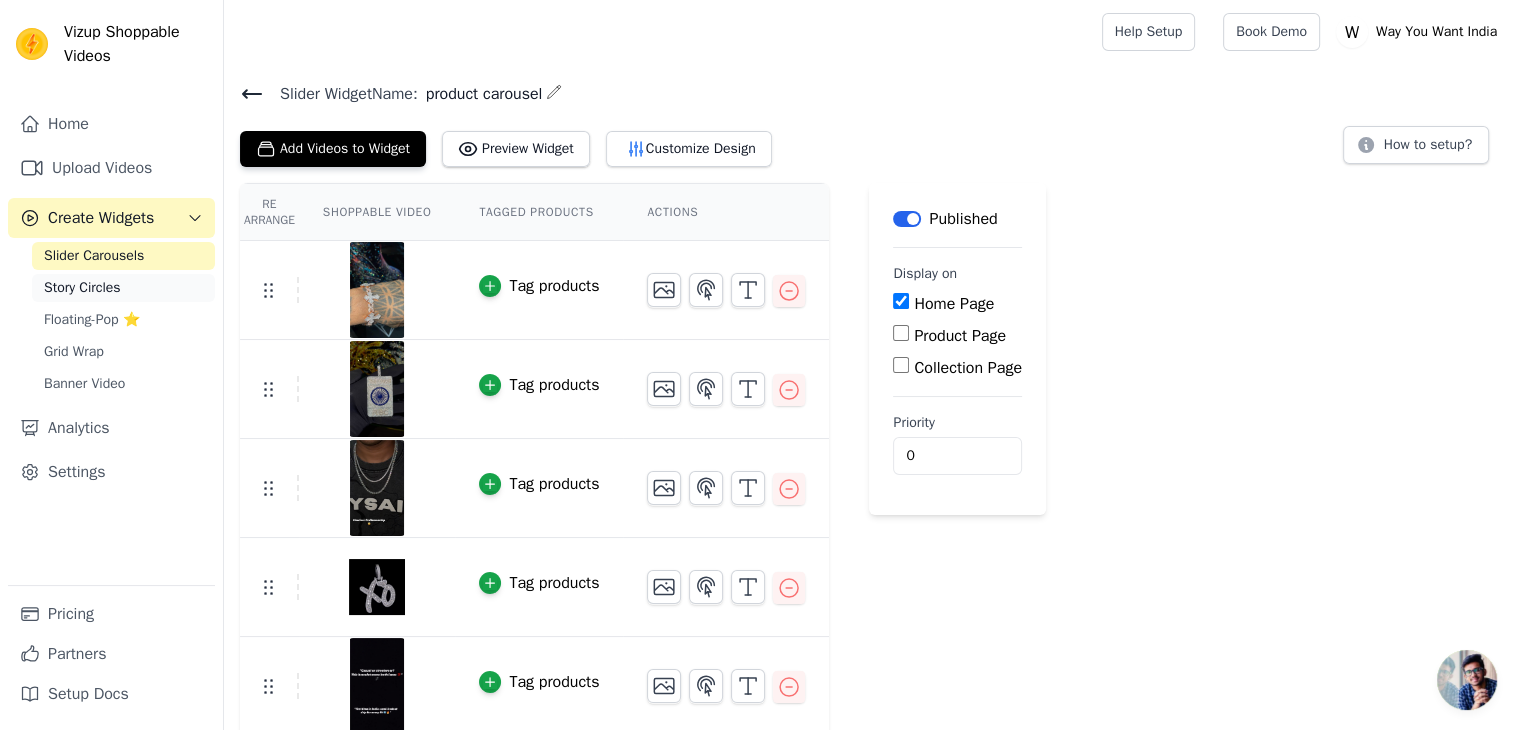 click on "Story Circles" at bounding box center [82, 288] 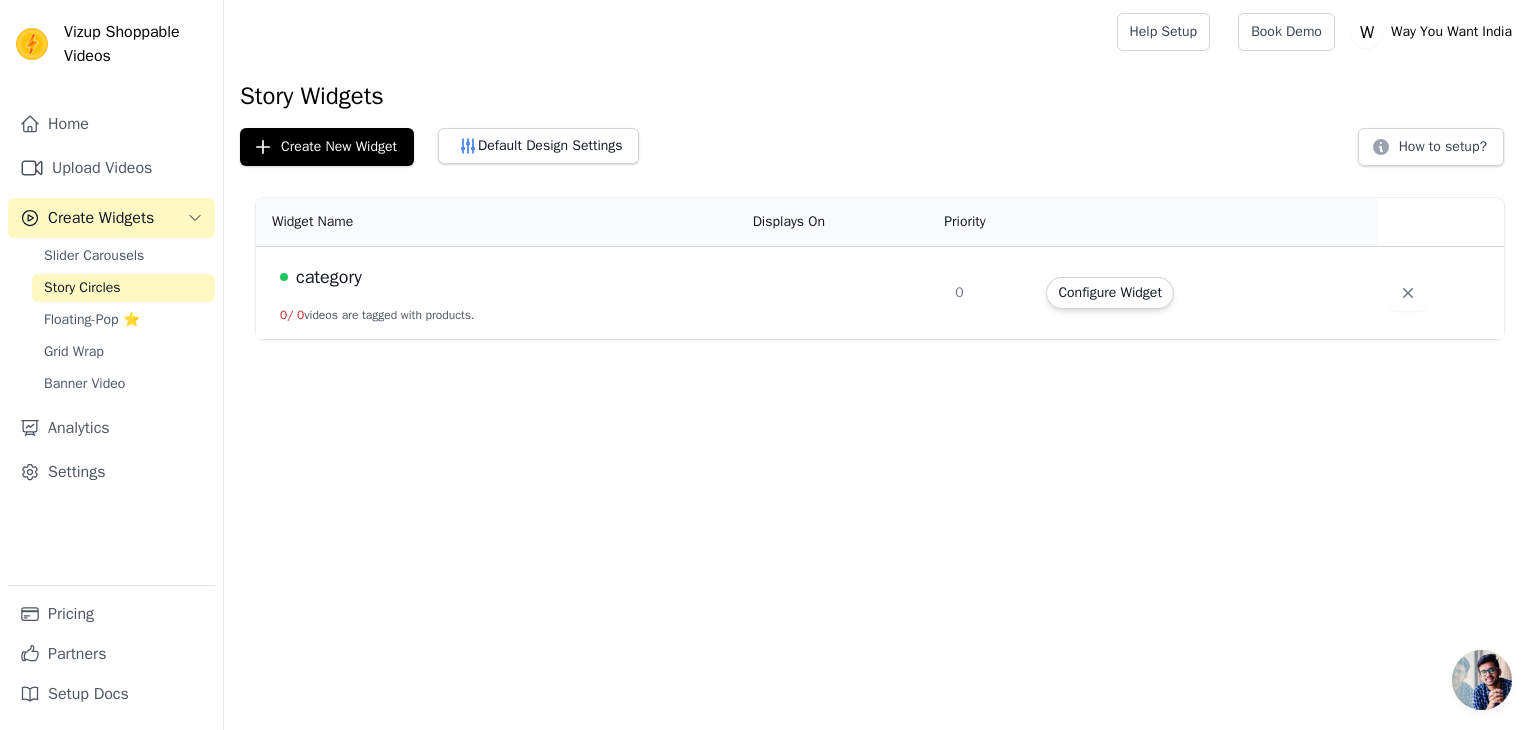 click on "category" at bounding box center (329, 277) 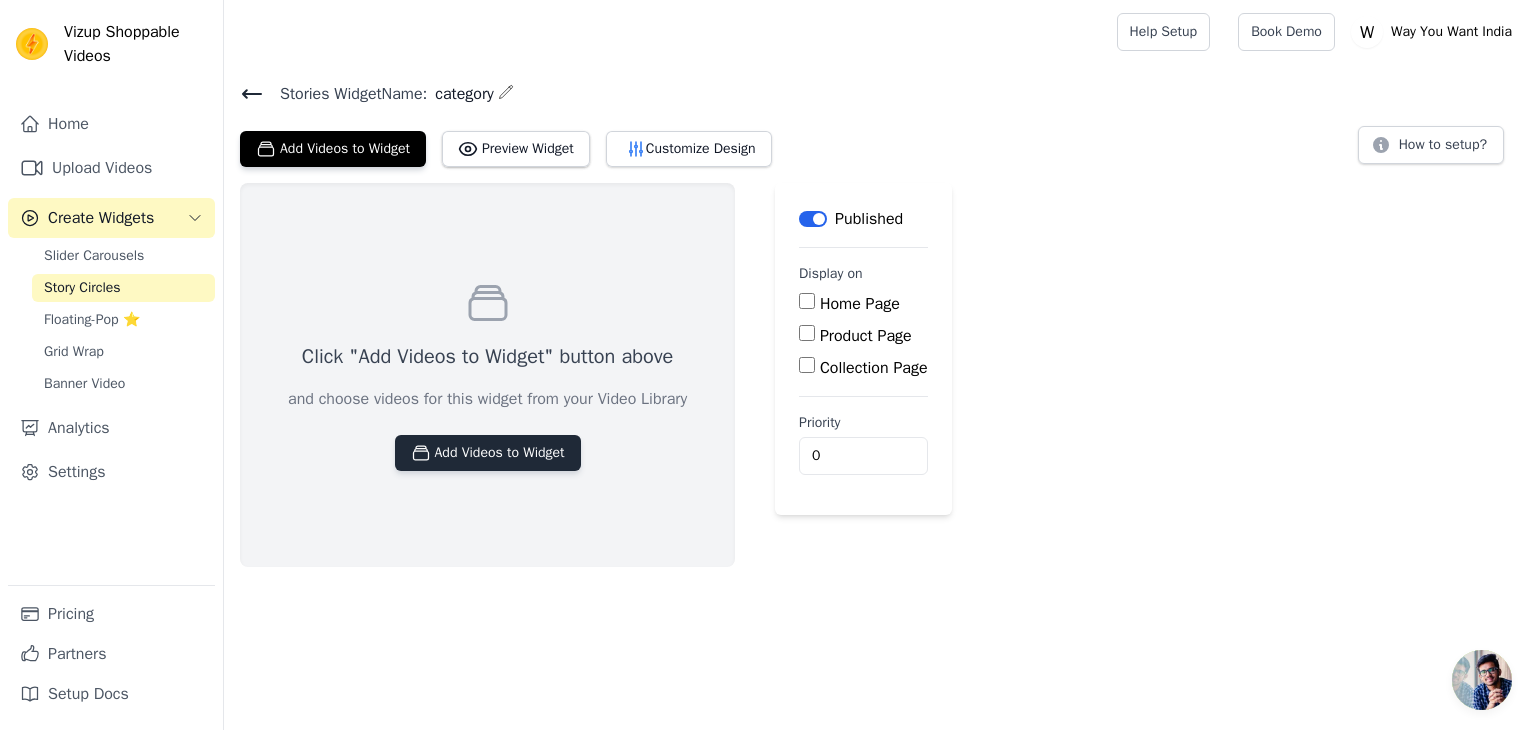 click on "Add Videos to Widget" at bounding box center [488, 453] 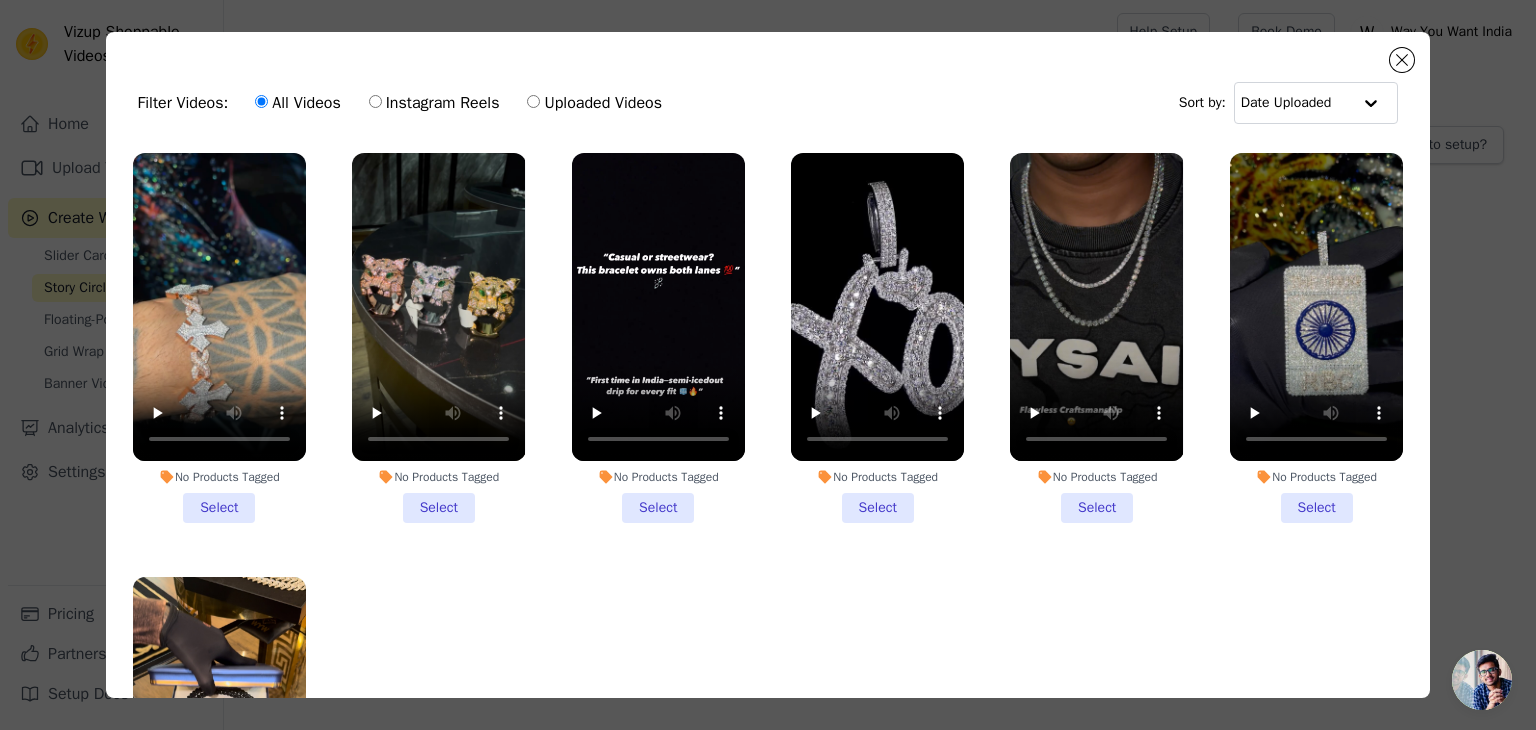 click on "No Products Tagged     Select" at bounding box center [219, 338] 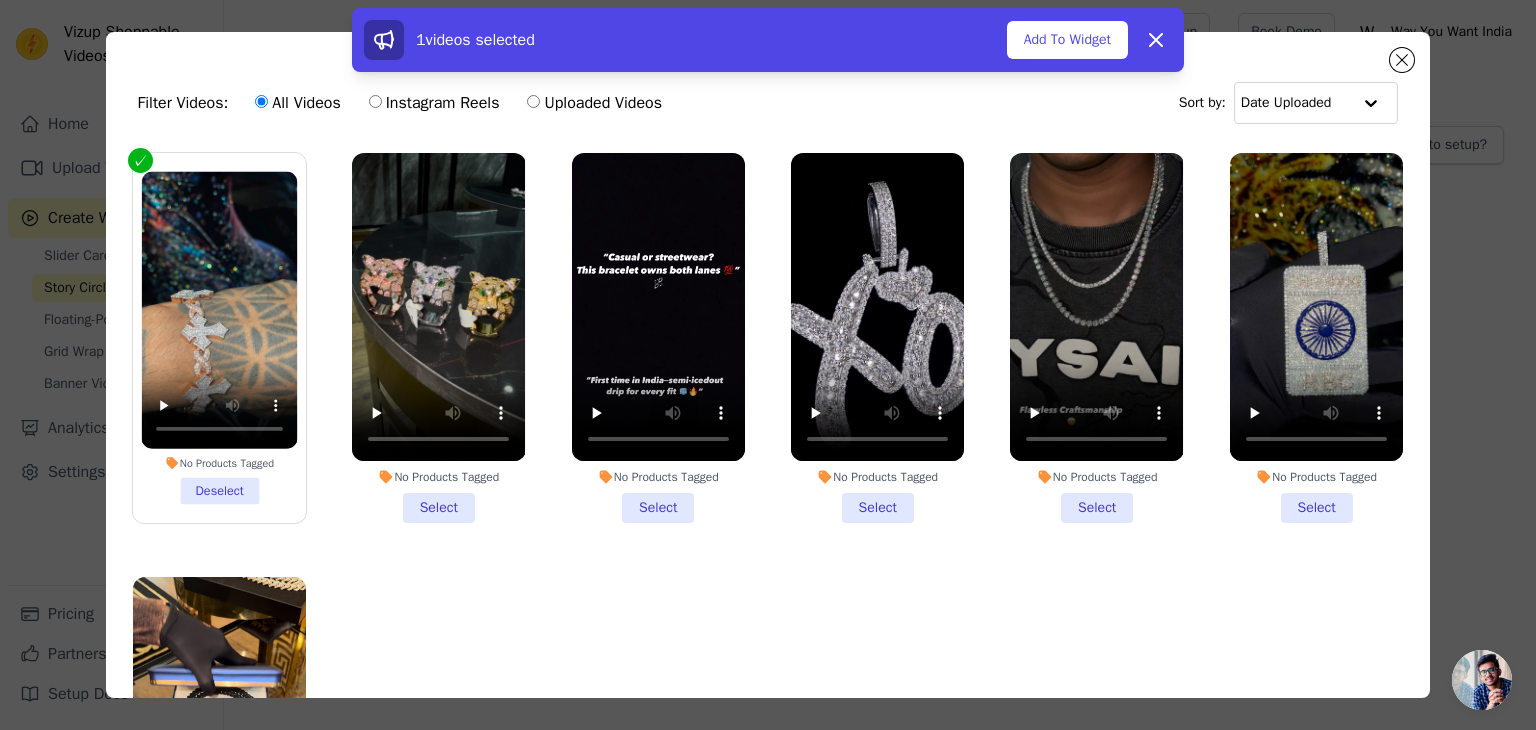 click on "No Products Tagged     Select" at bounding box center [1096, 338] 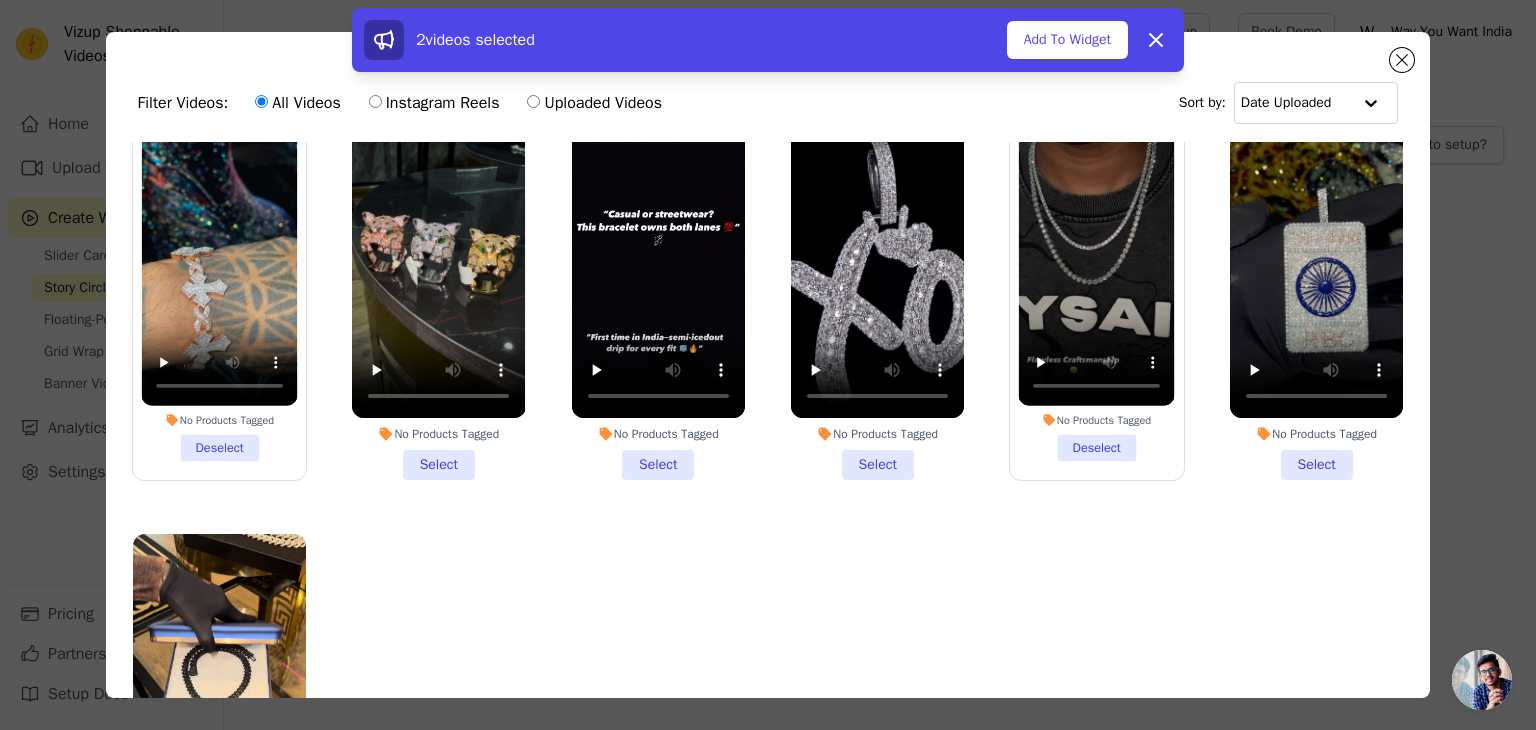 scroll, scrollTop: 0, scrollLeft: 0, axis: both 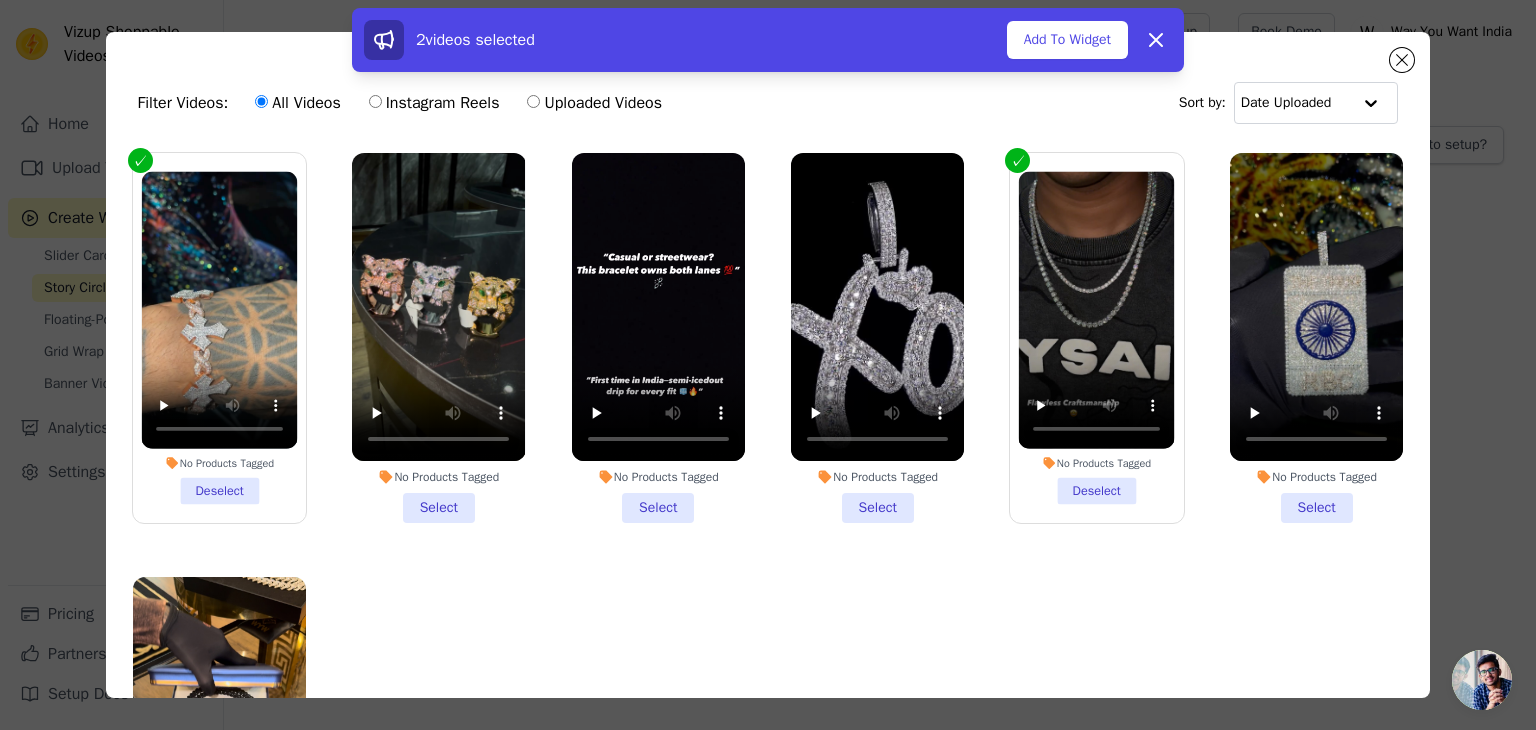 click on "No Products Tagged     Select" at bounding box center (1316, 338) 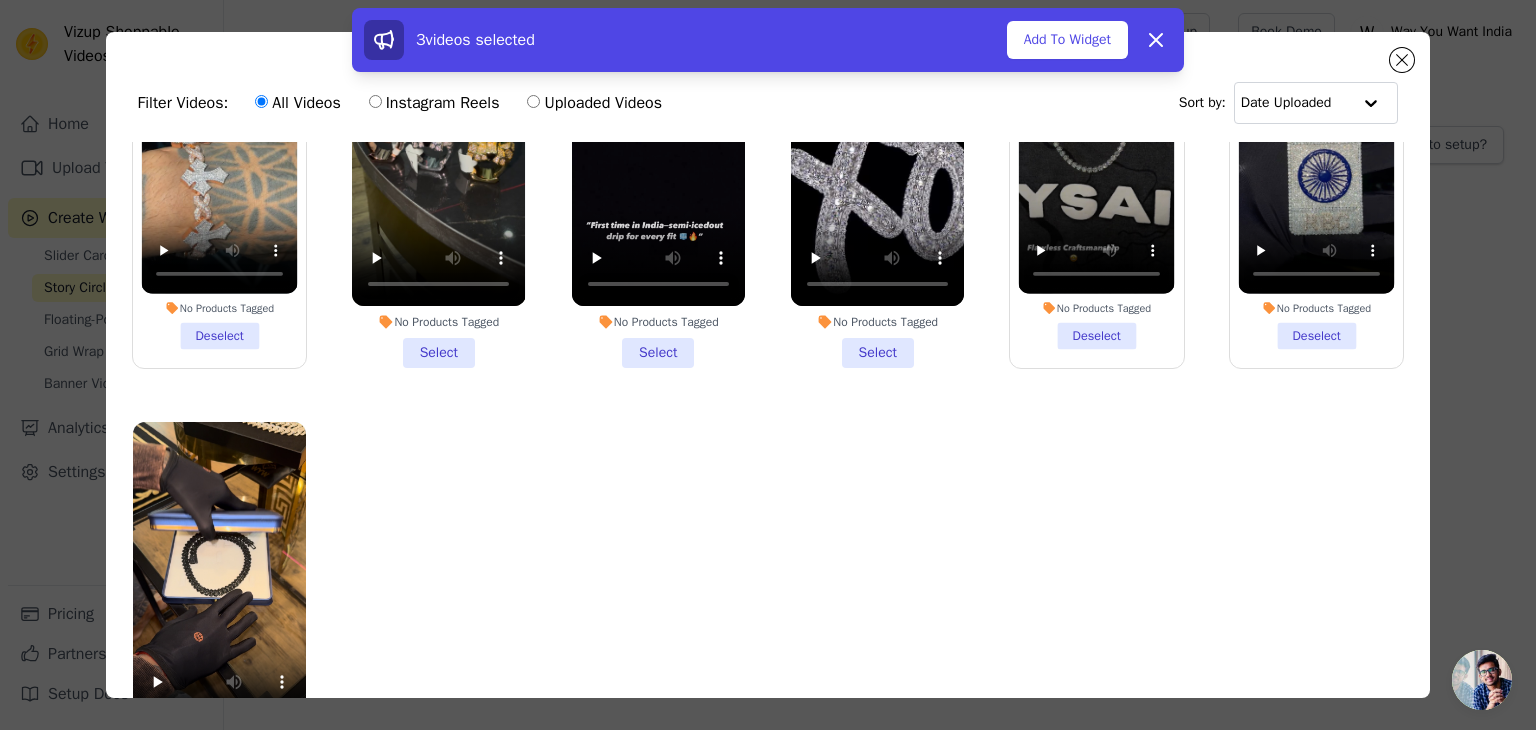 scroll, scrollTop: 178, scrollLeft: 0, axis: vertical 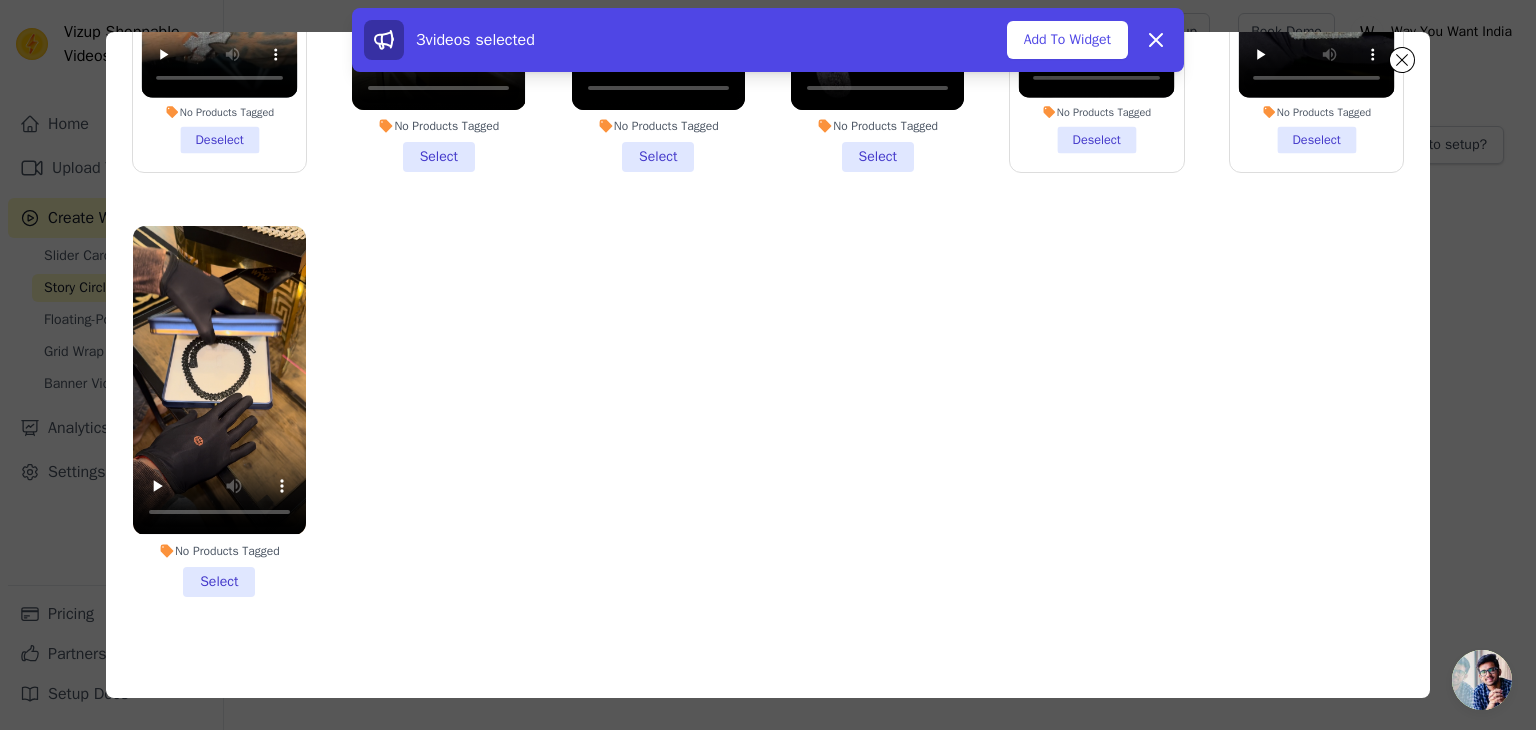 click on "No Products Tagged     Select" at bounding box center [219, 411] 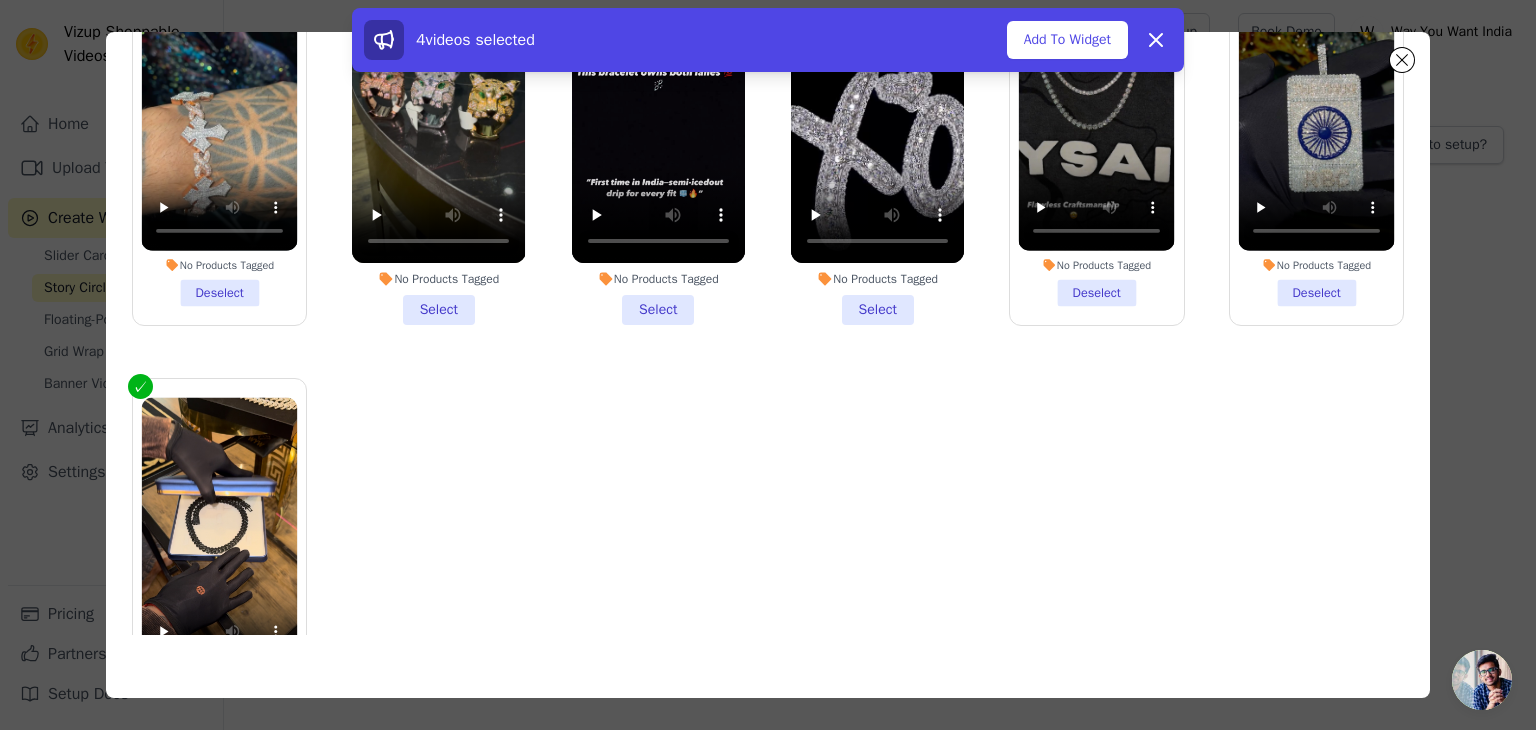 scroll, scrollTop: 0, scrollLeft: 0, axis: both 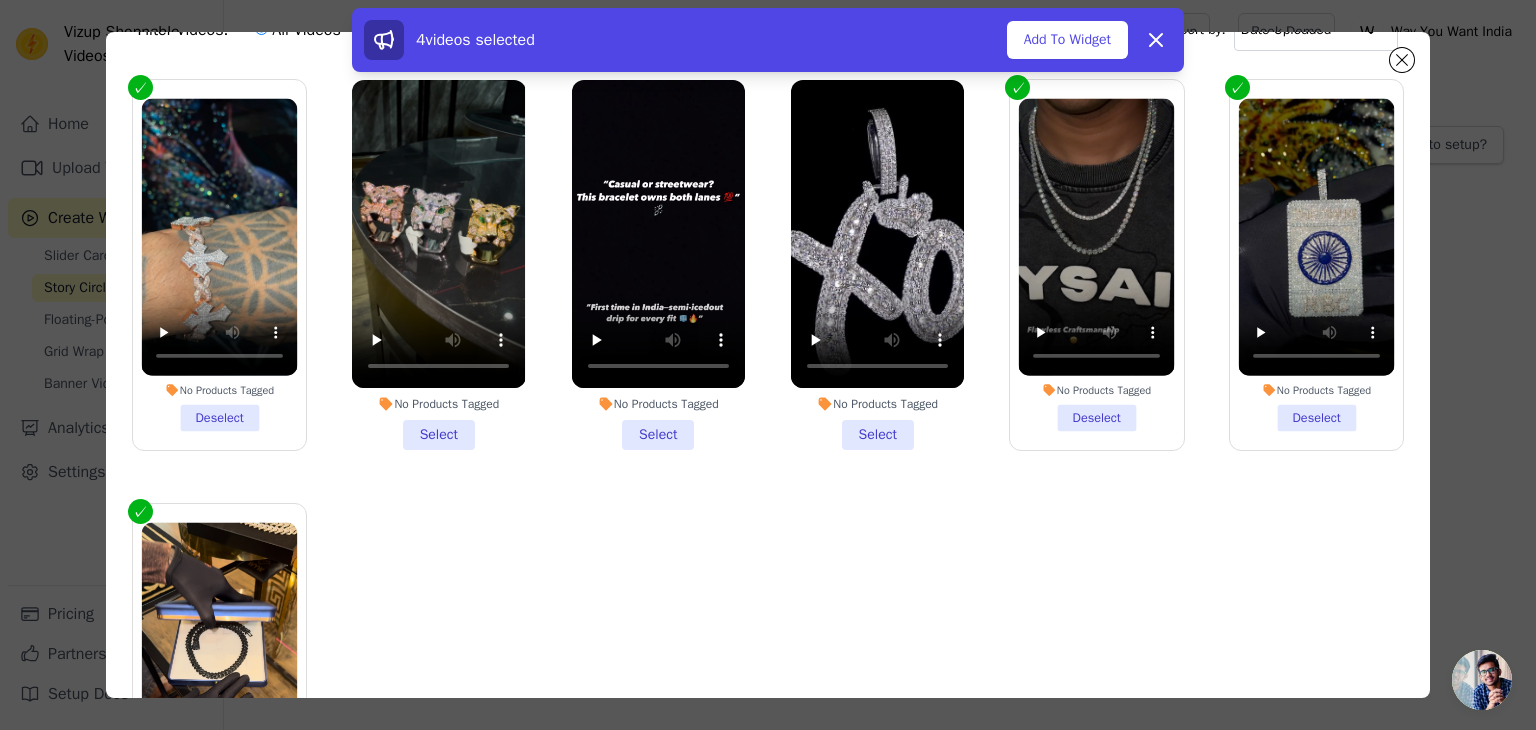 click on "No Products Tagged     Select" at bounding box center [438, 265] 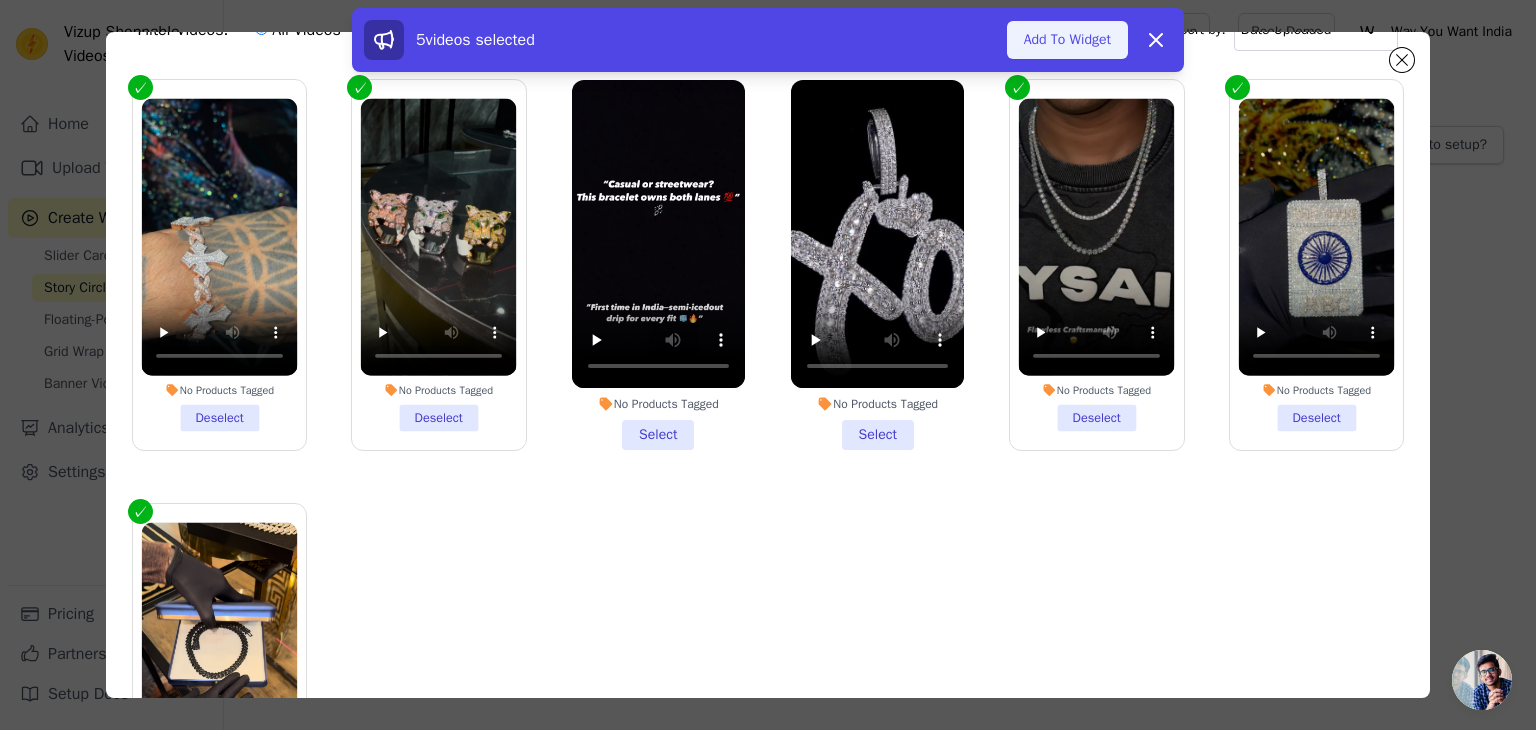 click on "Add To Widget" at bounding box center [1067, 40] 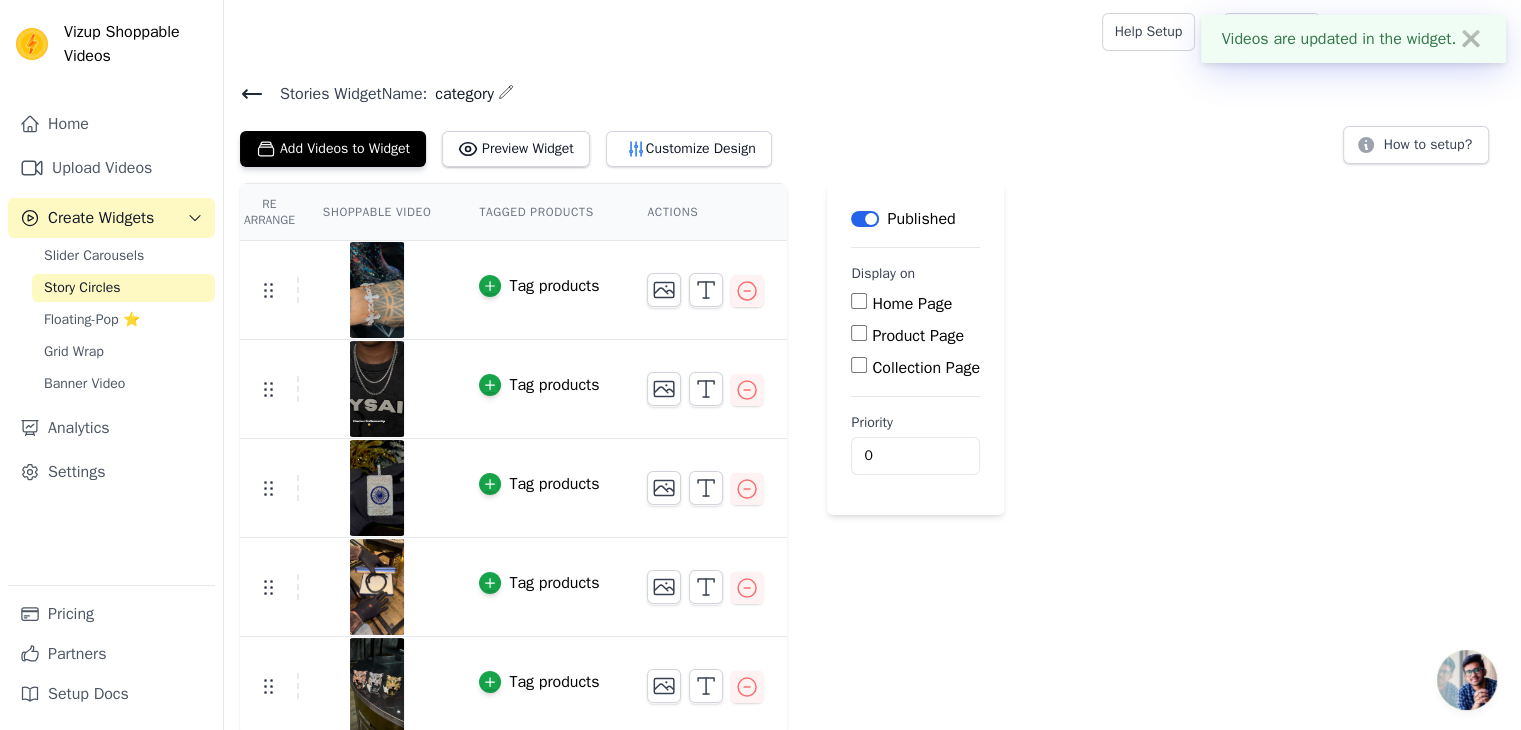 click on "Story Circles" at bounding box center (82, 288) 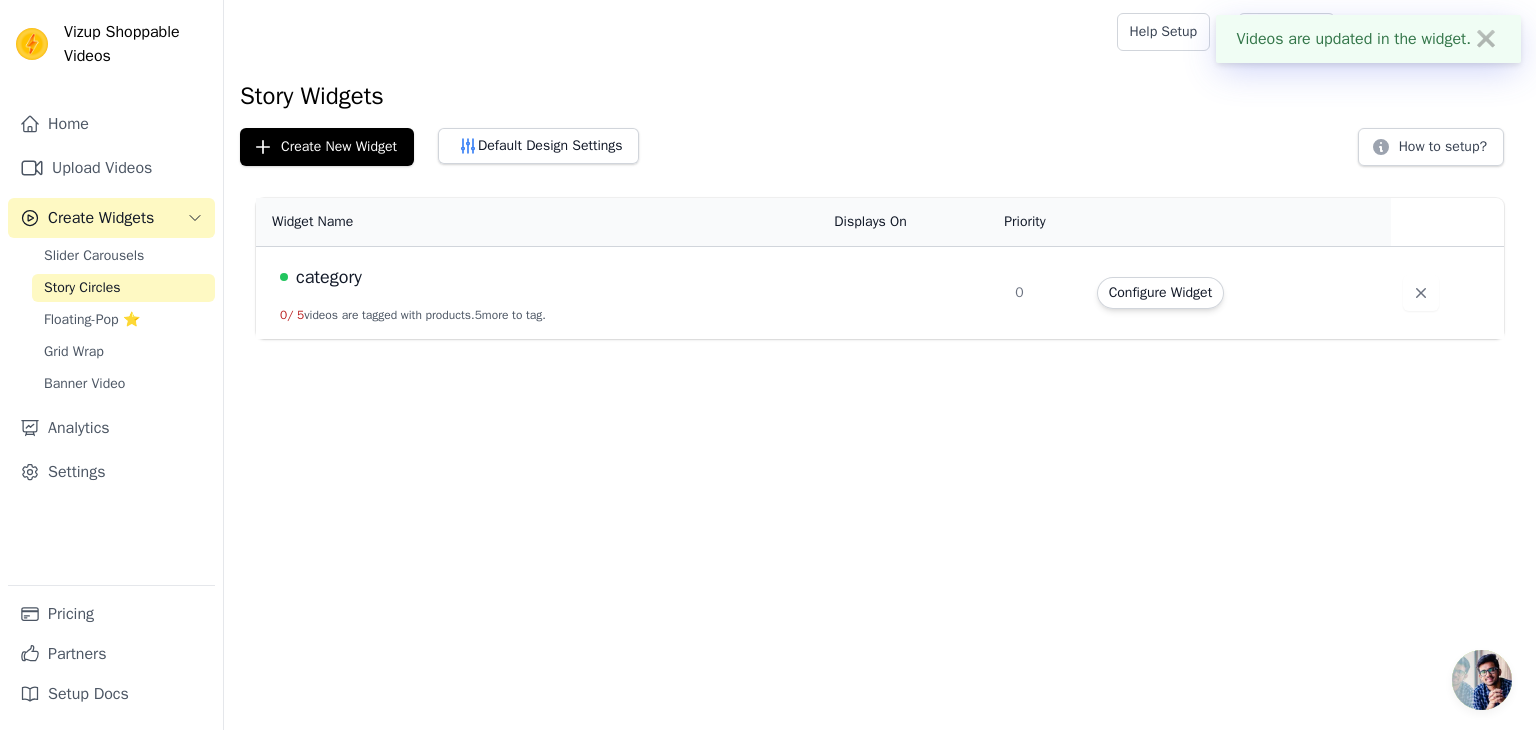 click on "category   0  /   5  videos are tagged with products.
5  more to tag." at bounding box center (539, 293) 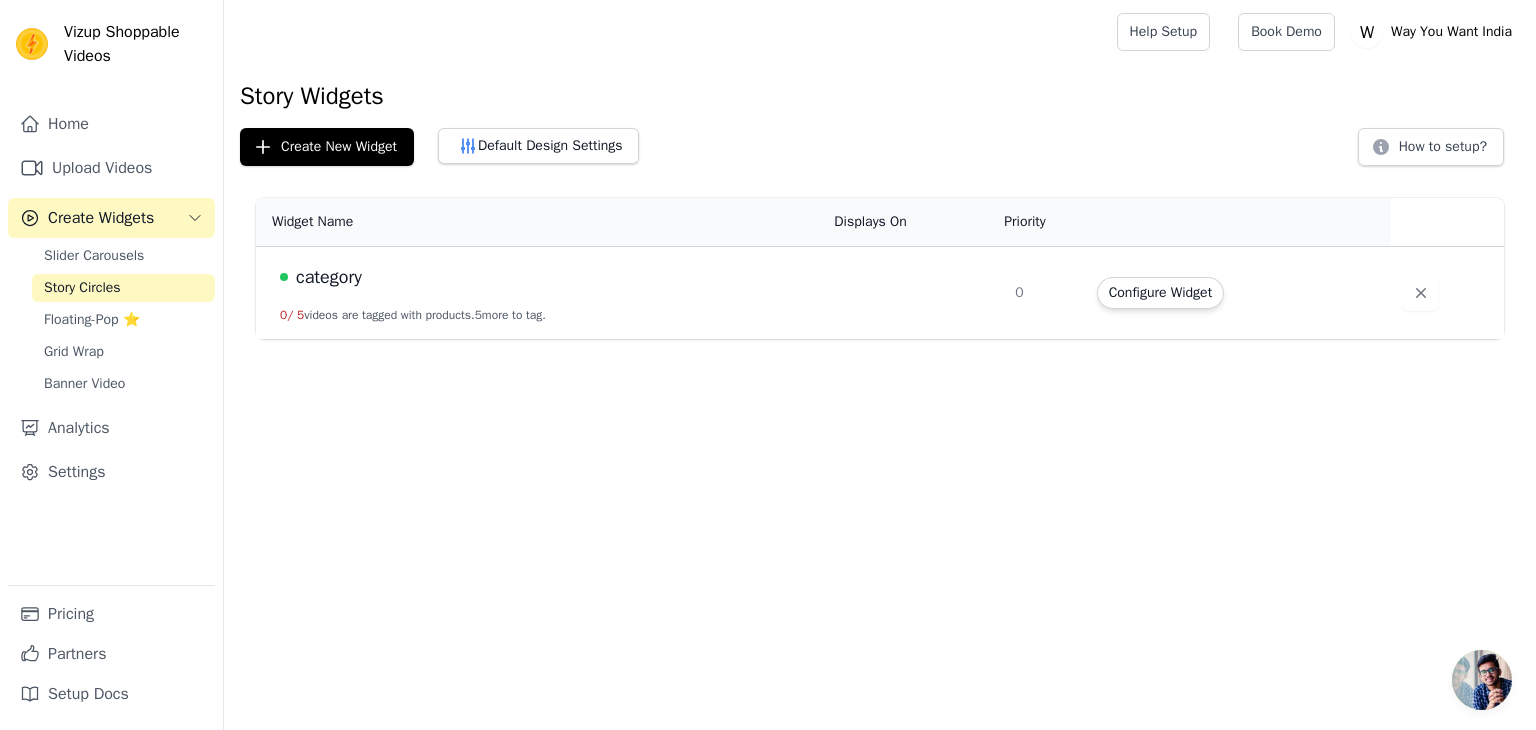click on "category" at bounding box center [329, 277] 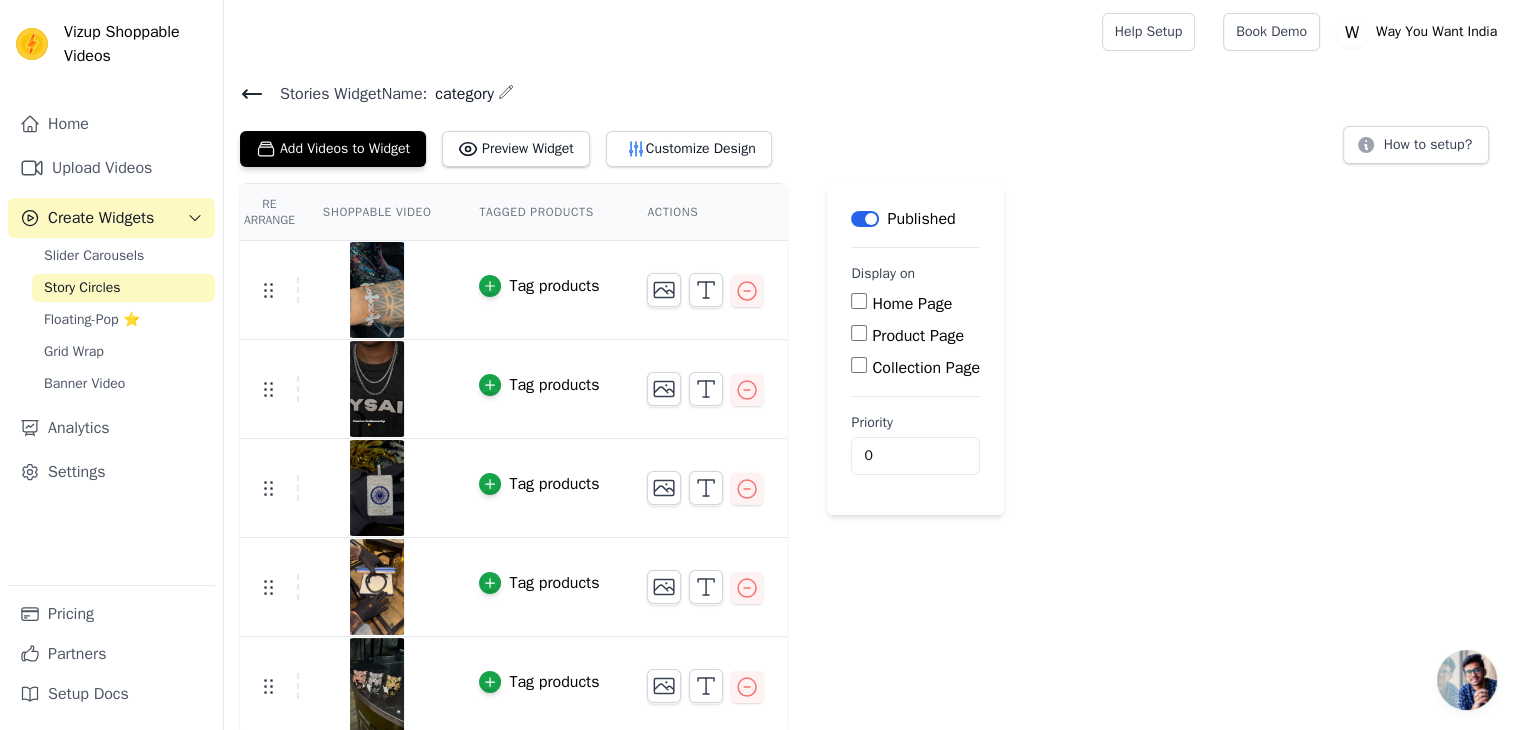 scroll, scrollTop: 4, scrollLeft: 0, axis: vertical 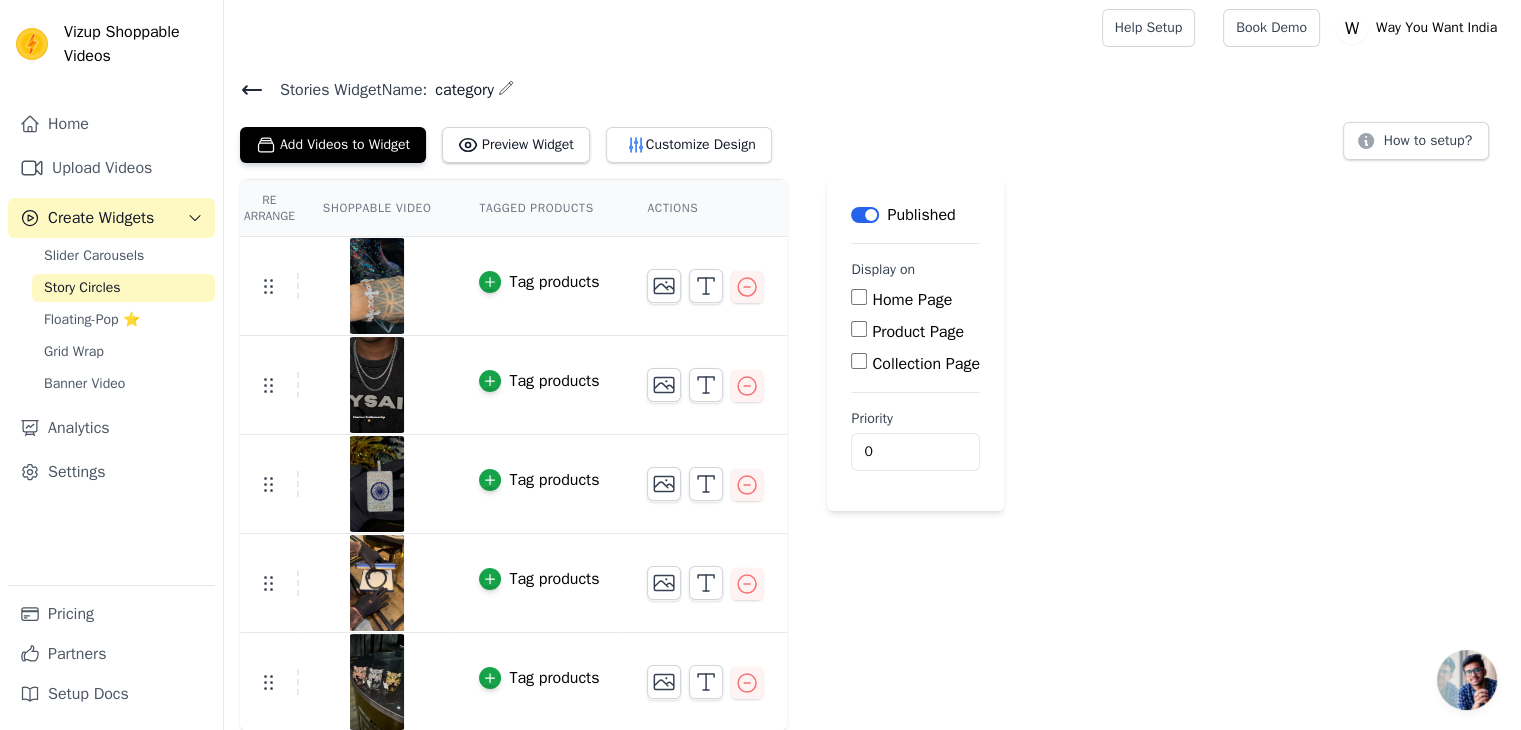 click on "Re Arrange   Shoppable Video   Tagged Products   Actions             Tag products                         Tag products                         Tag products                         Tag products                         Tag products                   Save Videos In This New Order   Save   Dismiss     Label     Published     Display on     Home Page     Product Page       Collection Page       Priority   0" at bounding box center (872, 455) 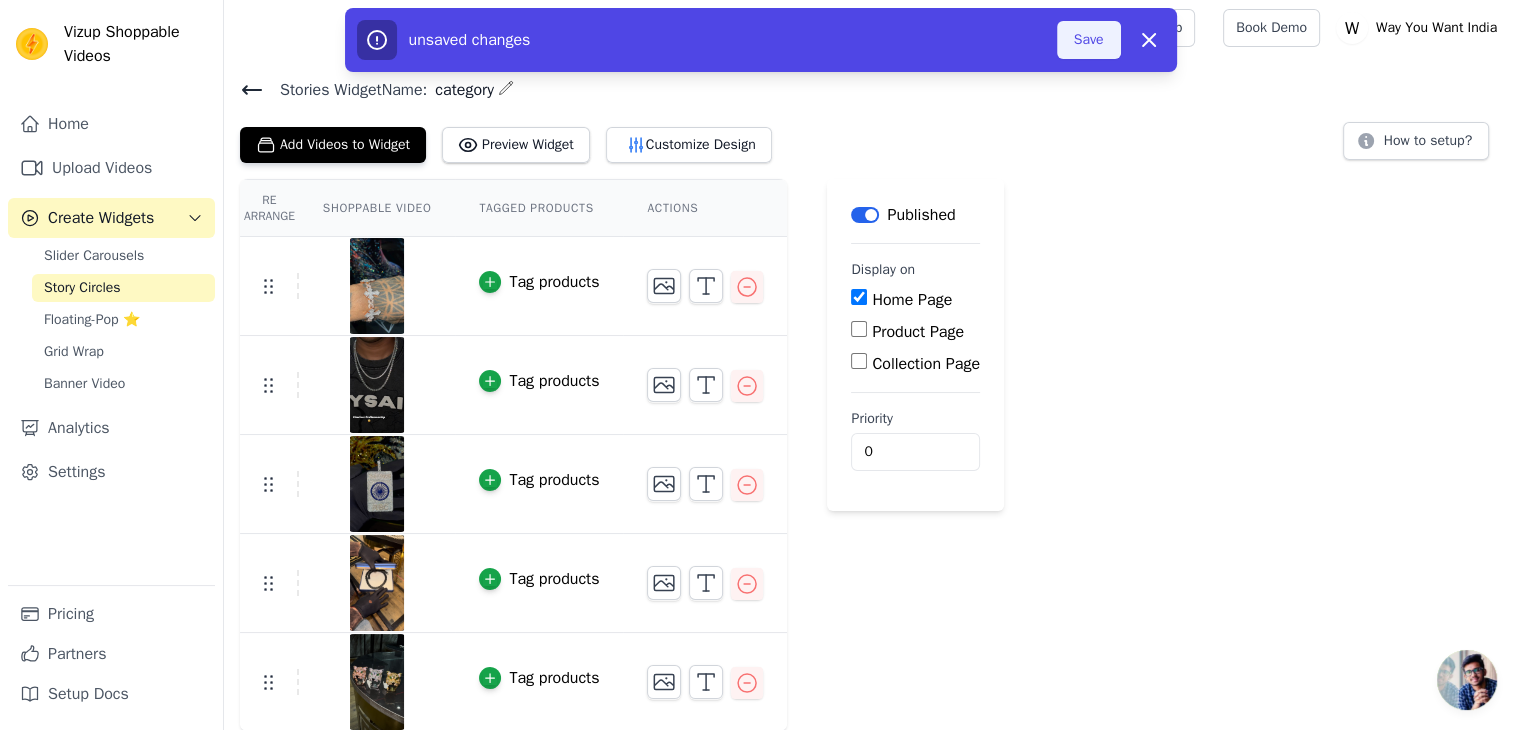 click on "Save" at bounding box center [1089, 40] 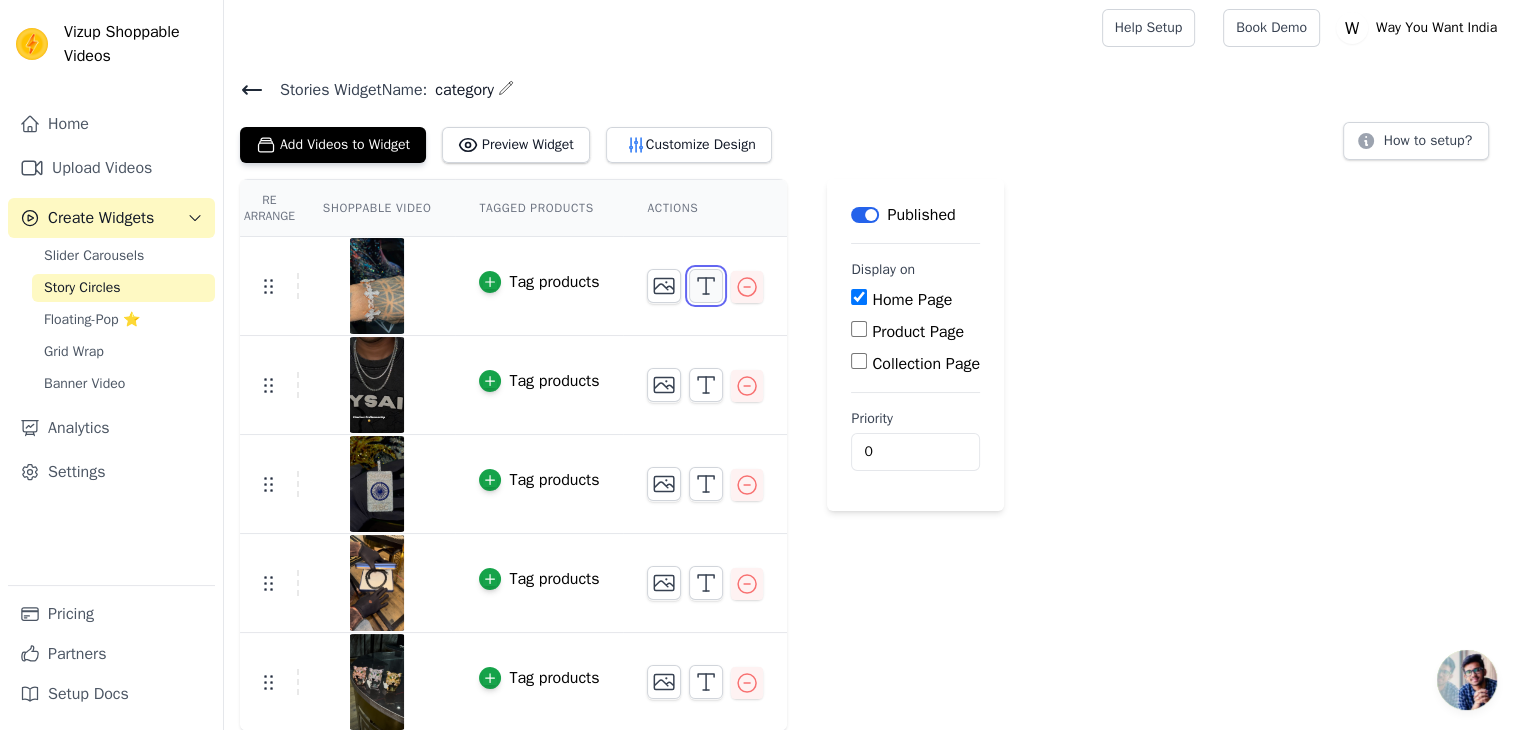 click 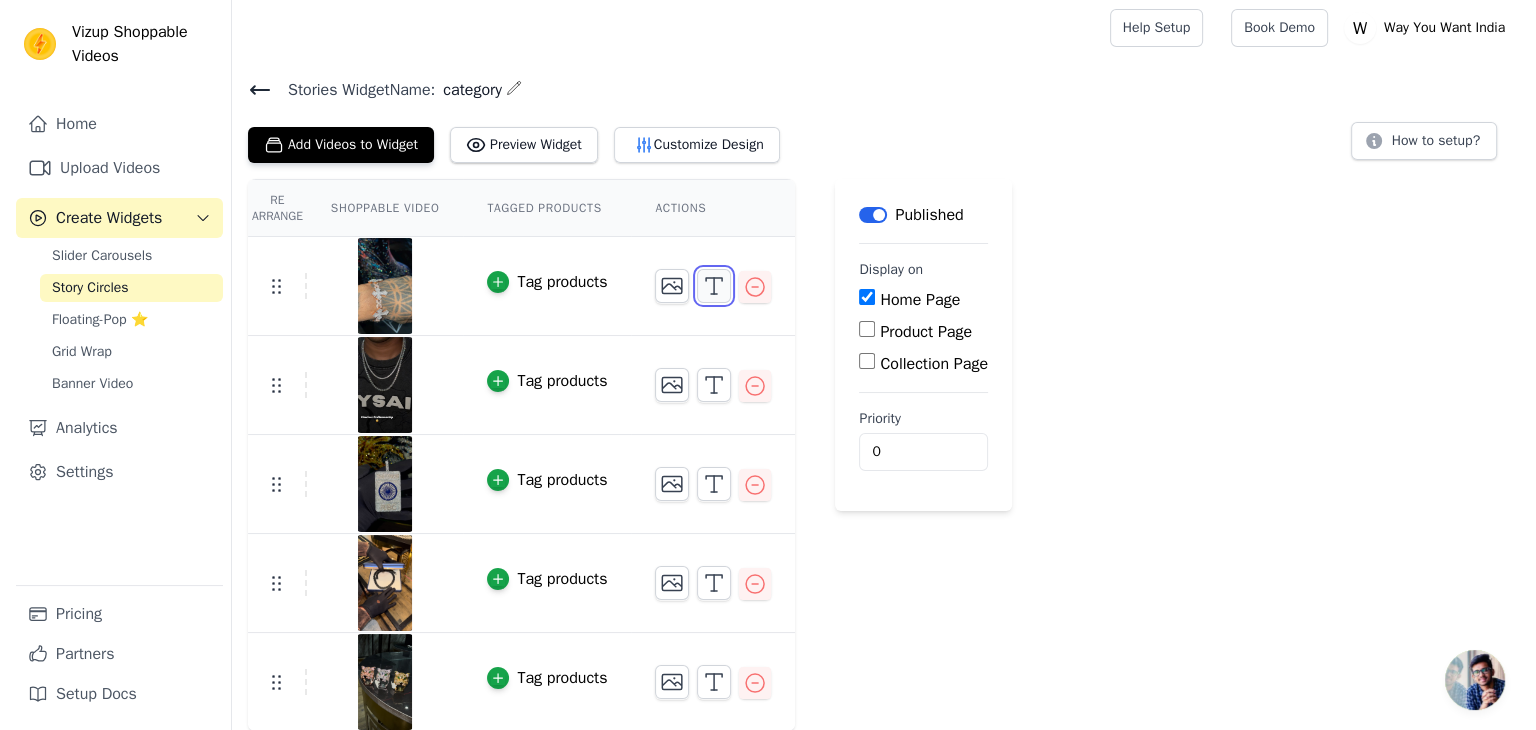 scroll, scrollTop: 0, scrollLeft: 0, axis: both 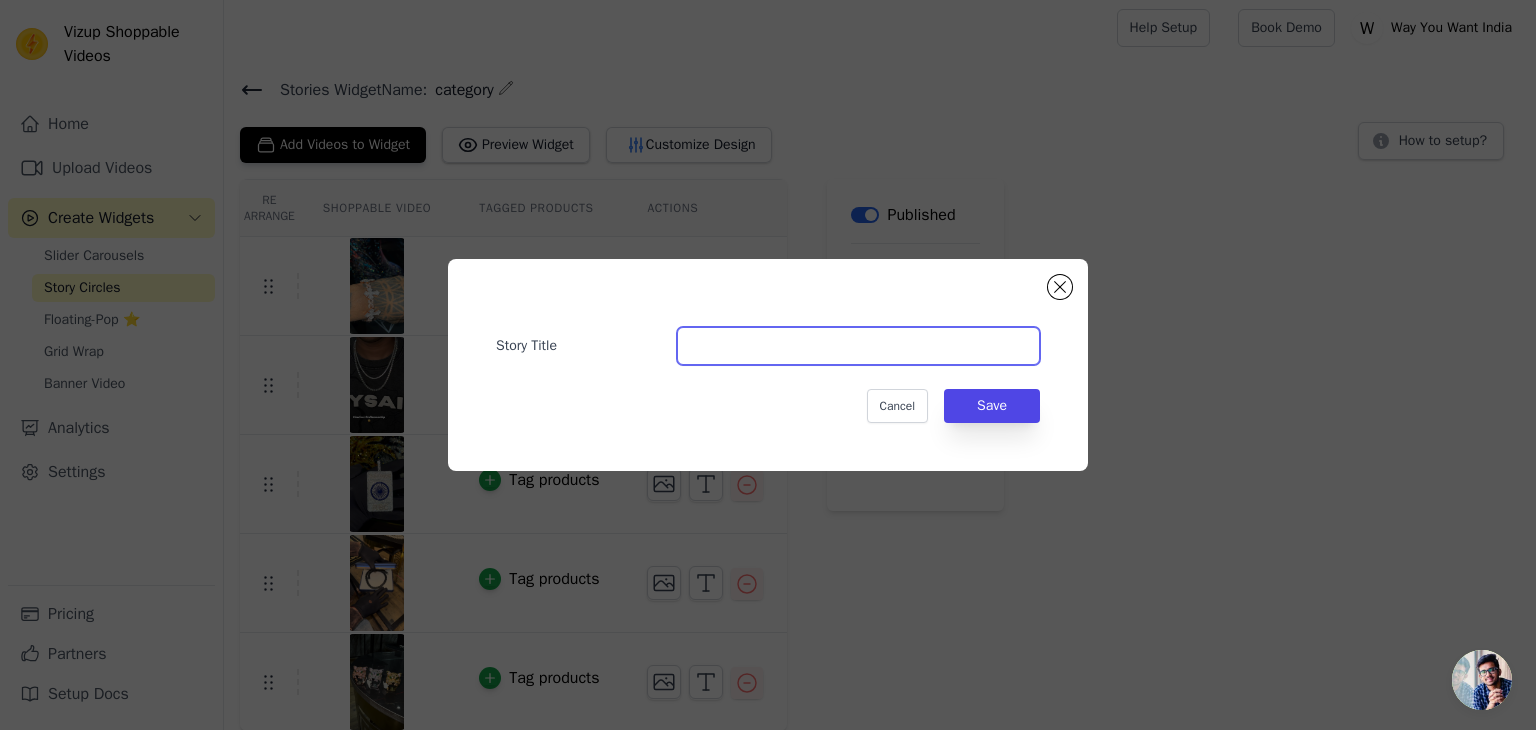 click on "Story Title" at bounding box center (858, 346) 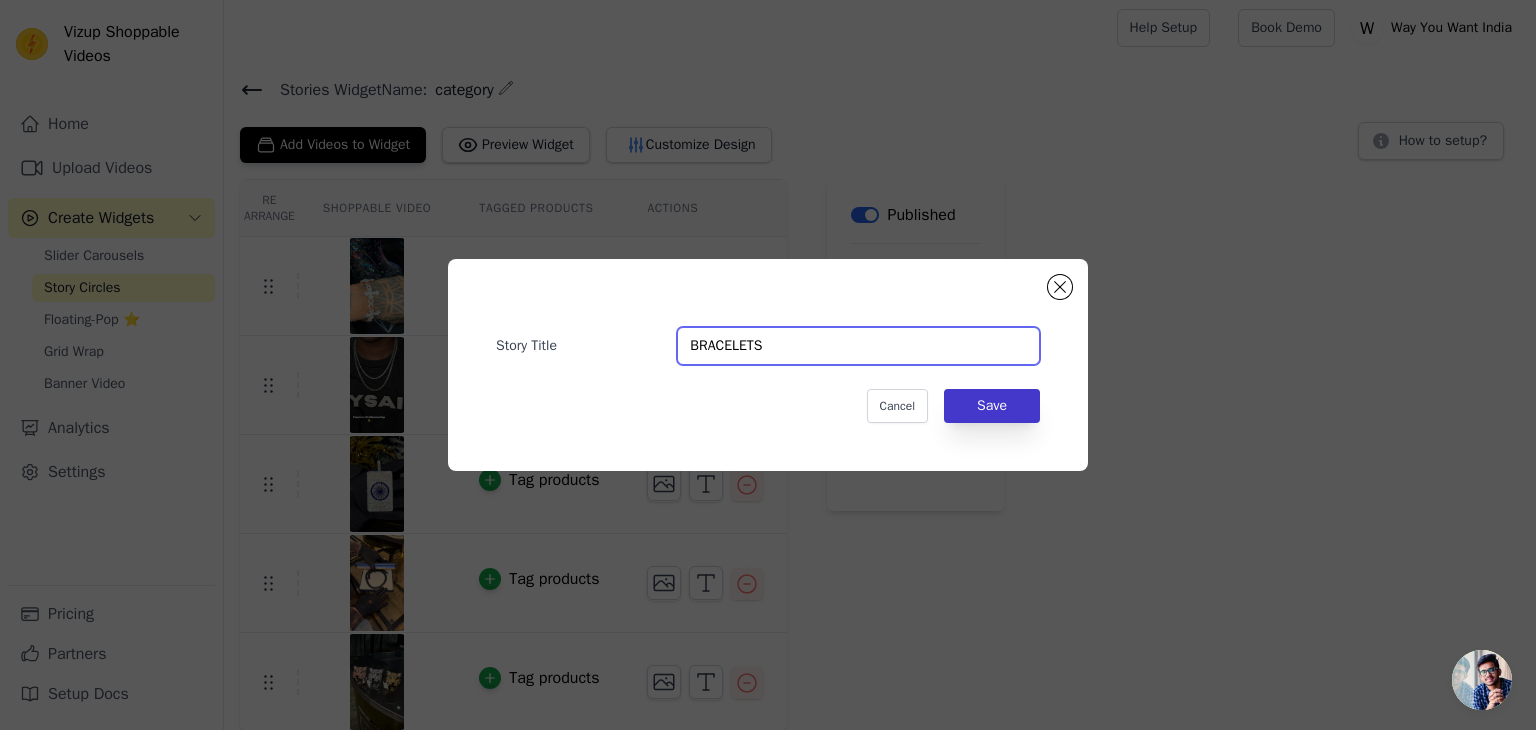 type on "BRACELETS" 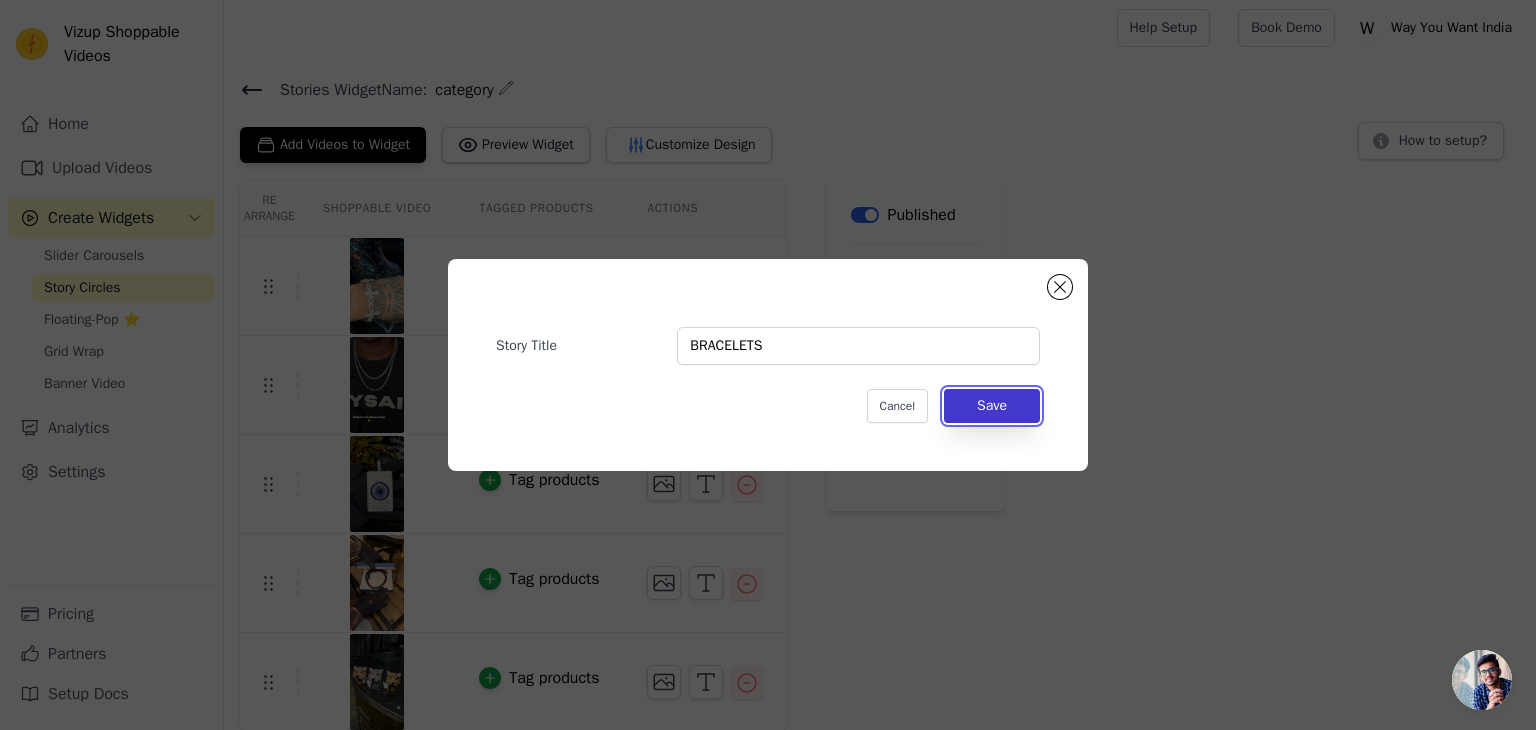 click on "Save" at bounding box center [992, 406] 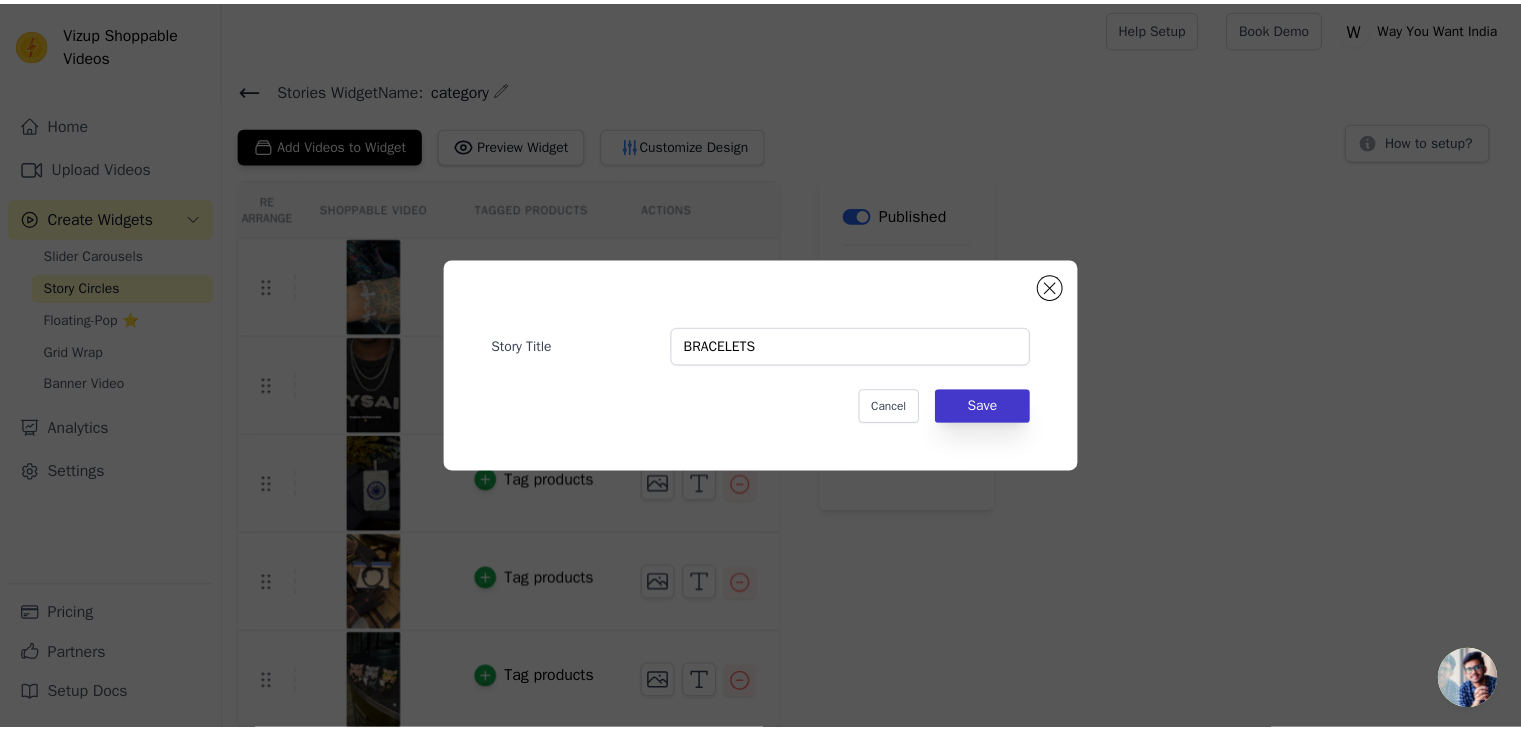 scroll, scrollTop: 4, scrollLeft: 0, axis: vertical 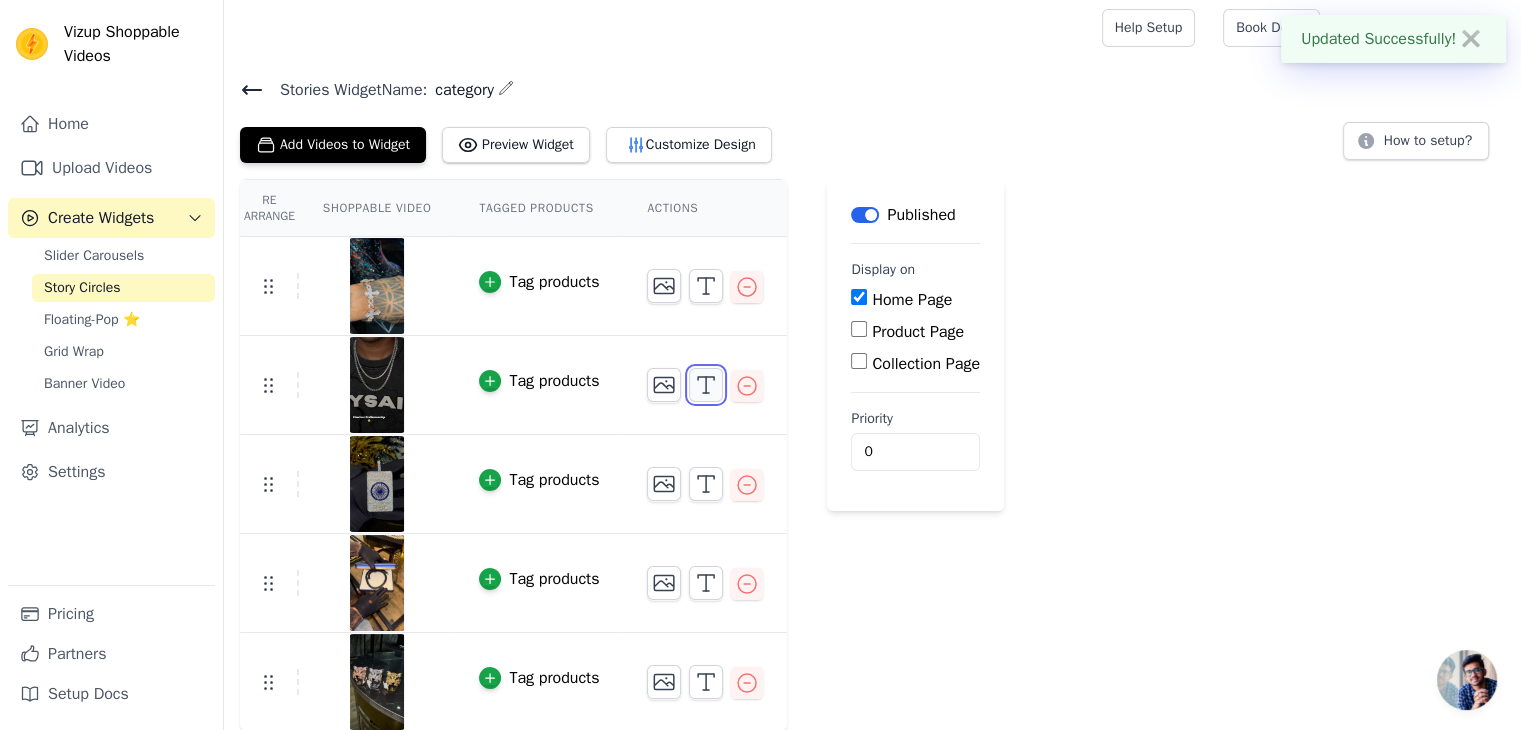 click at bounding box center (706, 385) 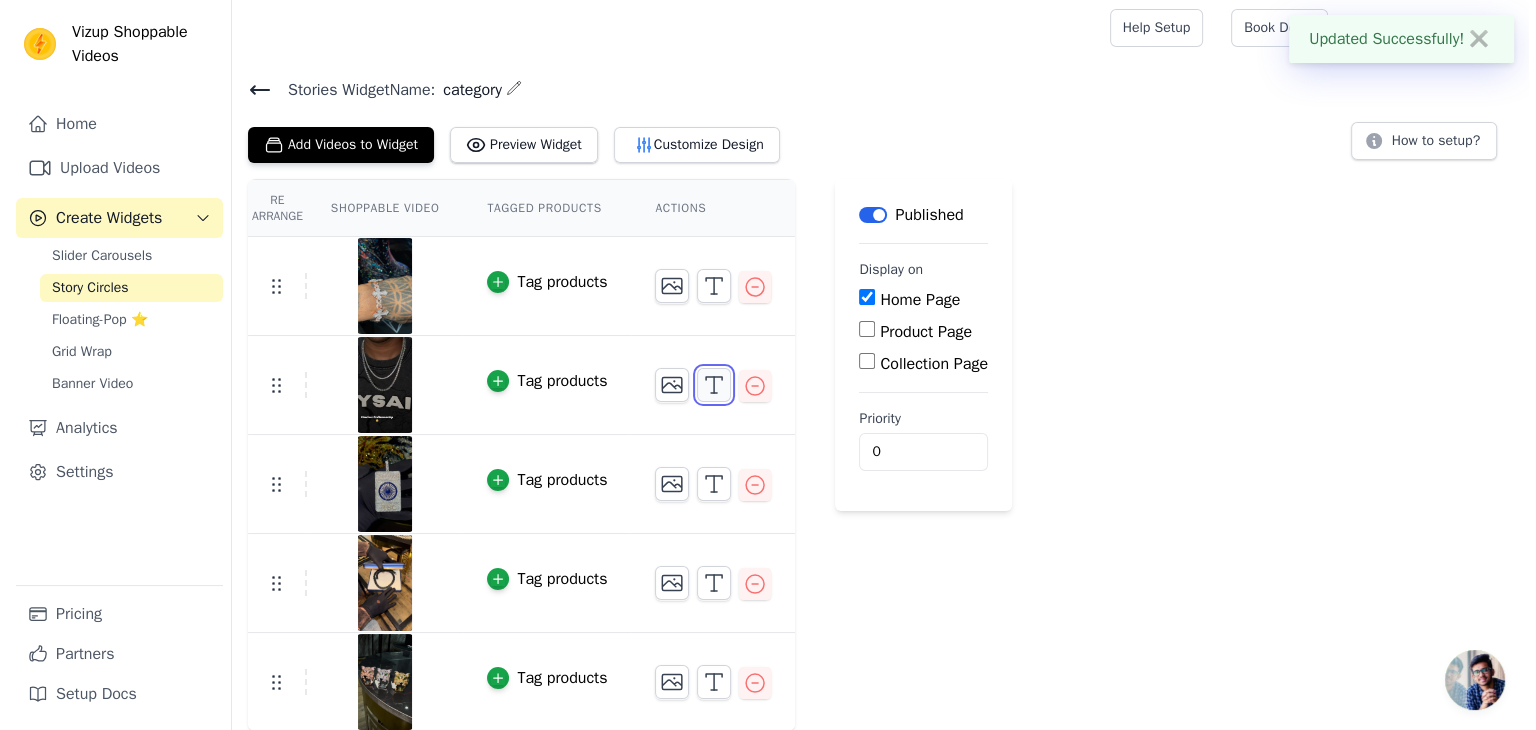 scroll, scrollTop: 0, scrollLeft: 0, axis: both 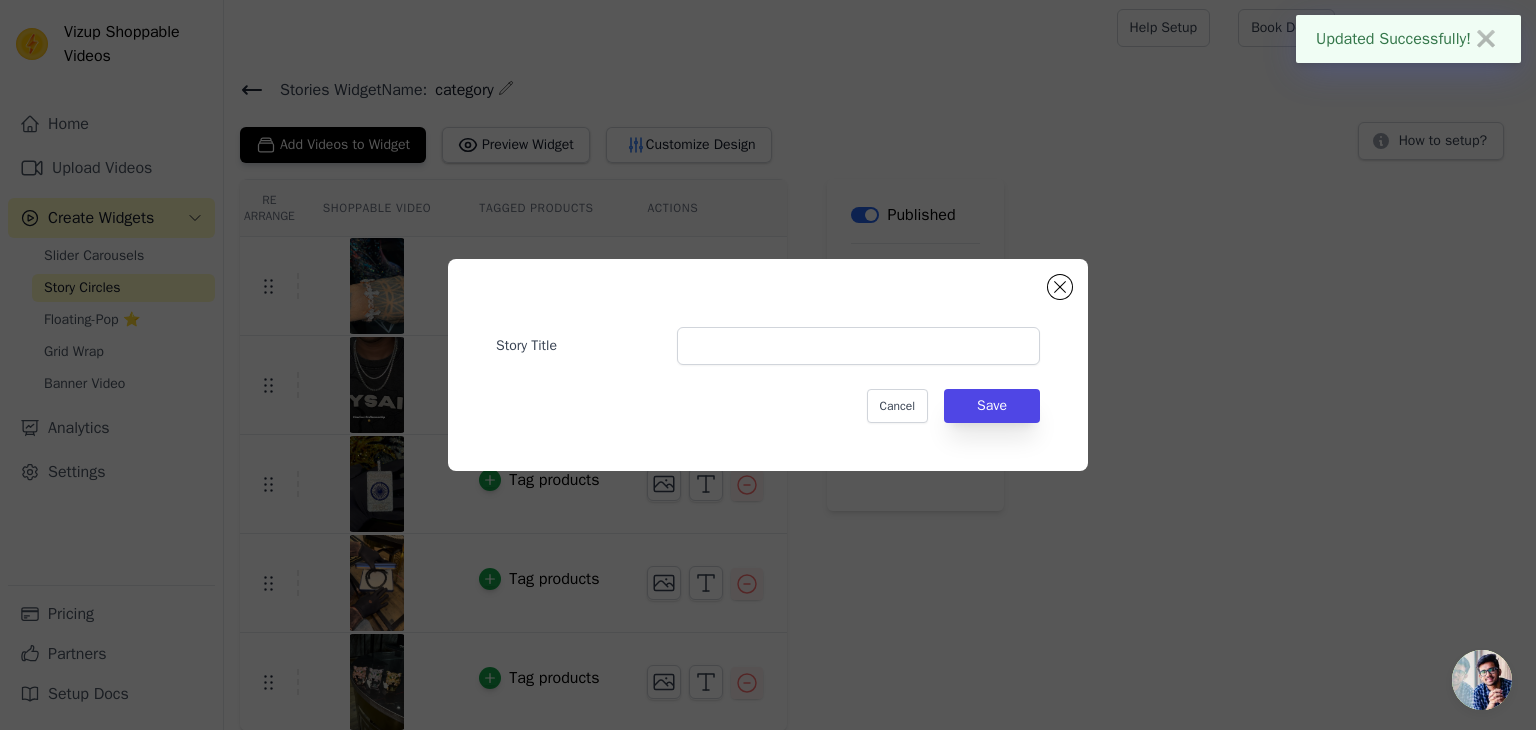 type 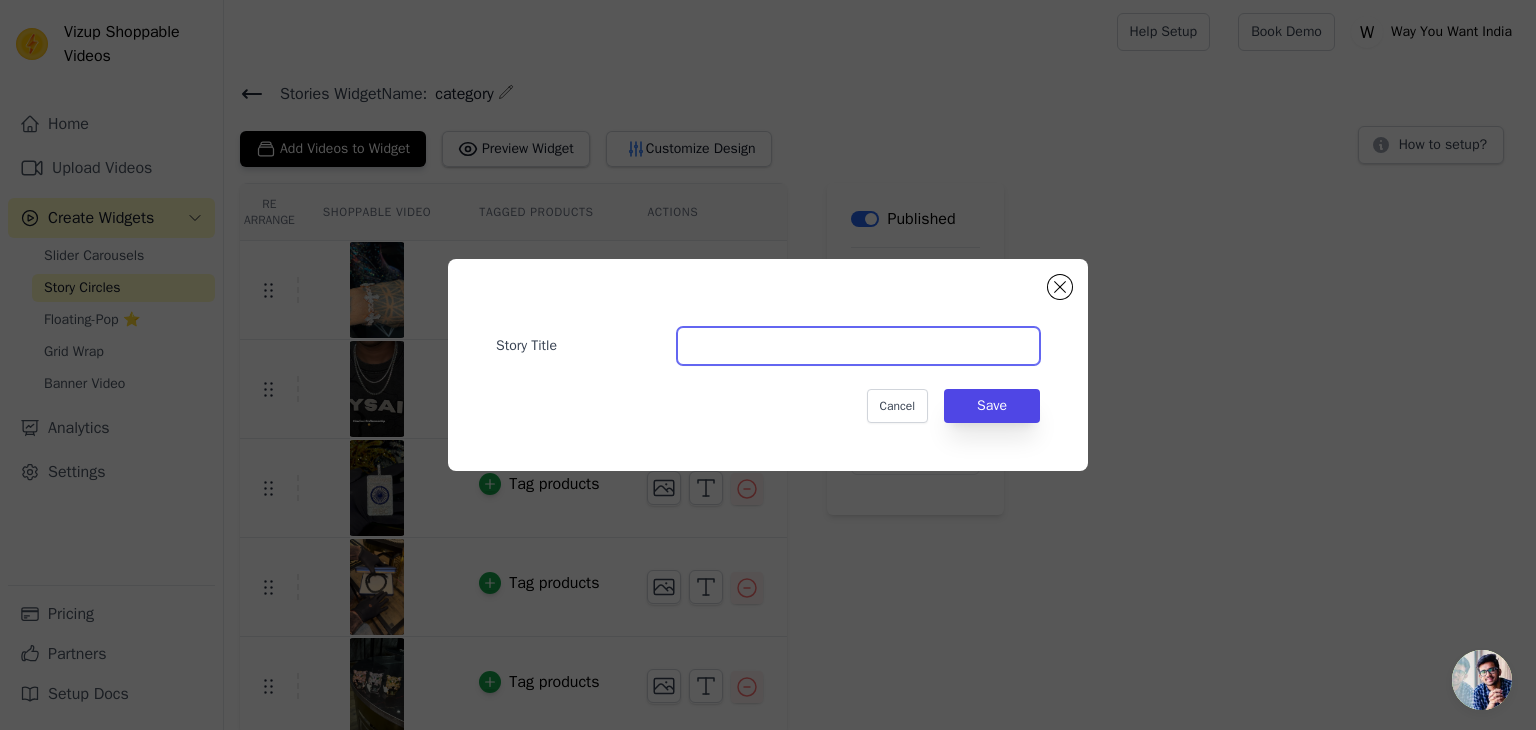 click on "Story Title" at bounding box center (858, 346) 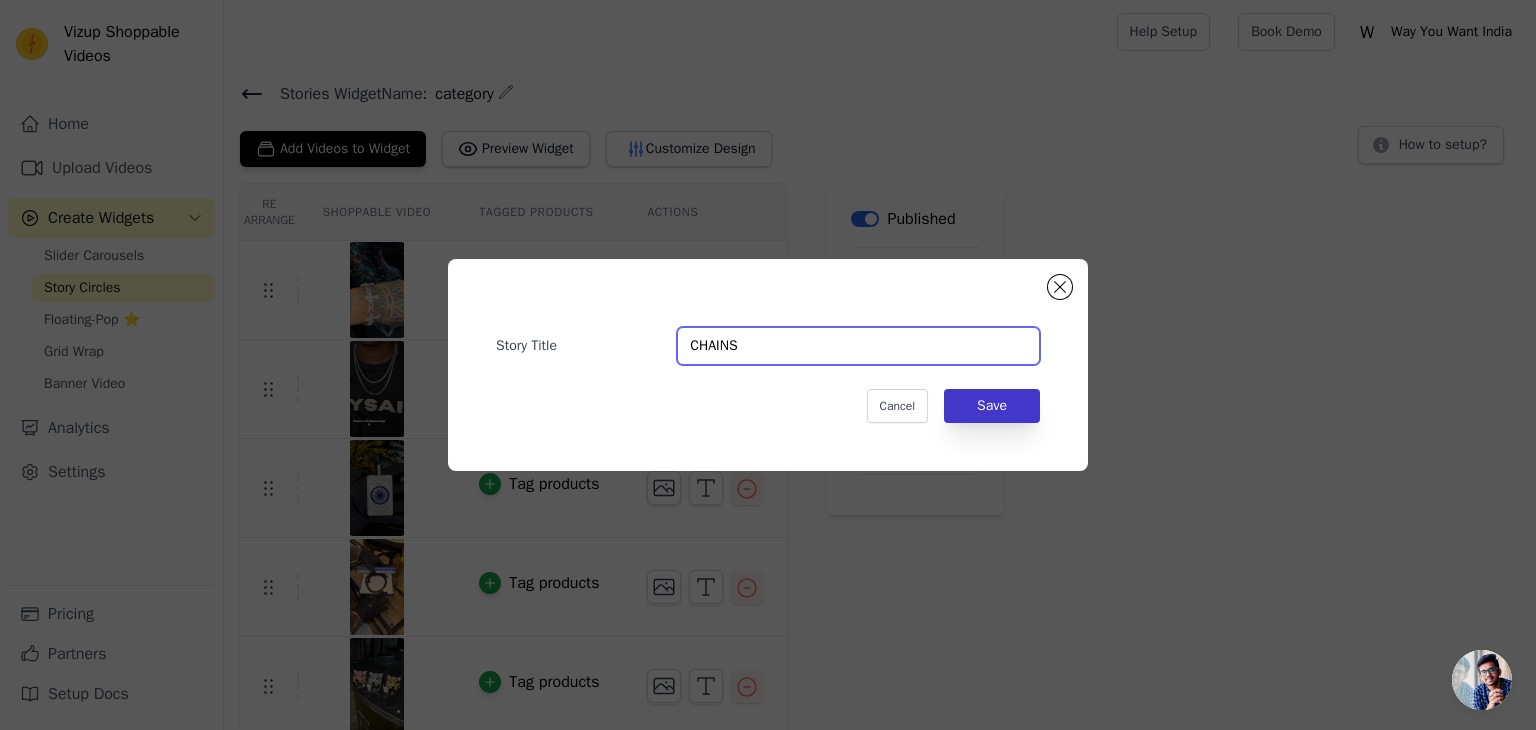 type on "CHAINS" 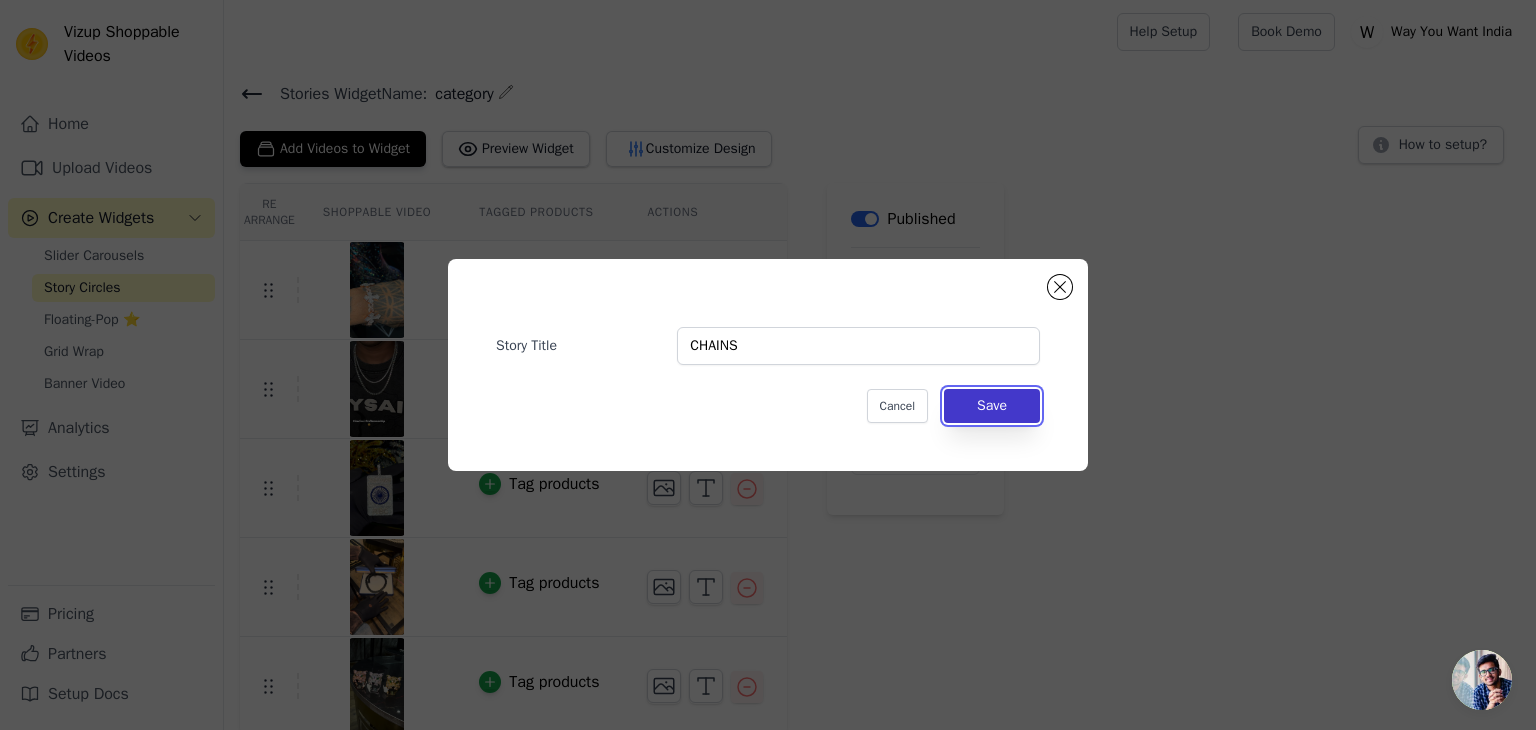 click on "Save" at bounding box center [992, 406] 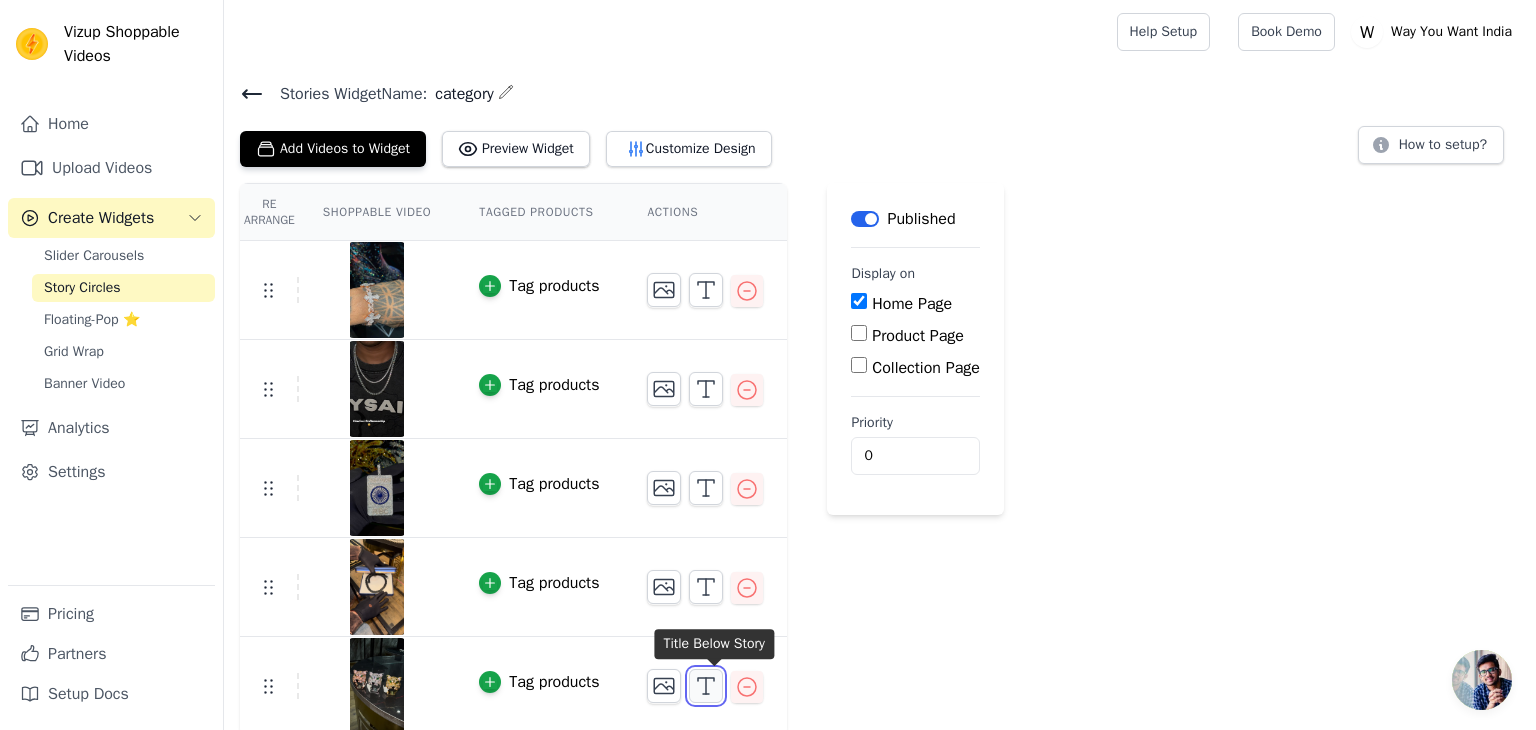 click 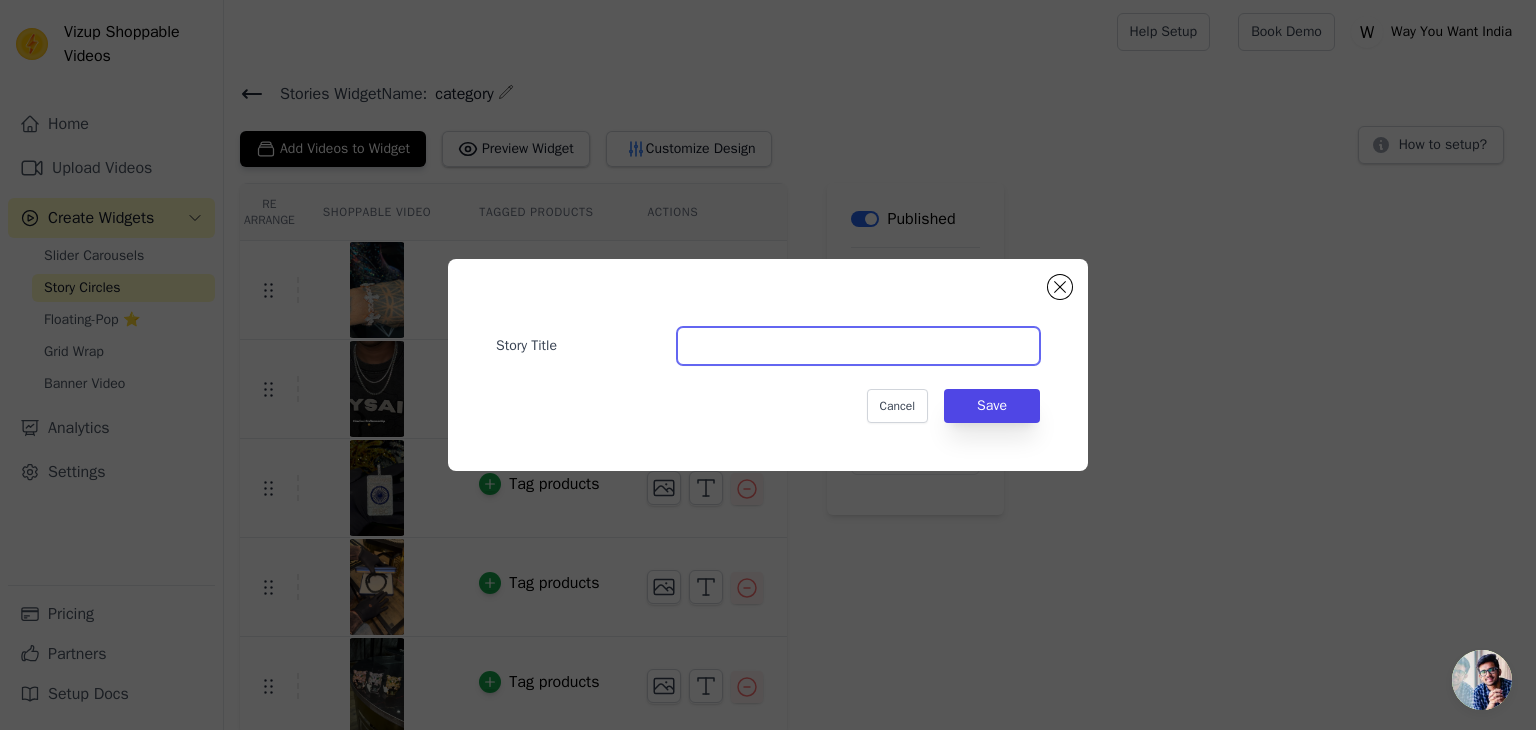 click on "Story Title" at bounding box center [858, 346] 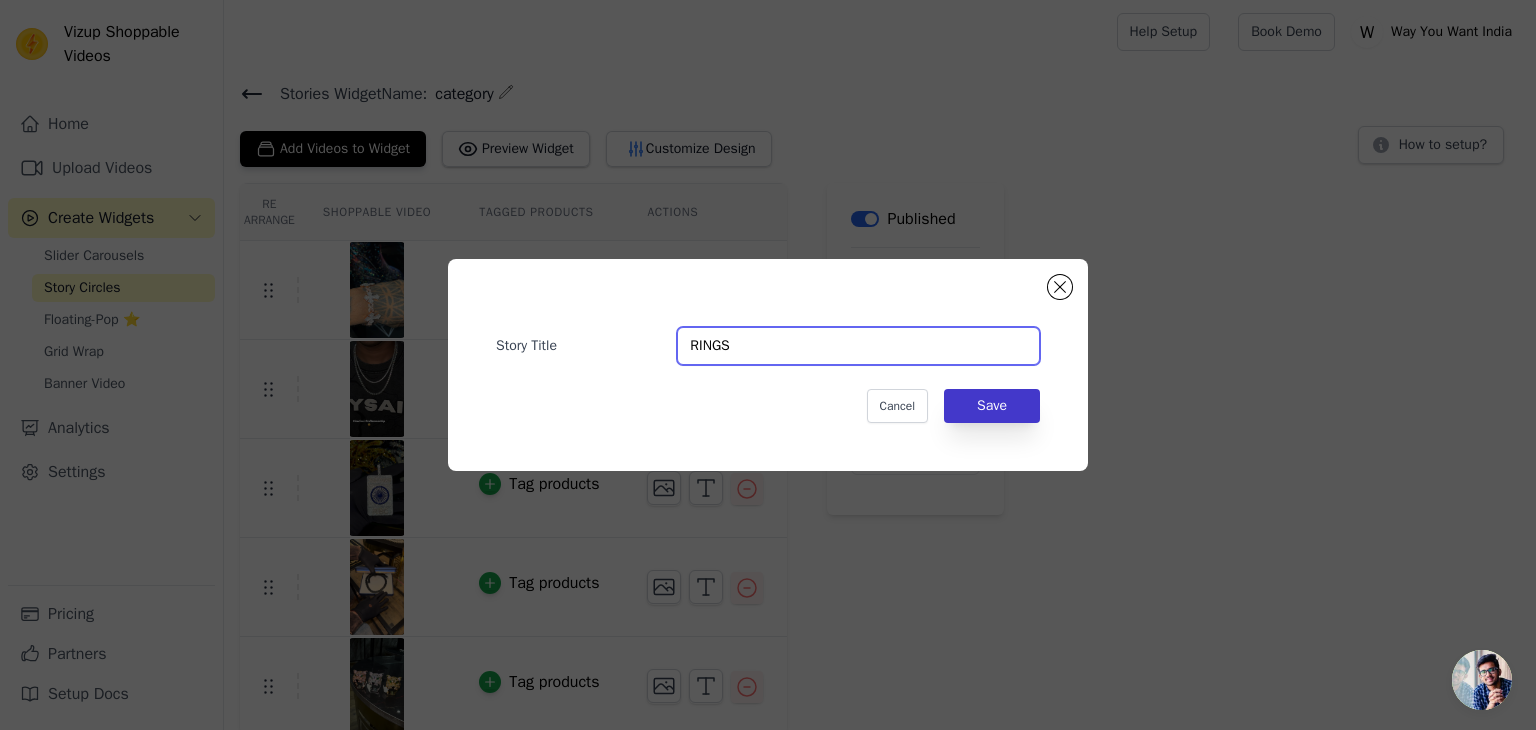 type on "RINGS" 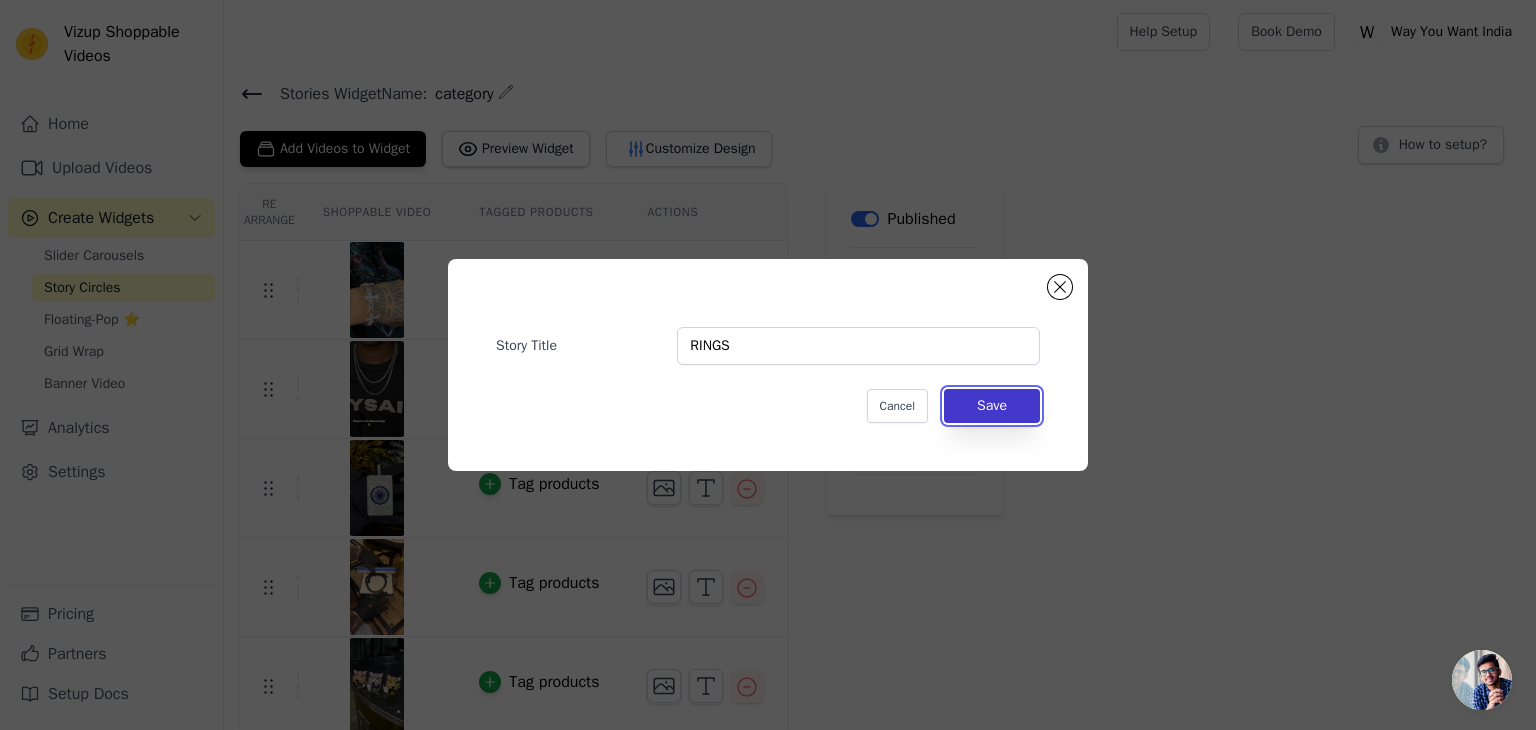 click on "Save" at bounding box center (992, 406) 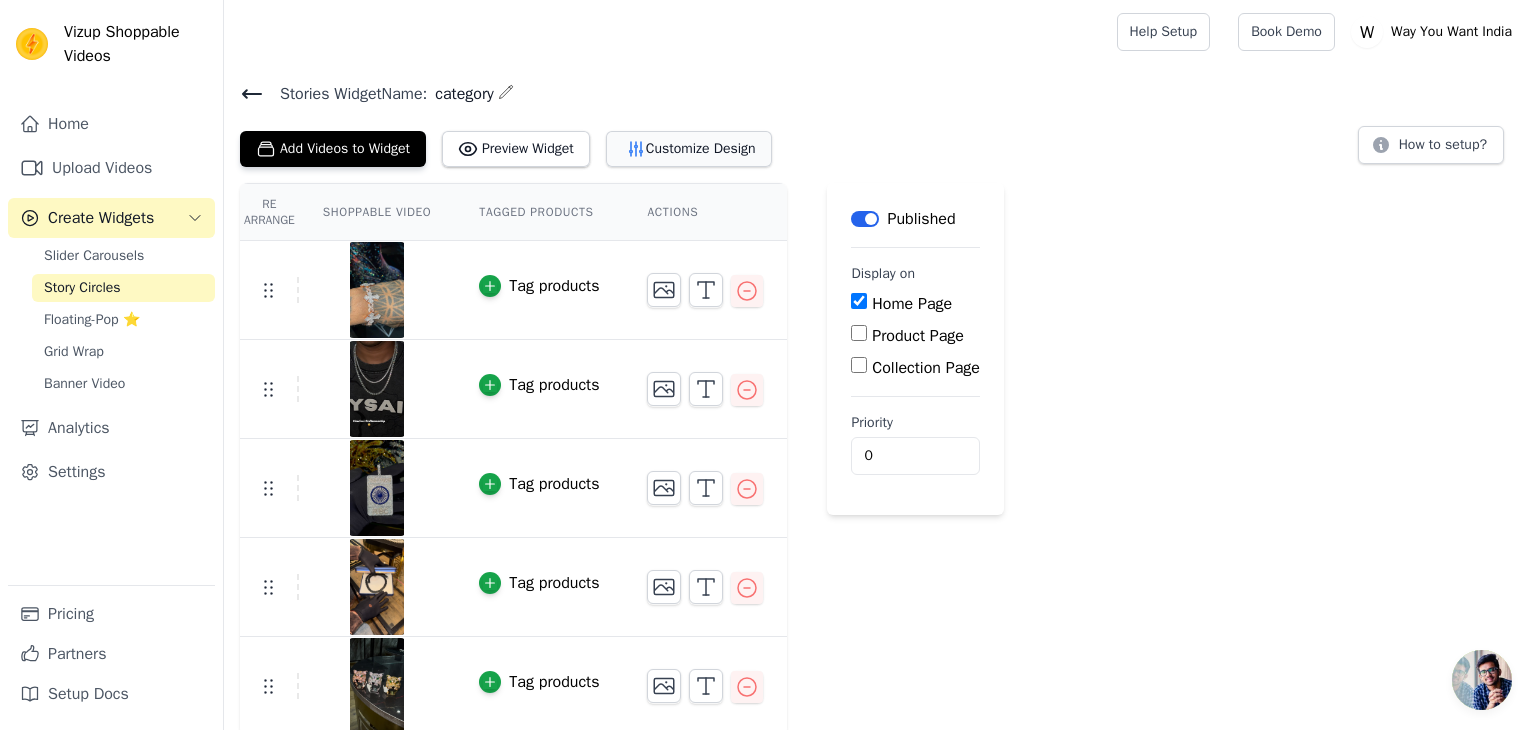 click on "Customize Design" at bounding box center [689, 149] 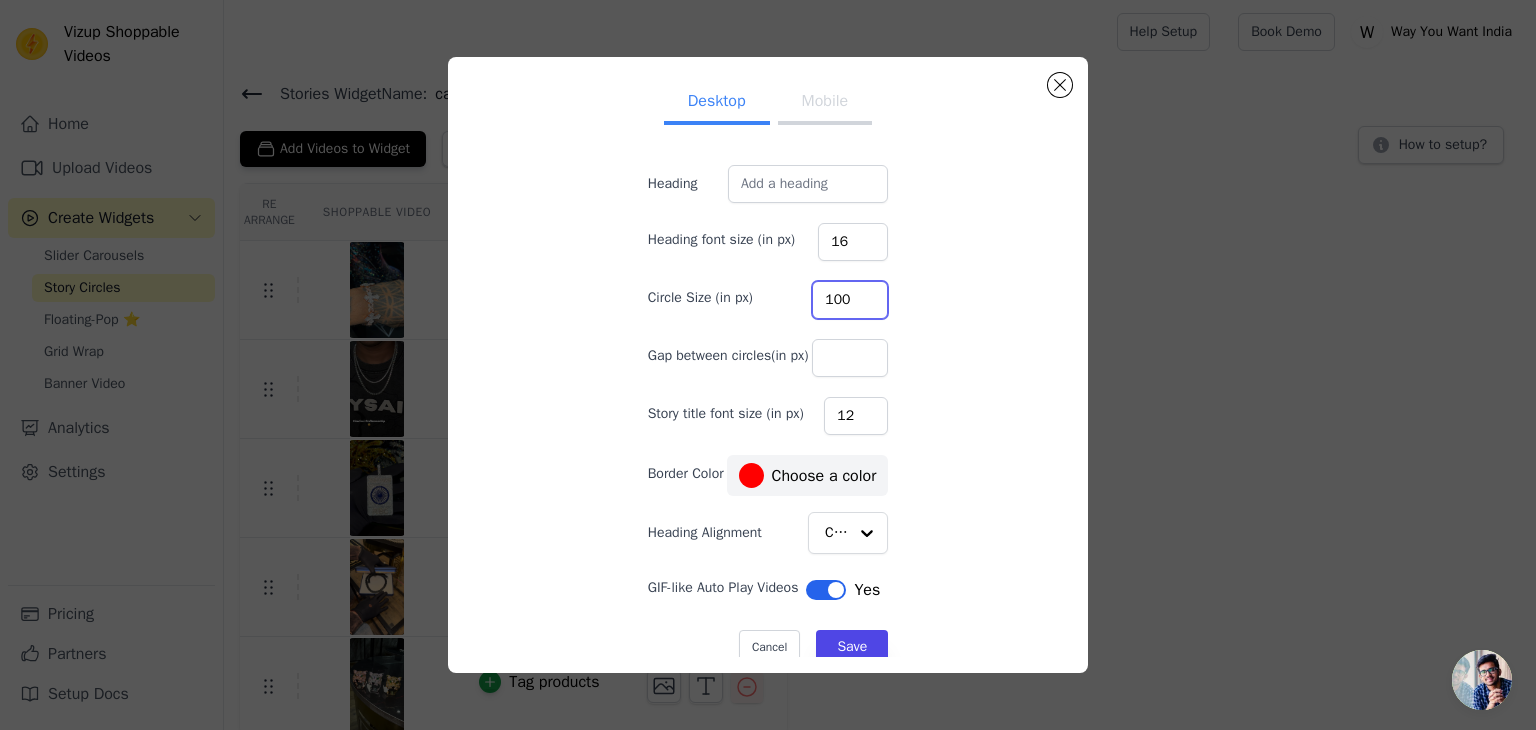 click on "100" at bounding box center (850, 300) 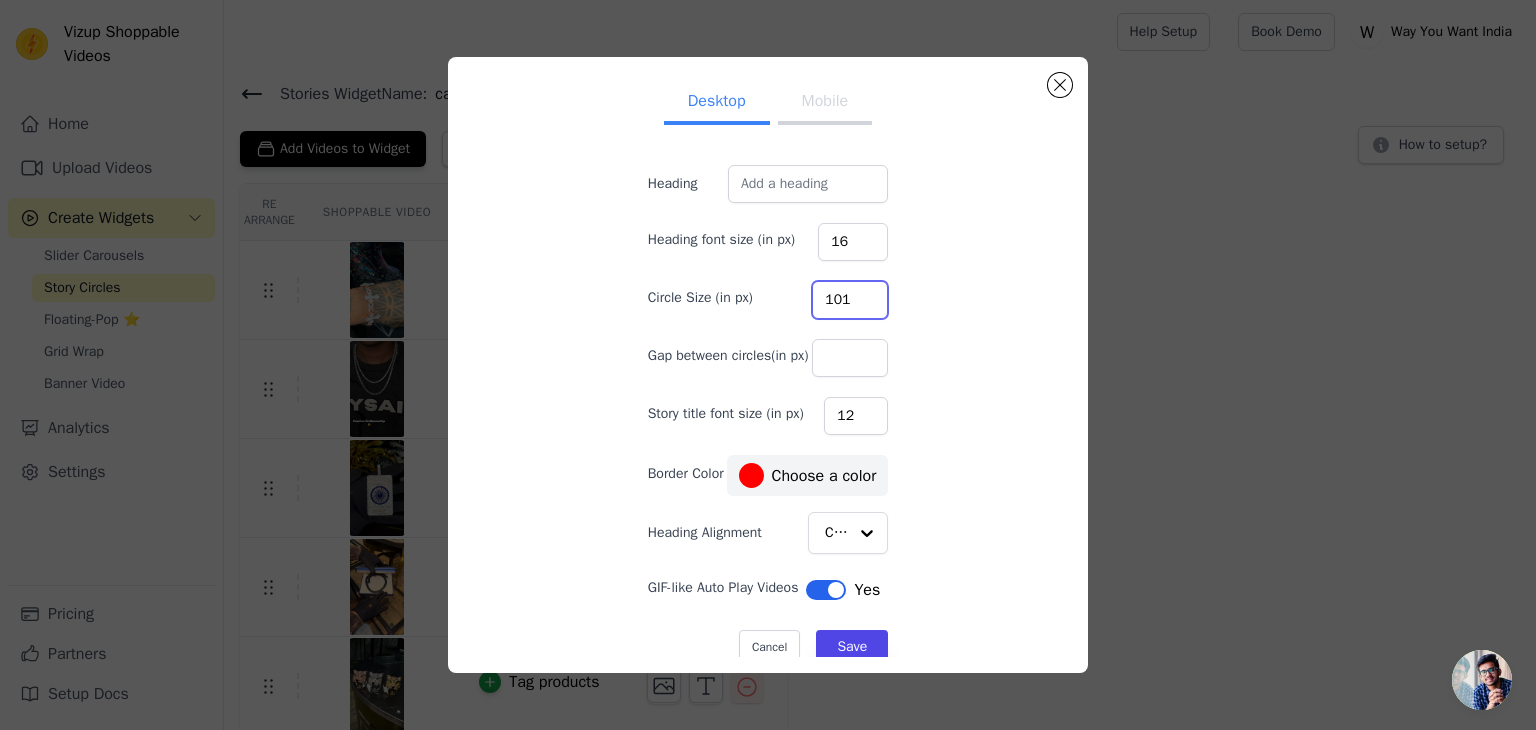 click on "101" at bounding box center (850, 300) 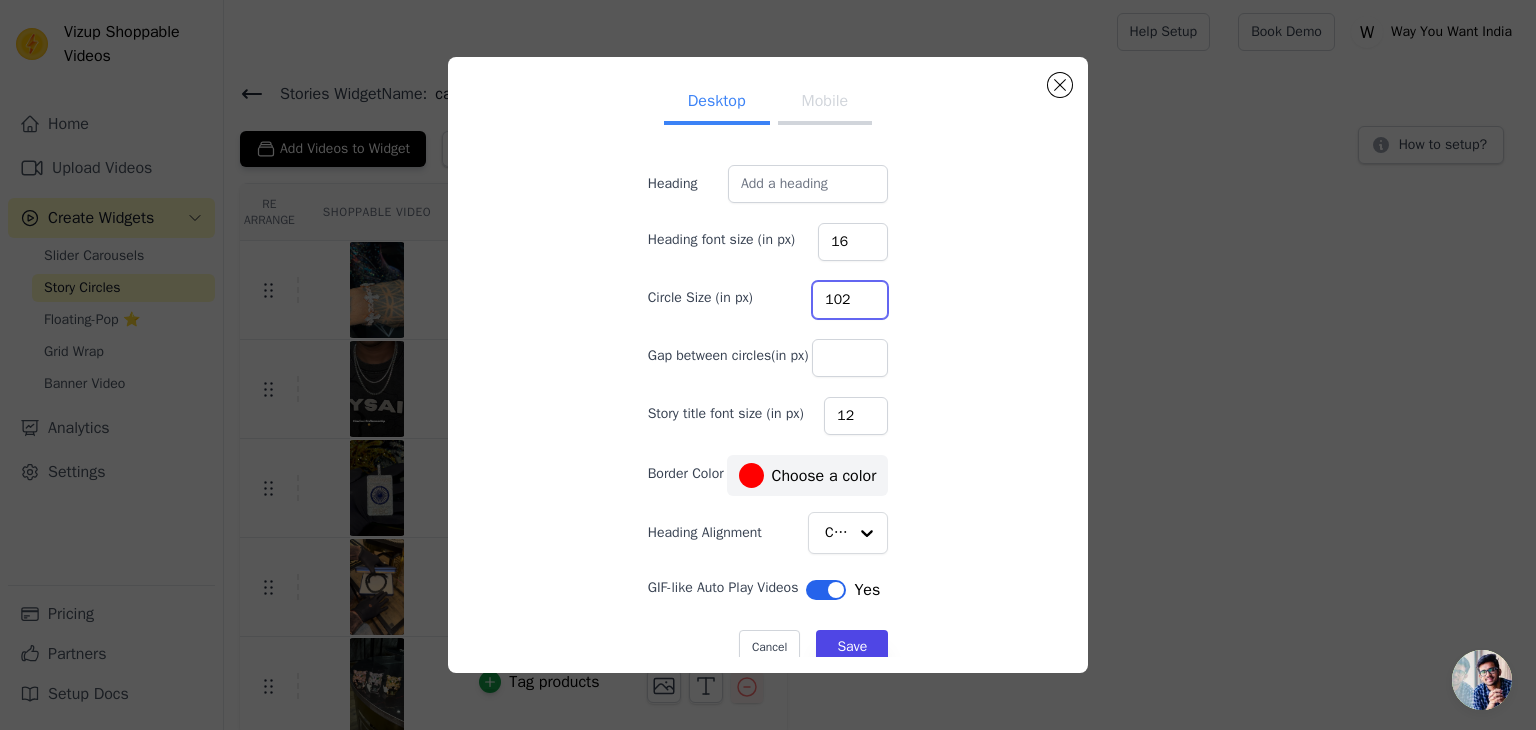 click on "102" at bounding box center (850, 300) 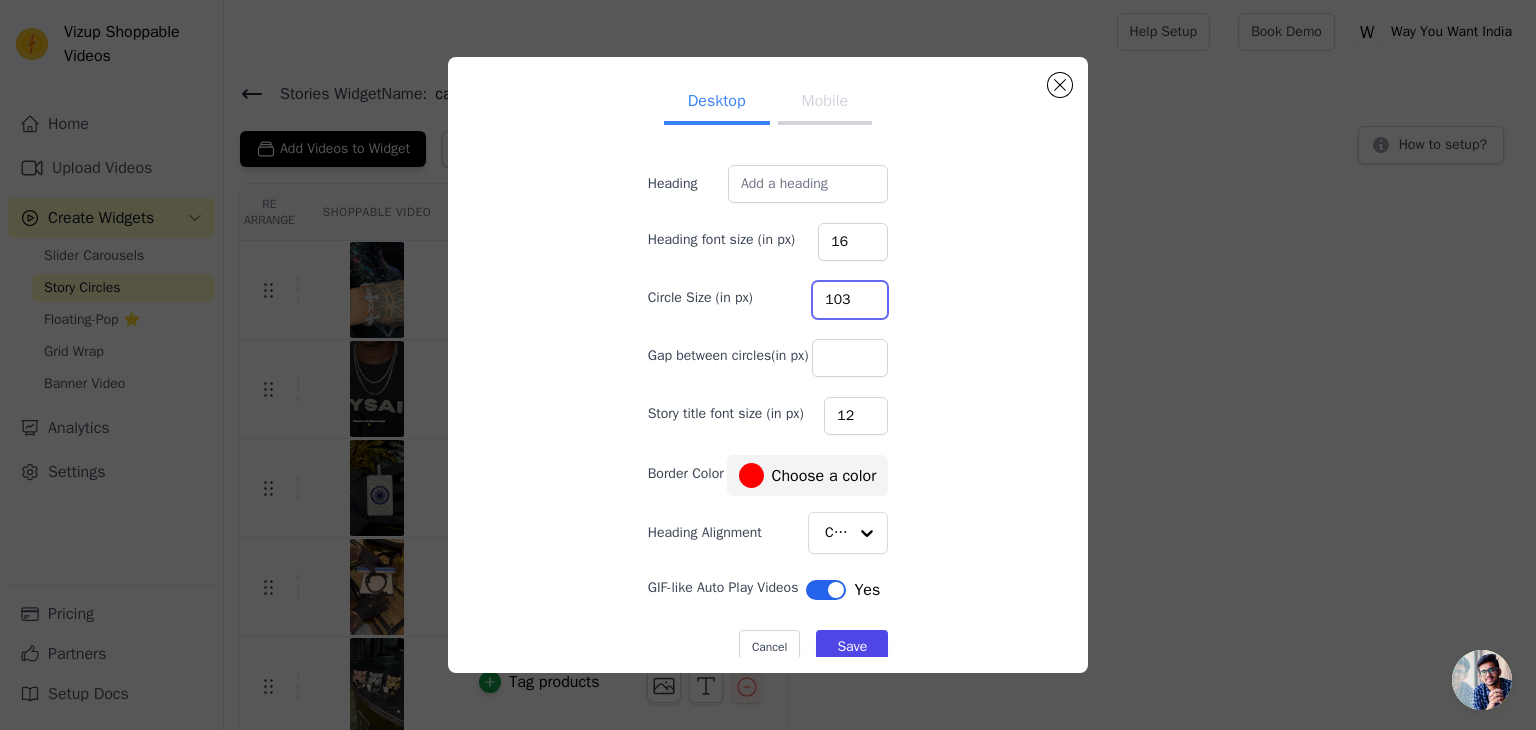 click on "103" at bounding box center [850, 300] 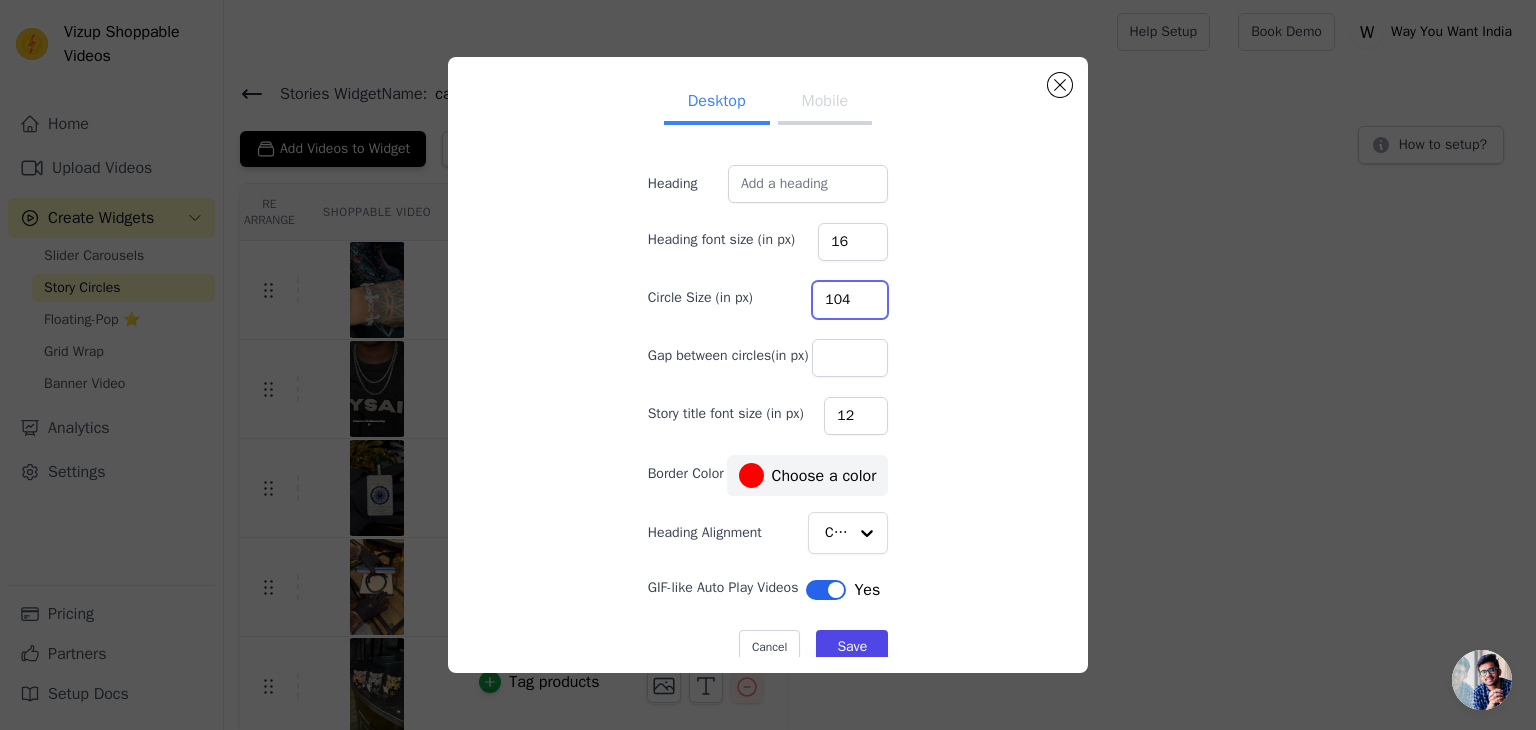 click on "104" at bounding box center (850, 300) 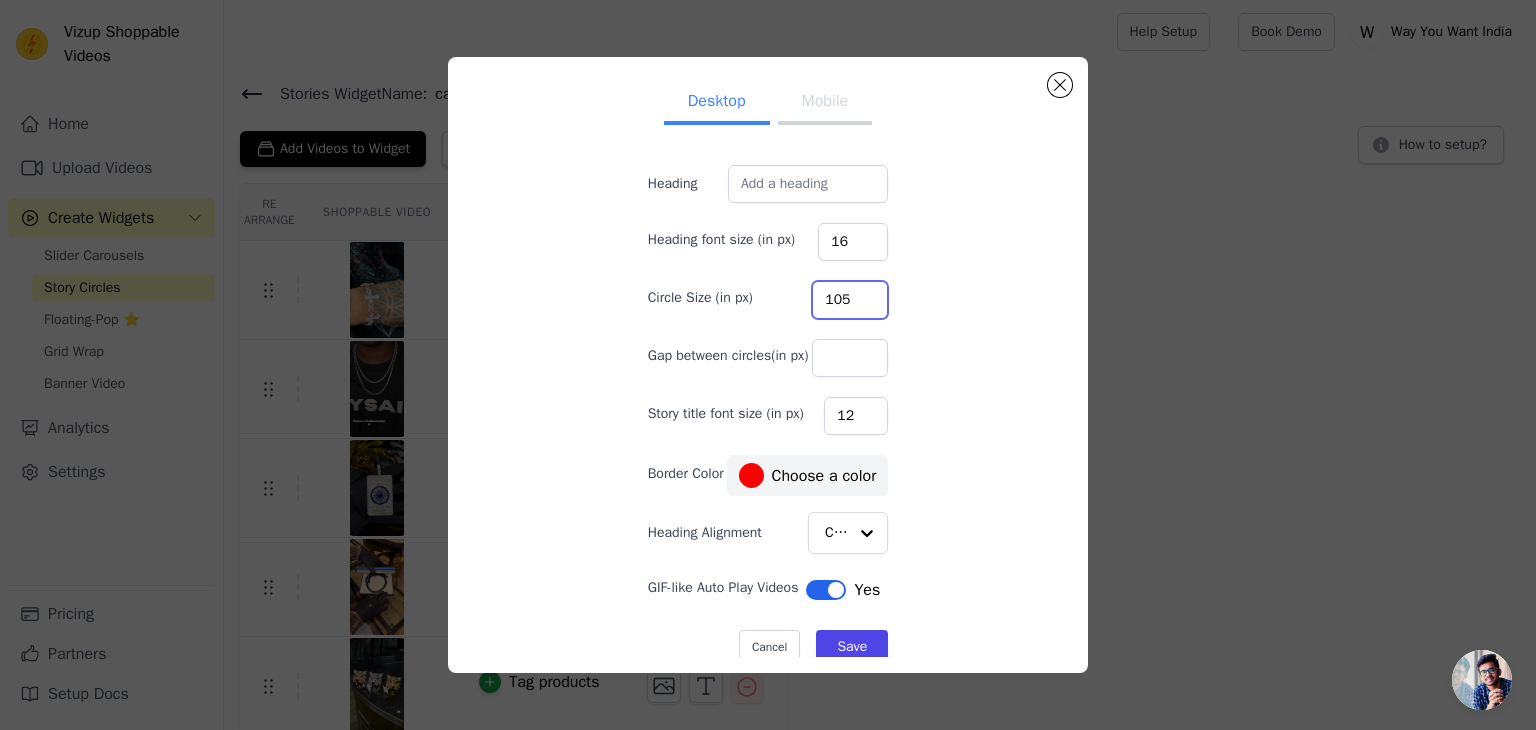 click on "105" at bounding box center [850, 300] 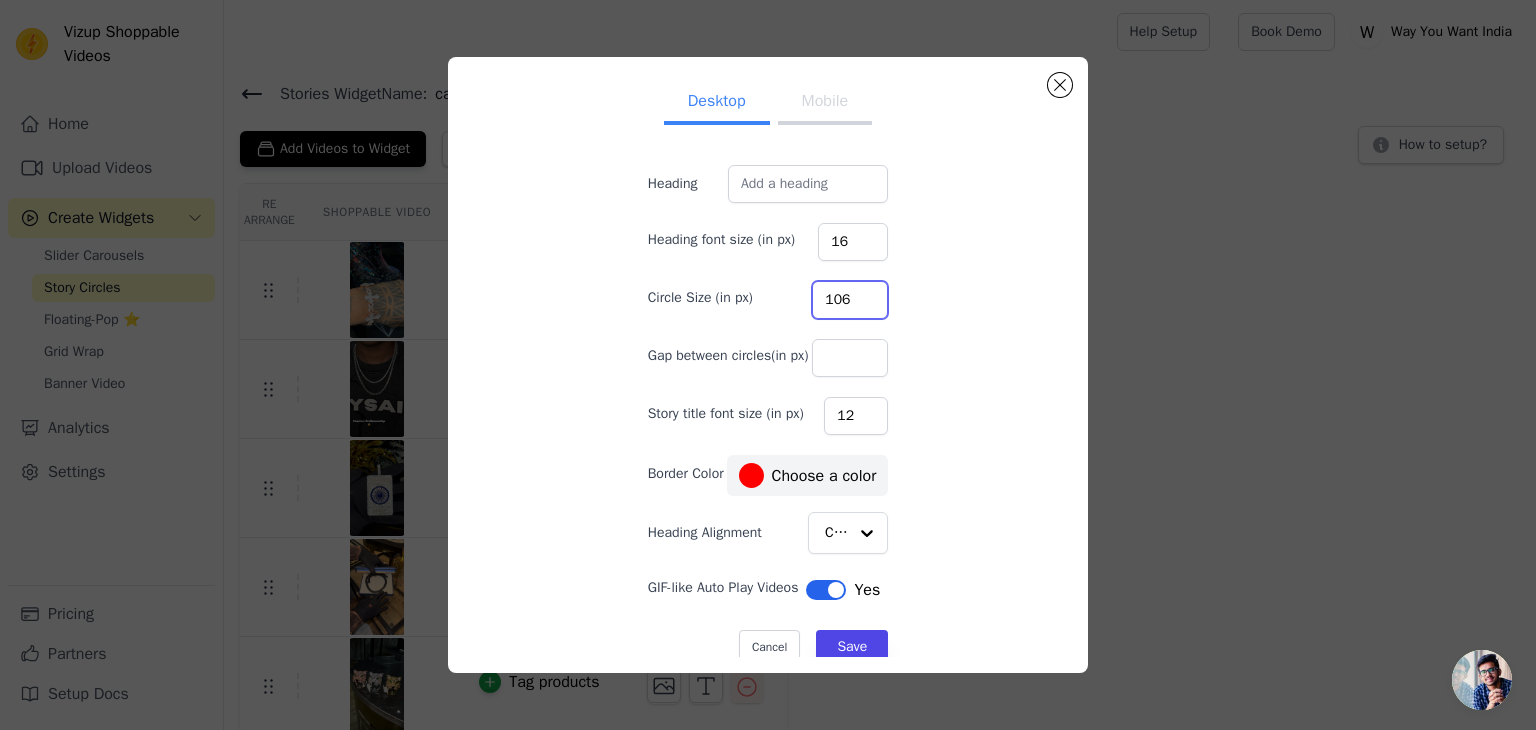 click on "106" at bounding box center (850, 300) 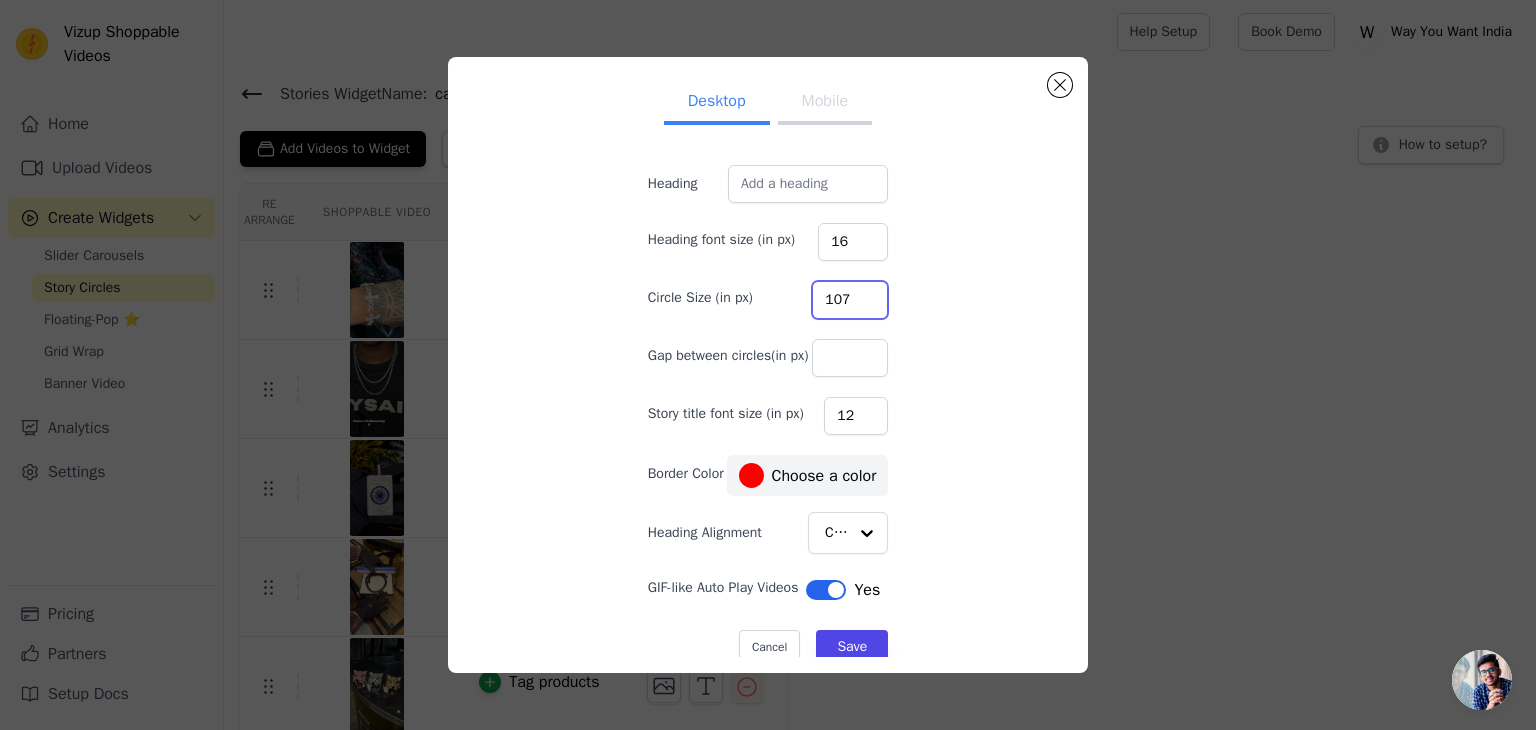 click on "107" at bounding box center (850, 300) 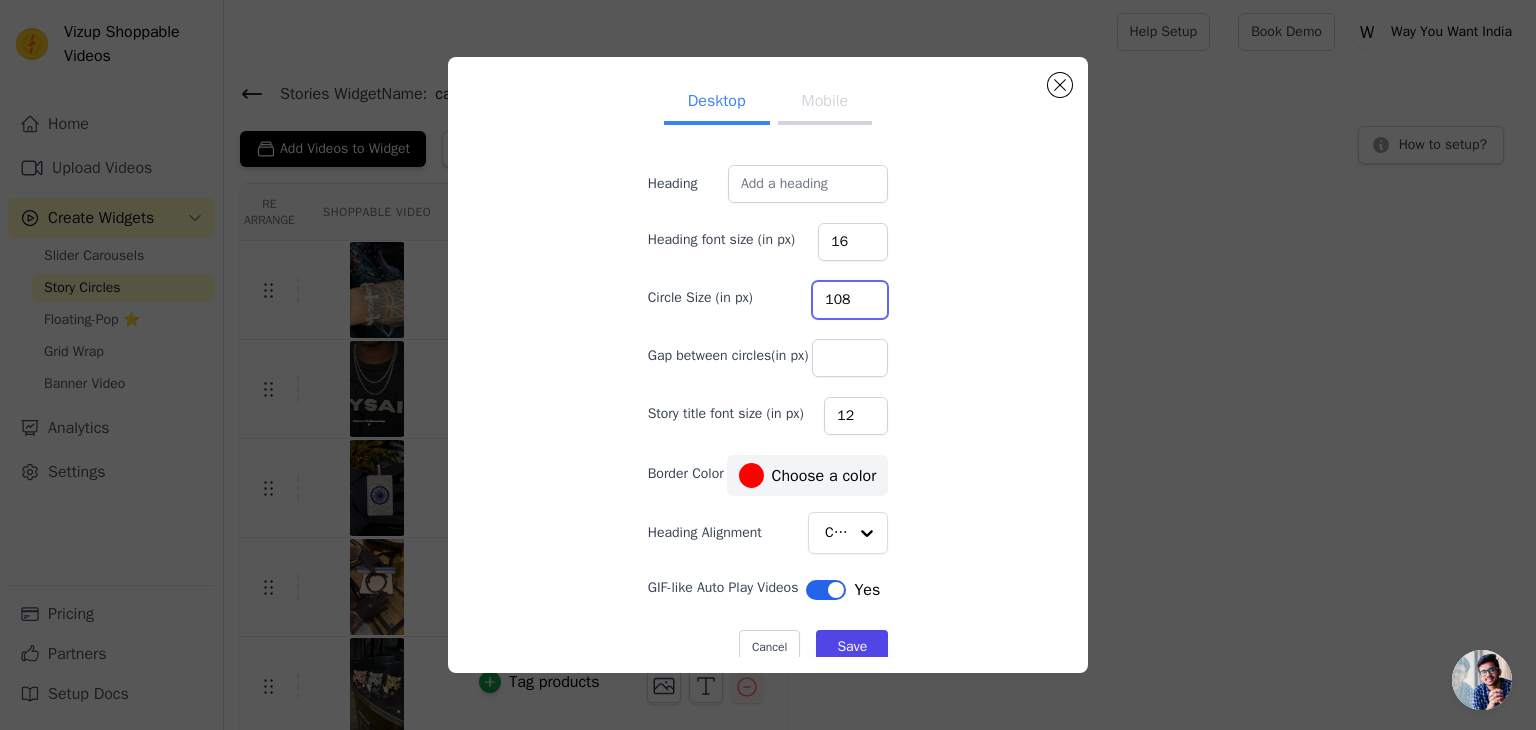 click on "108" at bounding box center (850, 300) 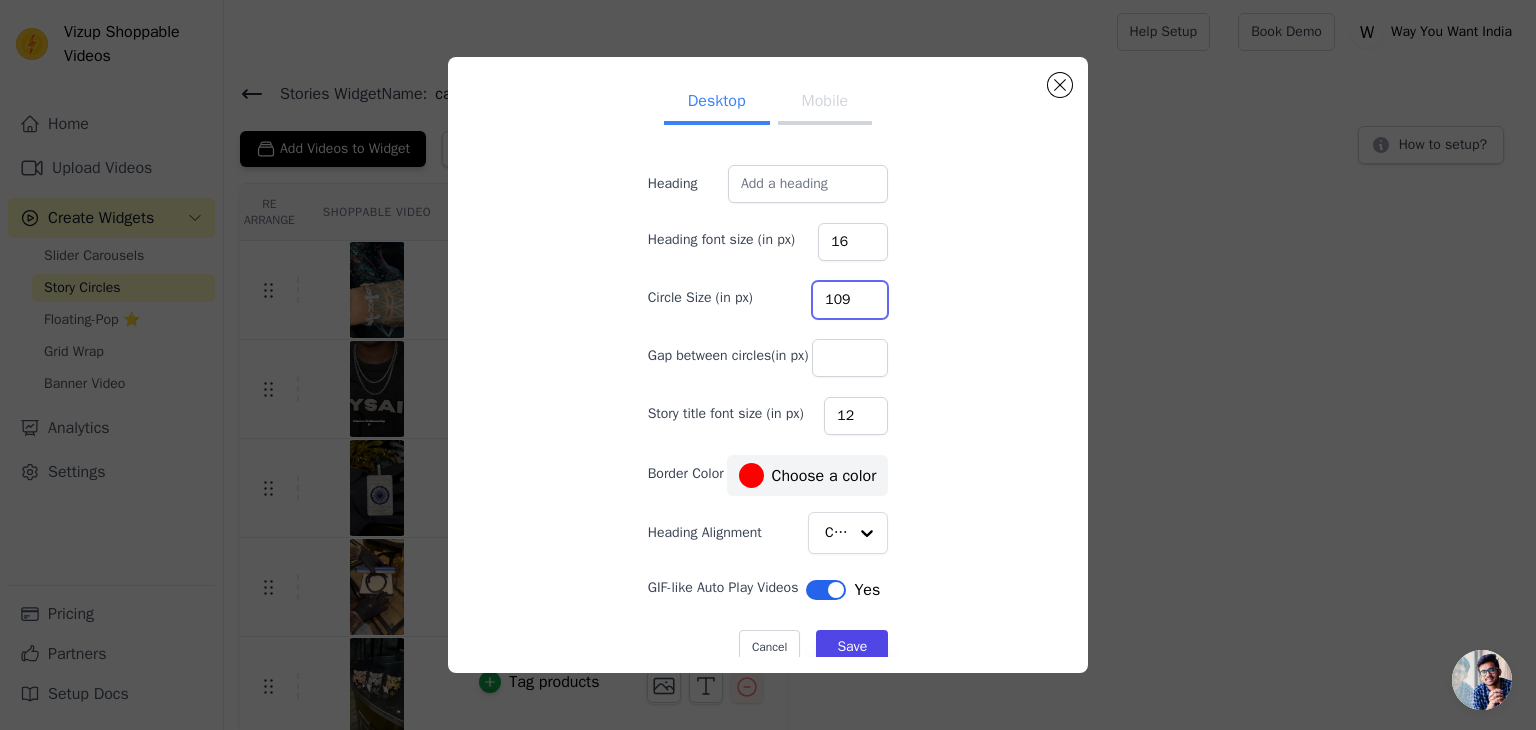 click on "109" at bounding box center (850, 300) 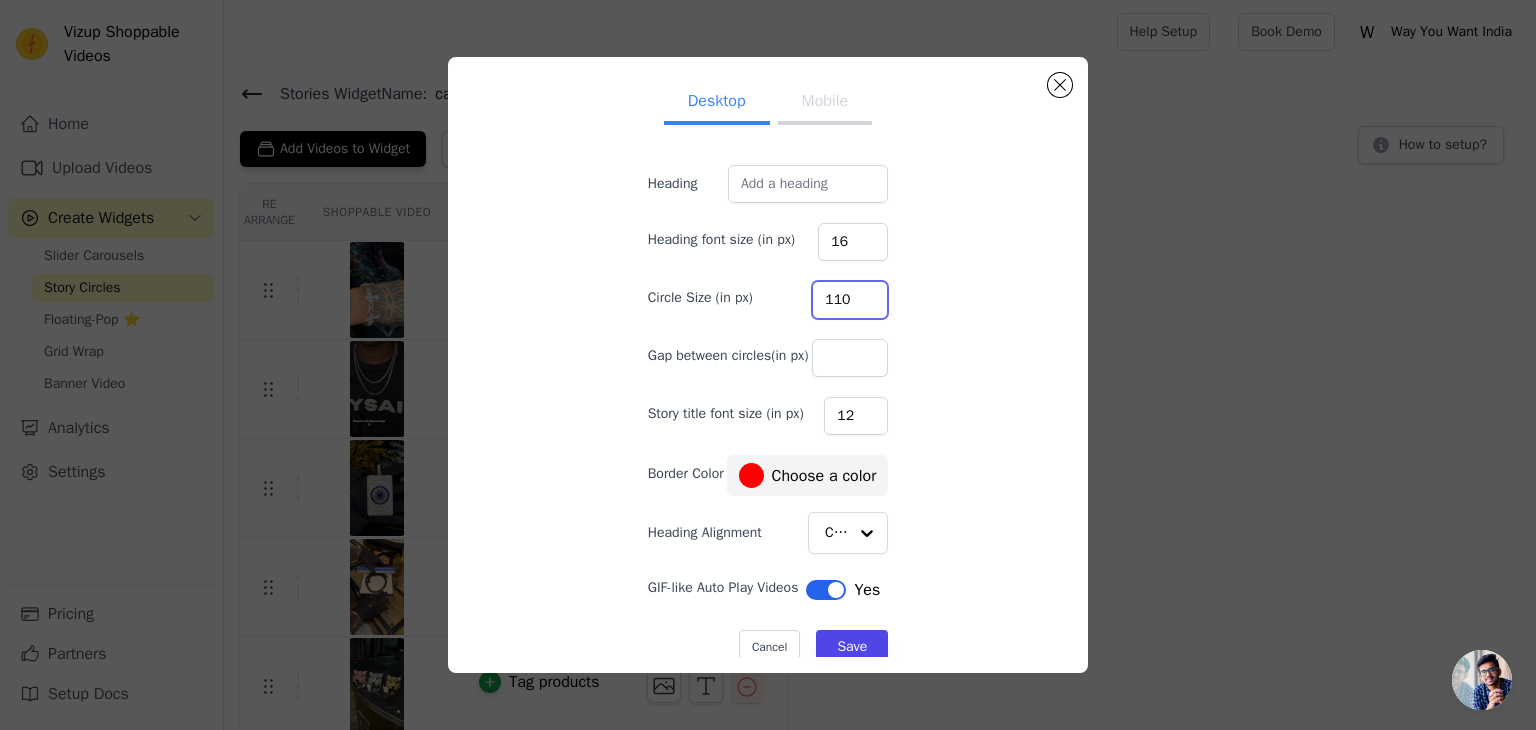 click on "110" at bounding box center [850, 300] 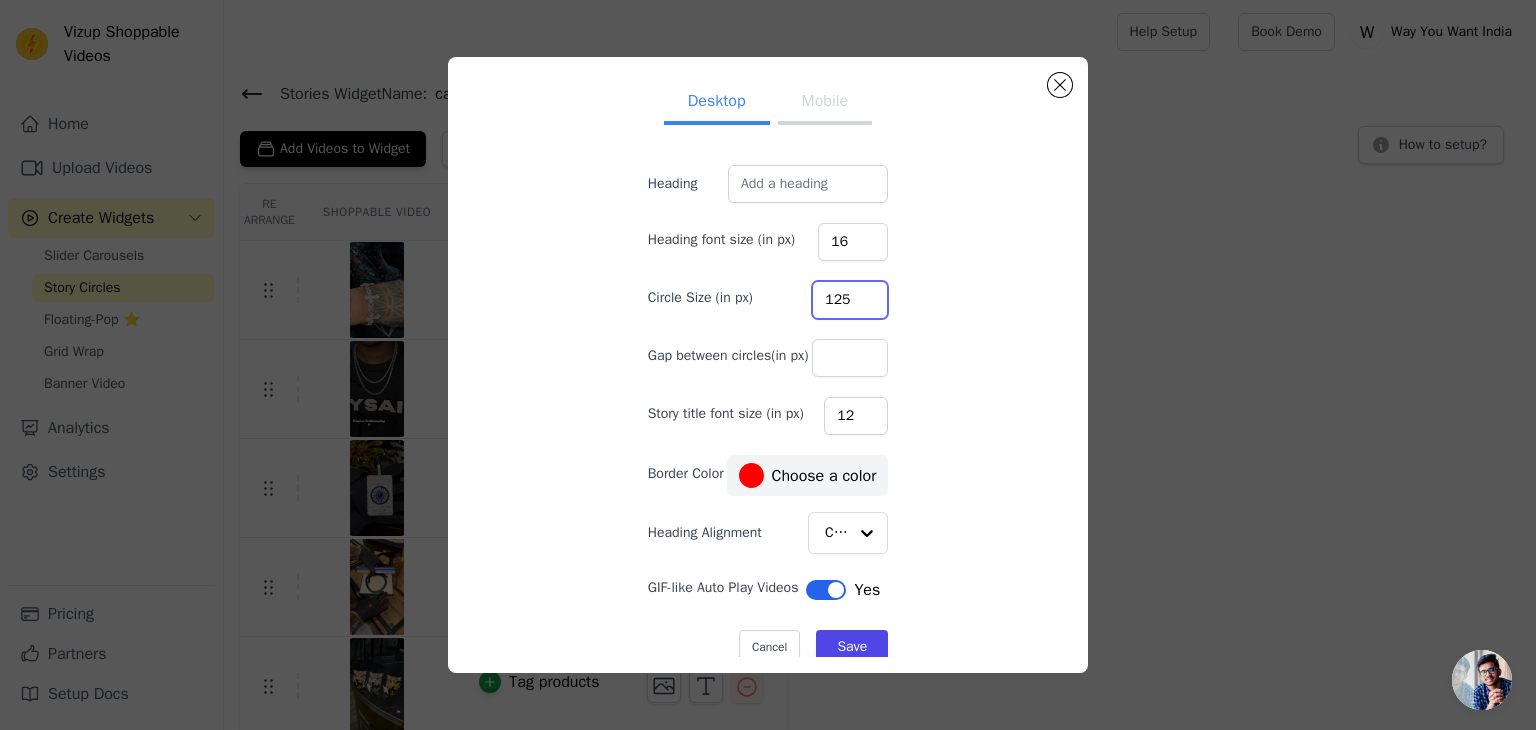 click on "125" at bounding box center [850, 300] 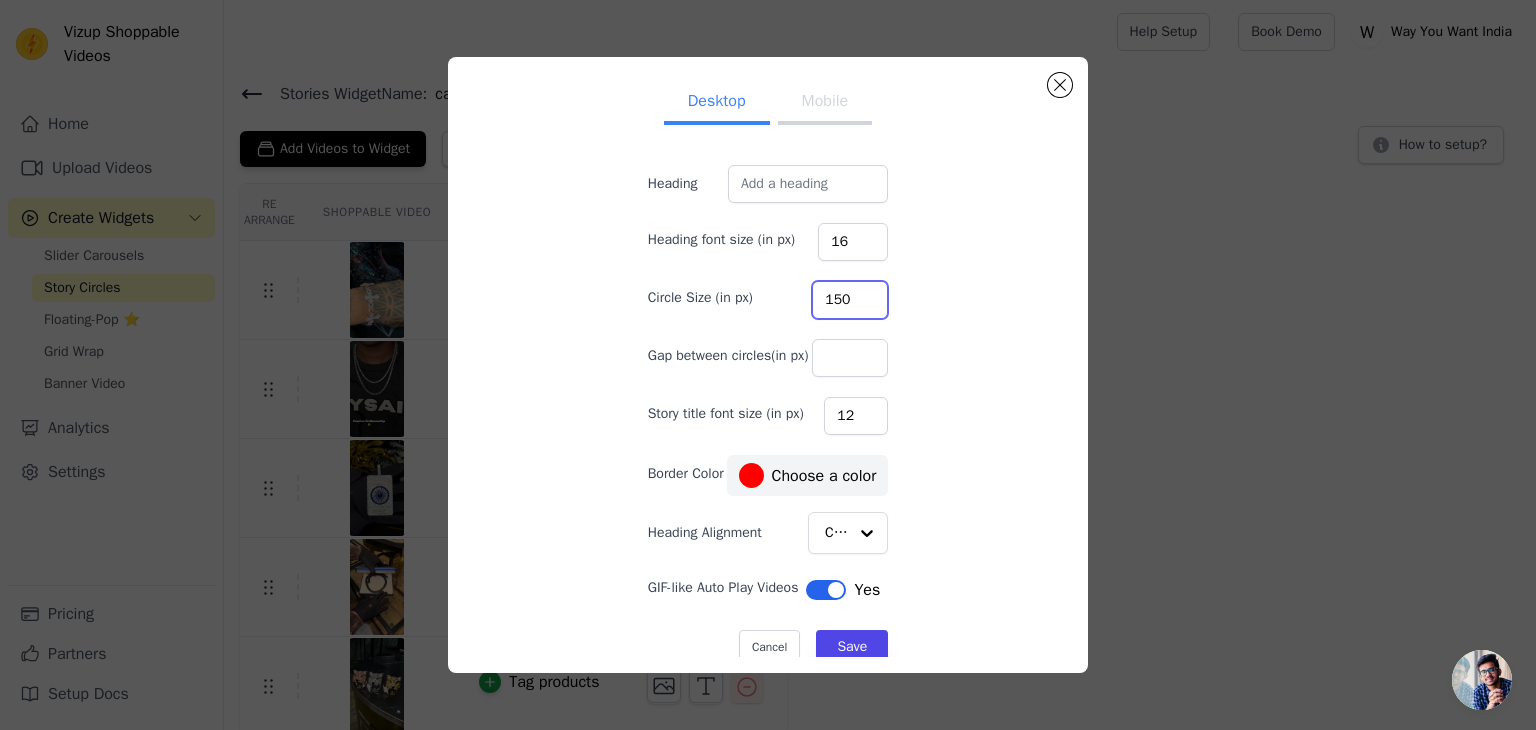 type on "150" 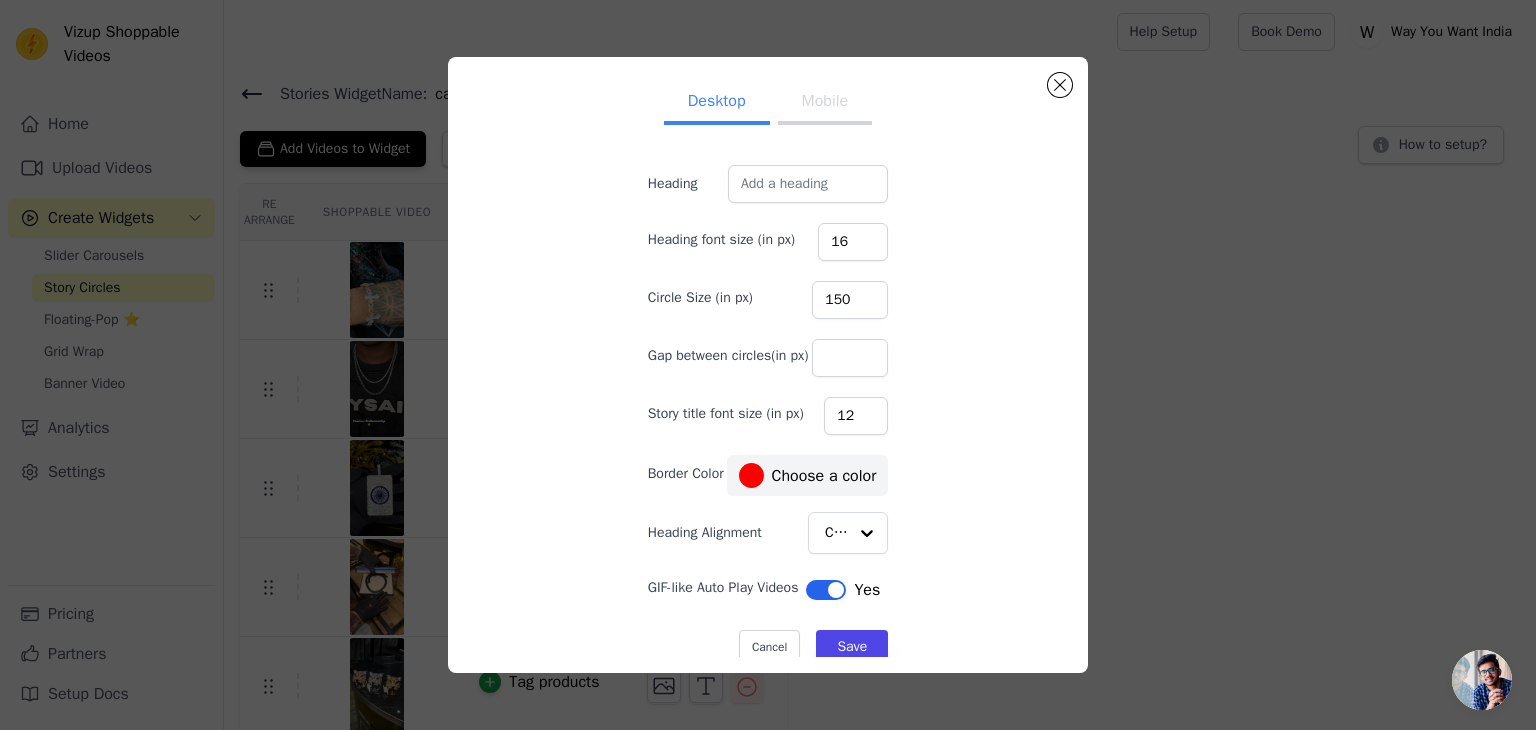 click on "Desktop Mobile   Heading     Heading font size (in px)   16   Circle Size (in px)   150   Gap between circles(in px)     Story title font size (in px)   12   Border Color   #ff0000       Choose a color     Heading Alignment         Center               GIF-like Auto Play Videos   Label     Yes   Cancel     Save                               #ff0000   1   hex   change to    rgb" at bounding box center (768, 365) 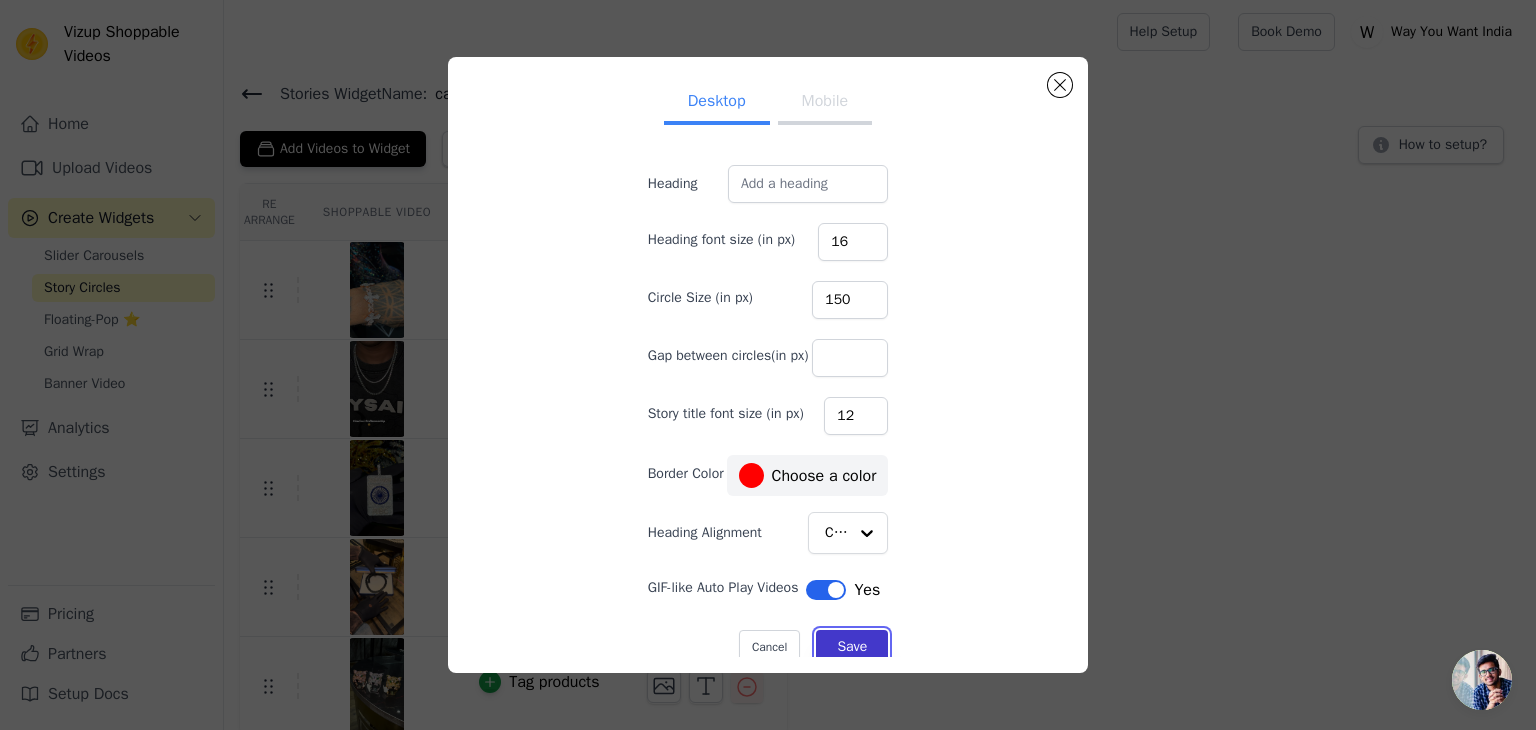 click on "Save" at bounding box center (852, 647) 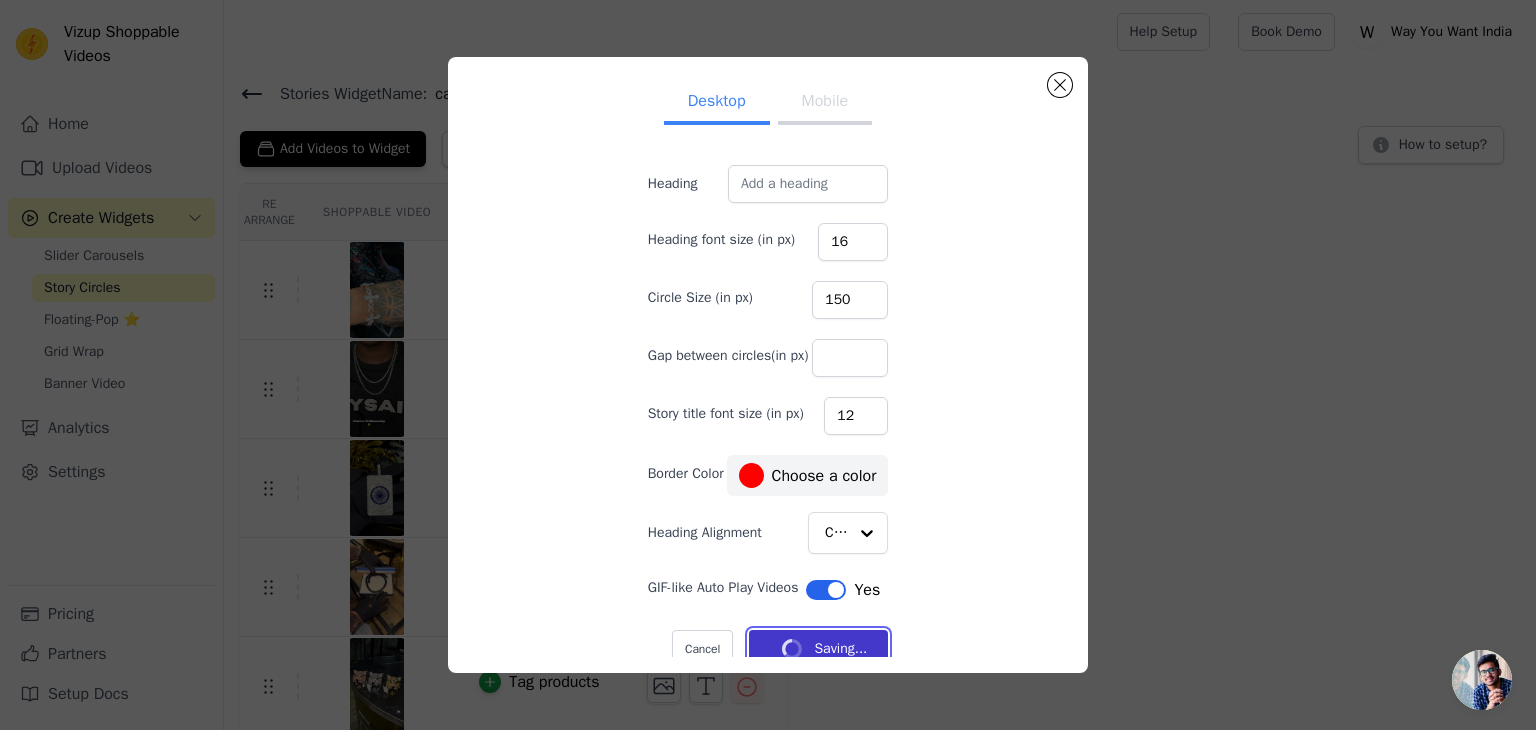 type 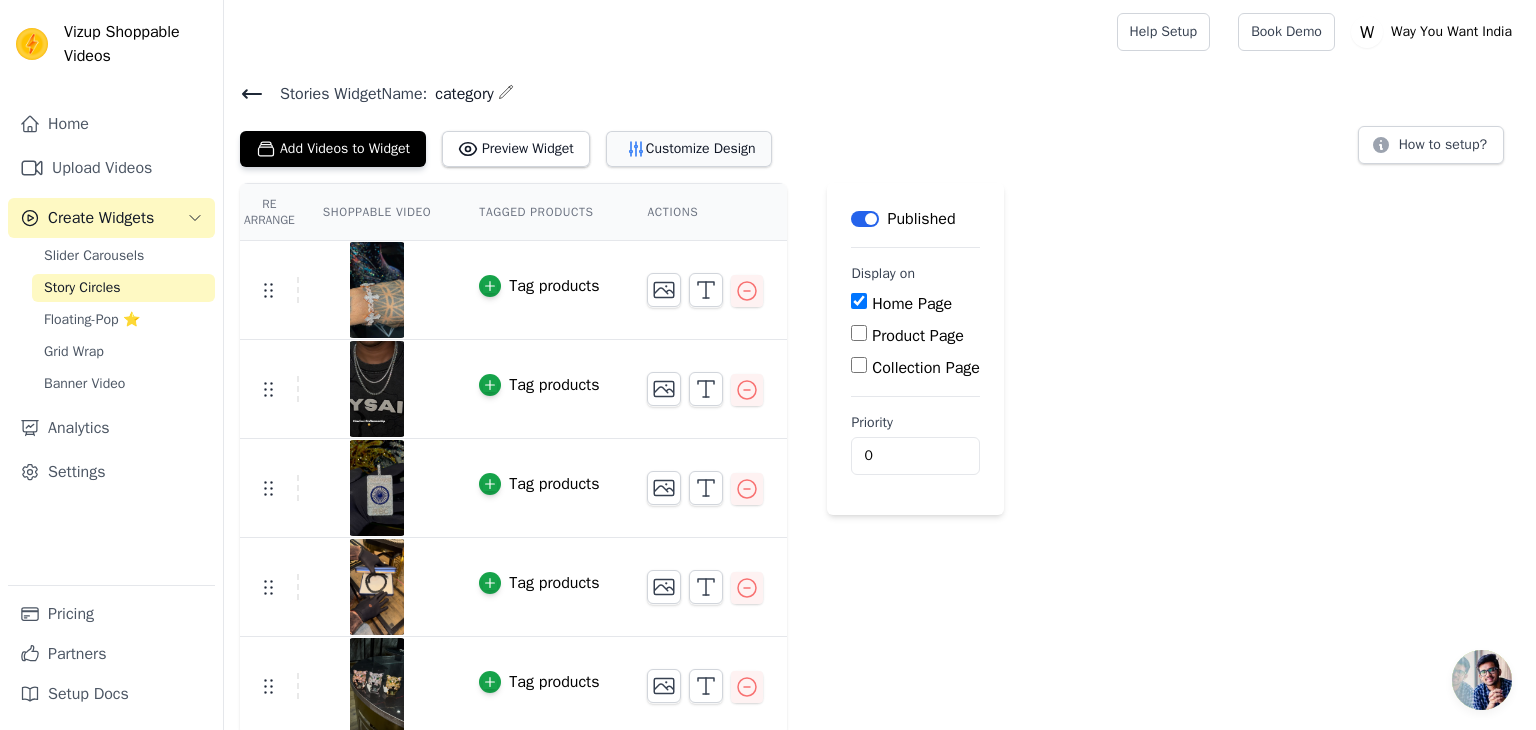 click on "Customize Design" at bounding box center [689, 149] 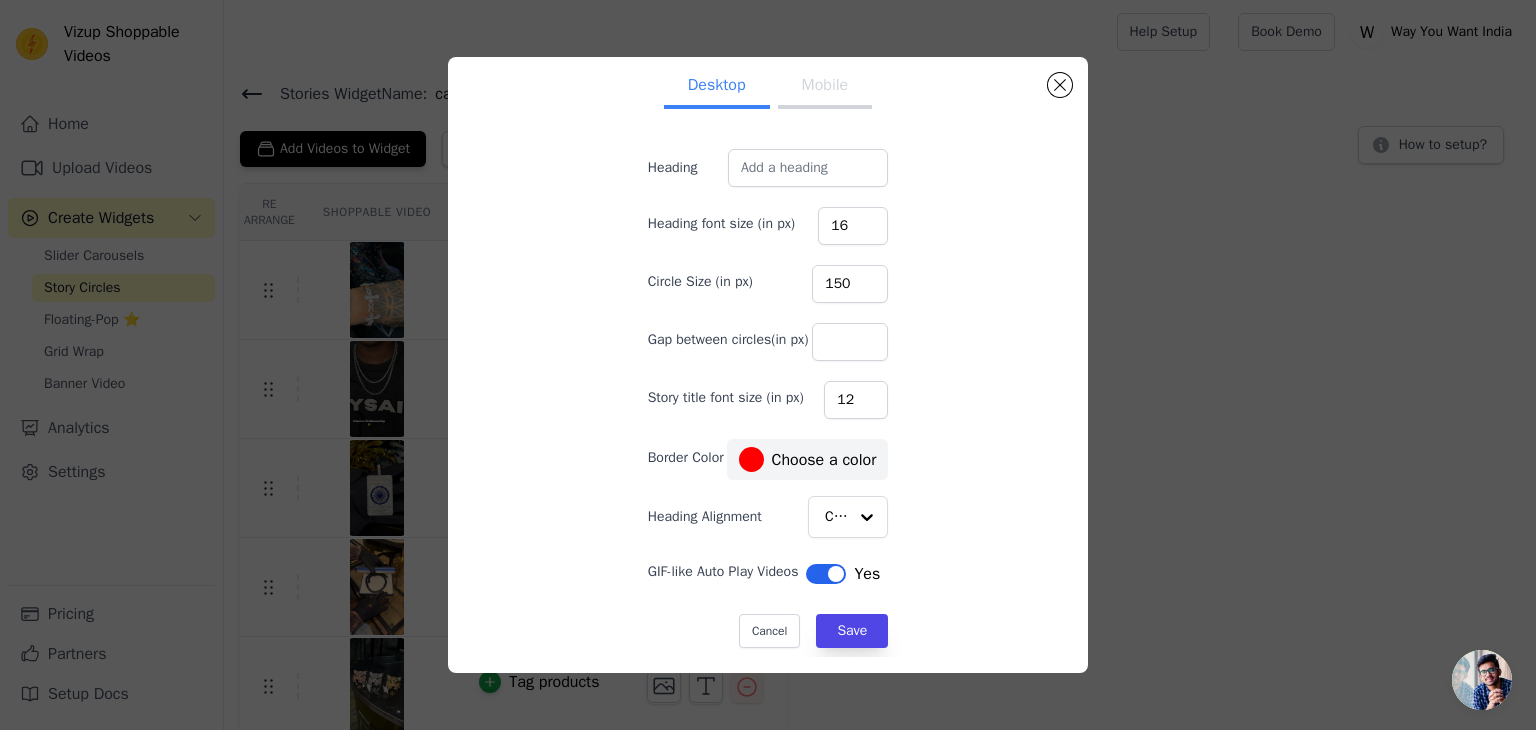 scroll, scrollTop: 20, scrollLeft: 0, axis: vertical 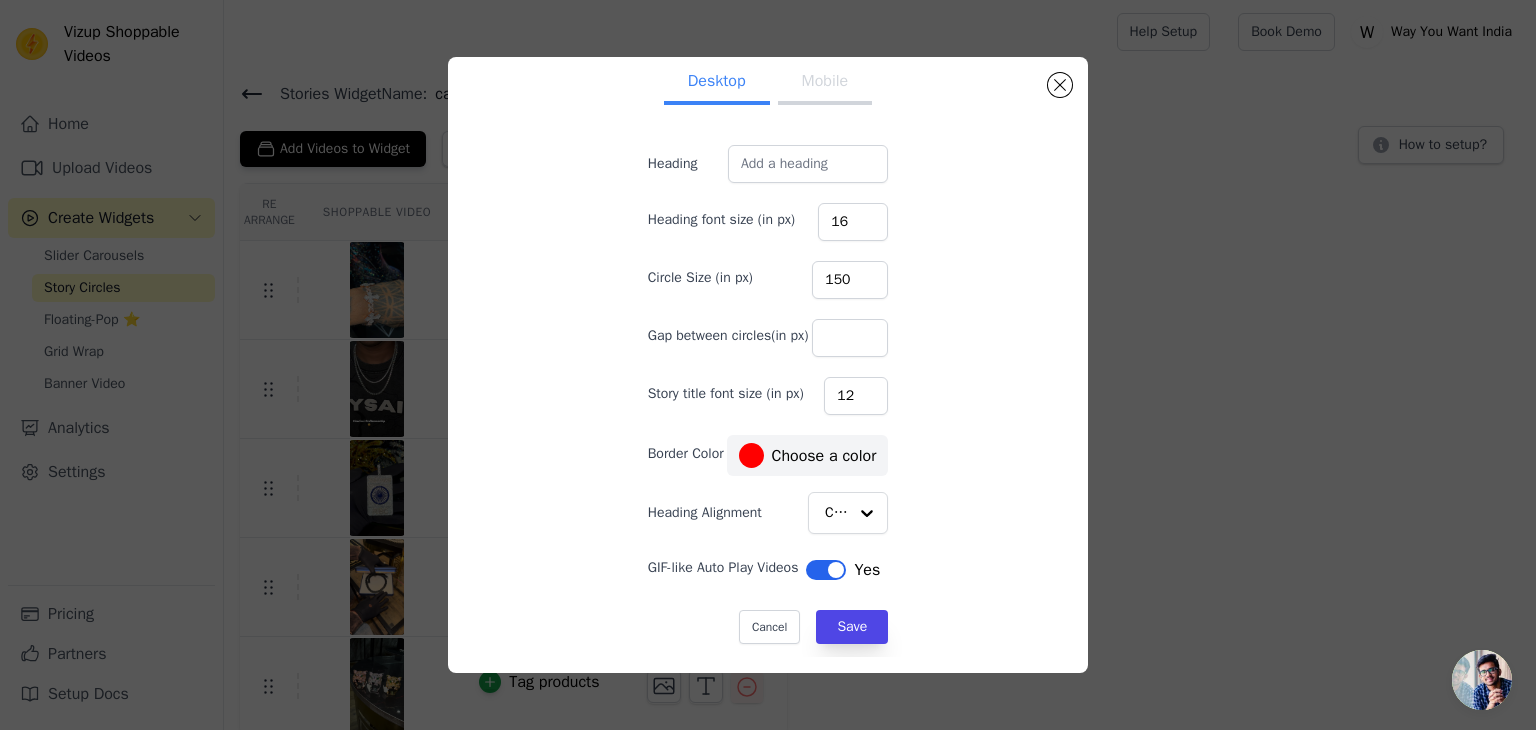 click on "#ff0000       Choose a color" at bounding box center (808, 455) 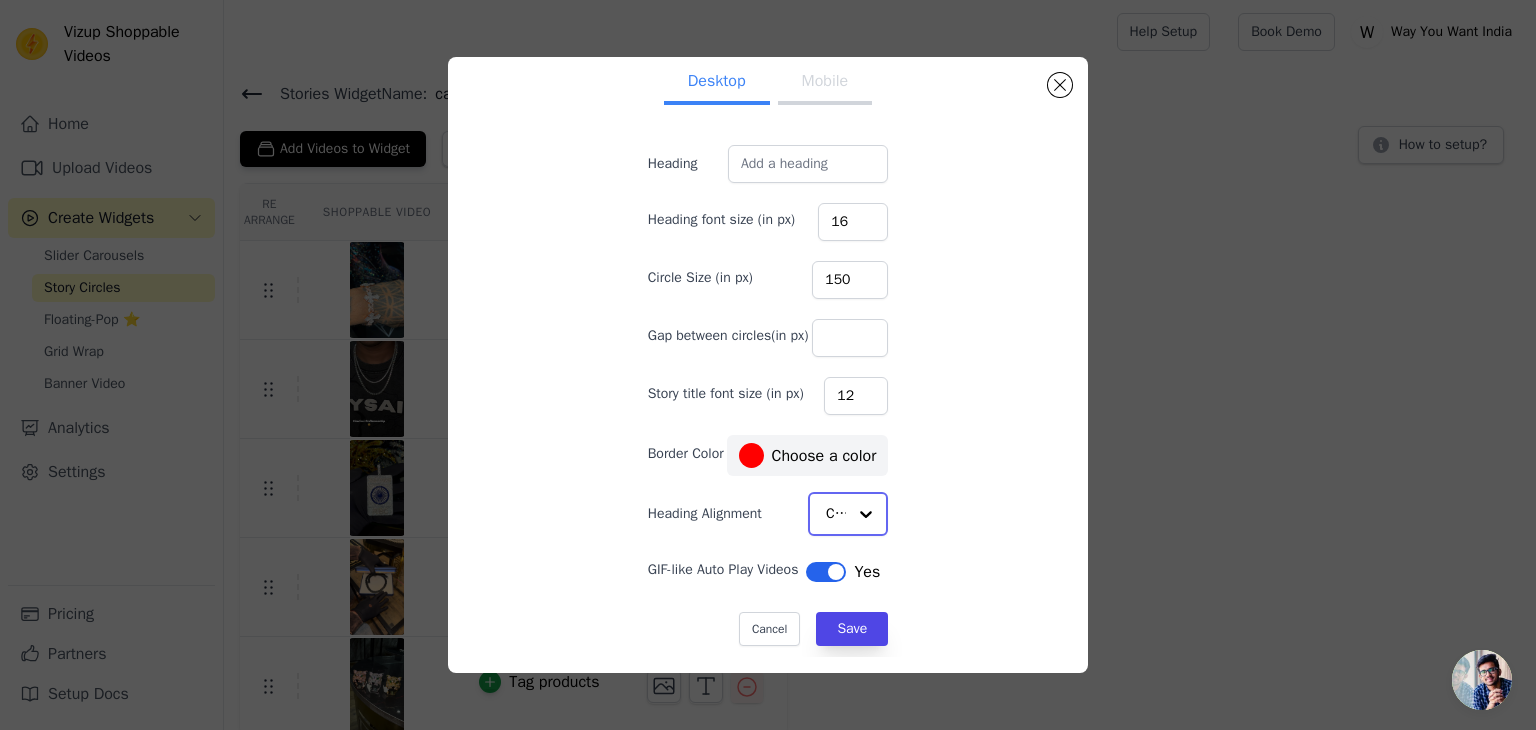 click at bounding box center (866, 514) 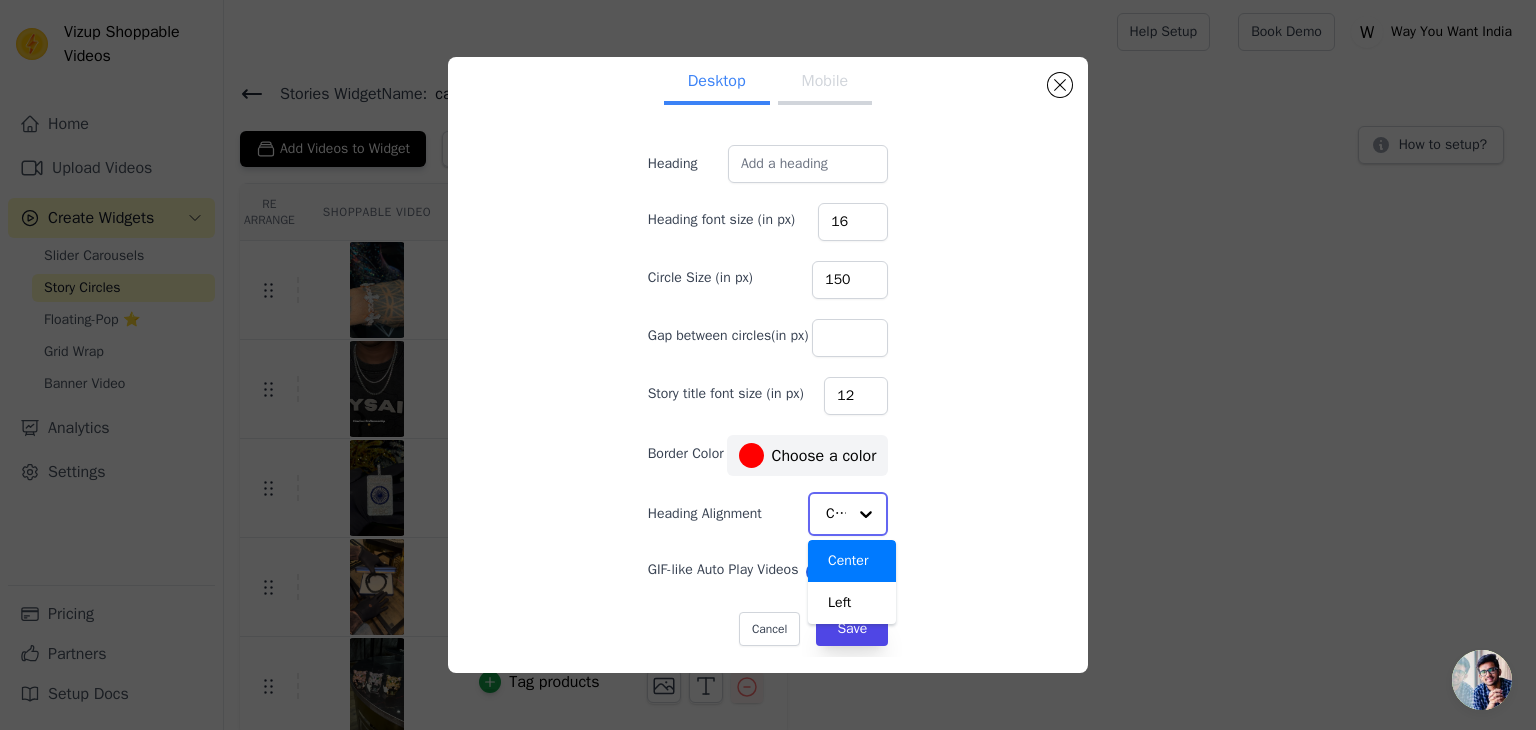 click at bounding box center [866, 514] 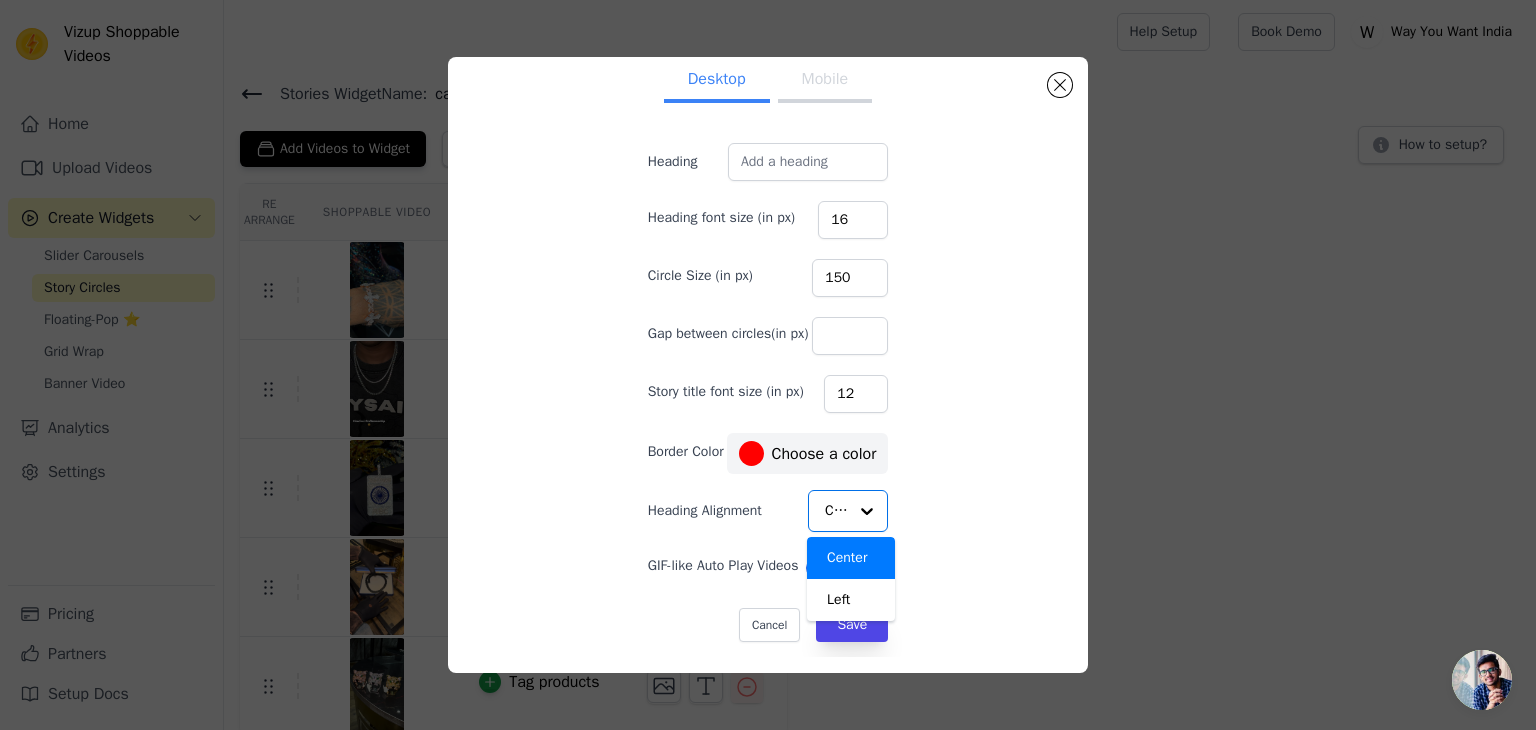 click on "Desktop Mobile   Heading     Heading font size (in px)   16   Circle Size (in px)   150   Gap between circles(in px)     Story title font size (in px)   12   Border Color   #ff0000       Choose a color     Heading Alignment     Center   Left       Option Center, selected.   You are currently focused on option Center. There are 2 results available.     Center               GIF-like Auto Play Videos   Label     Yes   Cancel     Save                               #ff0000   1   hex   change to    rgb" at bounding box center [768, 365] 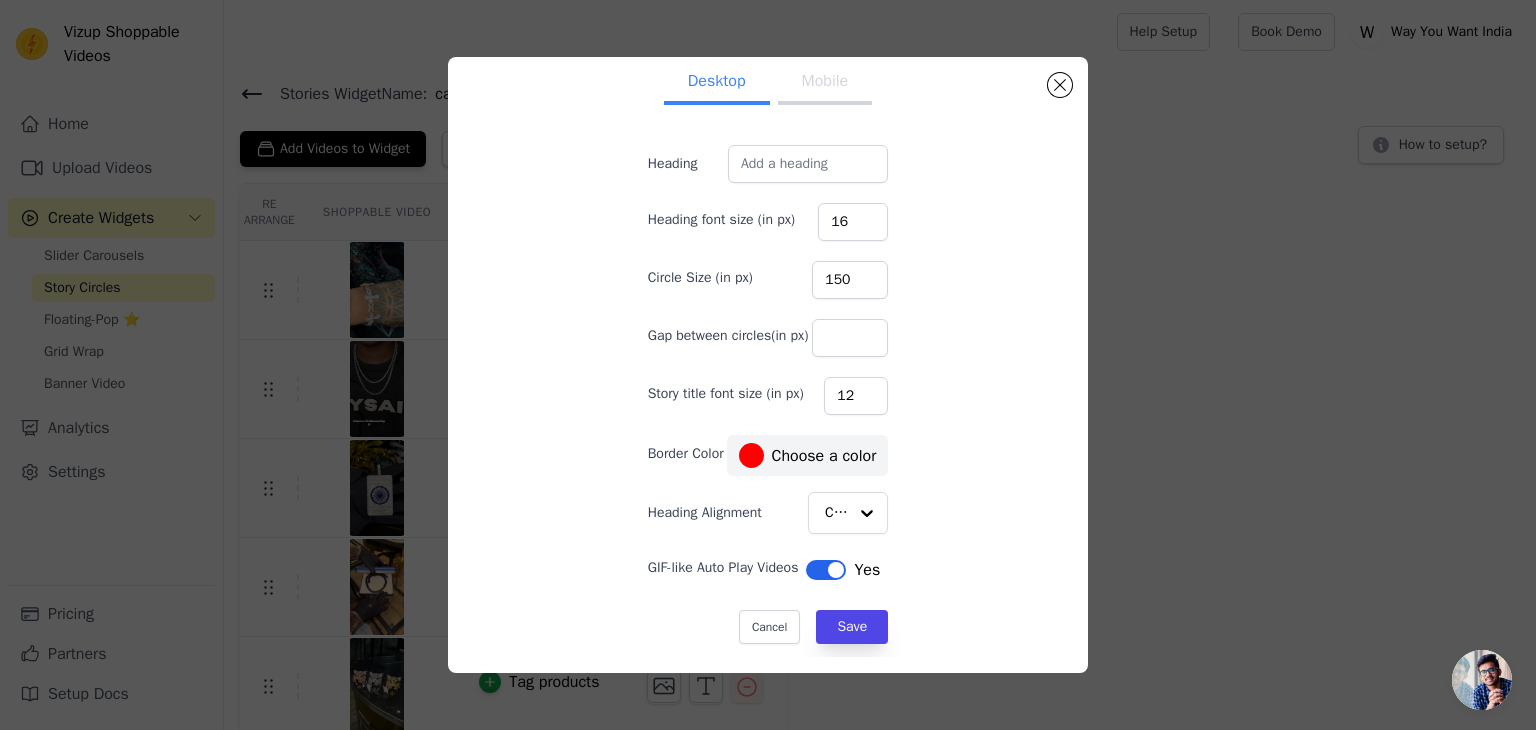 click on "Label" at bounding box center [826, 570] 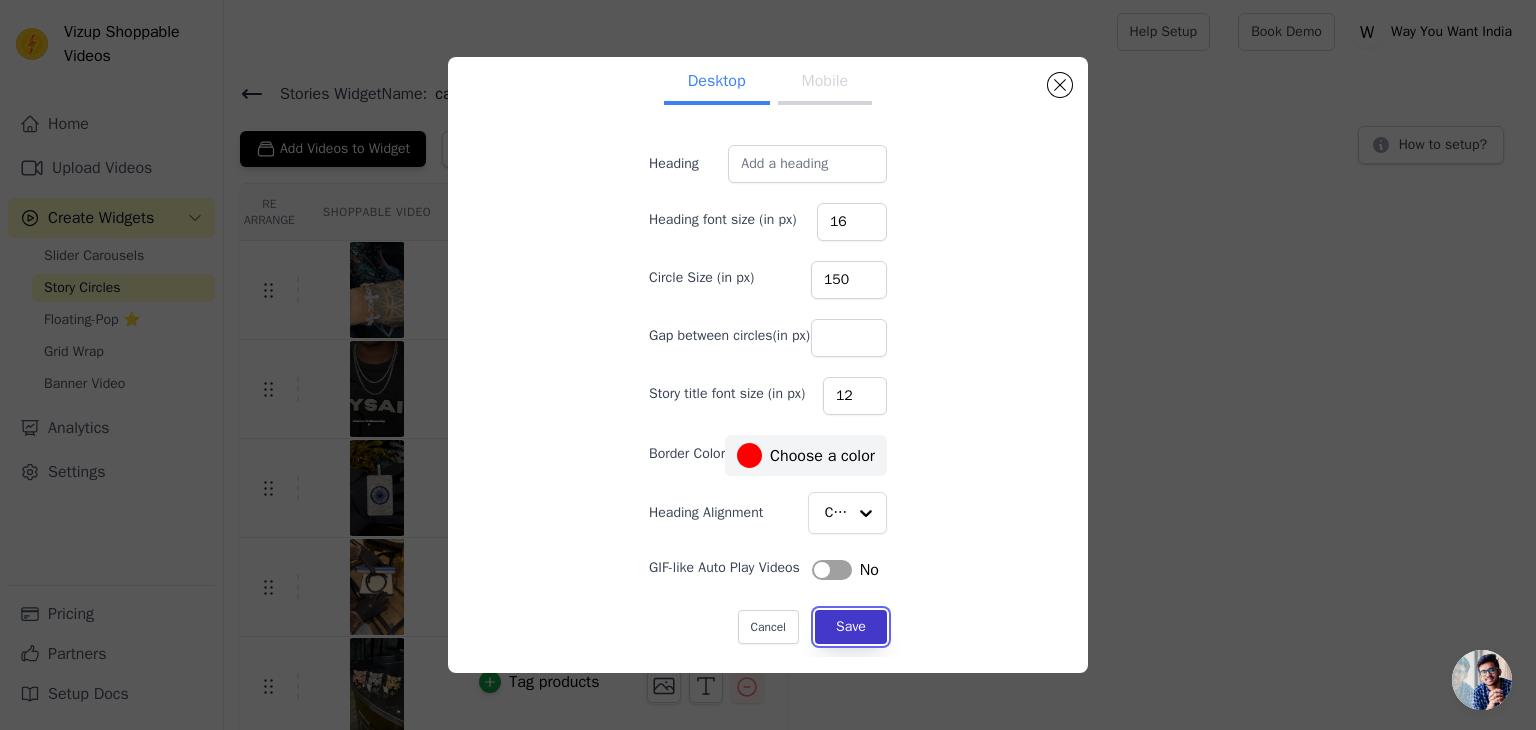 click on "Save" at bounding box center [851, 627] 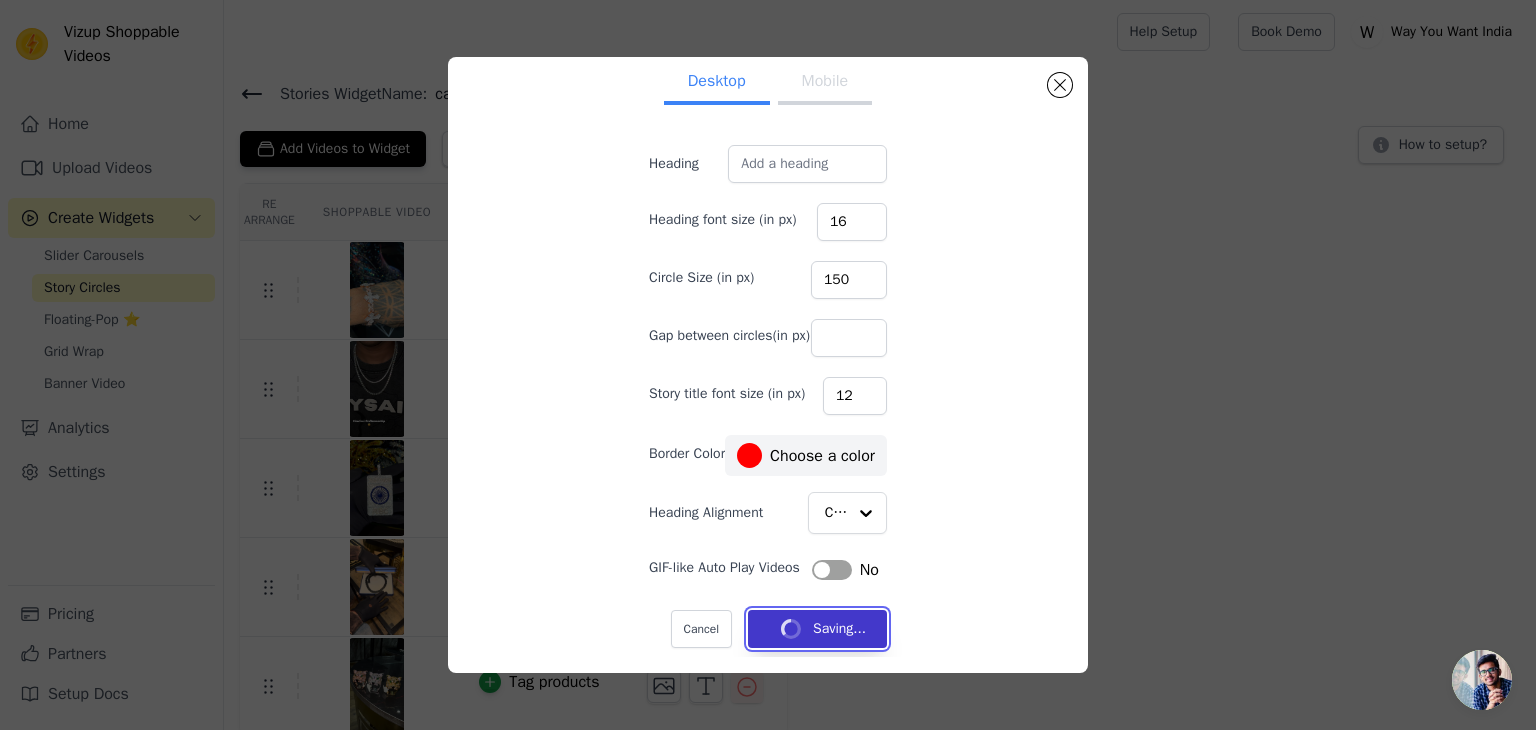 type 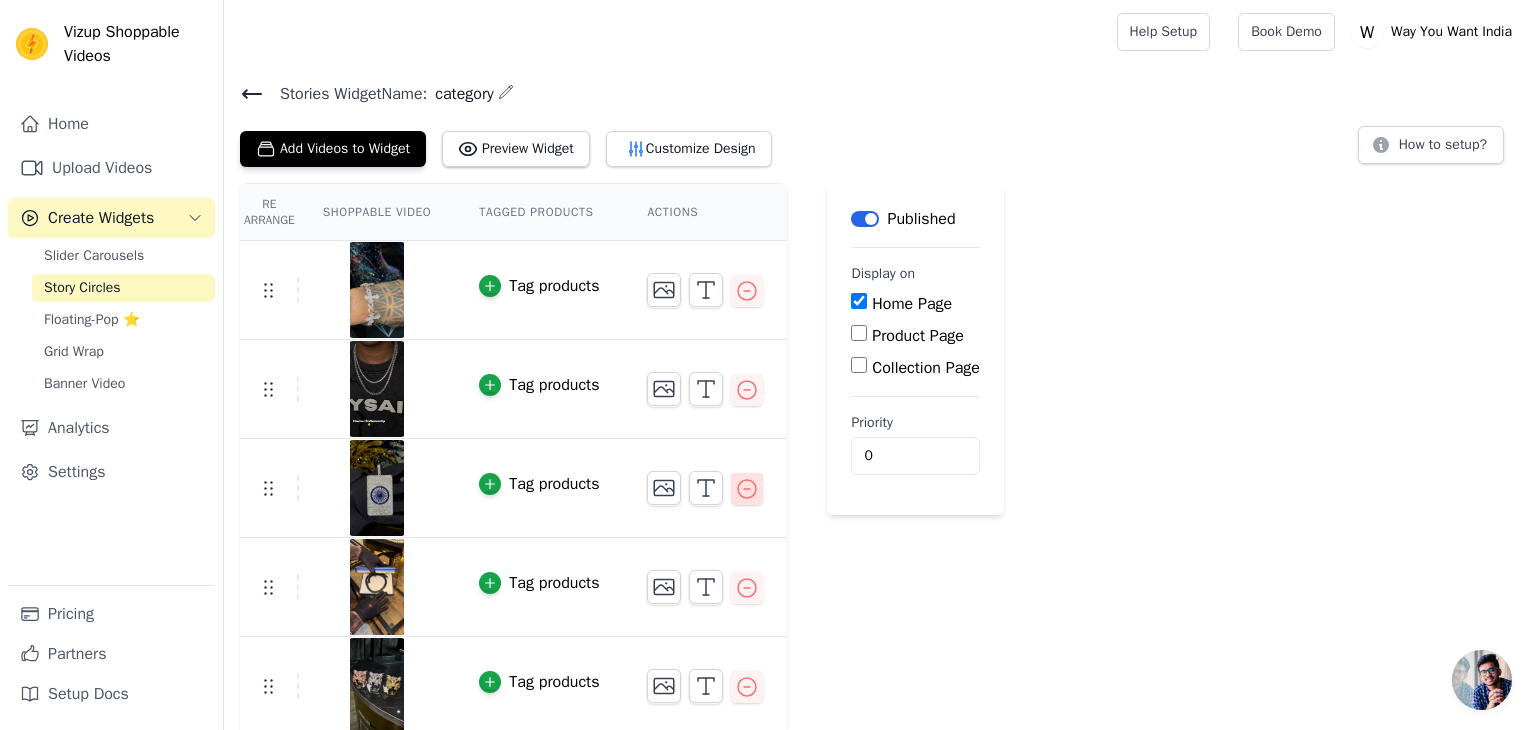 click 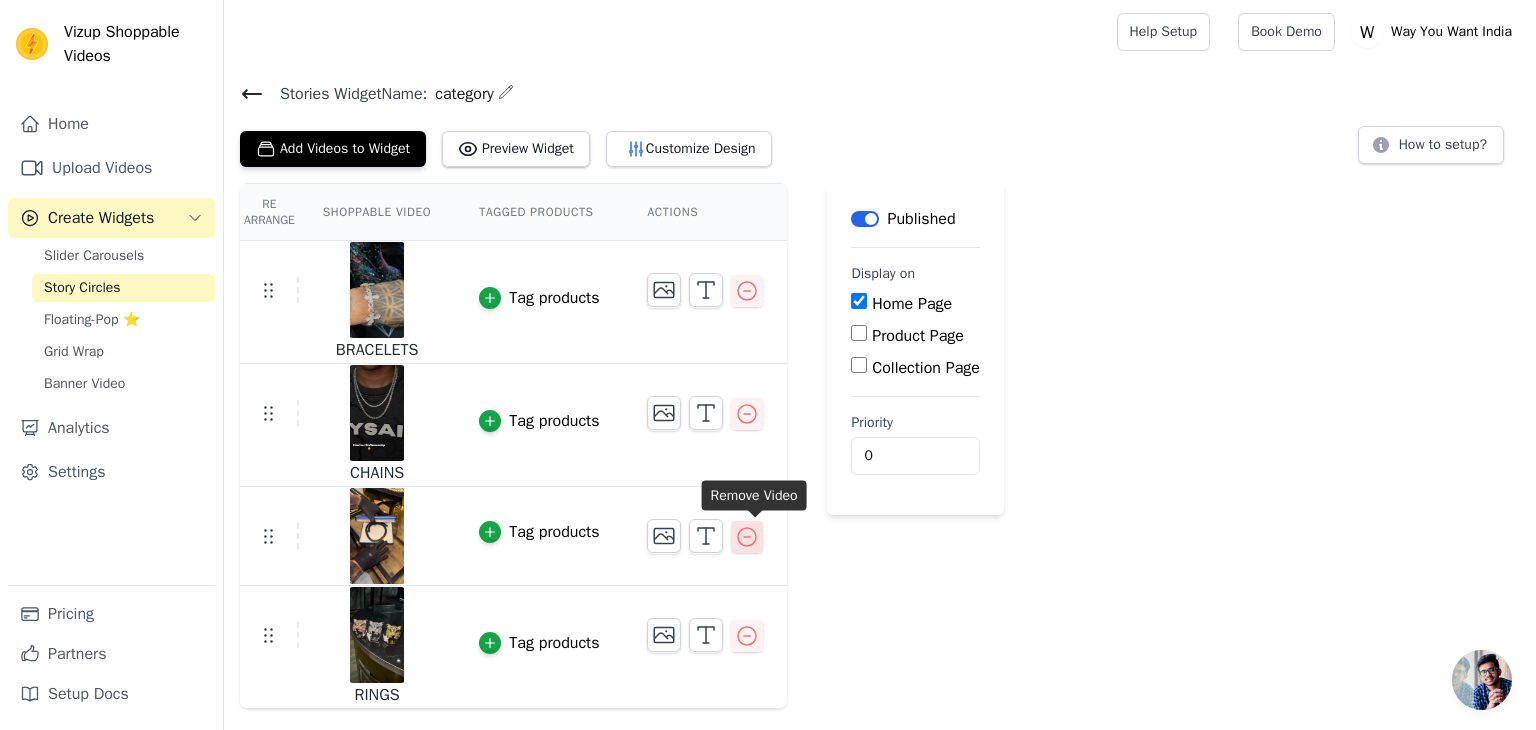 click 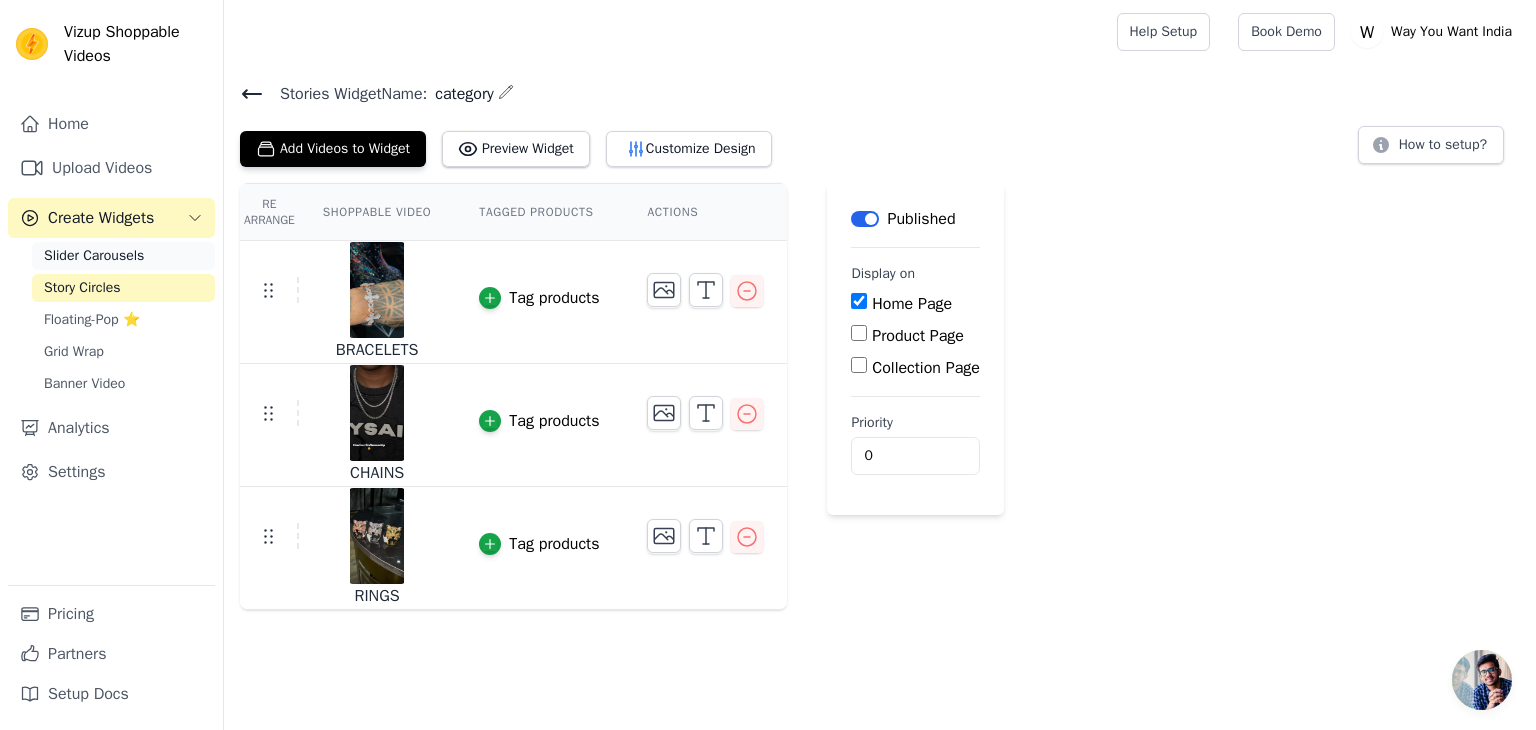 click on "Slider Carousels" at bounding box center [94, 256] 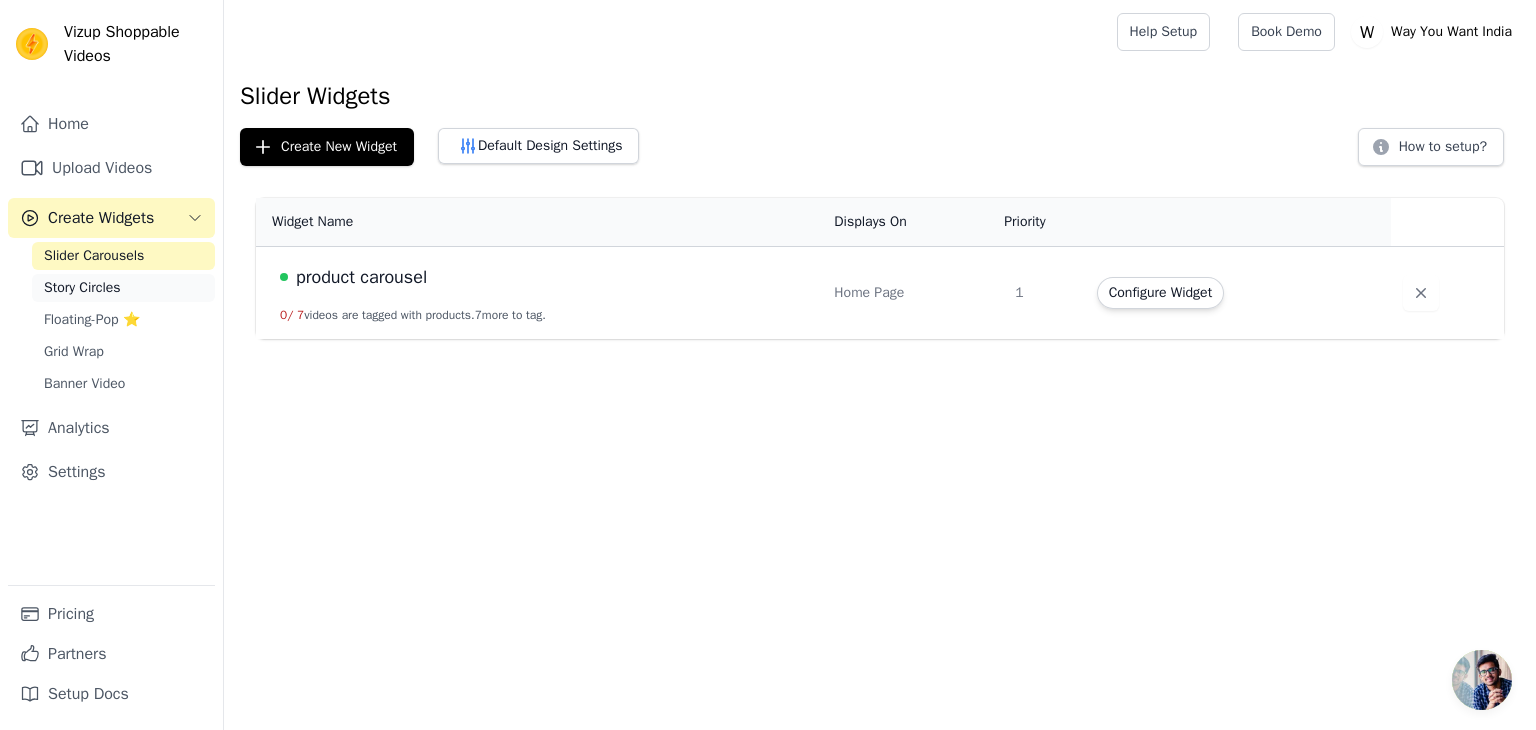 click on "Story Circles" at bounding box center [82, 288] 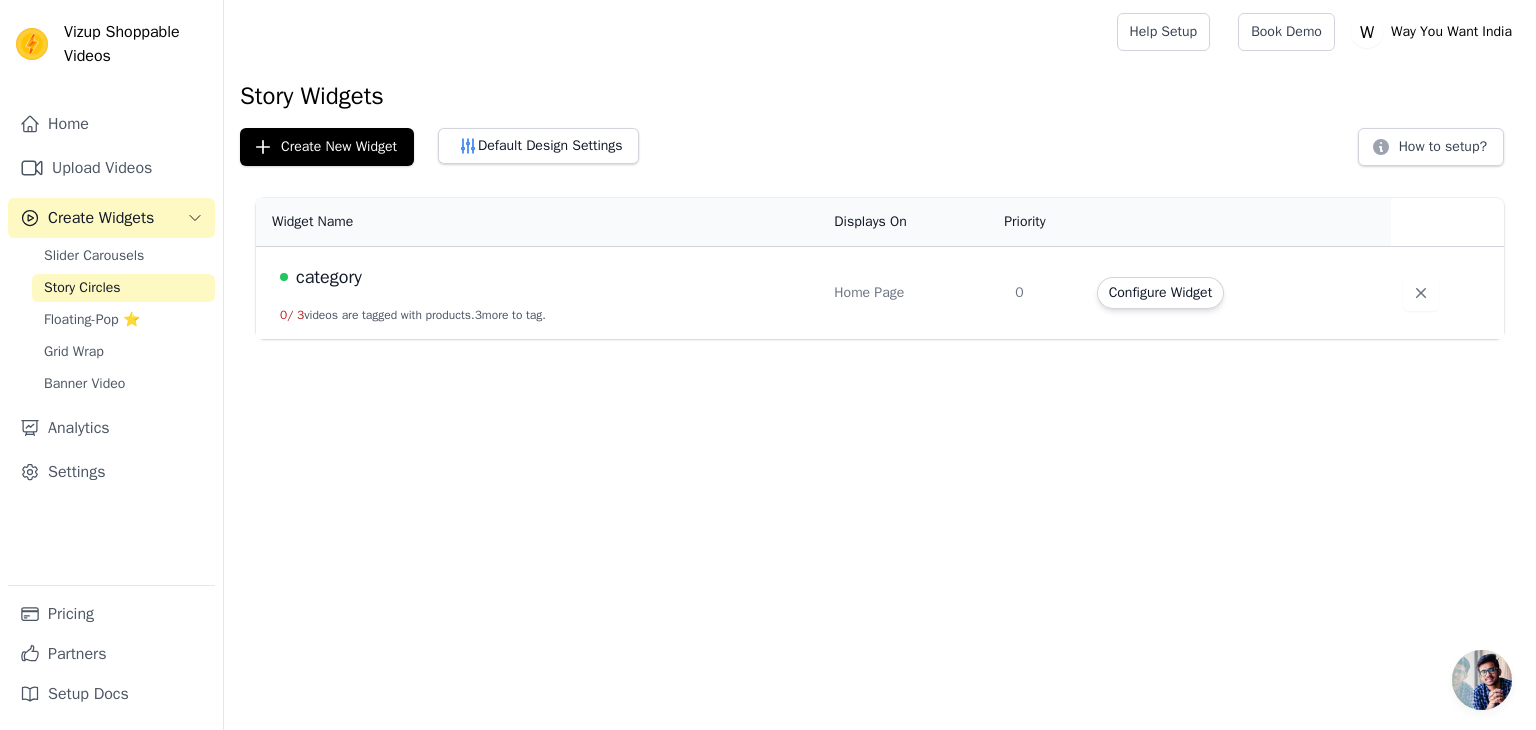 click on "category" at bounding box center (329, 277) 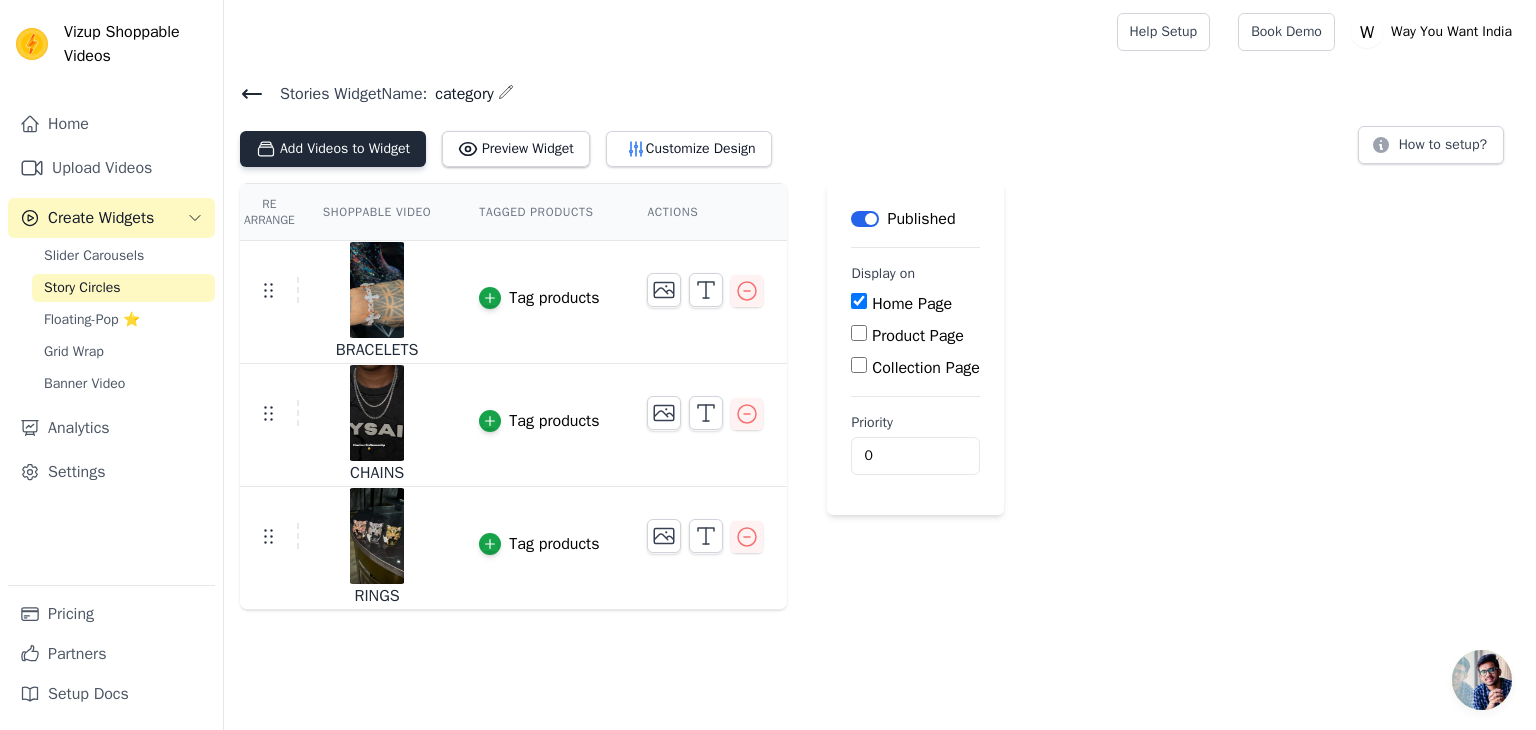 click on "Add Videos to Widget" at bounding box center (333, 149) 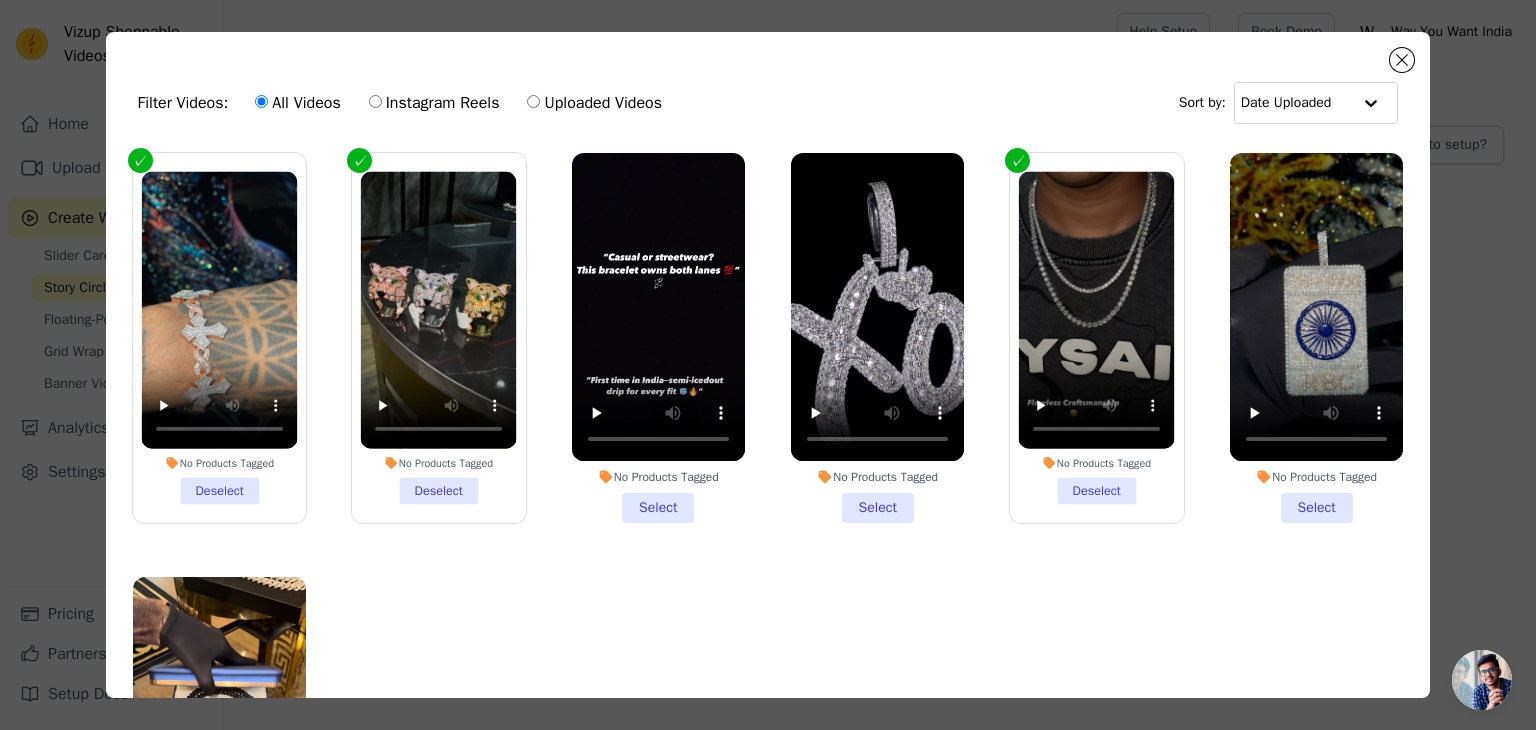click on "No Products Tagged     Select" at bounding box center [877, 338] 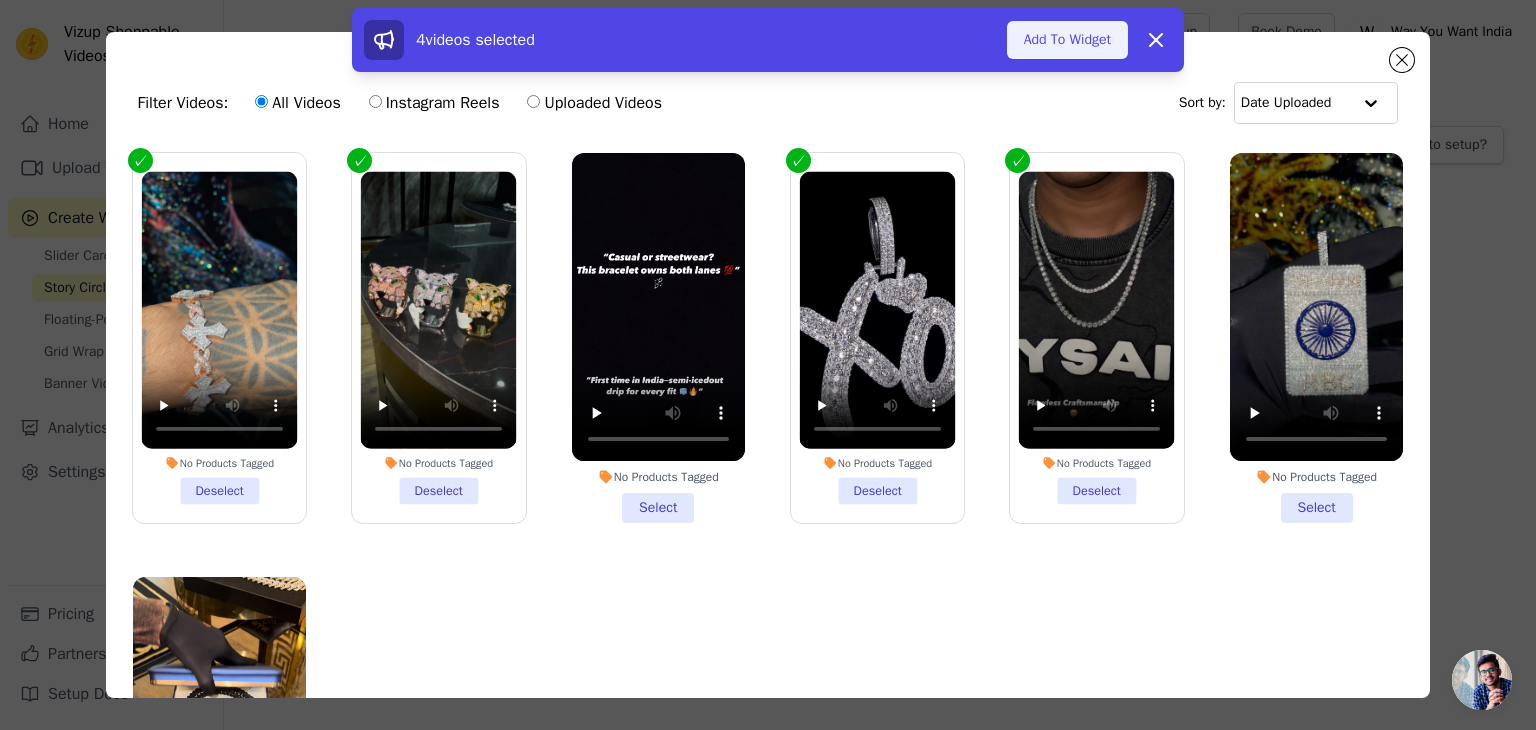 click on "Add To Widget" at bounding box center (1067, 40) 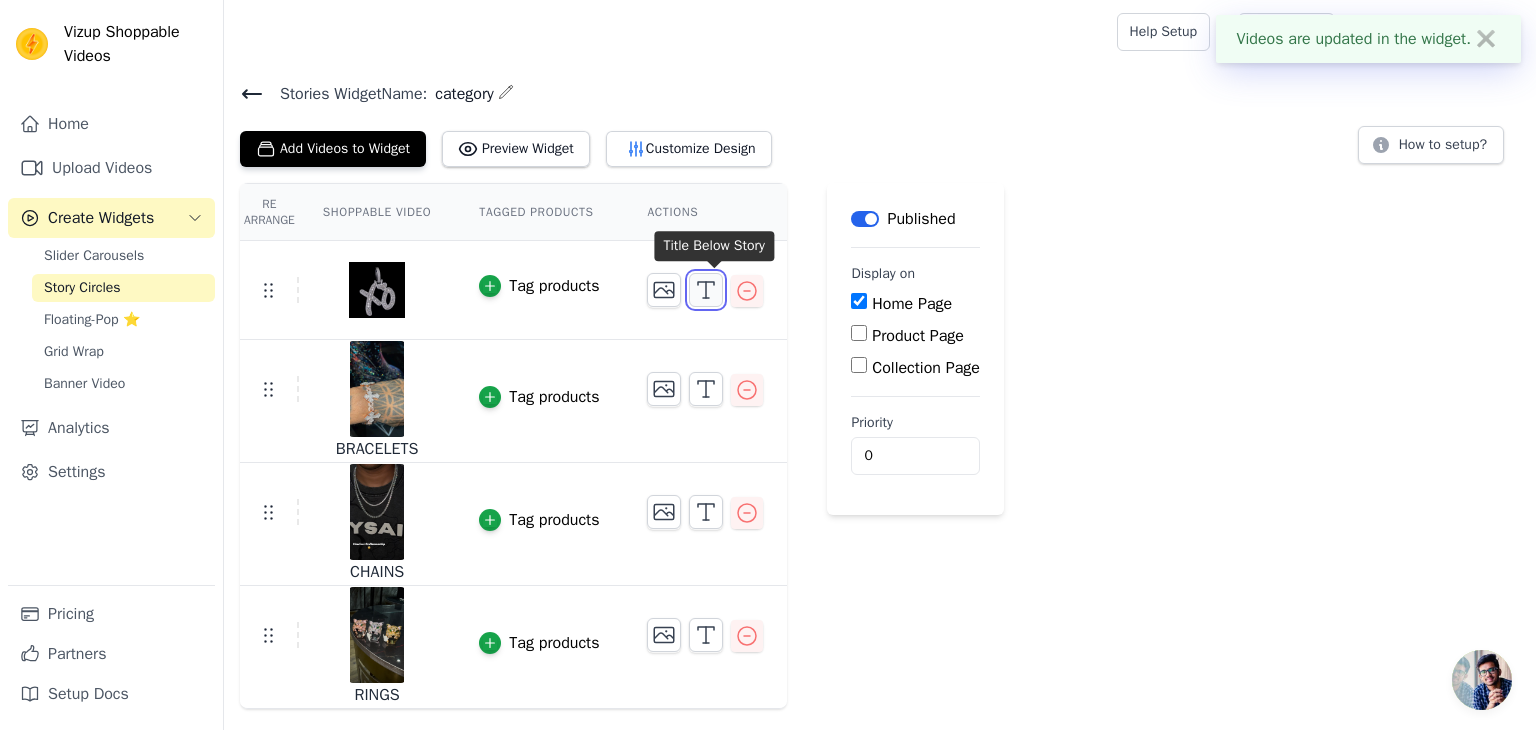 click 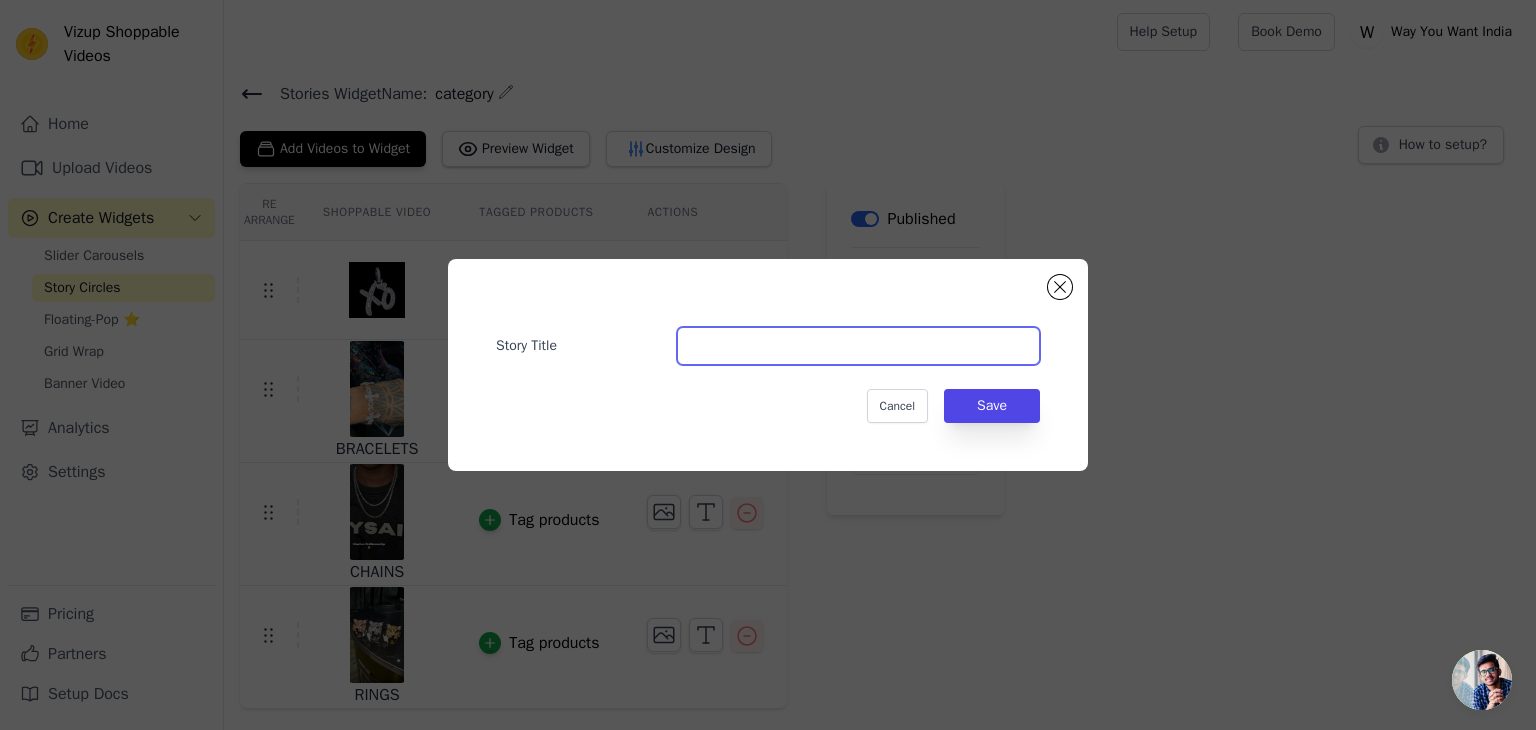 click on "Story Title" at bounding box center (858, 346) 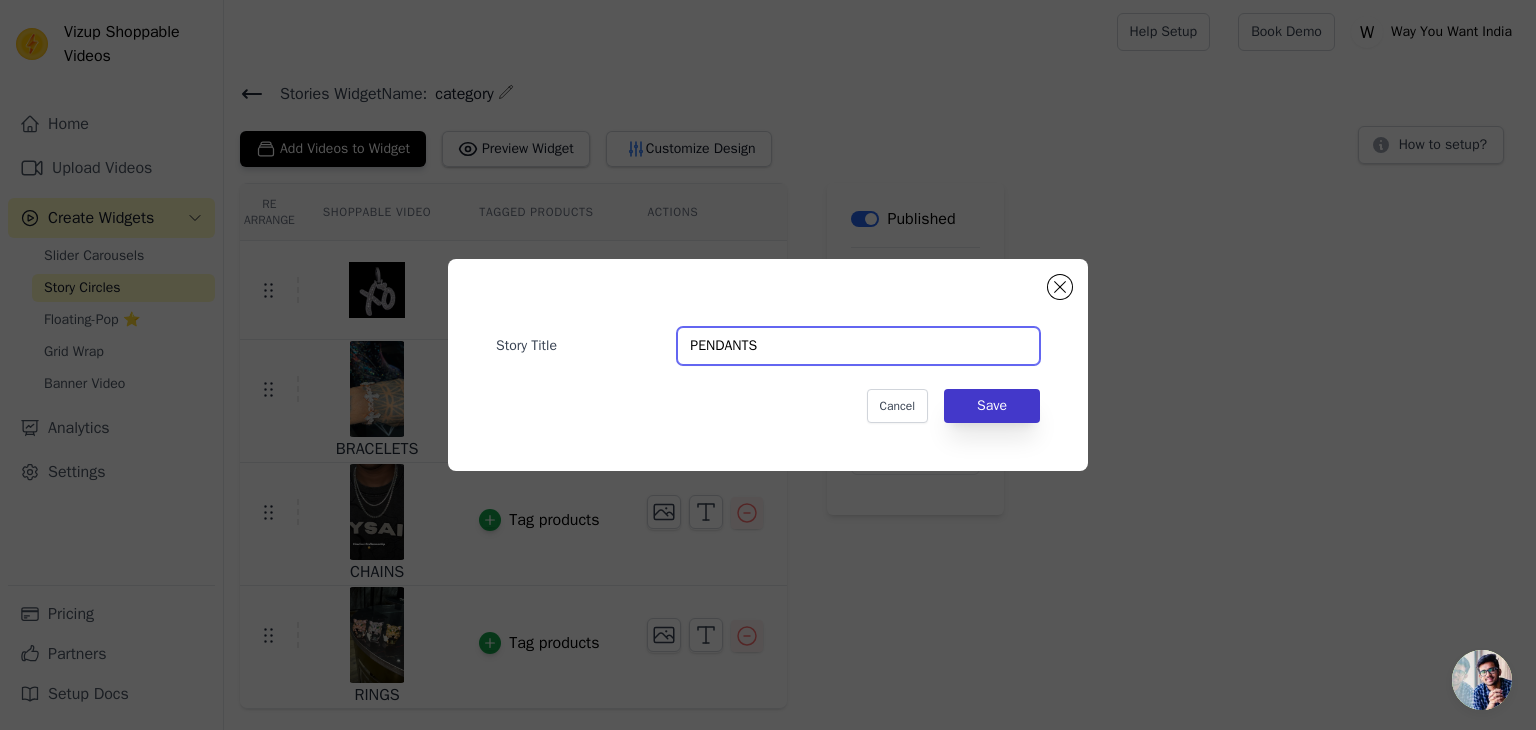 type on "PENDANTS" 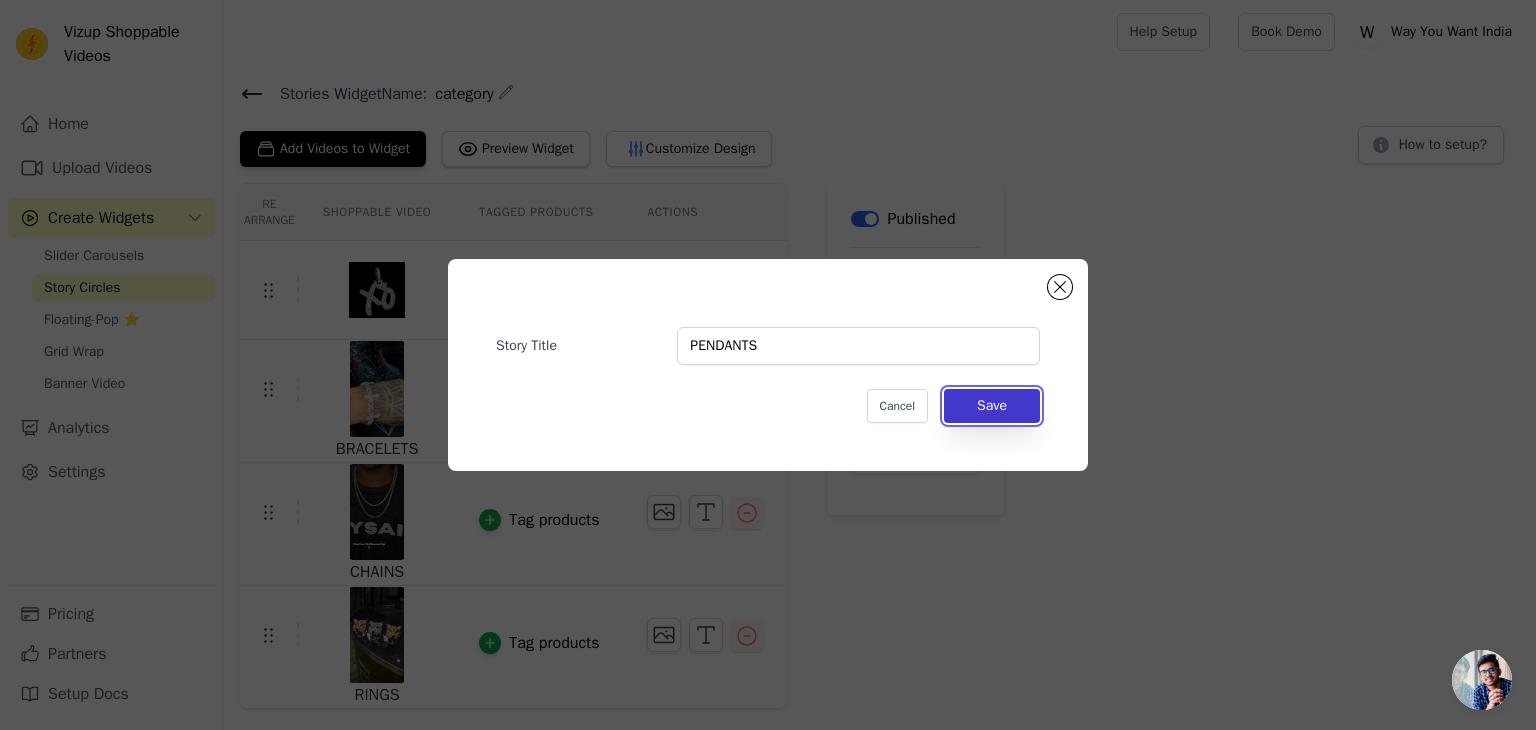 click on "Save" at bounding box center [992, 406] 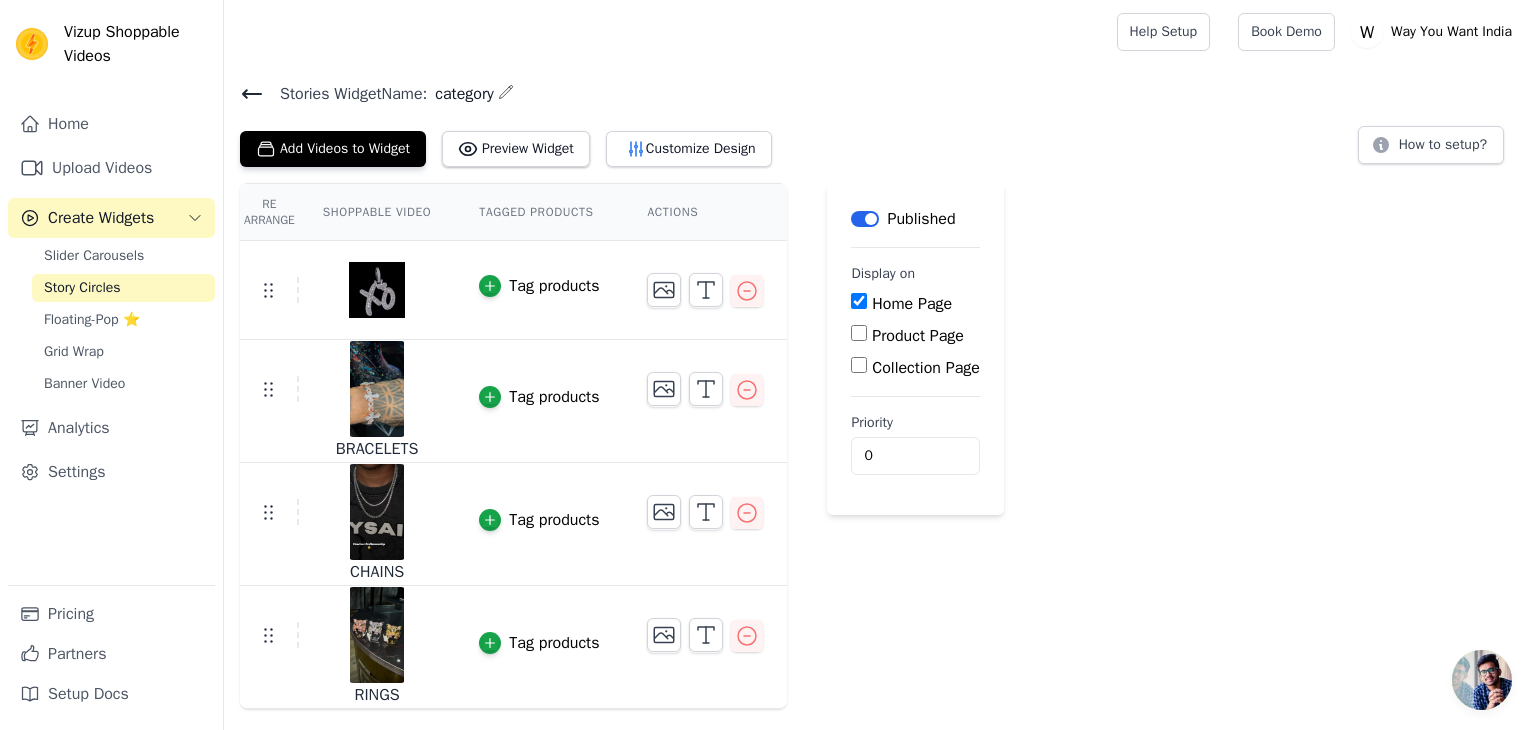 click on "Tag products" at bounding box center [539, 286] 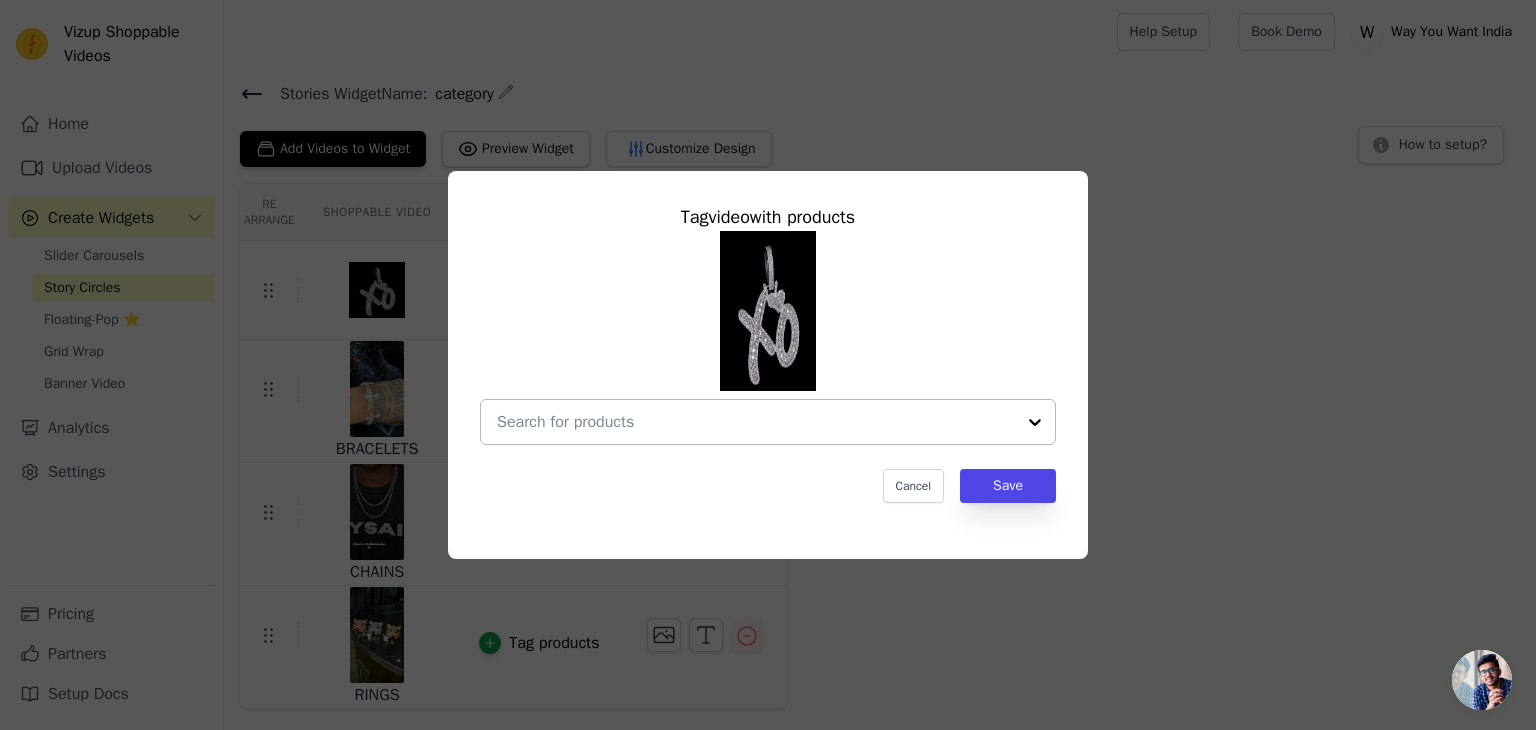click at bounding box center (1035, 422) 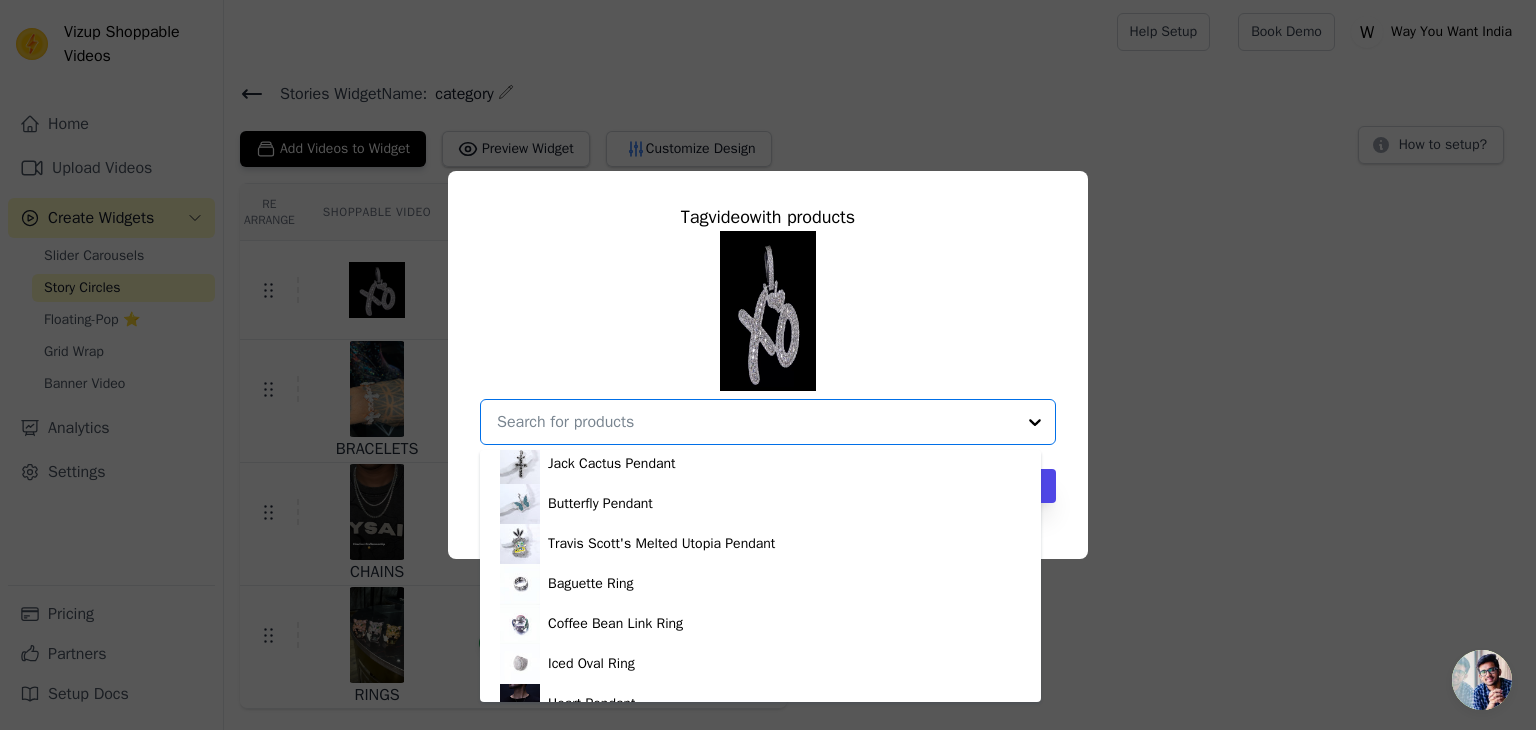 scroll, scrollTop: 0, scrollLeft: 0, axis: both 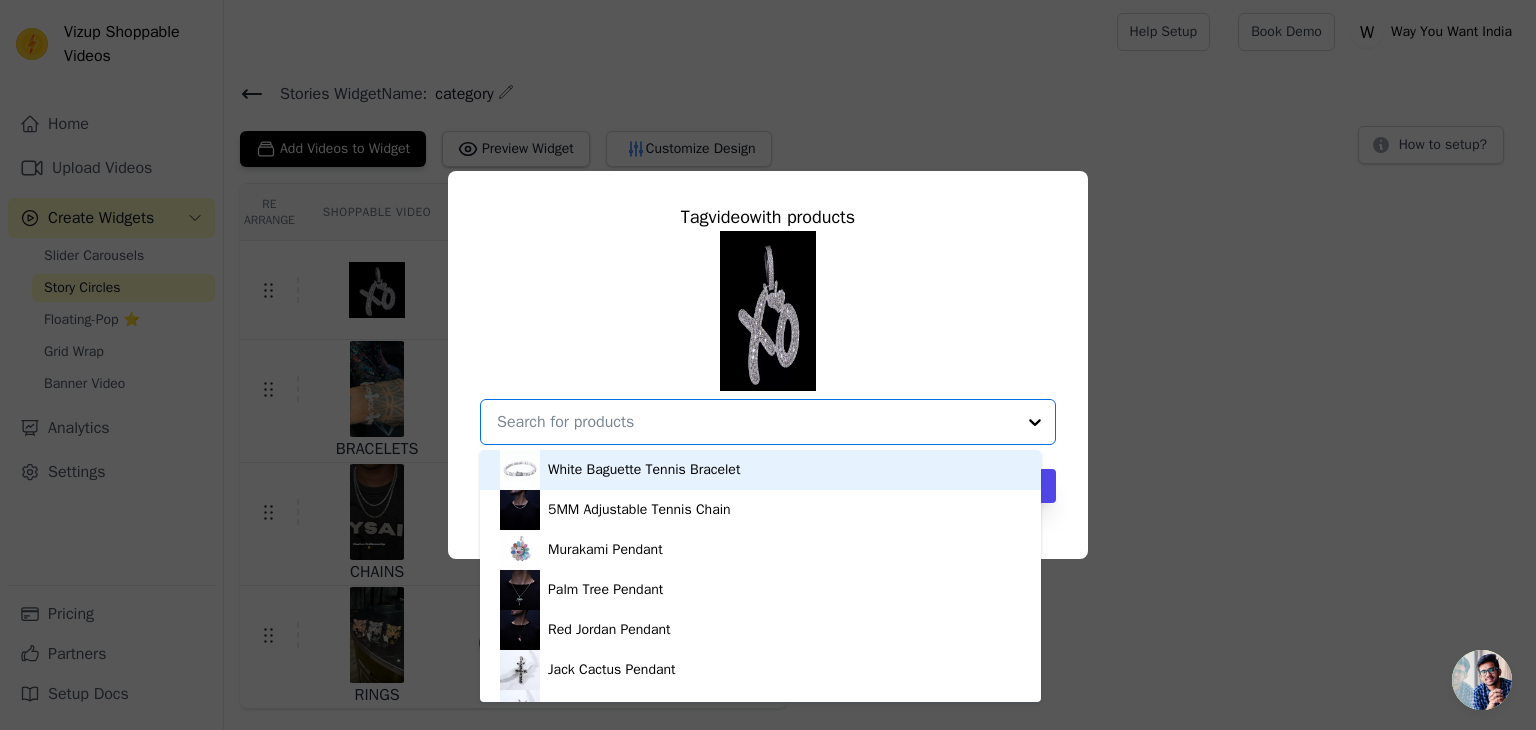 click on "White Baguette Tennis Bracelet     5MM Adjustable Tennis Chain     Murakami Pendant     Palm Tree Pendant     Red Jordan Pendant     Jack Cactus Pendant     Butterfly Pendant     Travis Scott's Melted Utopia Pendant     Baguette Ring     Coffee Bean Link Ring     Iced Oval Ring     Heart Pendant     Middle Finger Emoji Pendant     Khanda Pendant     OM Yellow Gold Pendant     OM White Gold Pendant     Smiley Pendant     Star Pendant     XO Pendant     Gold Thunder Pendant     Yellow Gold Panther Ring     Rose Gold Panther Ring     White Gold Panther Ring     Heart Ring     Smiley Emoji Ring     Row Ring     14MM Yellow Gold Raised Cuban Bracelet     14MM Rose Gold Pave Cuban Bracelet     10MM Cuban White Gold Bracelet     14MM Cuban Rose Gold Bracelet     Green Baguette Tennis Bracelet     Round Diamond Moissanite Pendant     Single Diamond Moissanite Pendant     13MM Miami Cuban Chain     Box Chain 2MM     14MM Rose Gold Raised Cuban Chain     13MM Rose Gold Cuban Chain     6MM Beads Chain" at bounding box center (768, 338) 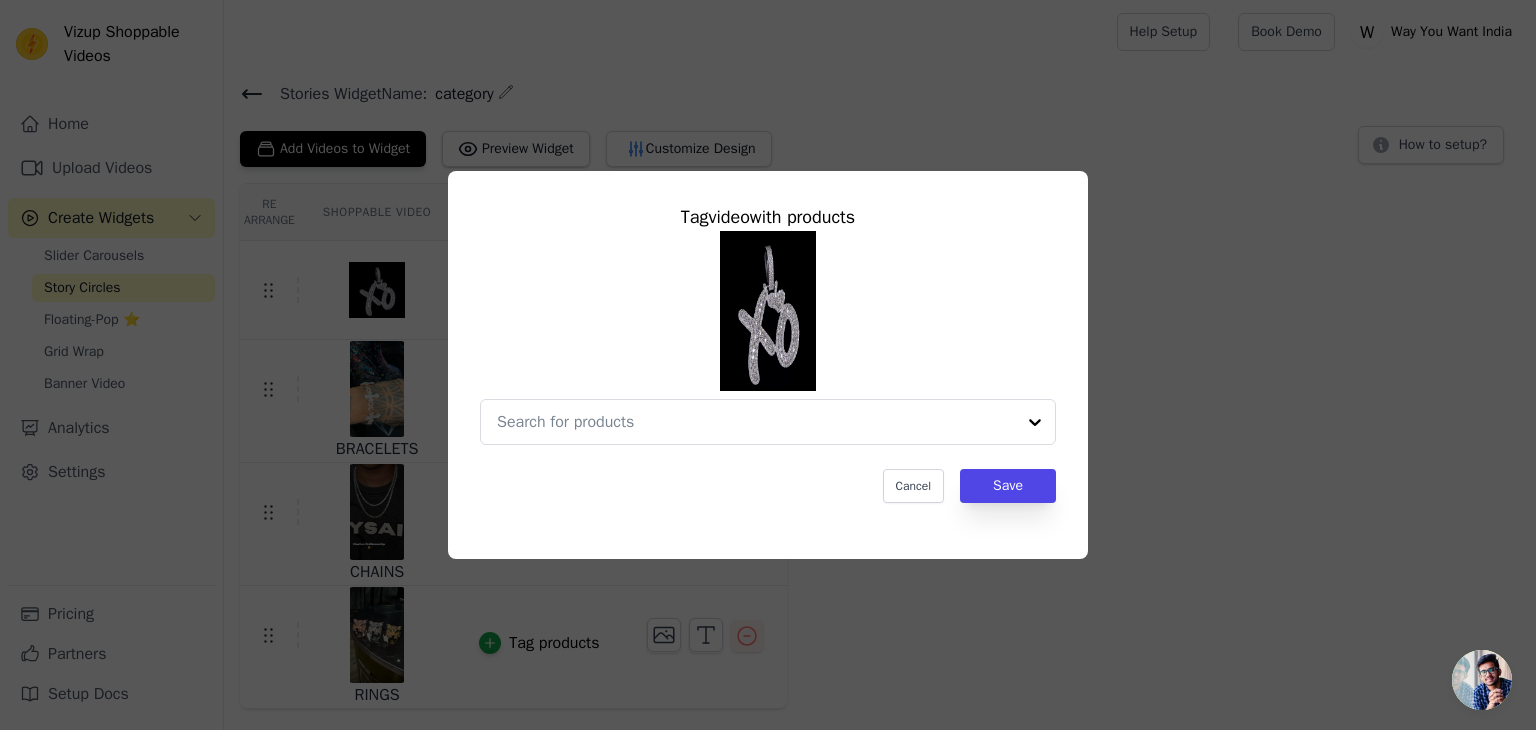 click on "Tag  video  with products                         Cancel   Save" at bounding box center (768, 353) 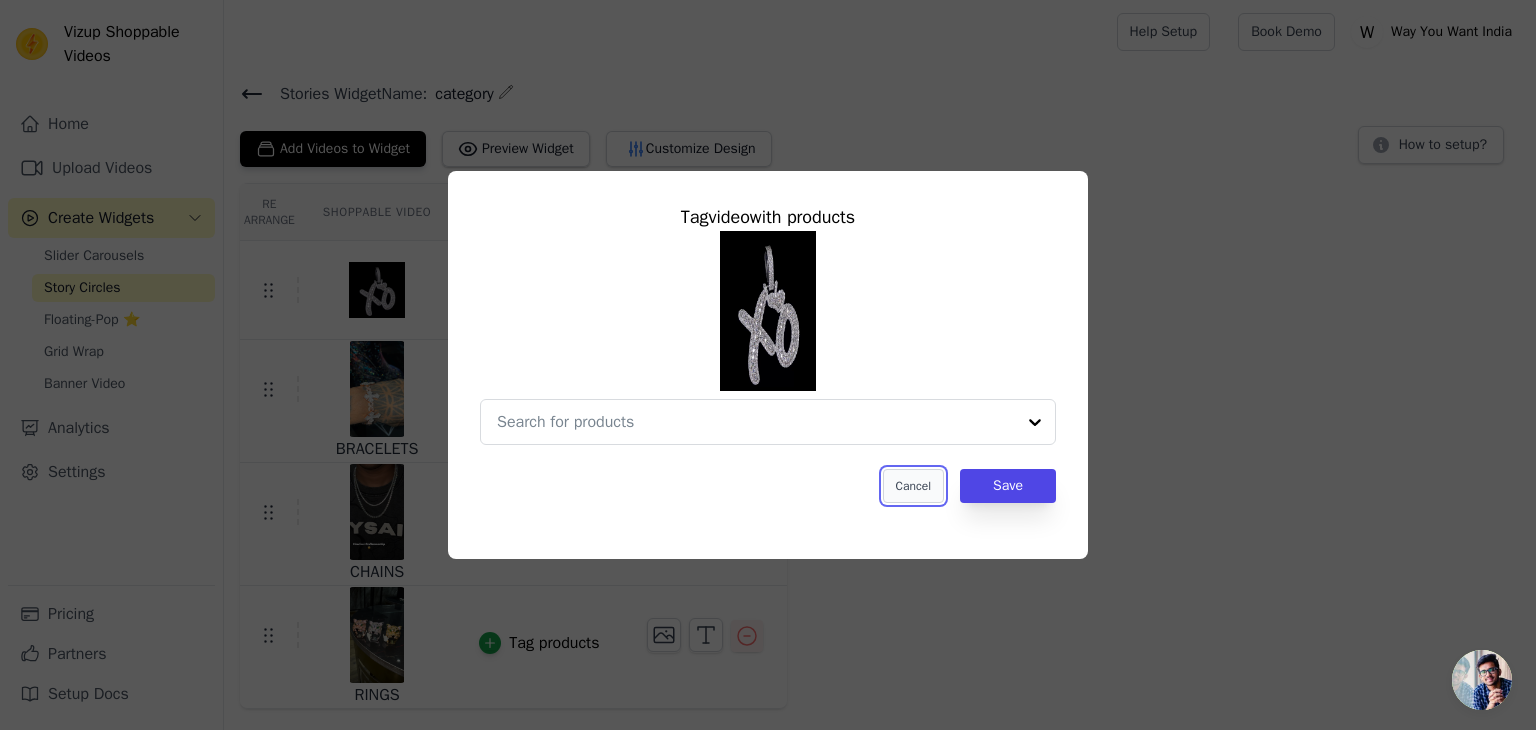click on "Cancel" at bounding box center (913, 486) 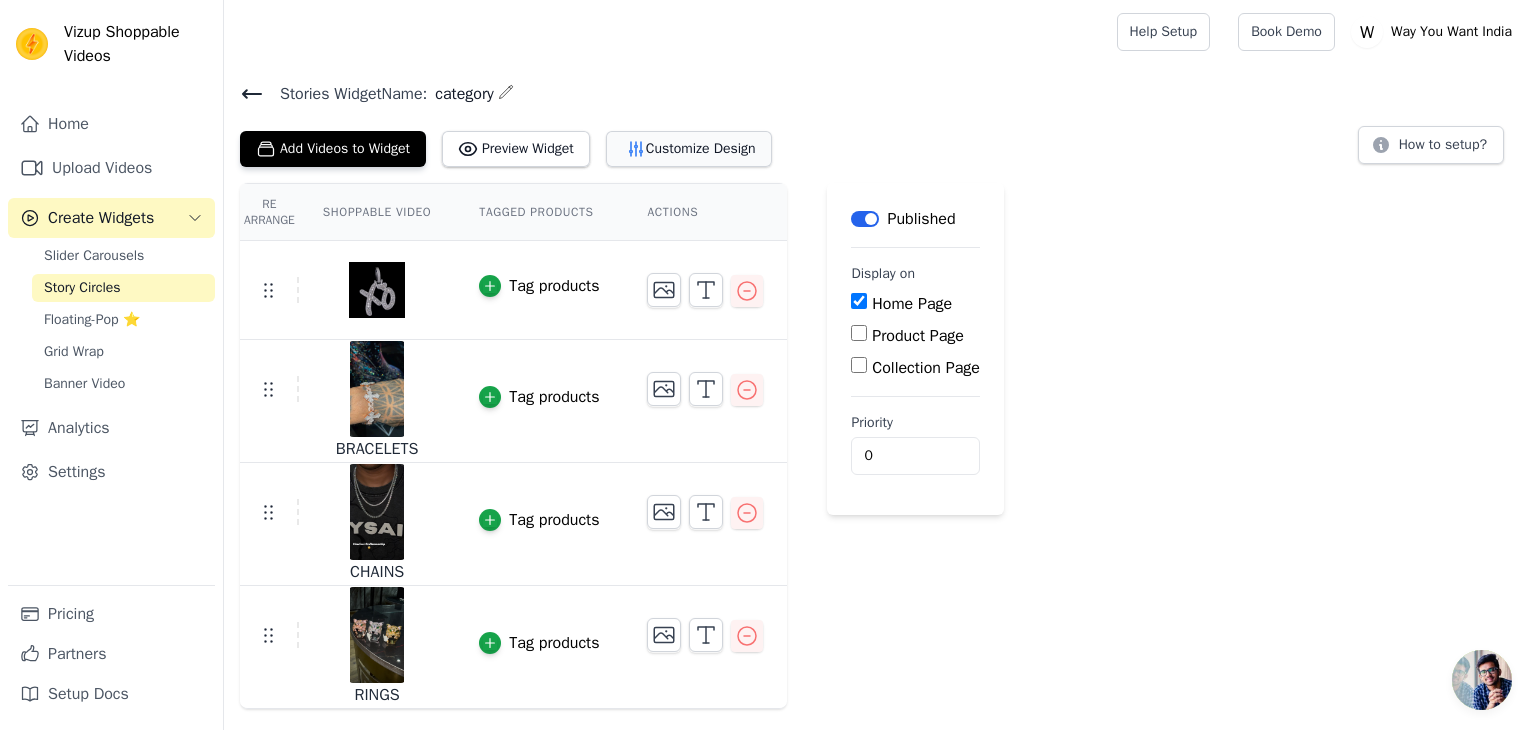 click on "Customize Design" at bounding box center [689, 149] 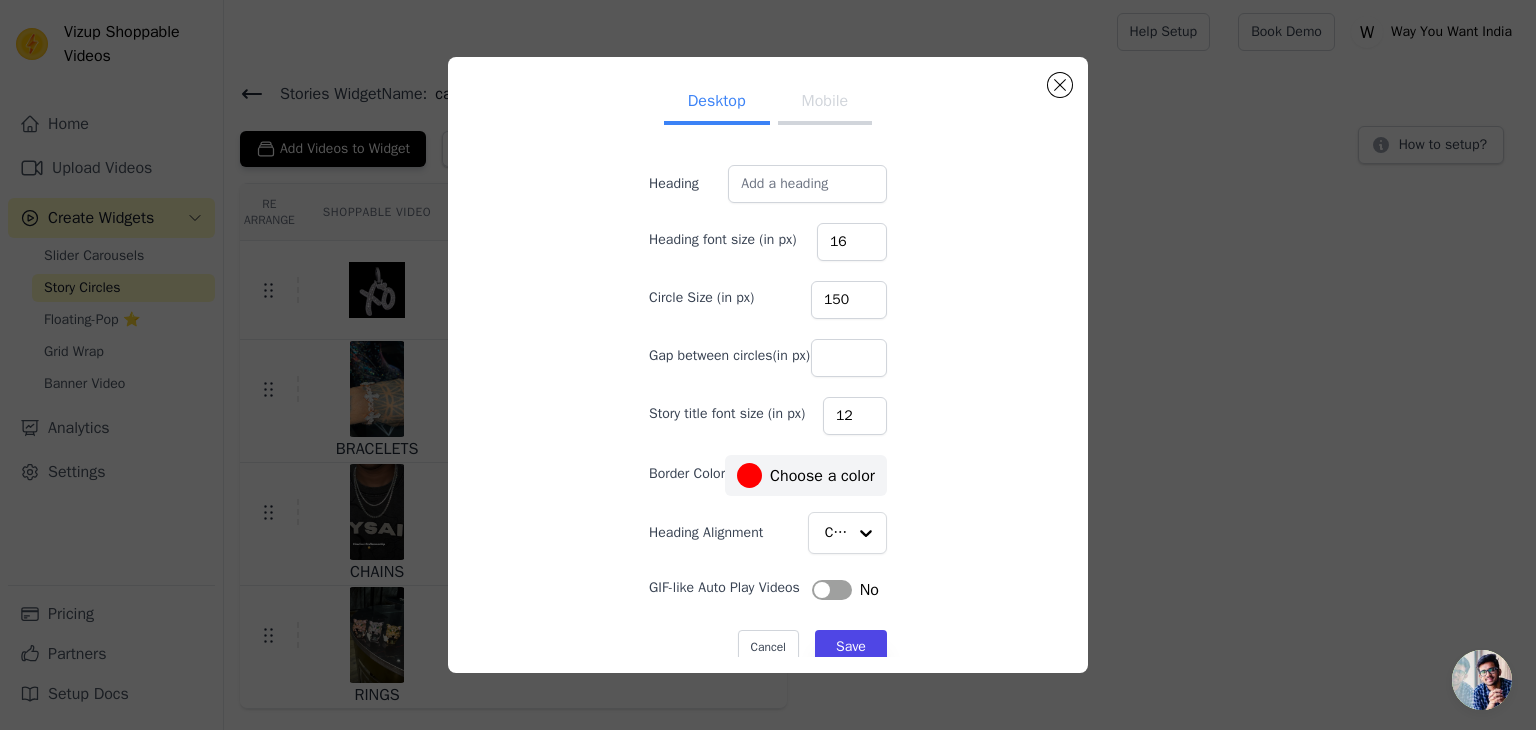 scroll, scrollTop: 20, scrollLeft: 0, axis: vertical 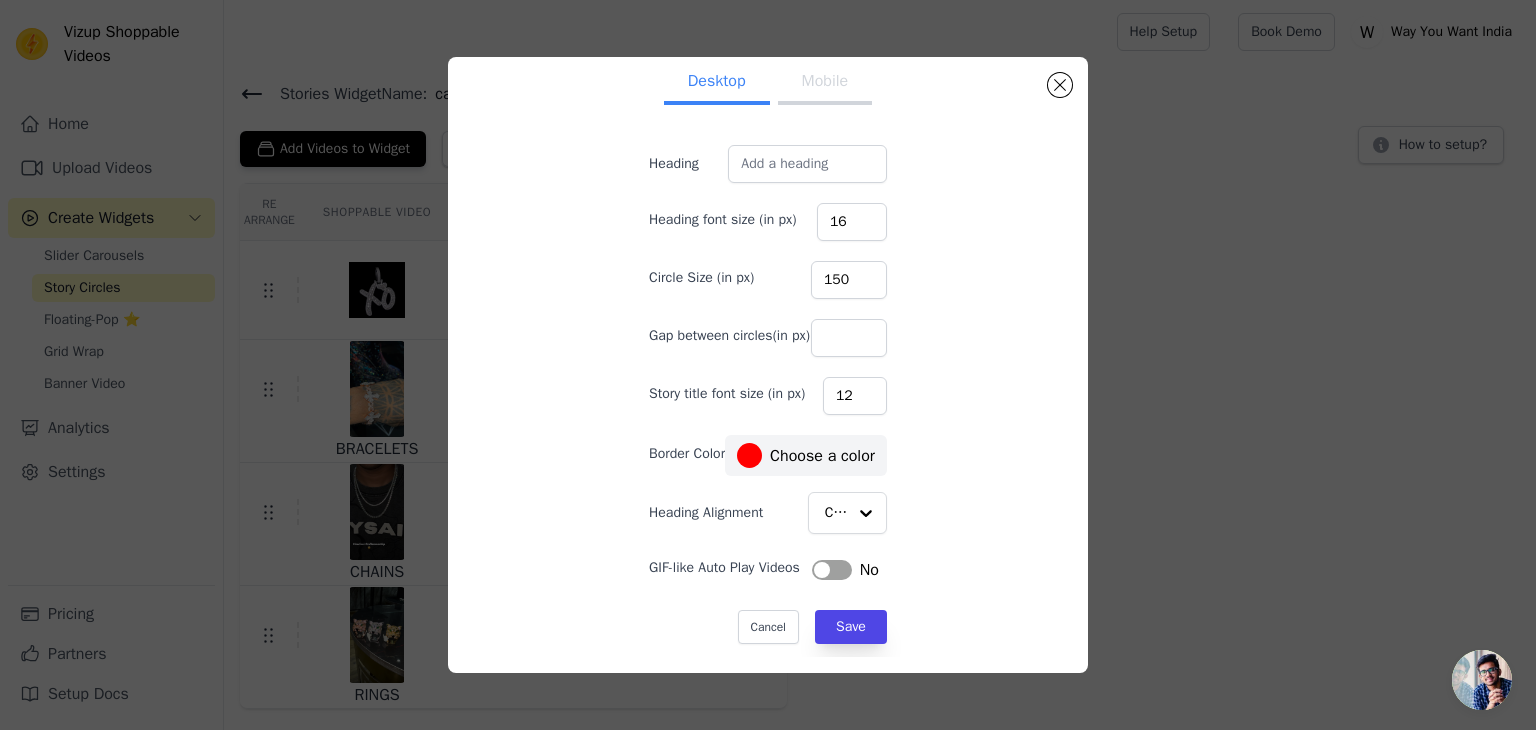 click on "Desktop Mobile   Heading     Heading font size (in px)   16   Circle Size (in px)   150   Gap between circles(in px)     Story title font size (in px)   12   Border Color   #ff0000       Choose a color     Heading Alignment         Center               GIF-like Auto Play Videos   Label     No   Cancel     Save                               #ff0000   1   hex   change to    rgb" 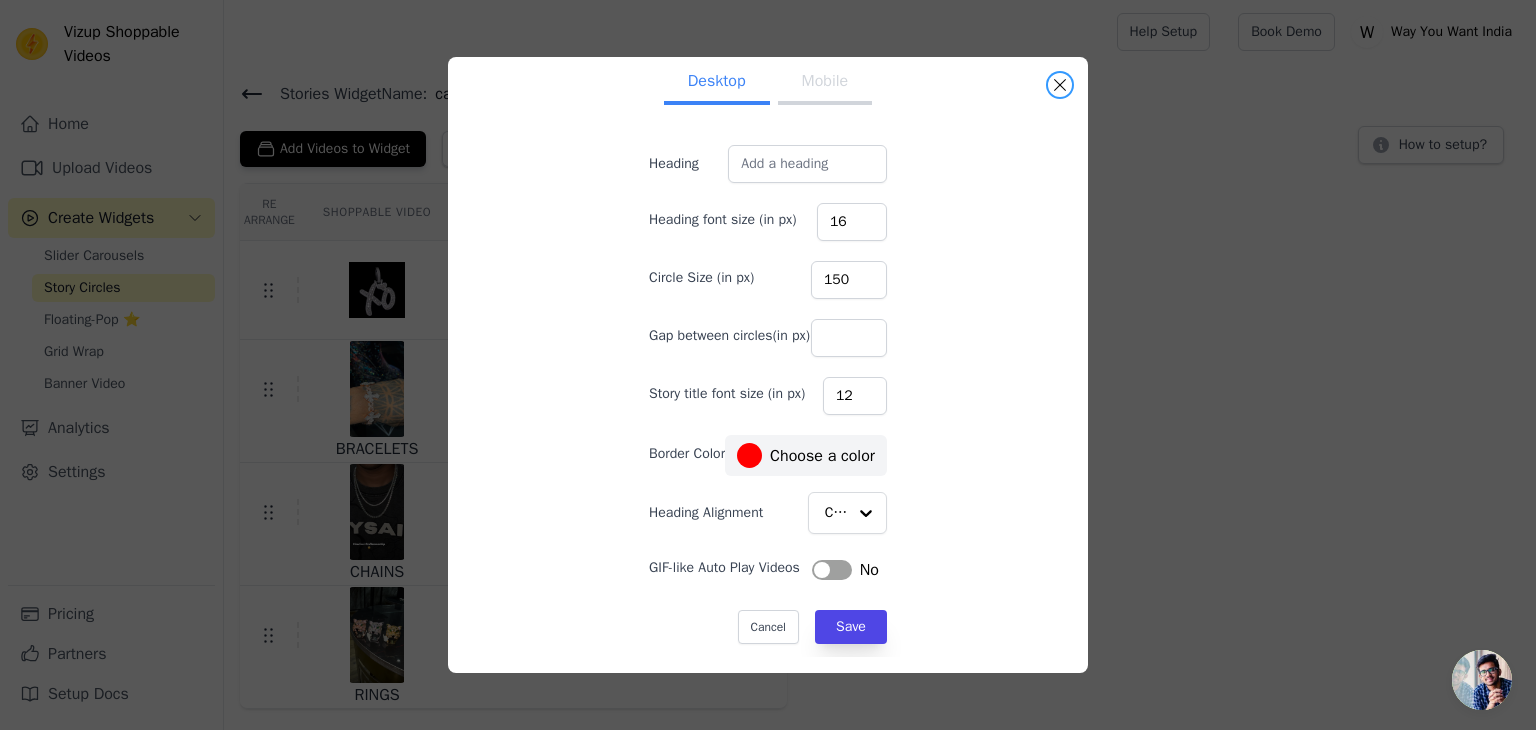 click at bounding box center (1060, 85) 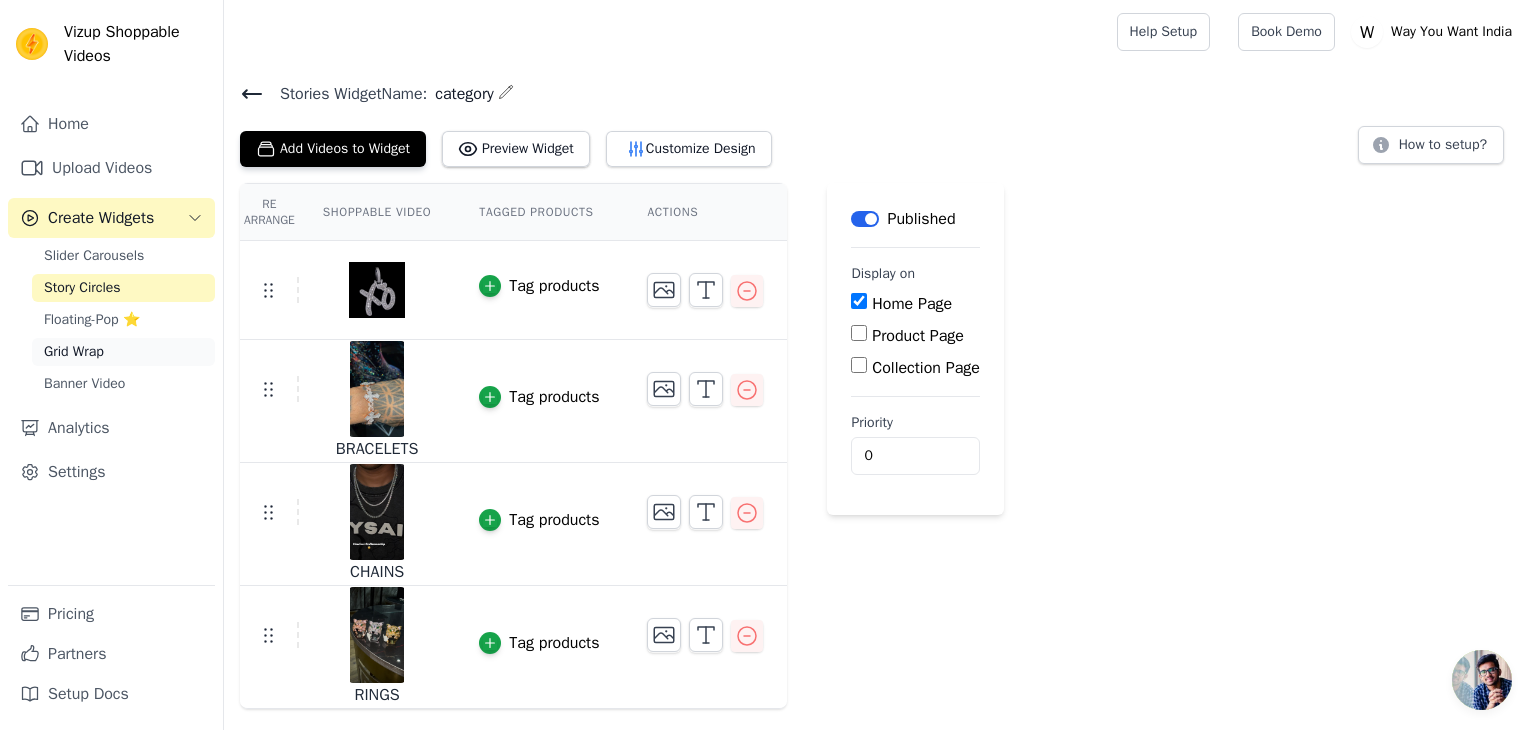click on "Grid Wrap" at bounding box center (74, 352) 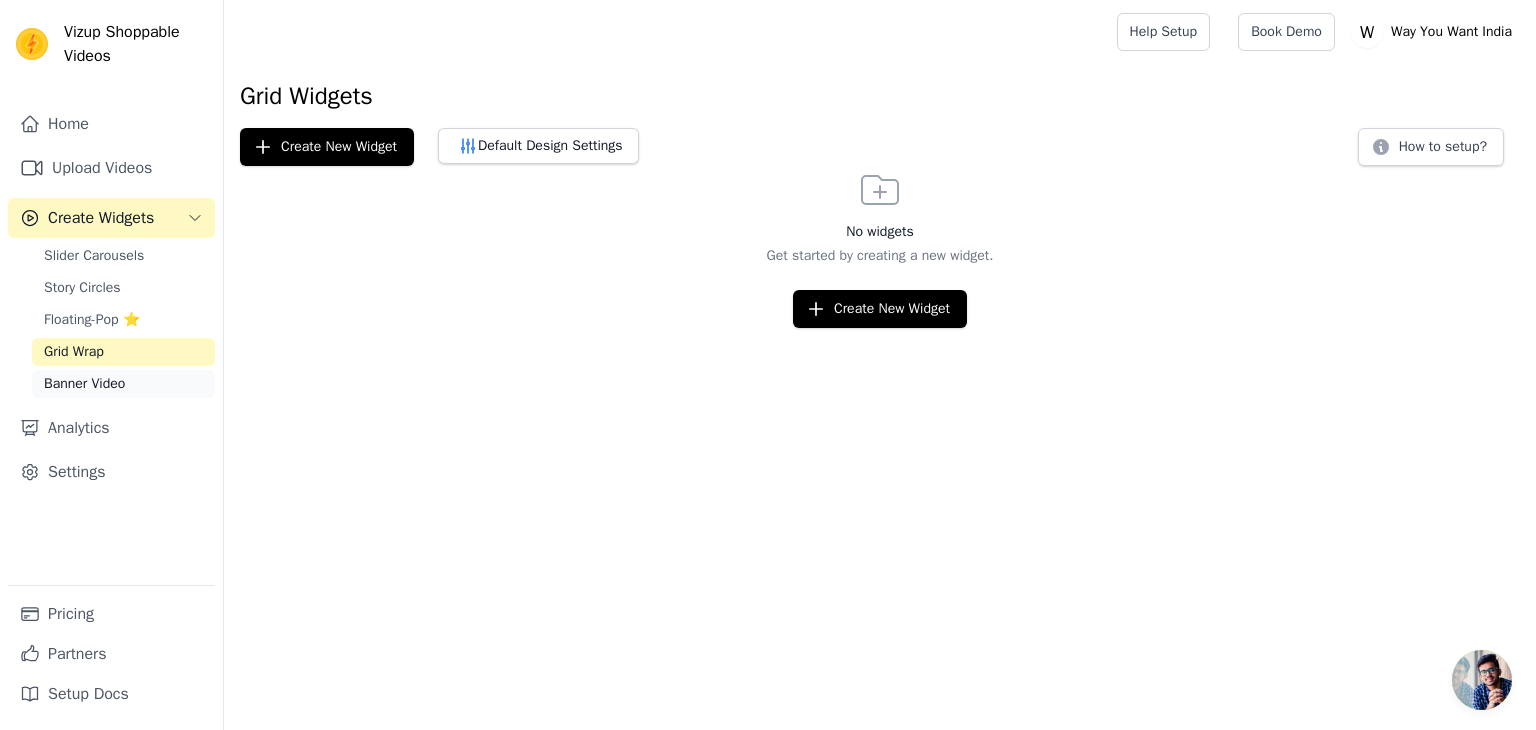 click on "Banner Video" at bounding box center [84, 384] 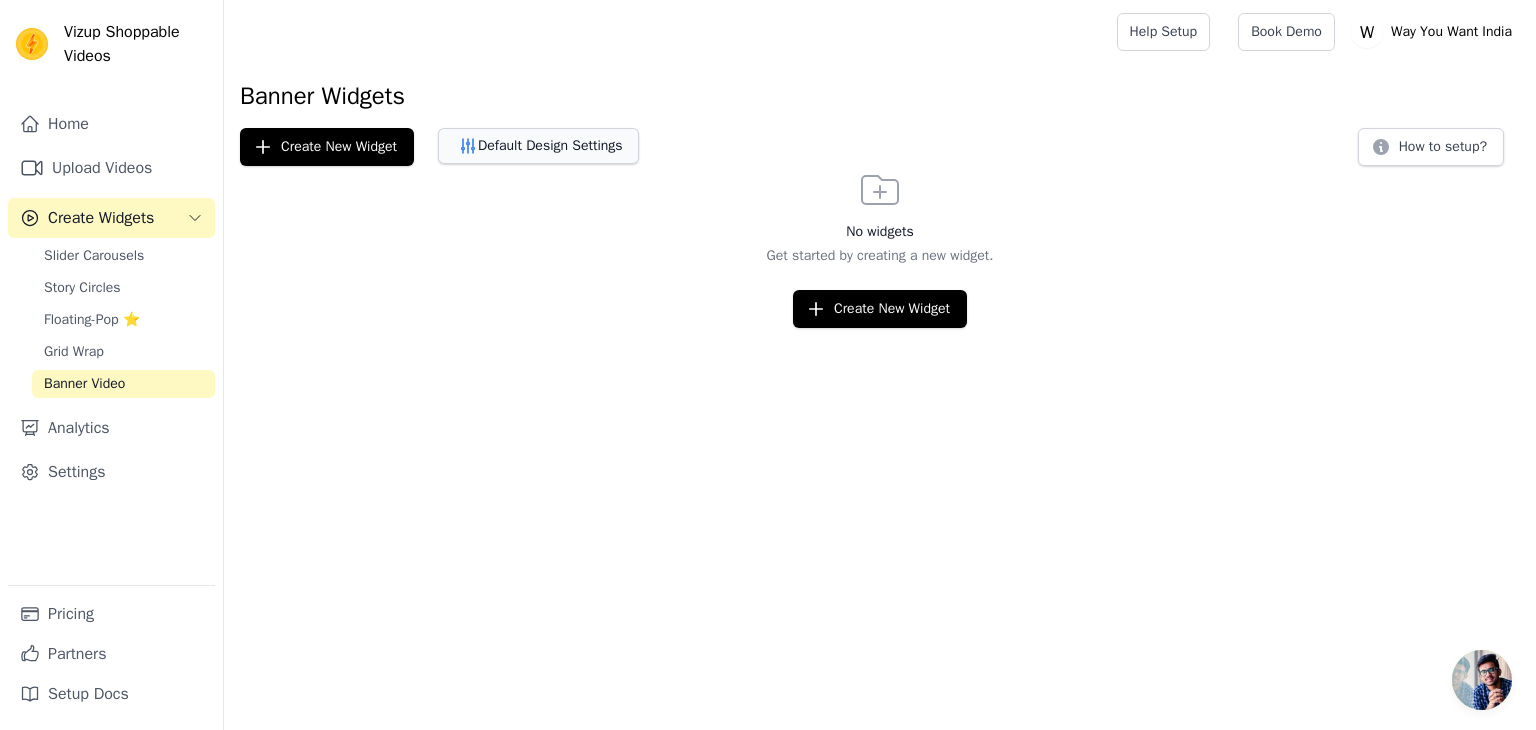 click on "Default Design Settings" at bounding box center [538, 146] 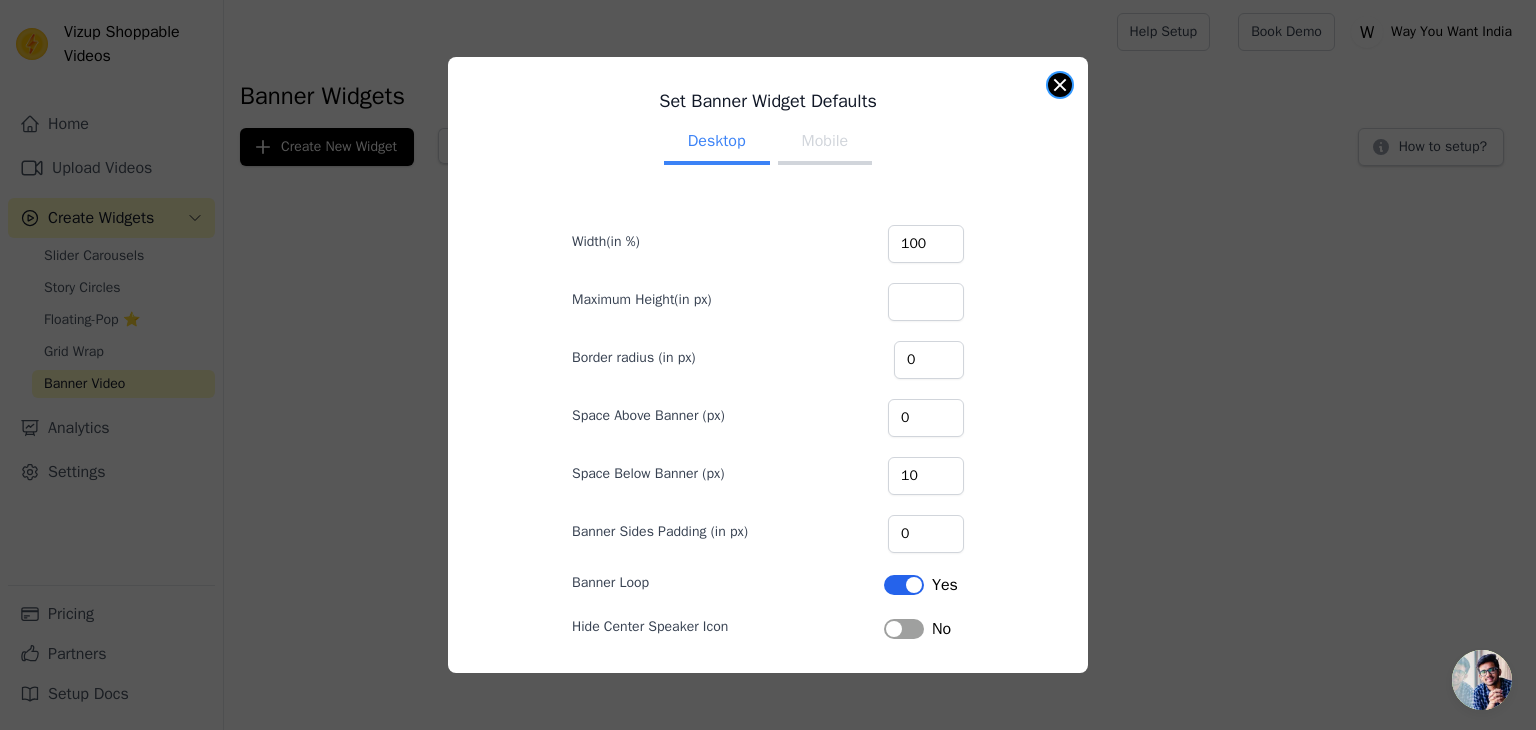 click at bounding box center [1060, 85] 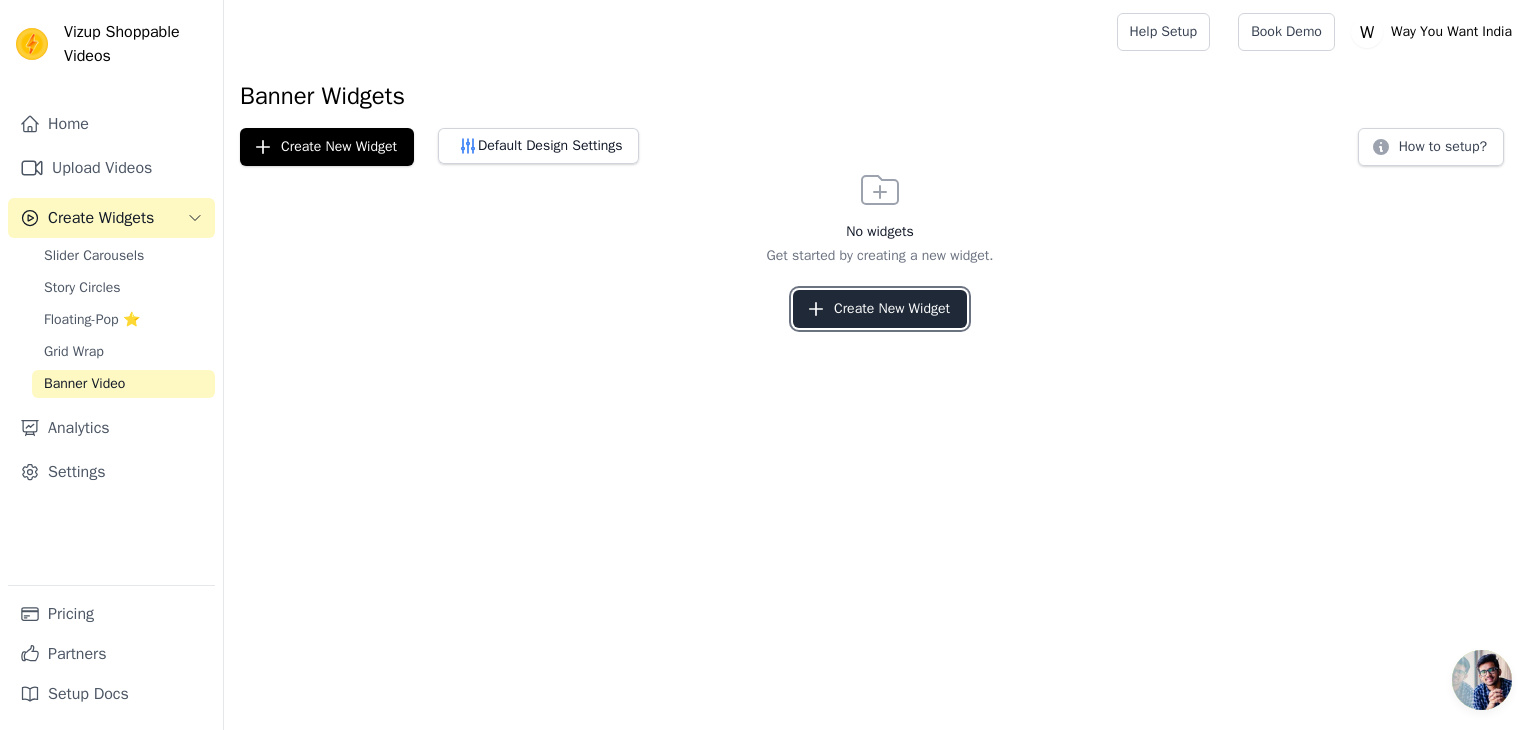click on "Create New Widget" at bounding box center (880, 309) 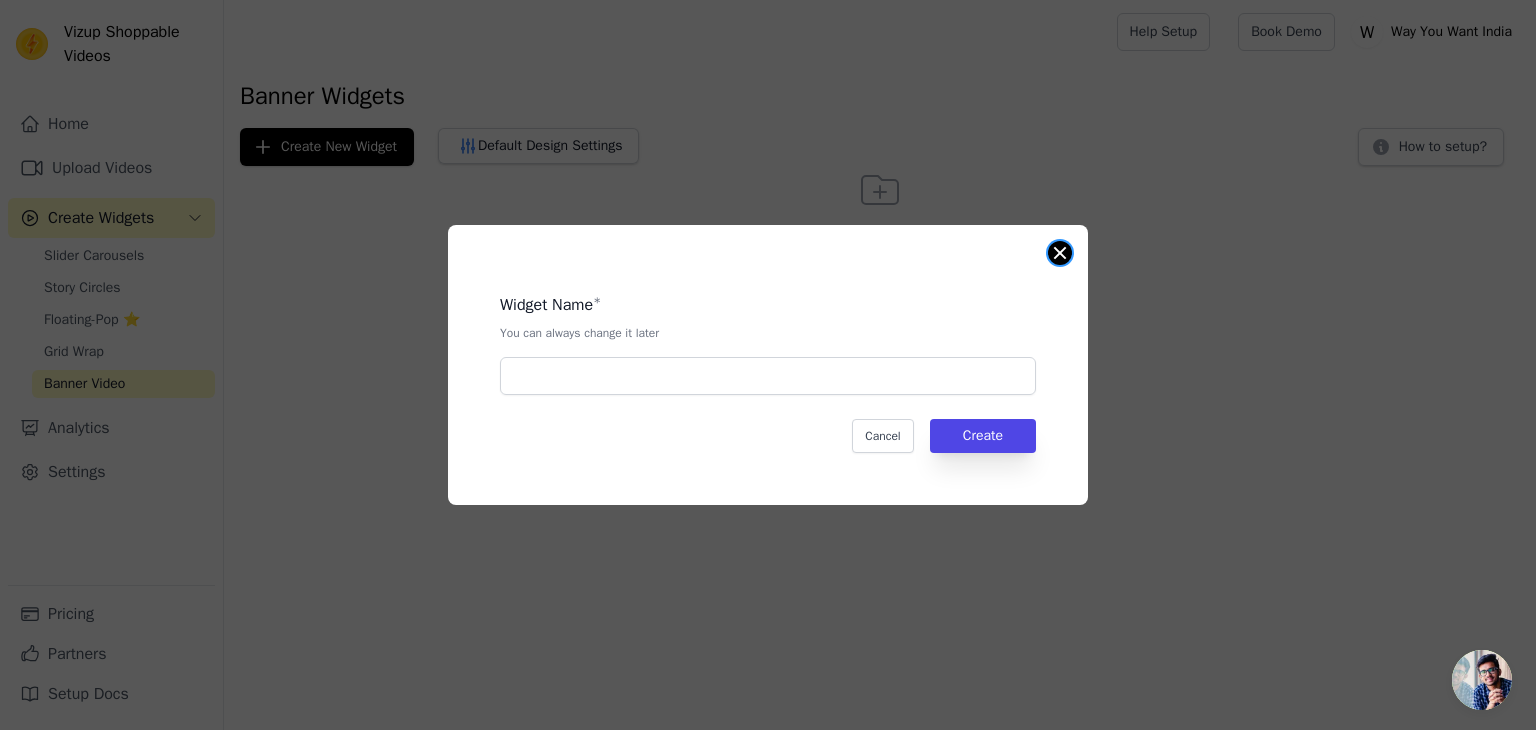 click at bounding box center [1060, 253] 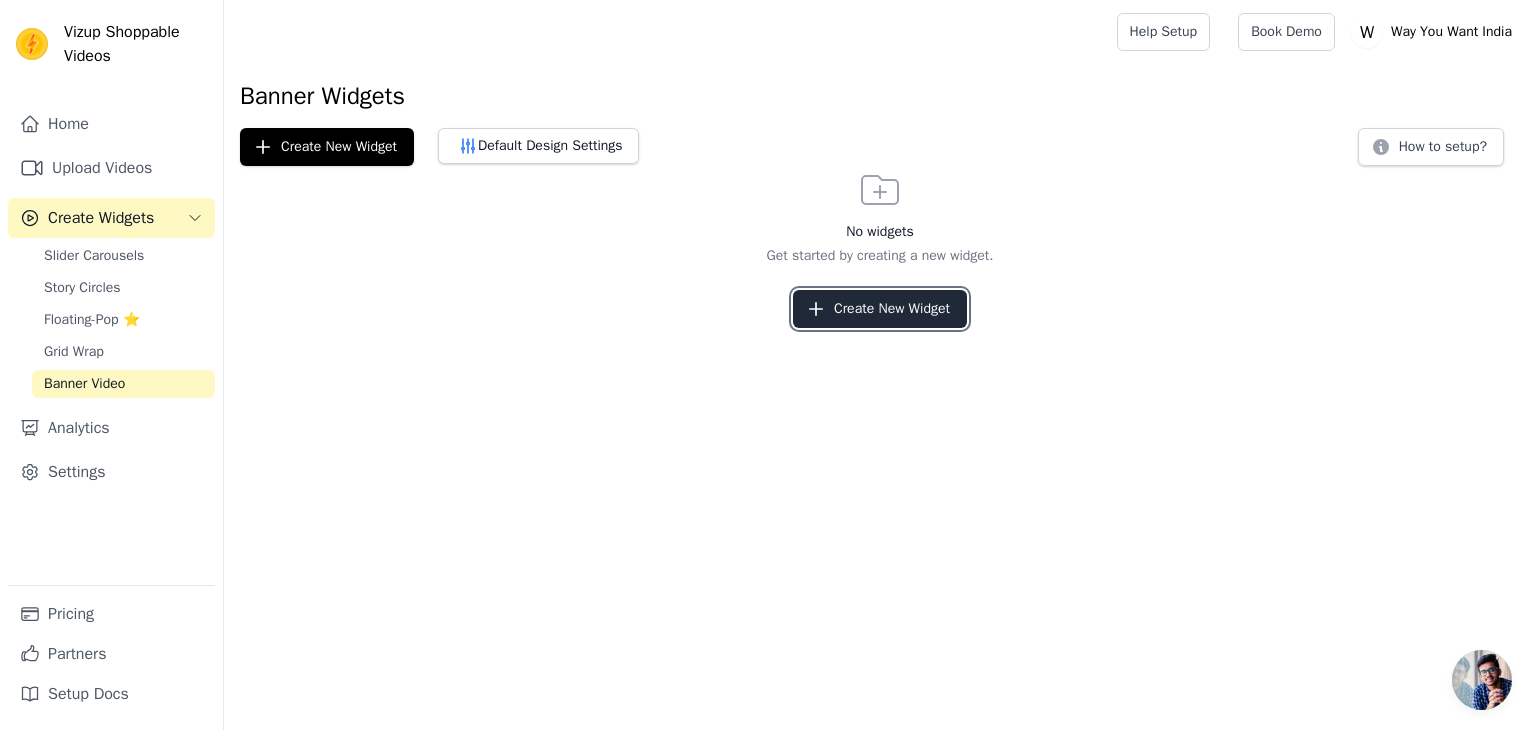click on "Create New Widget" at bounding box center [880, 309] 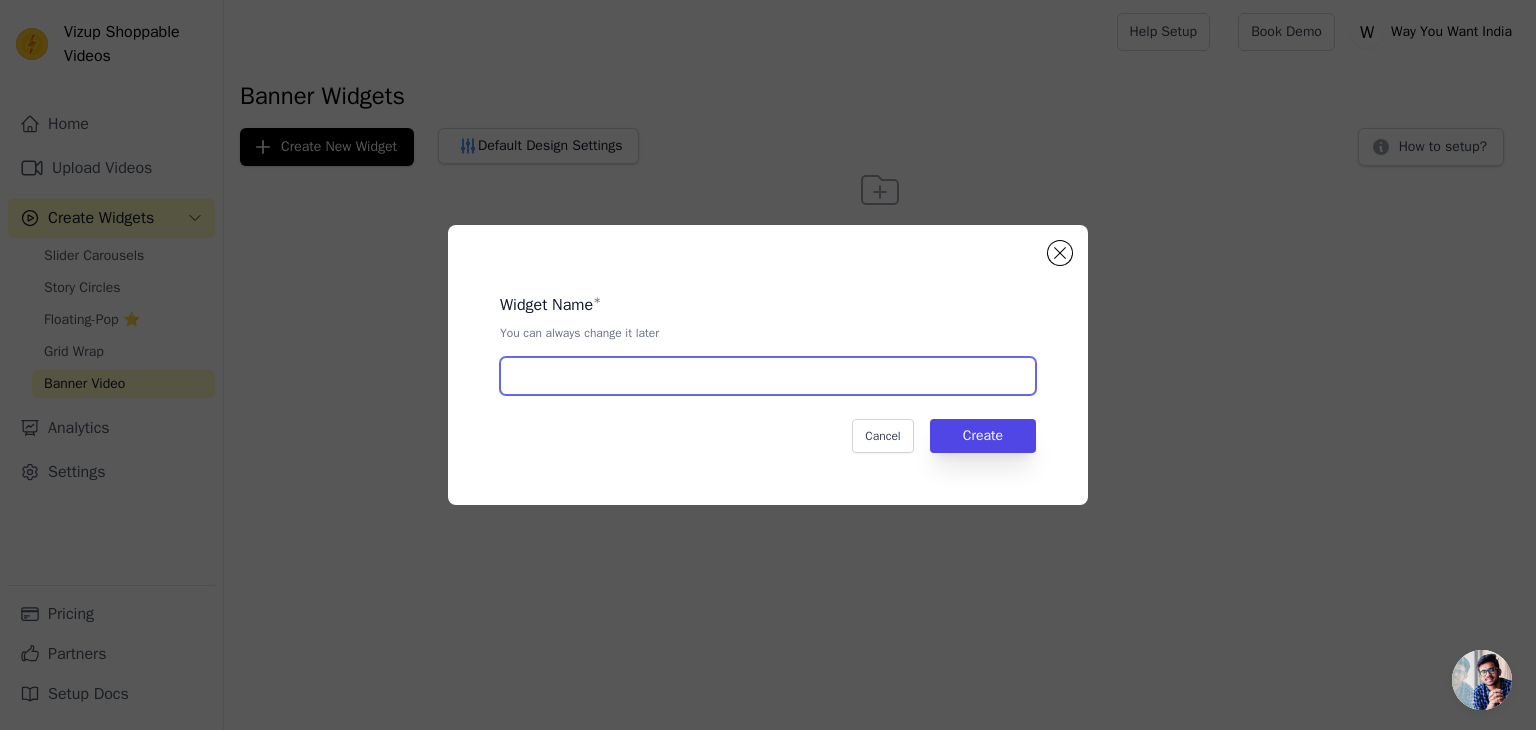 click at bounding box center (768, 376) 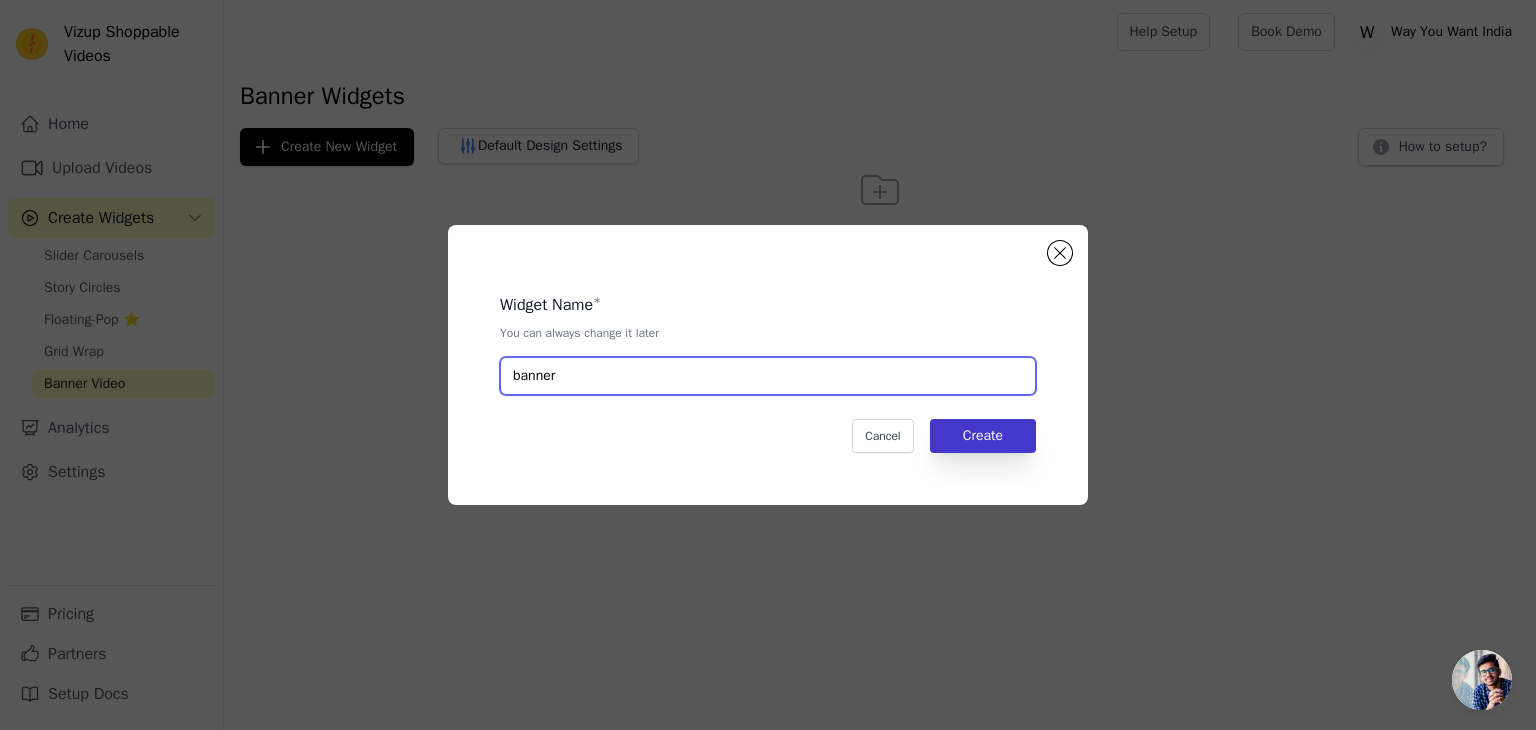 type on "banner" 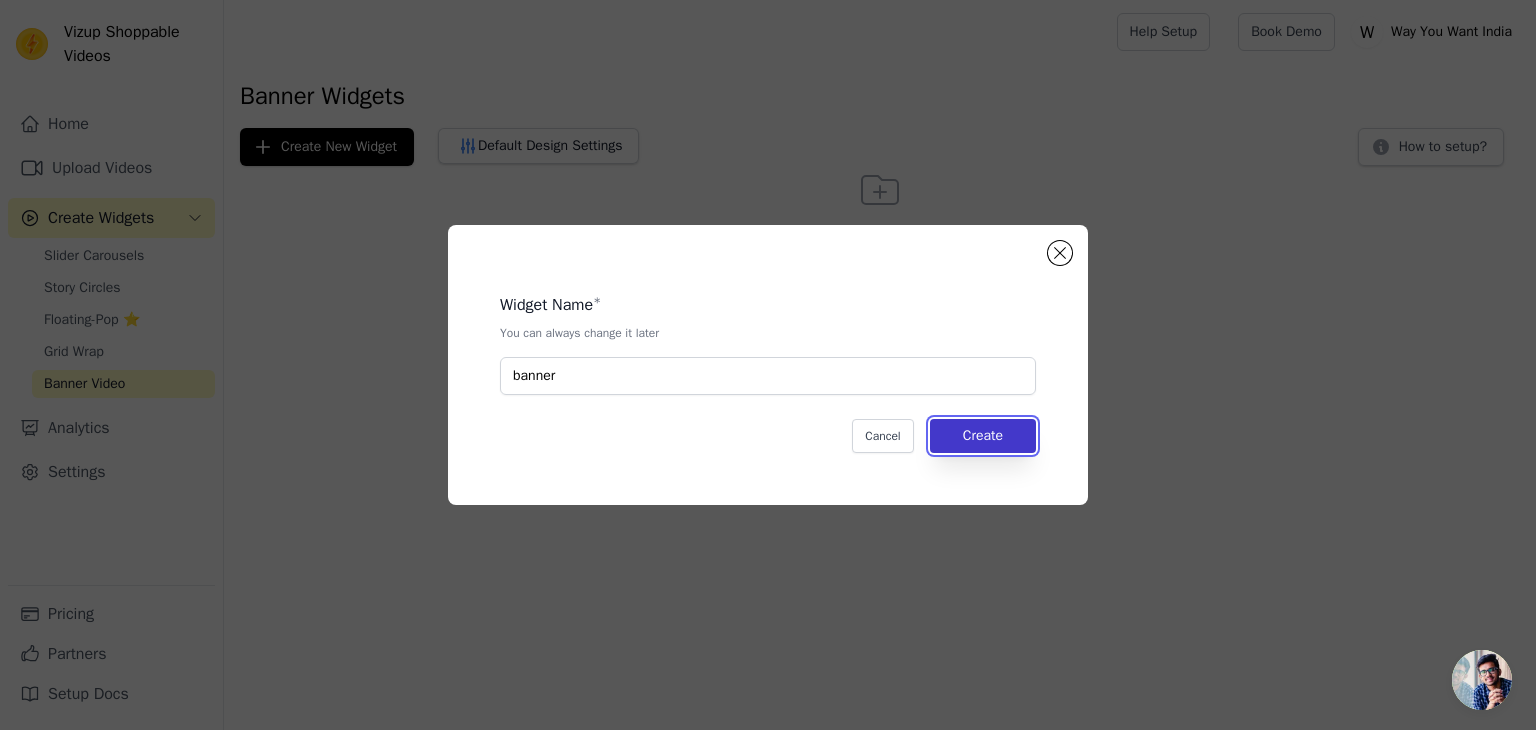 click on "Create" at bounding box center (983, 436) 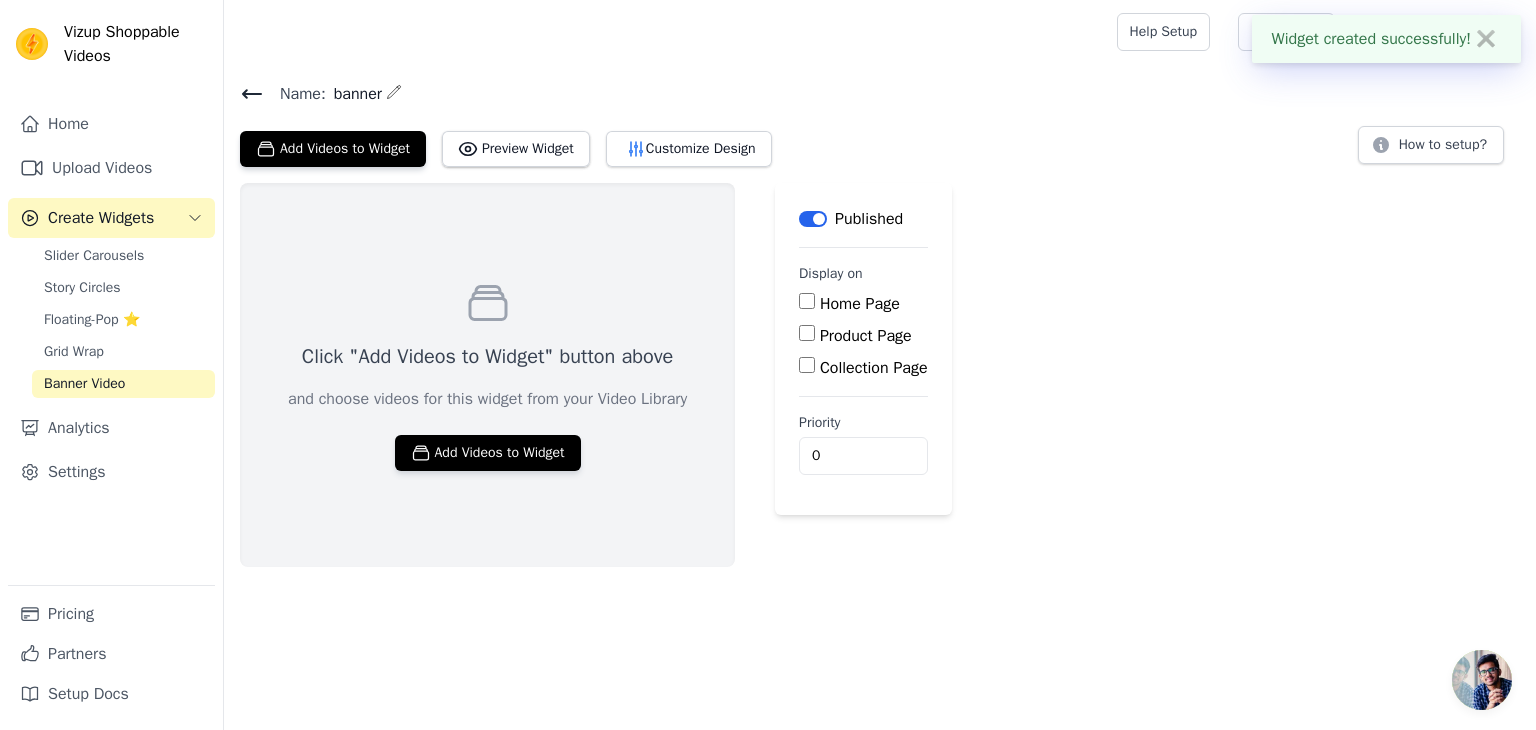 click on "Home Page" at bounding box center [807, 301] 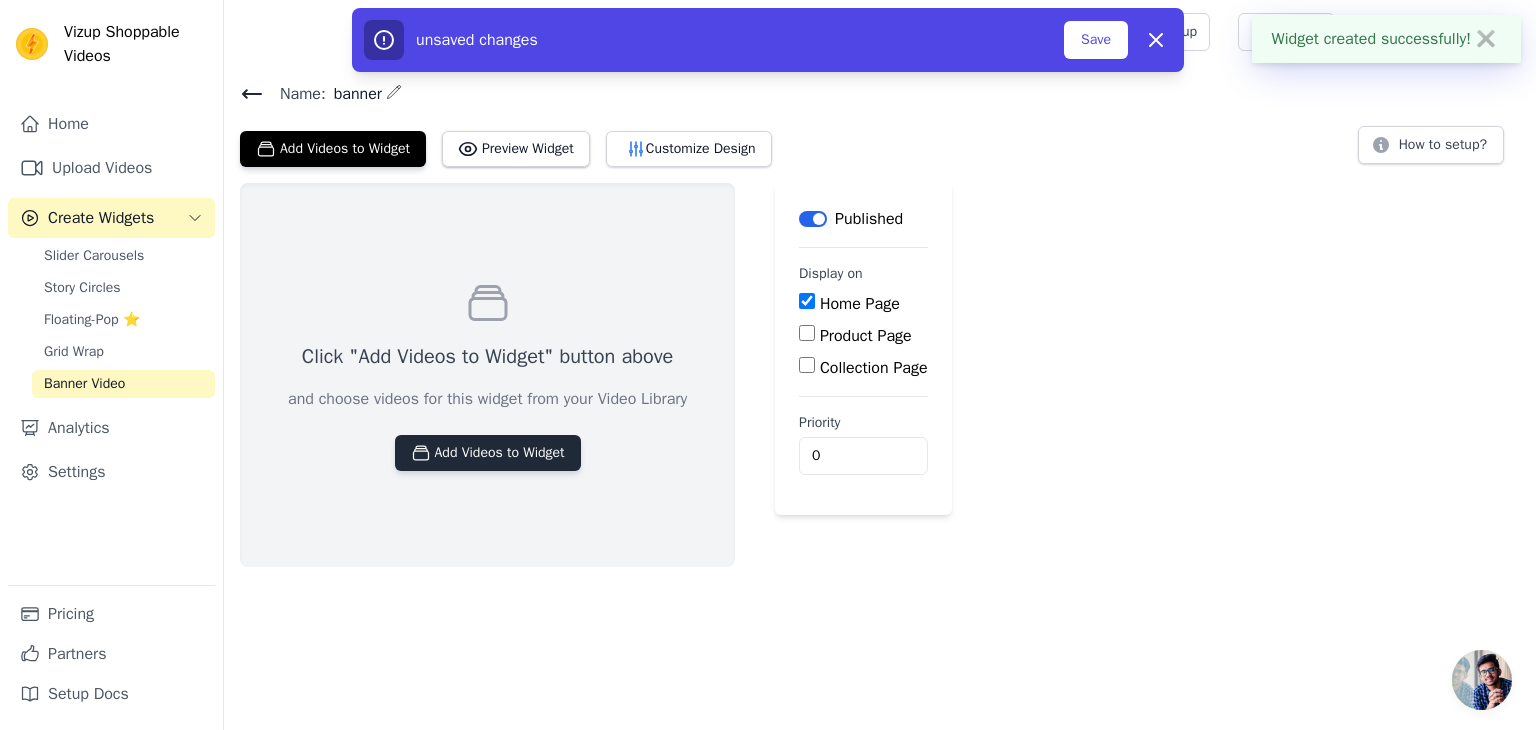 click on "Add Videos to Widget" at bounding box center (488, 453) 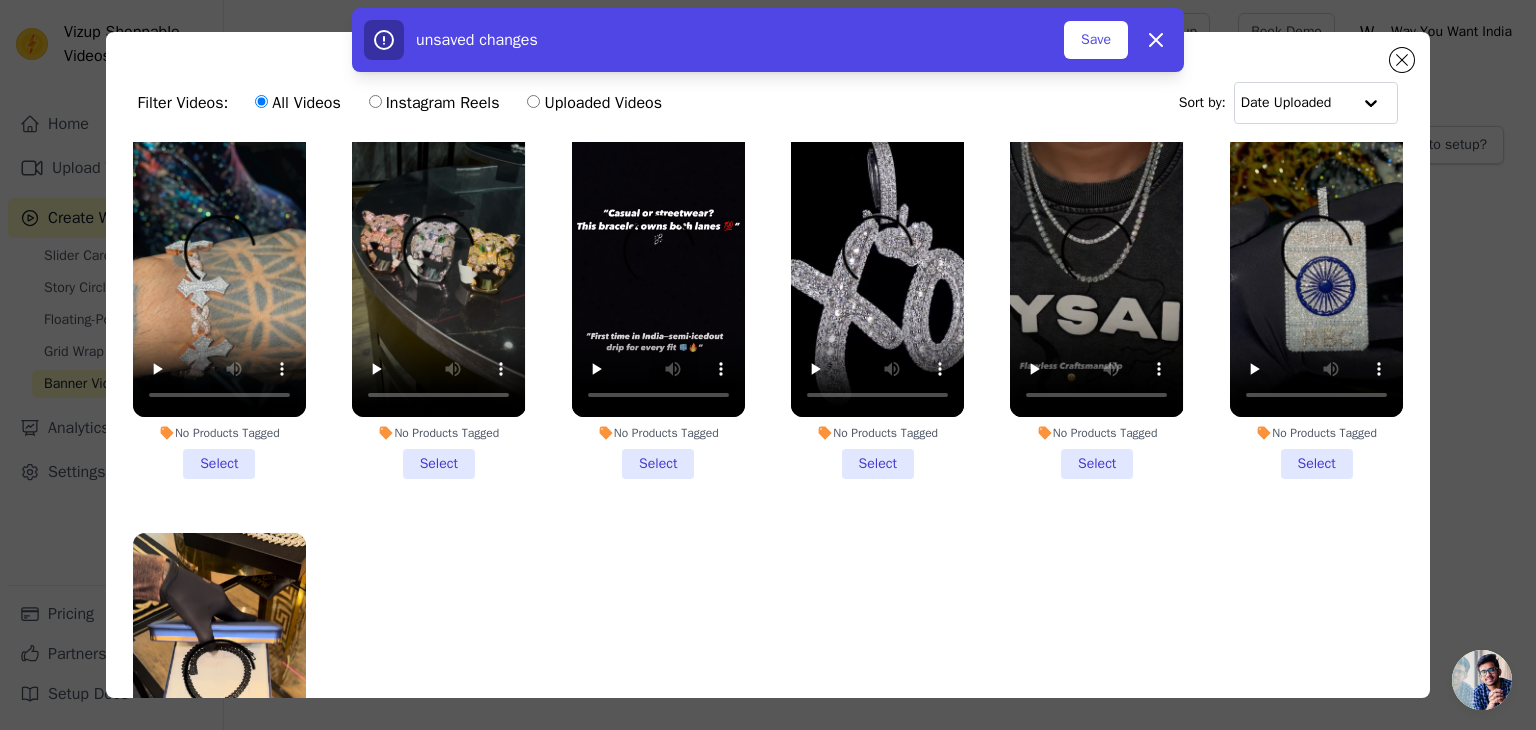 scroll, scrollTop: 178, scrollLeft: 0, axis: vertical 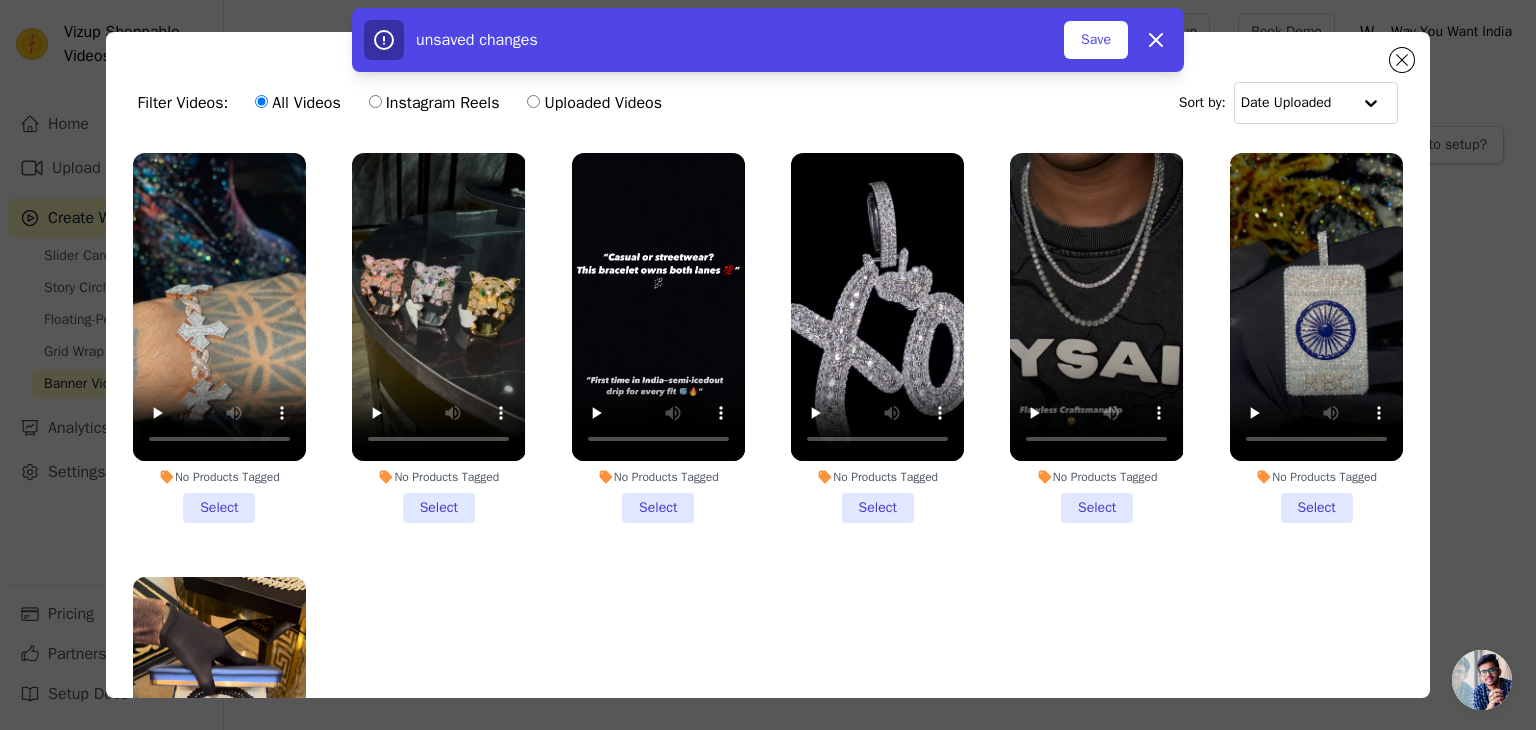 click on "No Products Tagged     Select" at bounding box center (1096, 338) 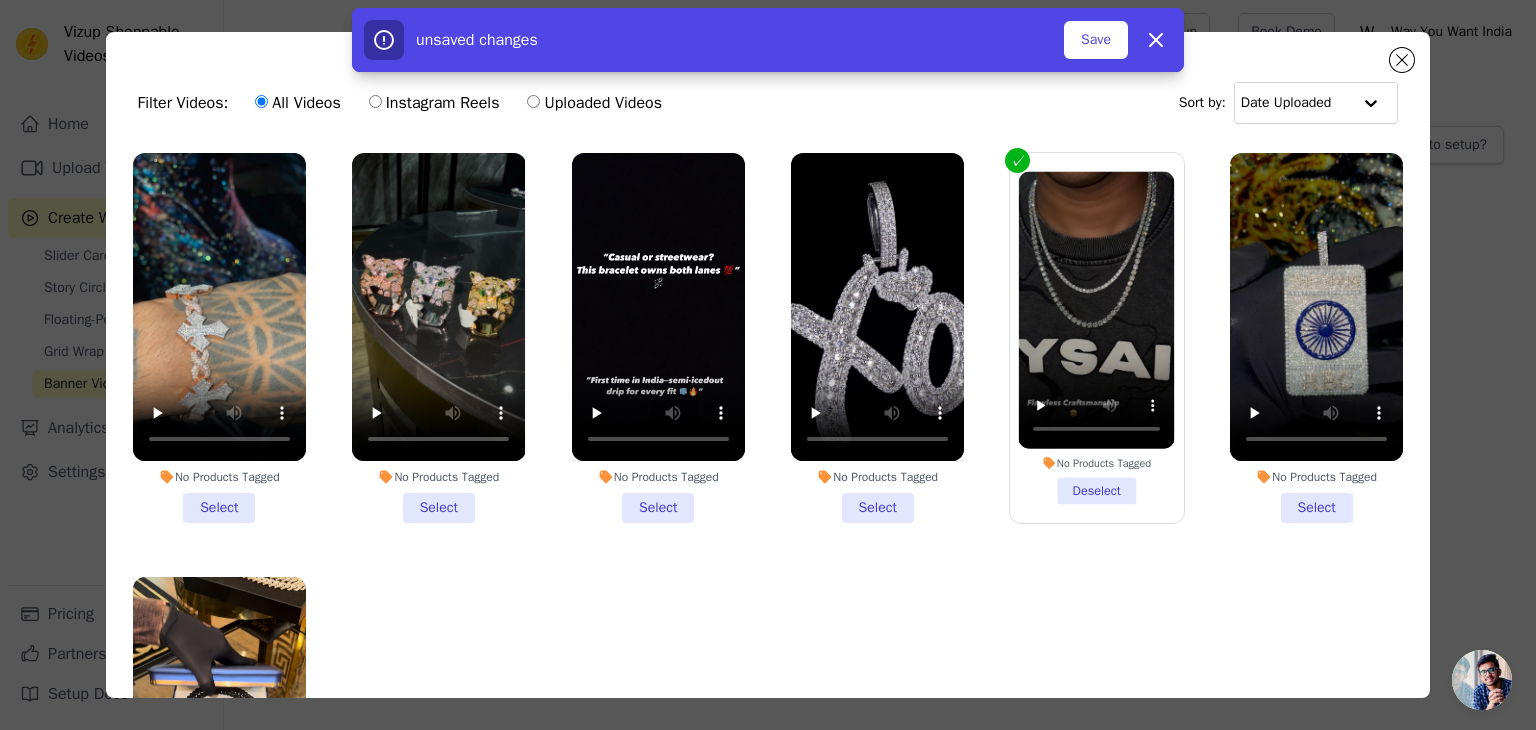 click on "No Products Tagged     Deselect" at bounding box center [1097, 338] 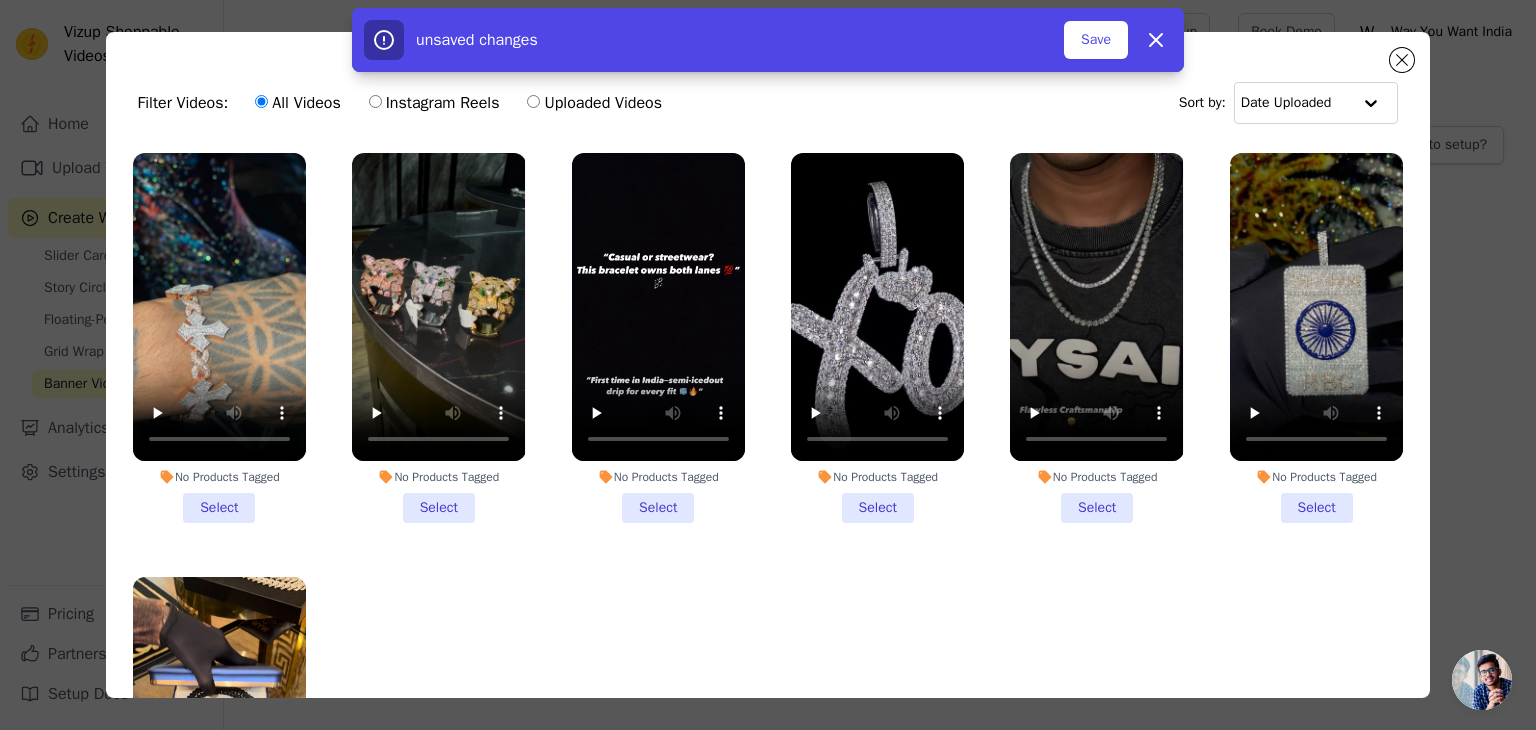 click on "No Products Tagged     Select" at bounding box center [438, 338] 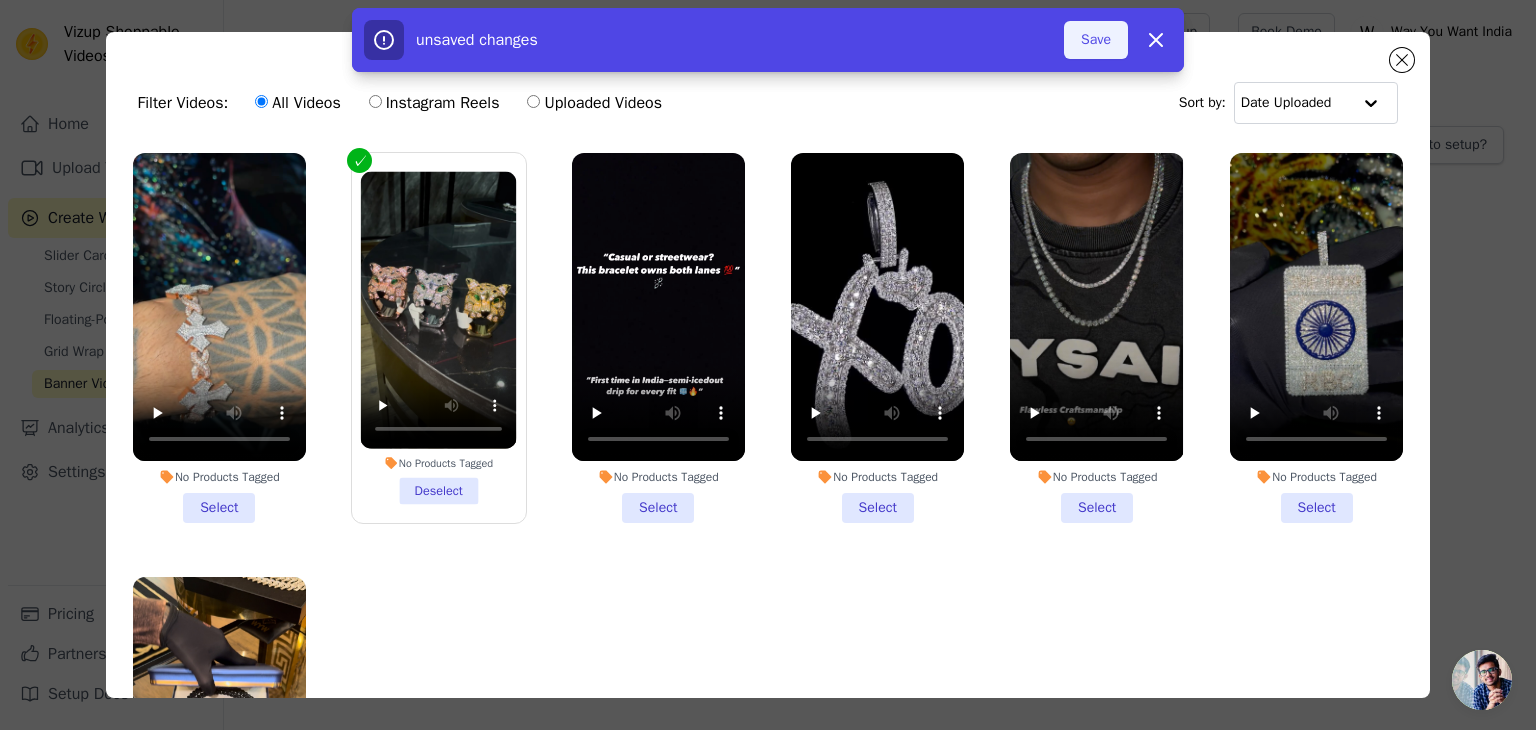 click on "Save" at bounding box center (1096, 40) 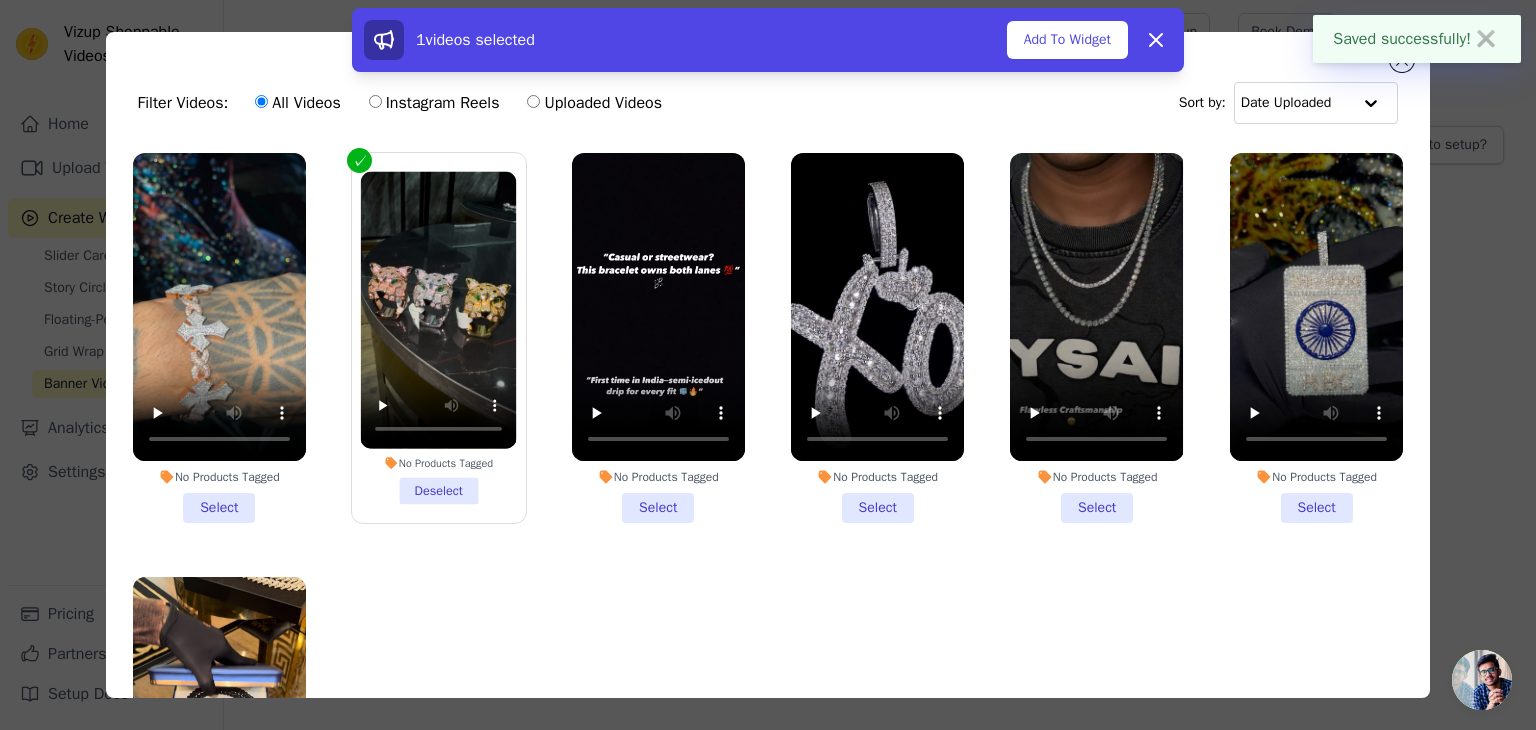 click on "1  videos selected     Add To Widget   Dismiss" at bounding box center [768, 44] 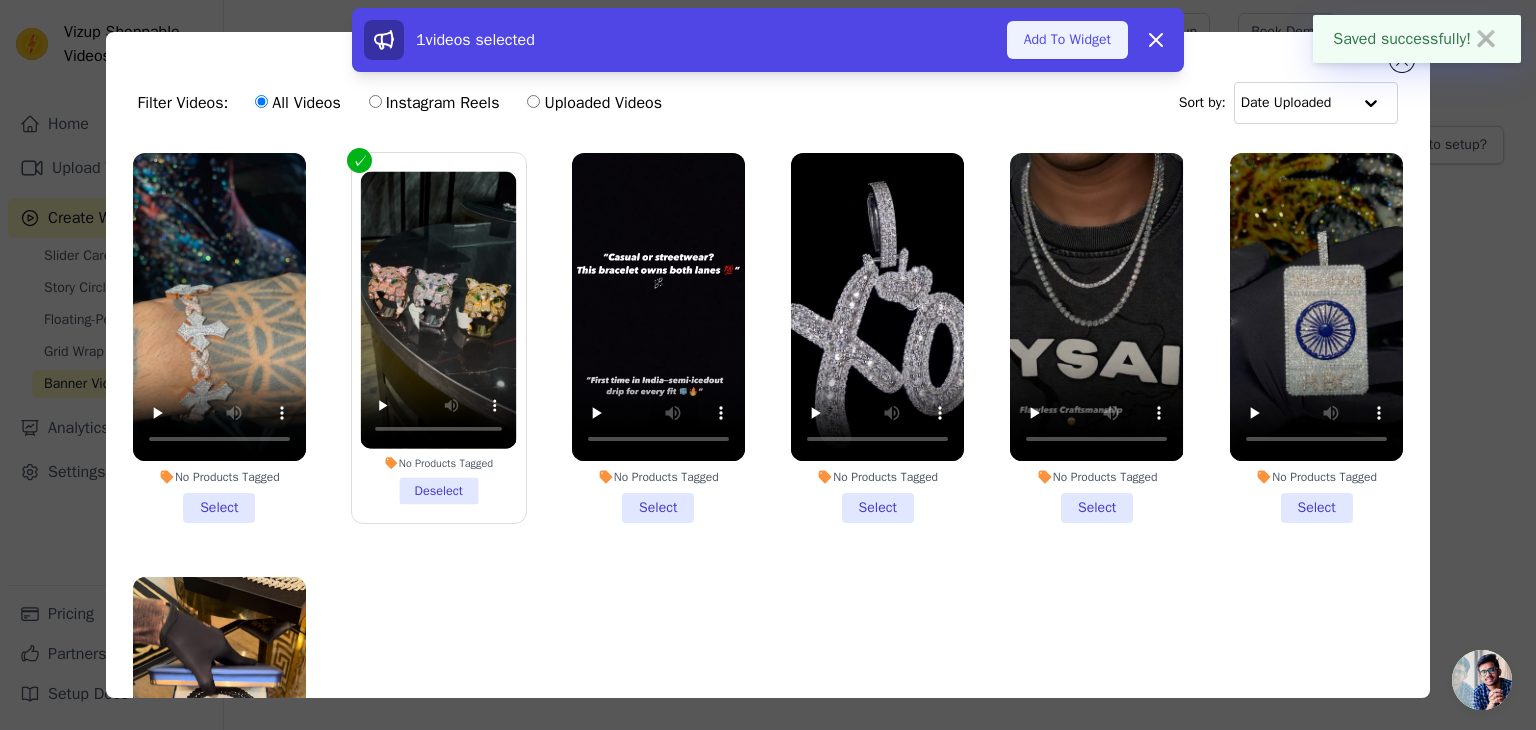 click on "Add To Widget" at bounding box center (1067, 40) 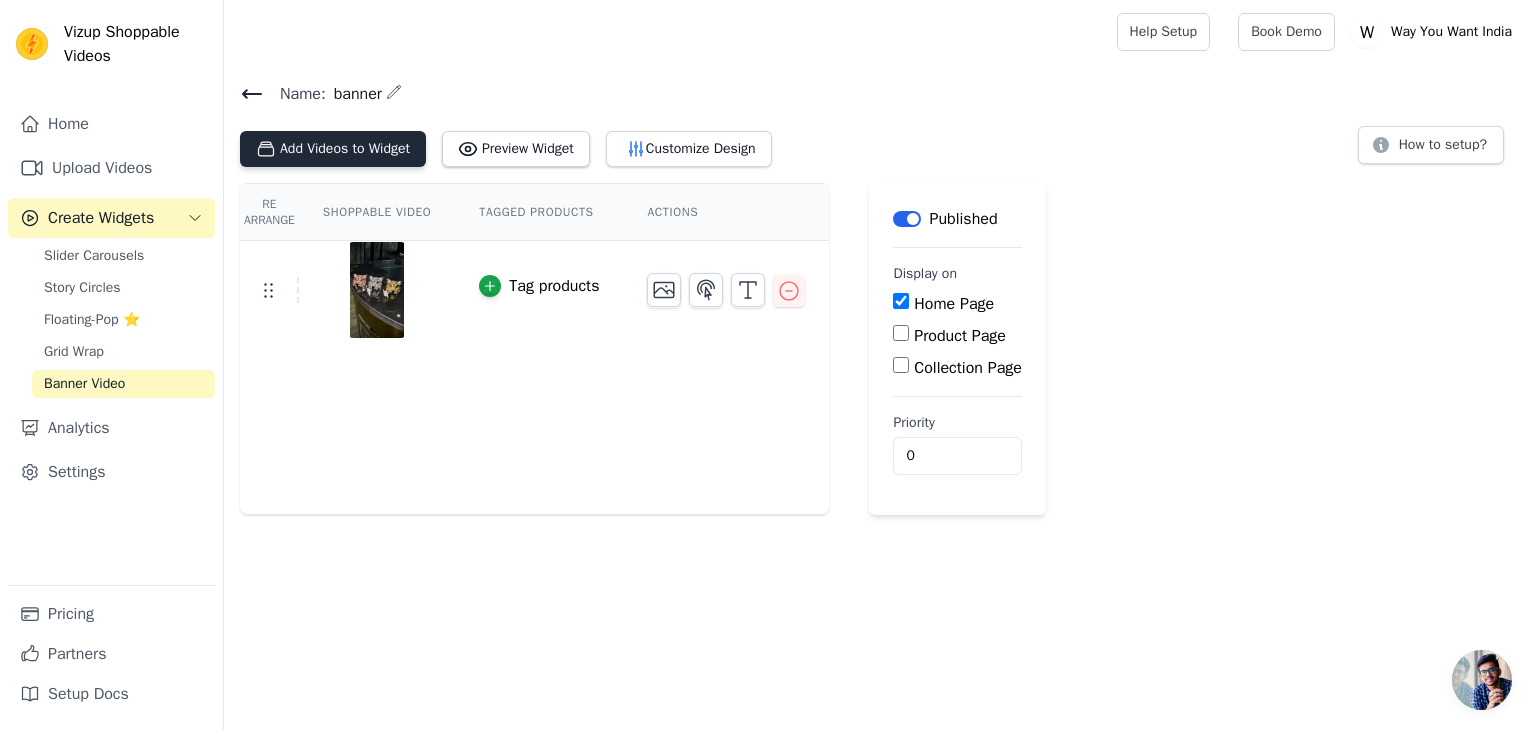 click on "Add Videos to Widget" at bounding box center (333, 149) 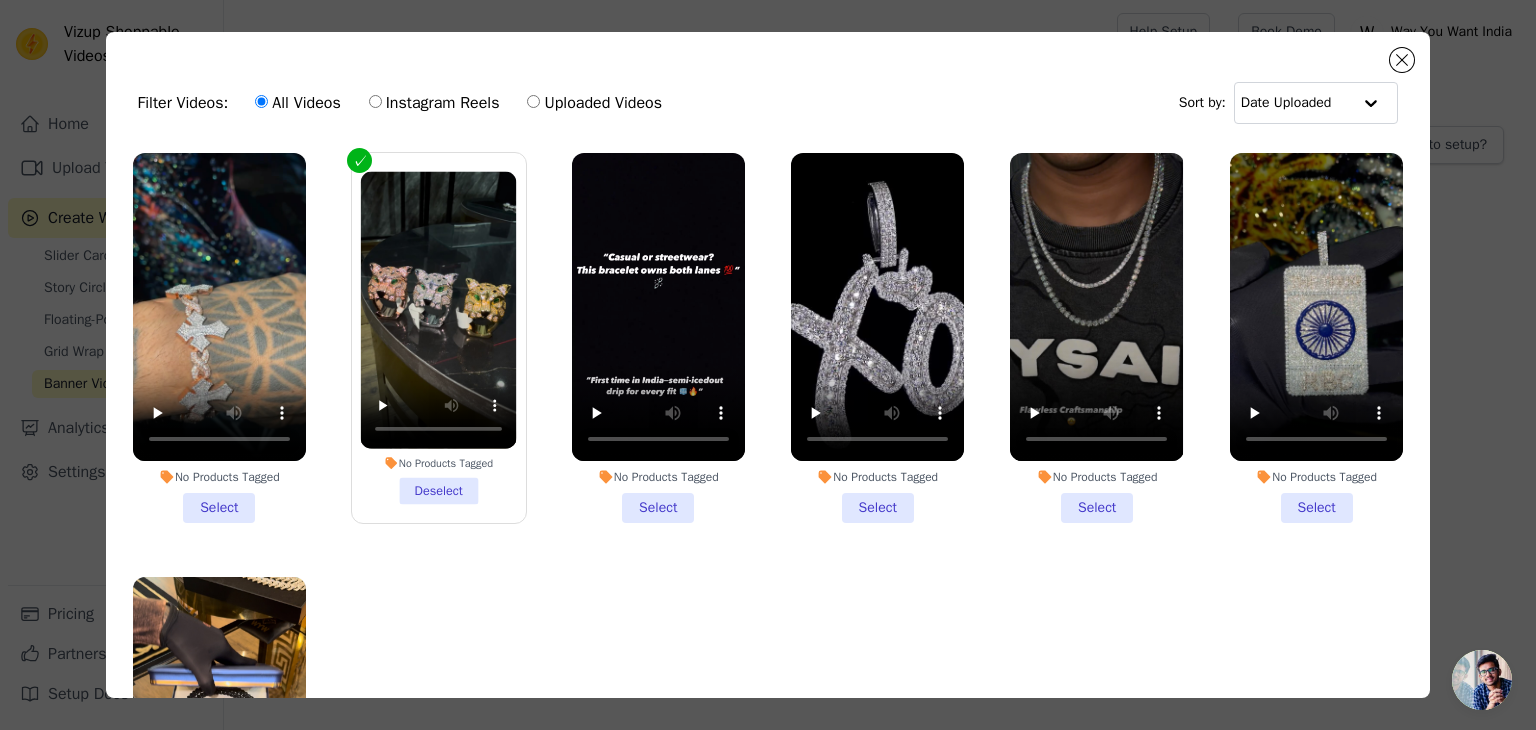 click on "No Products Tagged     Select" at bounding box center (1096, 338) 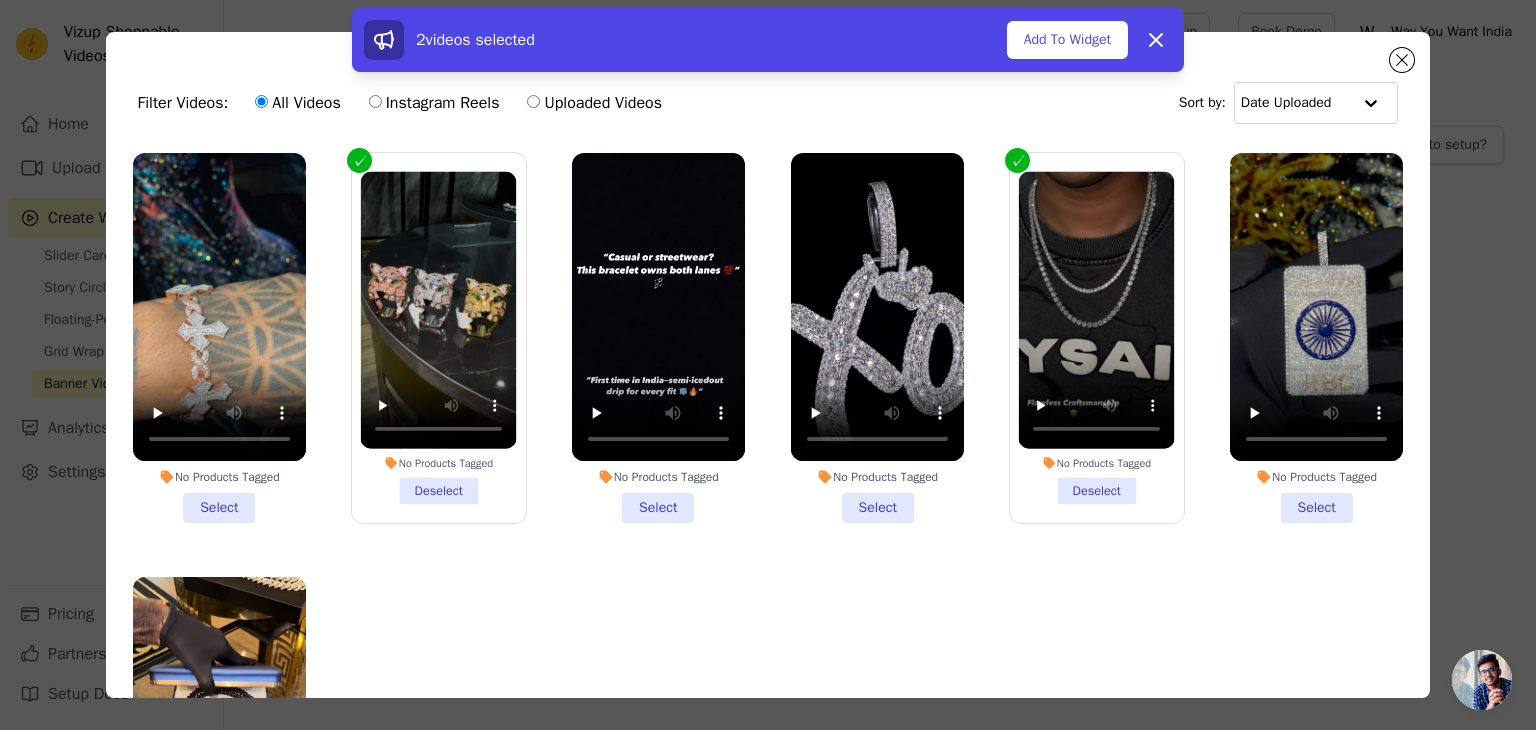 click on "2  videos selected     Add To Widget   Dismiss" at bounding box center [768, 40] 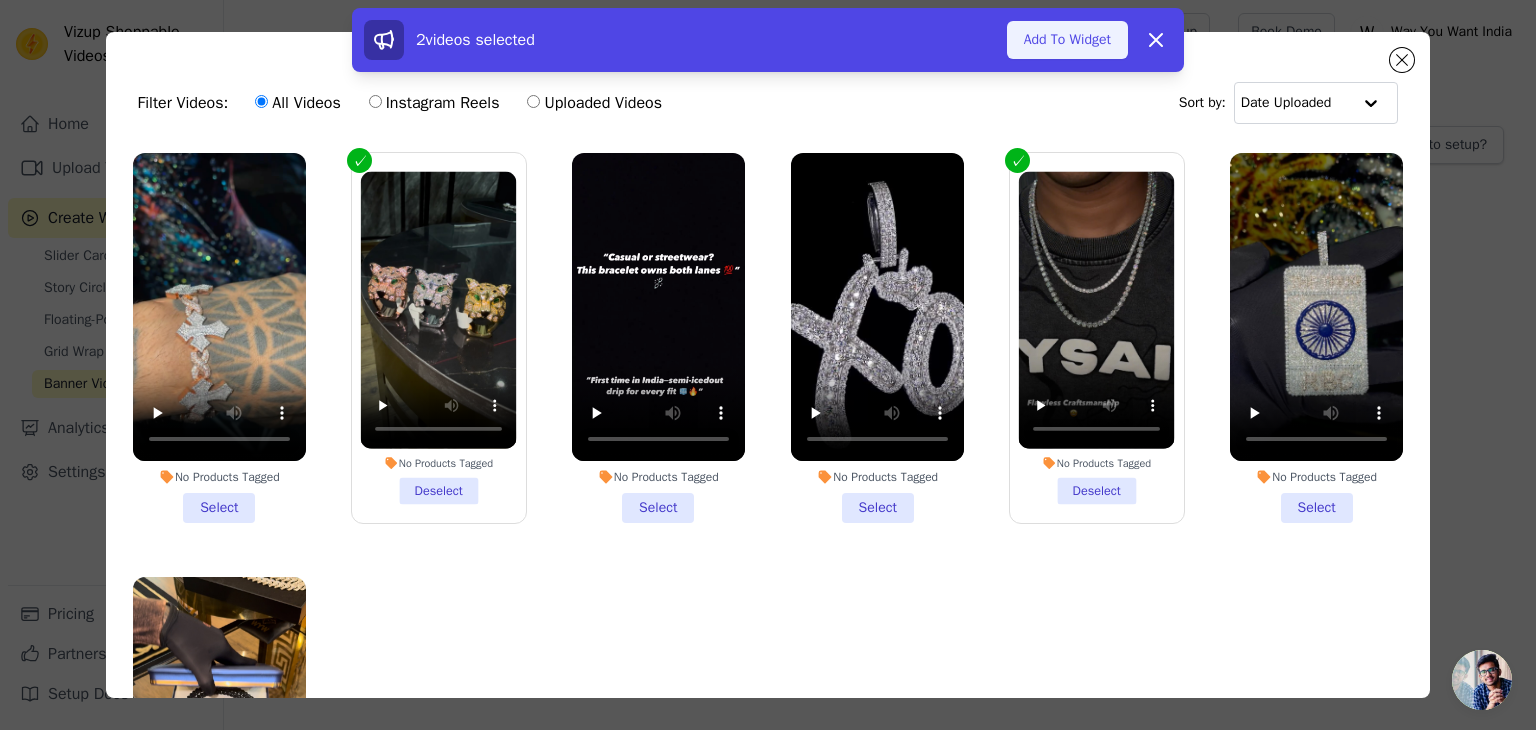 click on "Add To Widget" at bounding box center (1067, 40) 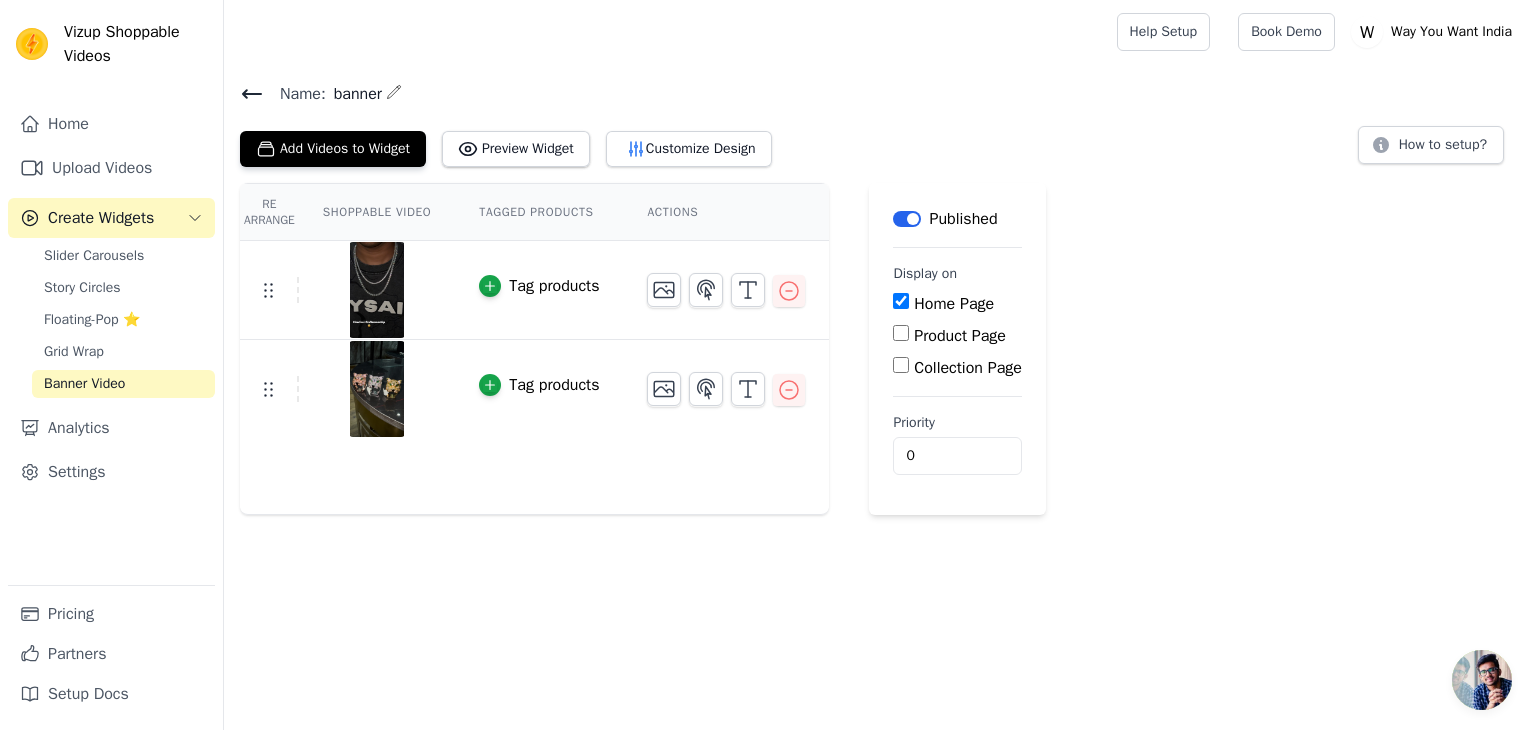 click on "Vizup Shoppable Videos
Home
Upload Videos       Create Widgets     Slider Carousels   Story Circles   Floating-Pop ⭐   Grid Wrap   Banner Video
Analytics
Settings
Pricing
Partners
Setup Docs   Open sidebar       Help Setup     Book Demo   Open user menu" at bounding box center [768, 257] 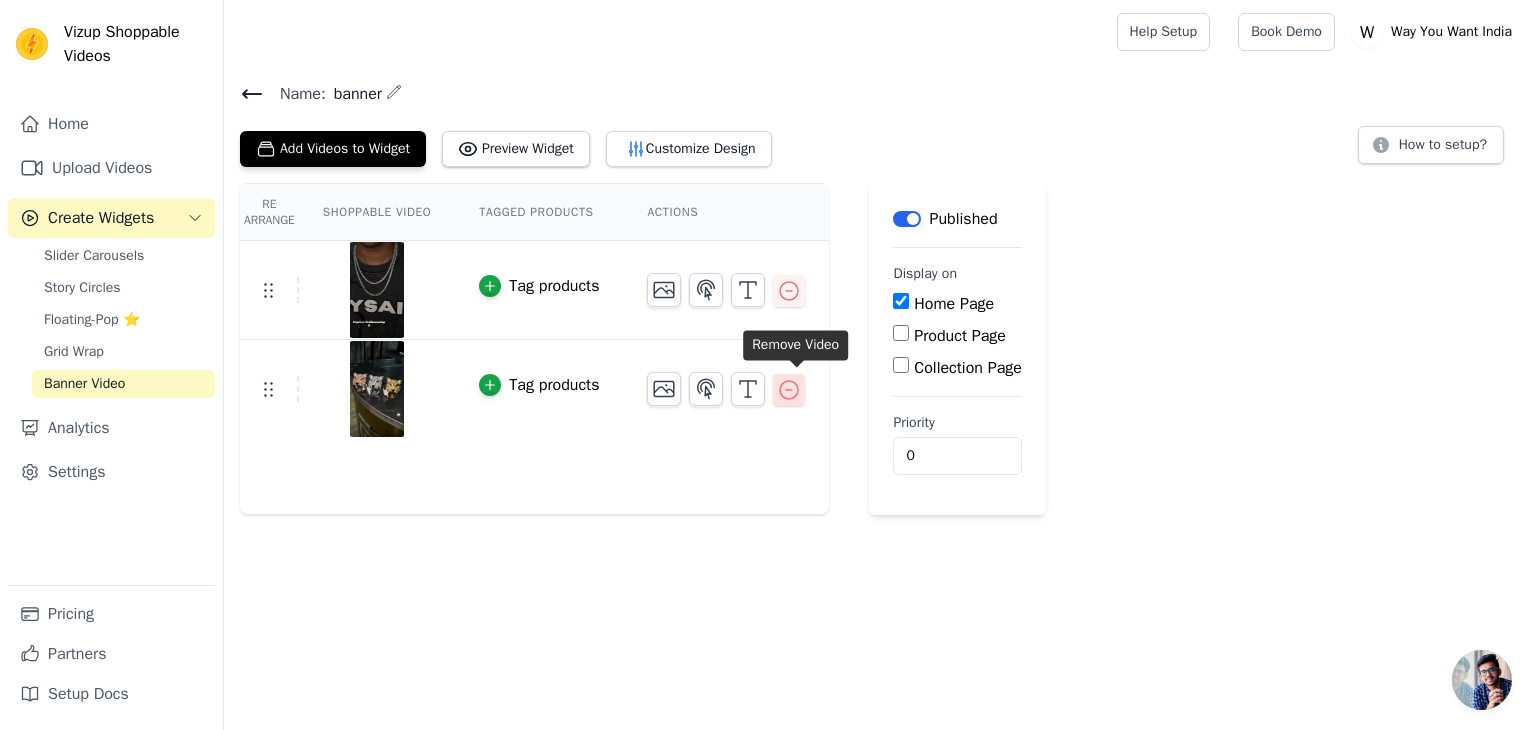 click 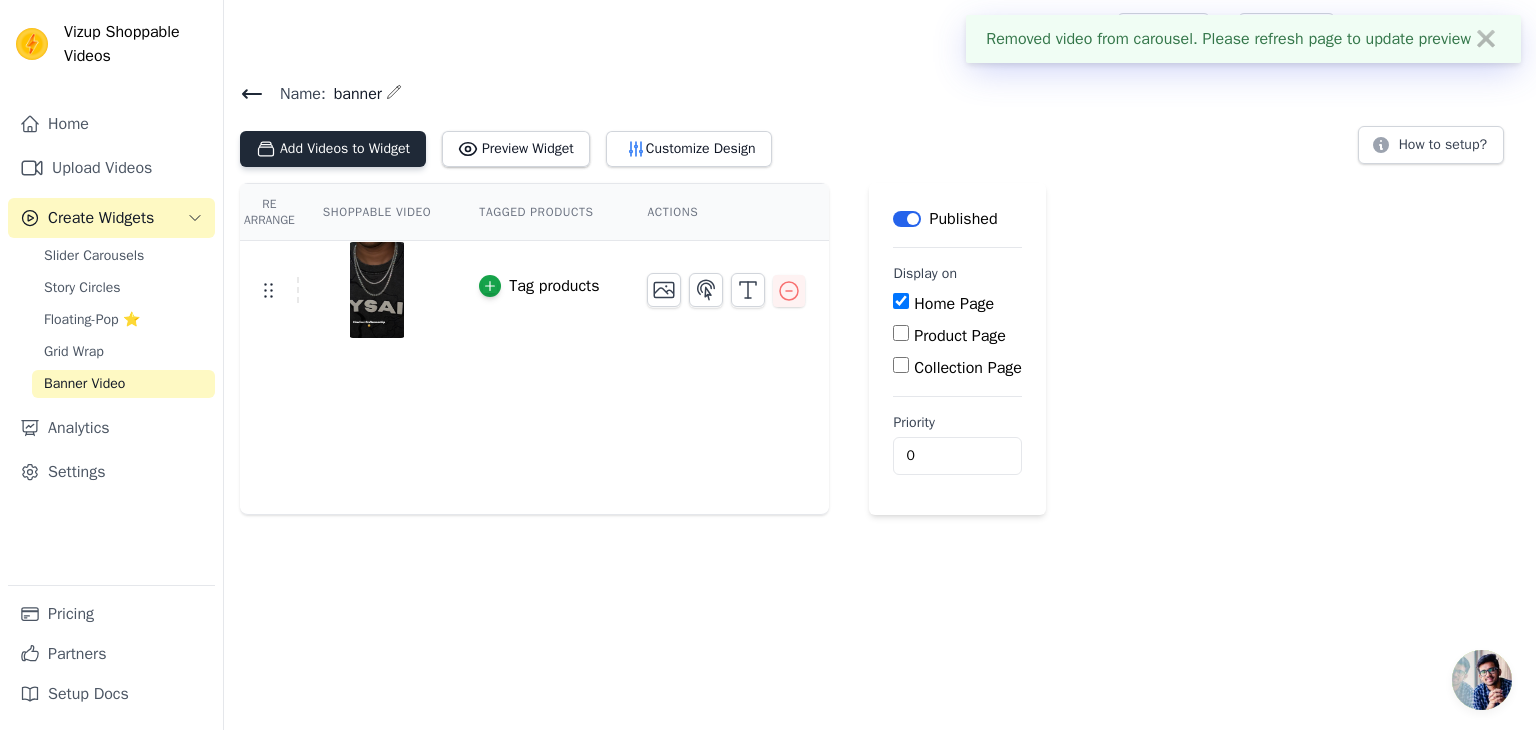 click on "Add Videos to Widget" at bounding box center [333, 149] 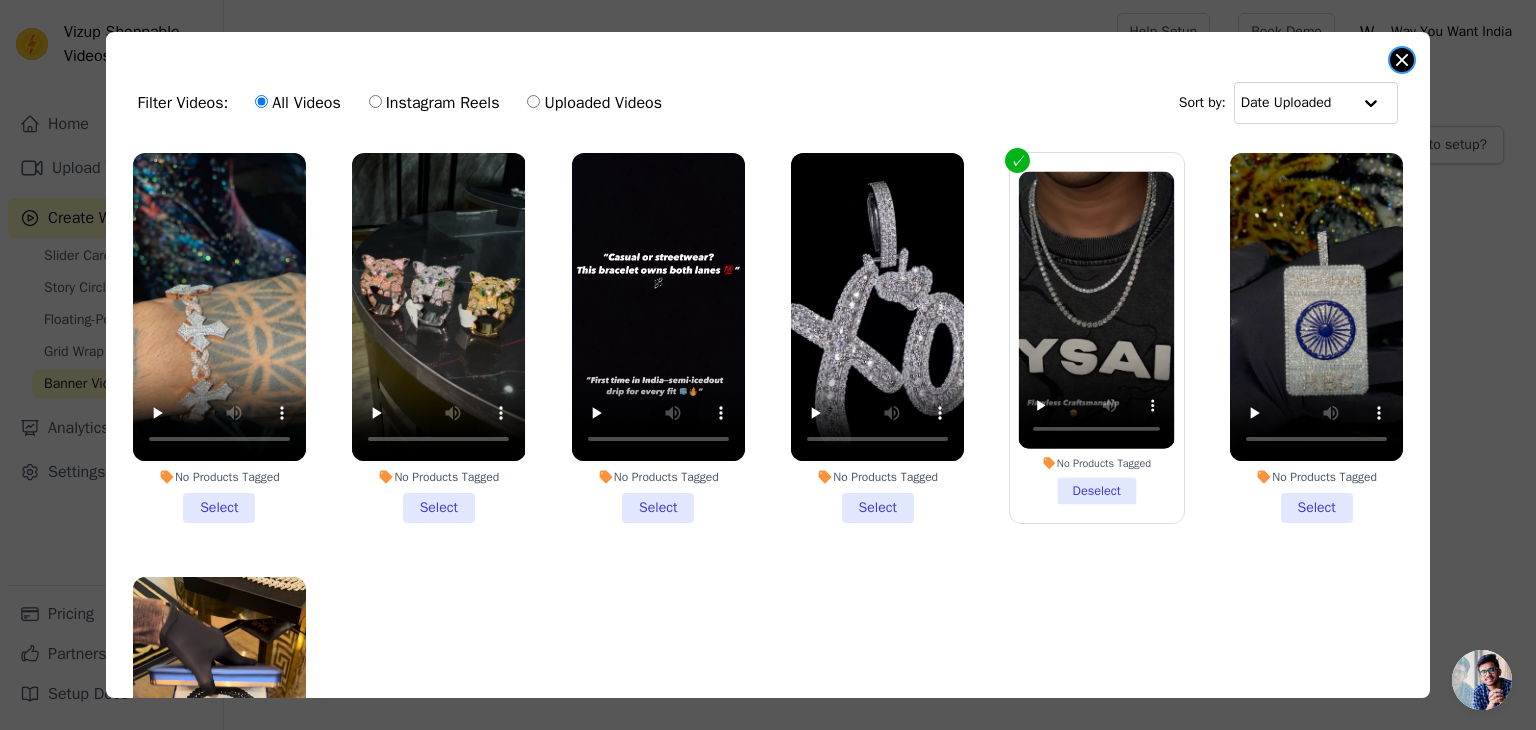 click at bounding box center [1402, 60] 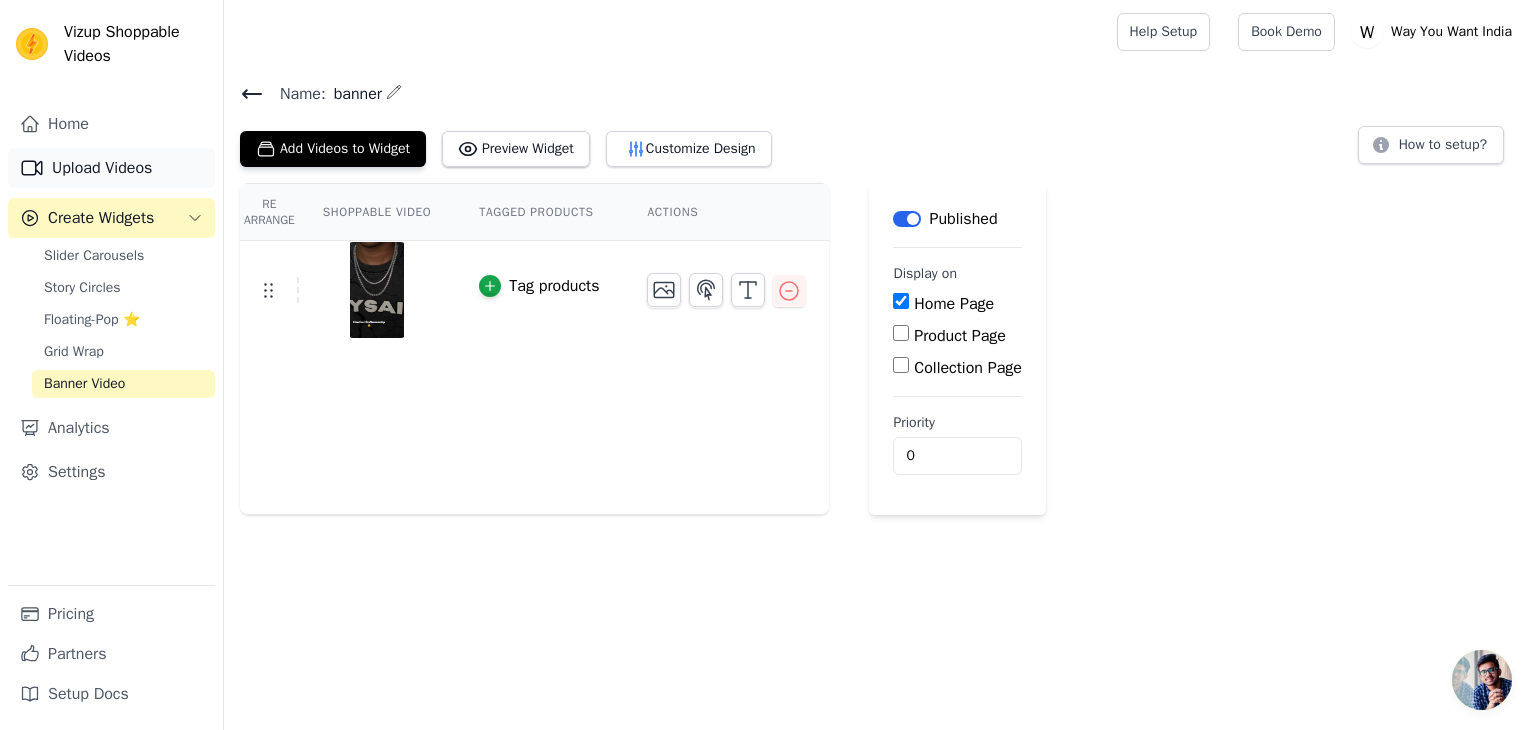 click on "Upload Videos" at bounding box center (111, 168) 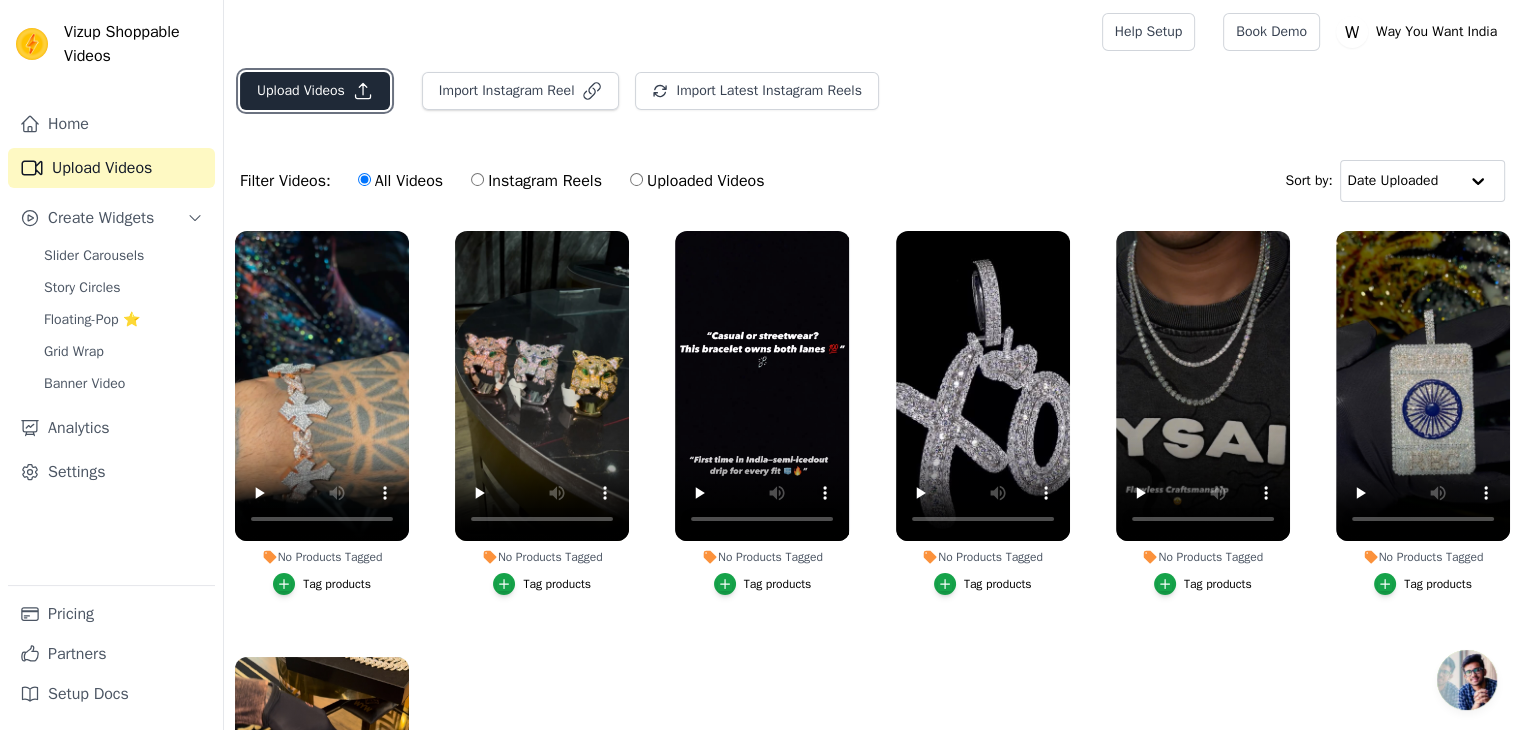 click on "Upload Videos" at bounding box center [315, 91] 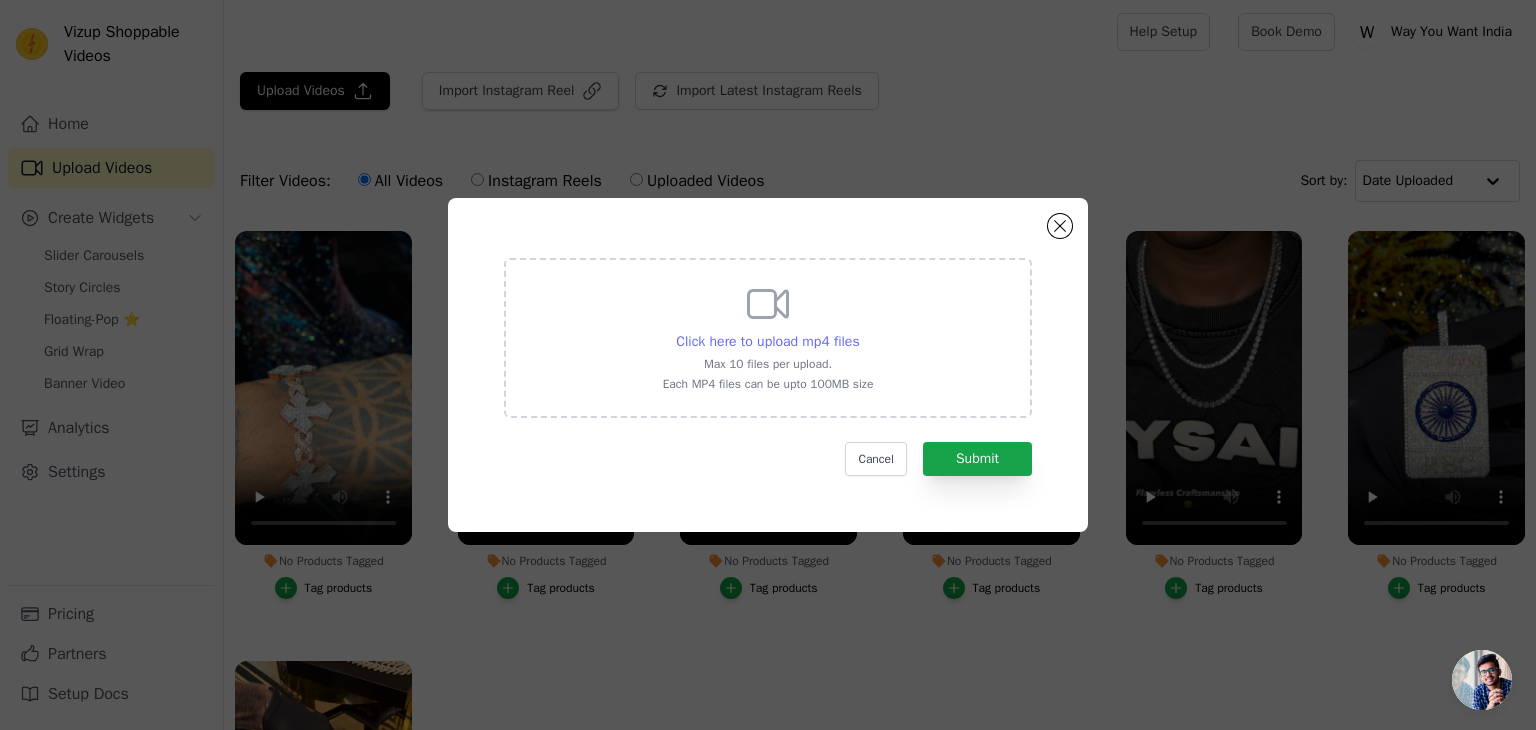click on "Click here to upload mp4 files" at bounding box center [767, 341] 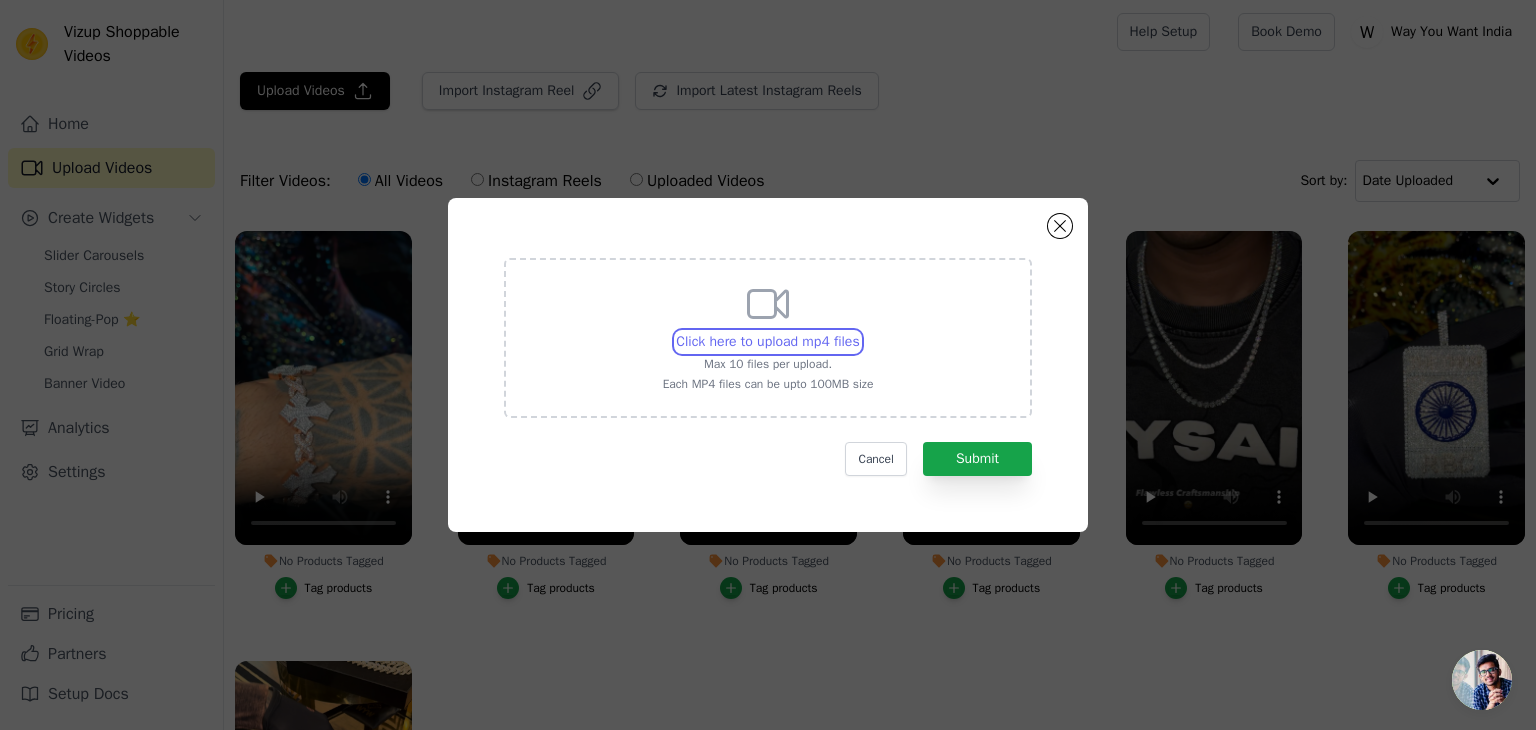 click on "Click here to upload mp4 files     Max 10 files per upload.   Each MP4 files can be upto 100MB size" at bounding box center [859, 331] 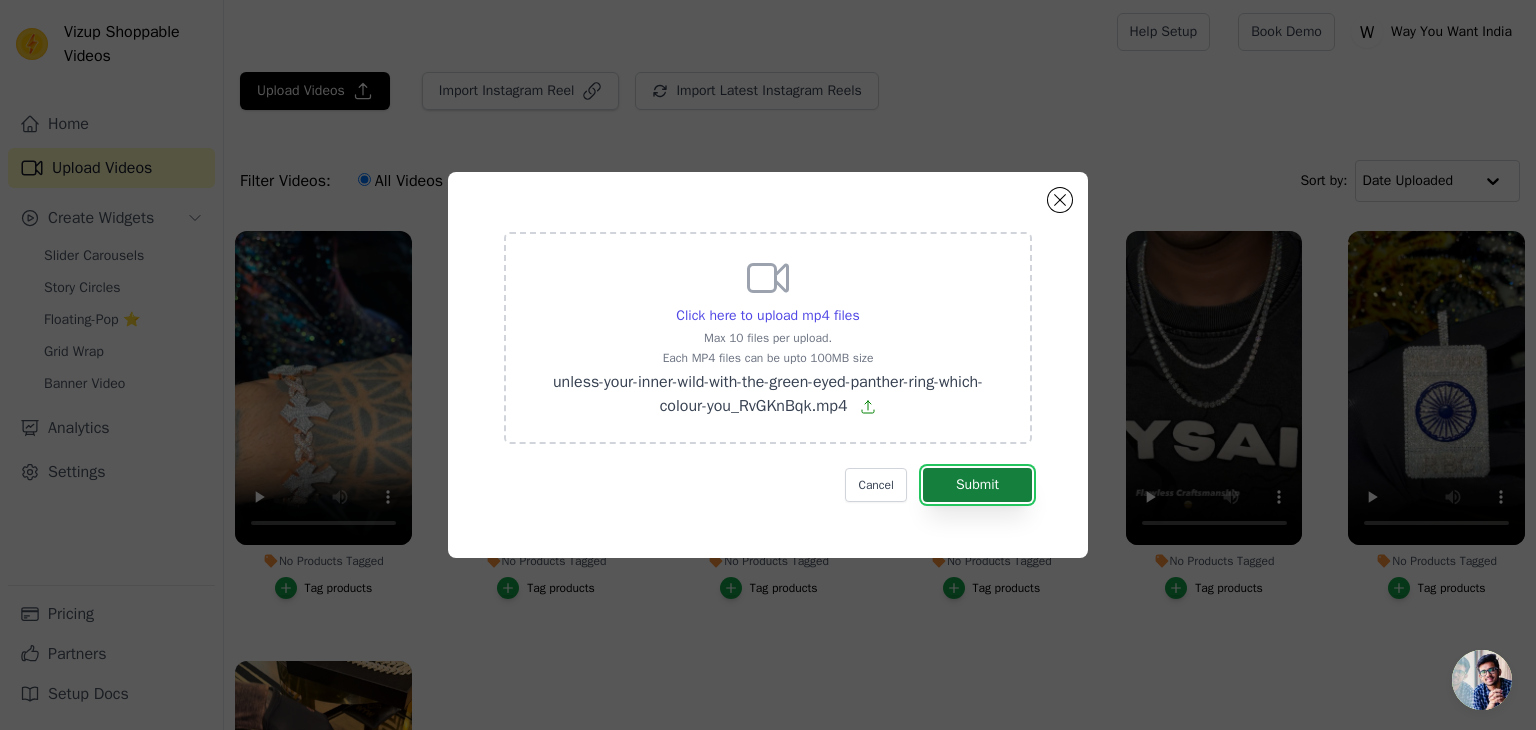click on "Submit" at bounding box center [977, 485] 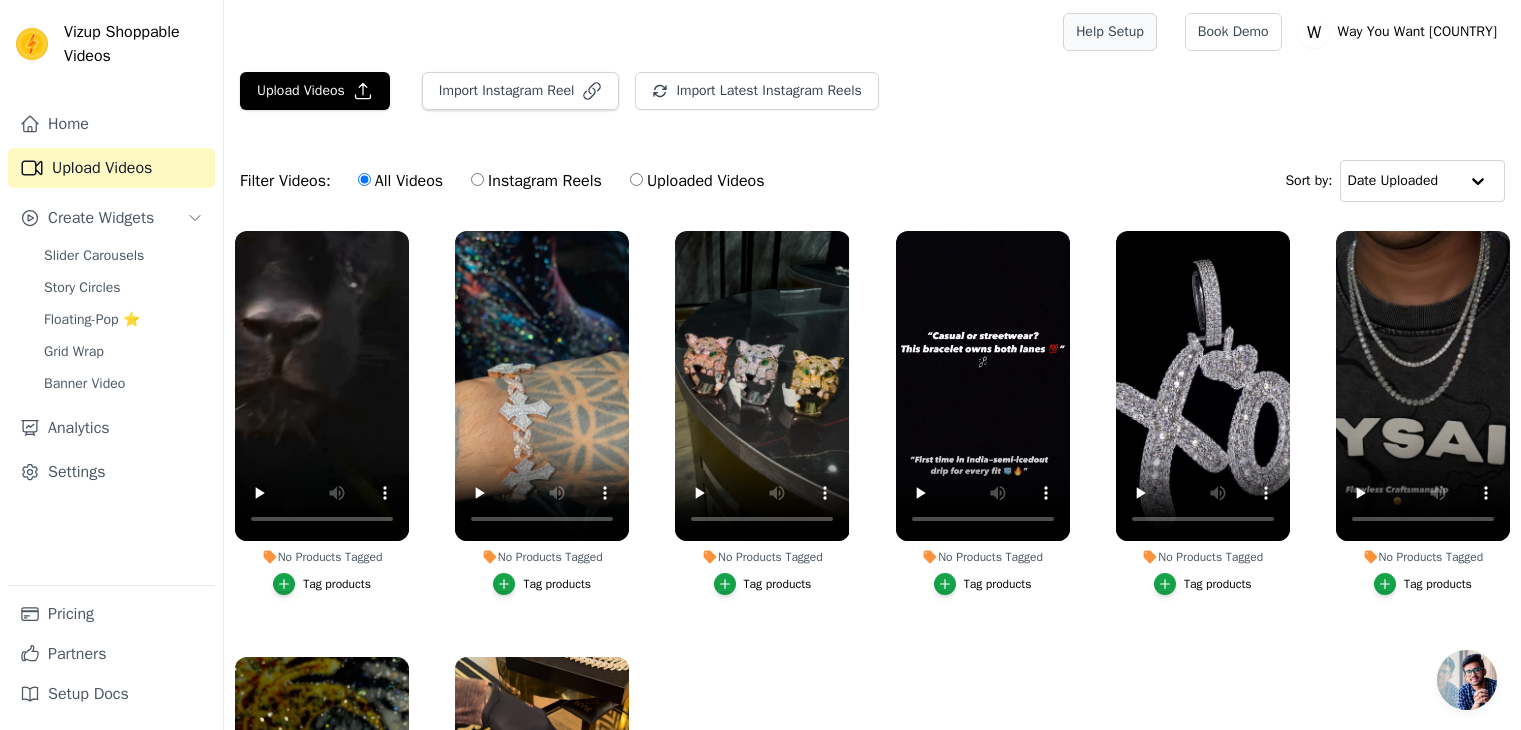 scroll, scrollTop: 0, scrollLeft: 0, axis: both 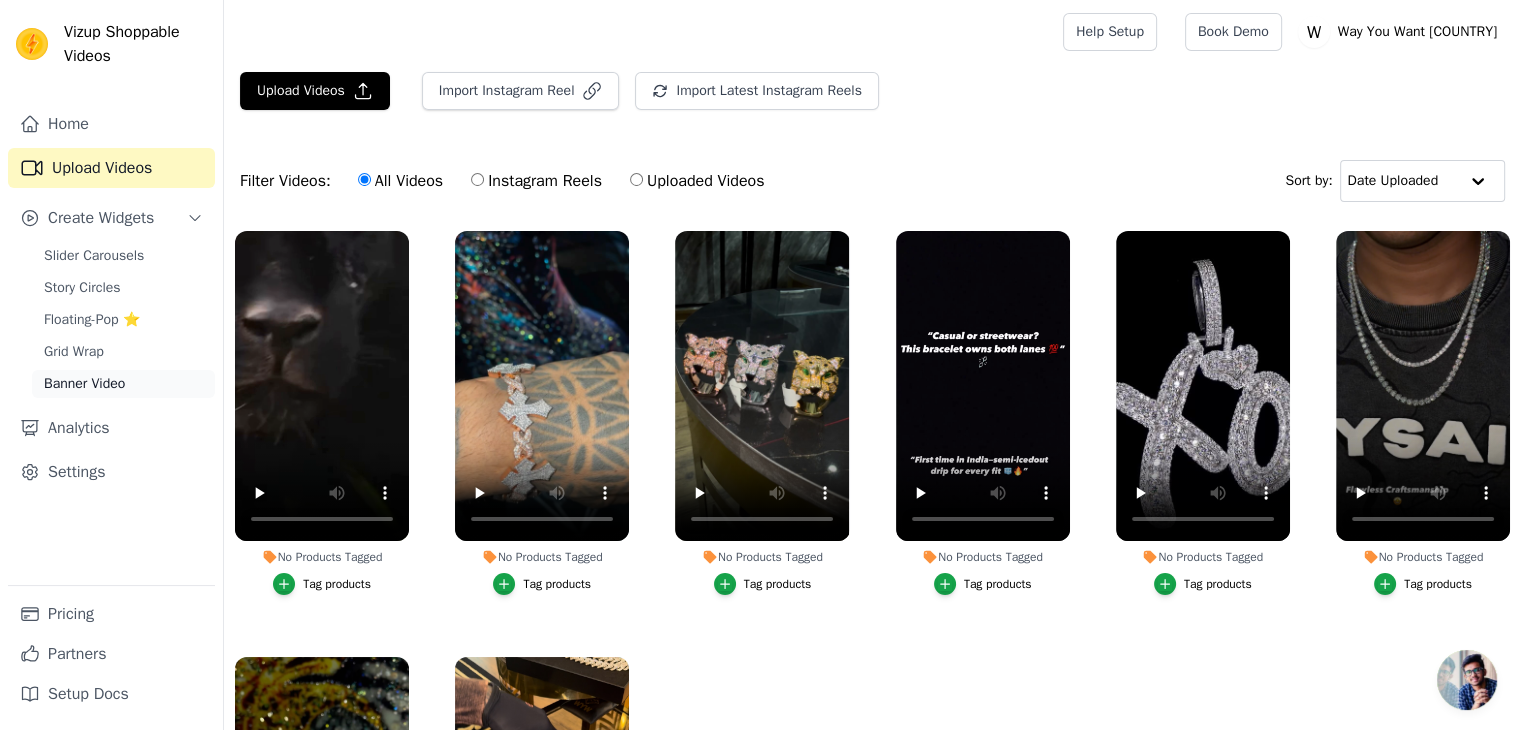 click on "Banner Video" at bounding box center [84, 384] 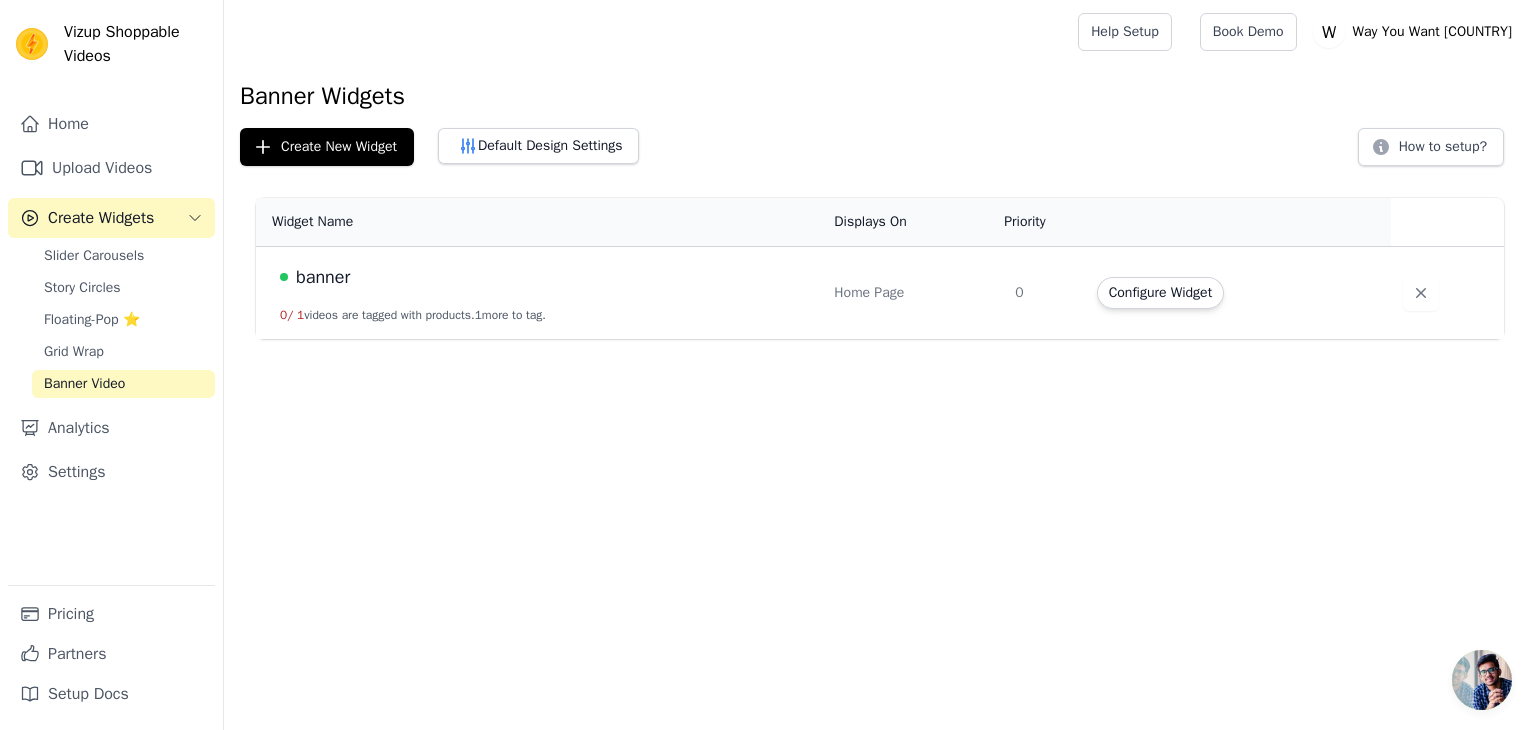 click on "banner" at bounding box center (545, 277) 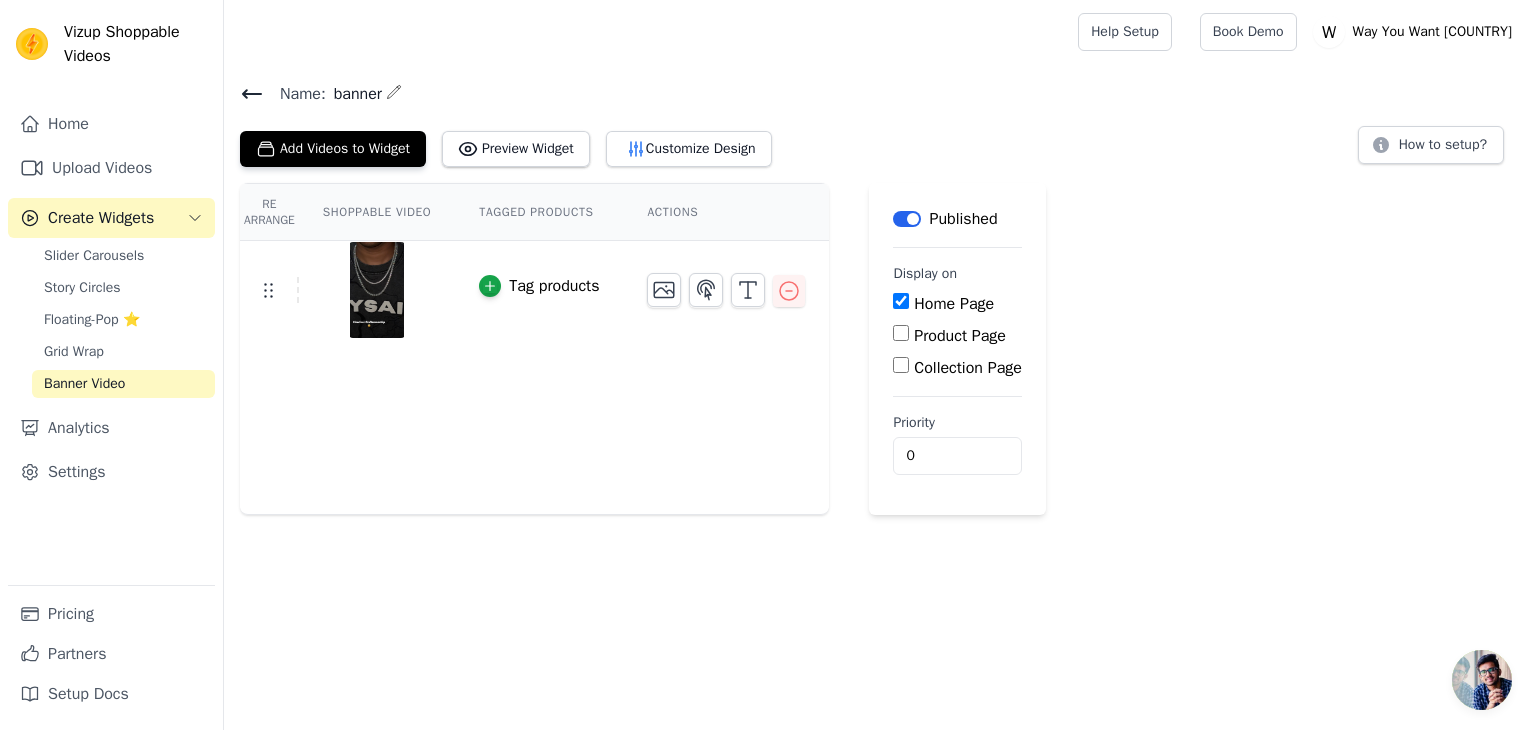 click on "Re Arrange   Shoppable Video   Tagged Products   Actions             Tag products                       Save Videos In This New Order   Save   Dismiss     Label     Published     Display on     Home Page     Product Page       Collection Page       Priority   0" at bounding box center [880, 349] 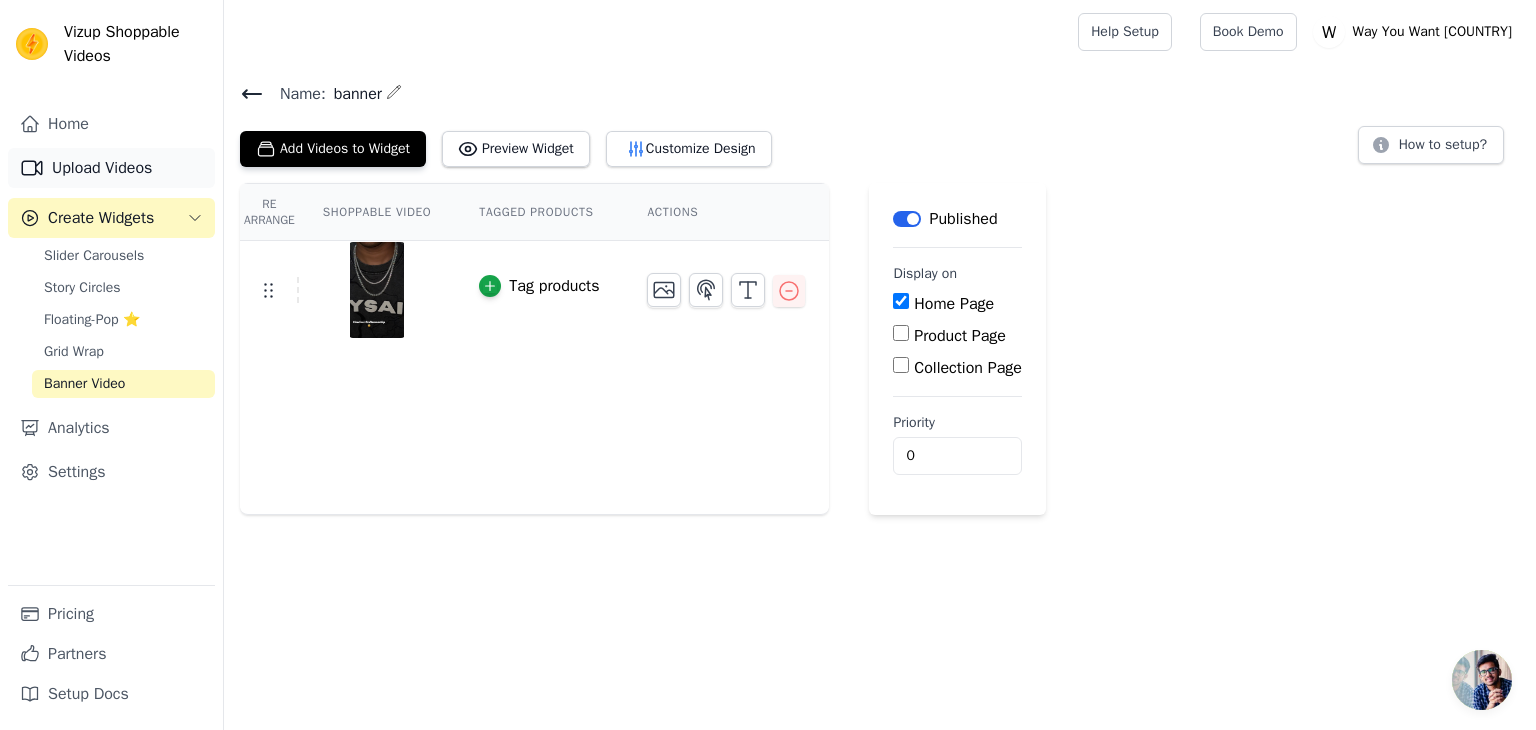 click on "Upload Videos" at bounding box center (111, 168) 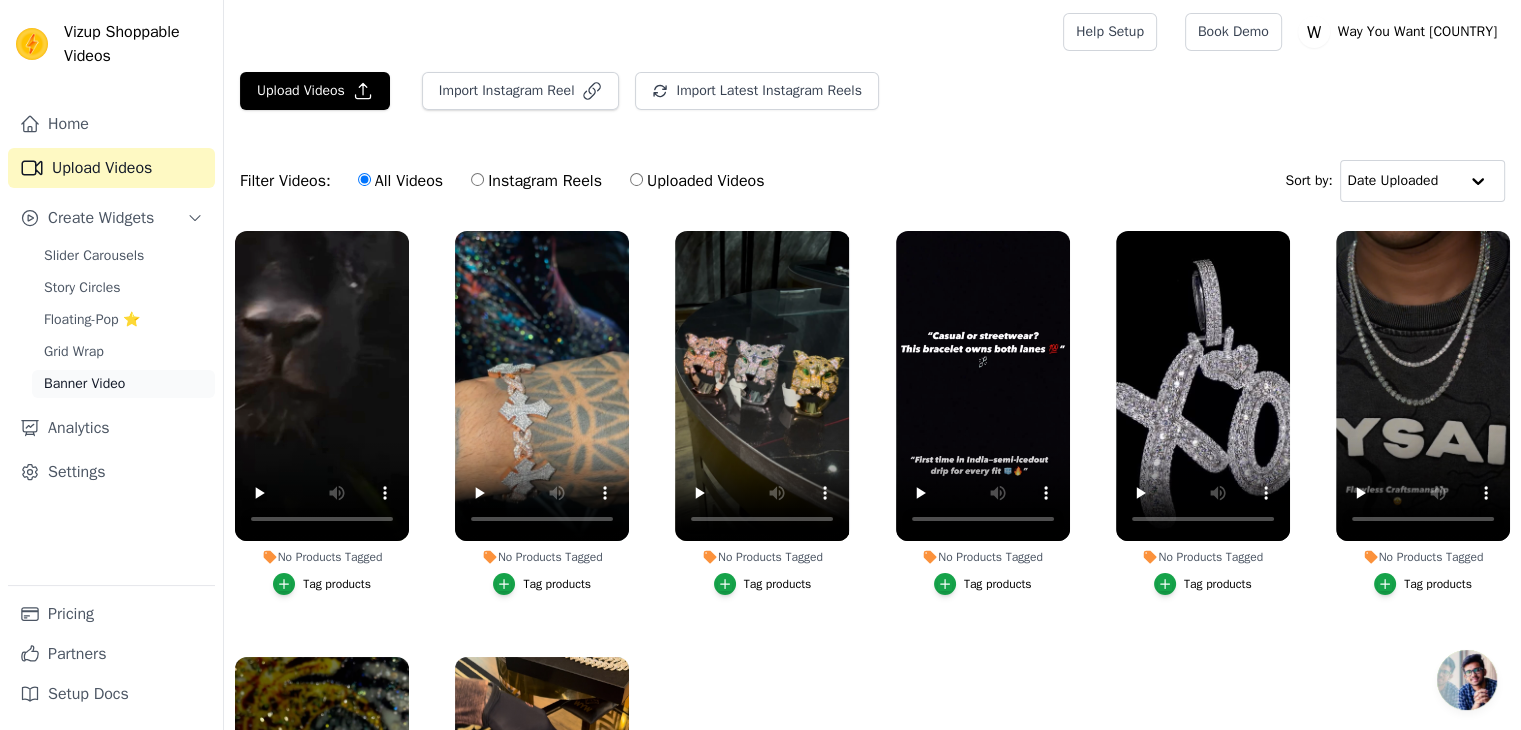 click on "Banner Video" at bounding box center (84, 384) 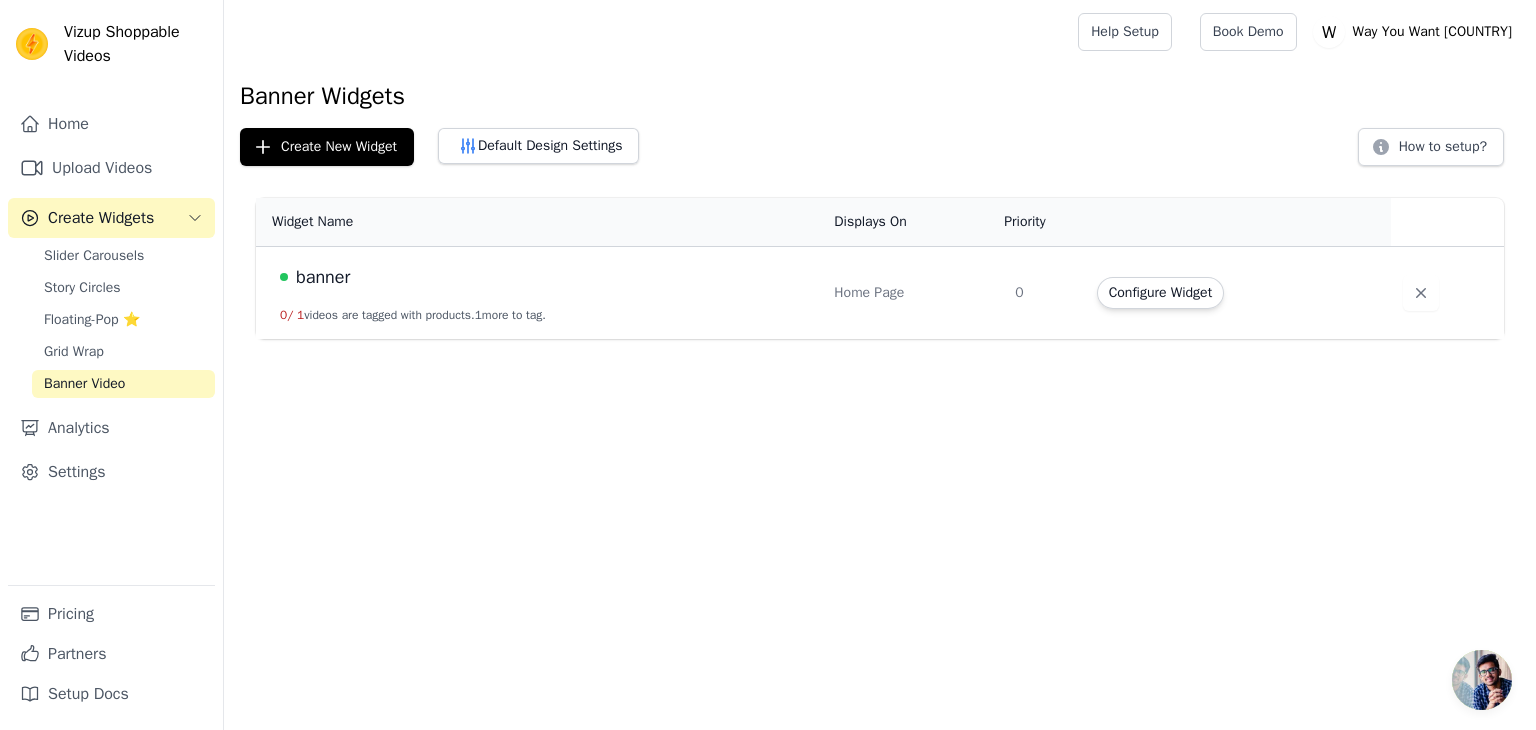 click on "banner" at bounding box center [323, 277] 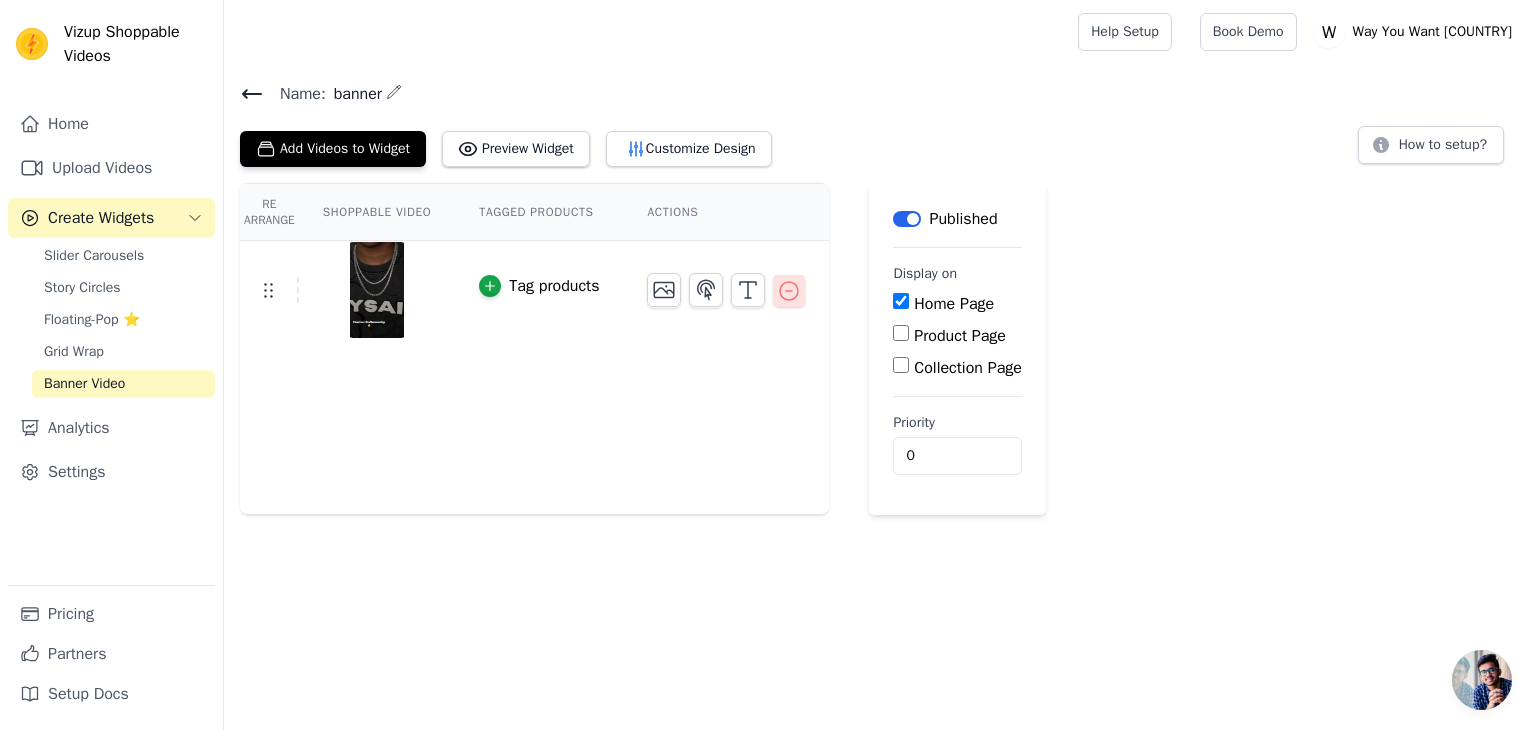 click 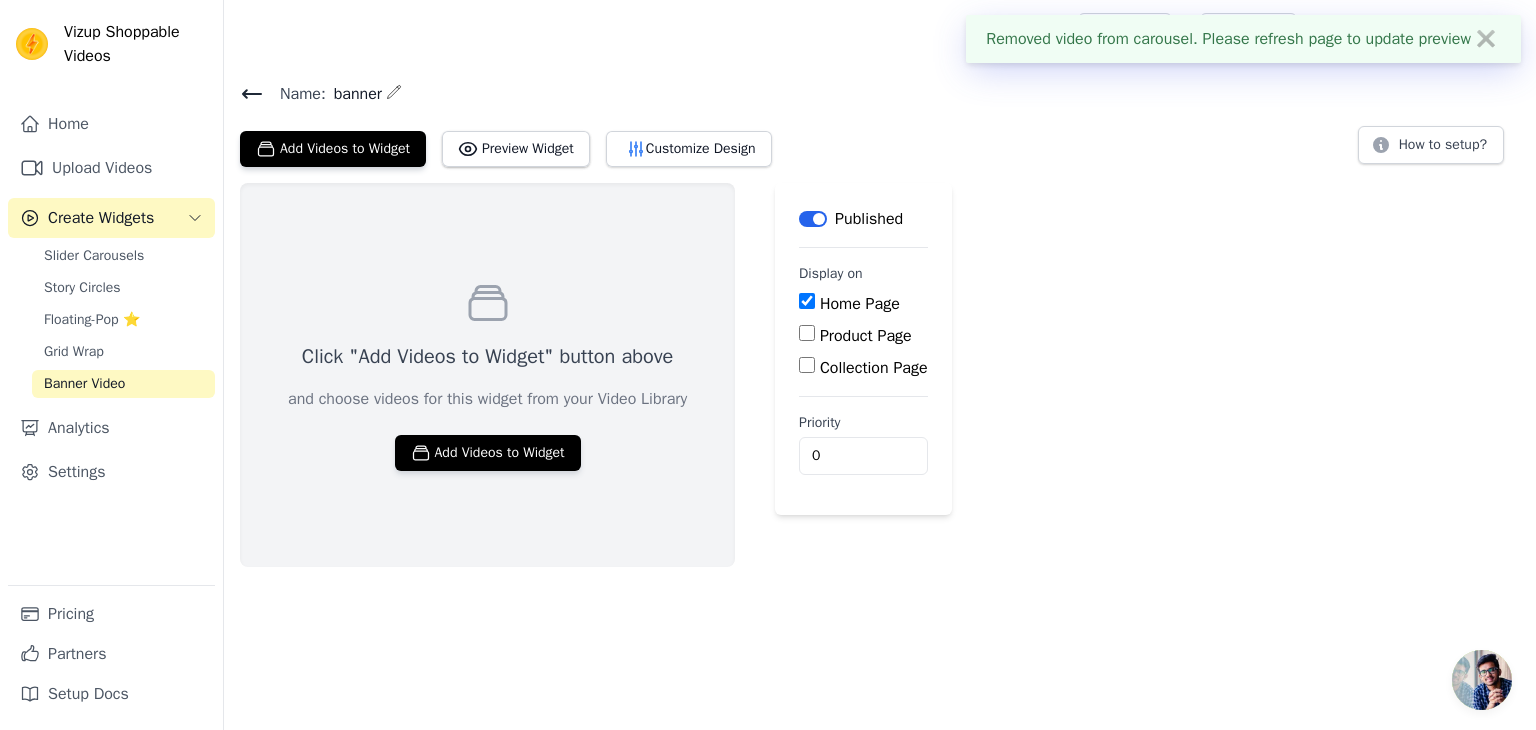 click on "Click "Add Videos to Widget" button above   and choose videos for this widget from your Video Library
Add Videos to Widget" at bounding box center [487, 375] 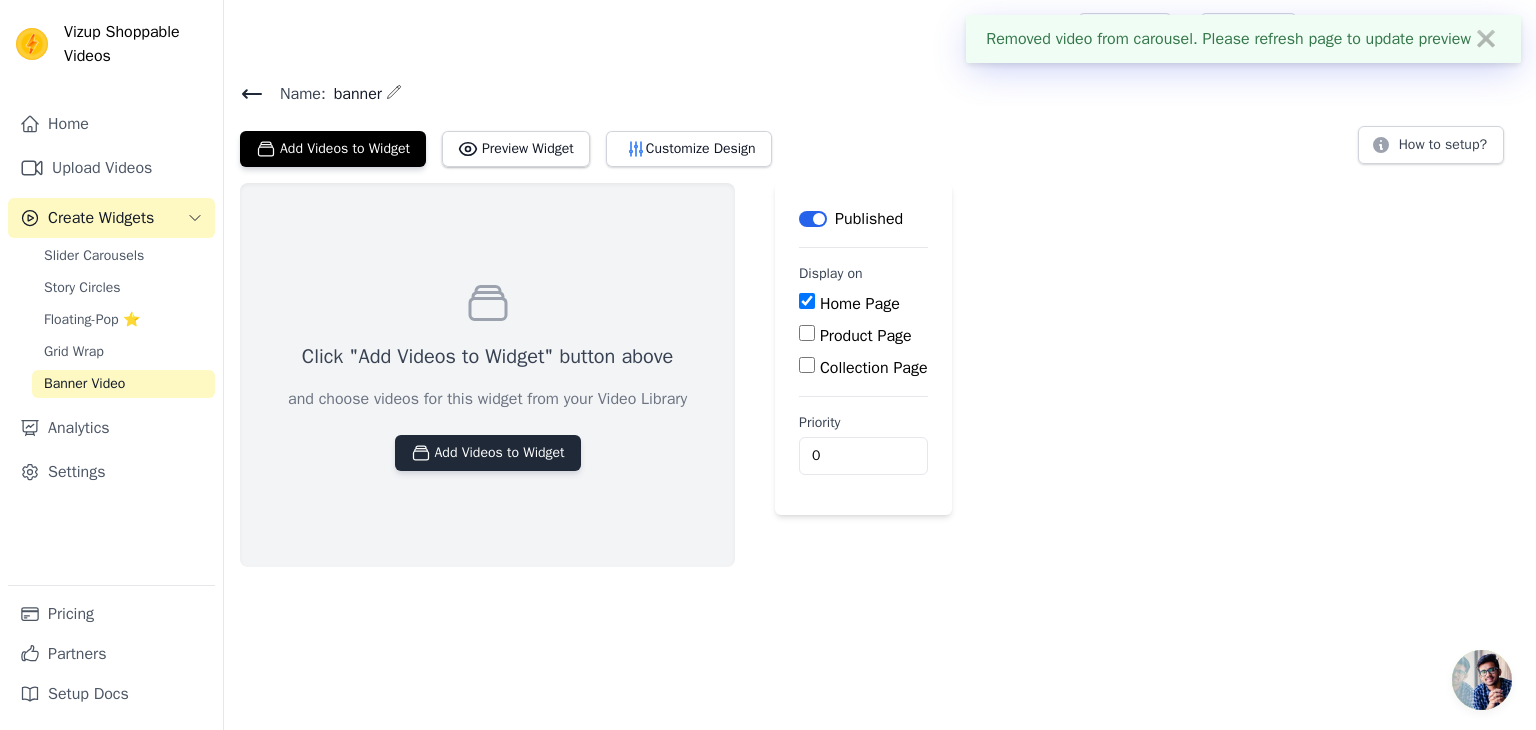 click on "Add Videos to Widget" at bounding box center [488, 453] 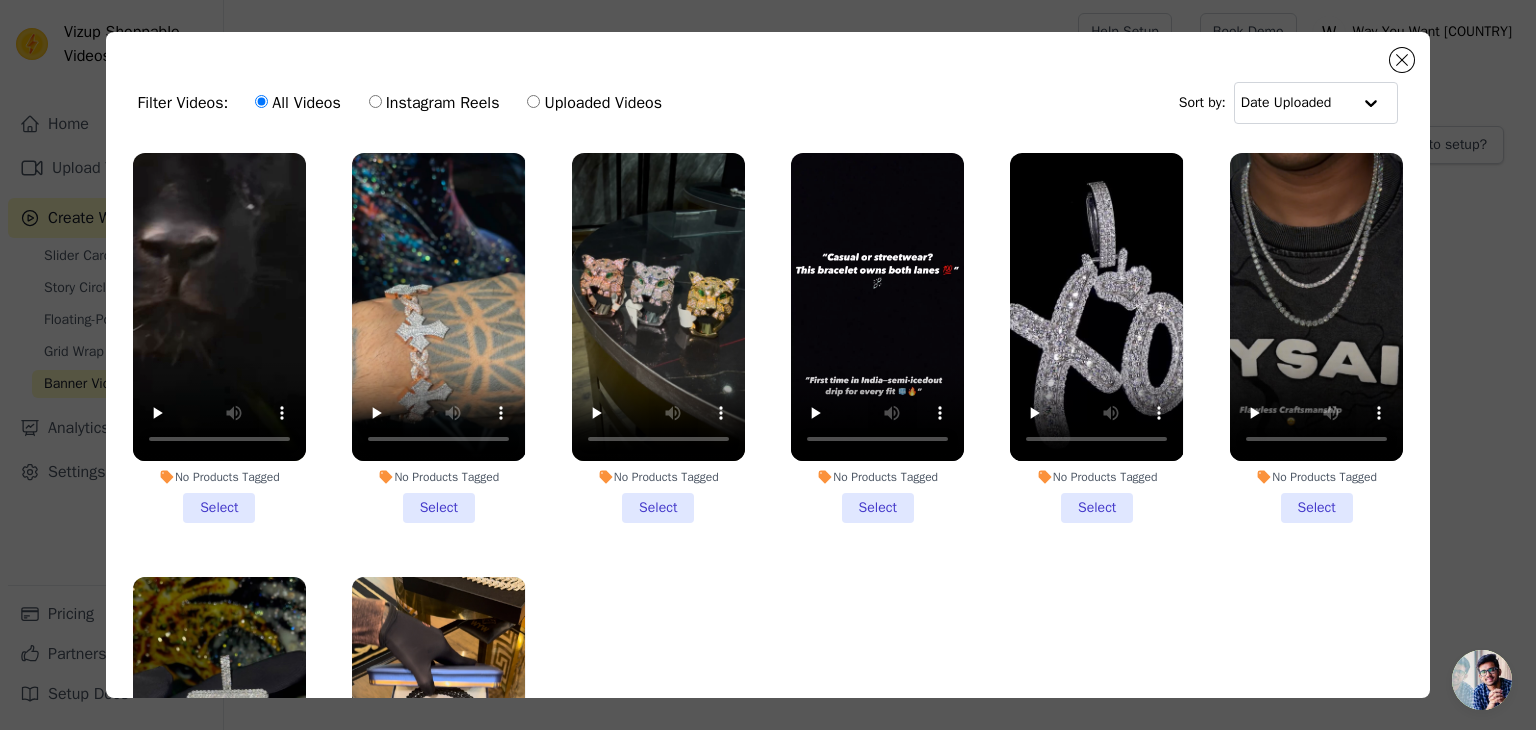 click on "No Products Tagged     Select" at bounding box center (219, 338) 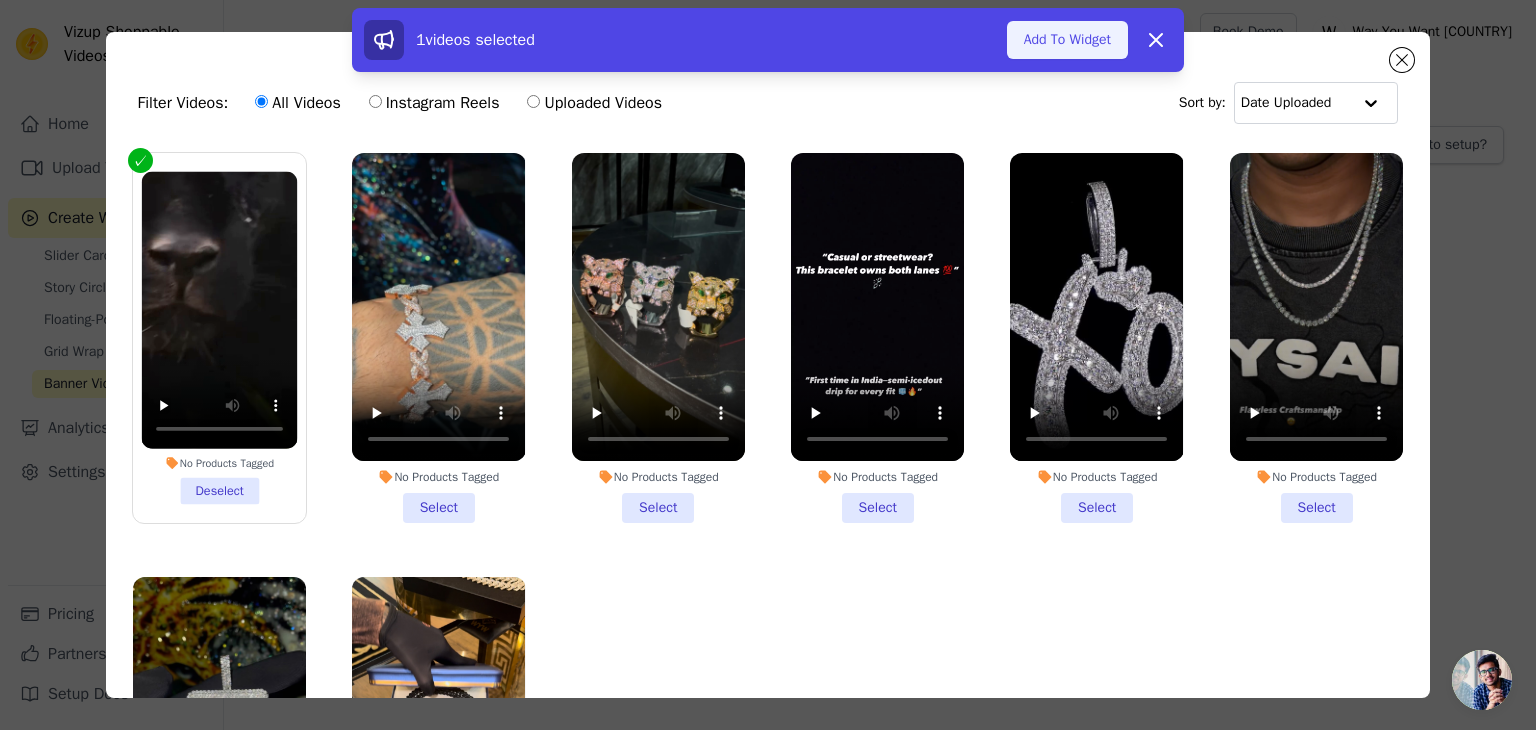click on "Add To Widget" at bounding box center [1067, 40] 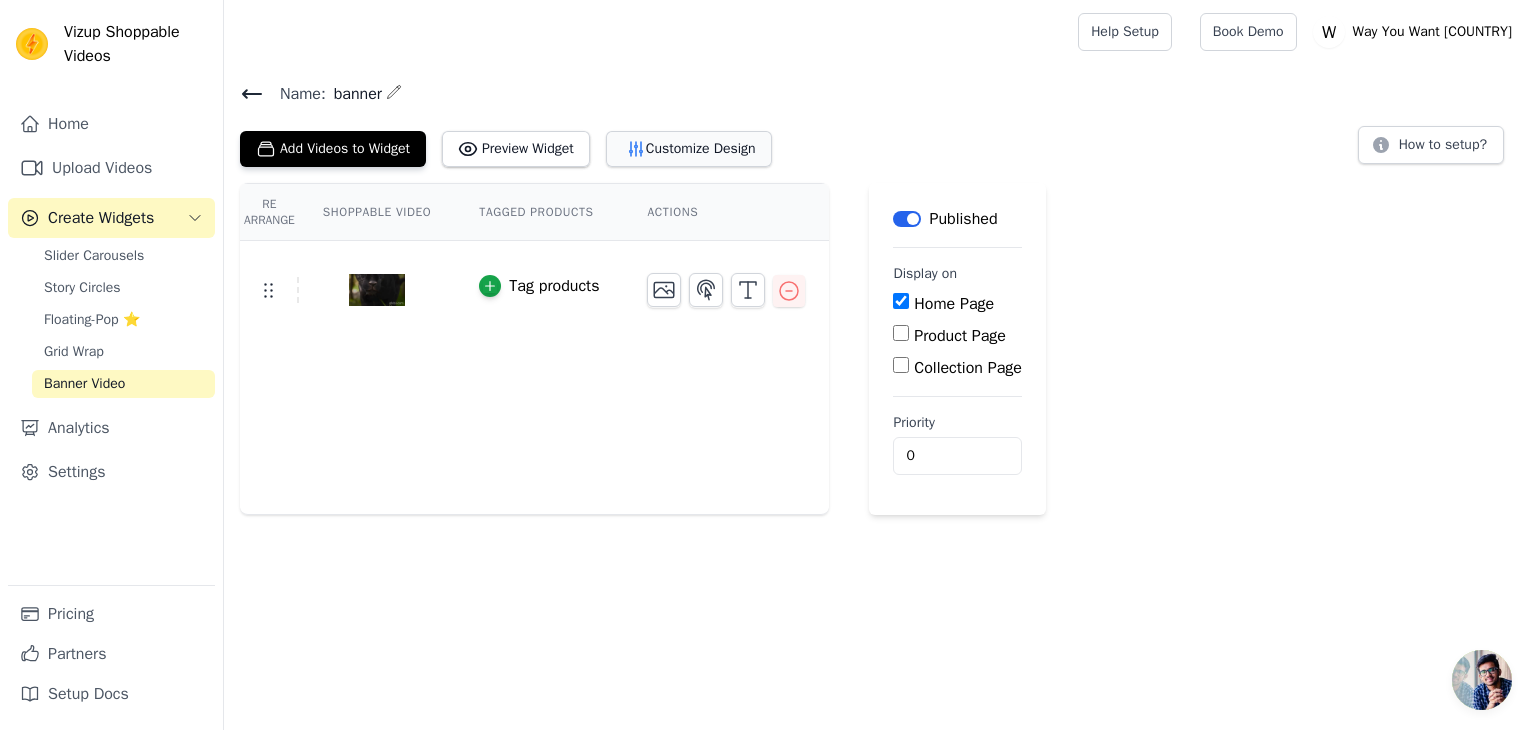 click on "Customize Design" at bounding box center (689, 149) 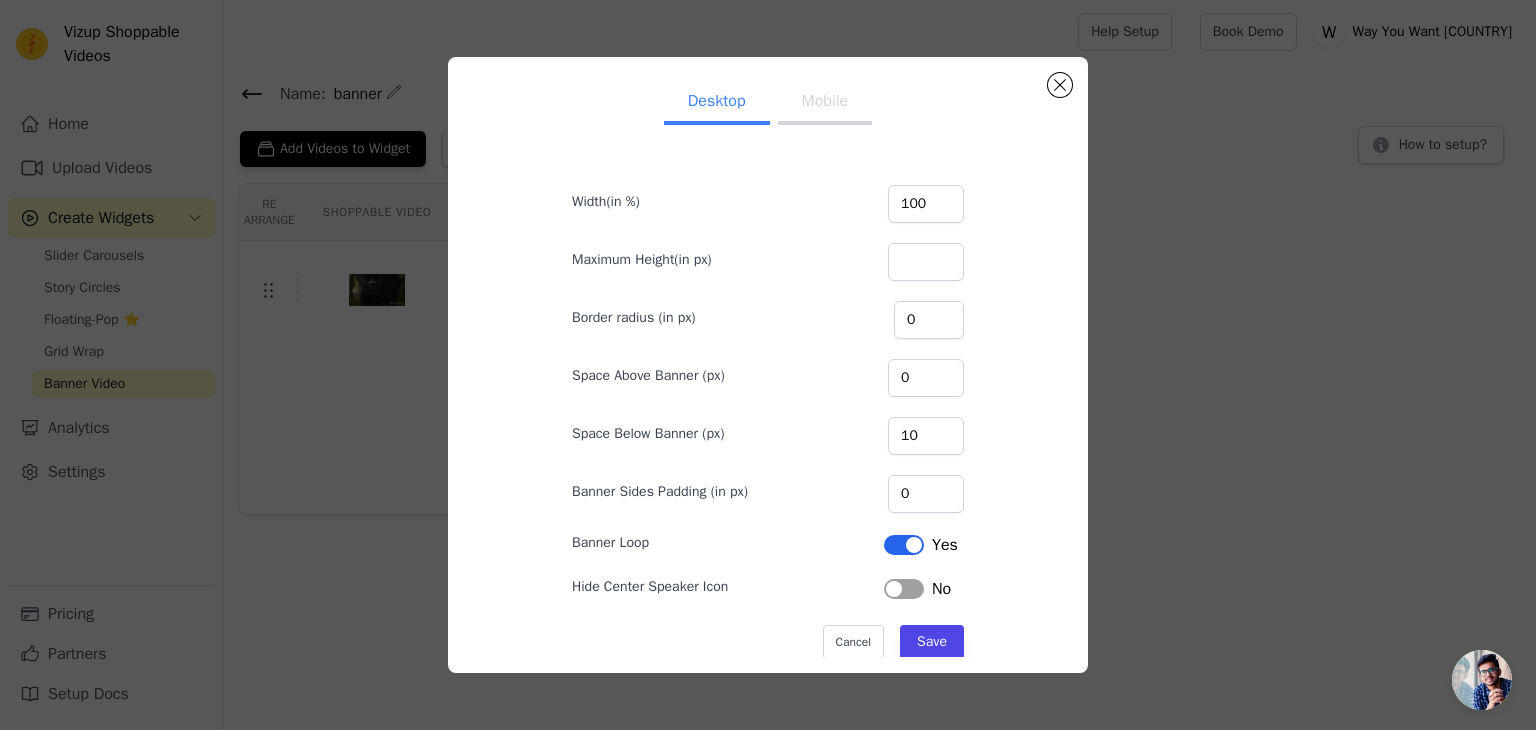 click on "Mobile" at bounding box center (825, 103) 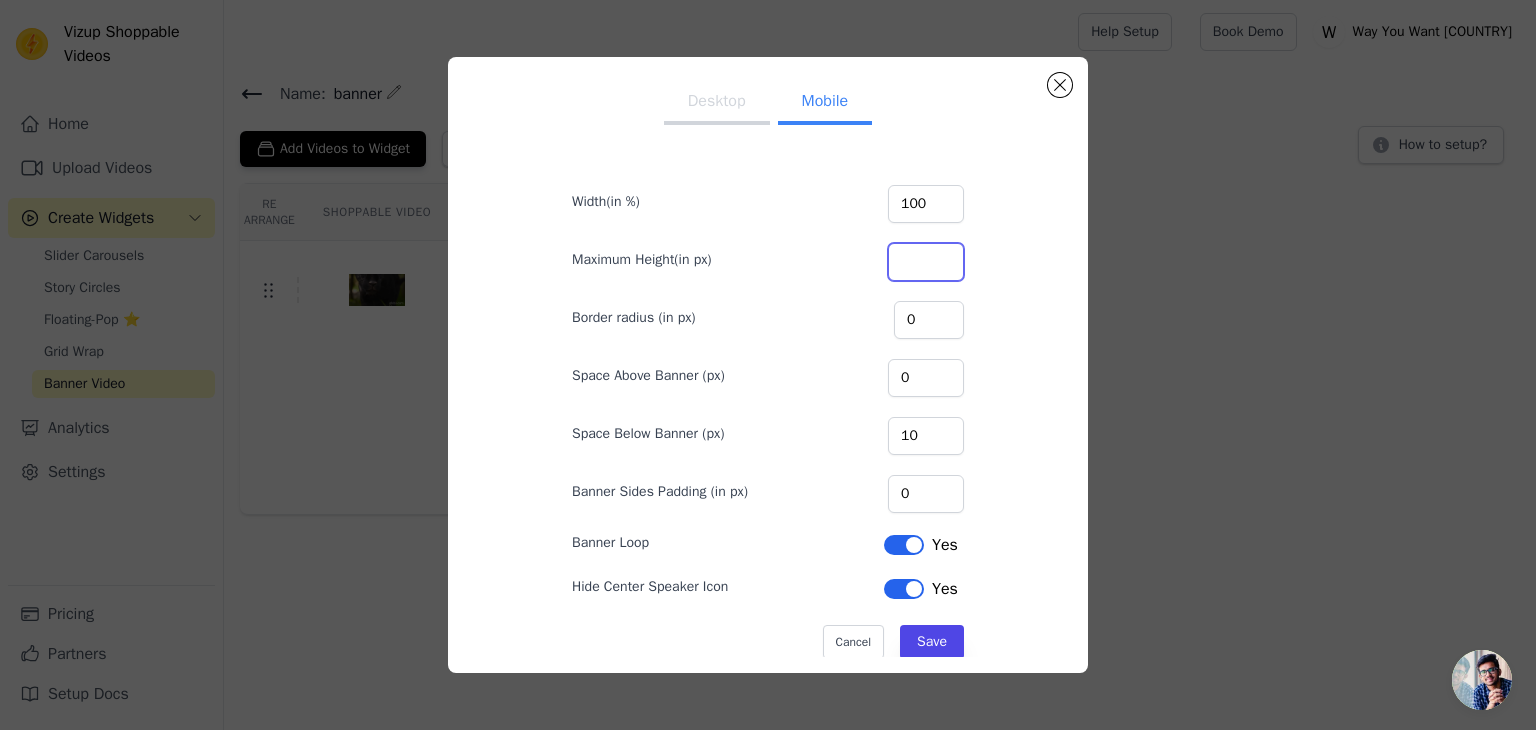 click on "Maximum Height(in px)" at bounding box center (926, 262) 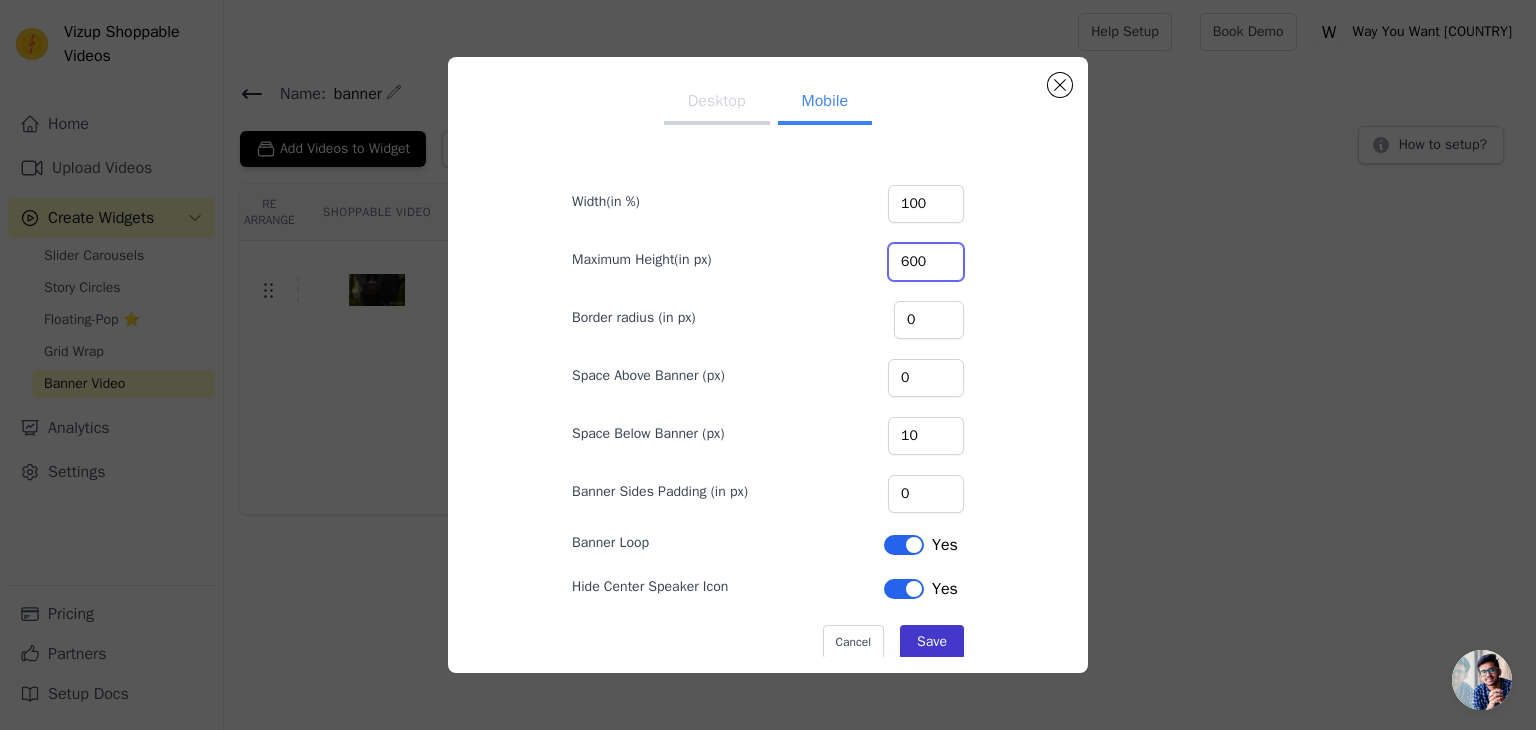 type on "600" 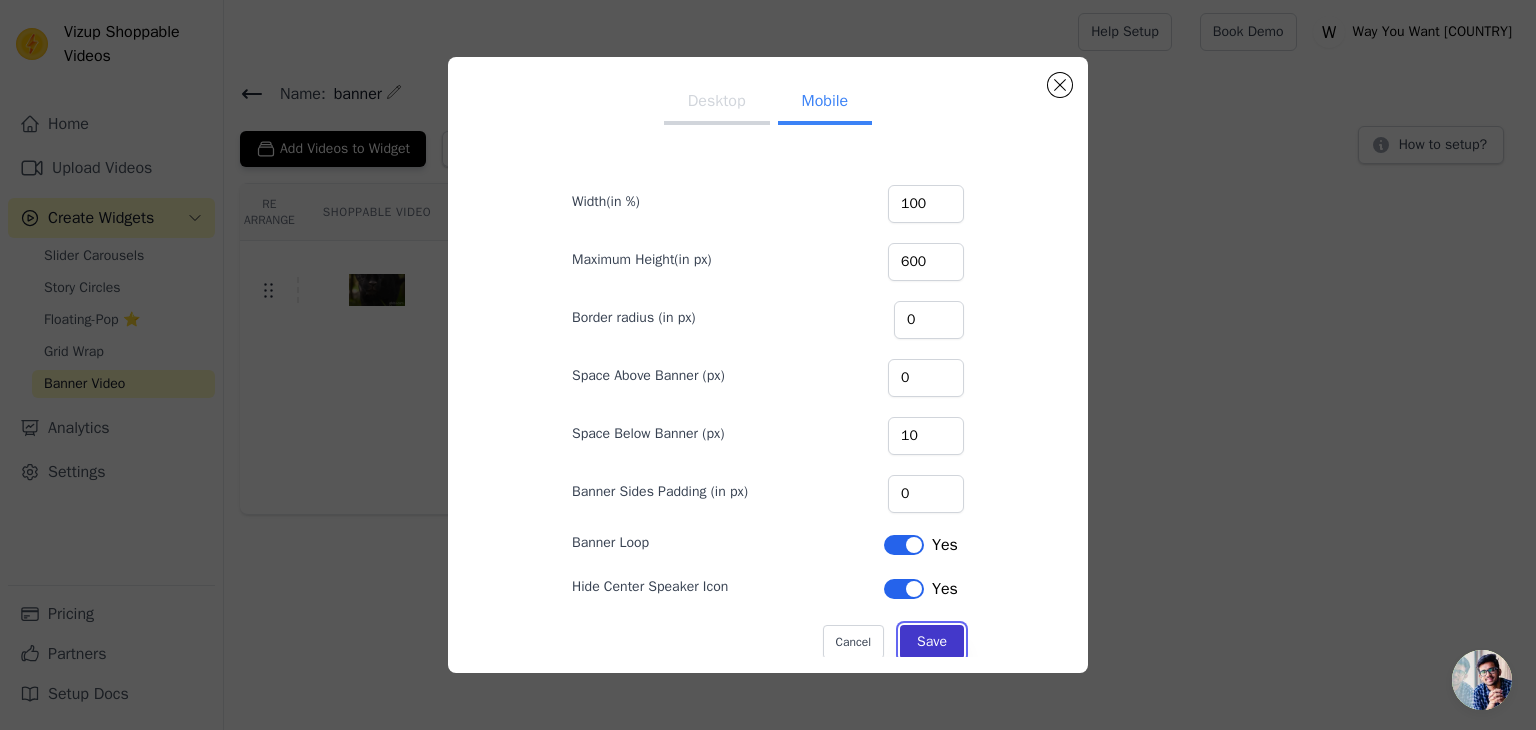 click on "Save" at bounding box center (932, 642) 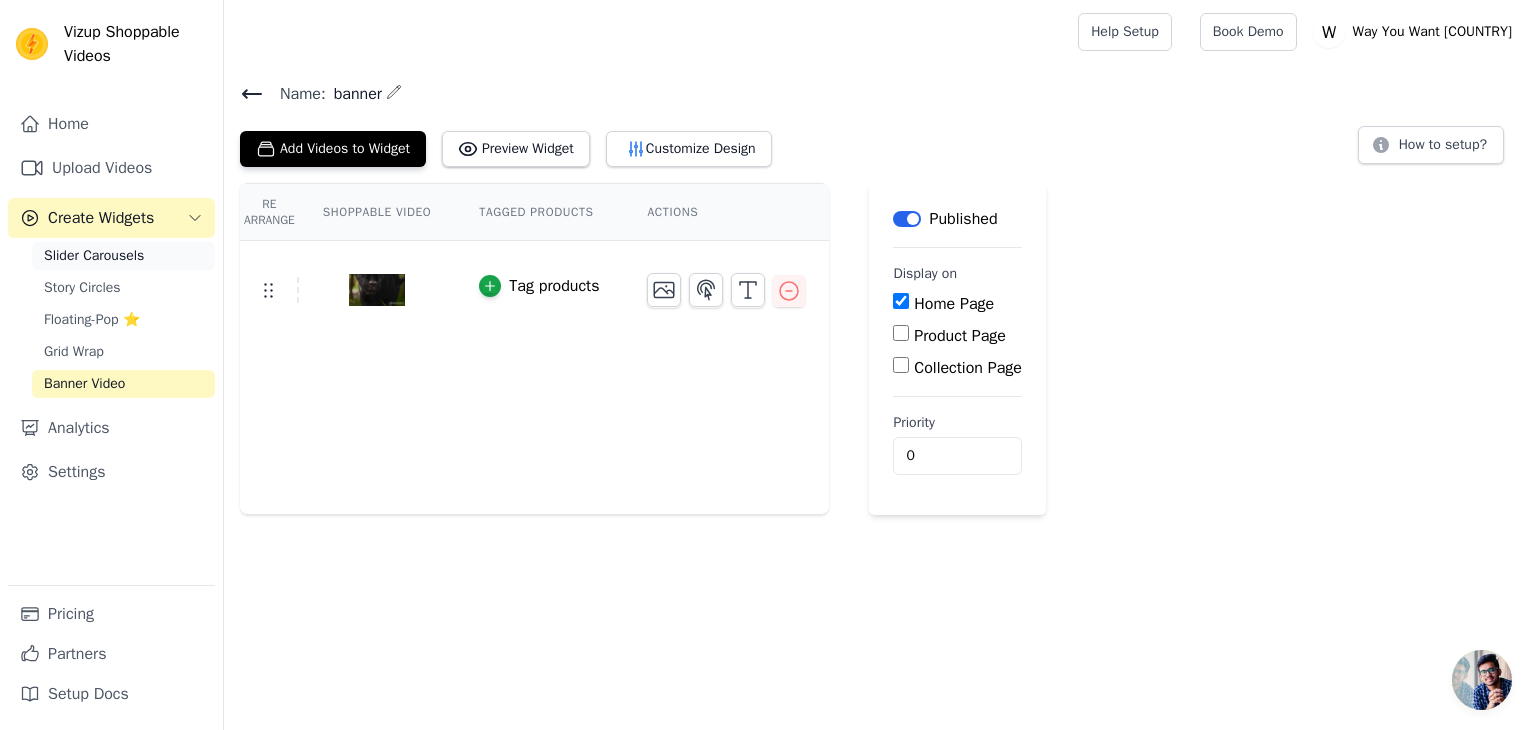 click on "Slider Carousels" at bounding box center (94, 256) 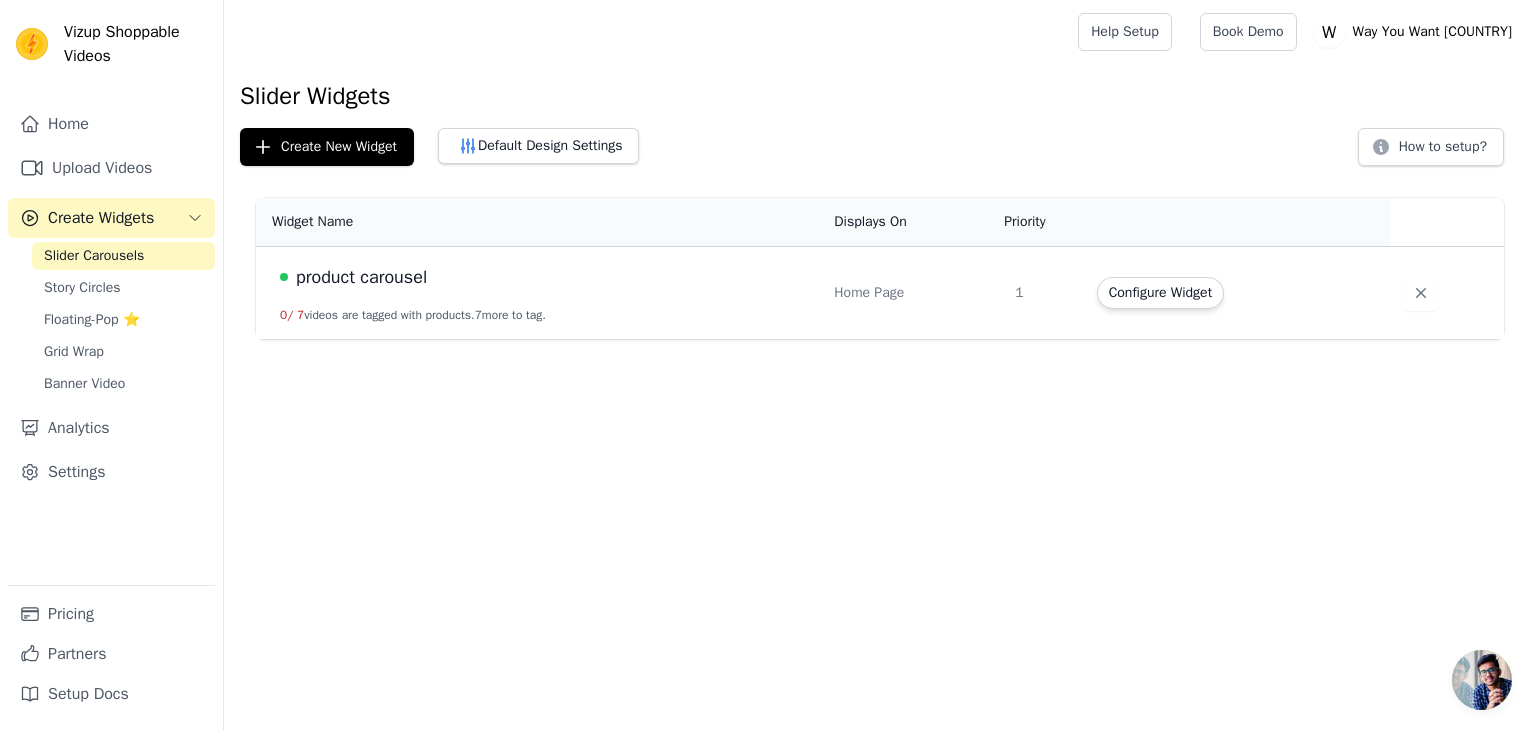click on "product carousel" at bounding box center (361, 277) 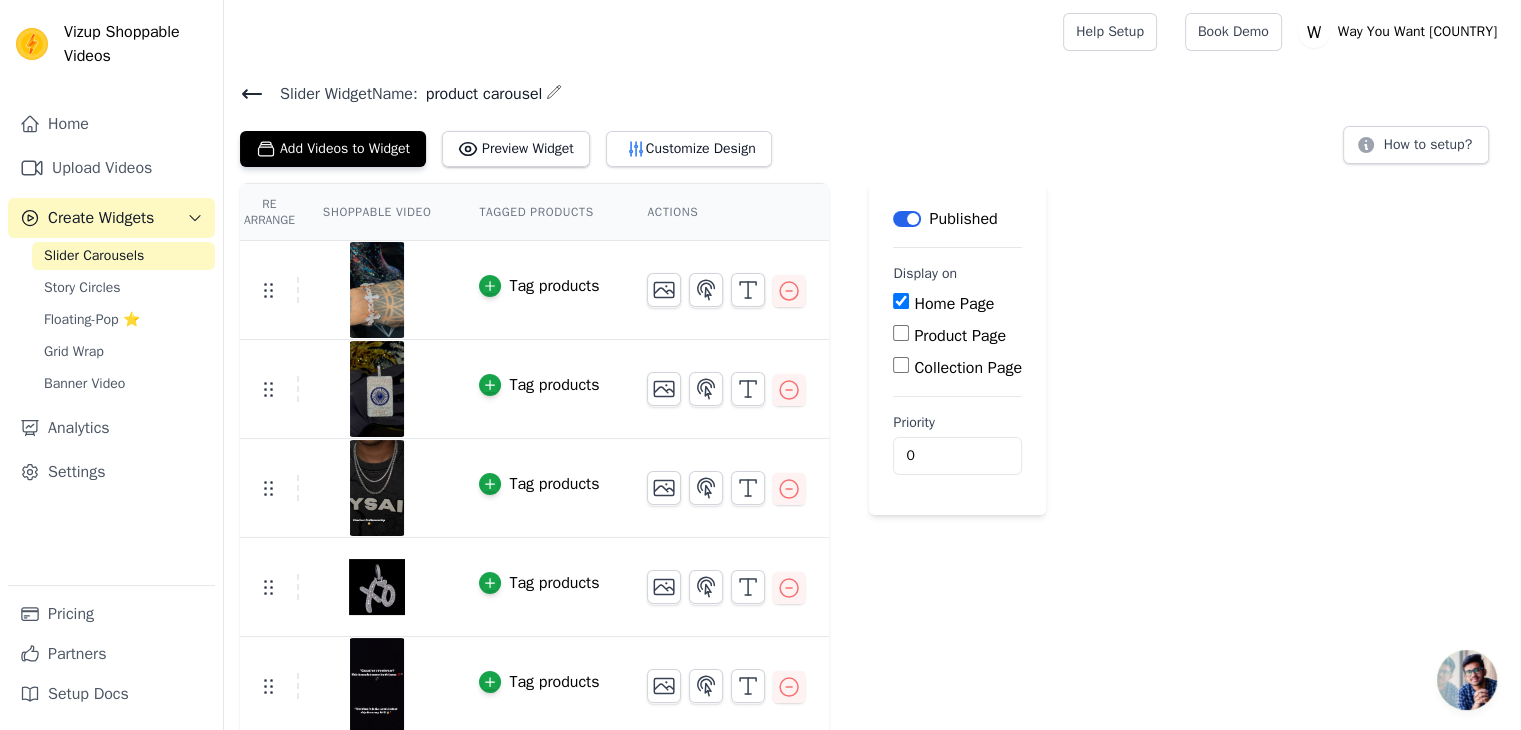 click on "Tag products" at bounding box center [554, 286] 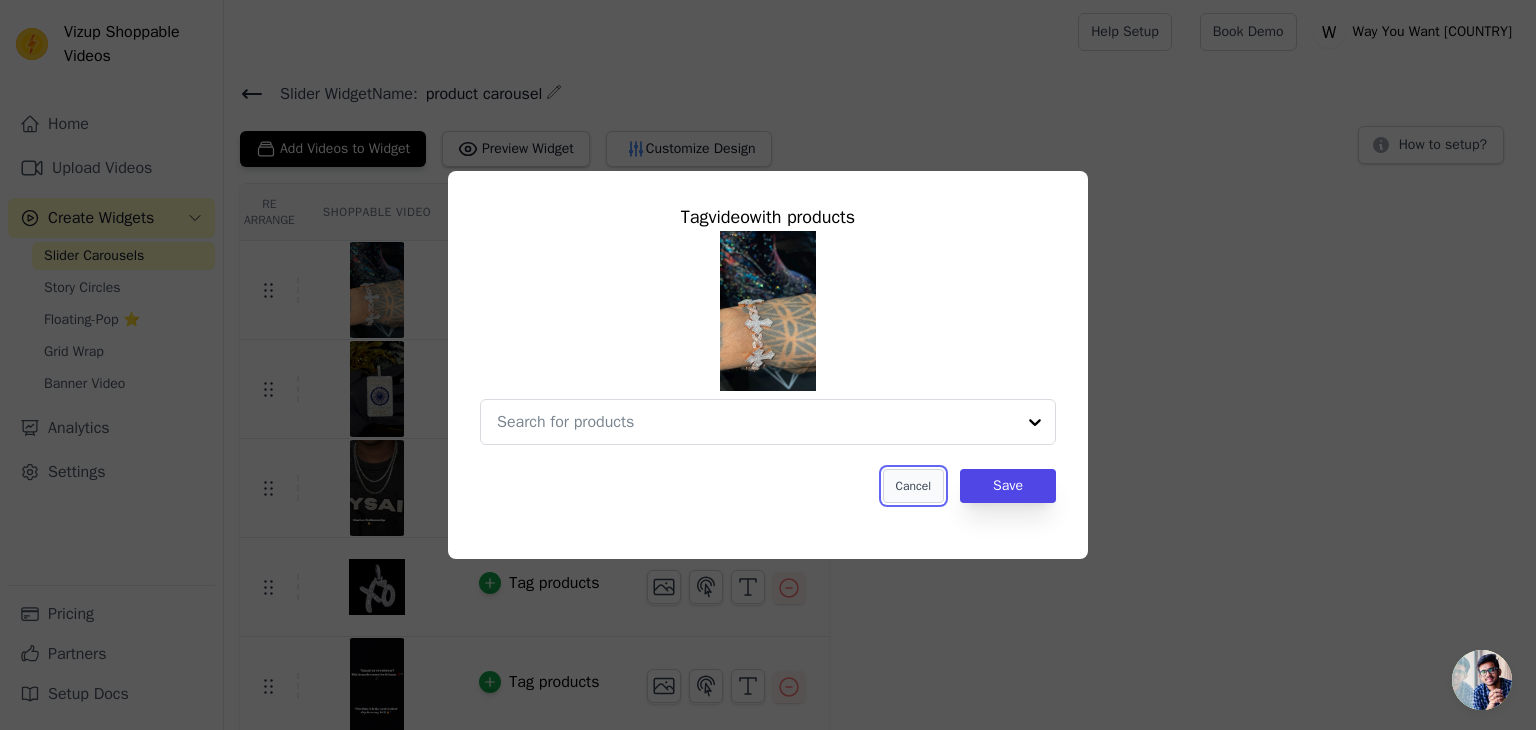 click on "Cancel" at bounding box center [913, 486] 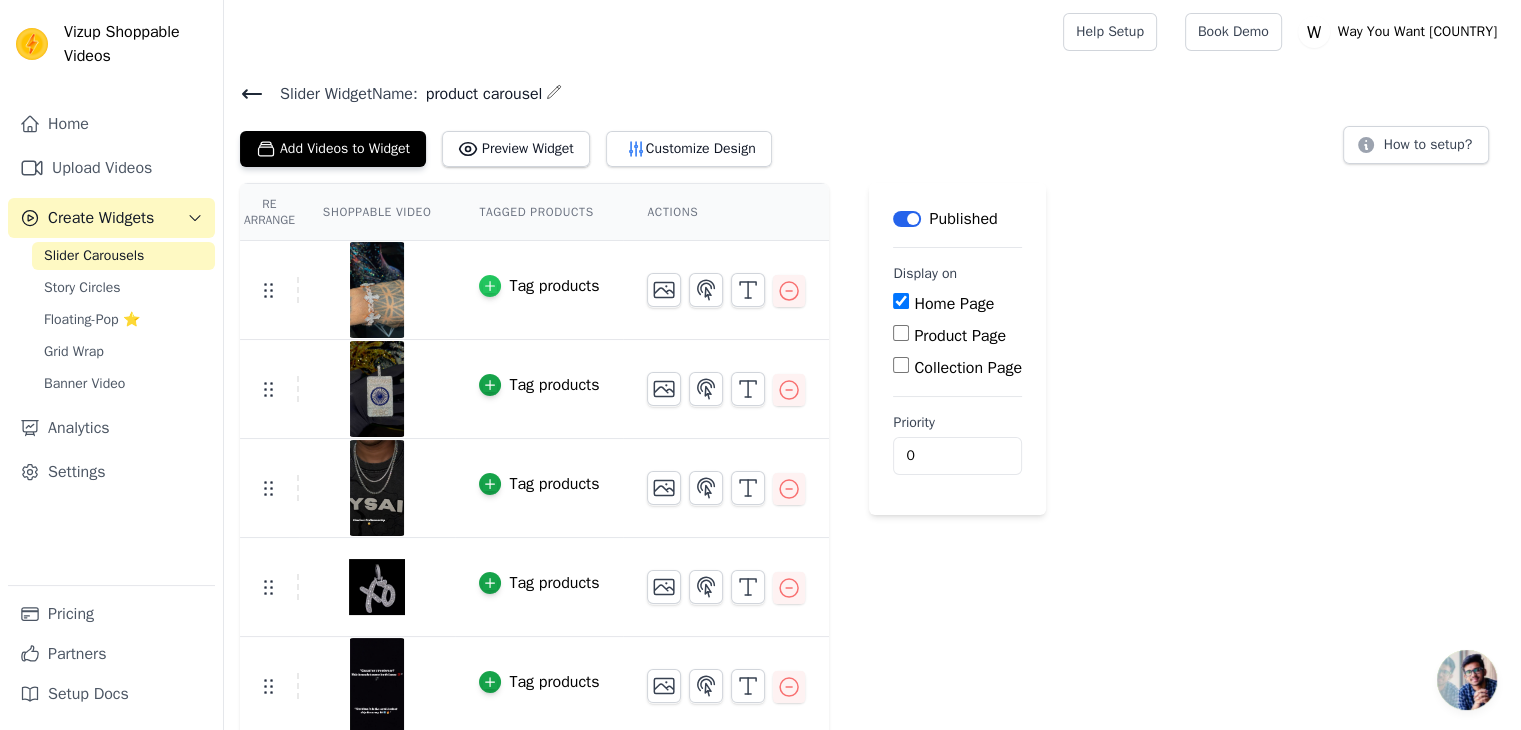 click at bounding box center [490, 286] 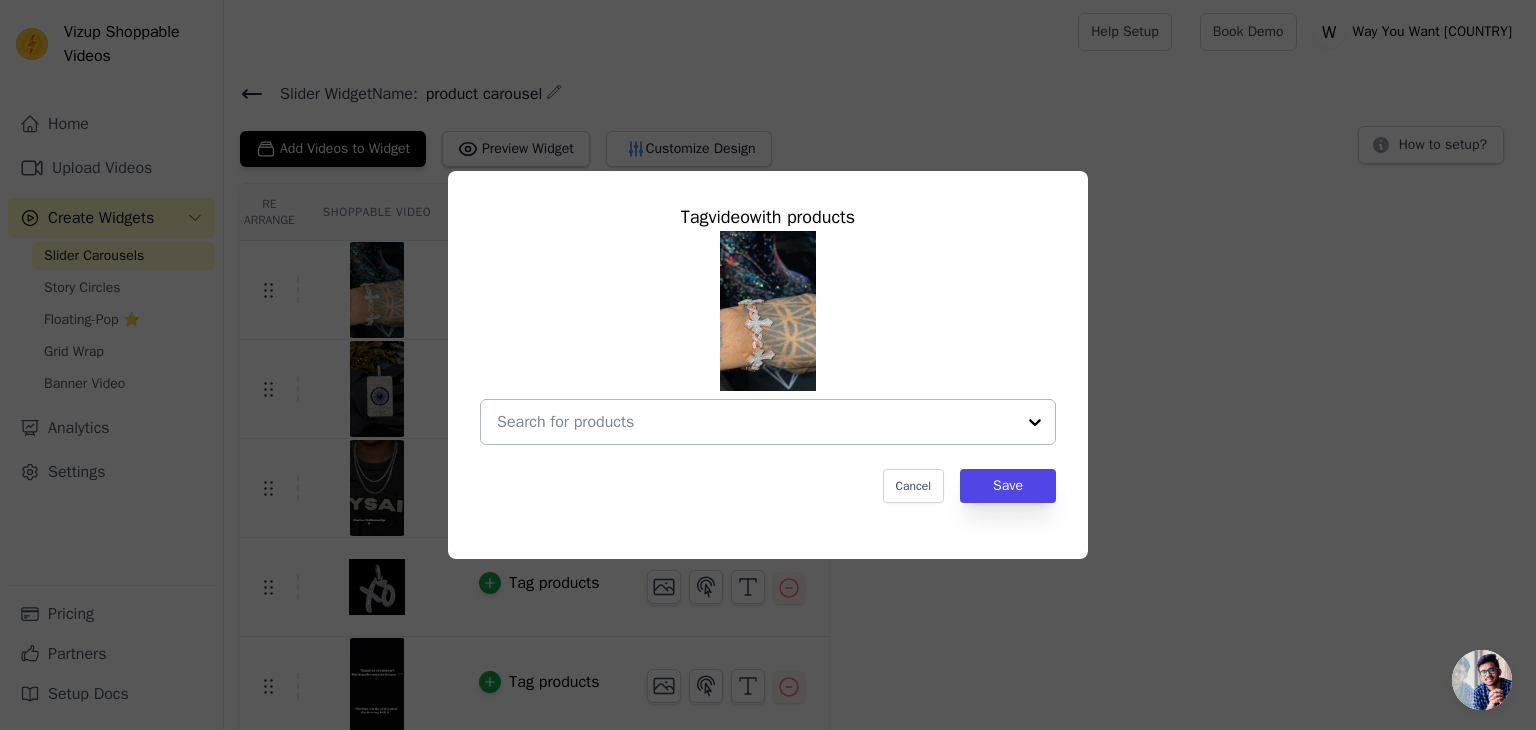 click at bounding box center [756, 422] 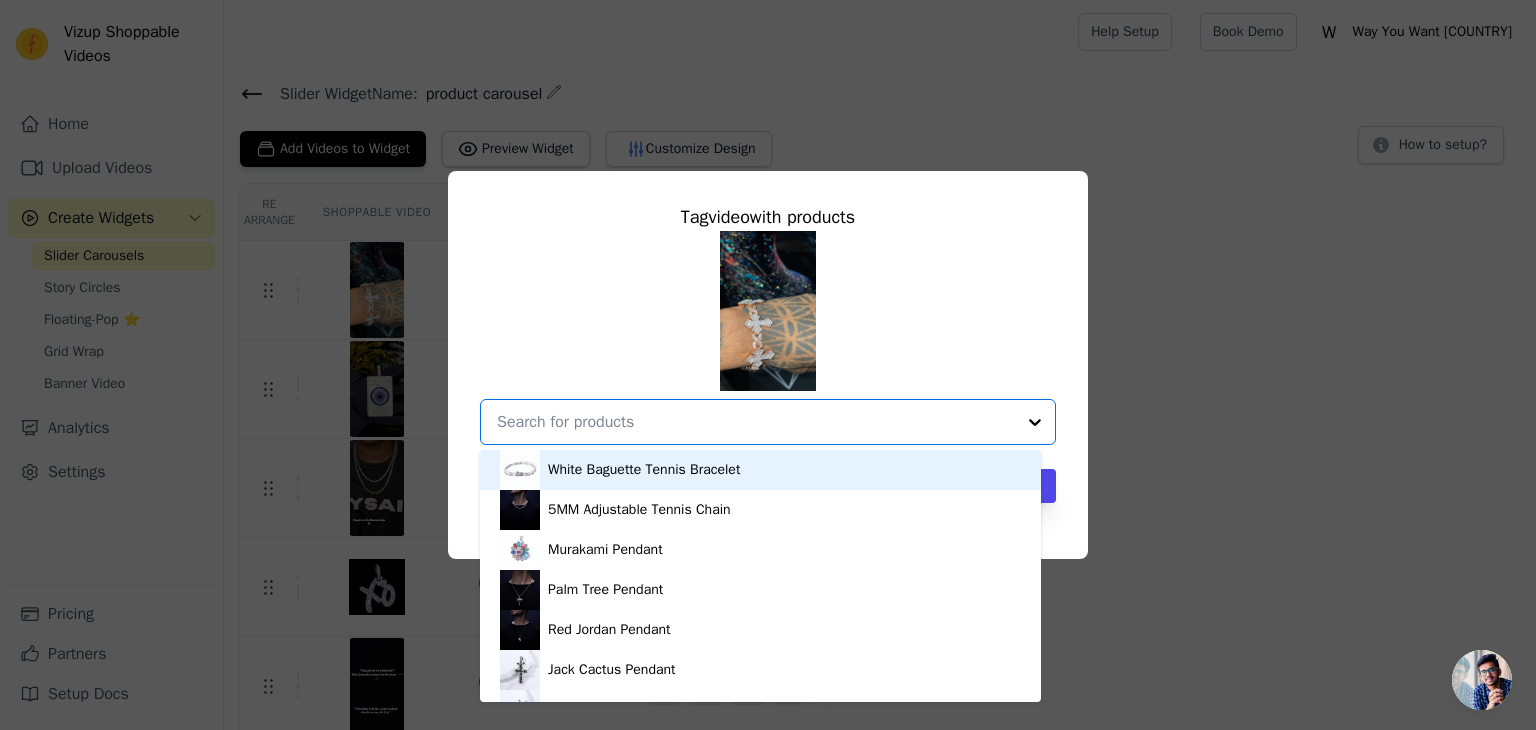 paste on "Infinite Cross Bracelet" 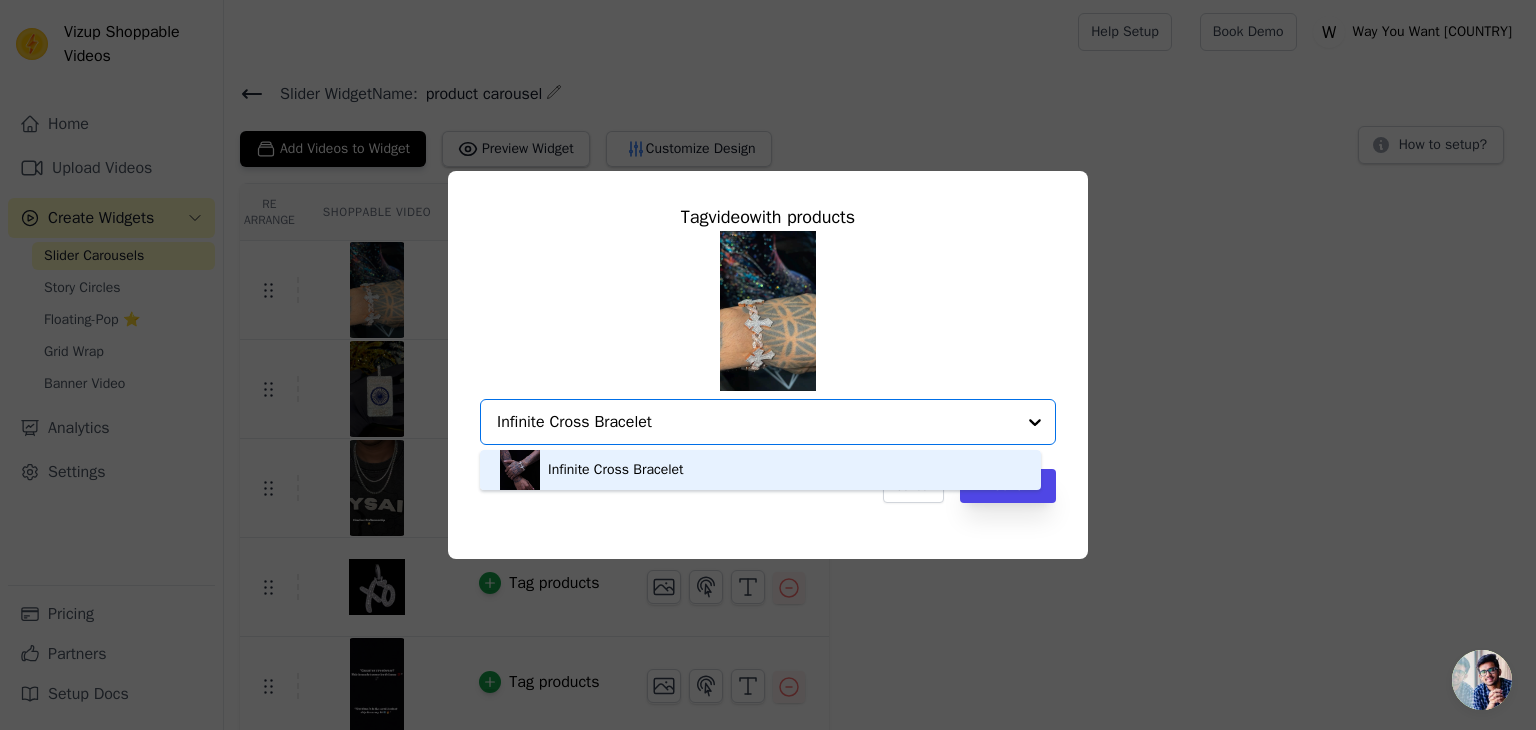 click on "Infinite Cross Bracelet" at bounding box center [616, 470] 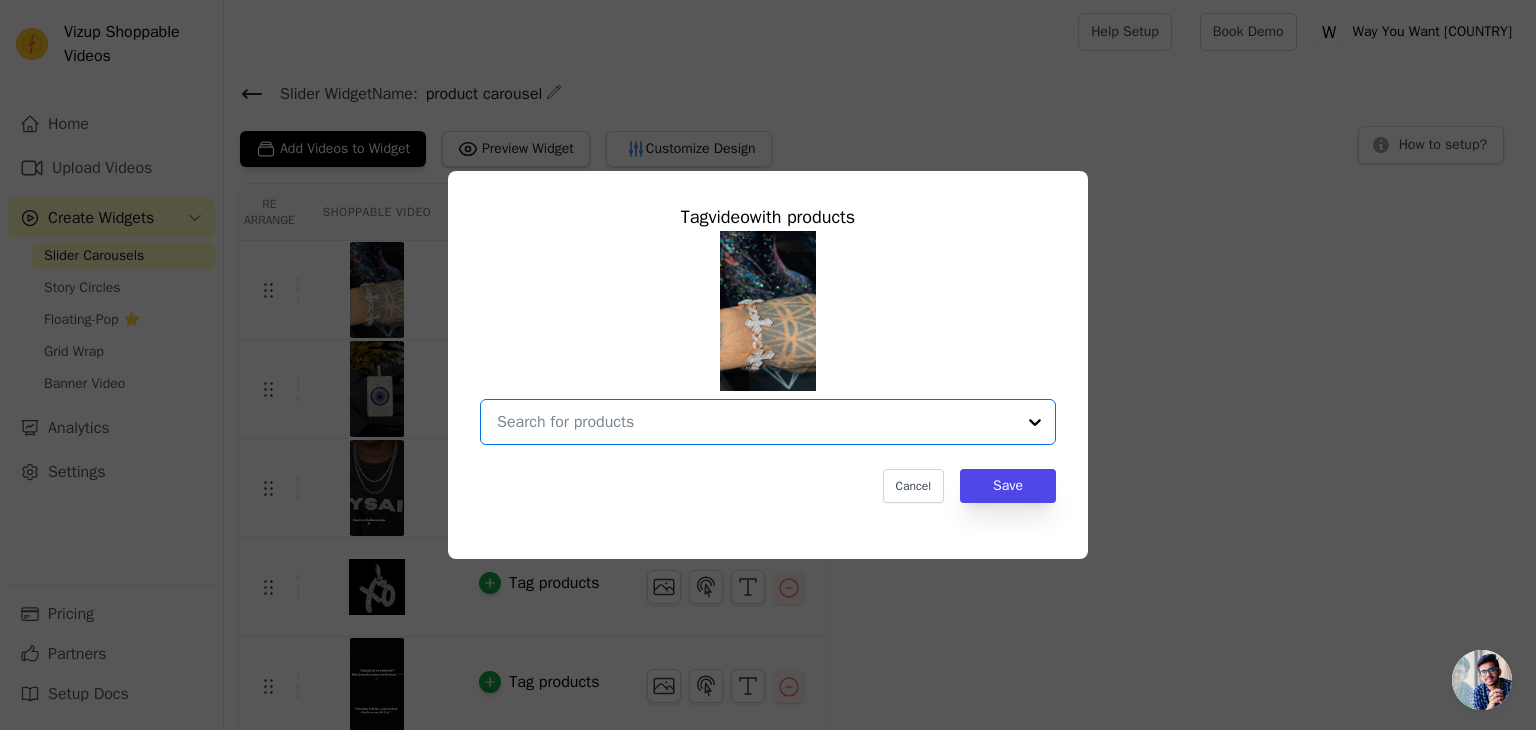 click at bounding box center (756, 422) 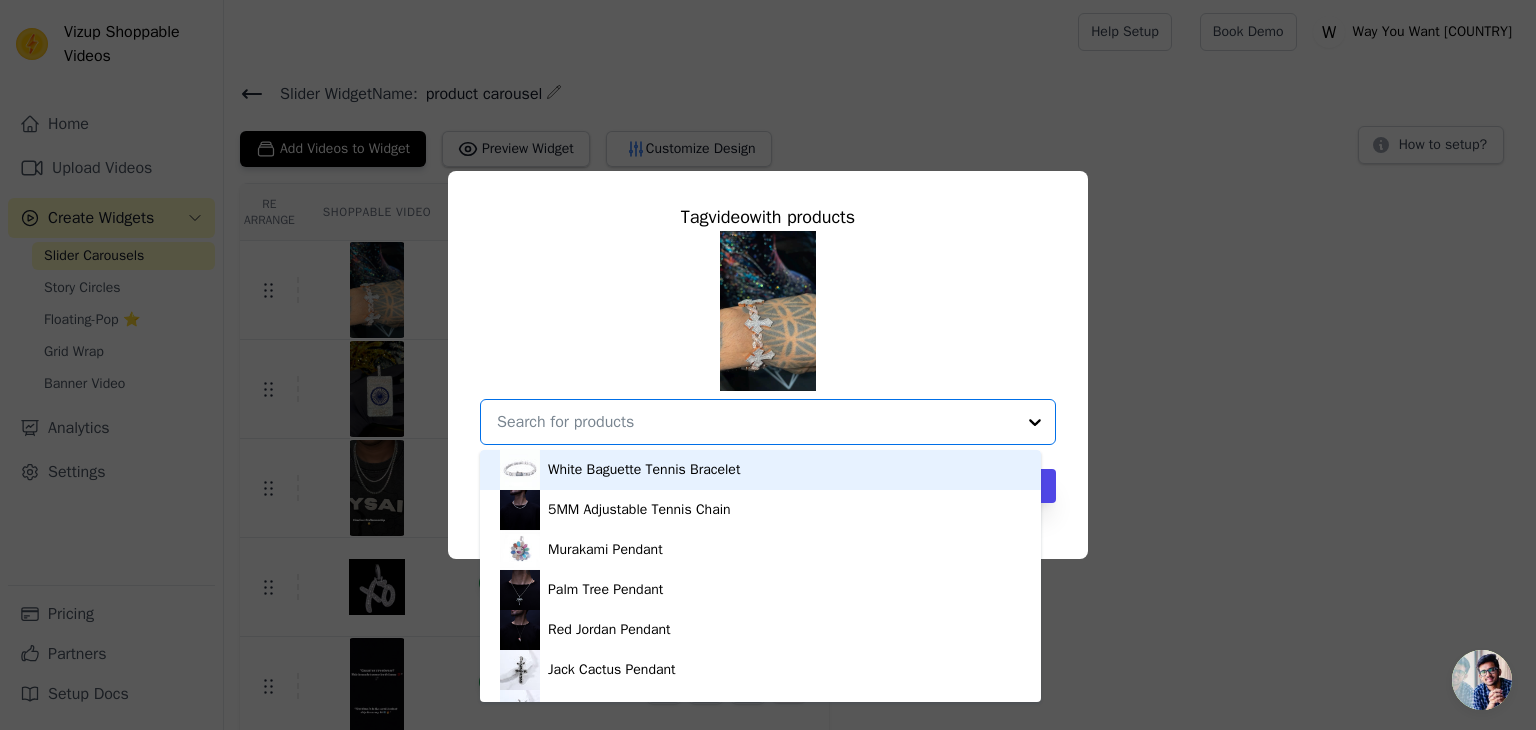 paste on "Infinite Cross Bracelet" 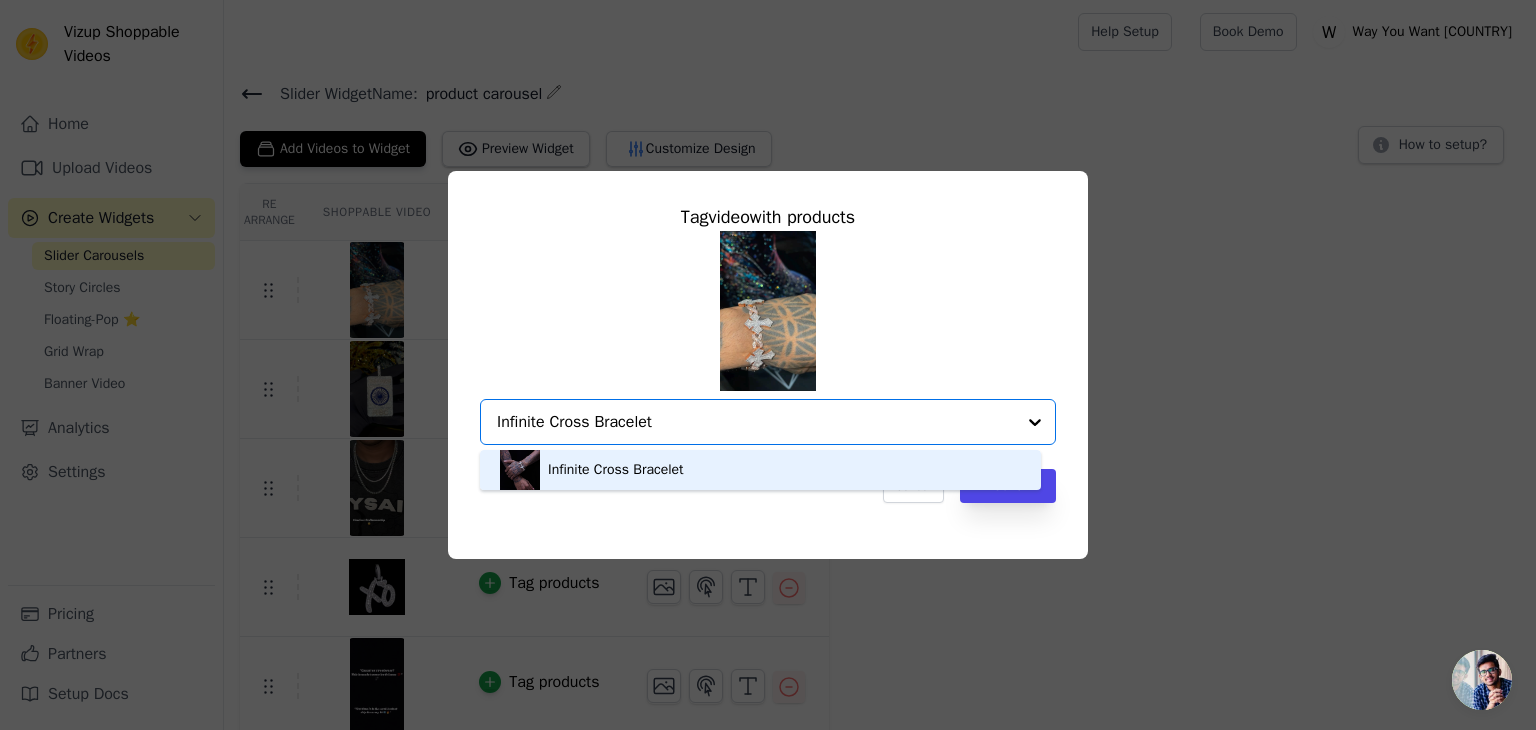 click on "Infinite Cross Bracelet" at bounding box center [616, 470] 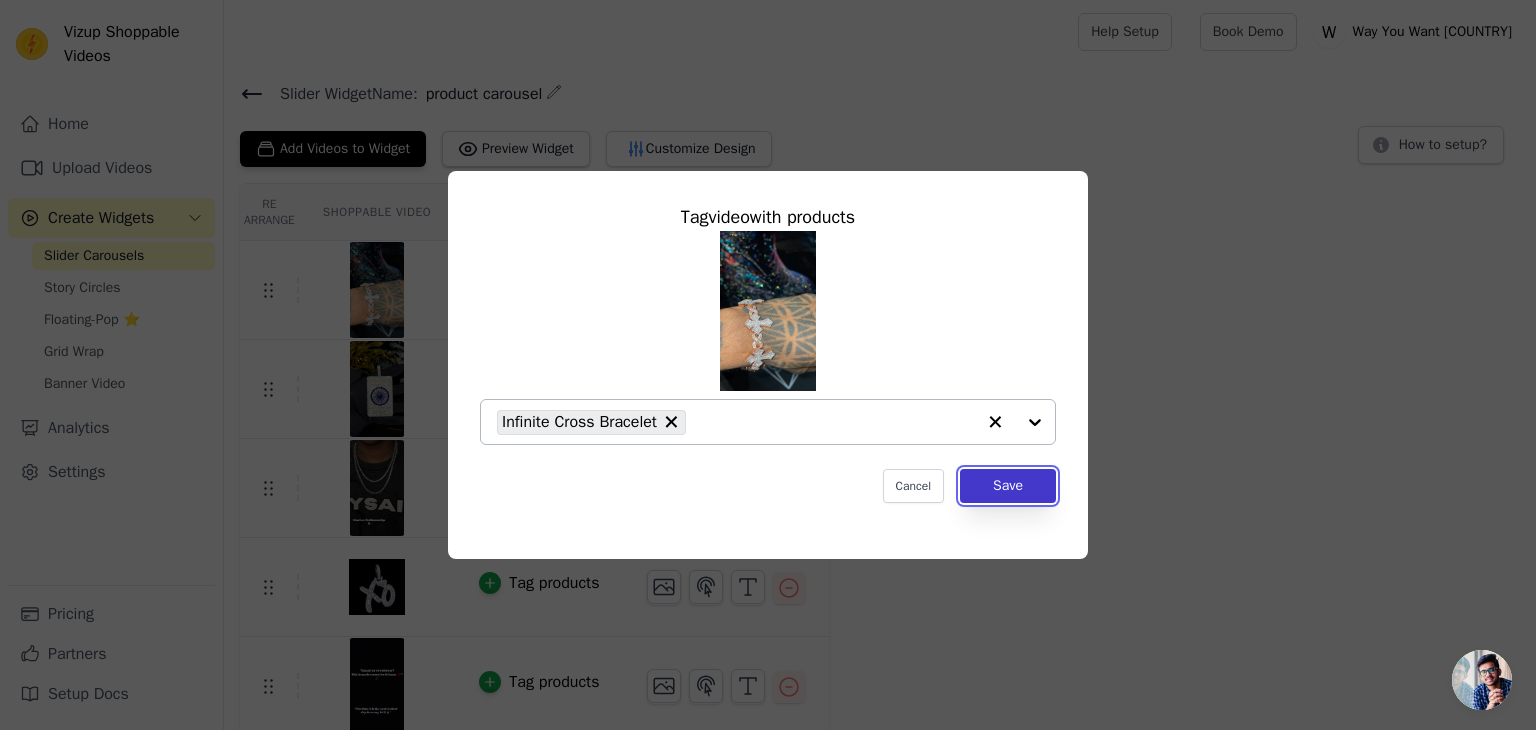 click on "Save" at bounding box center [1008, 486] 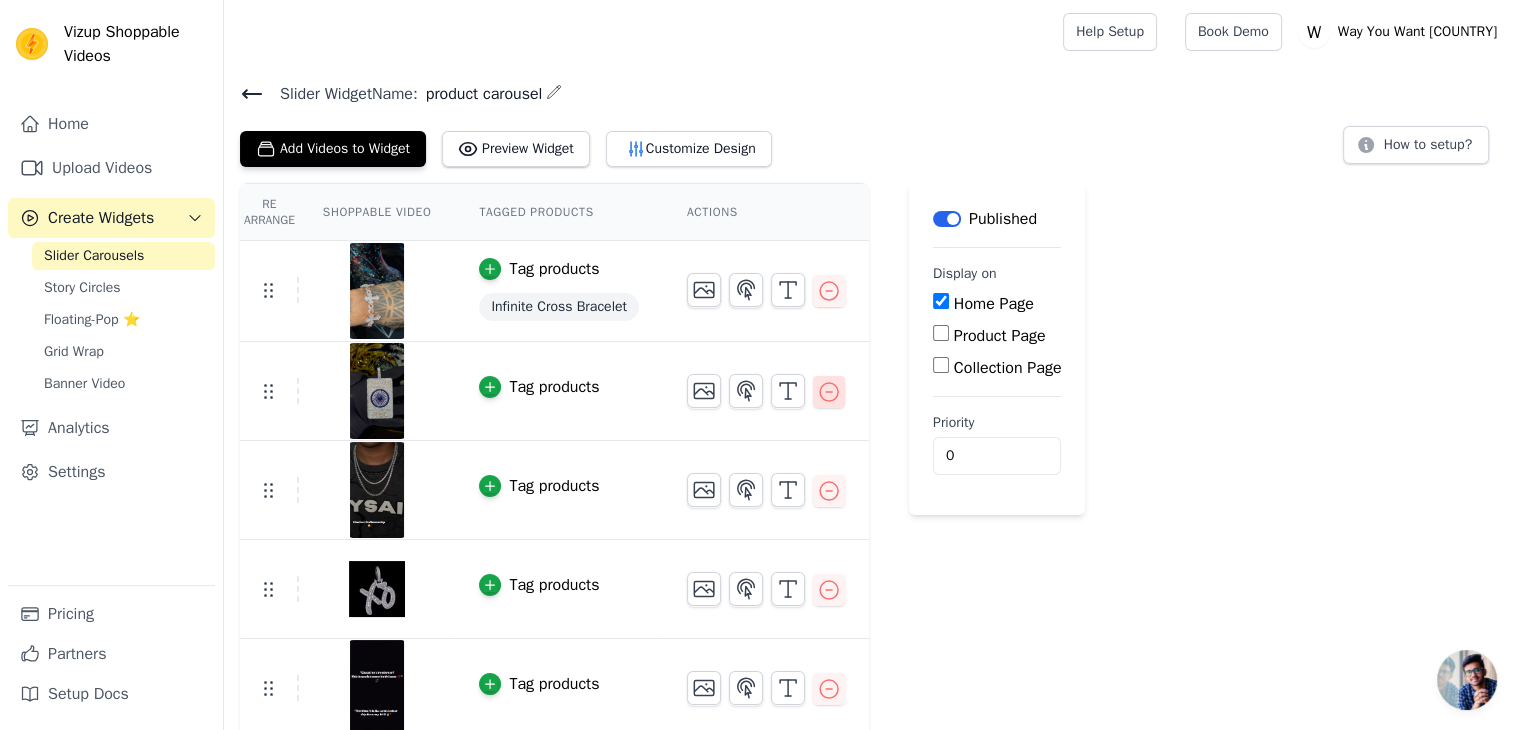 click 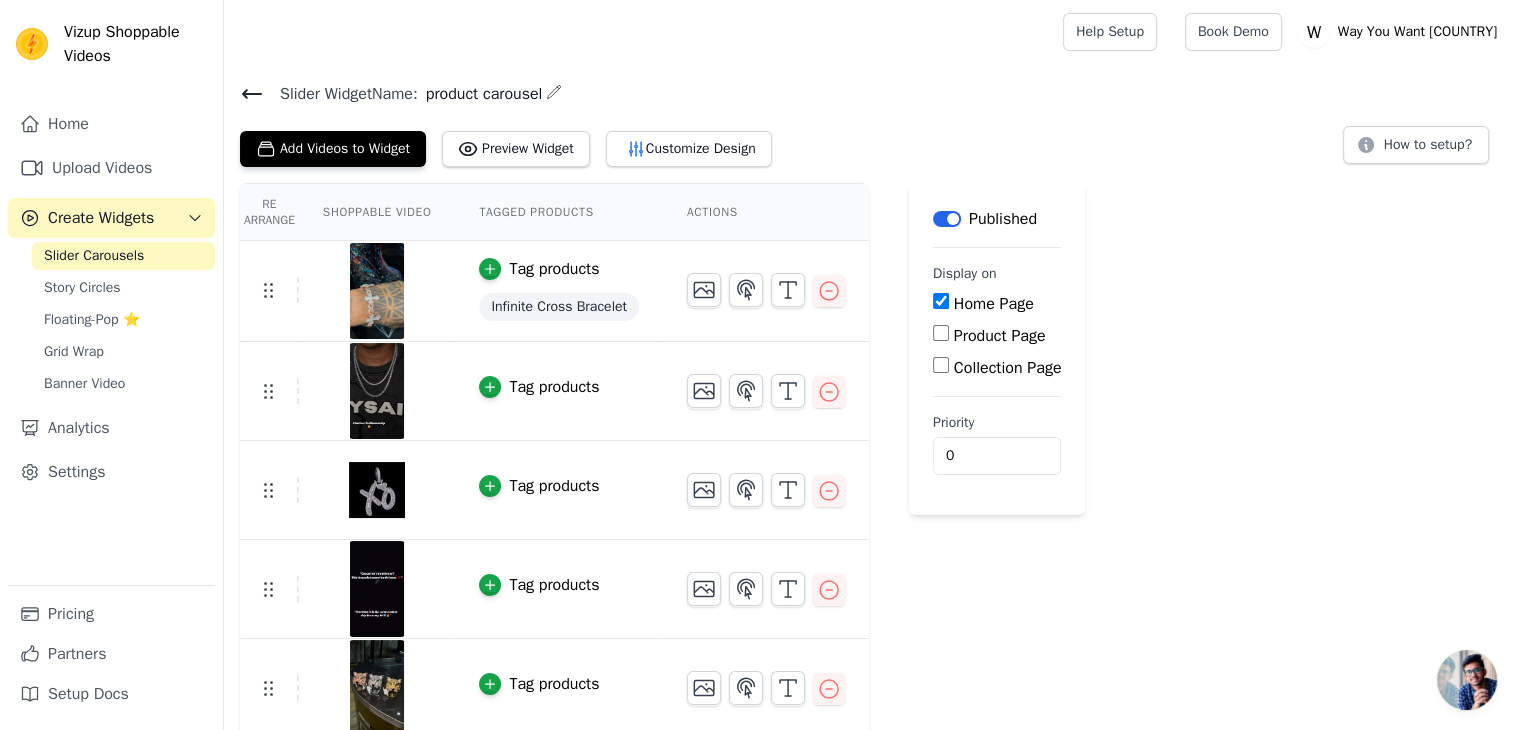 click on "Tag products" at bounding box center (554, 387) 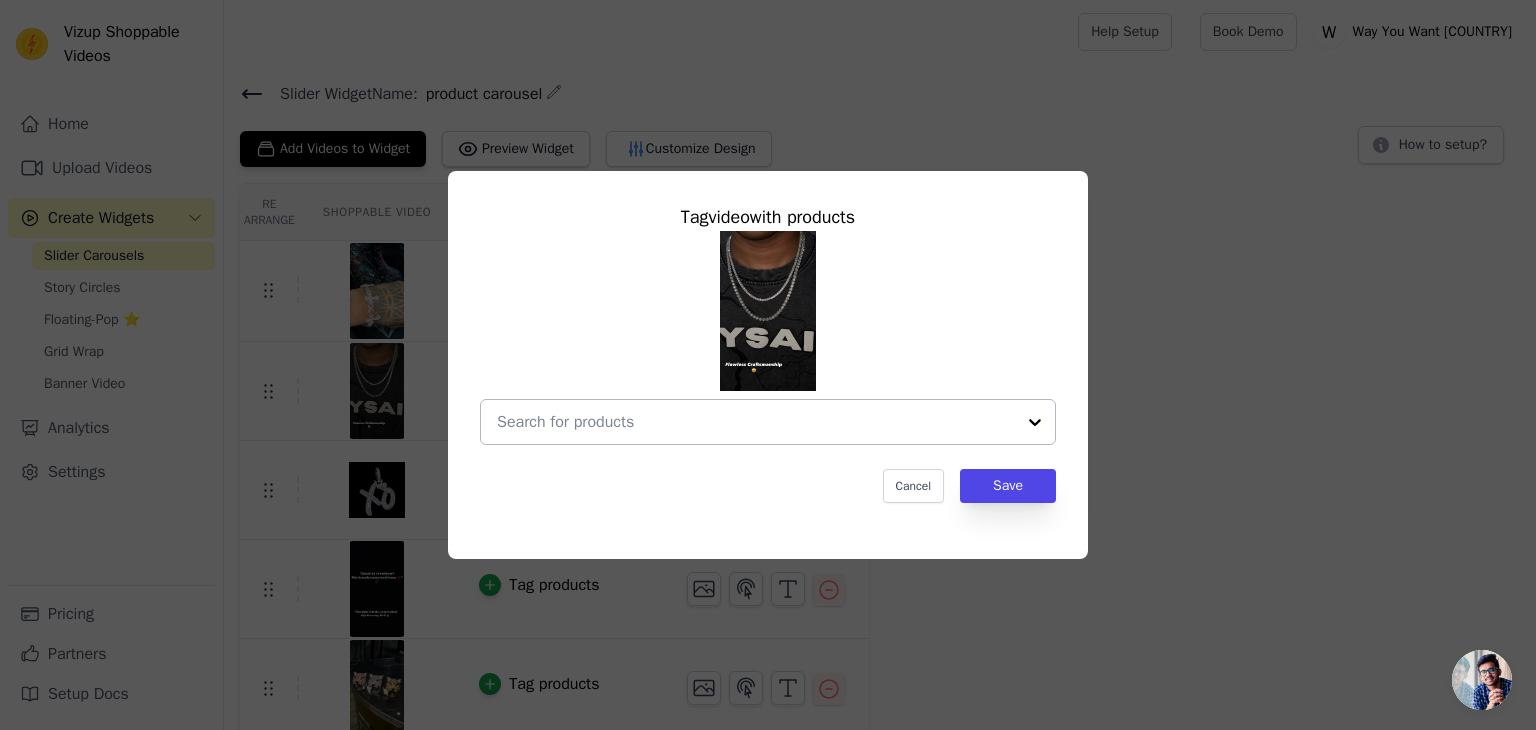 click at bounding box center [756, 422] 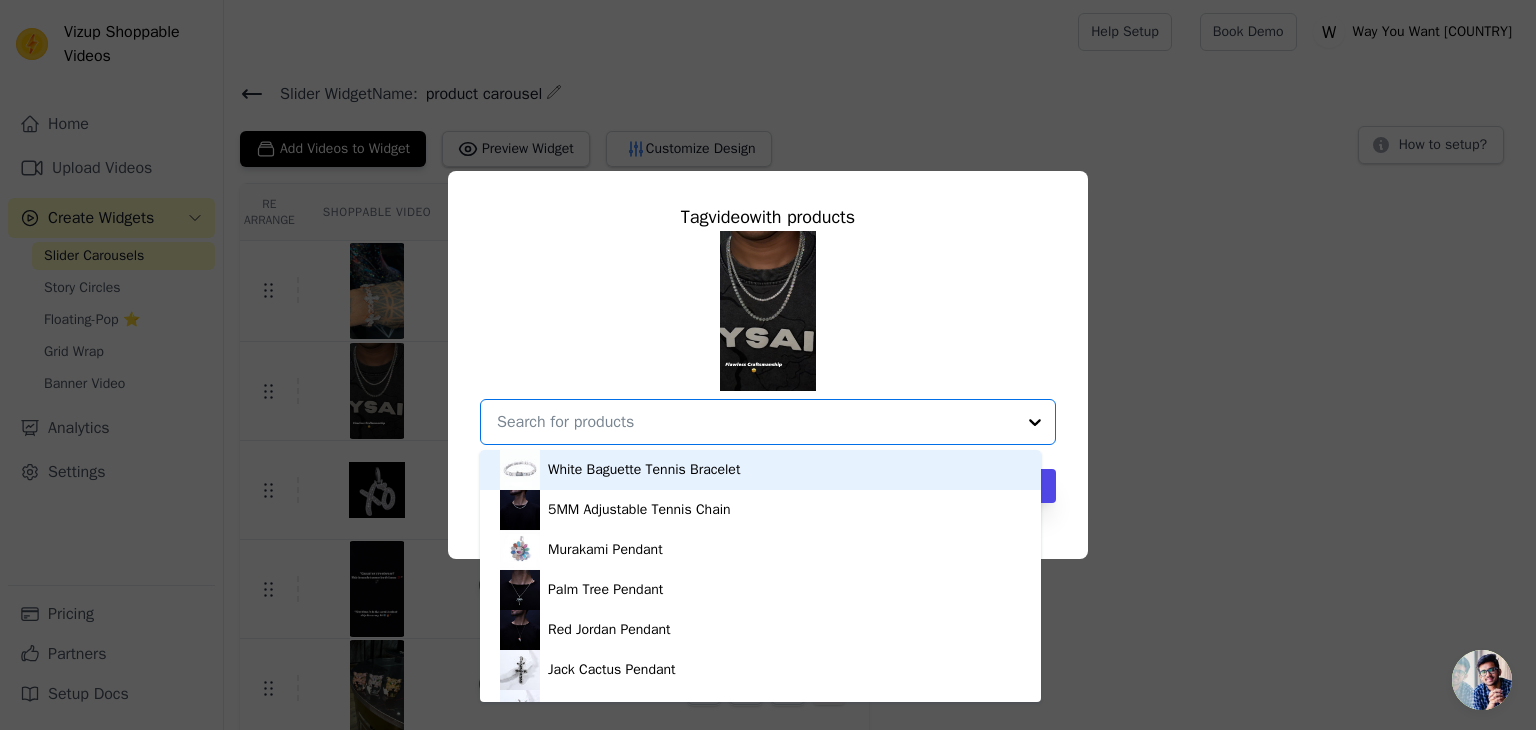 paste on "6MM Moissanite Tennis Chain" 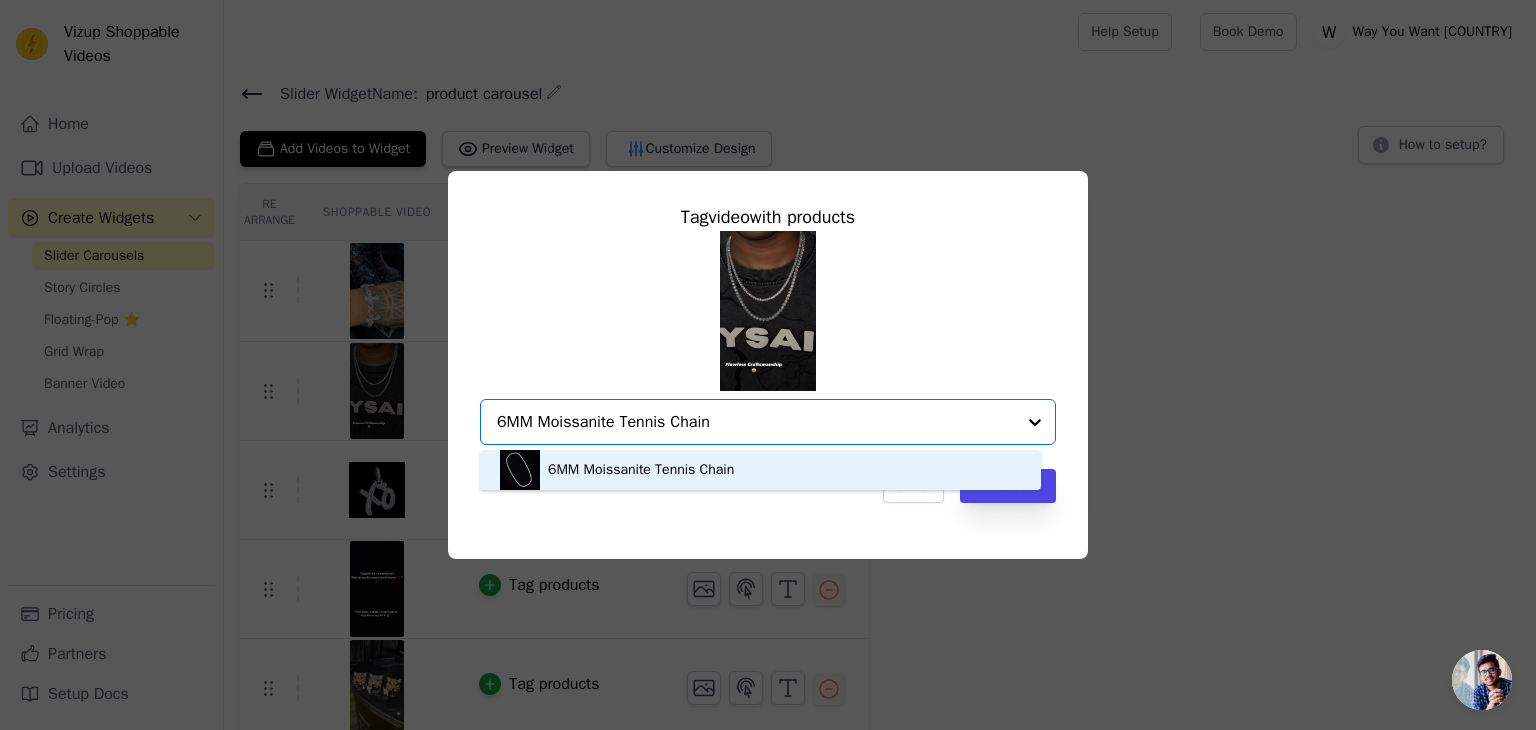 click on "6MM Moissanite Tennis Chain" at bounding box center (641, 470) 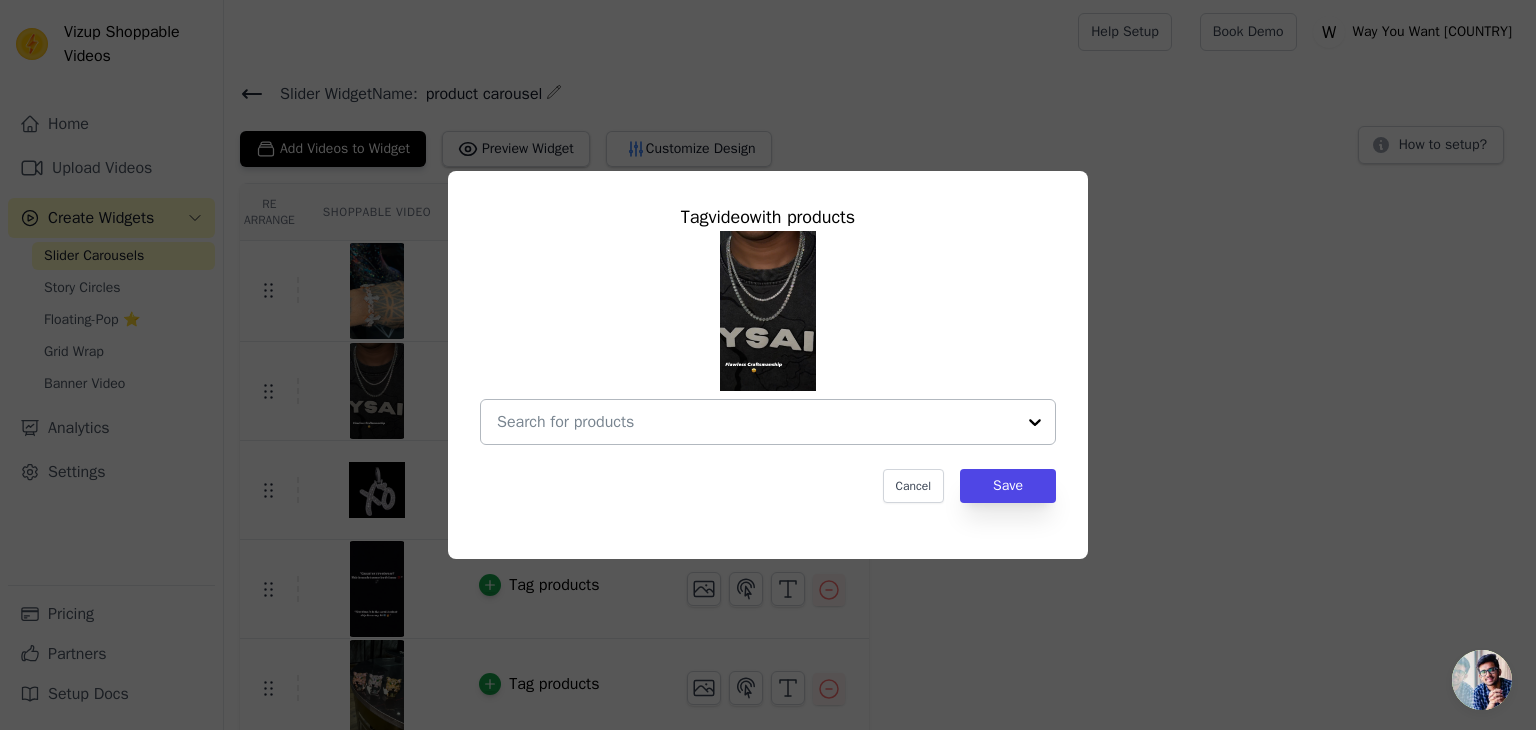 click at bounding box center [756, 422] 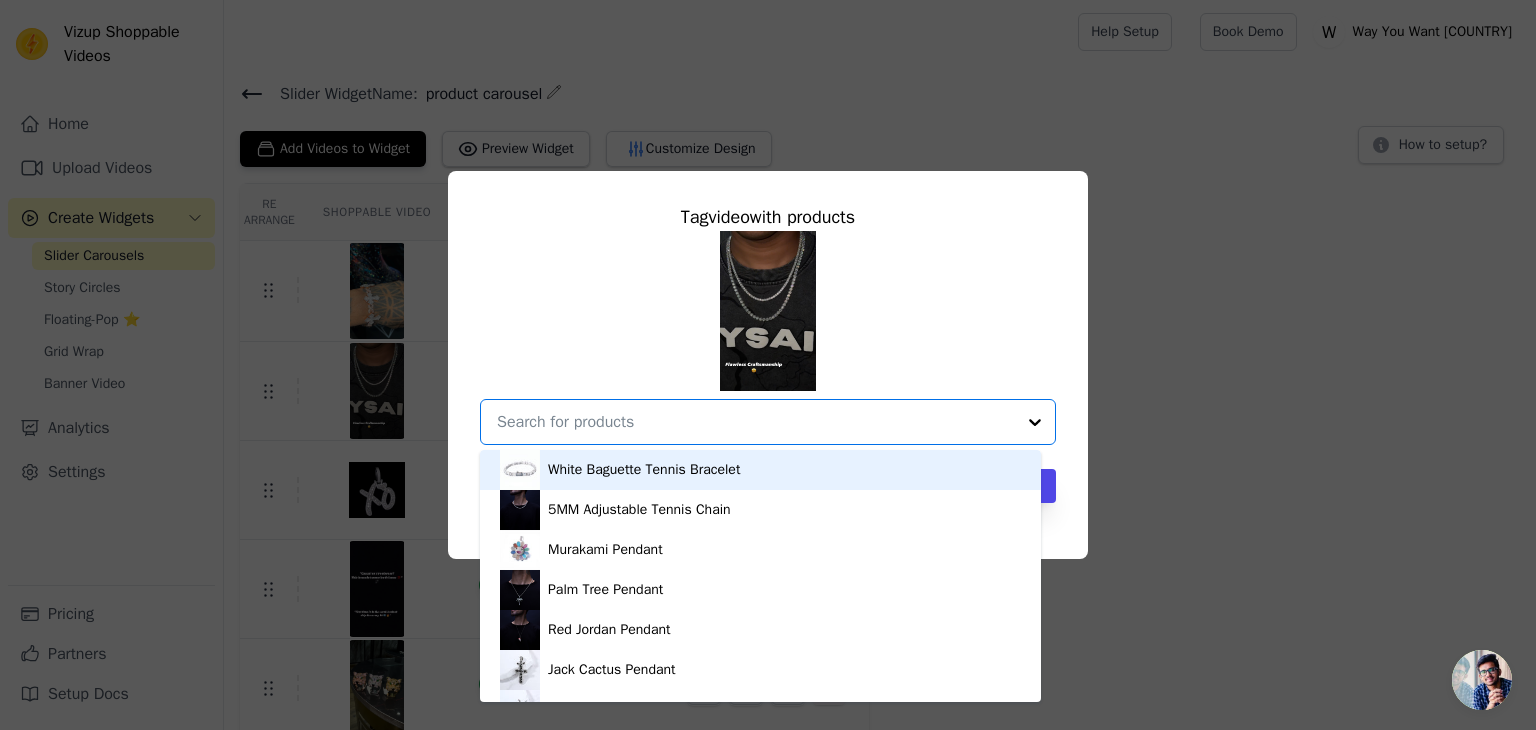 paste on "6MM Moissanite Tennis Chain" 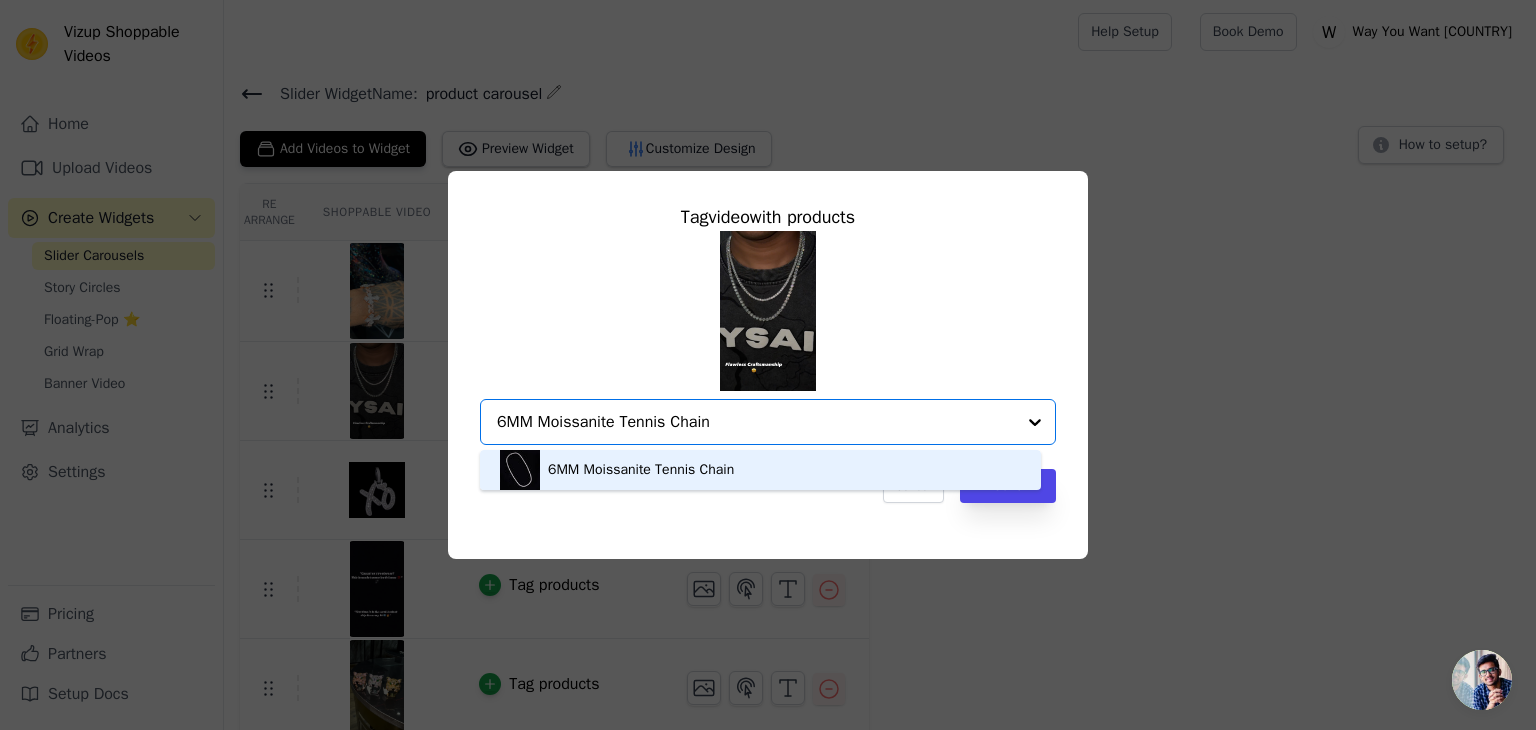 click on "6MM Moissanite Tennis Chain" at bounding box center [641, 470] 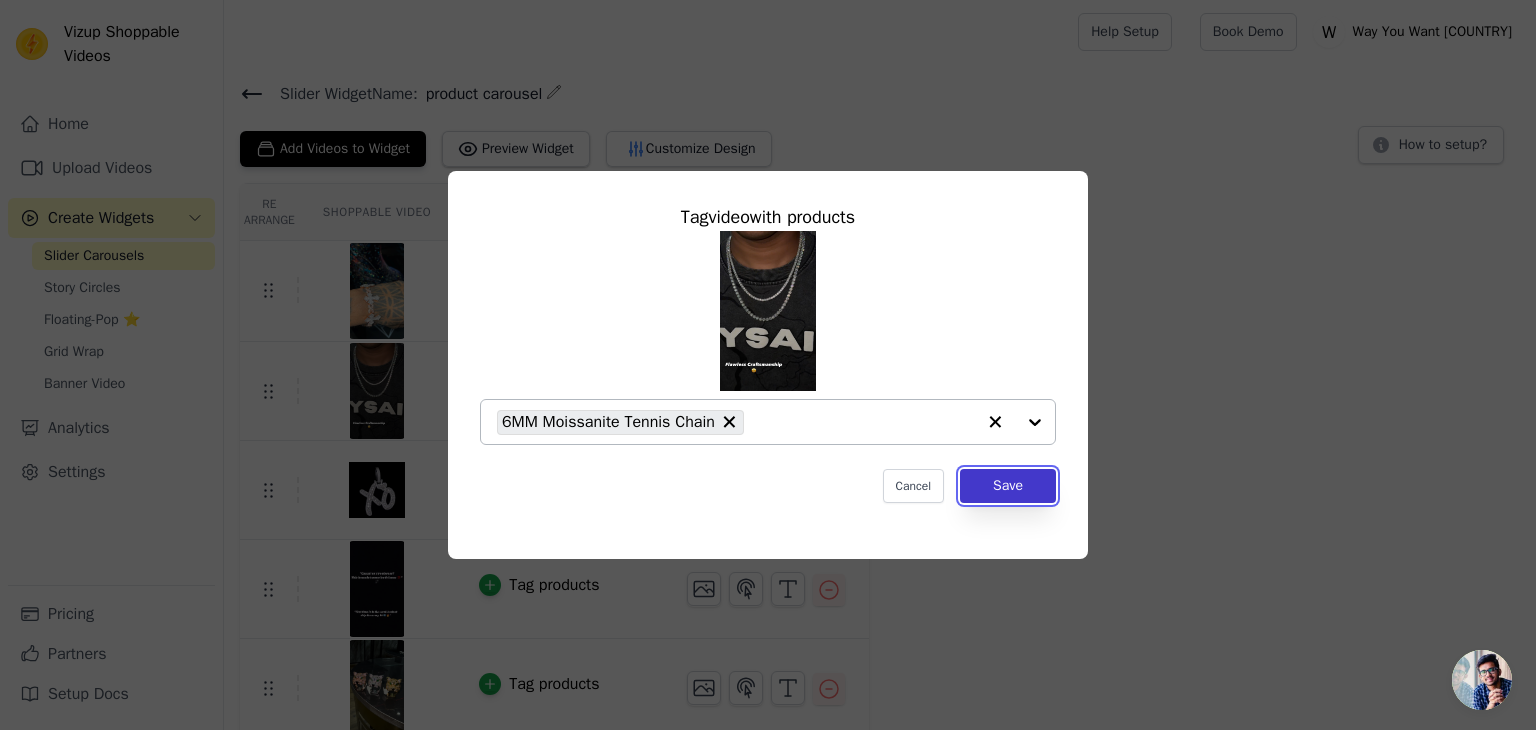 click on "Save" at bounding box center (1008, 486) 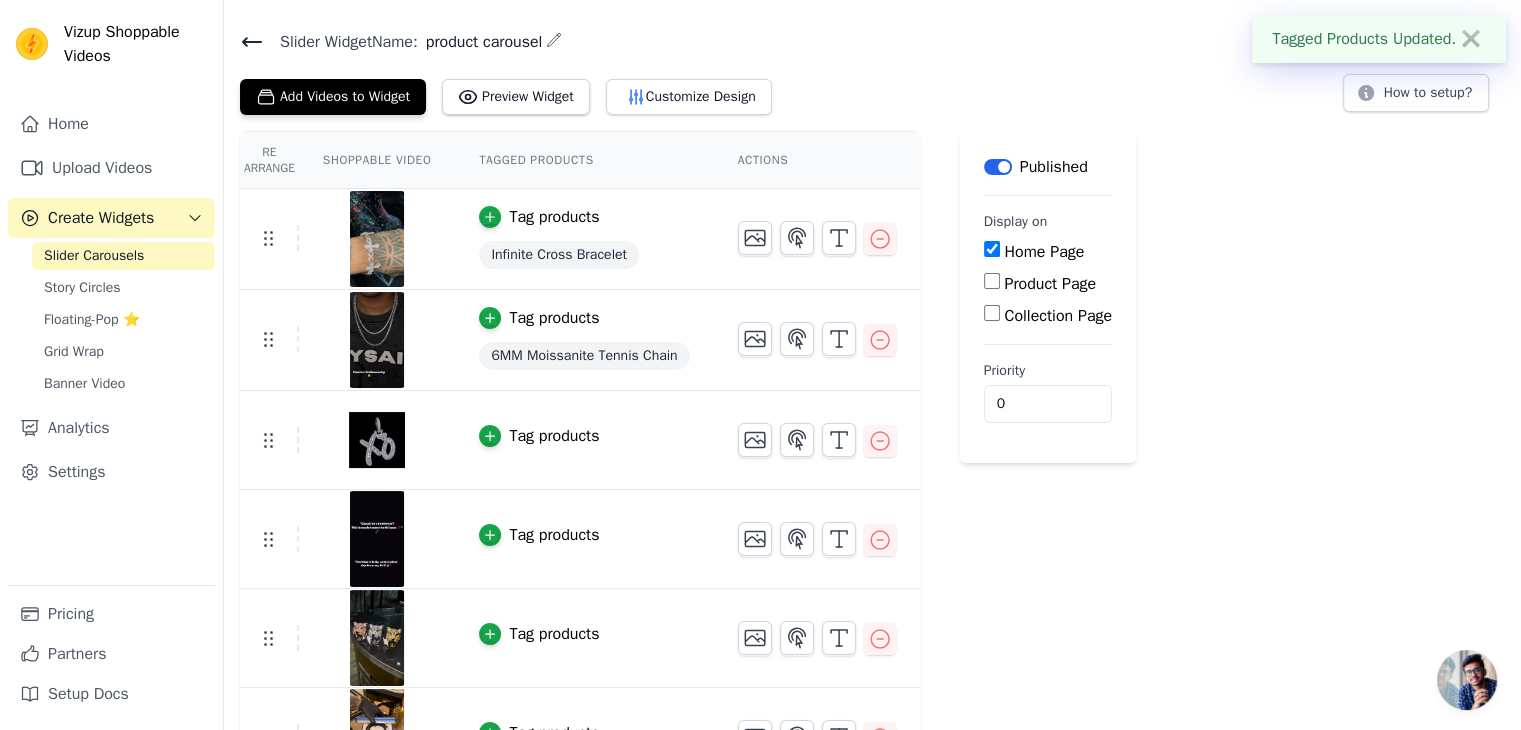 scroll, scrollTop: 100, scrollLeft: 0, axis: vertical 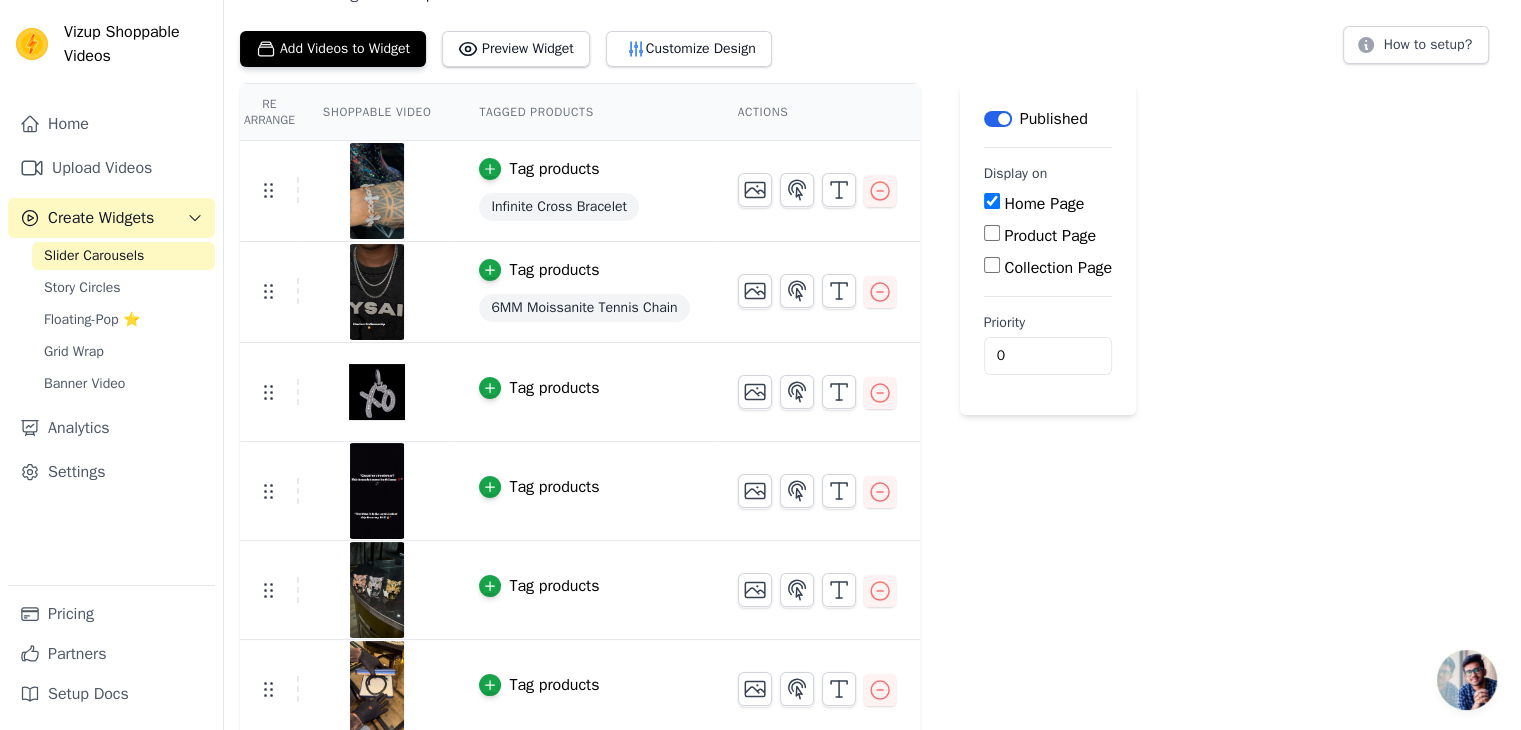 click on "Tag products" at bounding box center [554, 388] 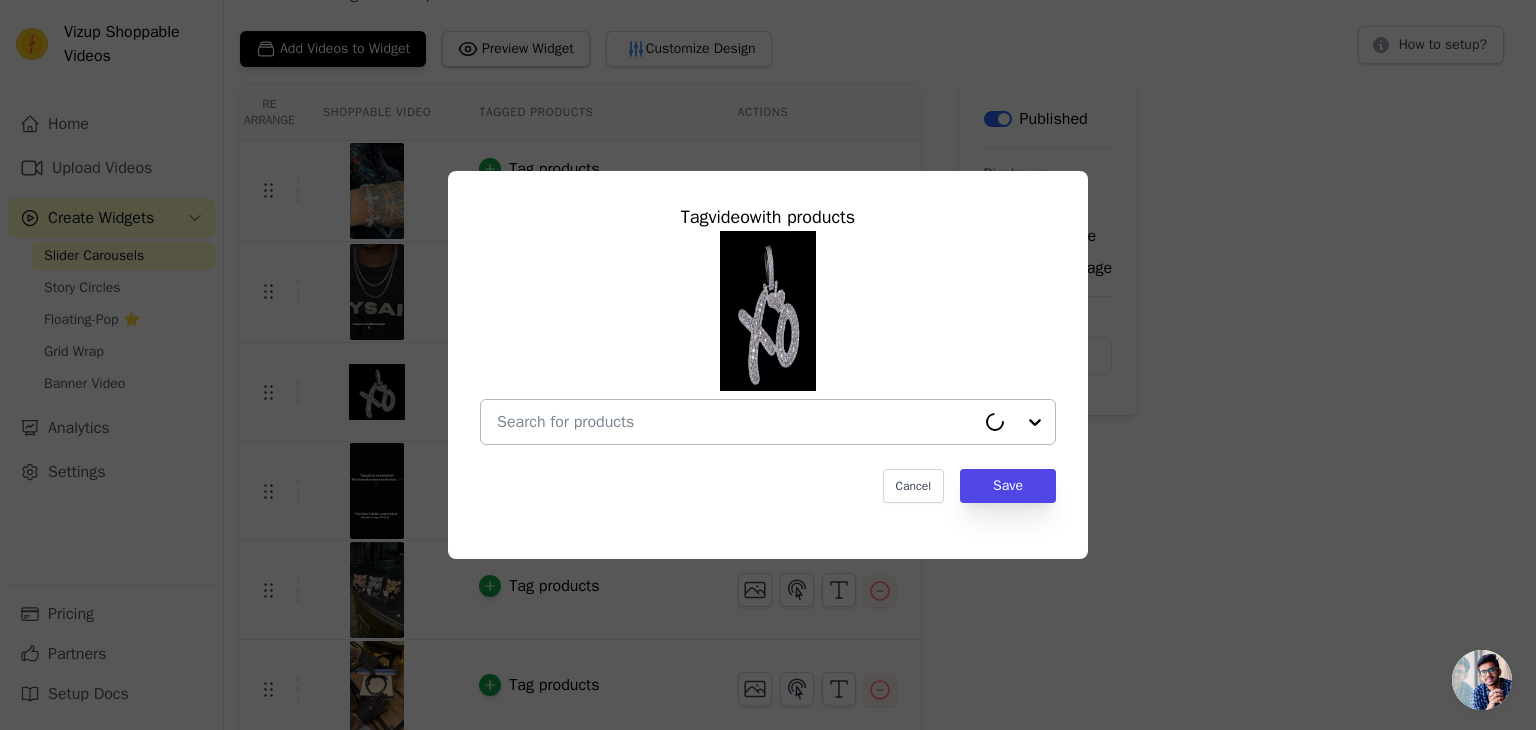 click at bounding box center (736, 422) 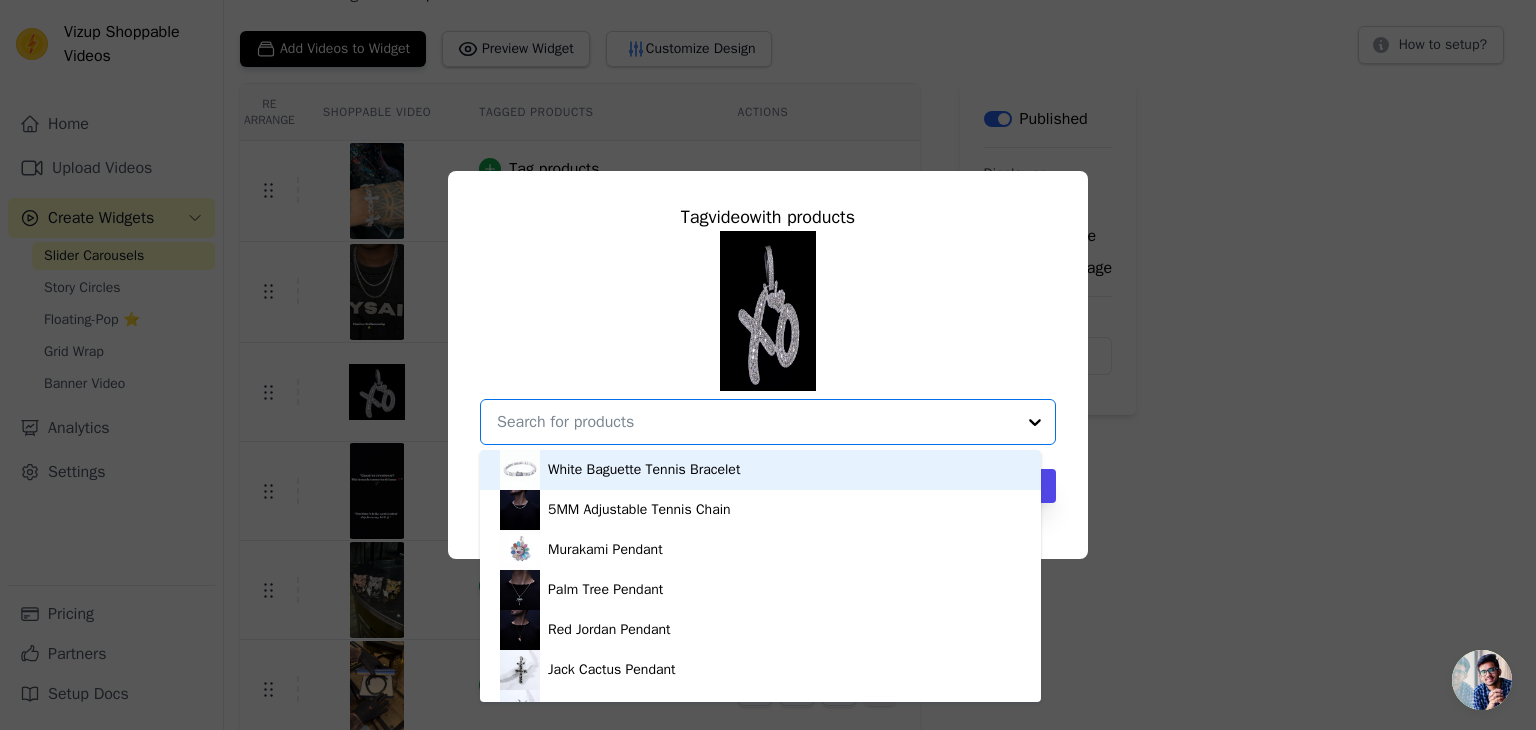 paste on "XO Pendant" 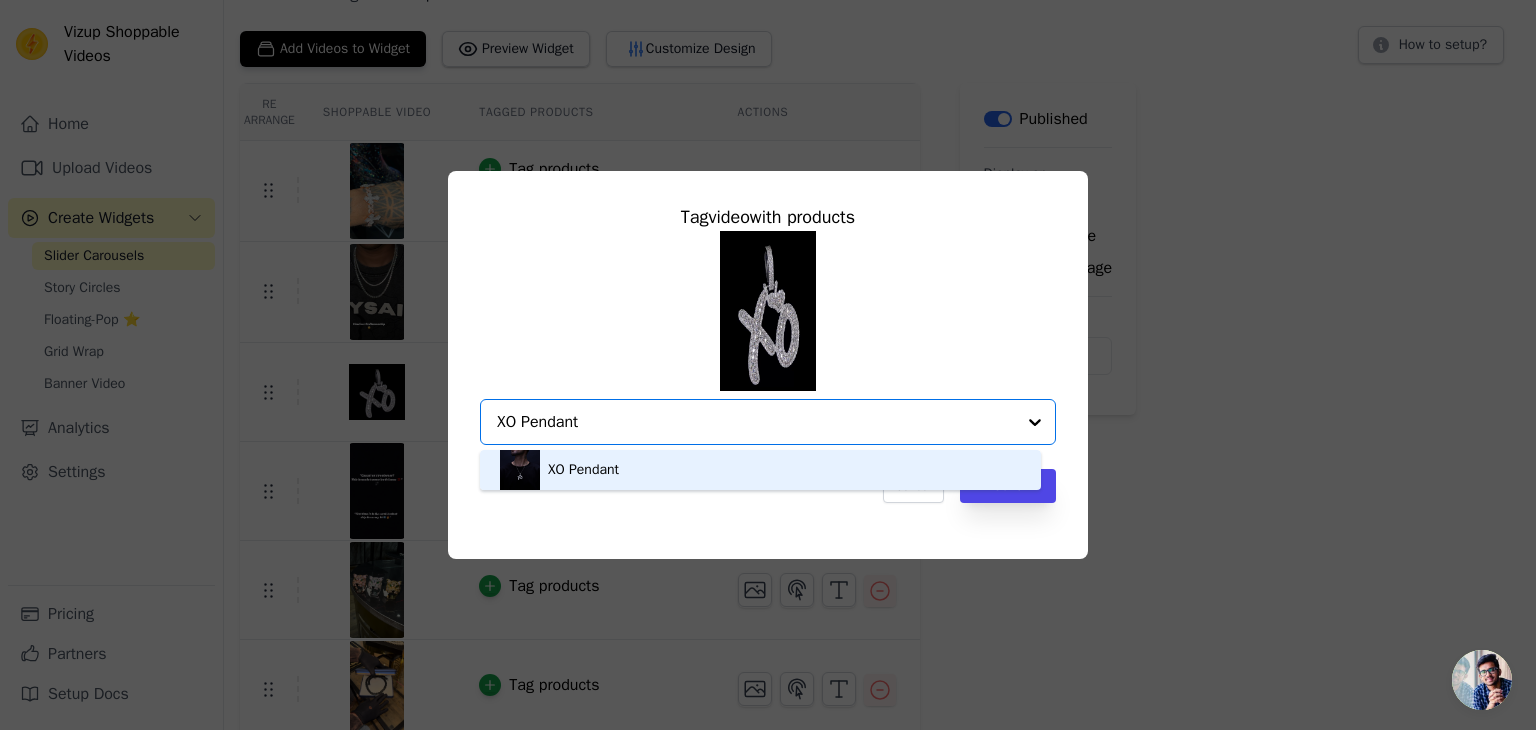 click on "XO Pendant" at bounding box center [760, 470] 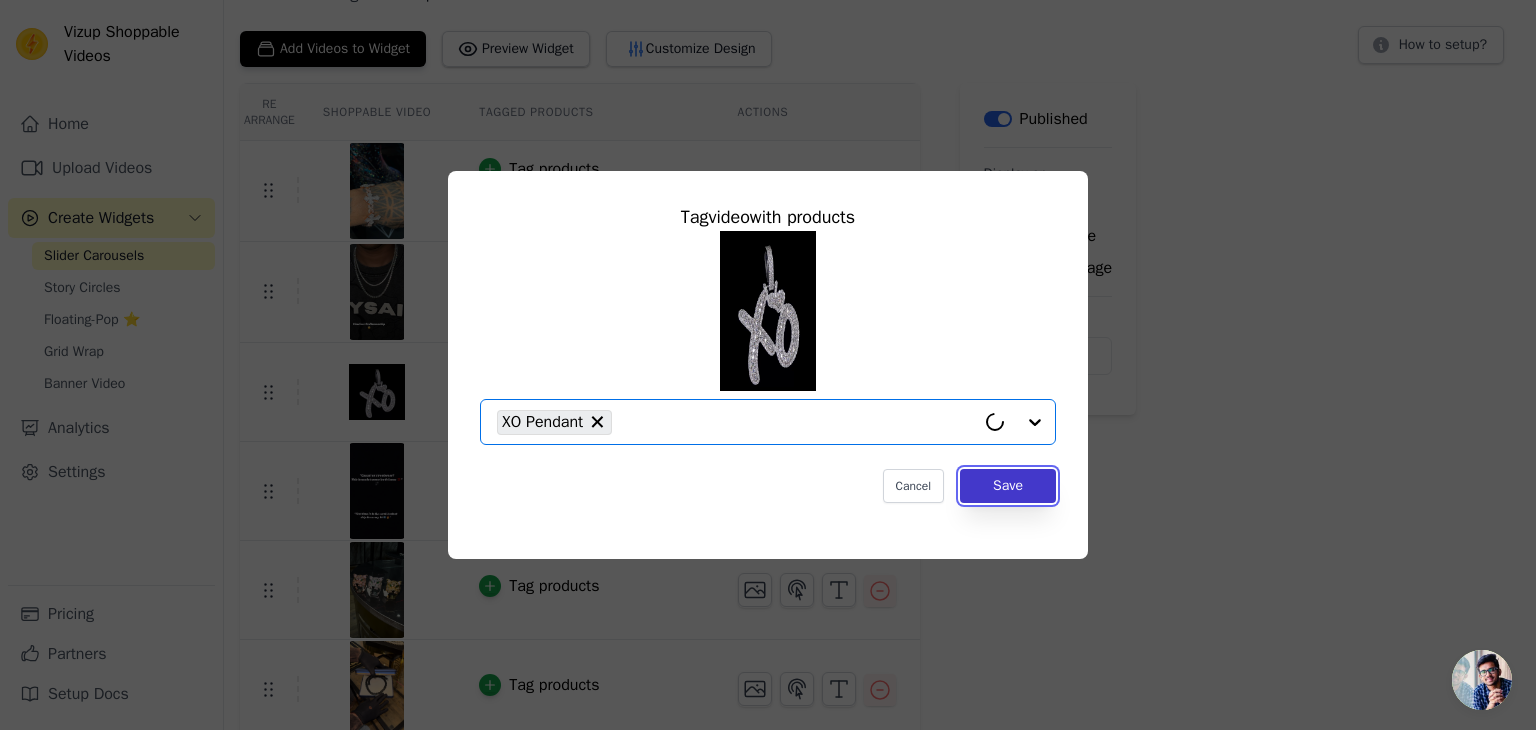 click on "Save" at bounding box center [1008, 486] 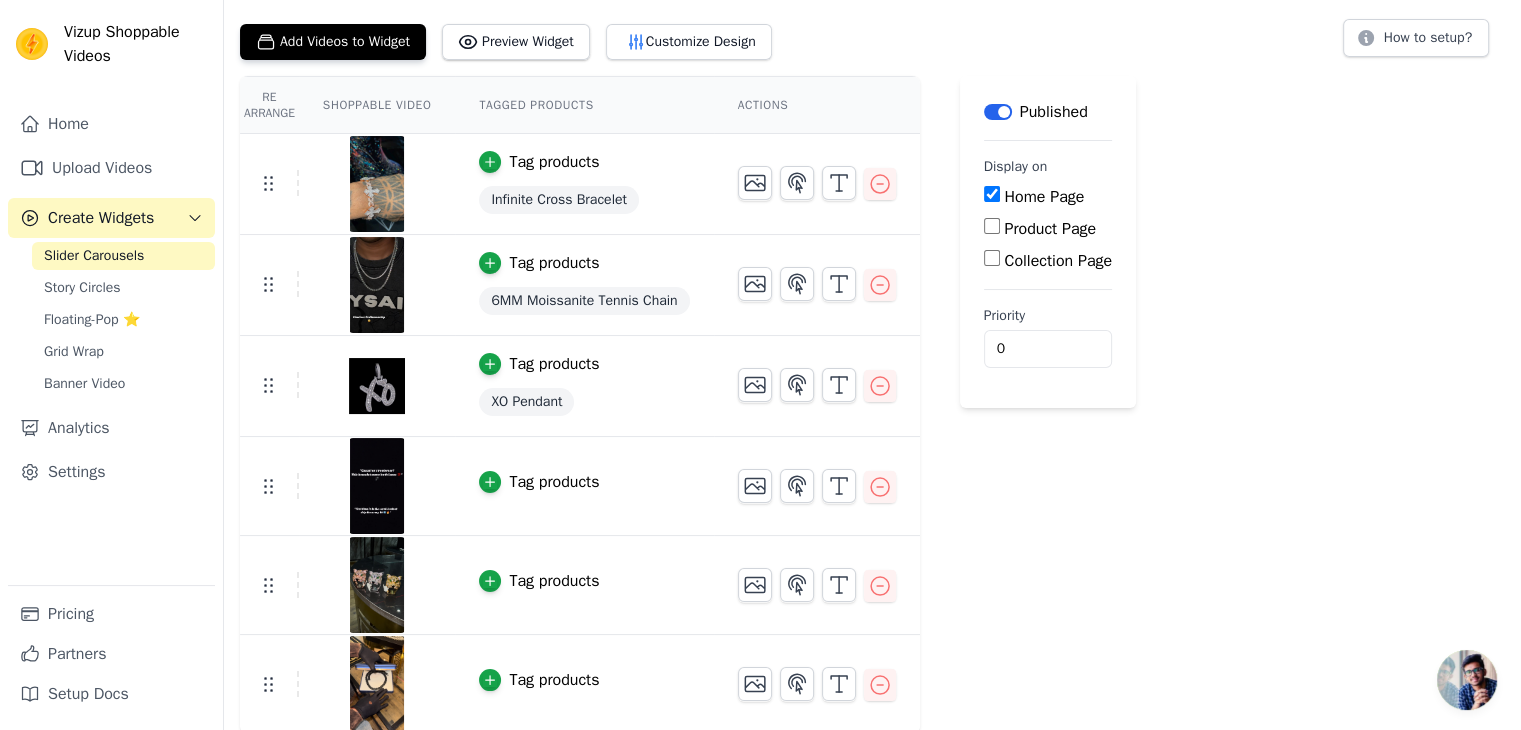 scroll, scrollTop: 108, scrollLeft: 0, axis: vertical 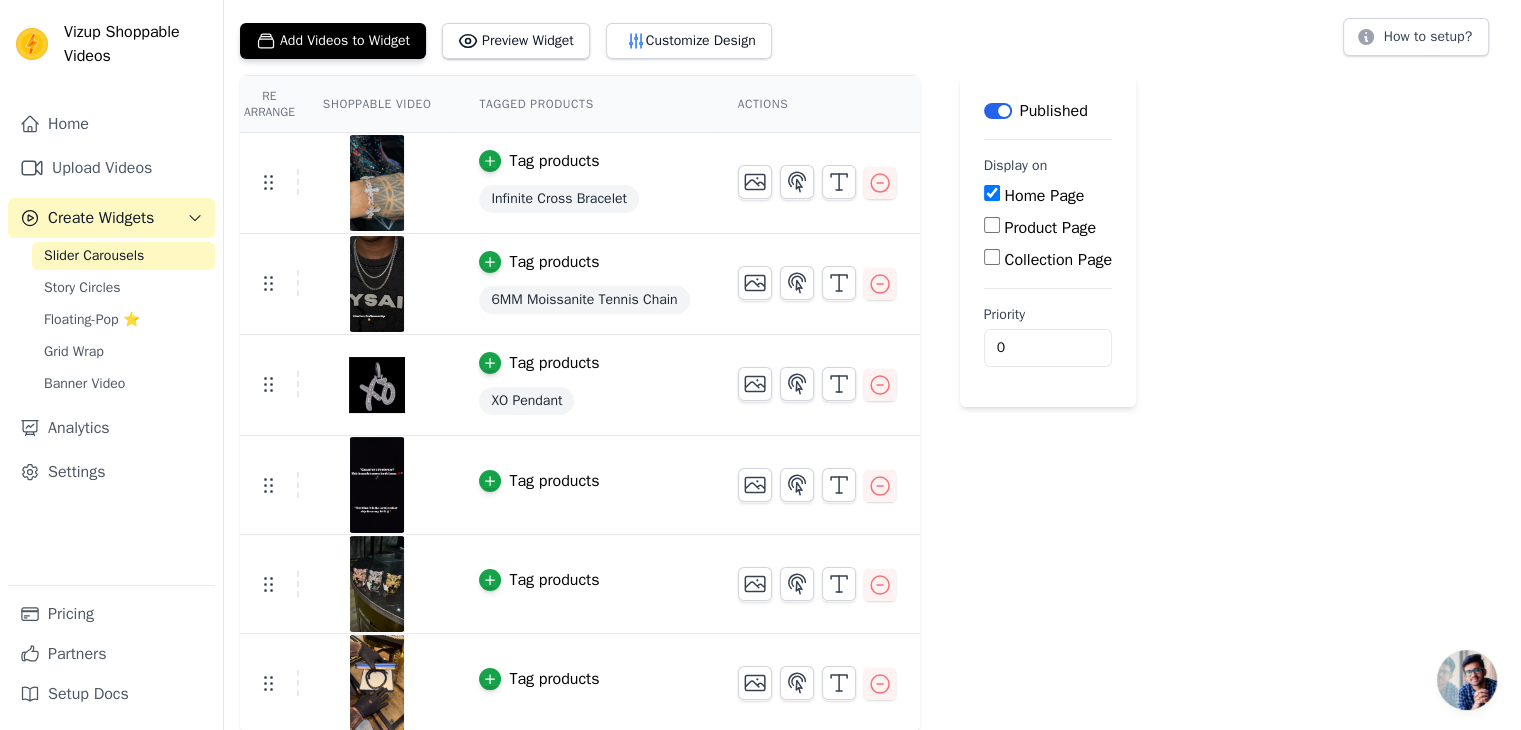 click on "Tag products" at bounding box center [554, 580] 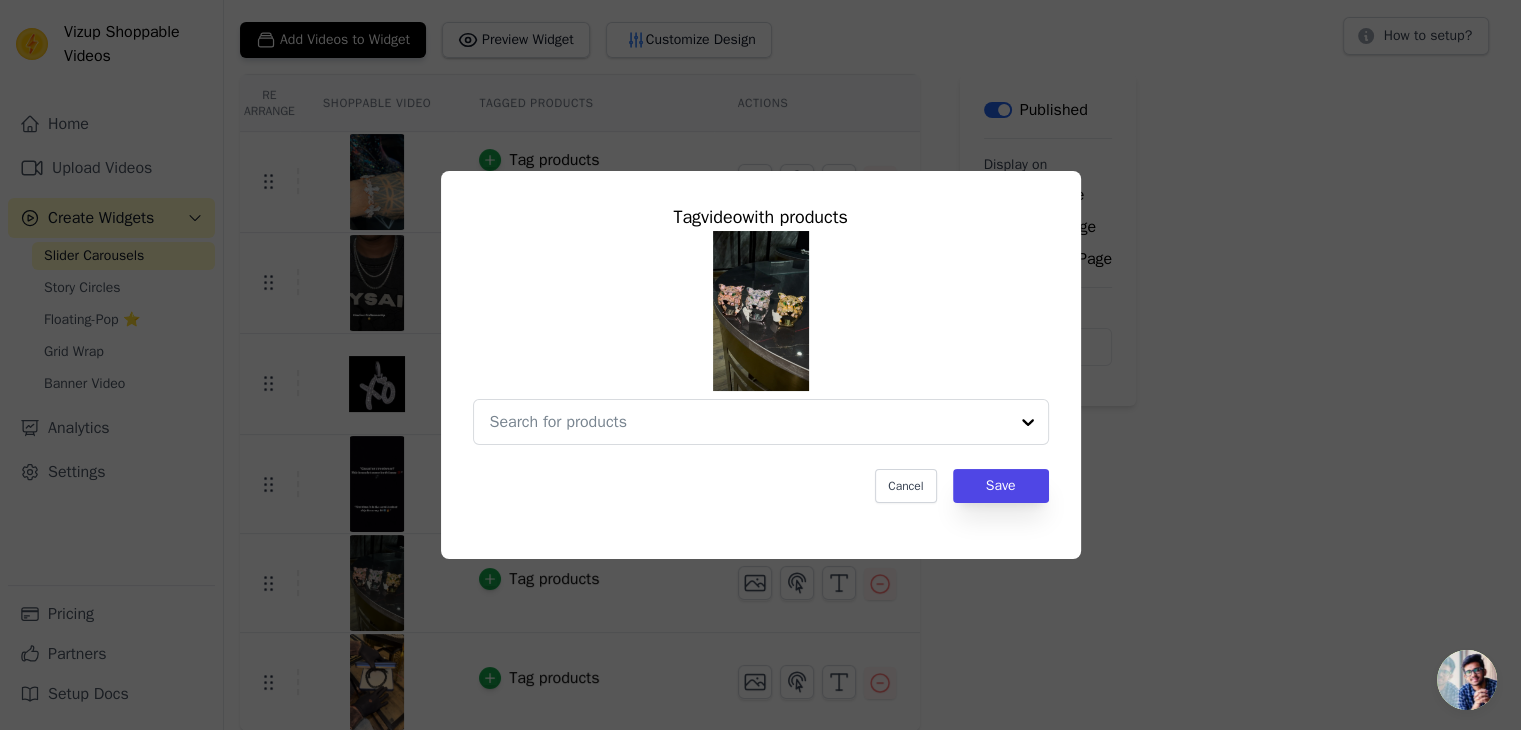 scroll, scrollTop: 0, scrollLeft: 0, axis: both 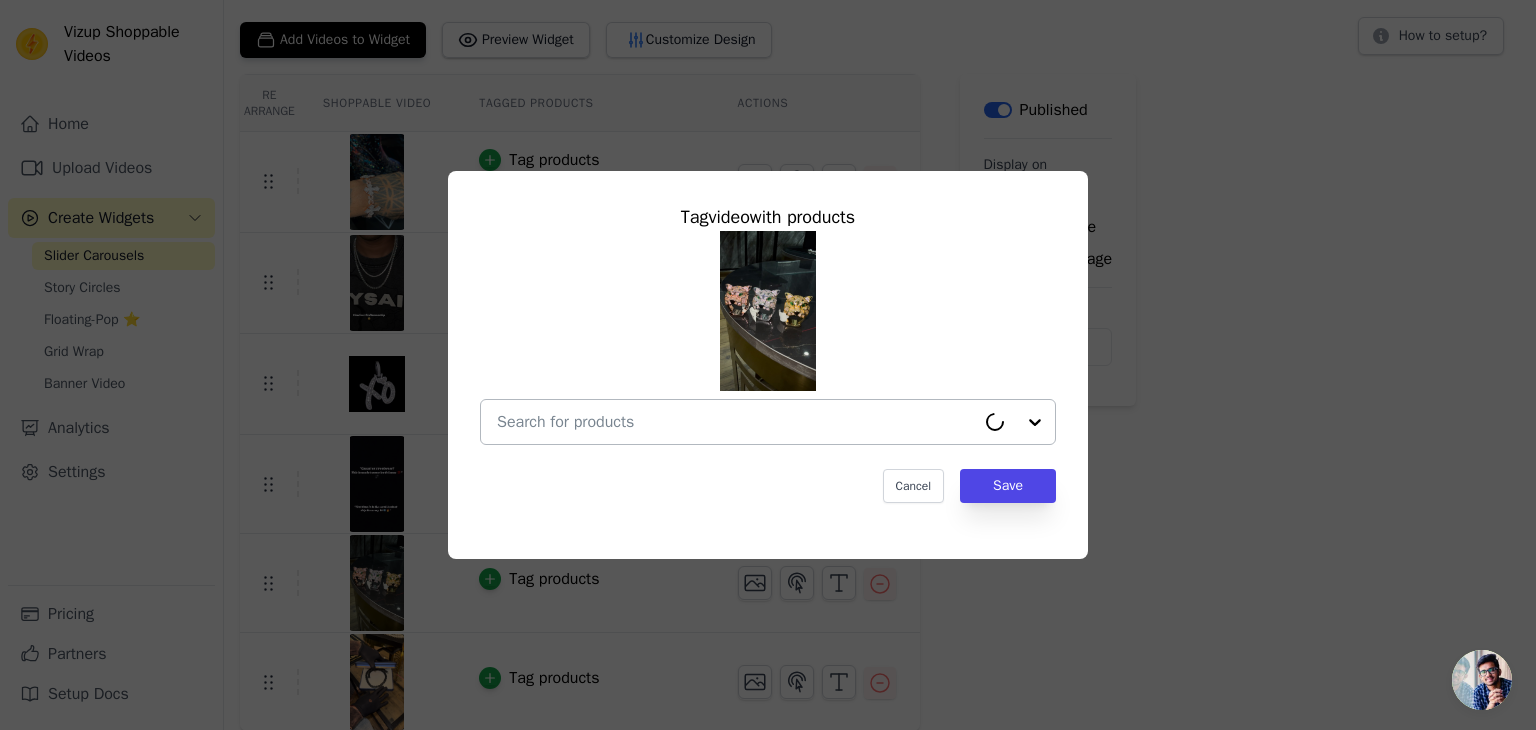 click at bounding box center [736, 422] 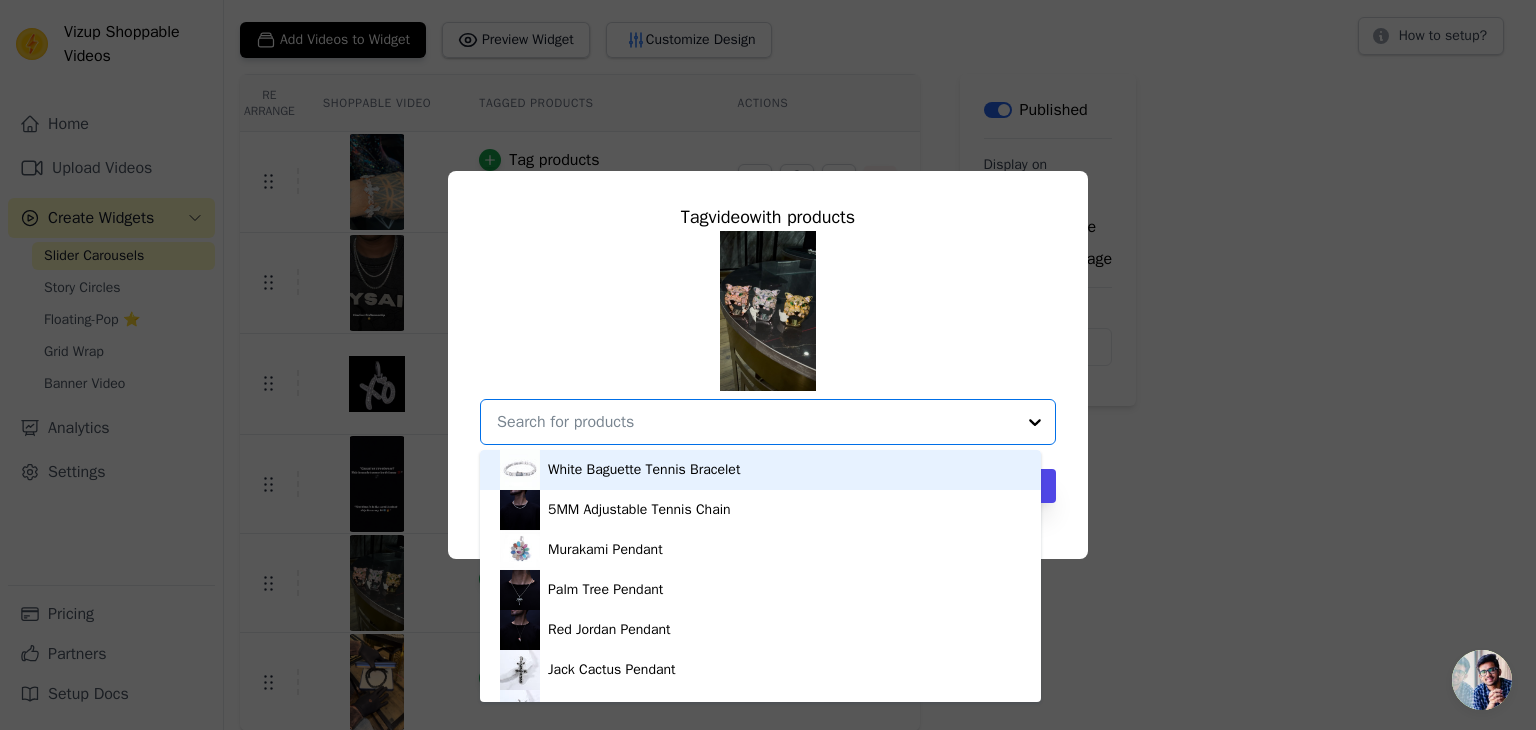 paste on "White Gold Panther Ring" 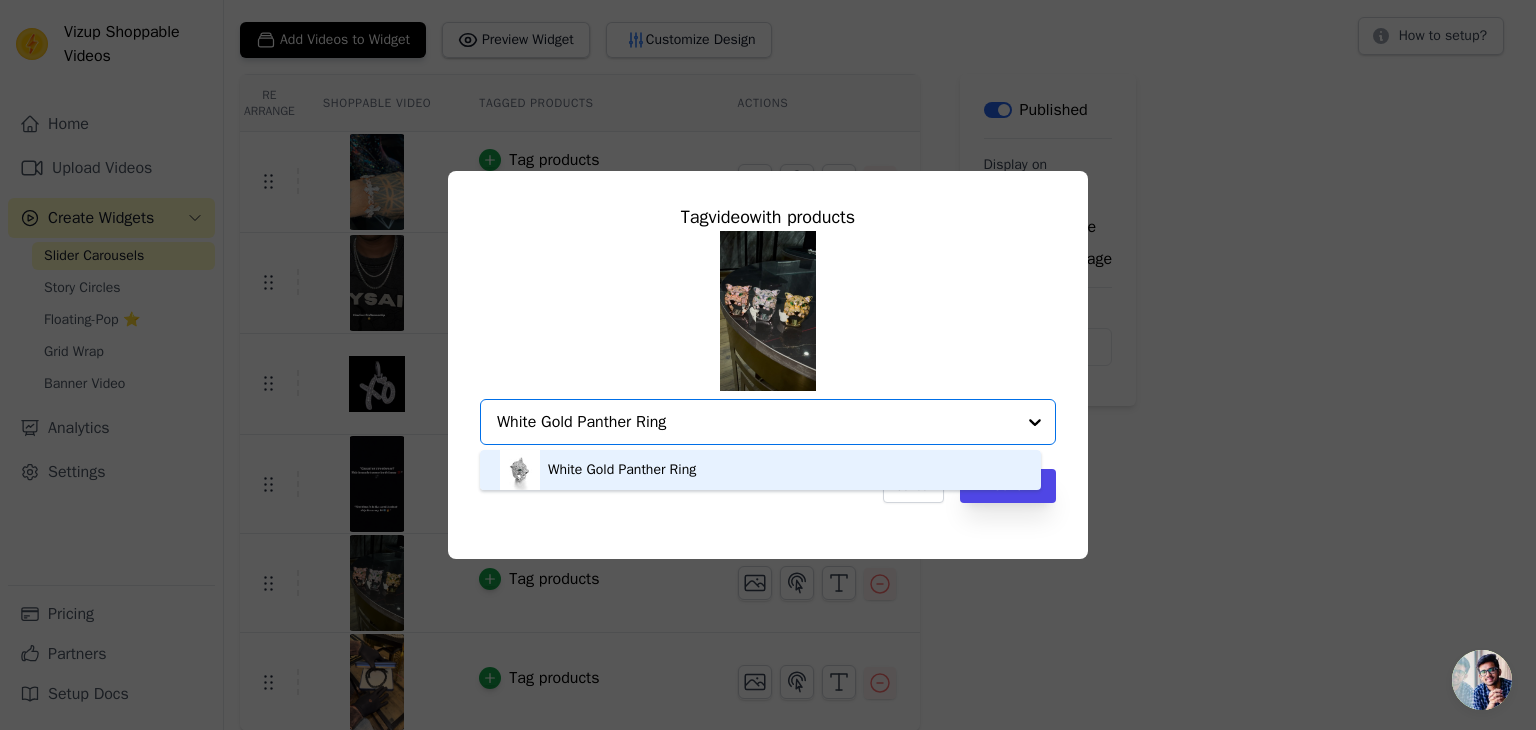 click on "White Gold Panther Ring" at bounding box center (760, 470) 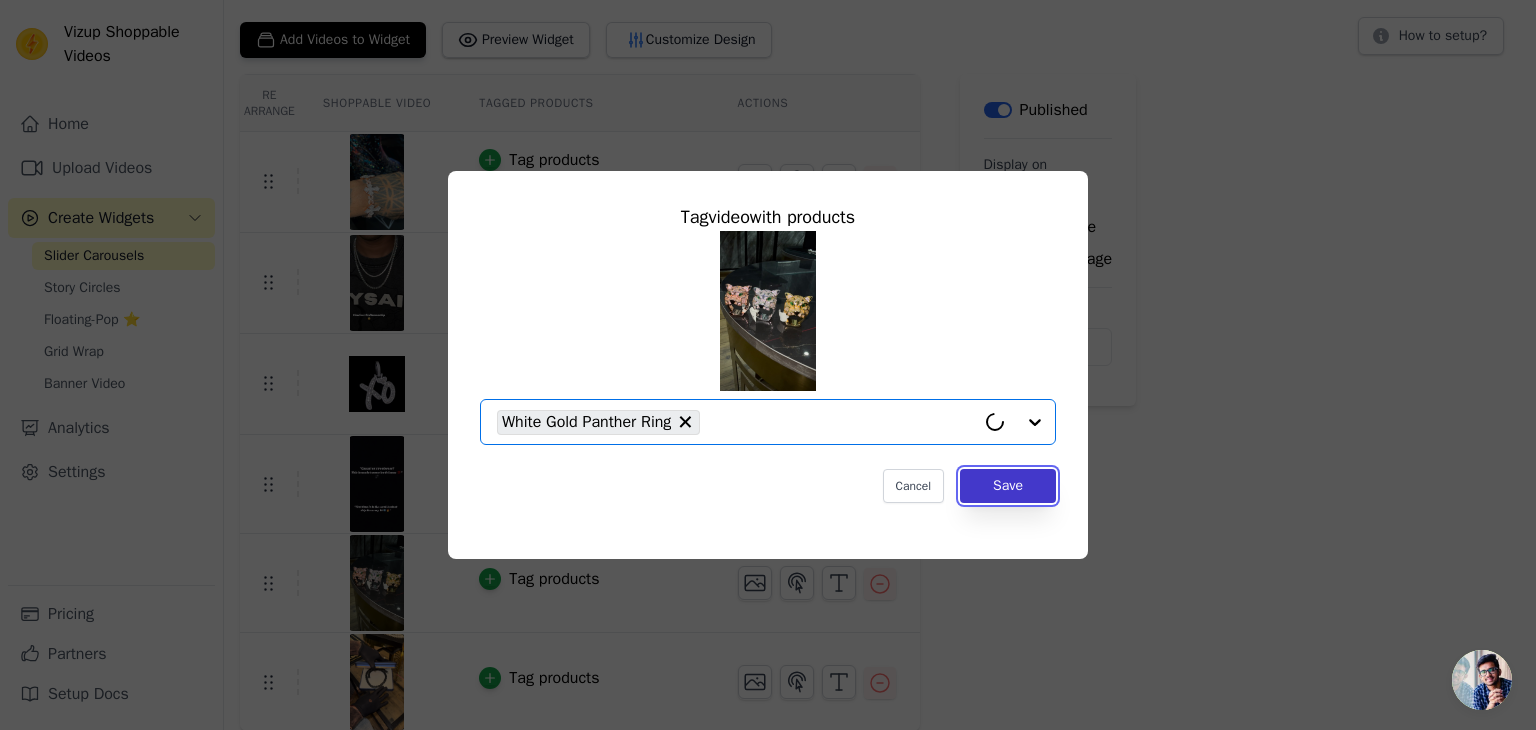 click on "Save" at bounding box center [1008, 486] 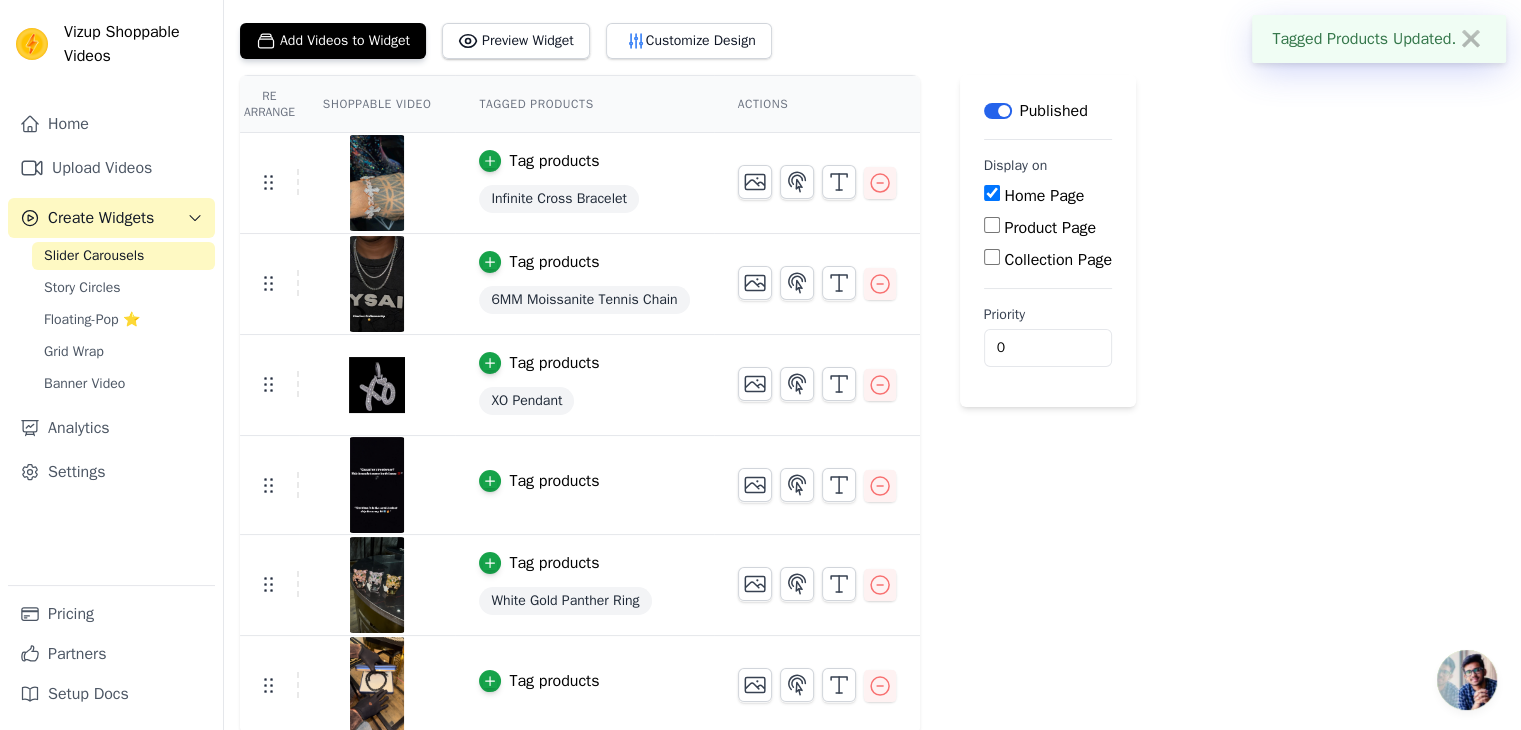 scroll, scrollTop: 110, scrollLeft: 0, axis: vertical 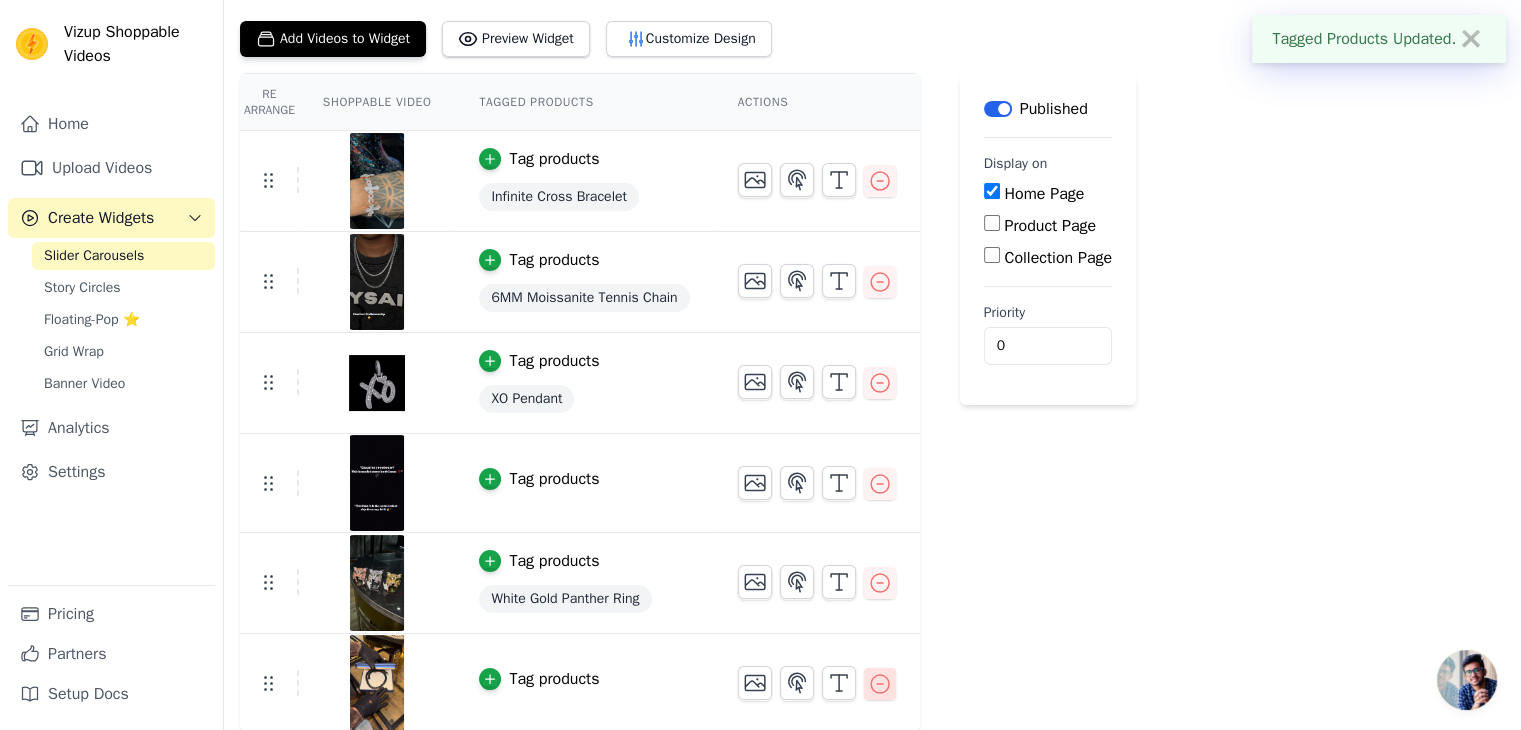 click 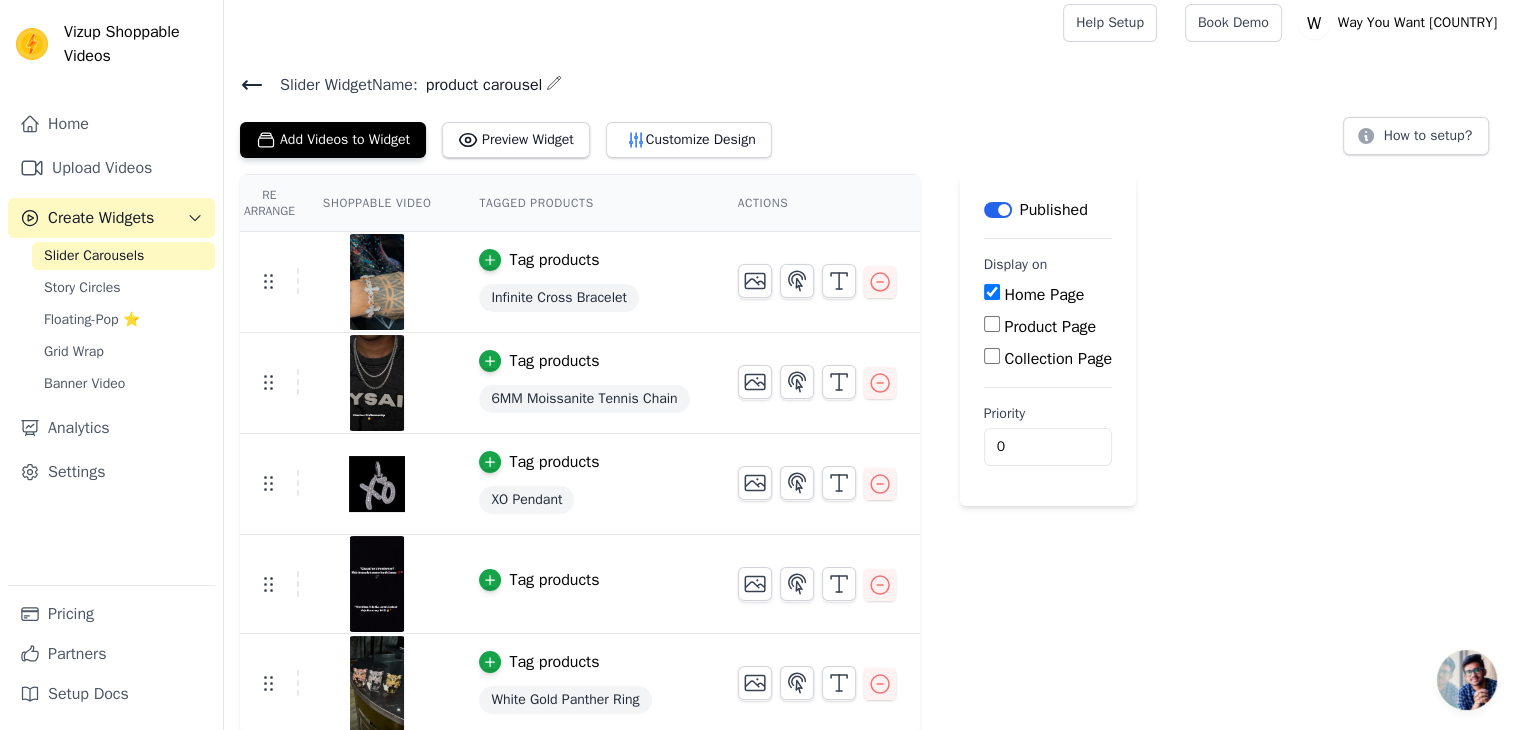 scroll, scrollTop: 12, scrollLeft: 0, axis: vertical 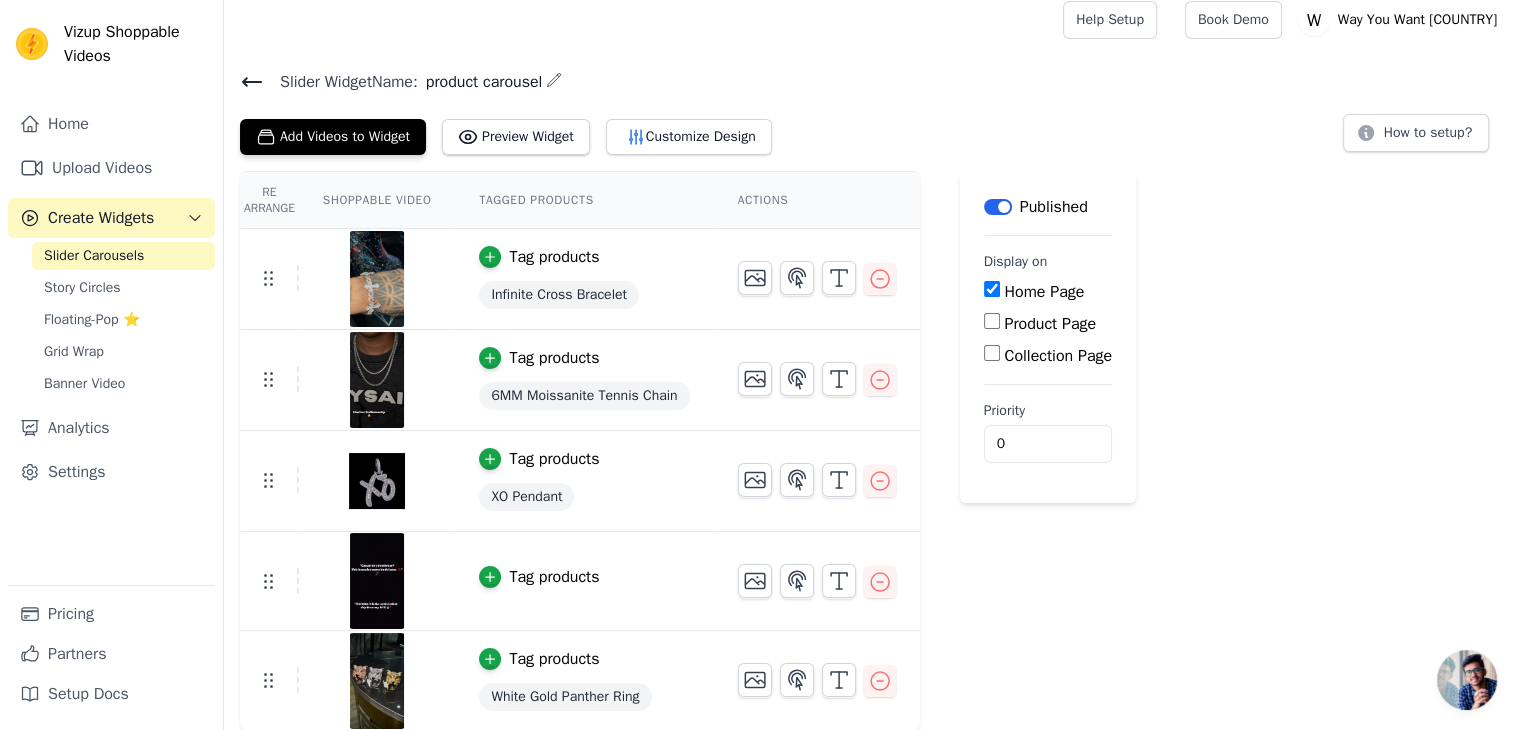 click on "Tag products" at bounding box center (554, 577) 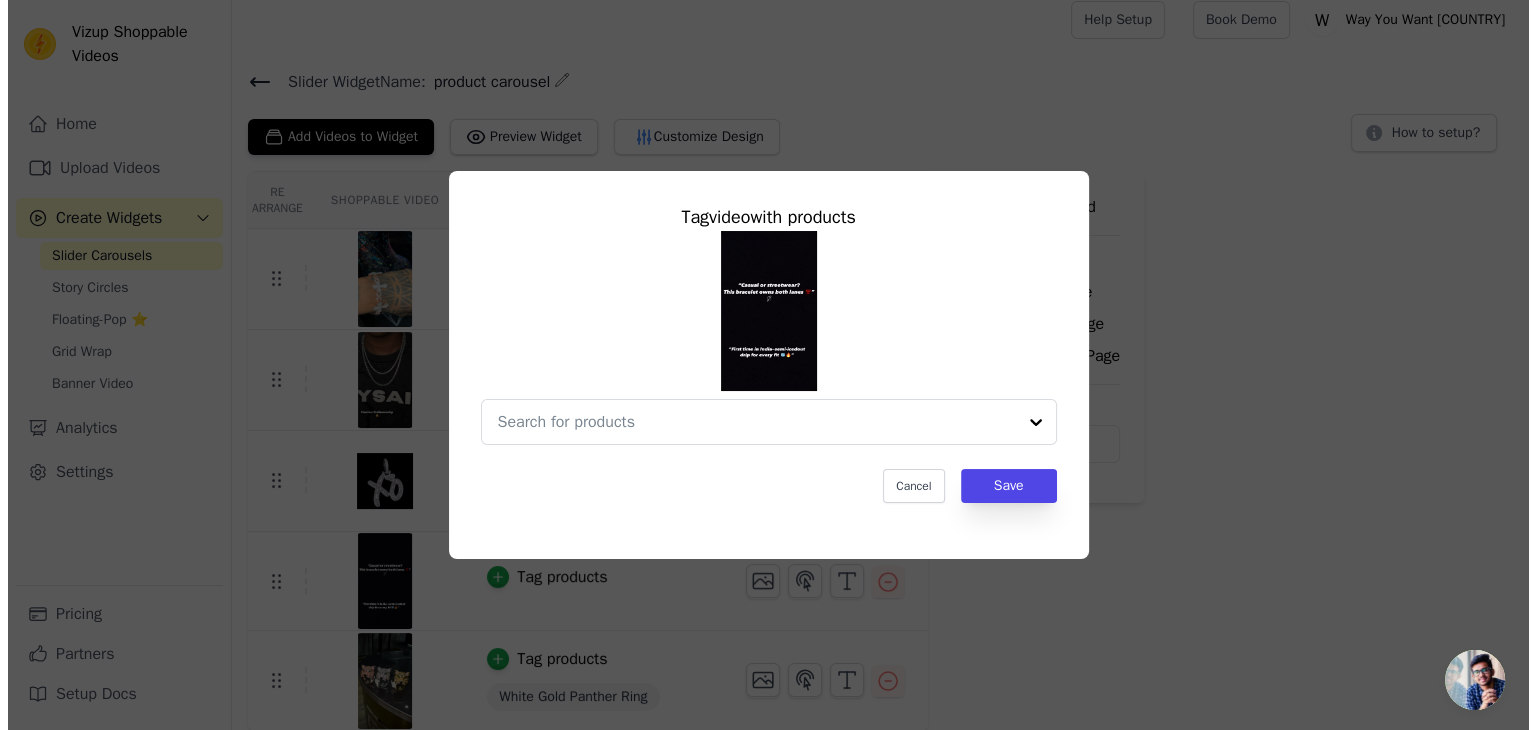 scroll, scrollTop: 0, scrollLeft: 0, axis: both 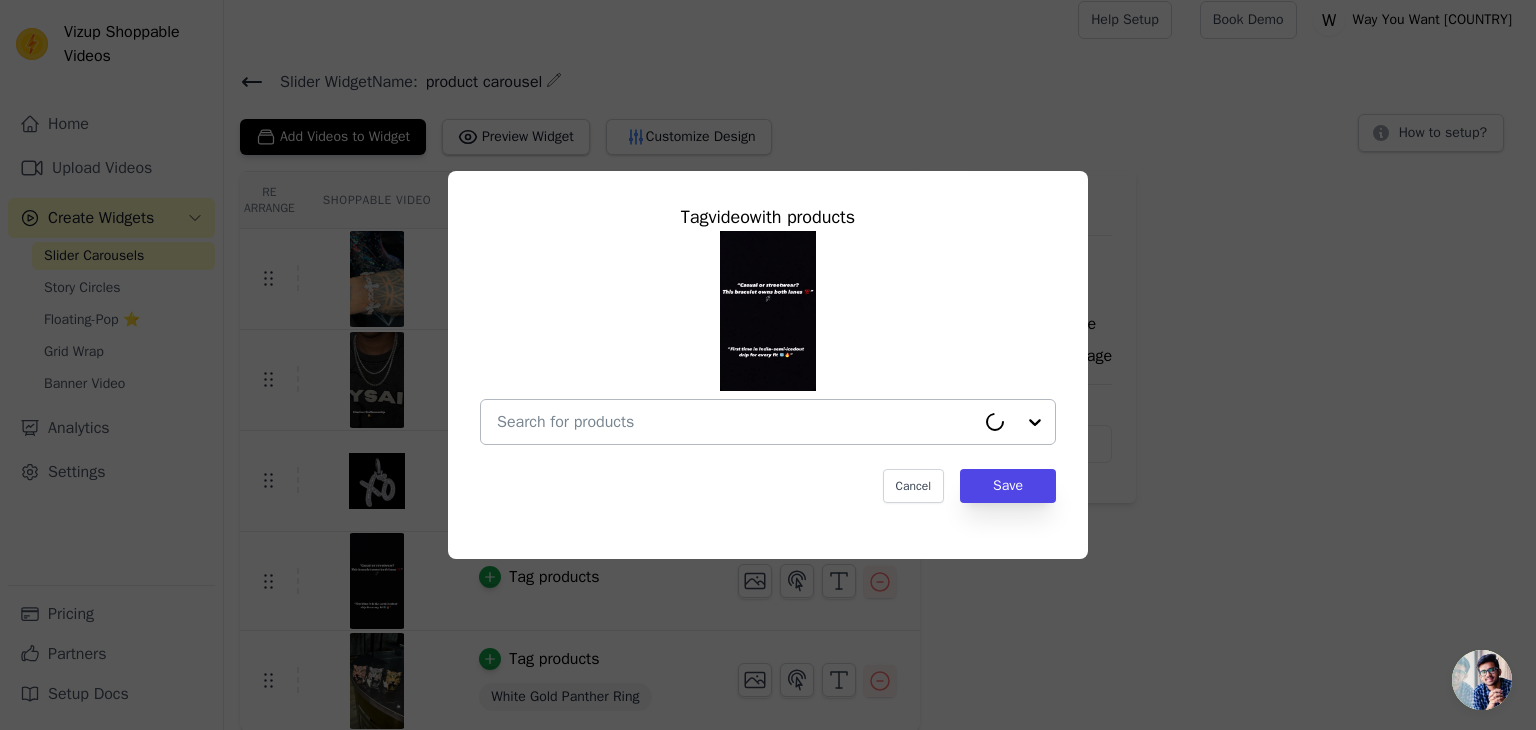 click at bounding box center (736, 422) 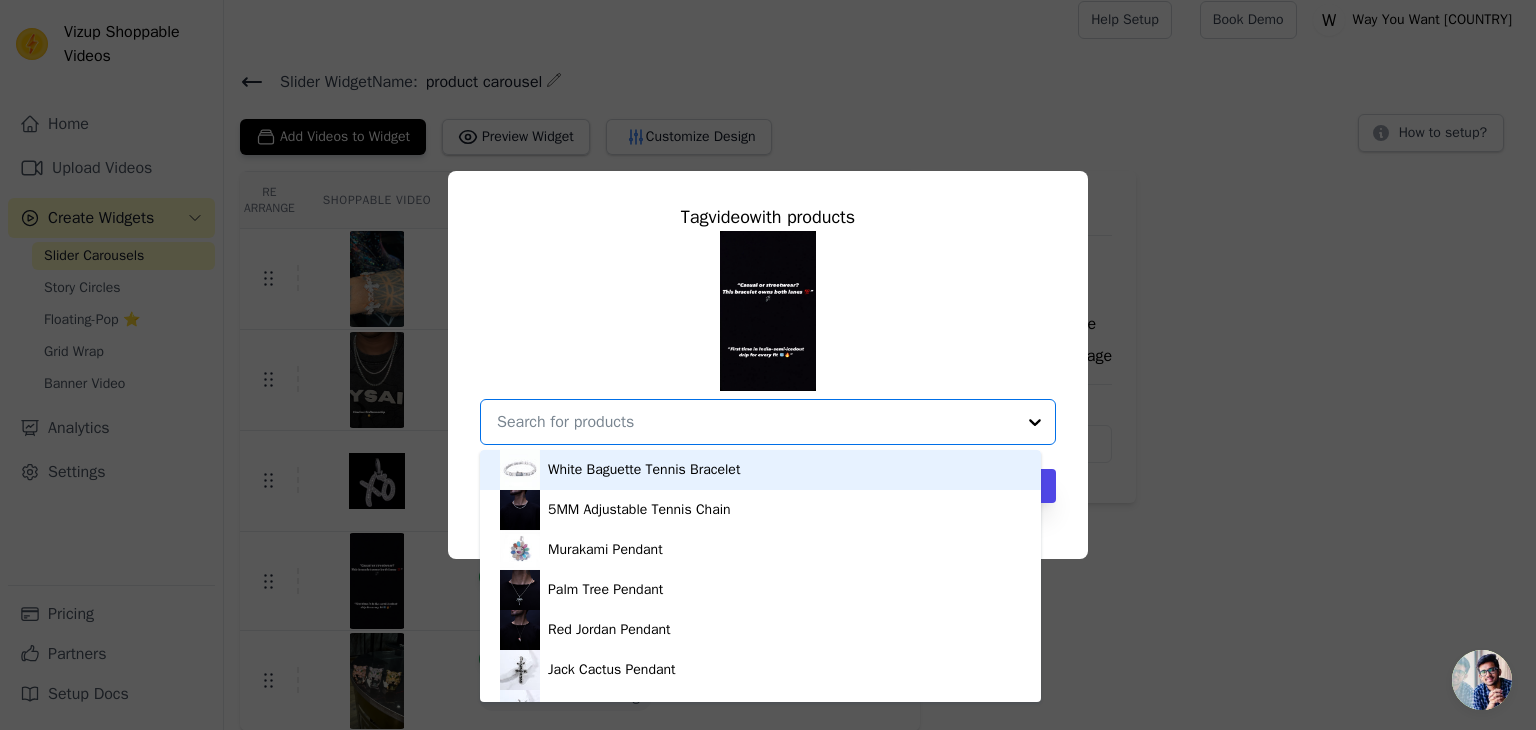 paste on "Y Bracelet" 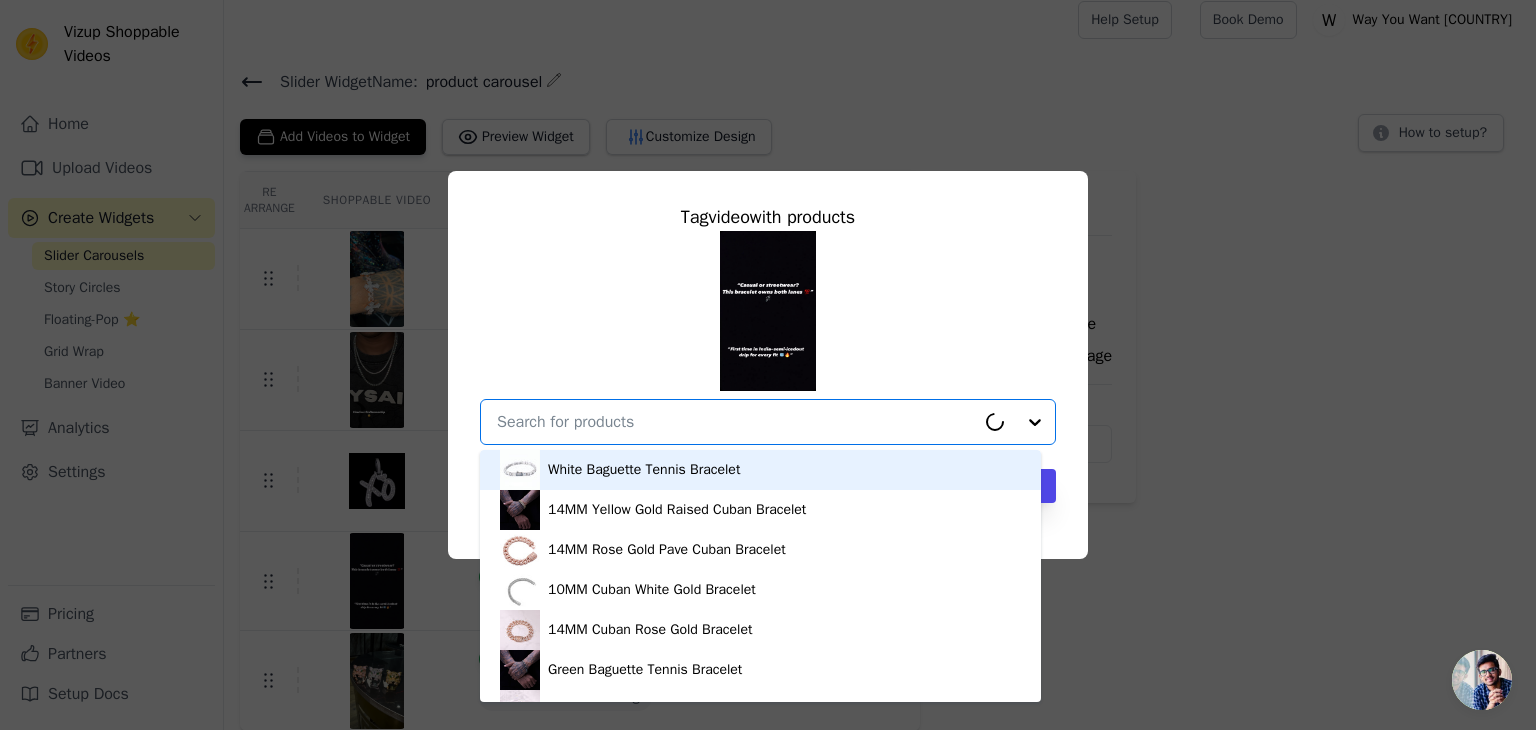 click at bounding box center (736, 422) 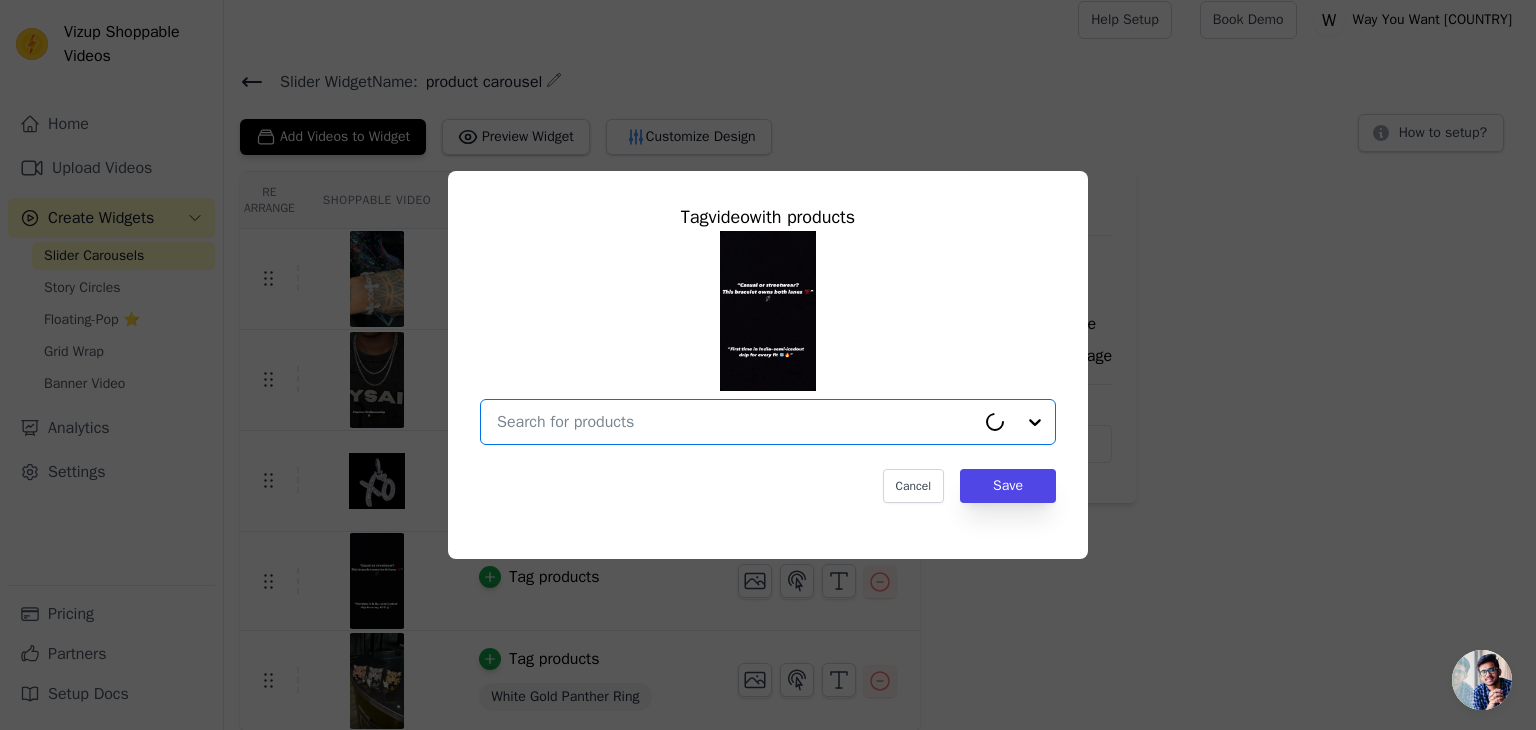 paste on "Y Bracelet" 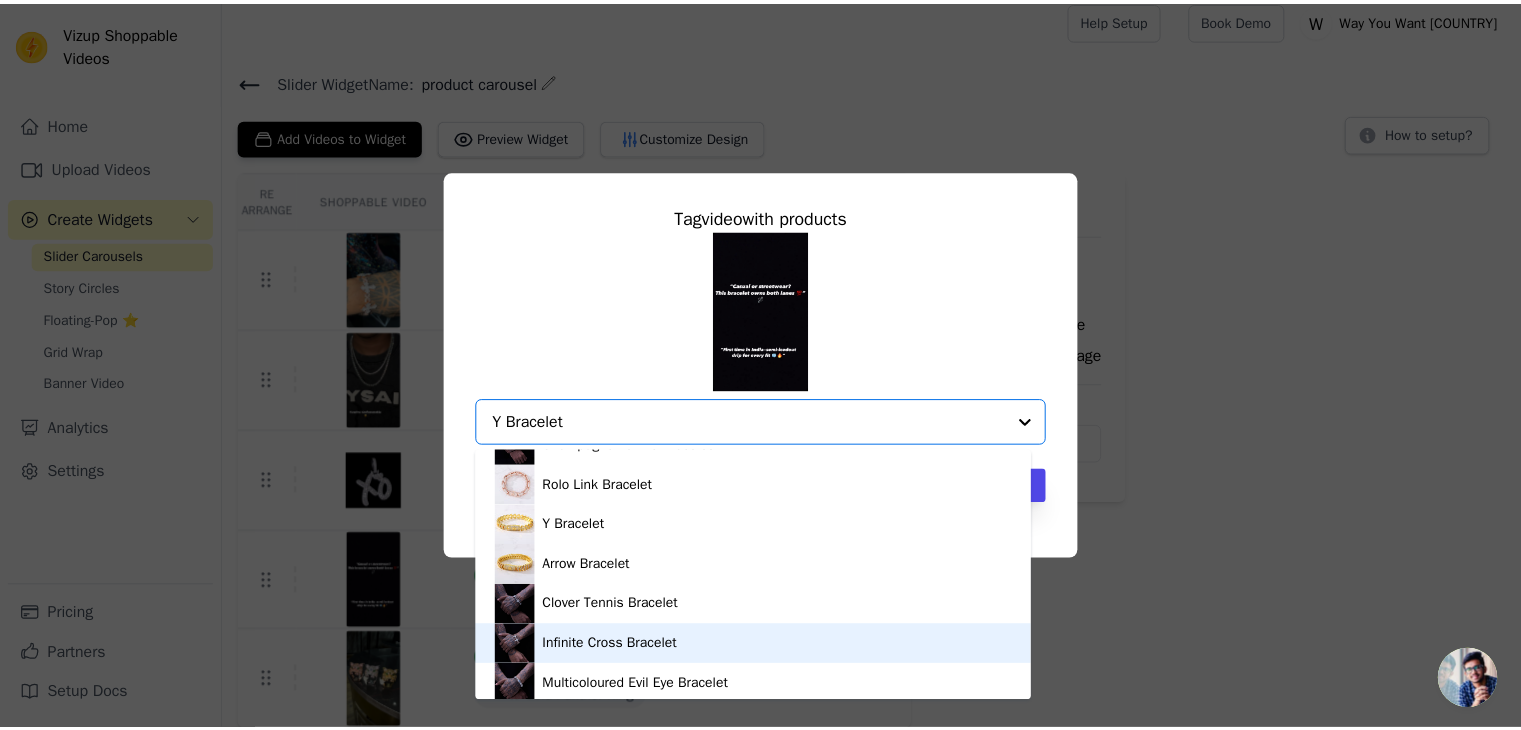 scroll, scrollTop: 793, scrollLeft: 0, axis: vertical 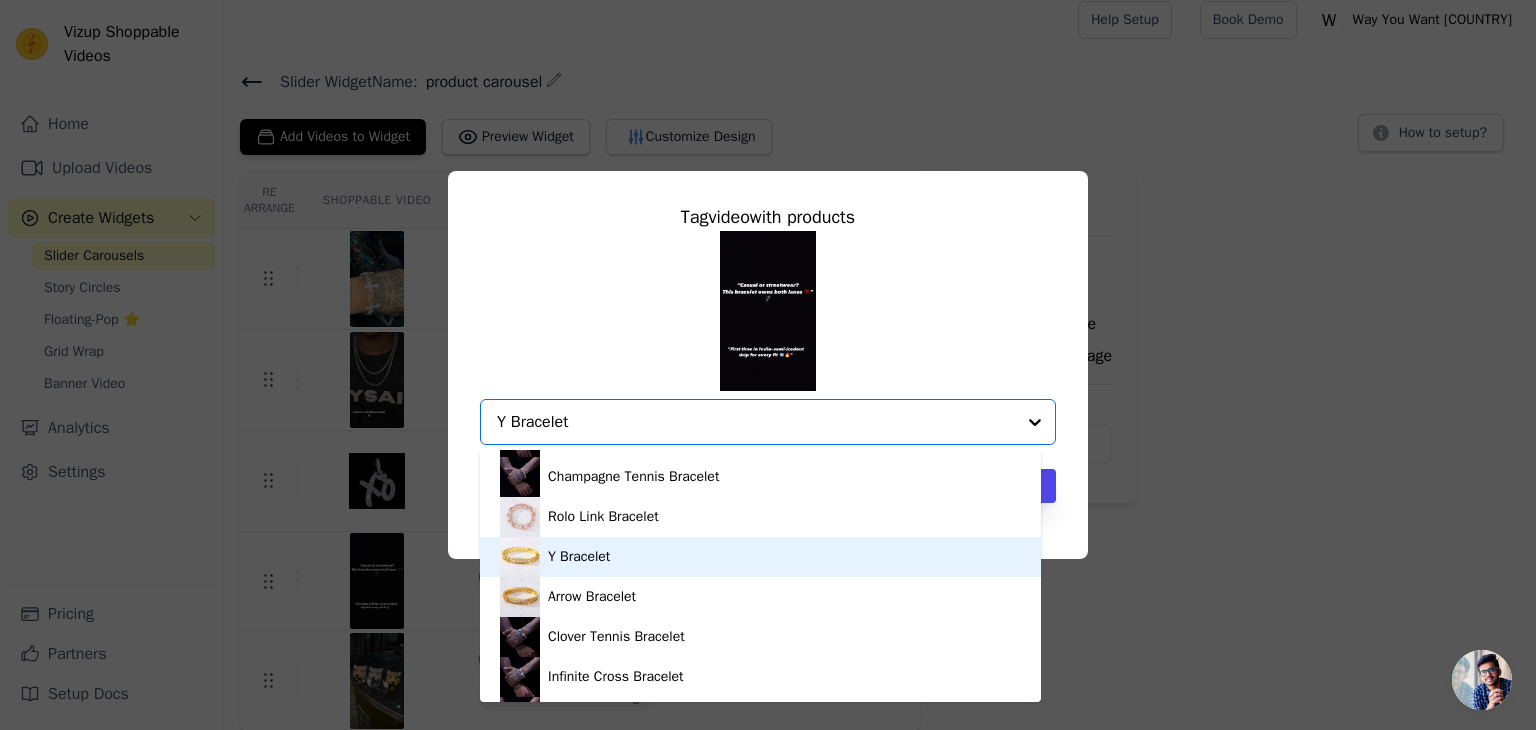 click on "Y Bracelet" at bounding box center (579, 557) 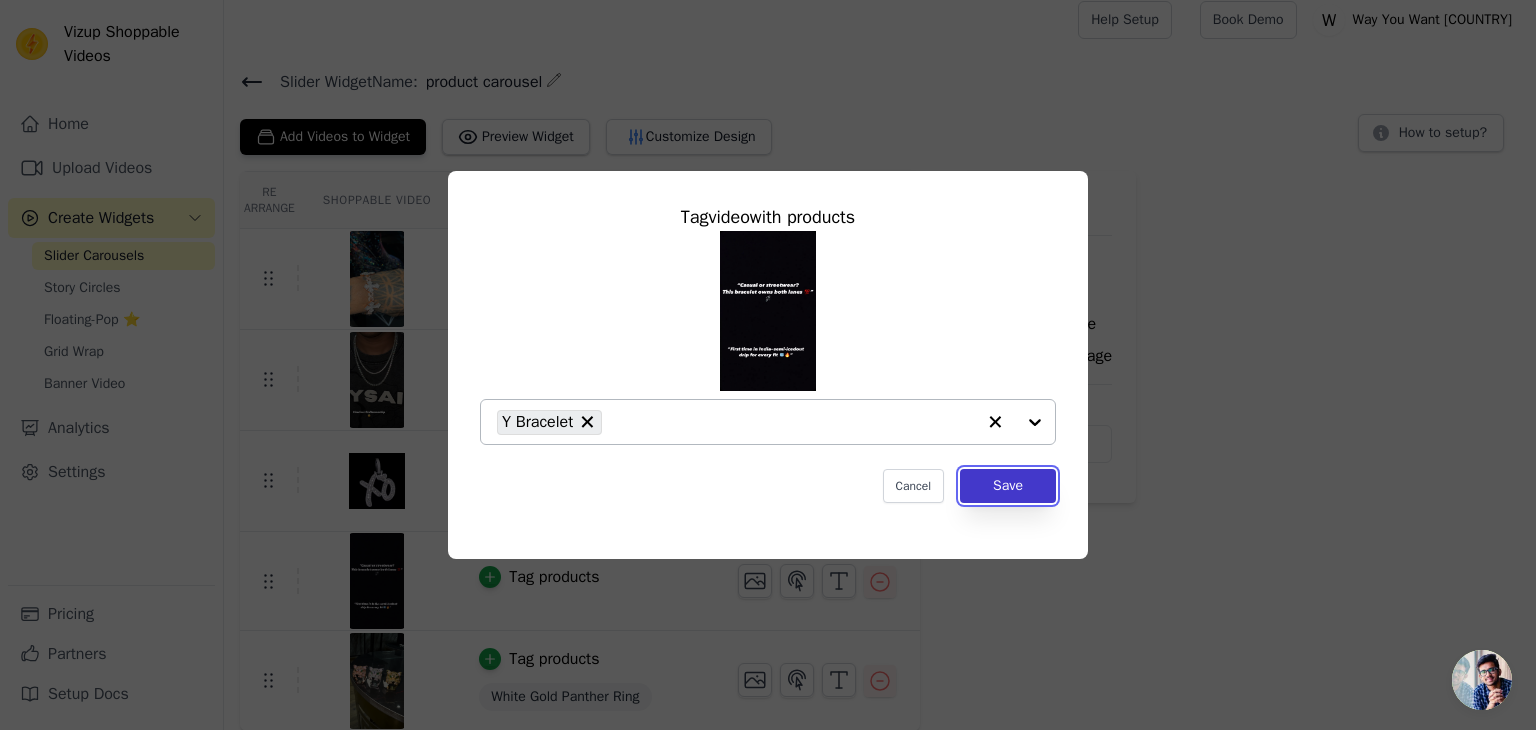 click on "Save" at bounding box center [1008, 486] 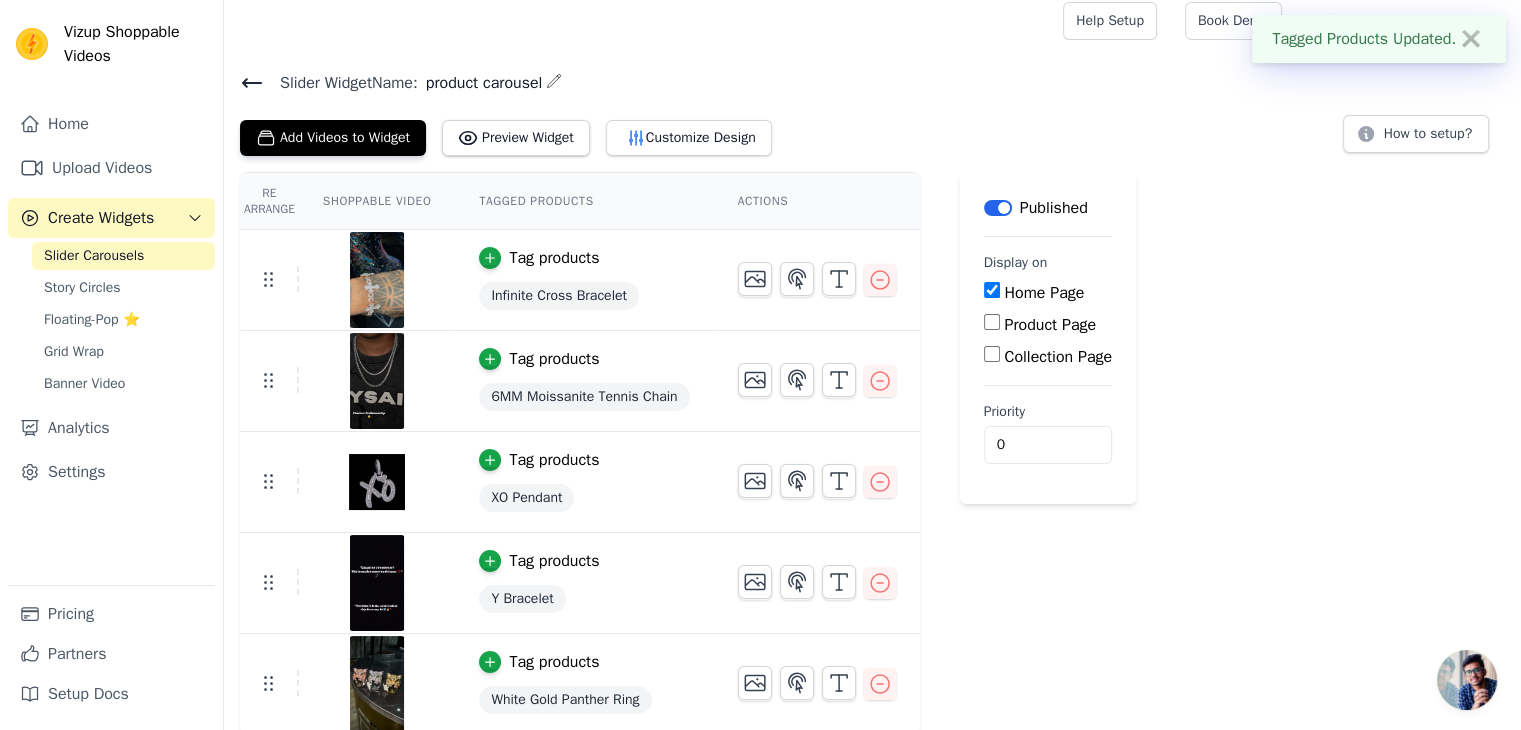scroll, scrollTop: 13, scrollLeft: 0, axis: vertical 